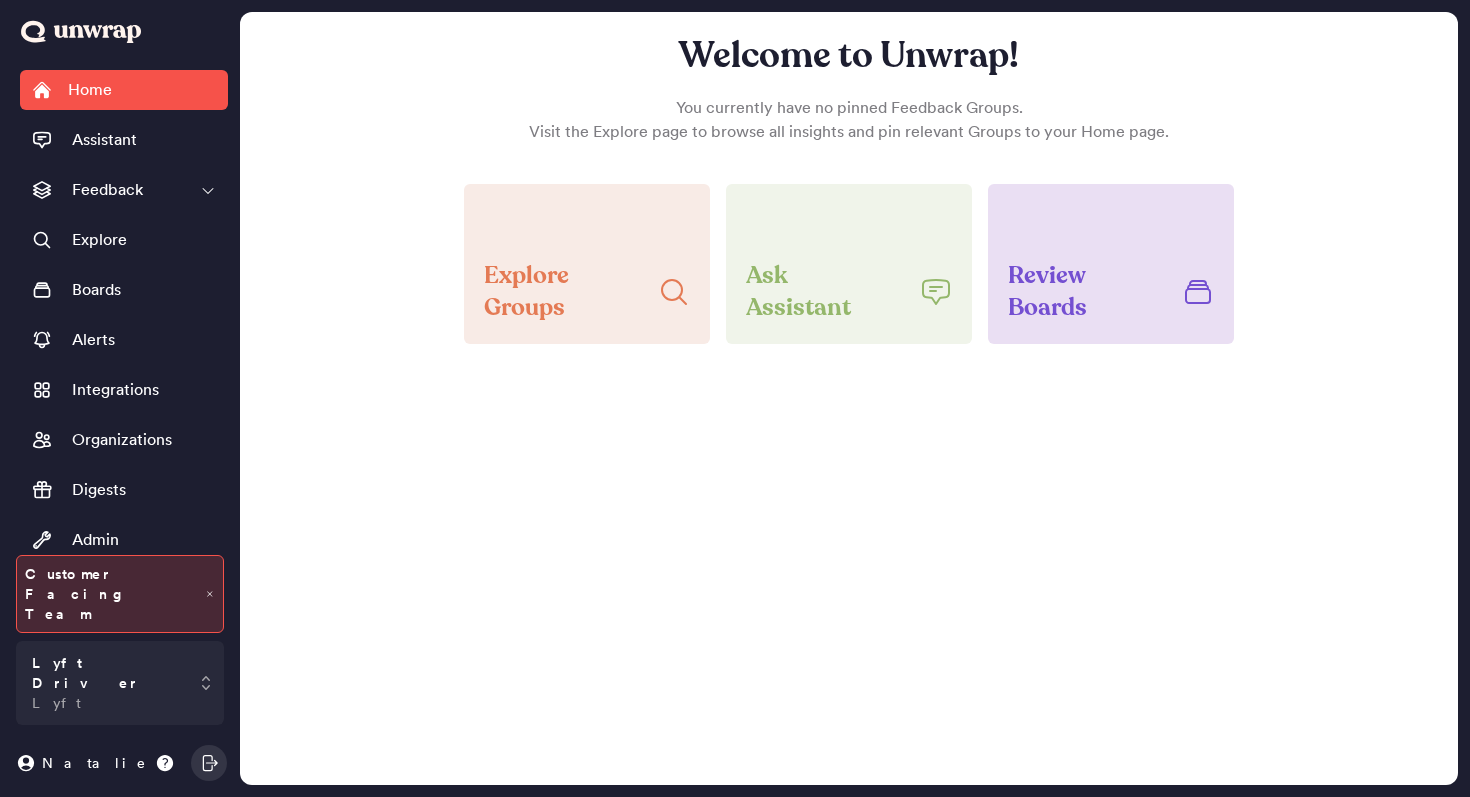 scroll, scrollTop: 0, scrollLeft: 0, axis: both 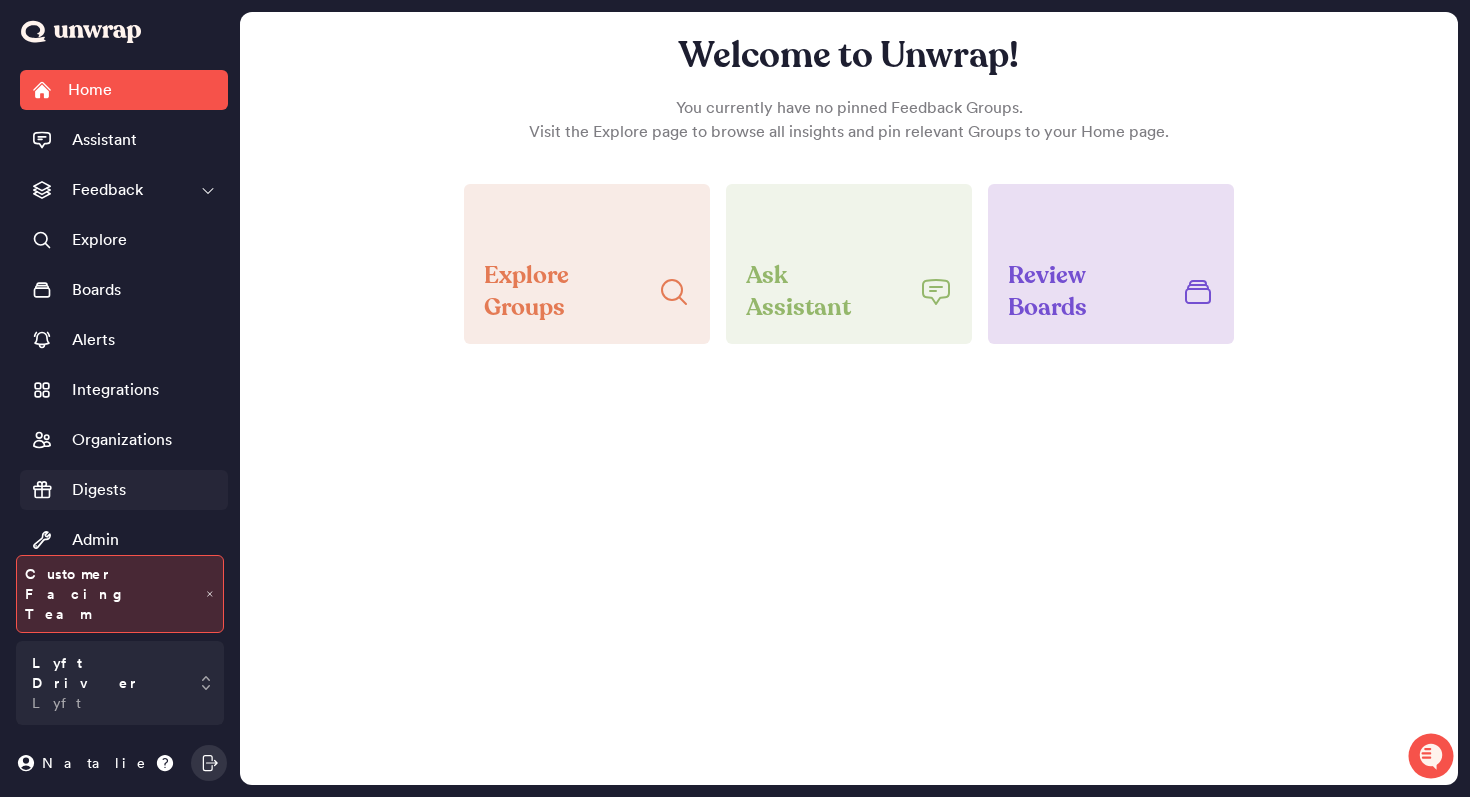 click on "Digests" at bounding box center [124, 490] 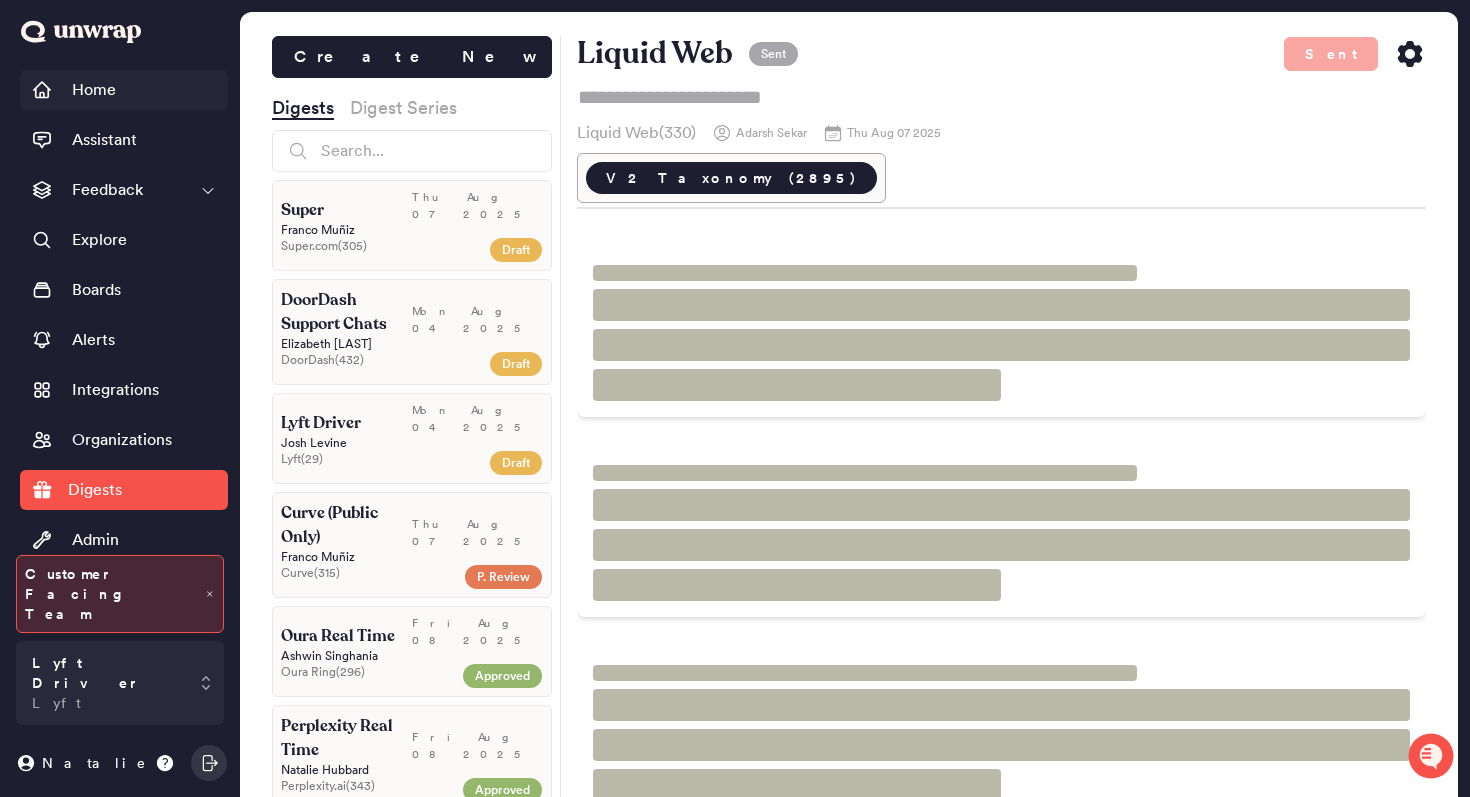 click on "Home" at bounding box center [94, 90] 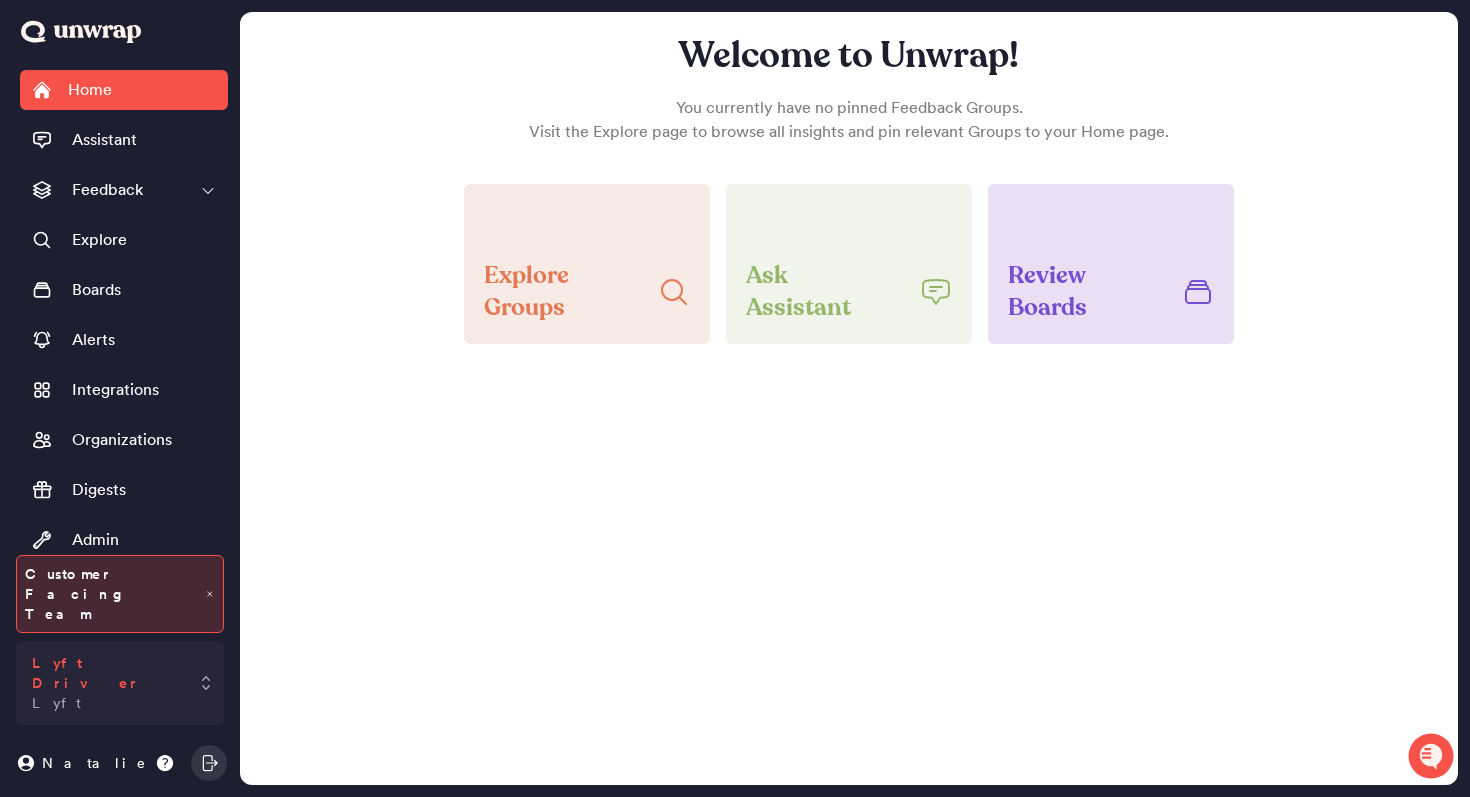click on "Lyft Driver Lyft" at bounding box center [106, 683] 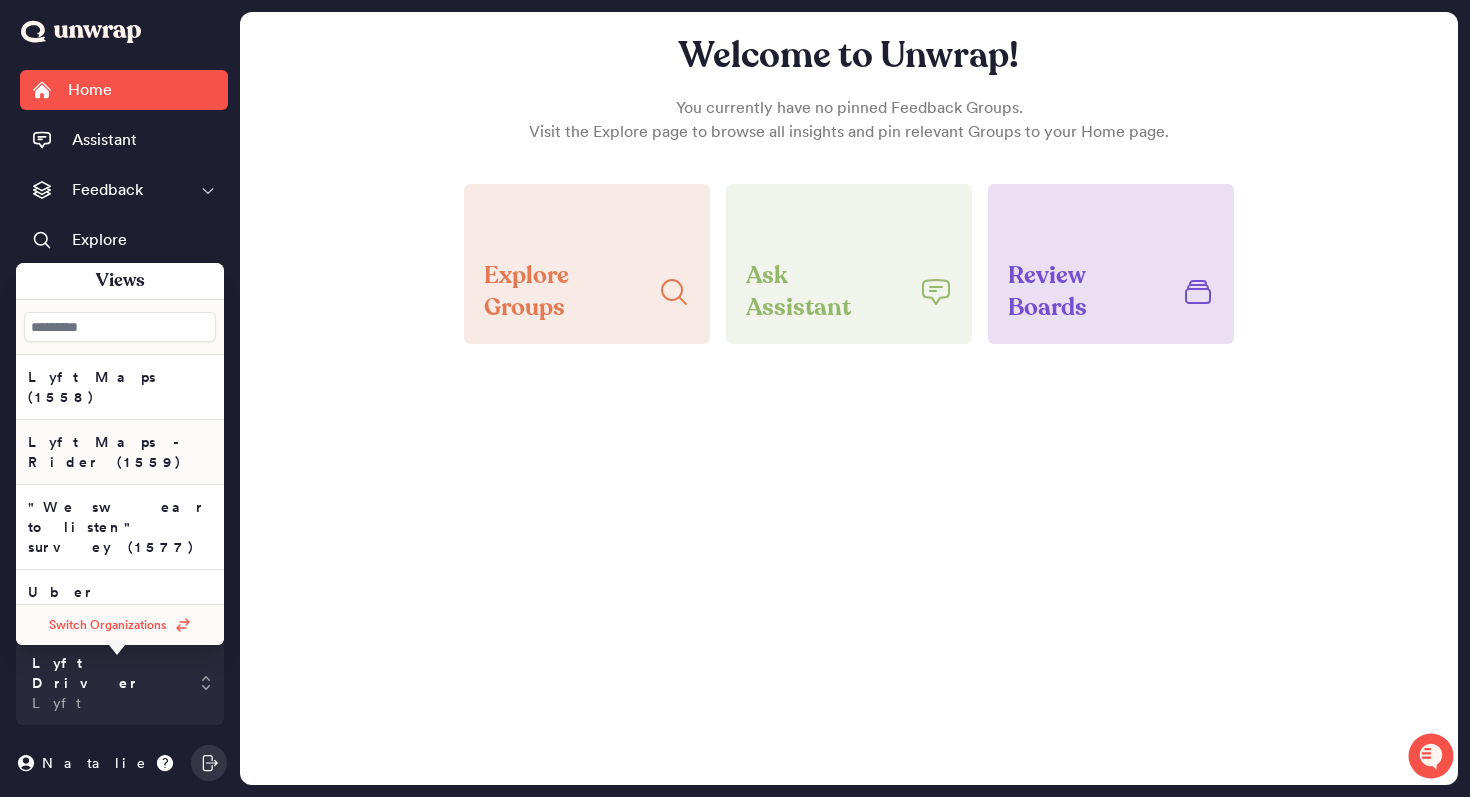 click on "Lyft Maps - Rider (1559)" at bounding box center (120, 387) 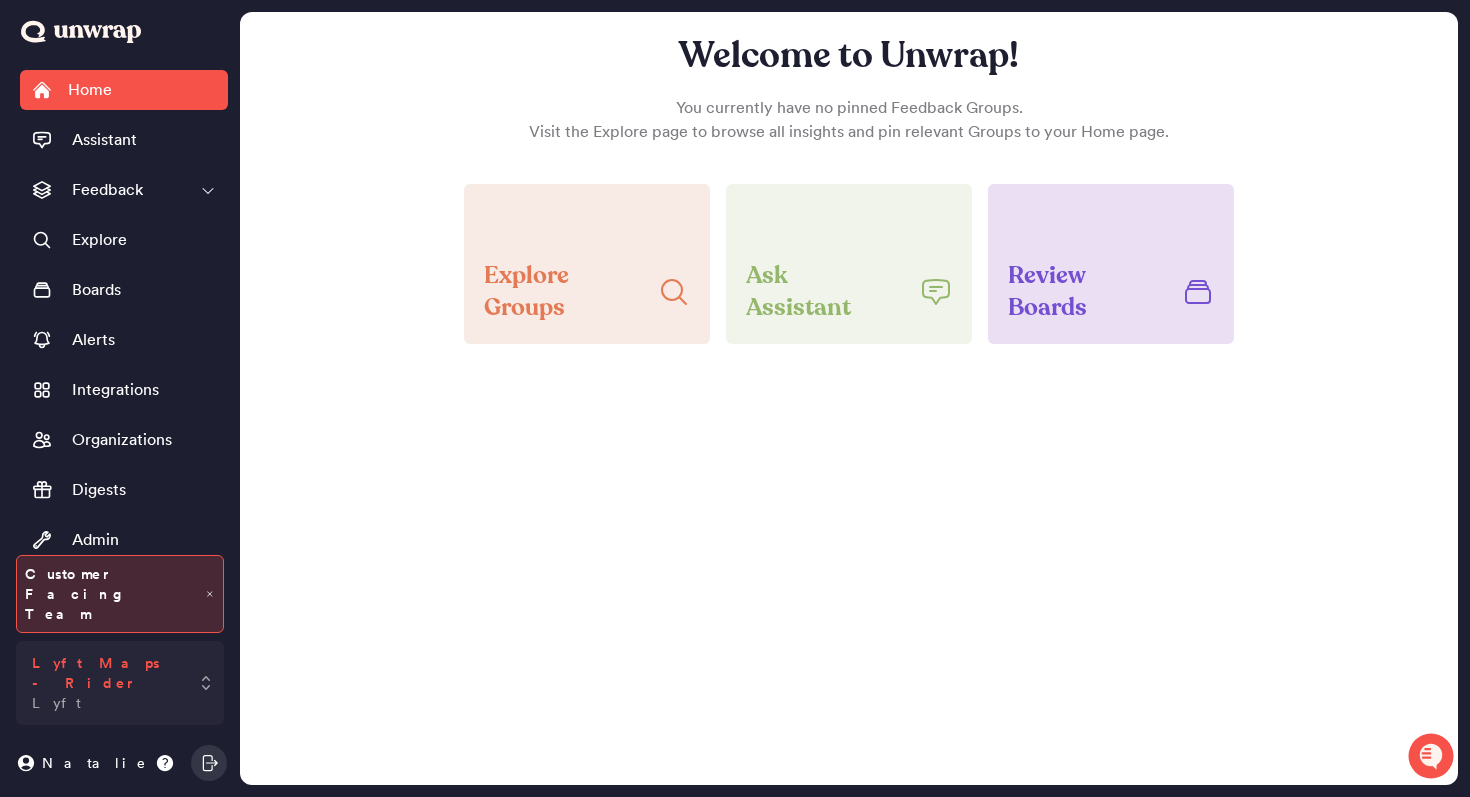drag, startPoint x: 69, startPoint y: 683, endPoint x: 69, endPoint y: 660, distance: 23 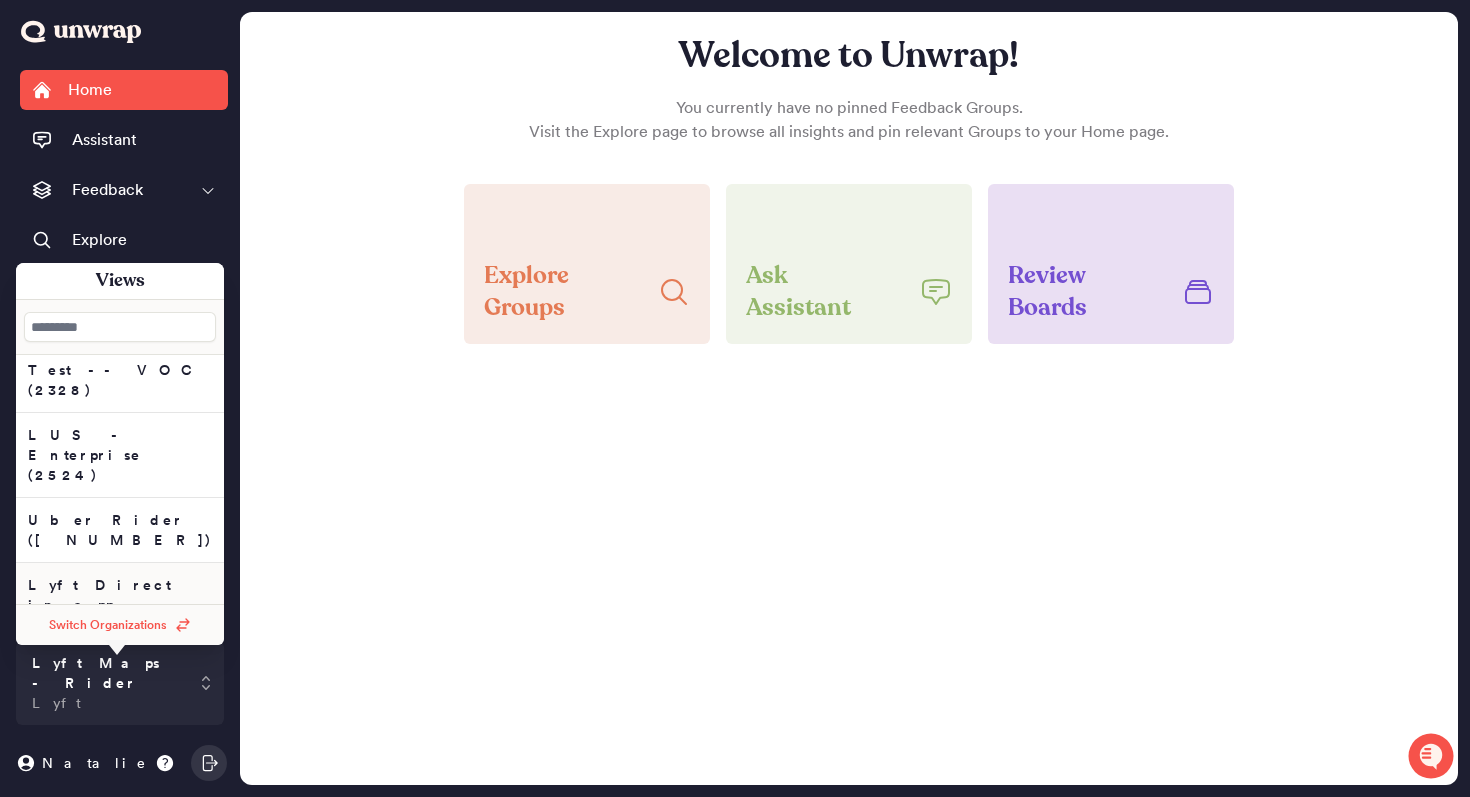scroll, scrollTop: 375, scrollLeft: 0, axis: vertical 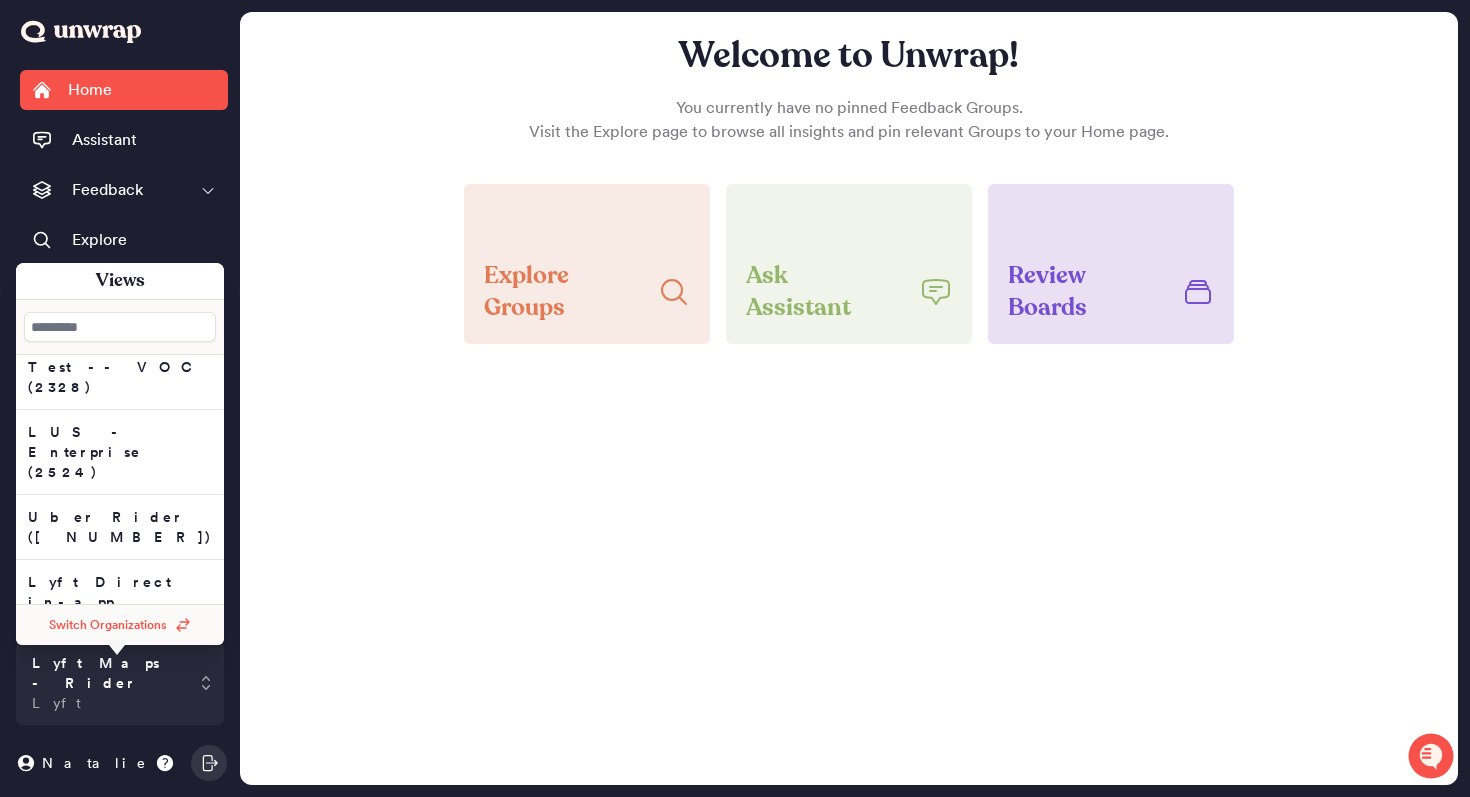 click on "Lyft Rider (3560)" at bounding box center [120, 12] 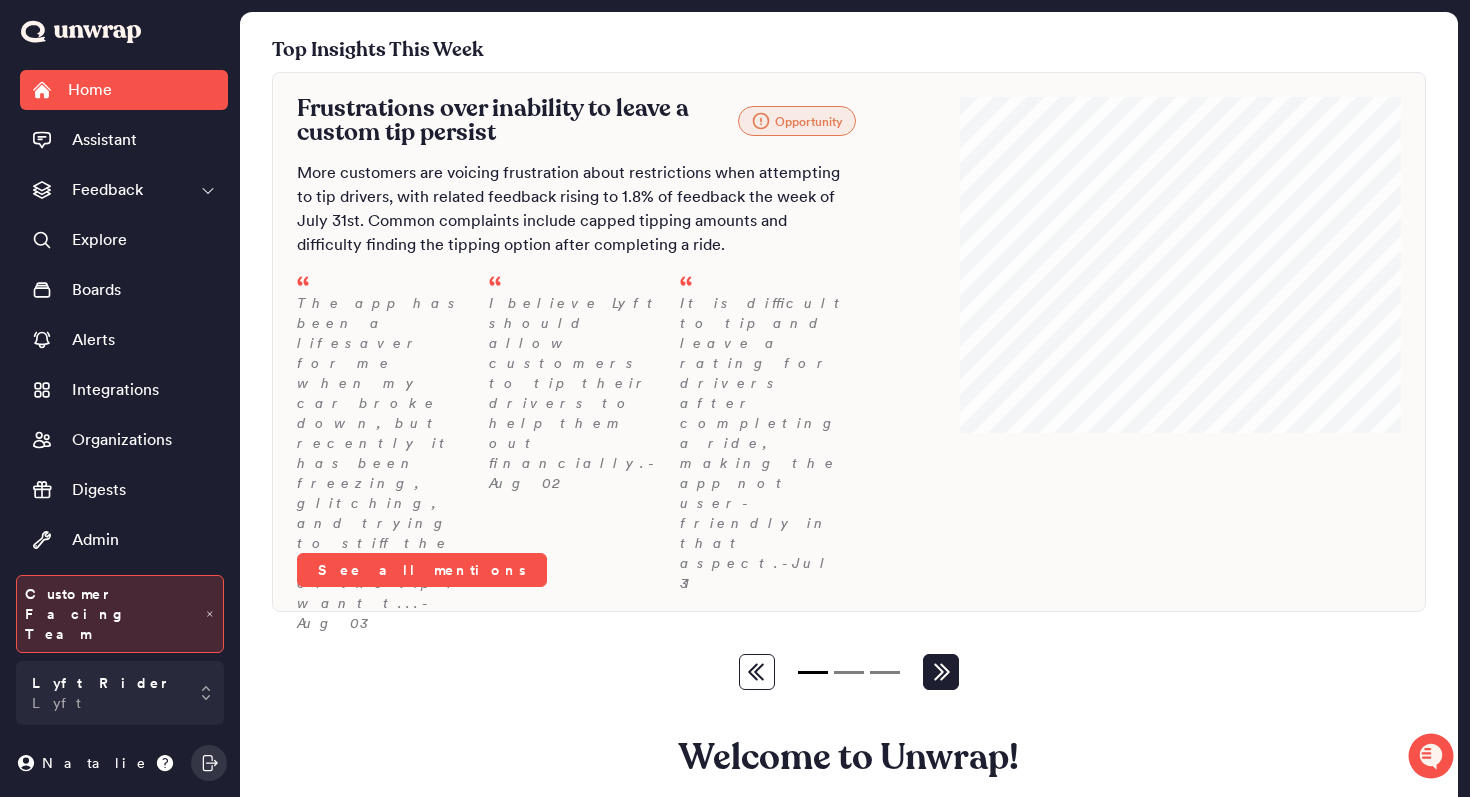 click 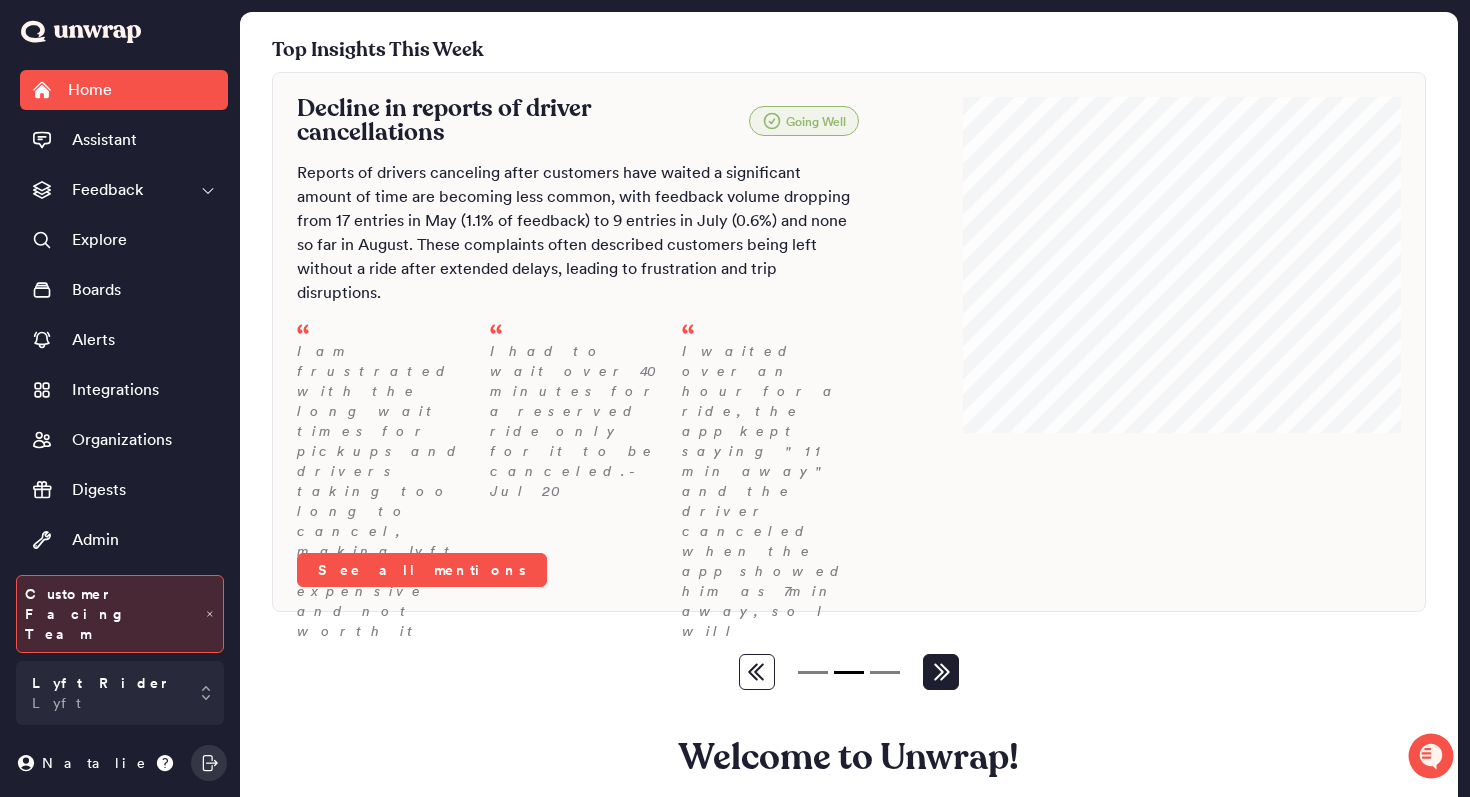 click 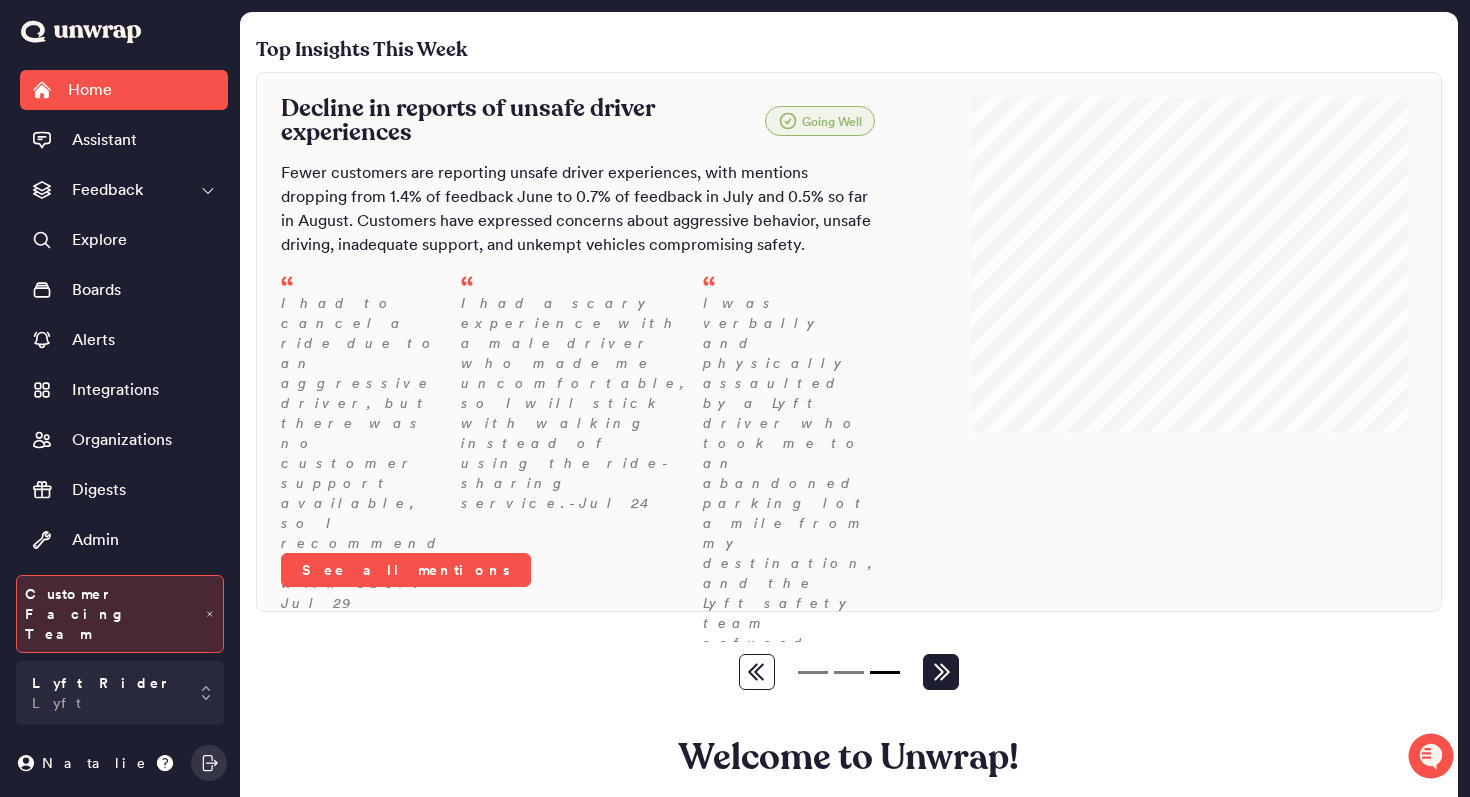 click 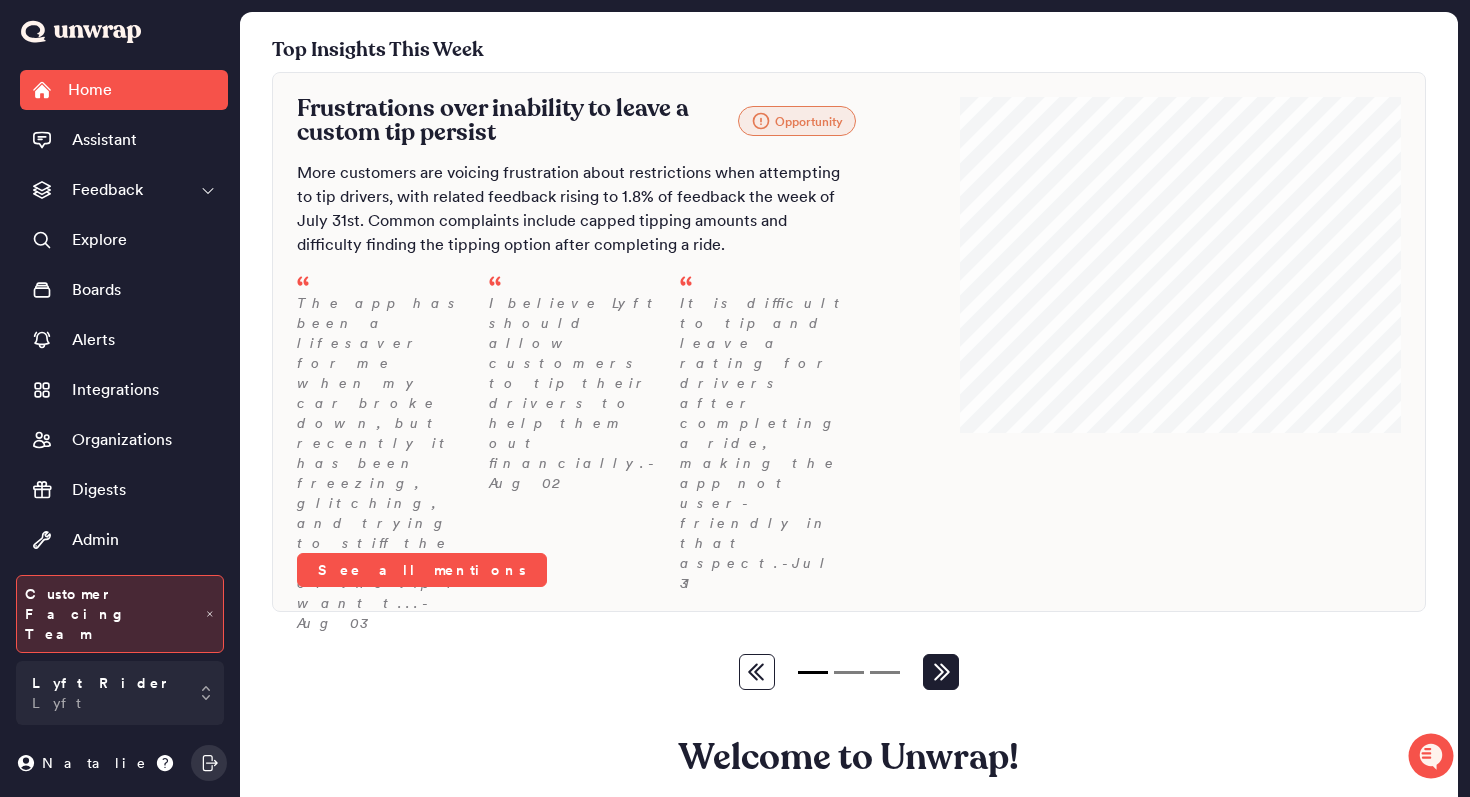 click 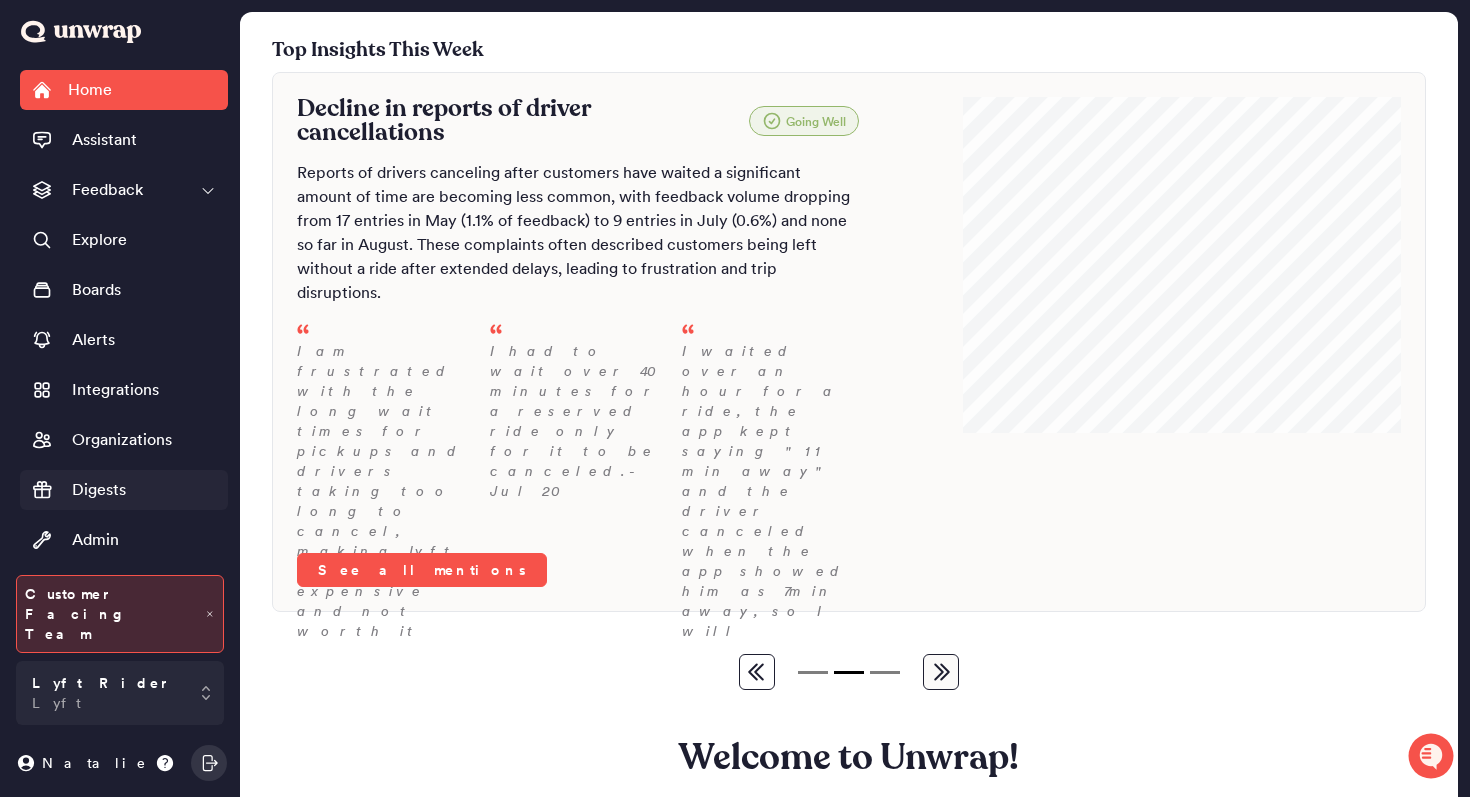 click on "Digests" at bounding box center [99, 490] 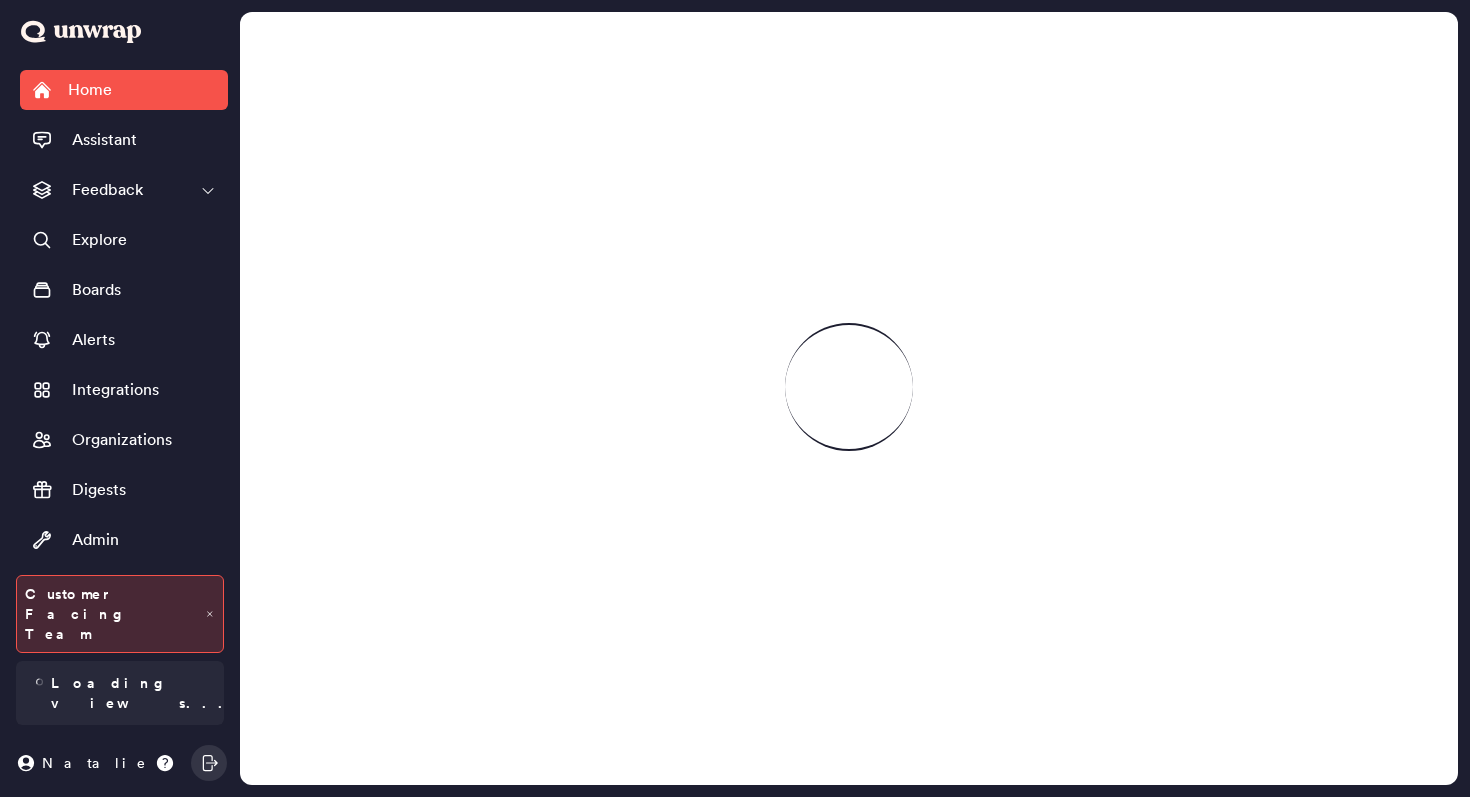 scroll, scrollTop: 0, scrollLeft: 0, axis: both 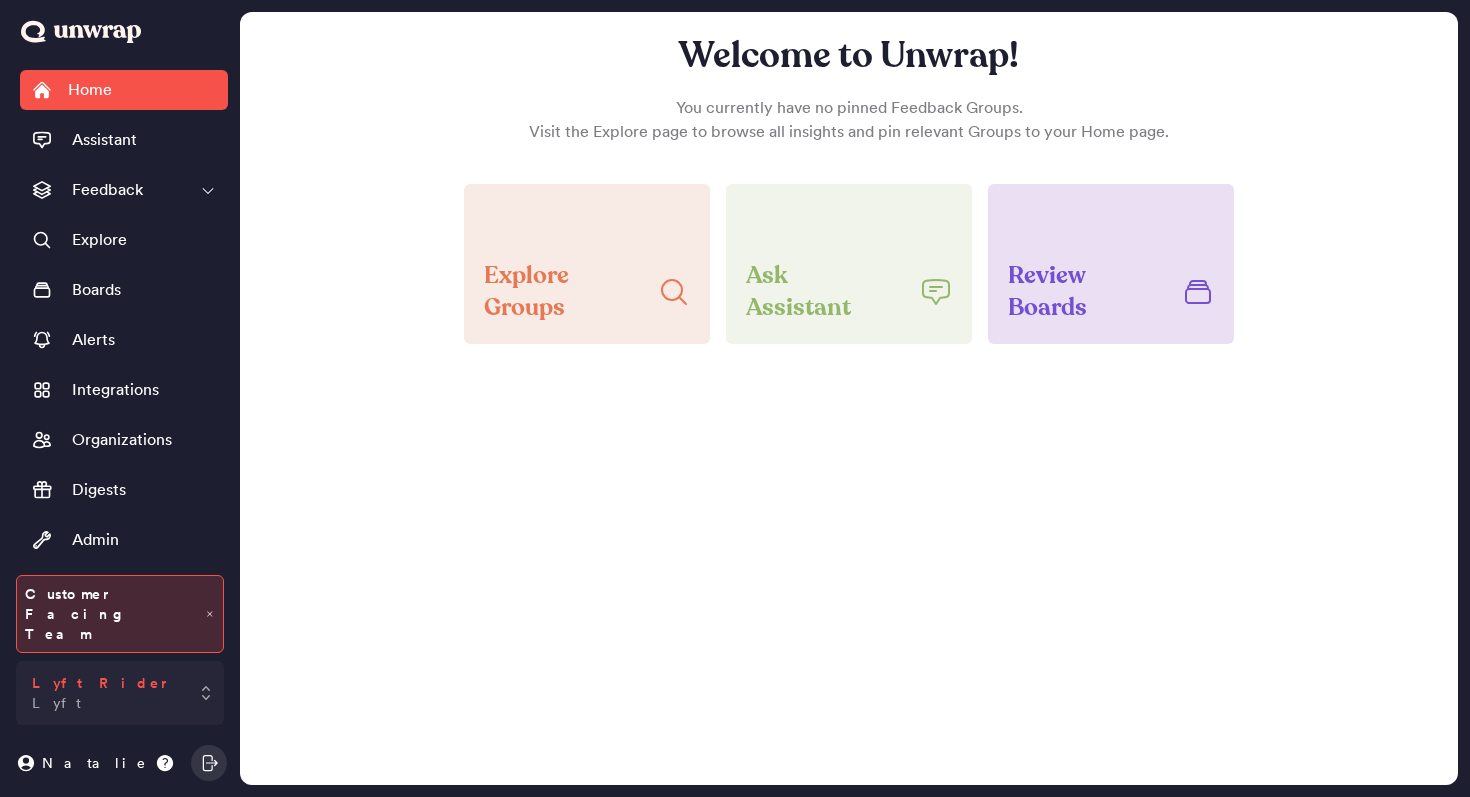 click on "Lyft Rider Lyft" at bounding box center [101, 693] 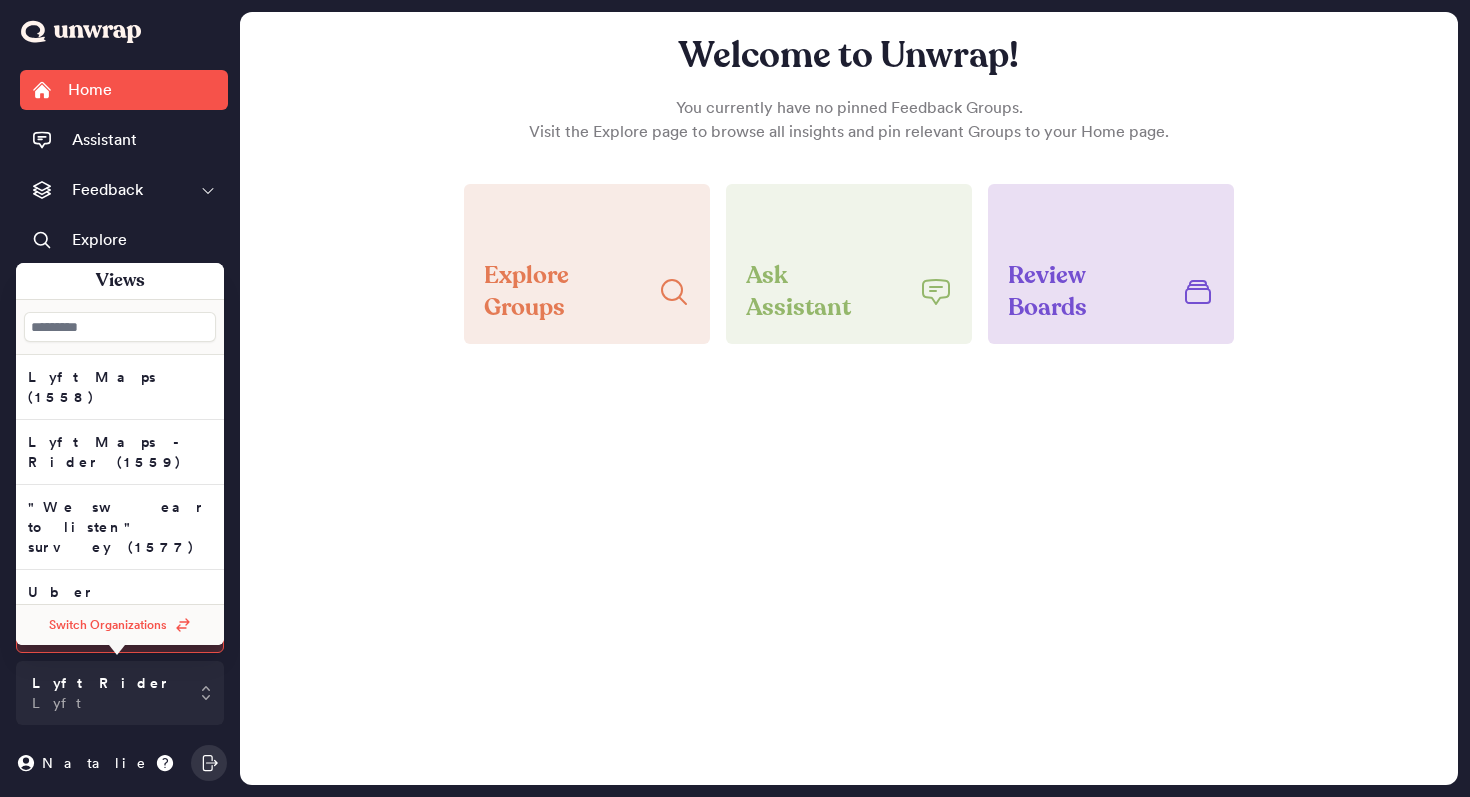 click on "Switch Organizations" at bounding box center (108, 625) 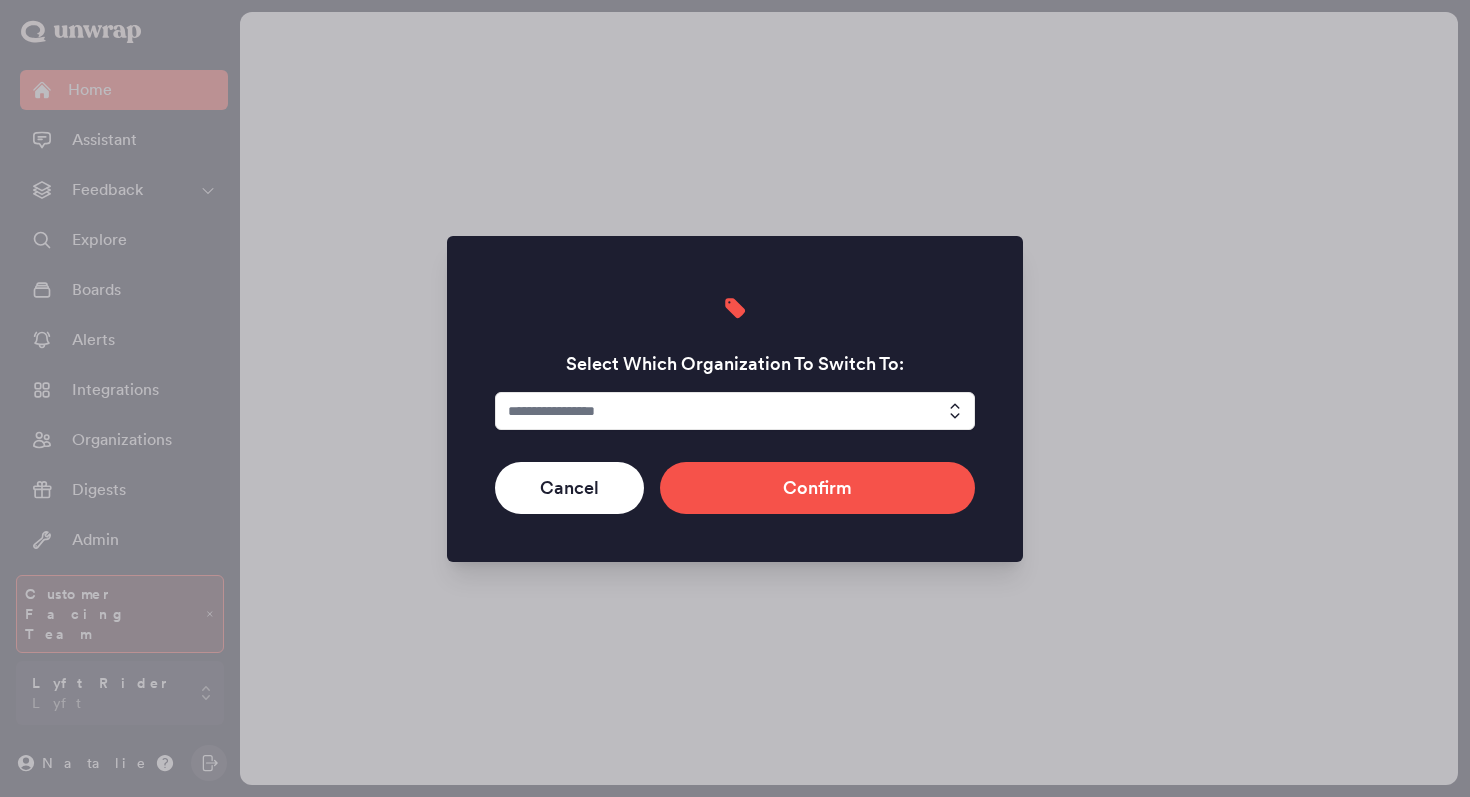 scroll, scrollTop: 0, scrollLeft: 0, axis: both 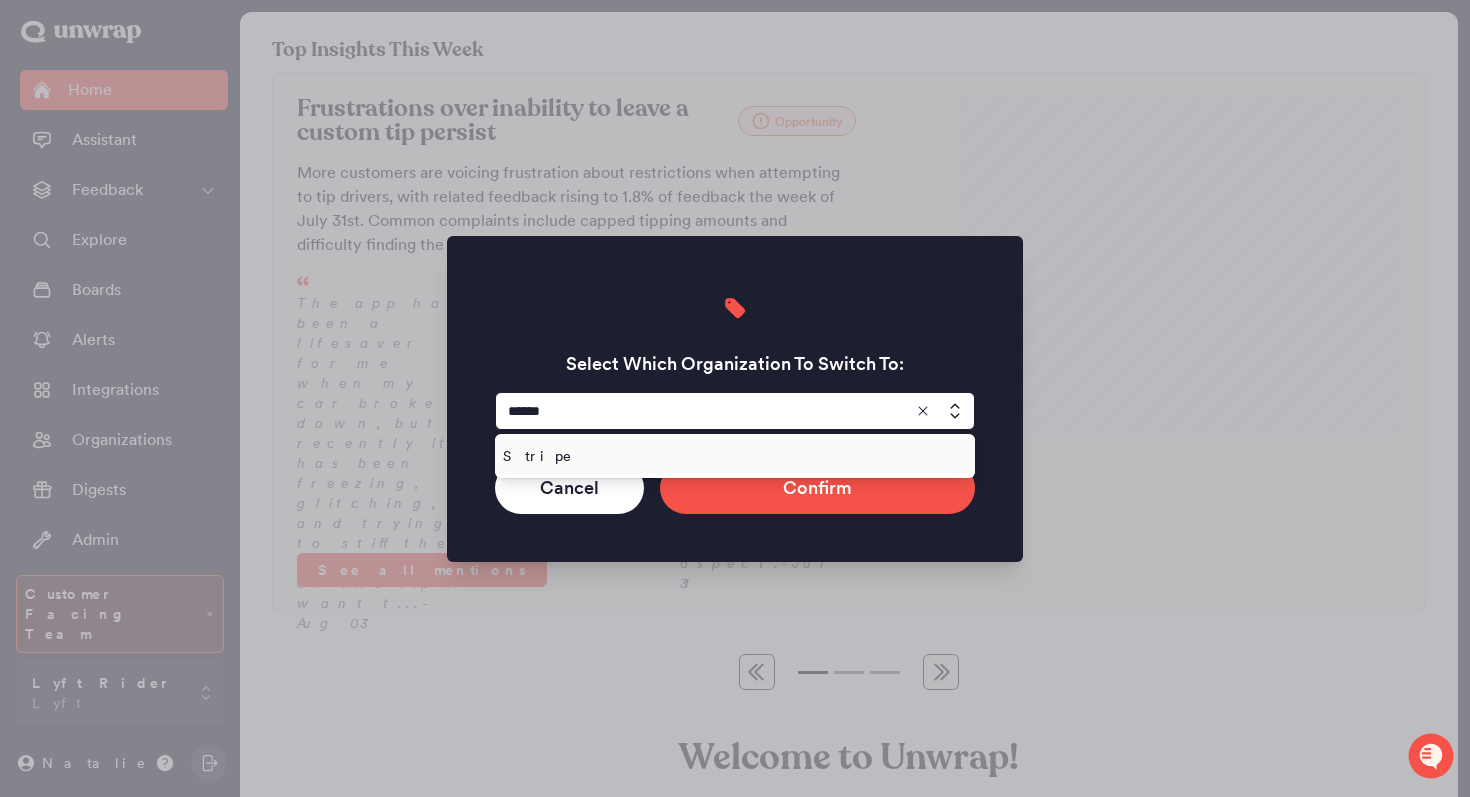 type on "******" 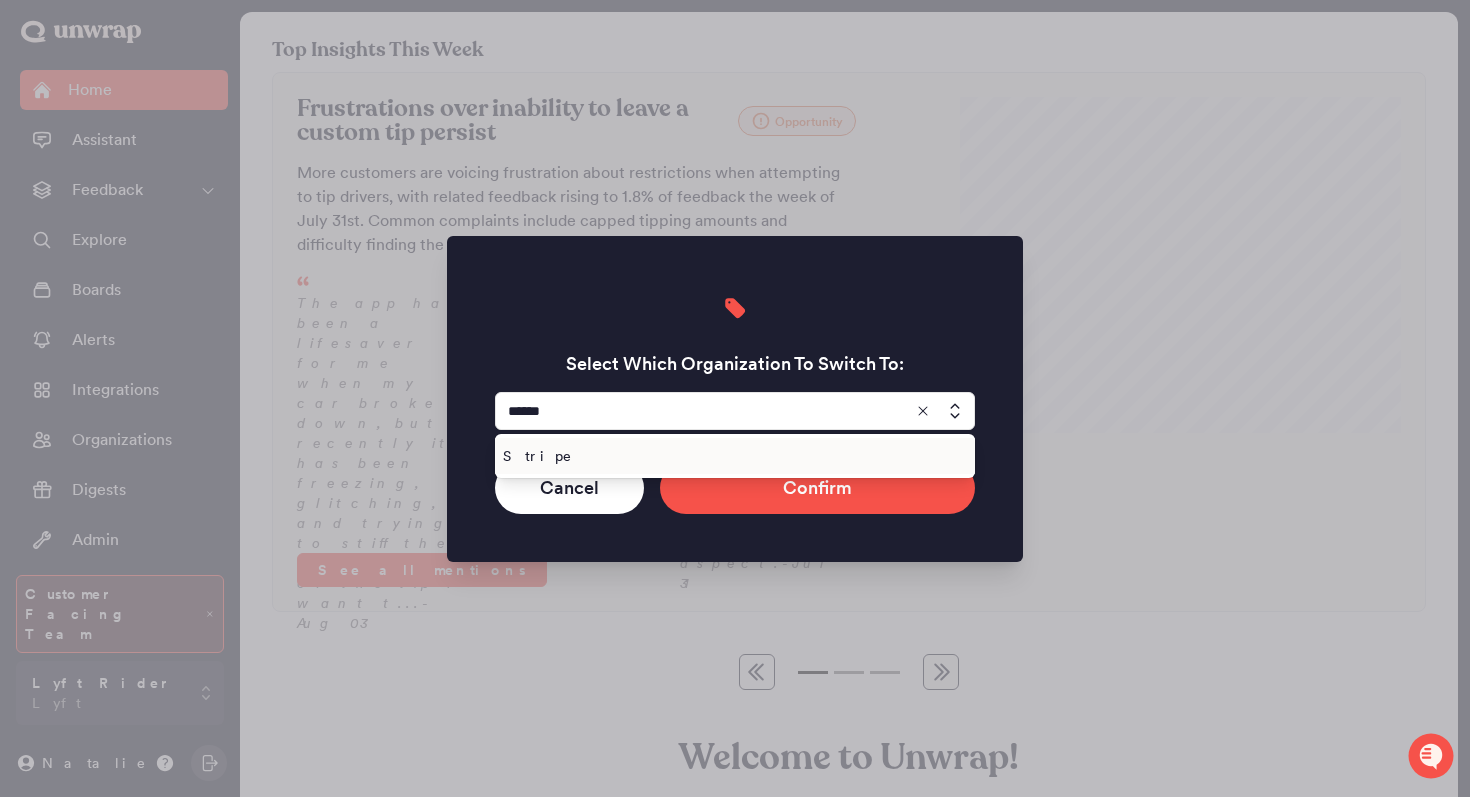 click on "Stripe" at bounding box center [735, 456] 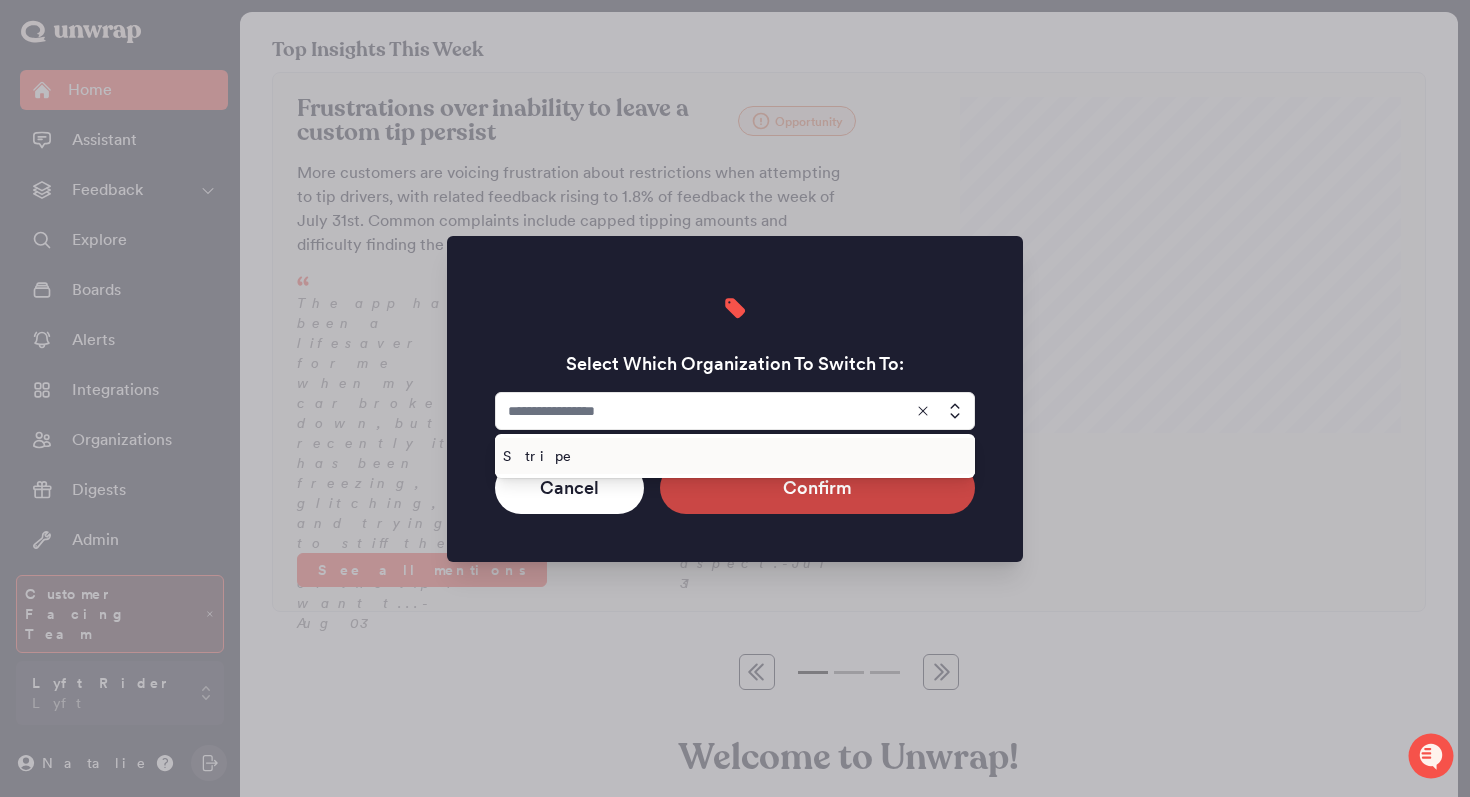 type on "******" 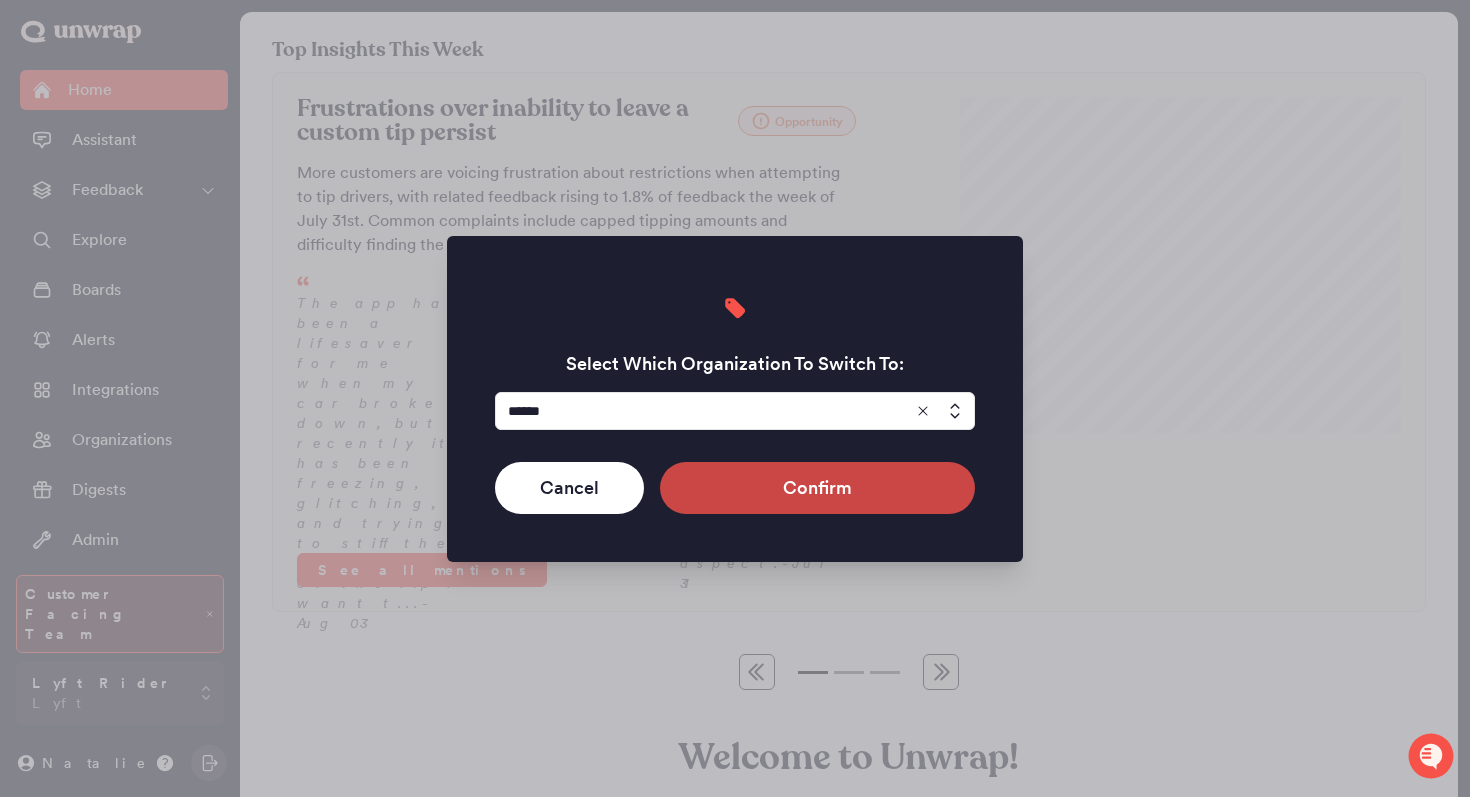 click on "Confirm" at bounding box center [817, 488] 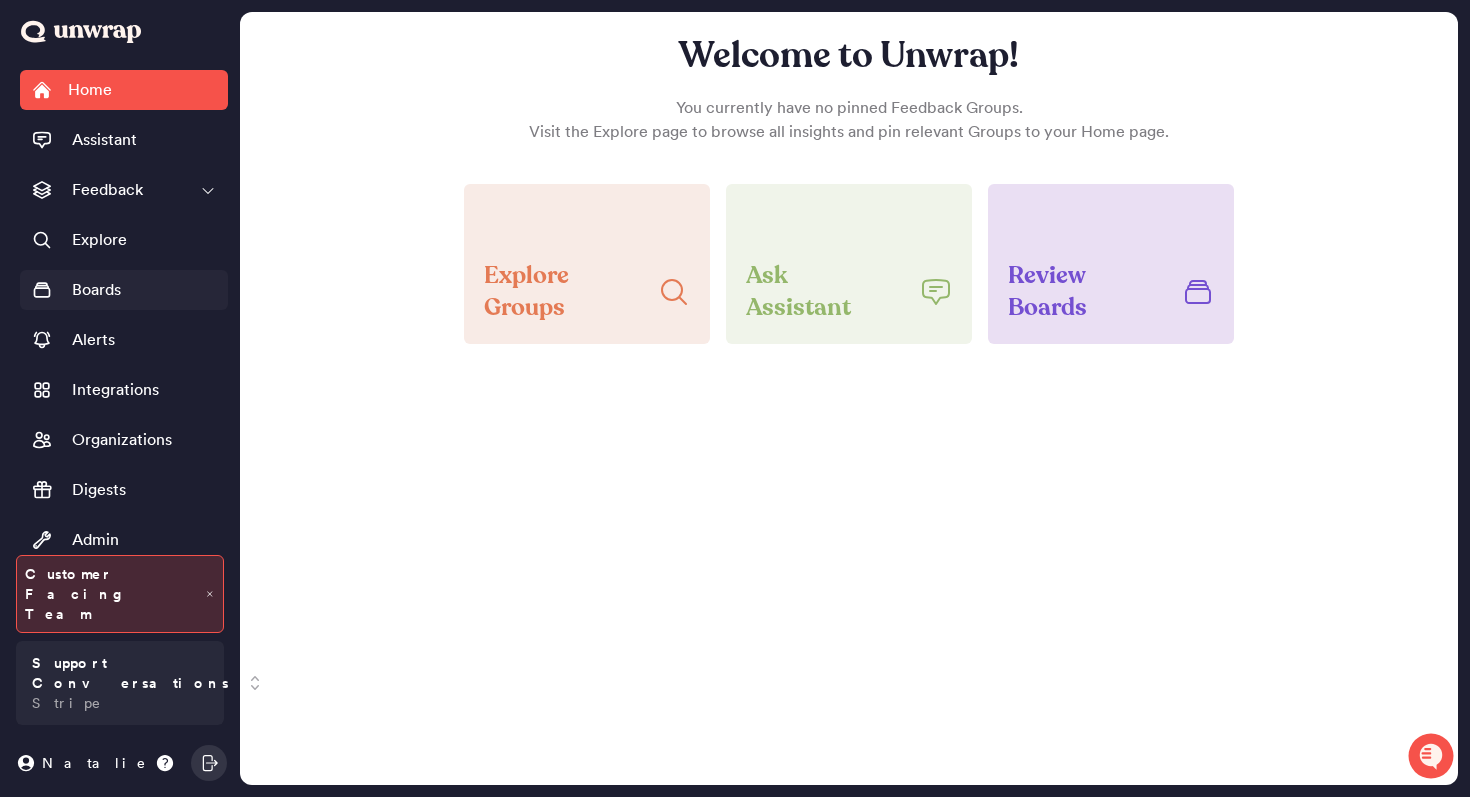 click on "Boards" at bounding box center (124, 290) 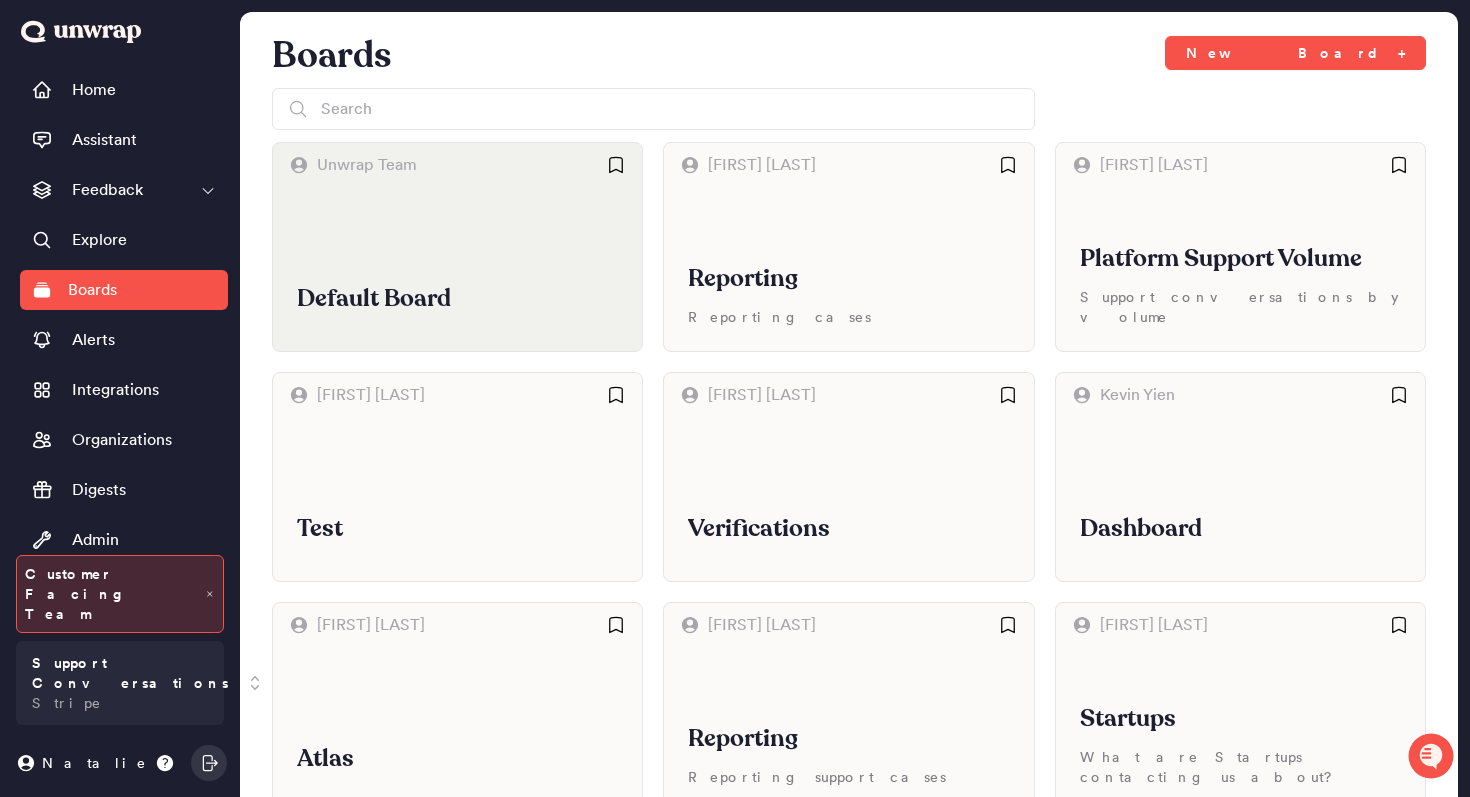 click on "Default Board" at bounding box center [457, 269] 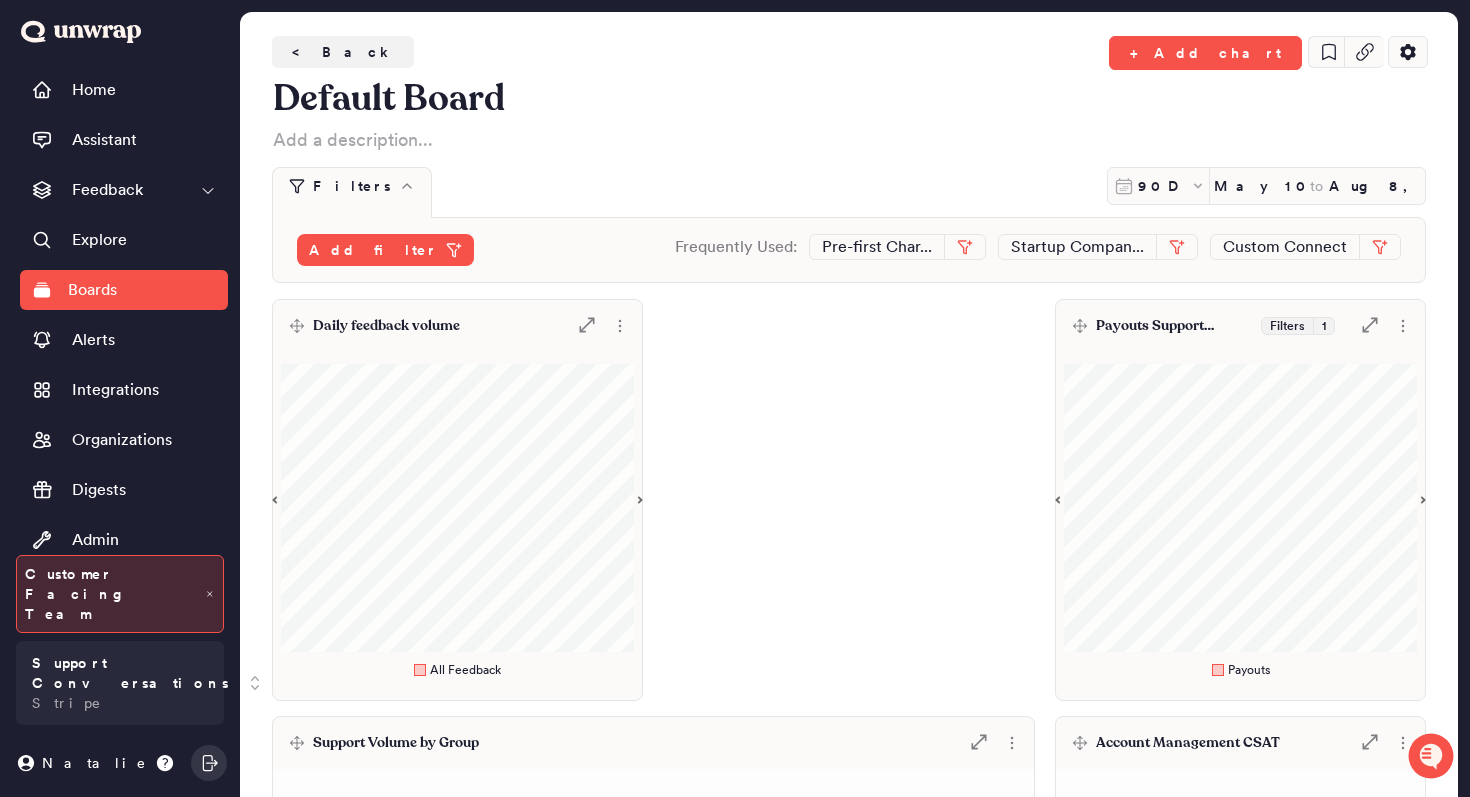 click on "Daily feedback volume
.st0 {
fill: #7e7d82;
}" at bounding box center [457, 326] 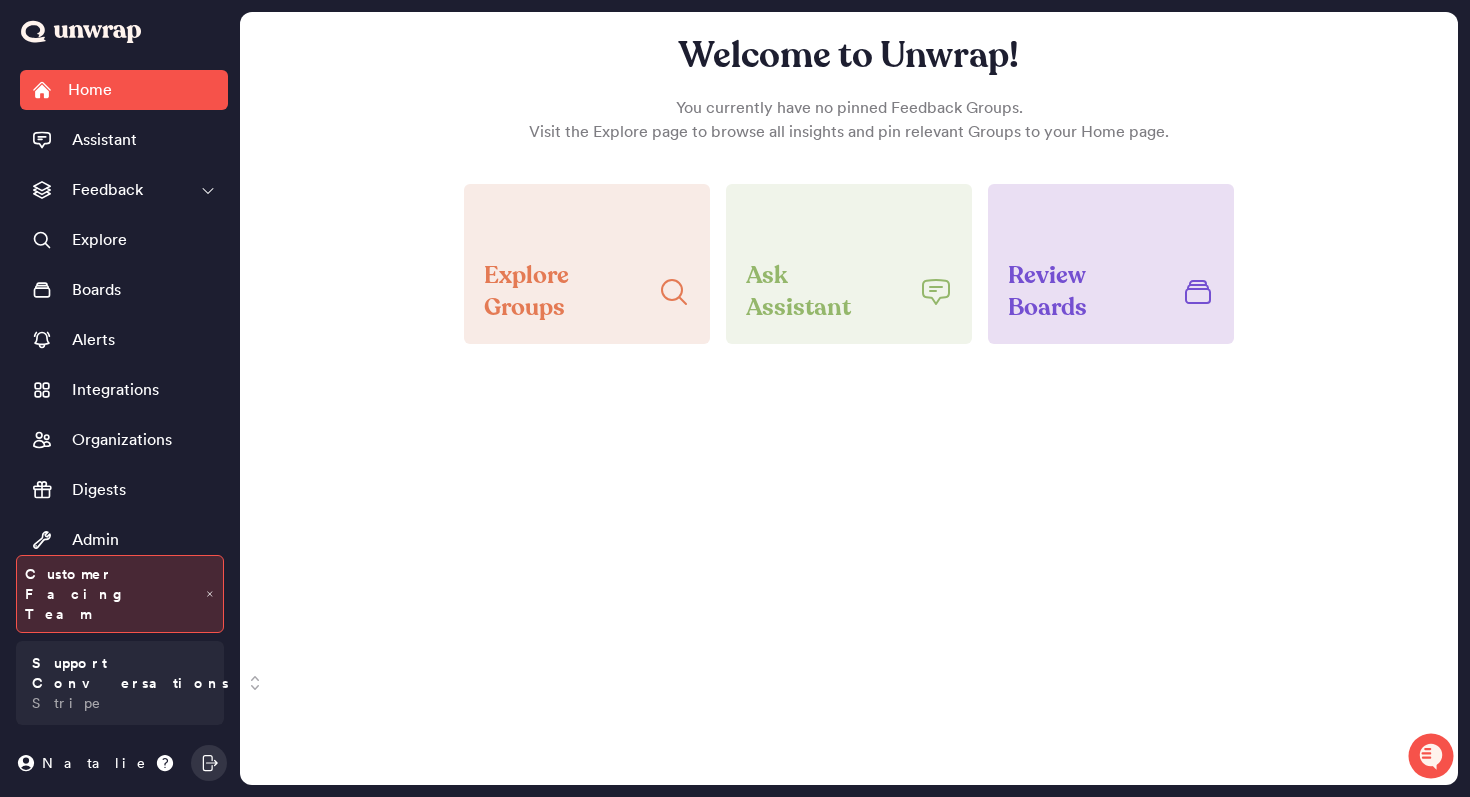 scroll, scrollTop: 0, scrollLeft: 0, axis: both 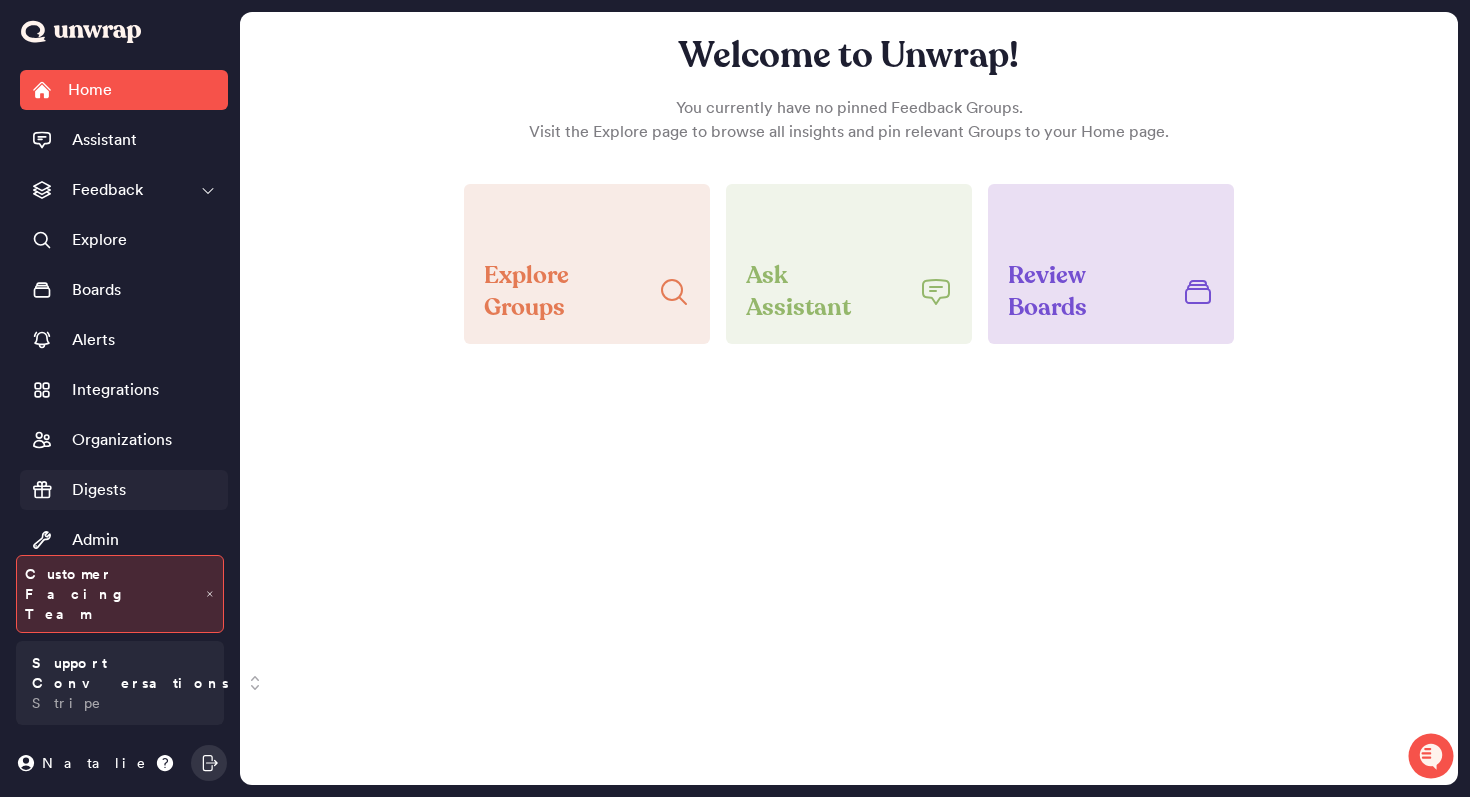 click on "Digests" at bounding box center [99, 490] 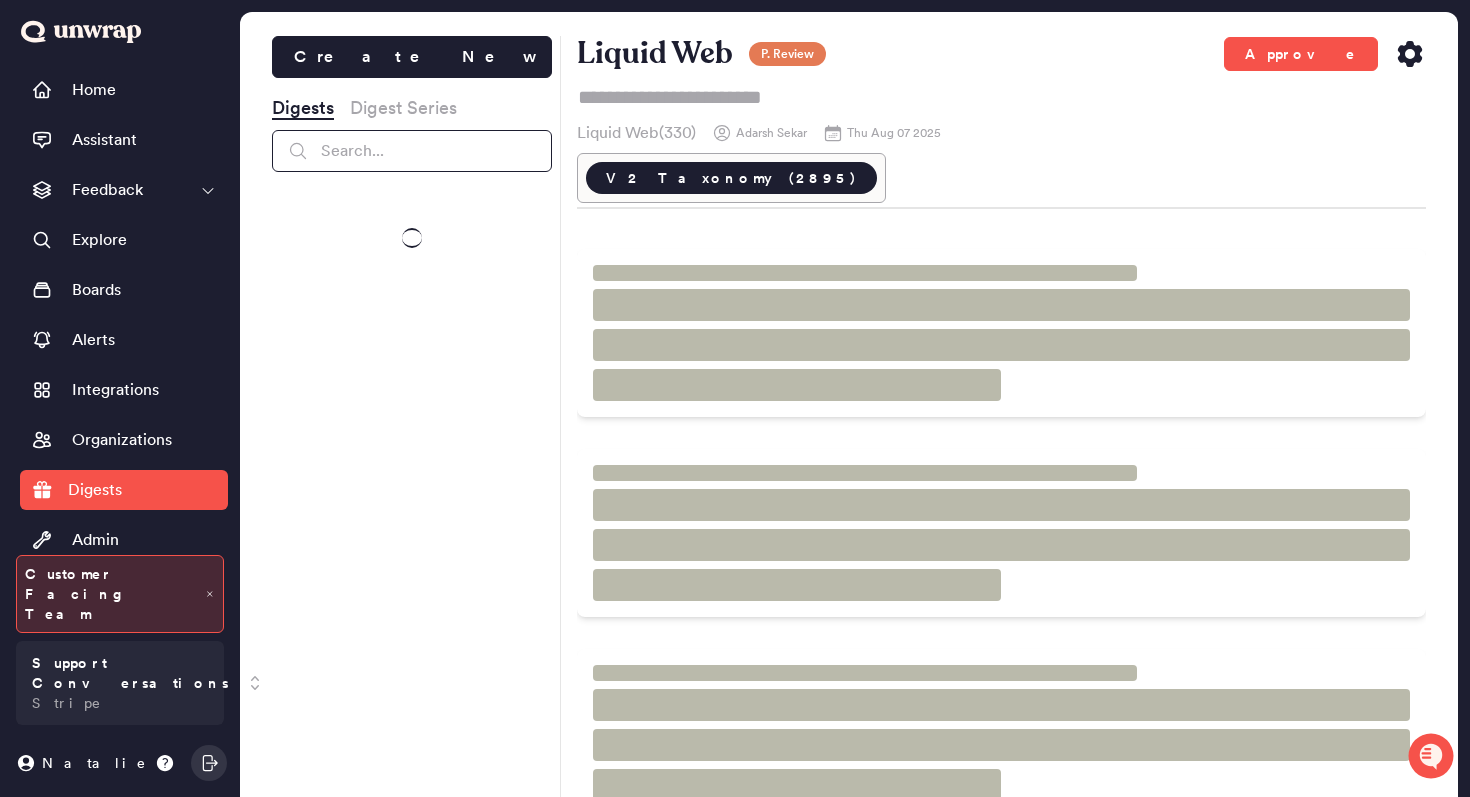 click at bounding box center (412, 151) 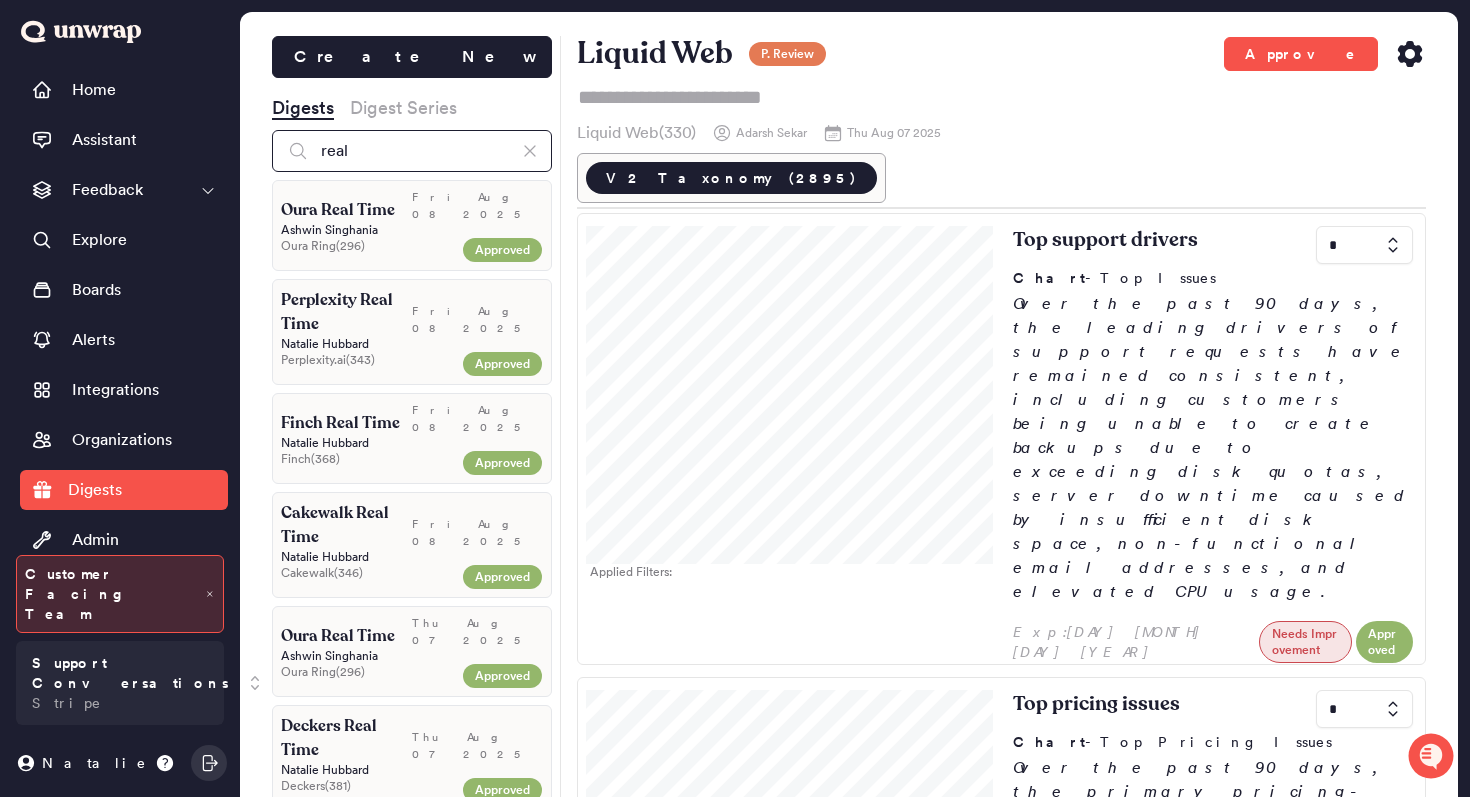 type on "real" 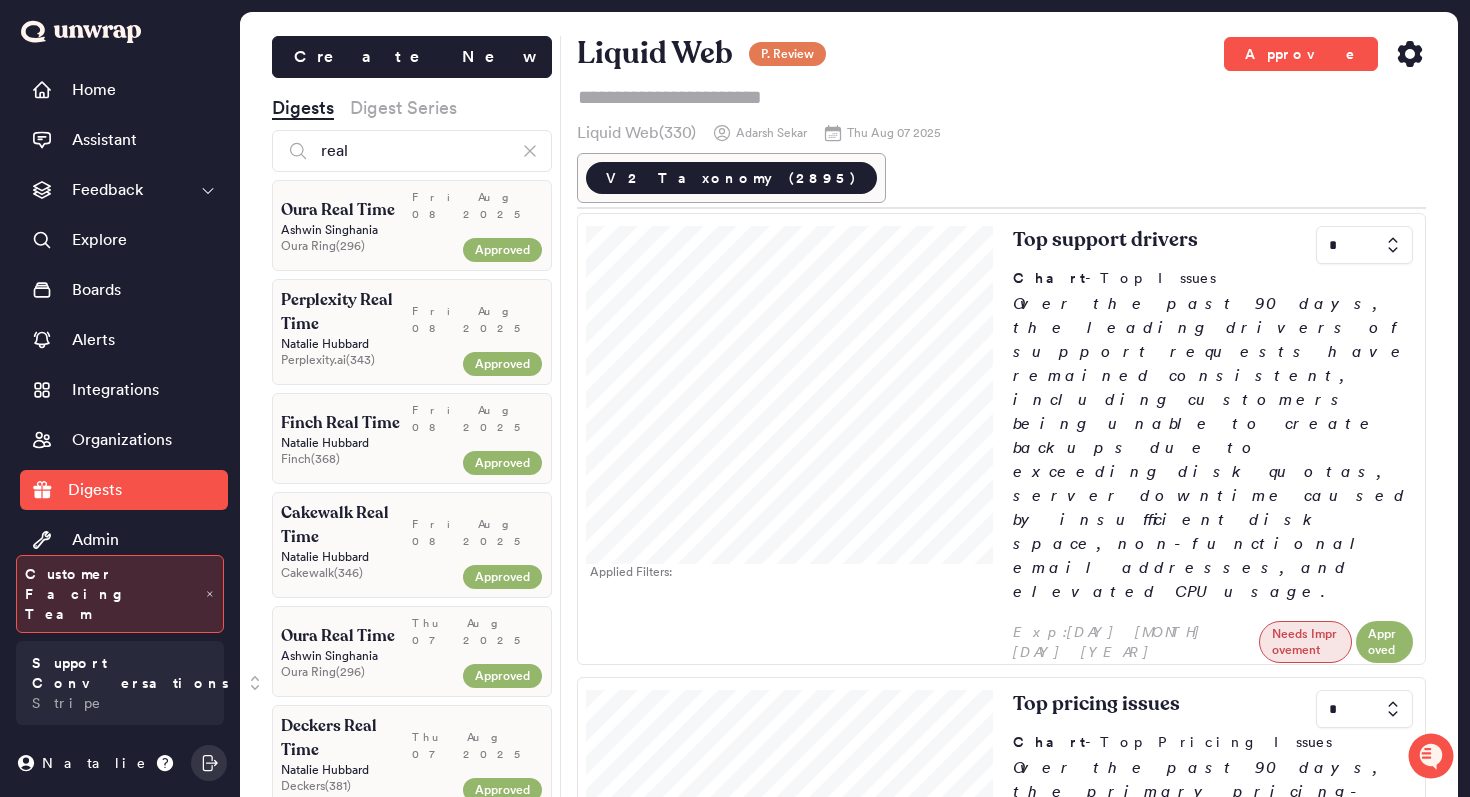 click on "Oura Real Time" at bounding box center (338, 210) 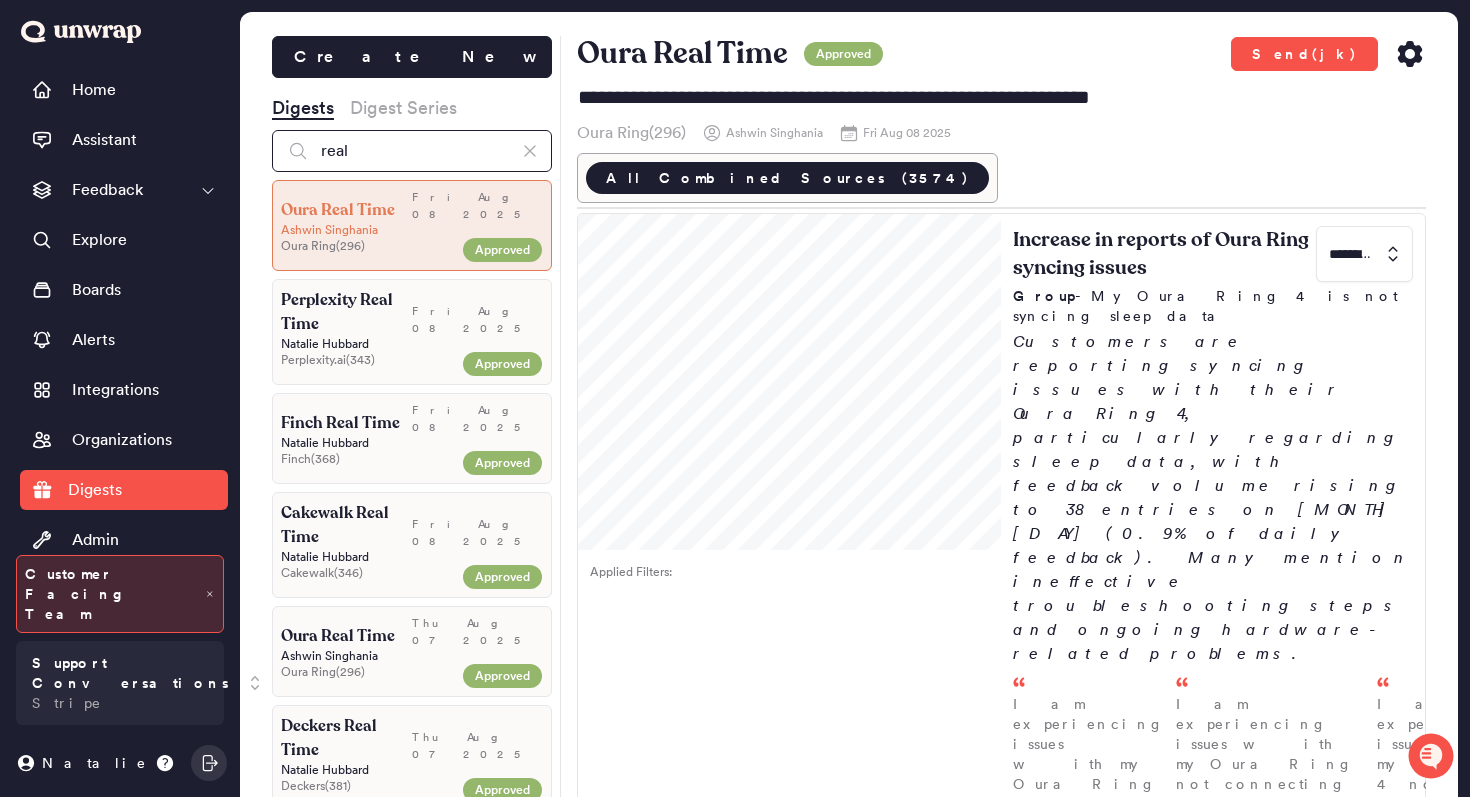 click on "real" at bounding box center [412, 151] 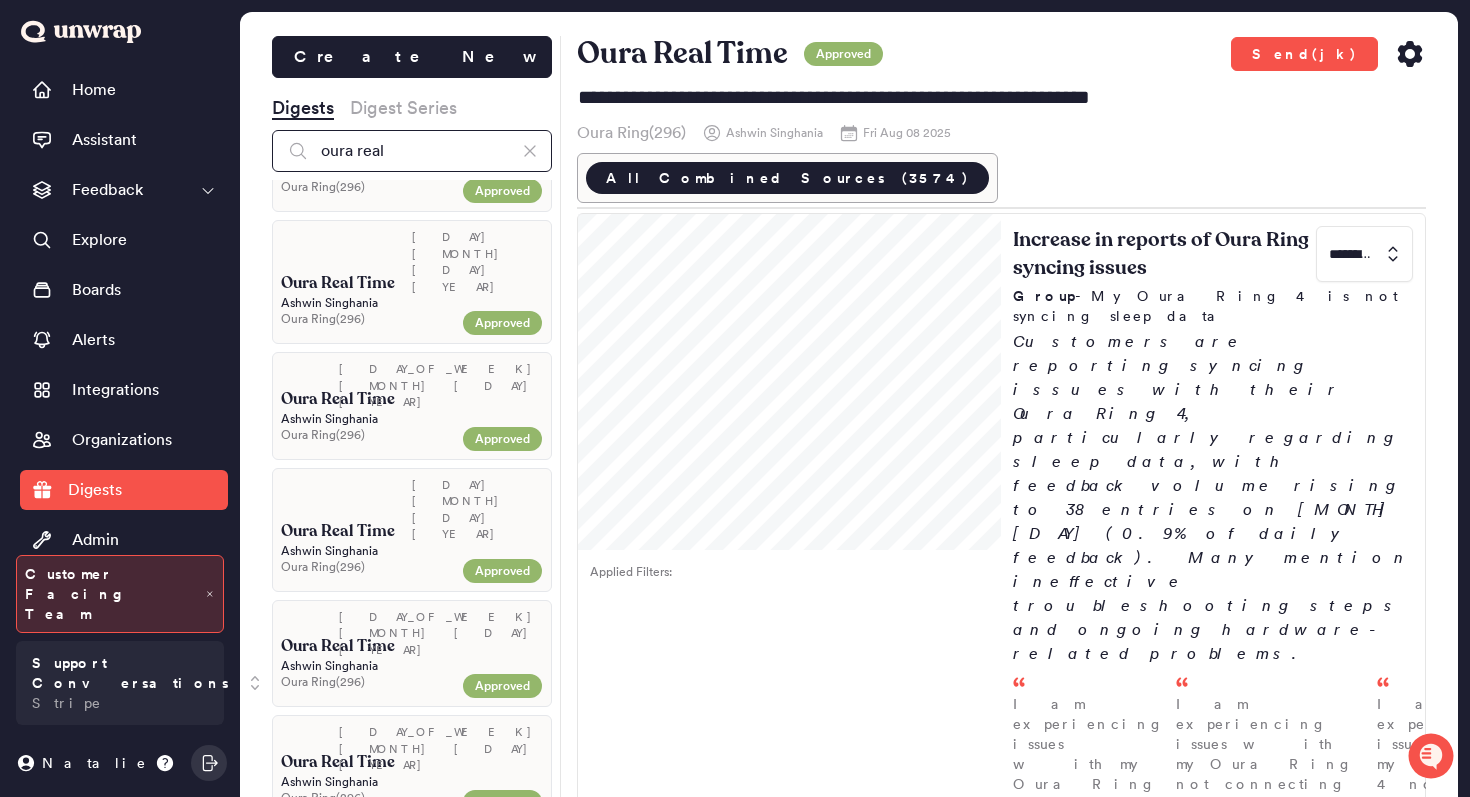 scroll, scrollTop: 3637, scrollLeft: 0, axis: vertical 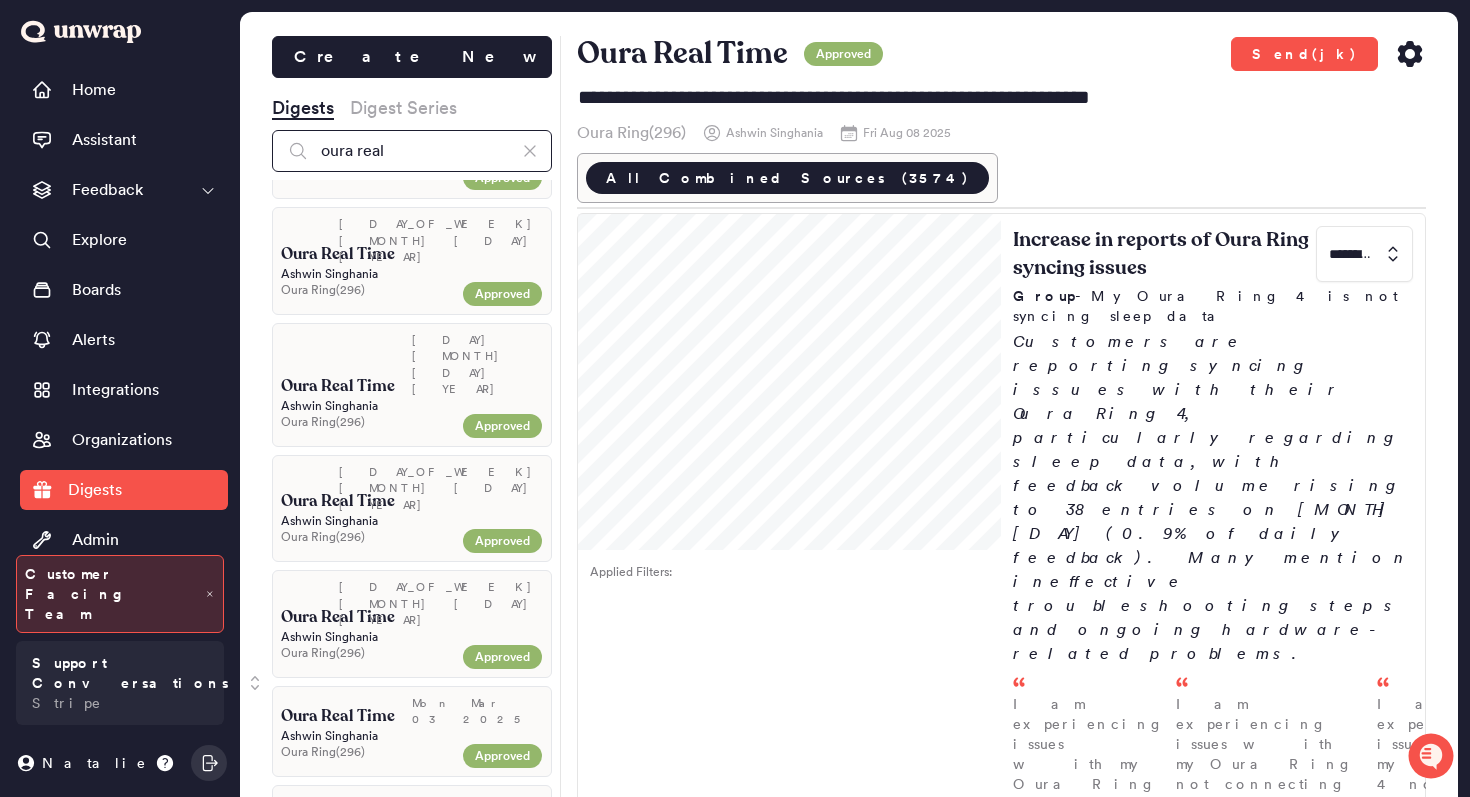 type on "oura real" 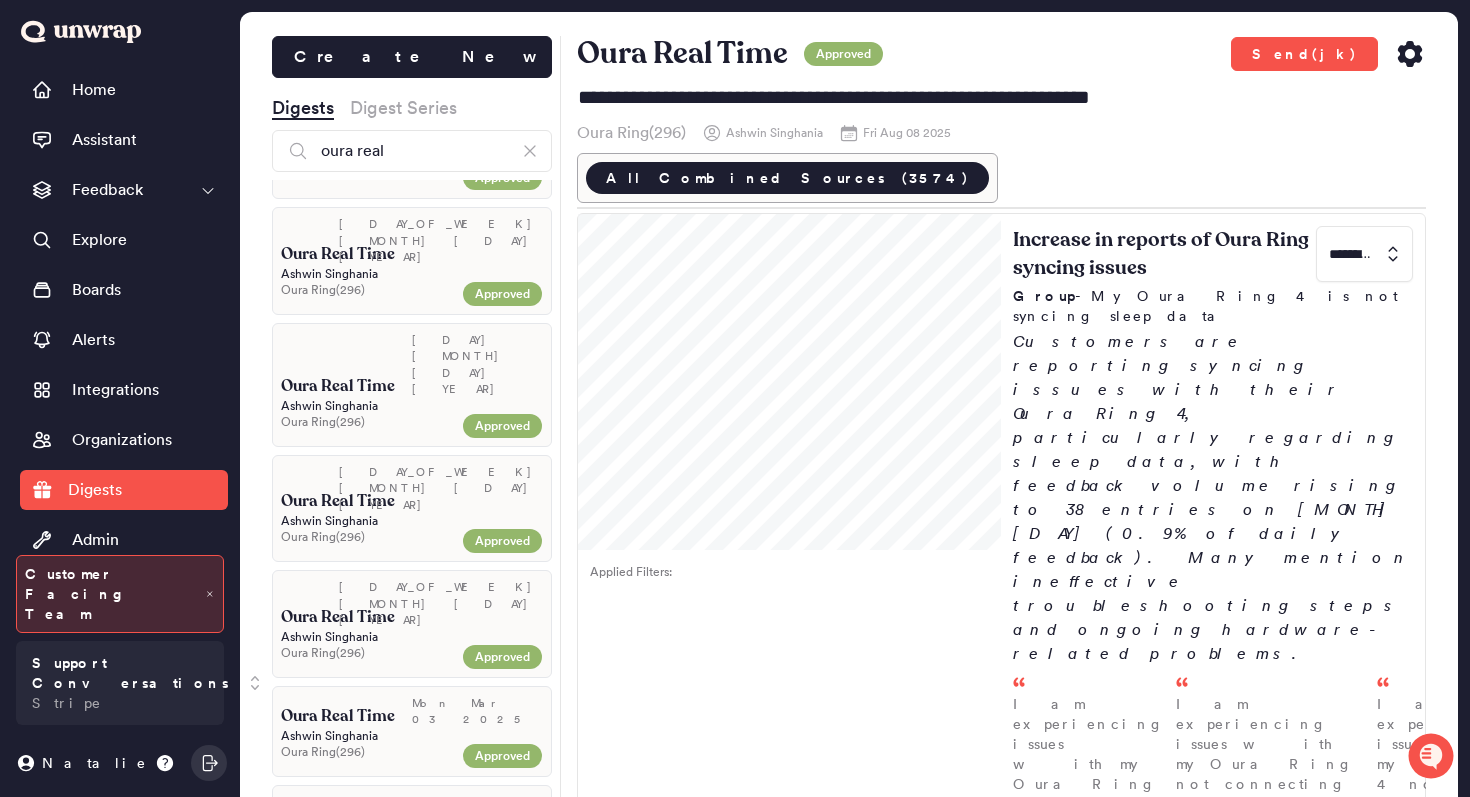 click on "[FIRST] [LAST]" at bounding box center (412, 934) 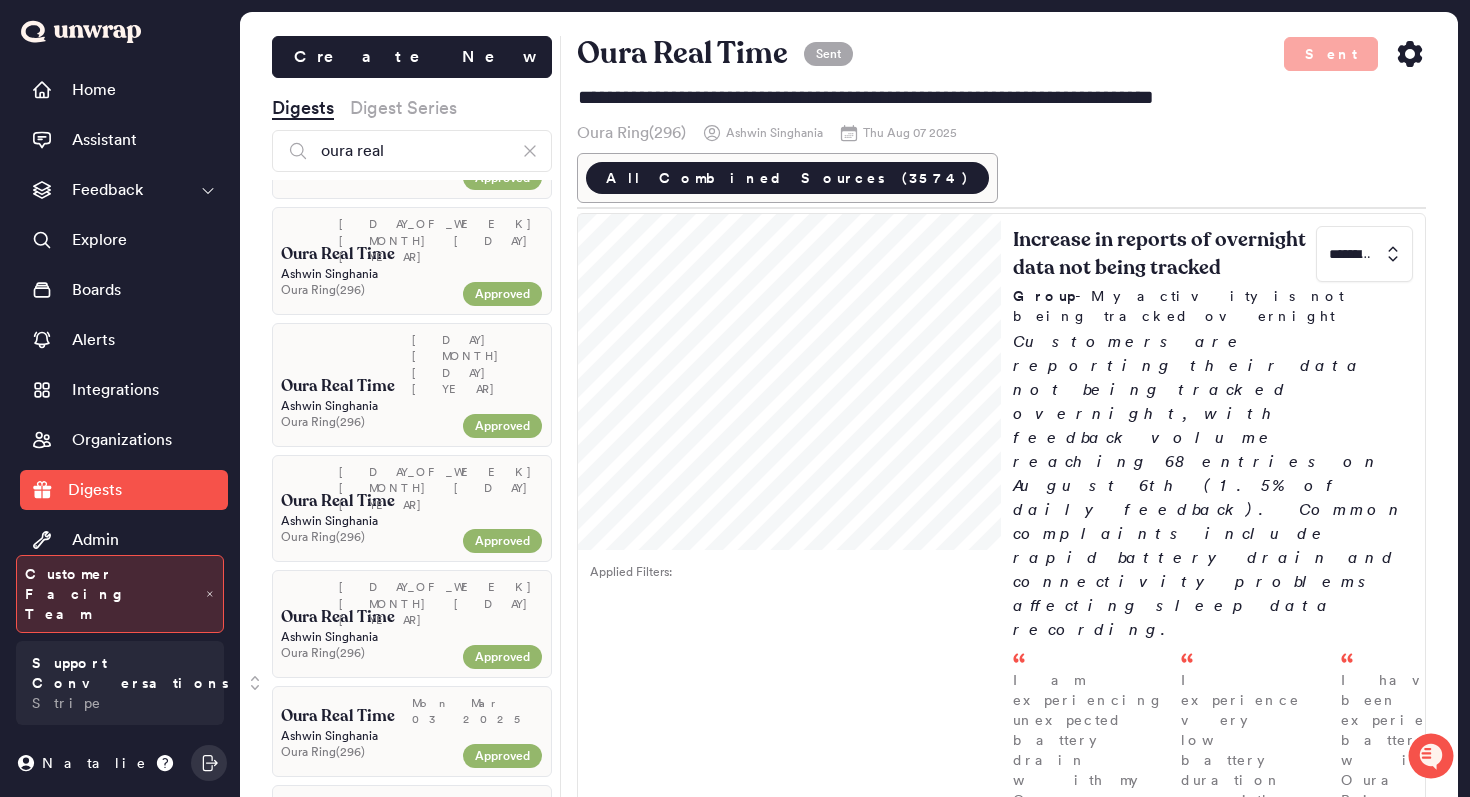 click on "Wed Aug 06 2025" at bounding box center [477, 1008] 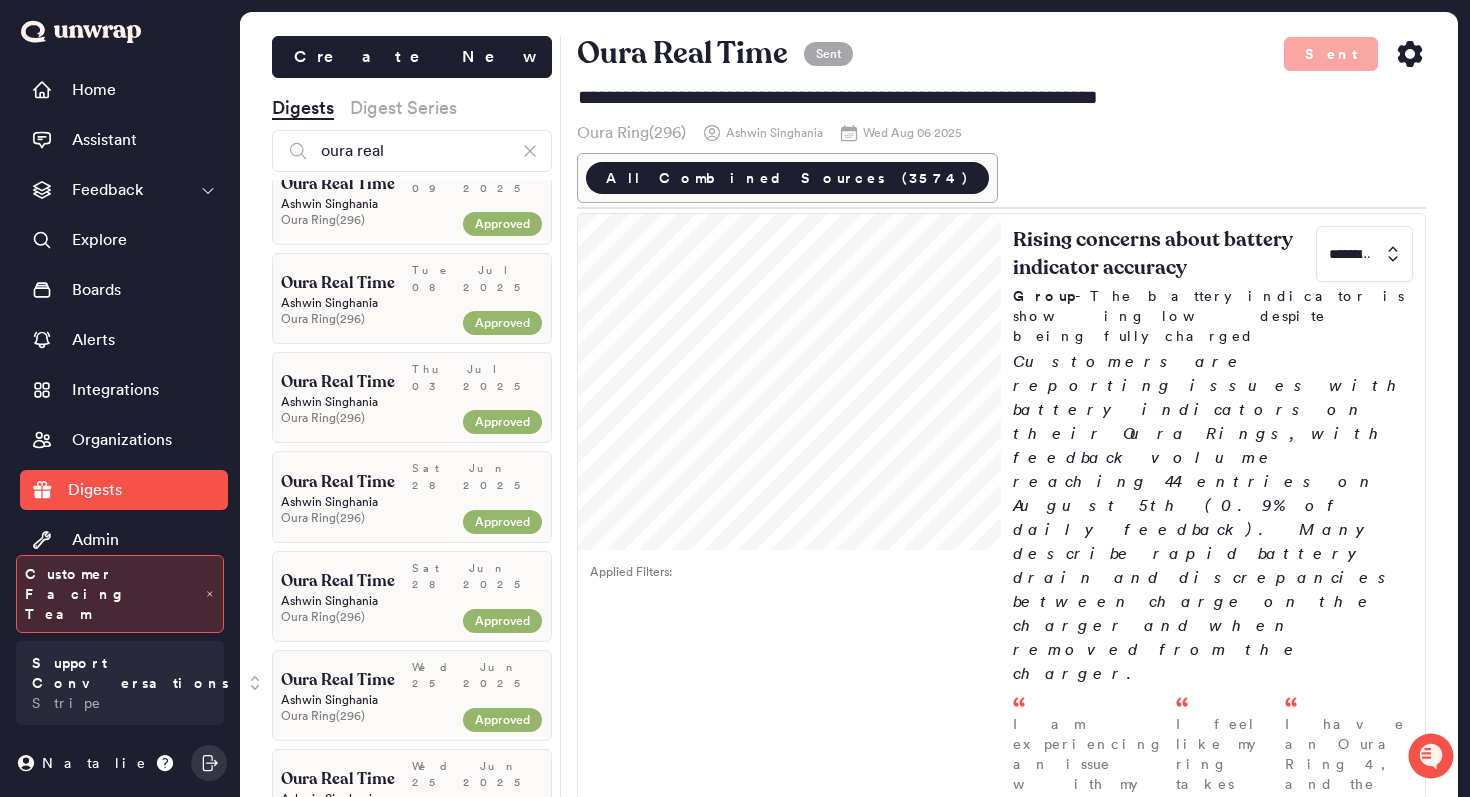 scroll, scrollTop: 0, scrollLeft: 0, axis: both 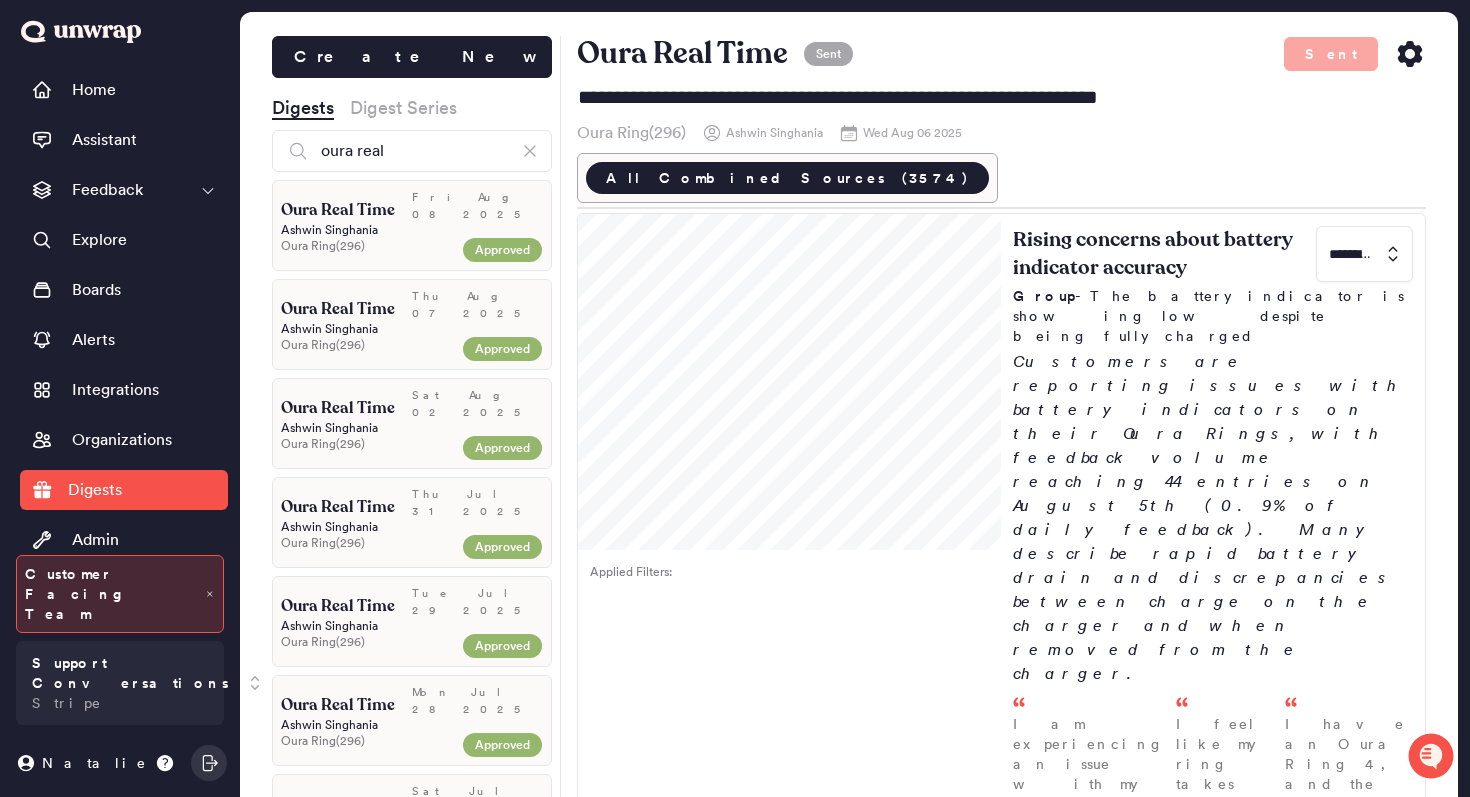 click on "Approved" at bounding box center (498, 250) 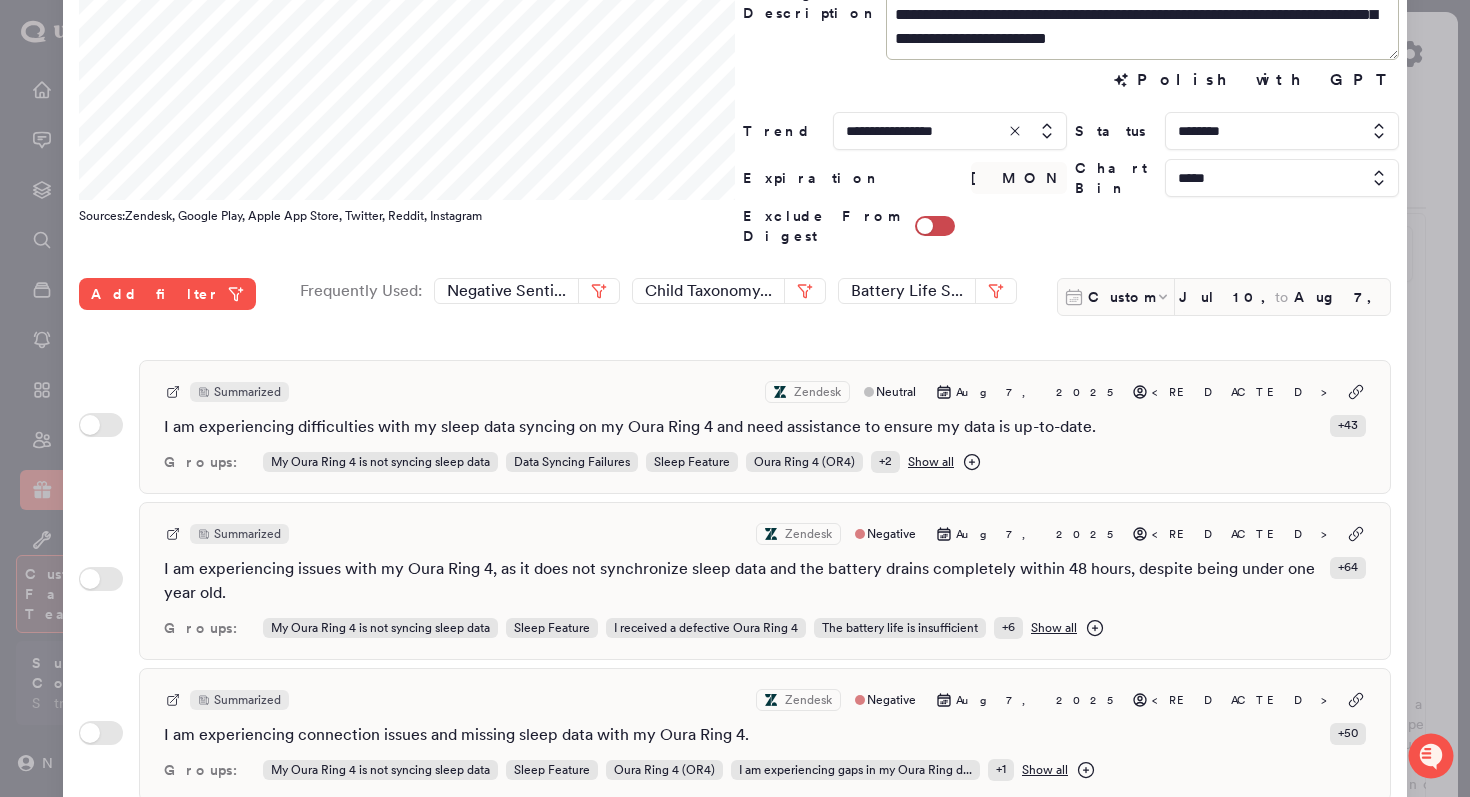 scroll, scrollTop: 222, scrollLeft: 0, axis: vertical 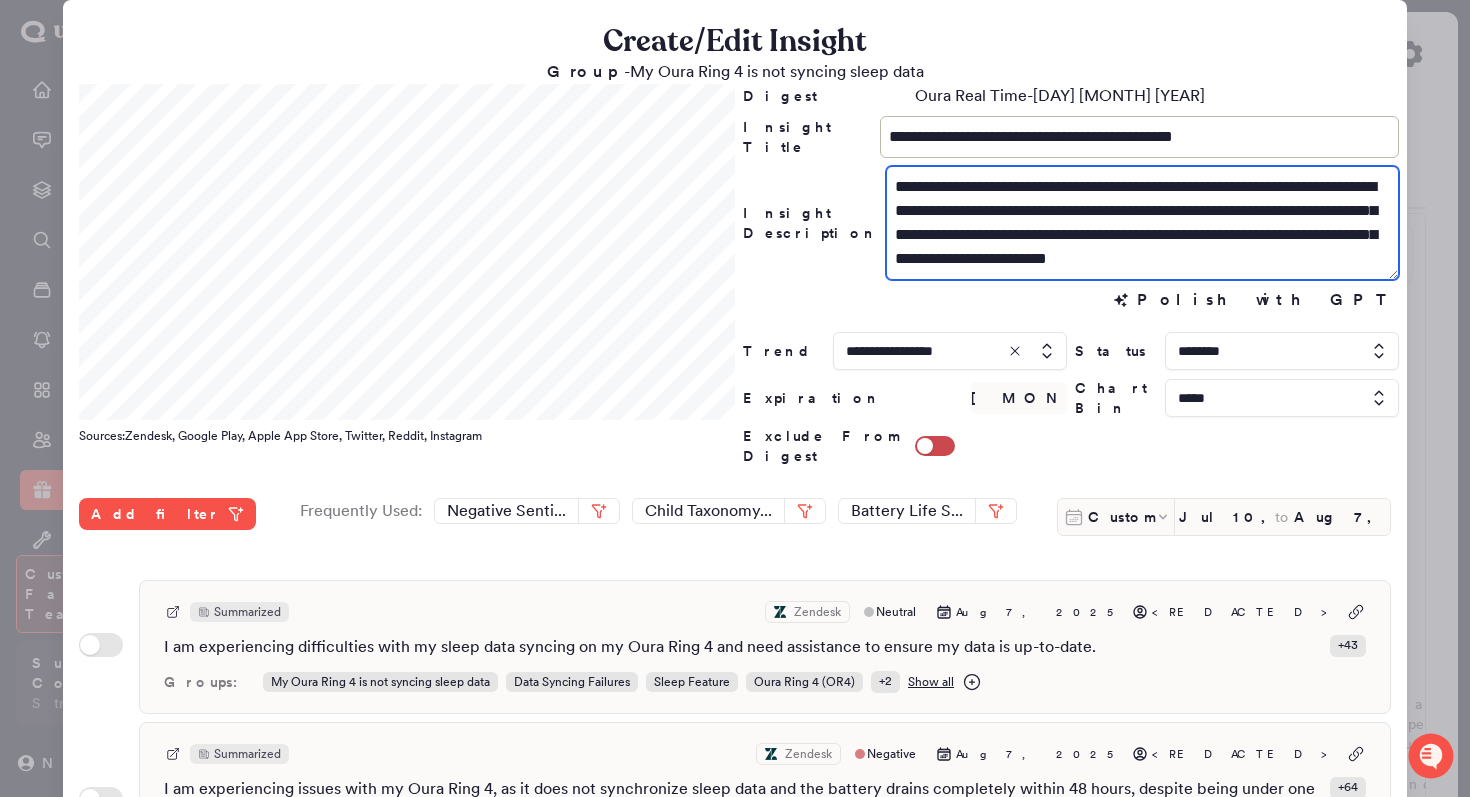 click on "**********" at bounding box center [1142, 223] 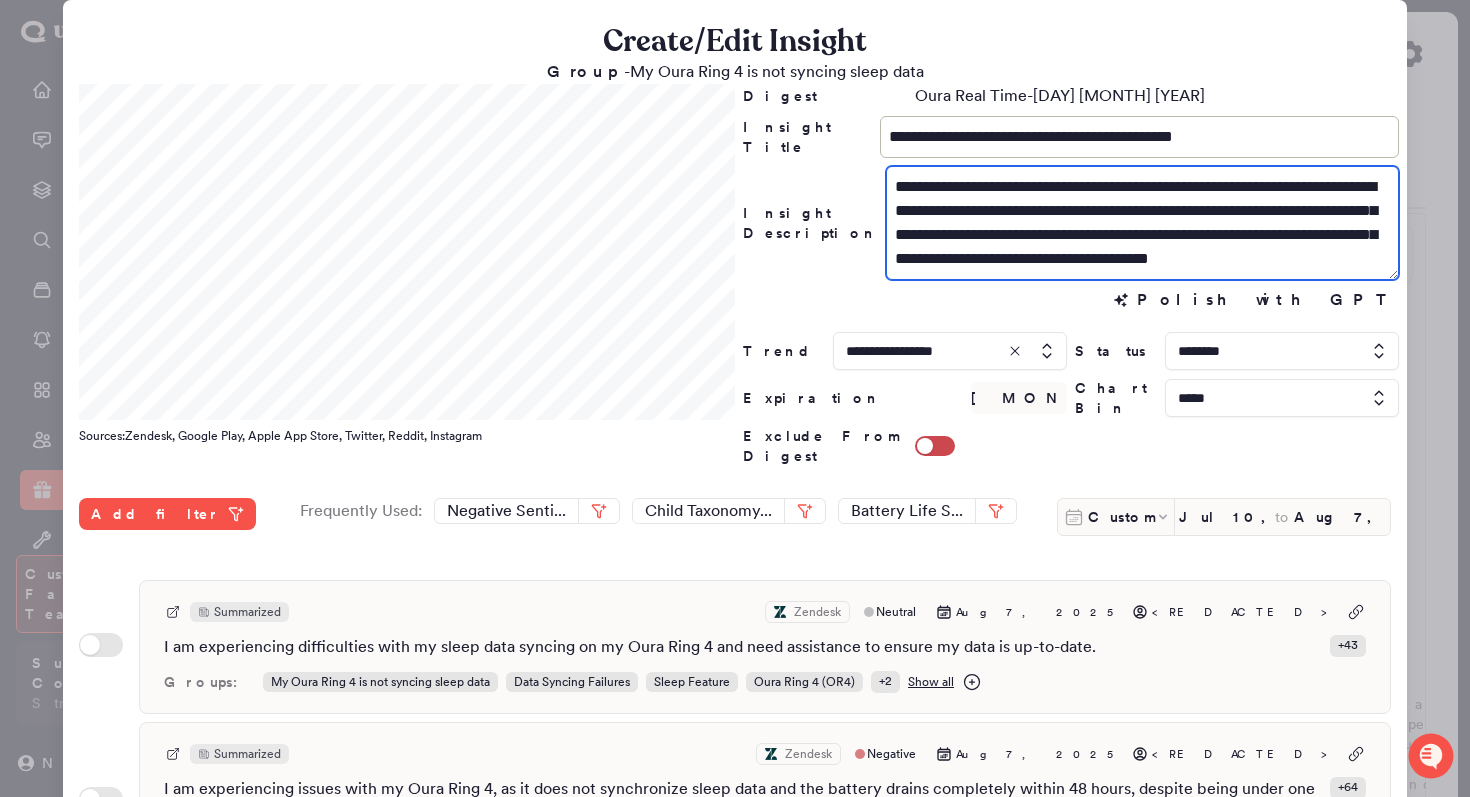 drag, startPoint x: 1140, startPoint y: 216, endPoint x: 1248, endPoint y: 190, distance: 111.085556 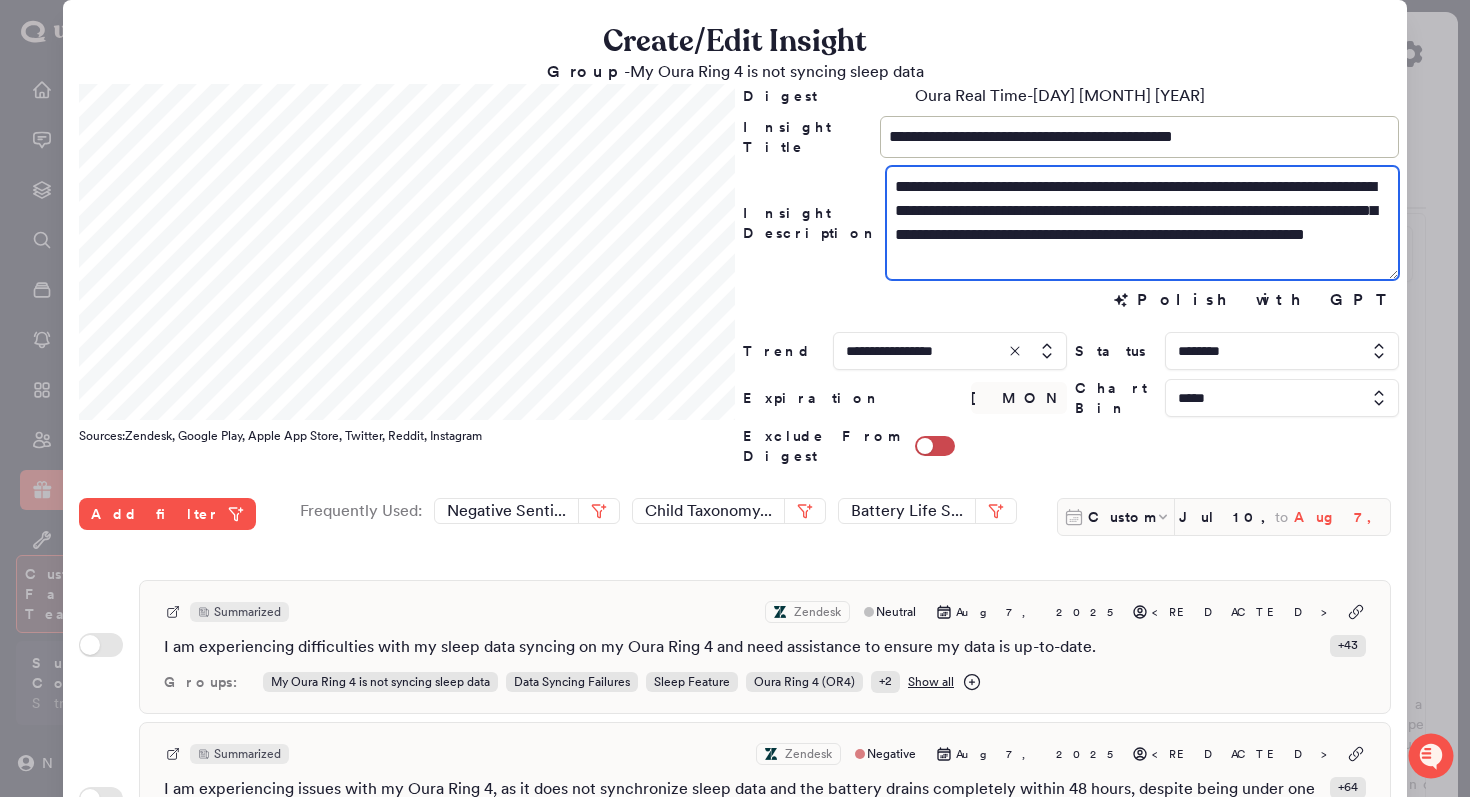 type on "**********" 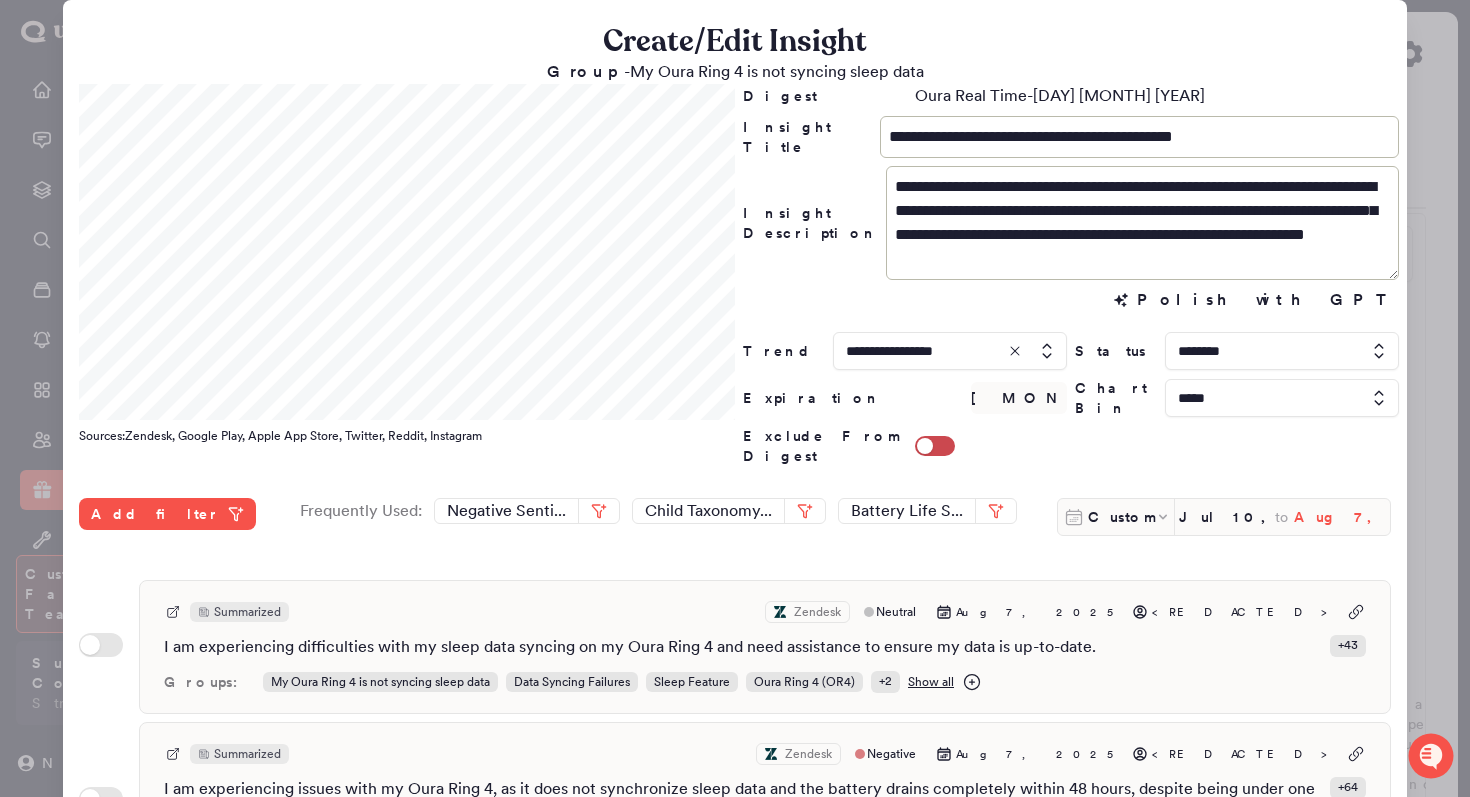 click on "Aug 7, 2025" at bounding box center [1342, 517] 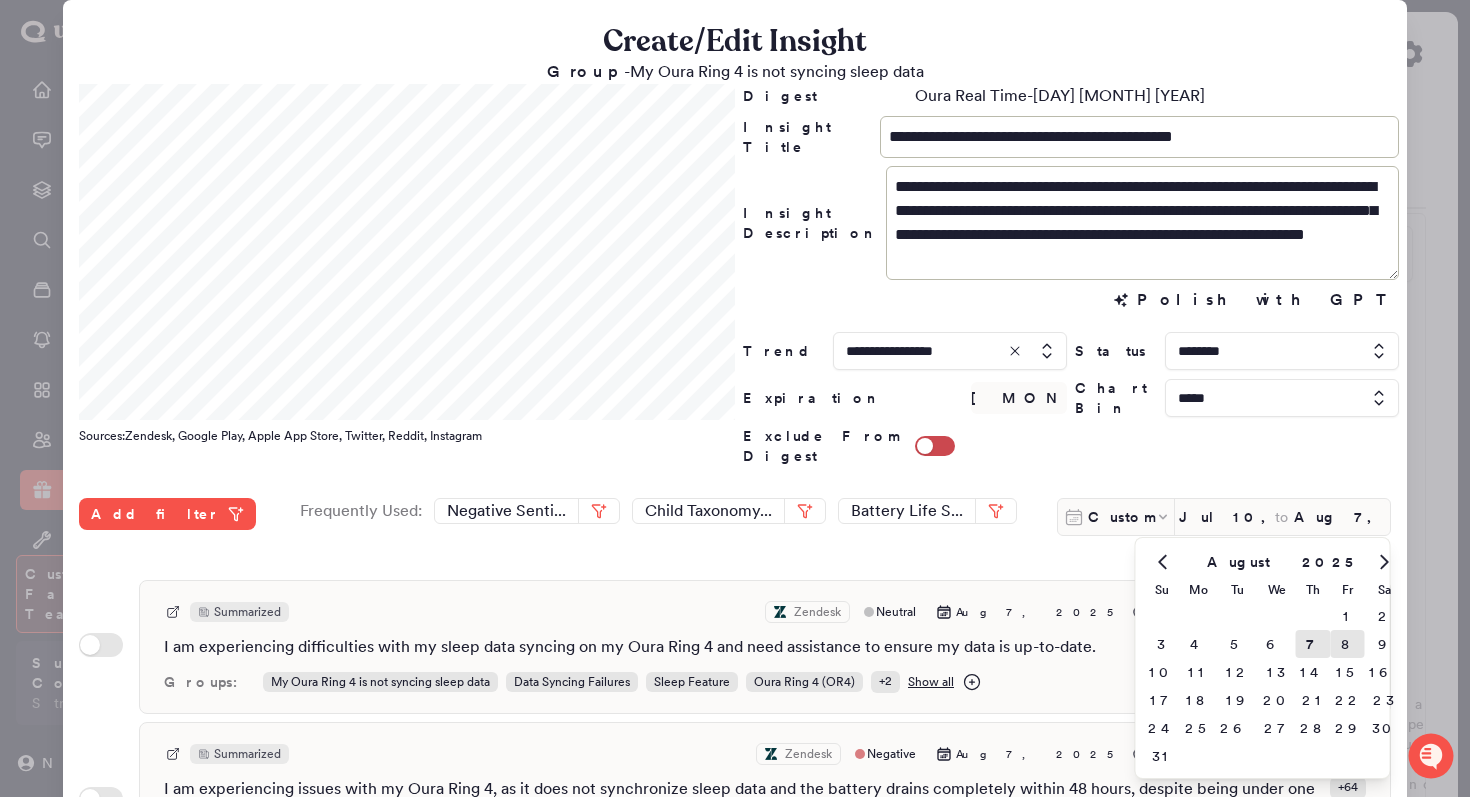 click on "8" at bounding box center (1348, 644) 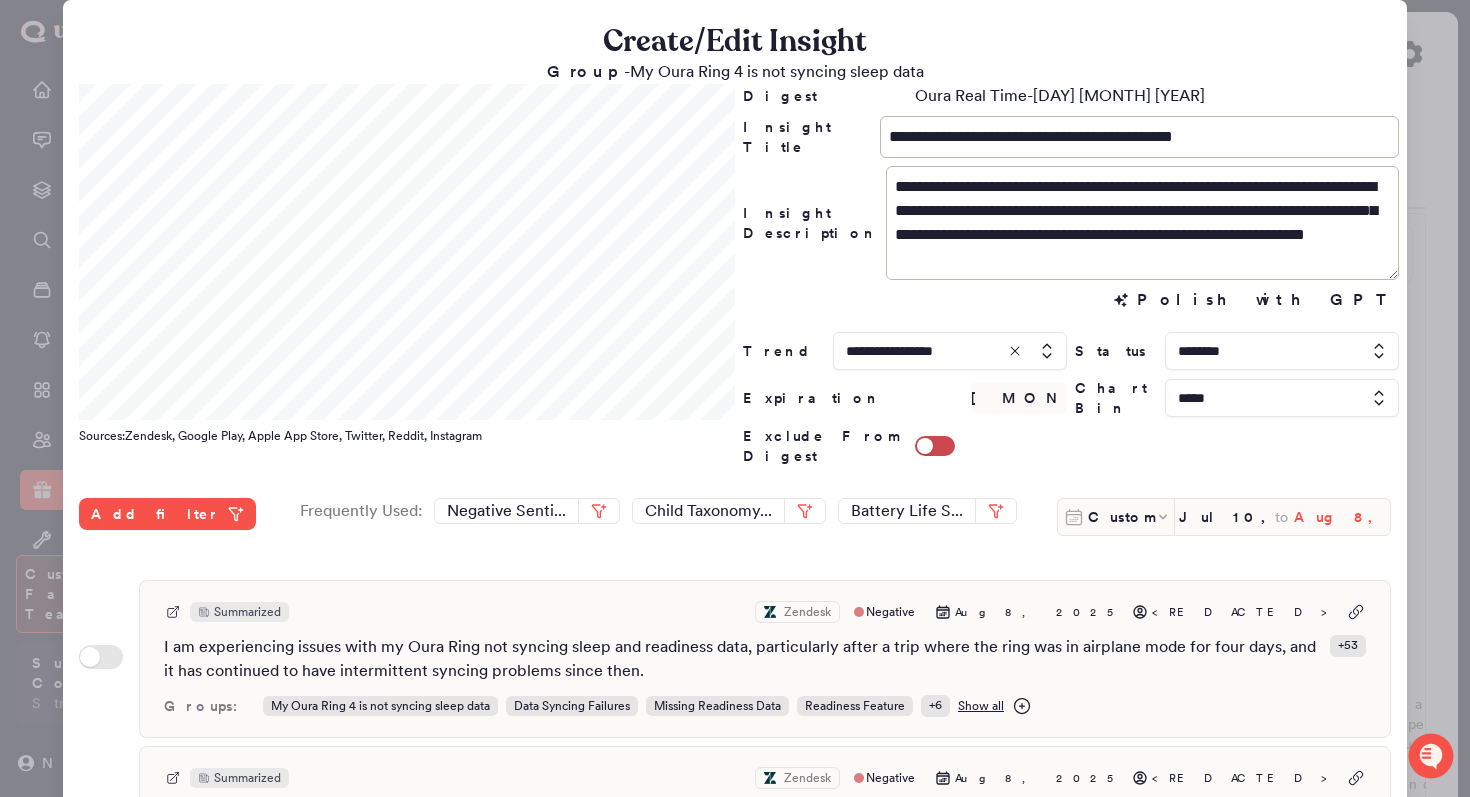 click on "Aug 8, 2025" at bounding box center (1342, 517) 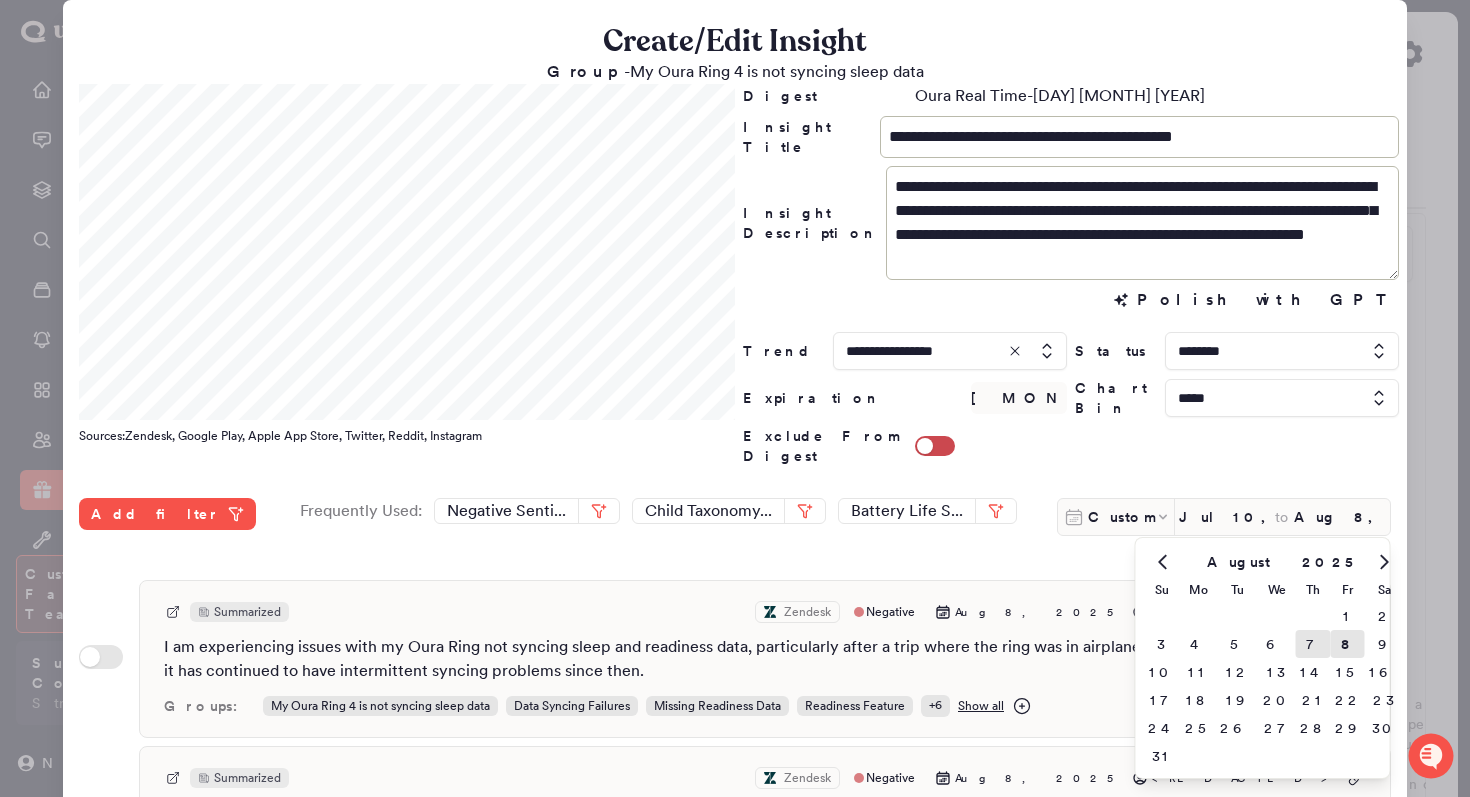 click on "7" at bounding box center [1313, 644] 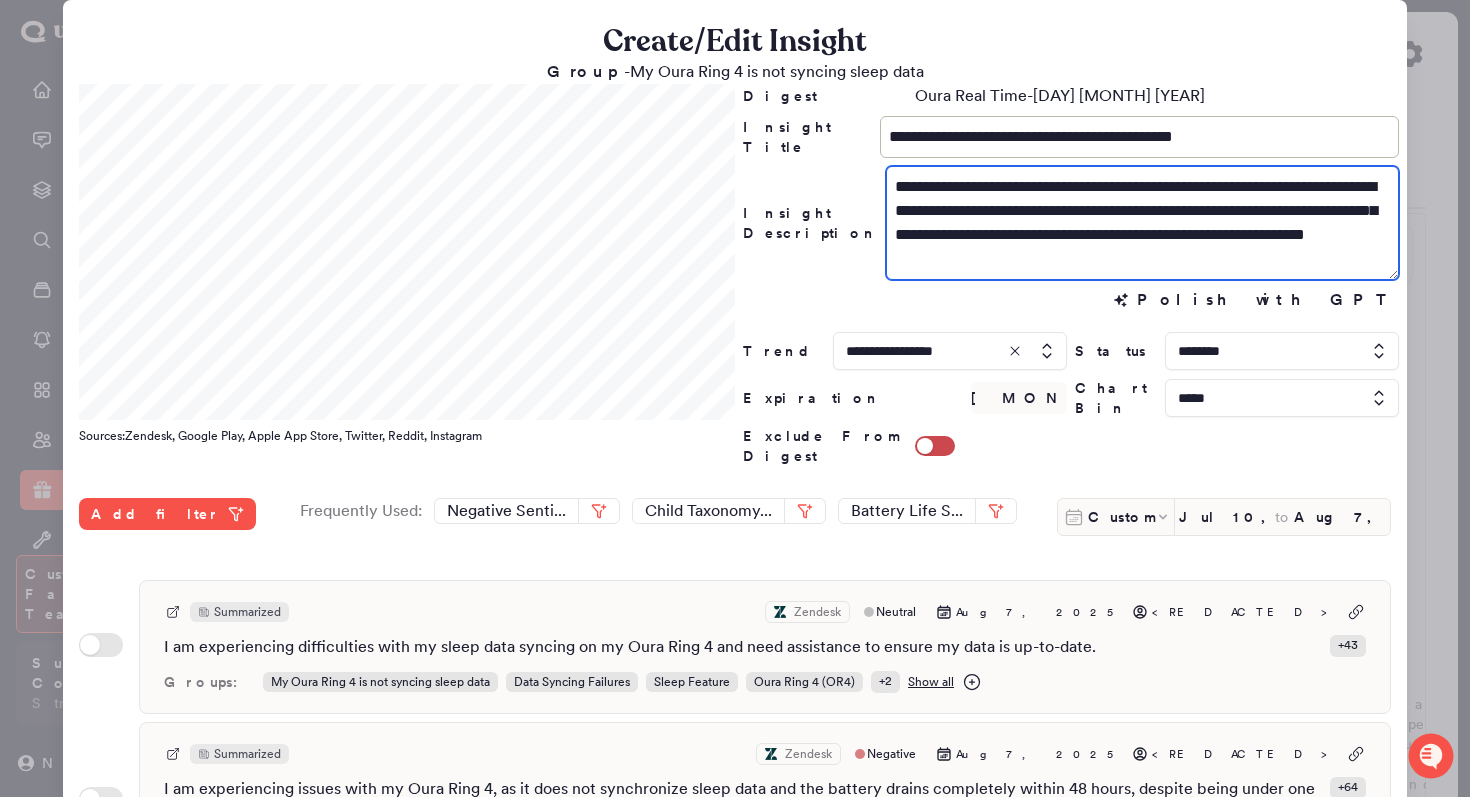 click on "**********" at bounding box center (1142, 223) 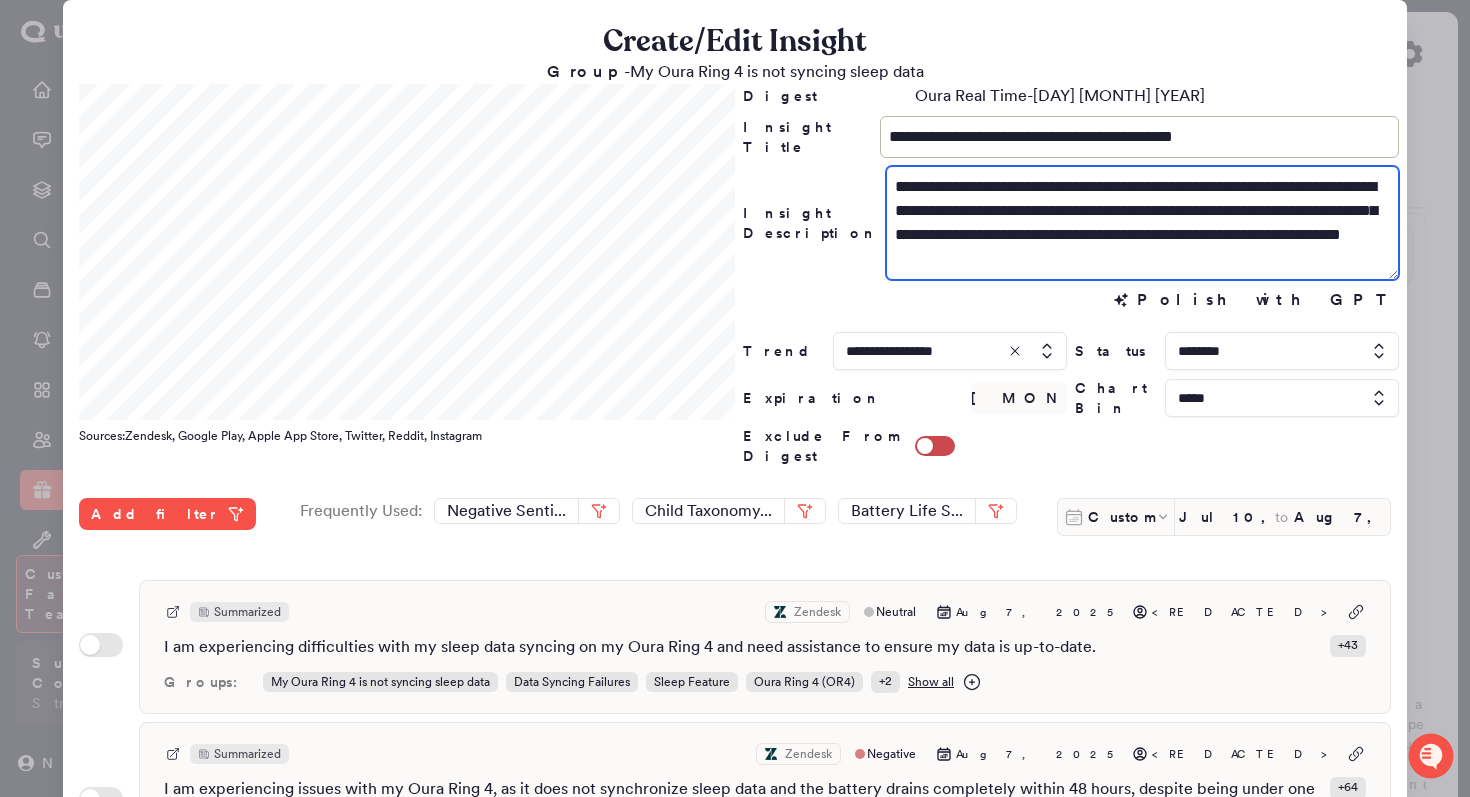 click on "**********" at bounding box center [1142, 223] 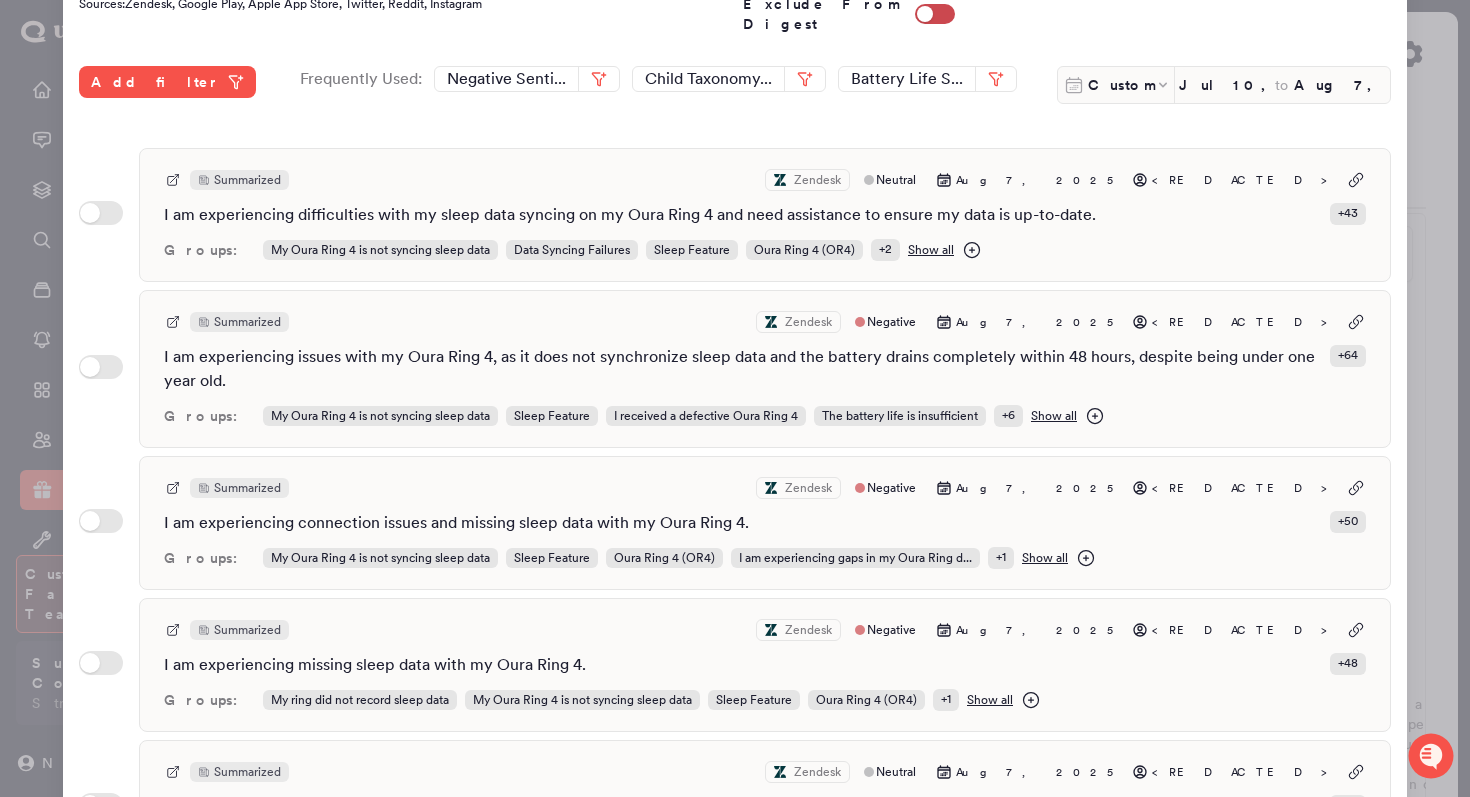 scroll, scrollTop: 531, scrollLeft: 0, axis: vertical 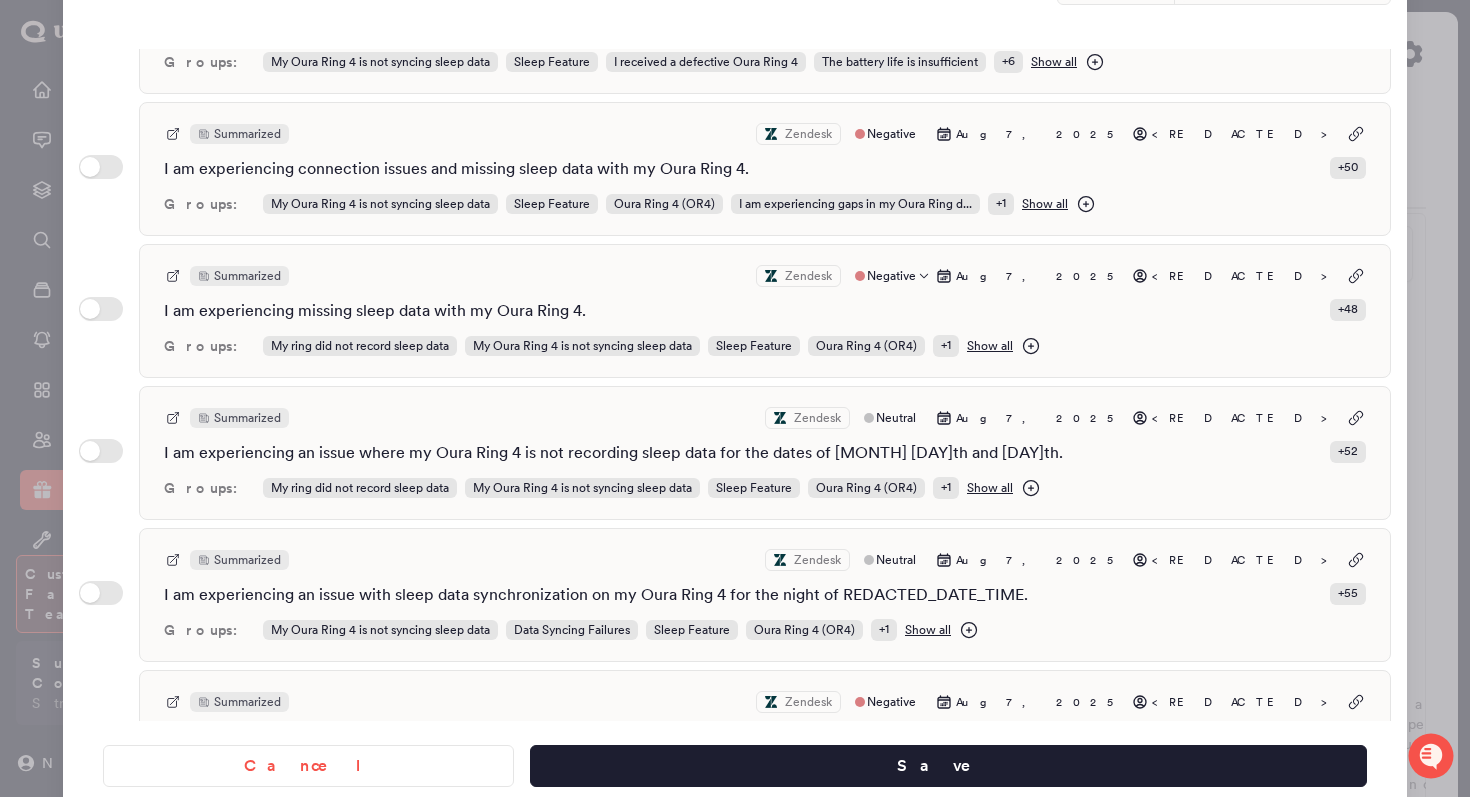 click on "Summarized Zendesk Negative [MONTH] [DAY], [YEAR] <REDACTED> I am experiencing missing sleep data with my Oura Ring 4.    + 48 Groups: My ring did not record sleep data My Oura Ring 4 is not syncing sleep data Sleep Feature Oura Ring 4 (OR4) + 1 Show all" at bounding box center [765, 311] 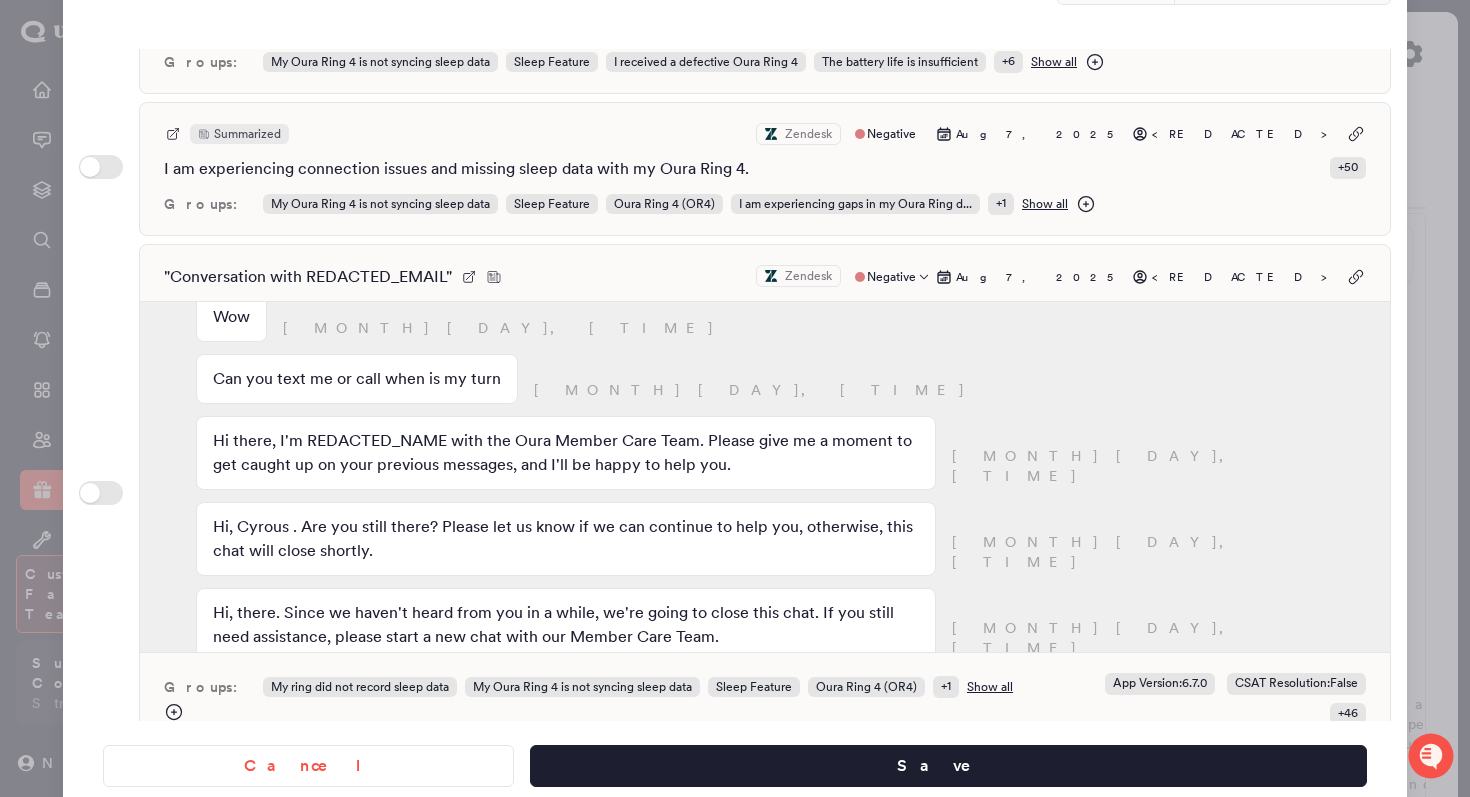 scroll, scrollTop: 494, scrollLeft: 0, axis: vertical 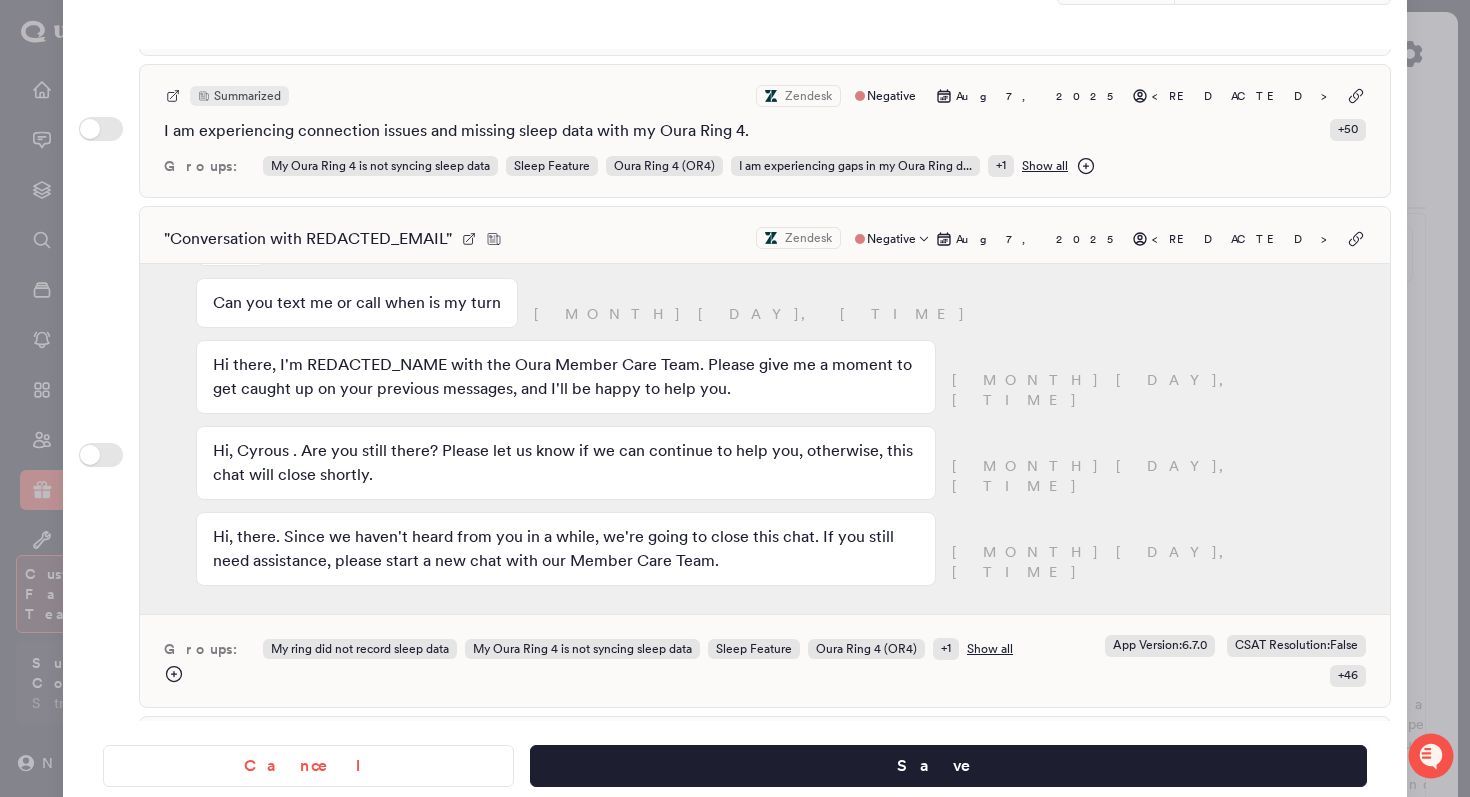 click on "Wow [MONTH] [DAY], [TIME]" at bounding box center (765, 247) 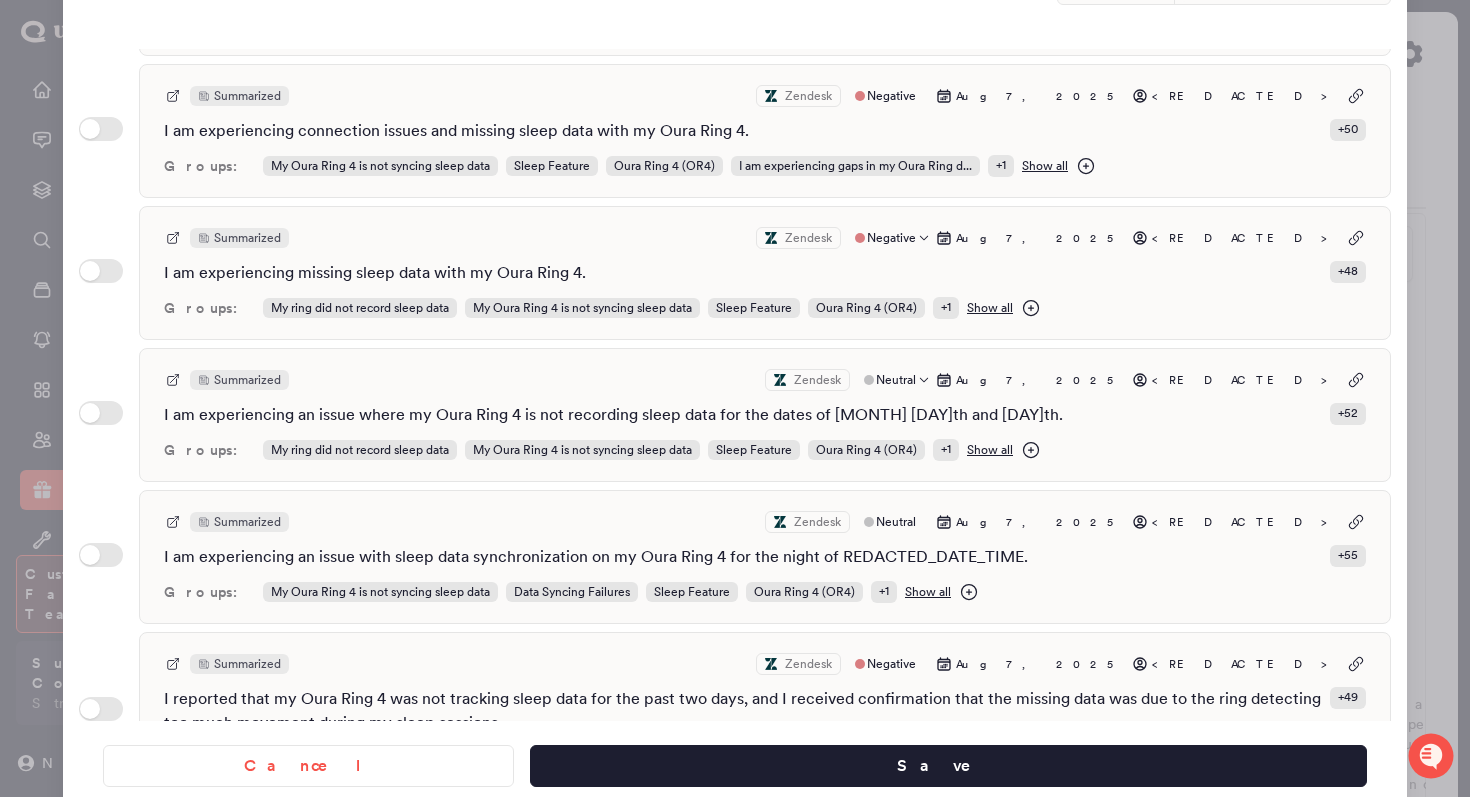 click on "Summarized Zendesk Neutral [MONTH] [DAY], [YEAR] <REDACTED> I am experiencing an issue where my Oura Ring 4 is not recording sleep data for the dates of [MONTH] [DAY]th and [DAY]th.    + 52 Groups: My ring did not record sleep data My Oura Ring 4 is not syncing sleep data Sleep Feature Oura Ring 4 (OR4) + 1 Show all" at bounding box center (765, 415) 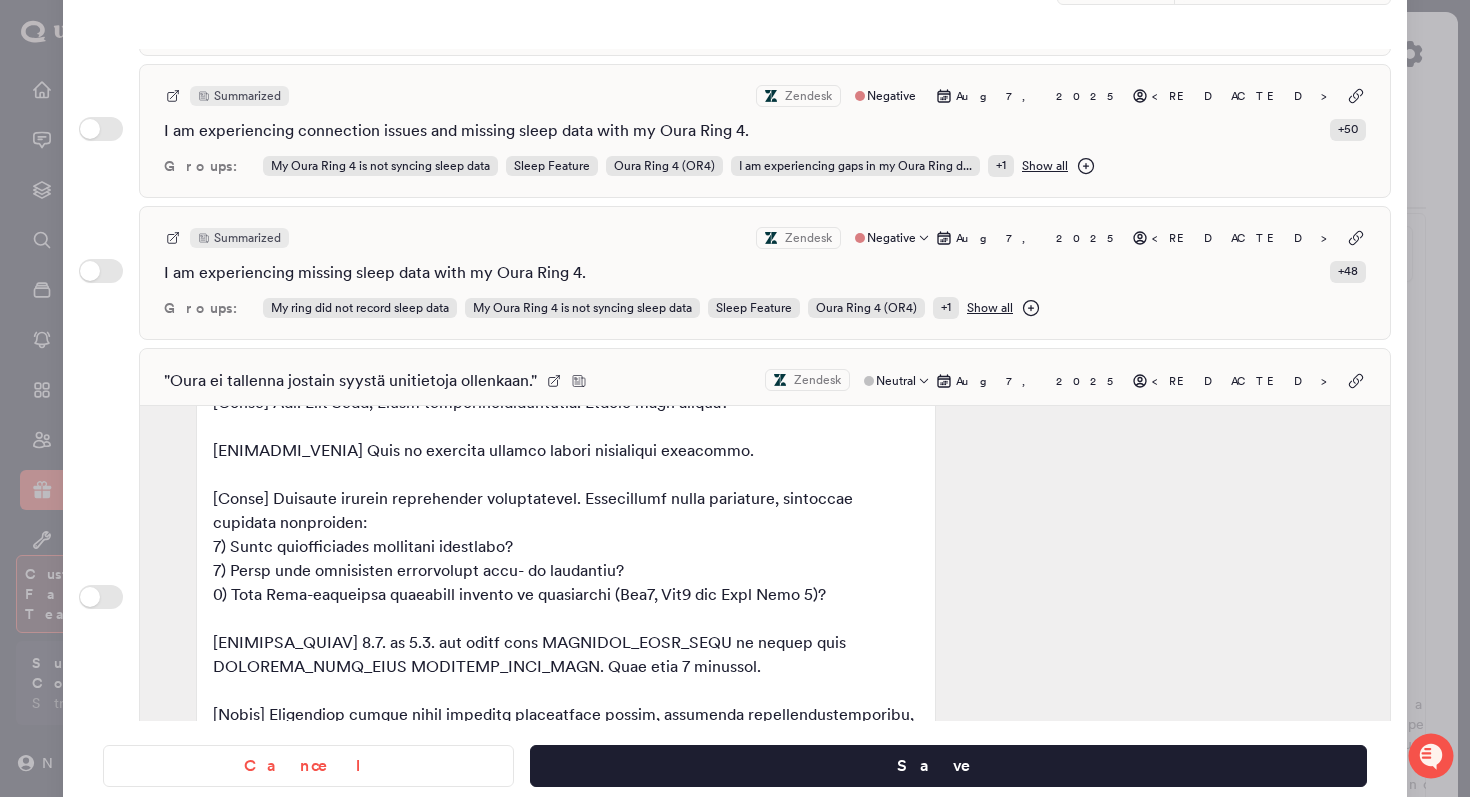scroll, scrollTop: 204, scrollLeft: 0, axis: vertical 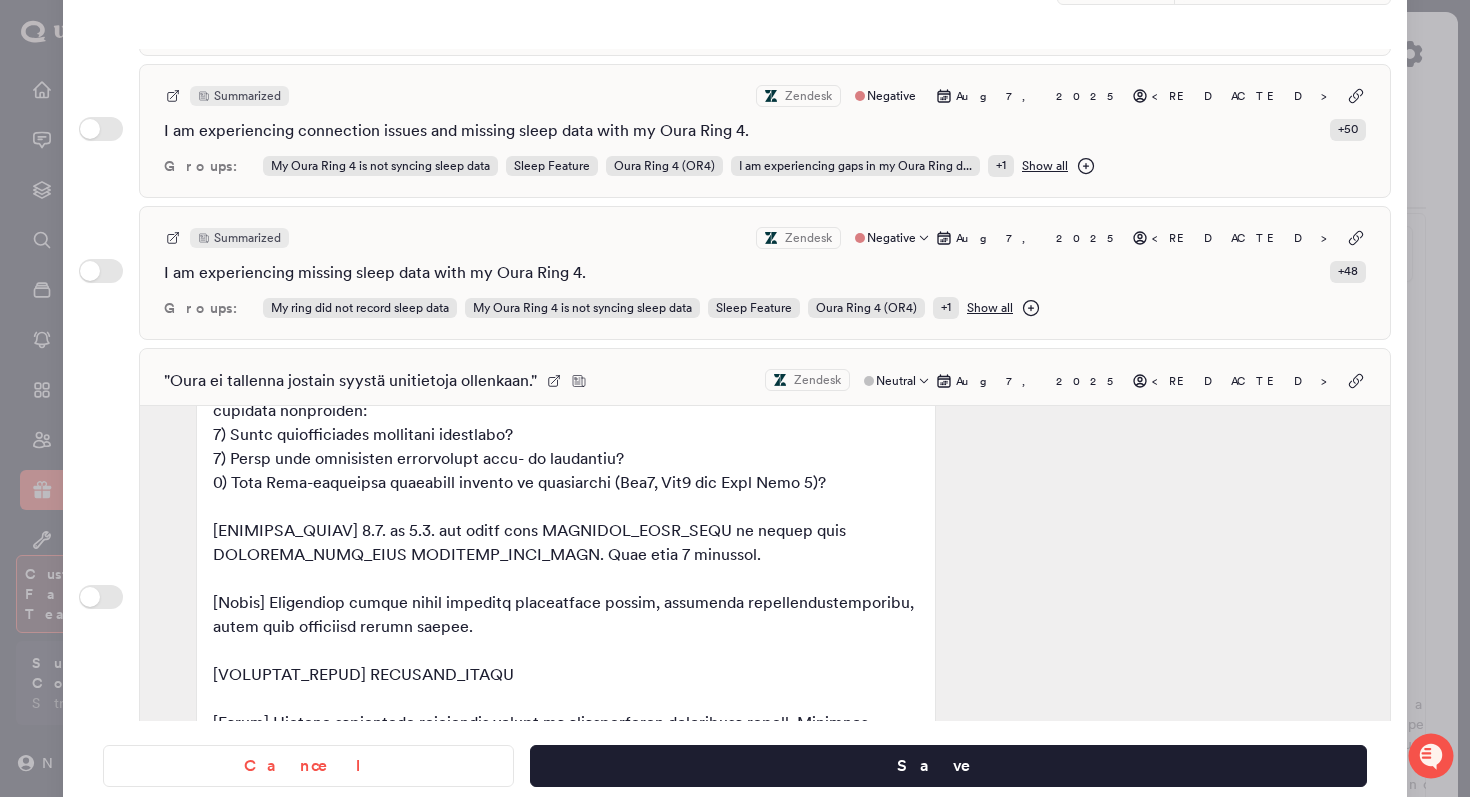 click on "" Oura ei tallenna jostain syystä unitietoja ollenkaan. " Zendesk Neutral [MONTH] [DAY], [YEAR] <REDACTED> [MONTH] [DAY], [TIME] [MONTH] [DAY], [TIME] Ring Serial Number: 20160A2441031436 [MONTH] [DAY], [TIME] Issue/Request: Missing sleep data  Troubleshooting steps/Details: Check darwin - Battery: DCIR failure present - Battery life estimate was 1d 15h 53m.  Solution: Battery drain
<REDACTED>  + 50" at bounding box center [765, 599] 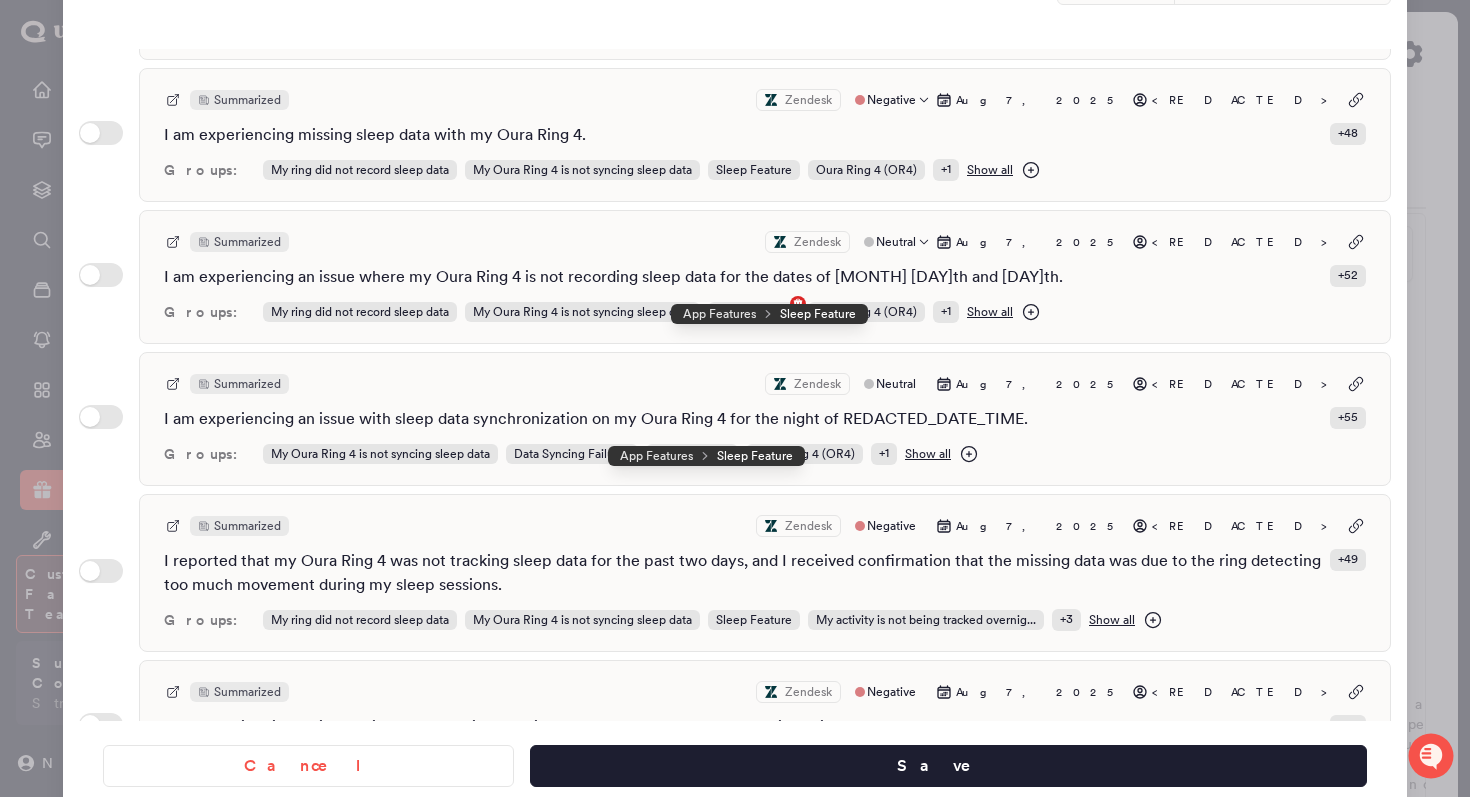 scroll, scrollTop: 432, scrollLeft: 0, axis: vertical 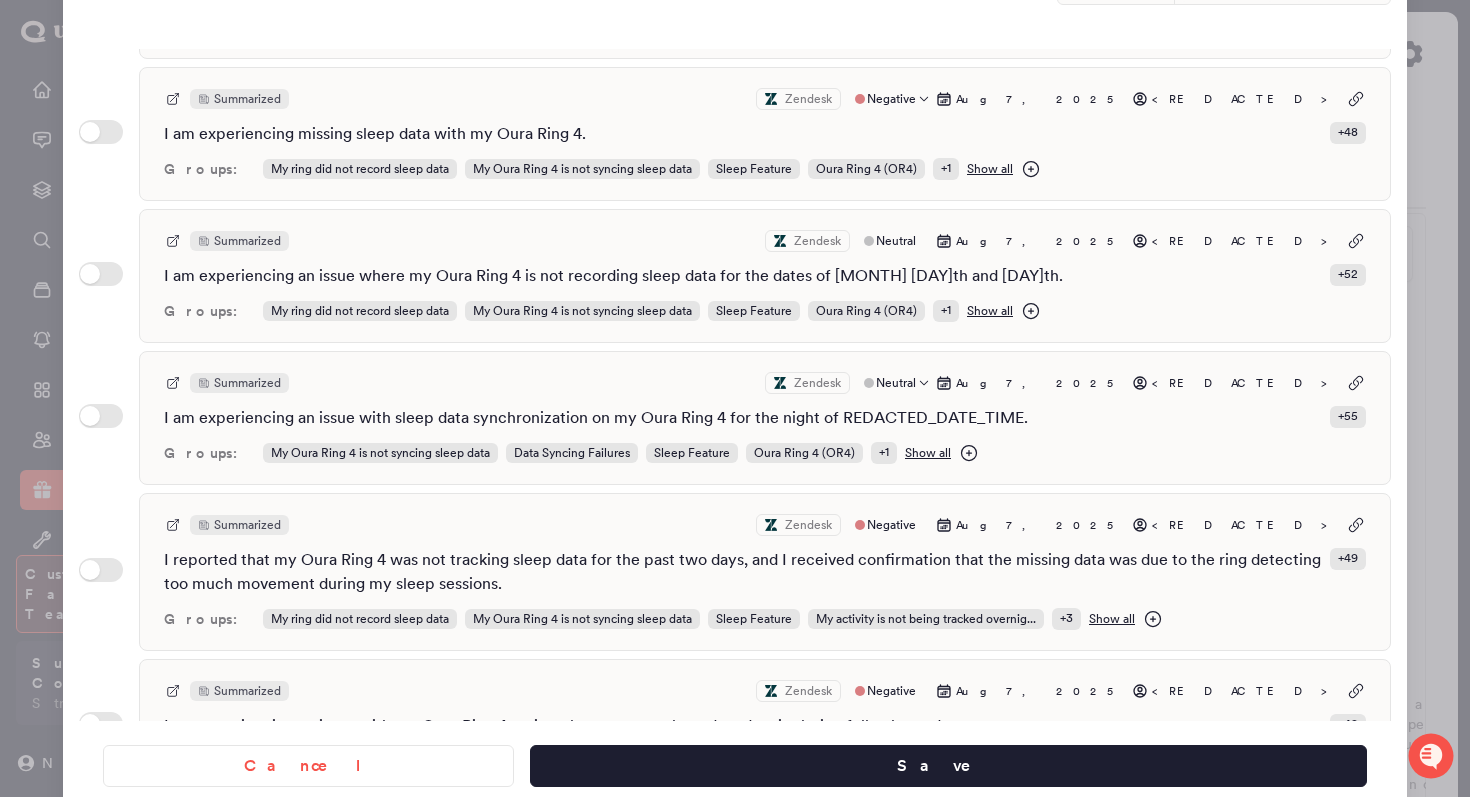click on "Summarized Zendesk Neutral [MONTH] [DAY], [YEAR] <REDACTED> I am experiencing an issue with sleep data synchronization on my Oura Ring 4 for the night of REDACTED_DATE_TIME. + 55 Groups: My Oura Ring 4 is not syncing sleep data Data Syncing Failures Sleep Feature Oura Ring 4 (OR4) + 1 Show all" at bounding box center (765, 418) 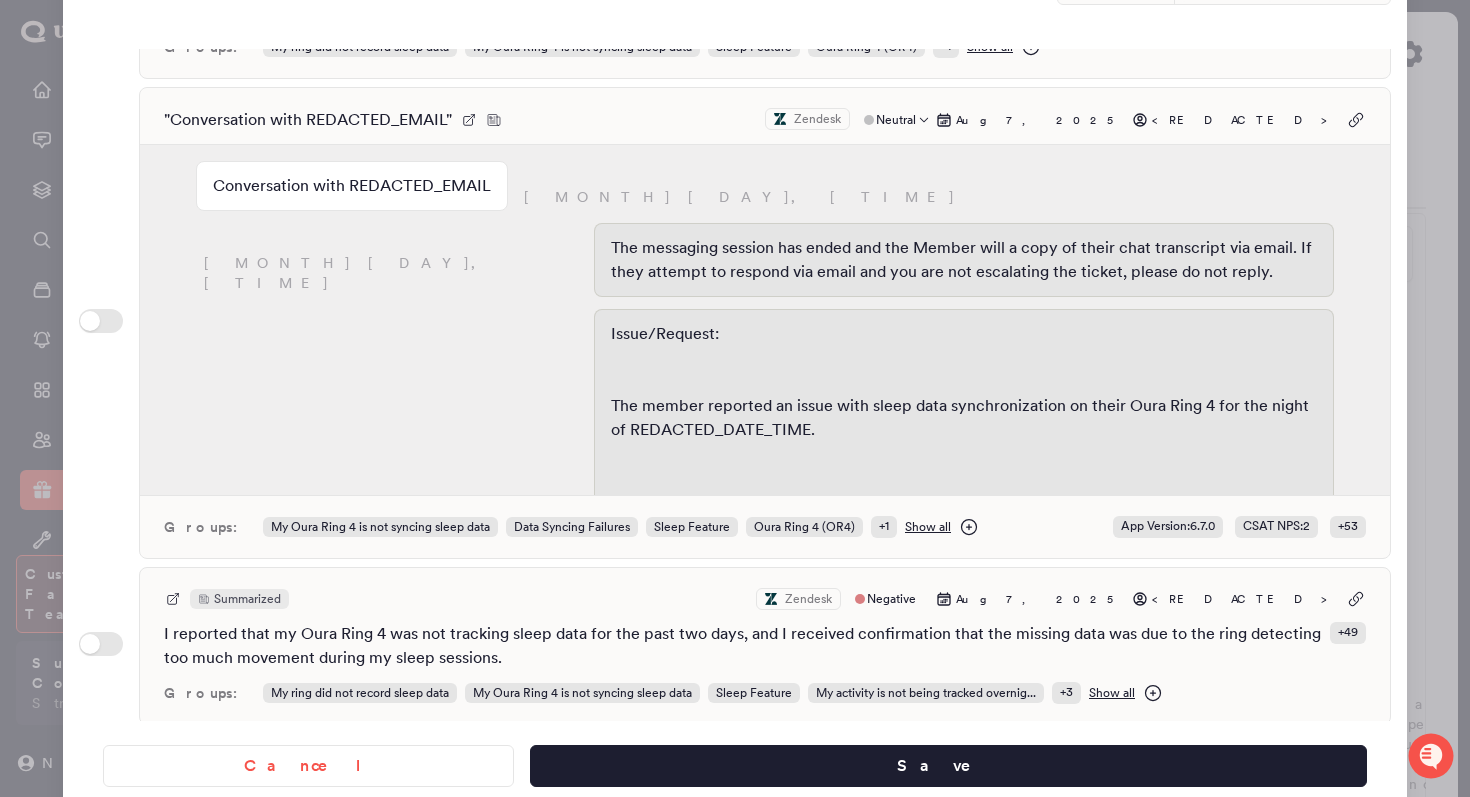 scroll, scrollTop: 720, scrollLeft: 0, axis: vertical 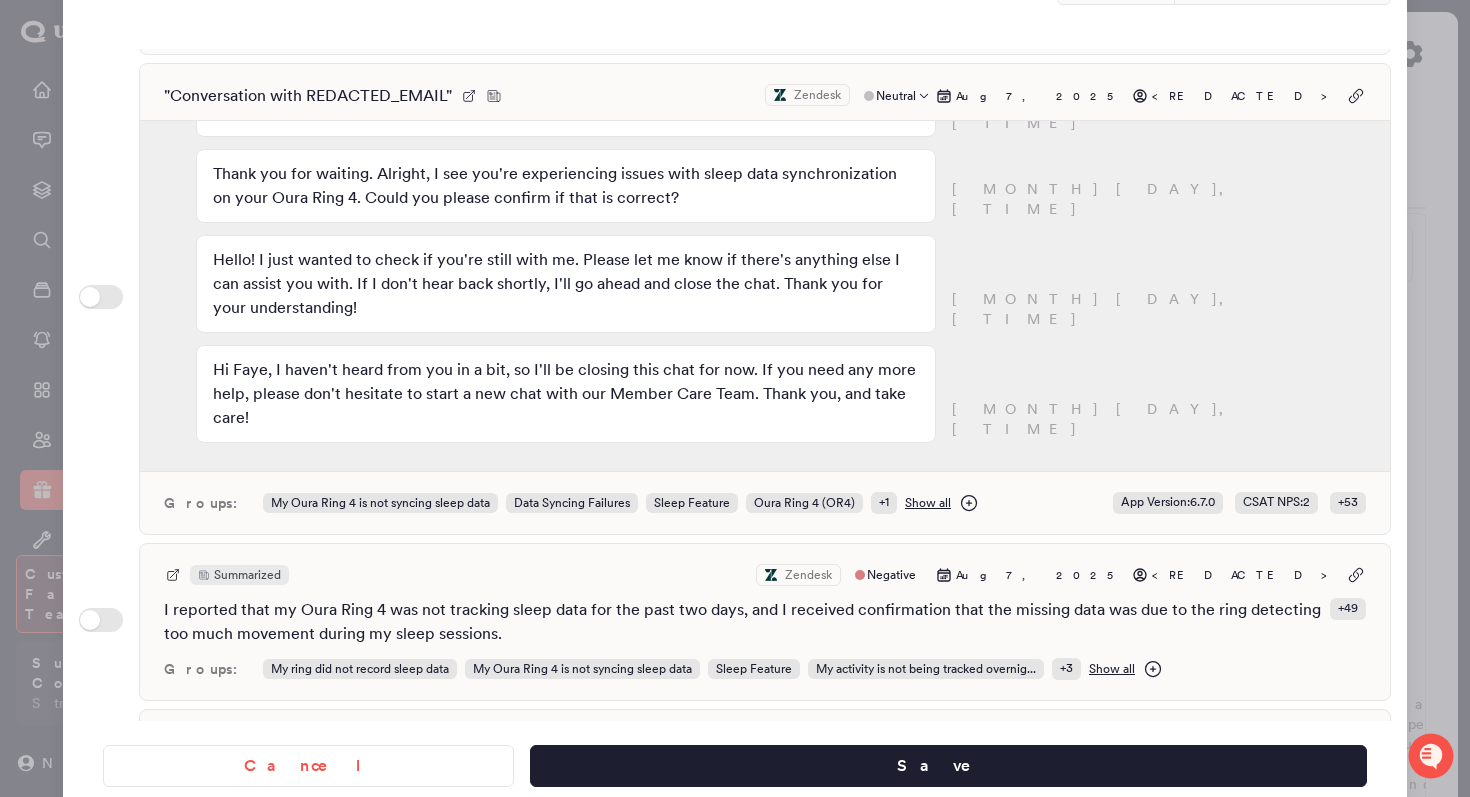 click on "" Conversation with REDACTED_EMAIL " Zendesk Neutral [MONTH] [DAY], [YEAR] <REDACTED>" at bounding box center [765, 96] 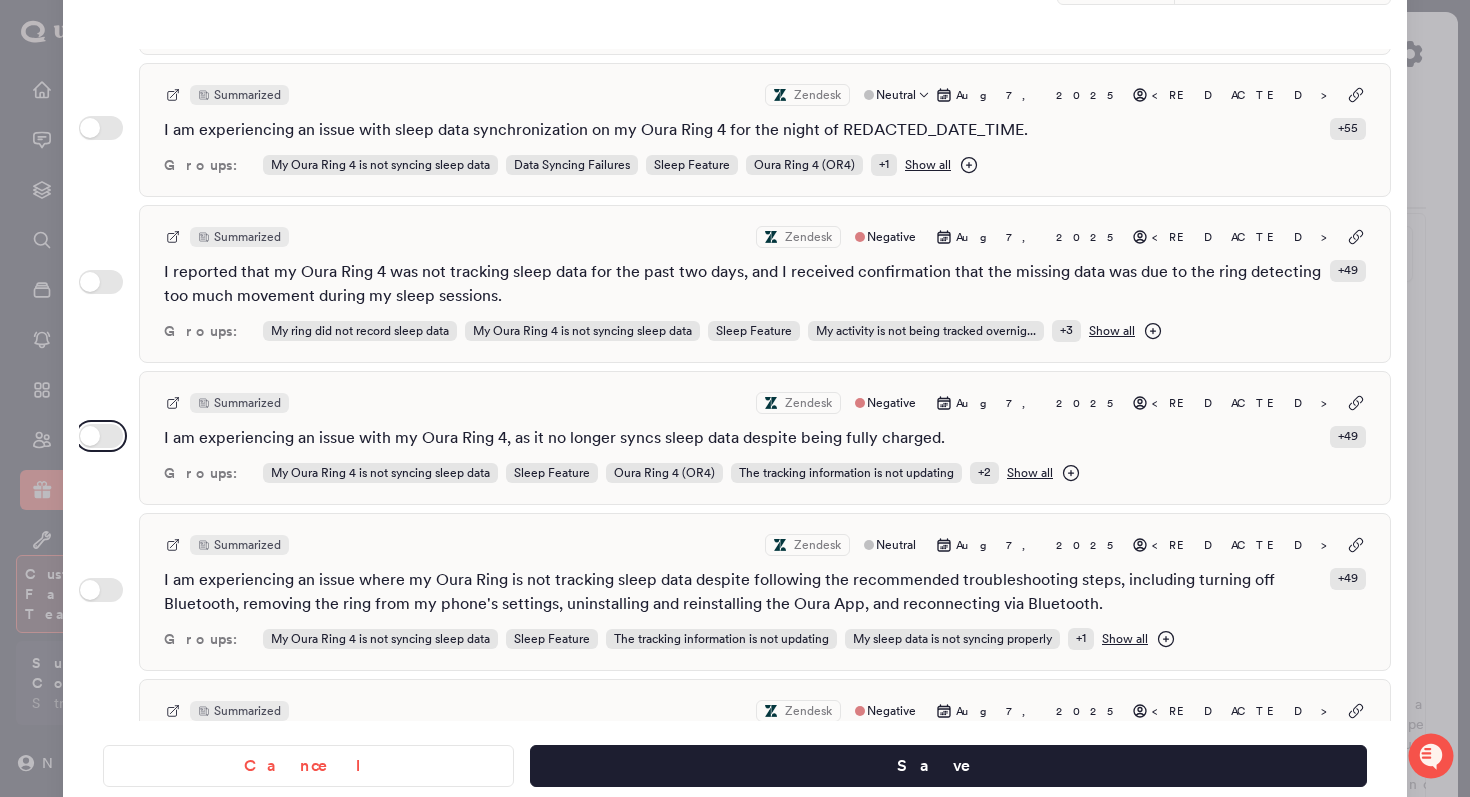click on "Use setting" at bounding box center (101, 436) 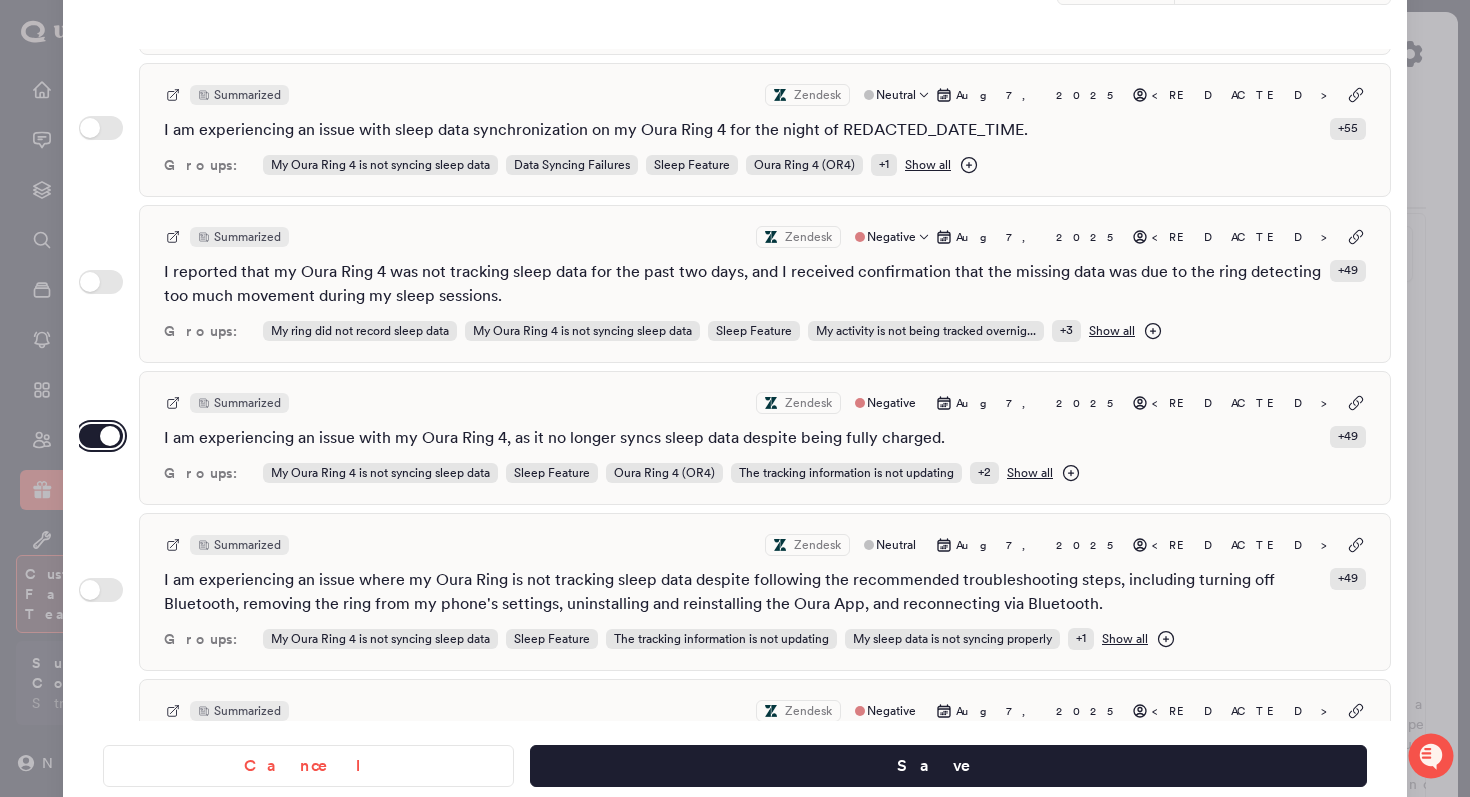 scroll, scrollTop: 726, scrollLeft: 0, axis: vertical 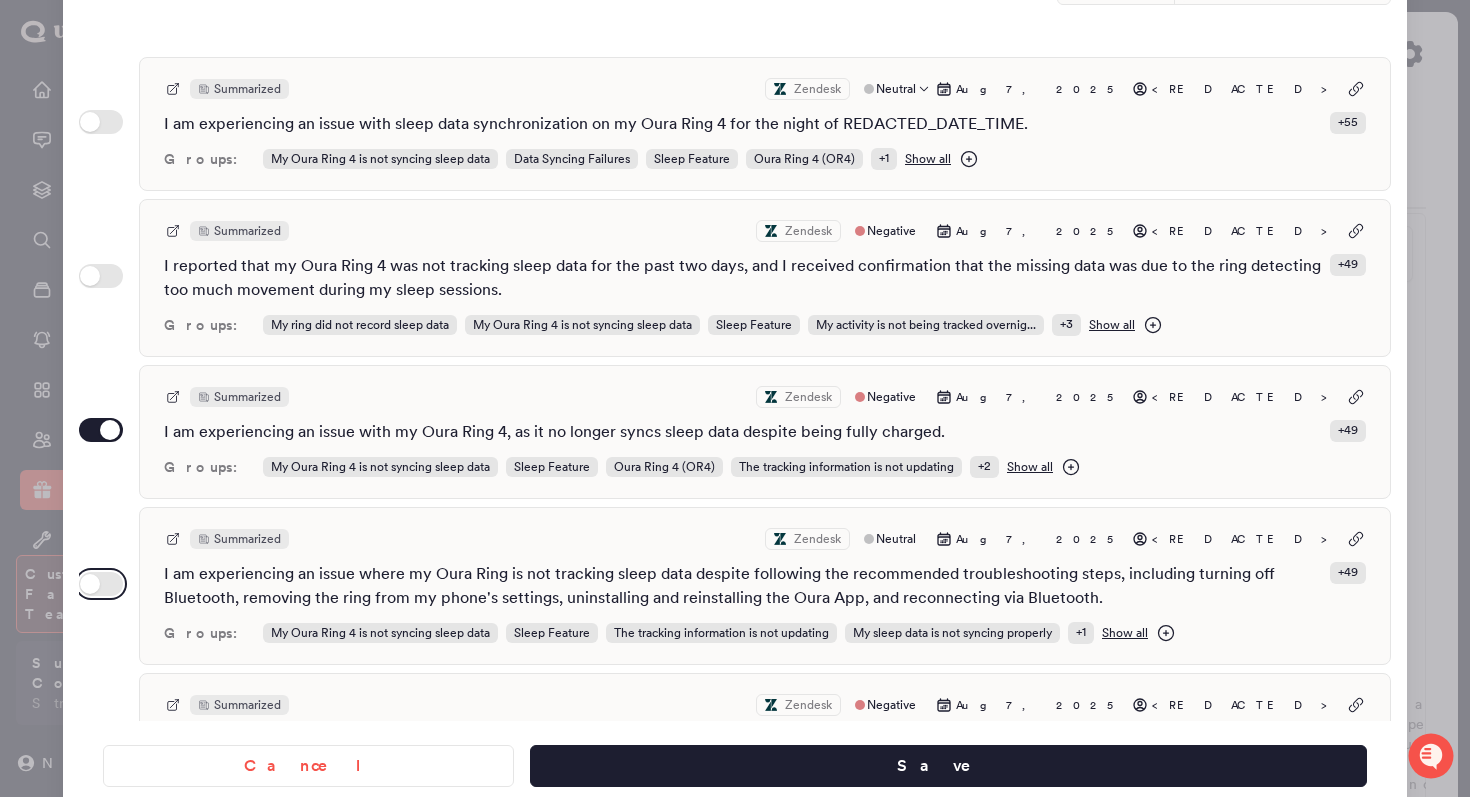 click on "Use setting" at bounding box center [101, 584] 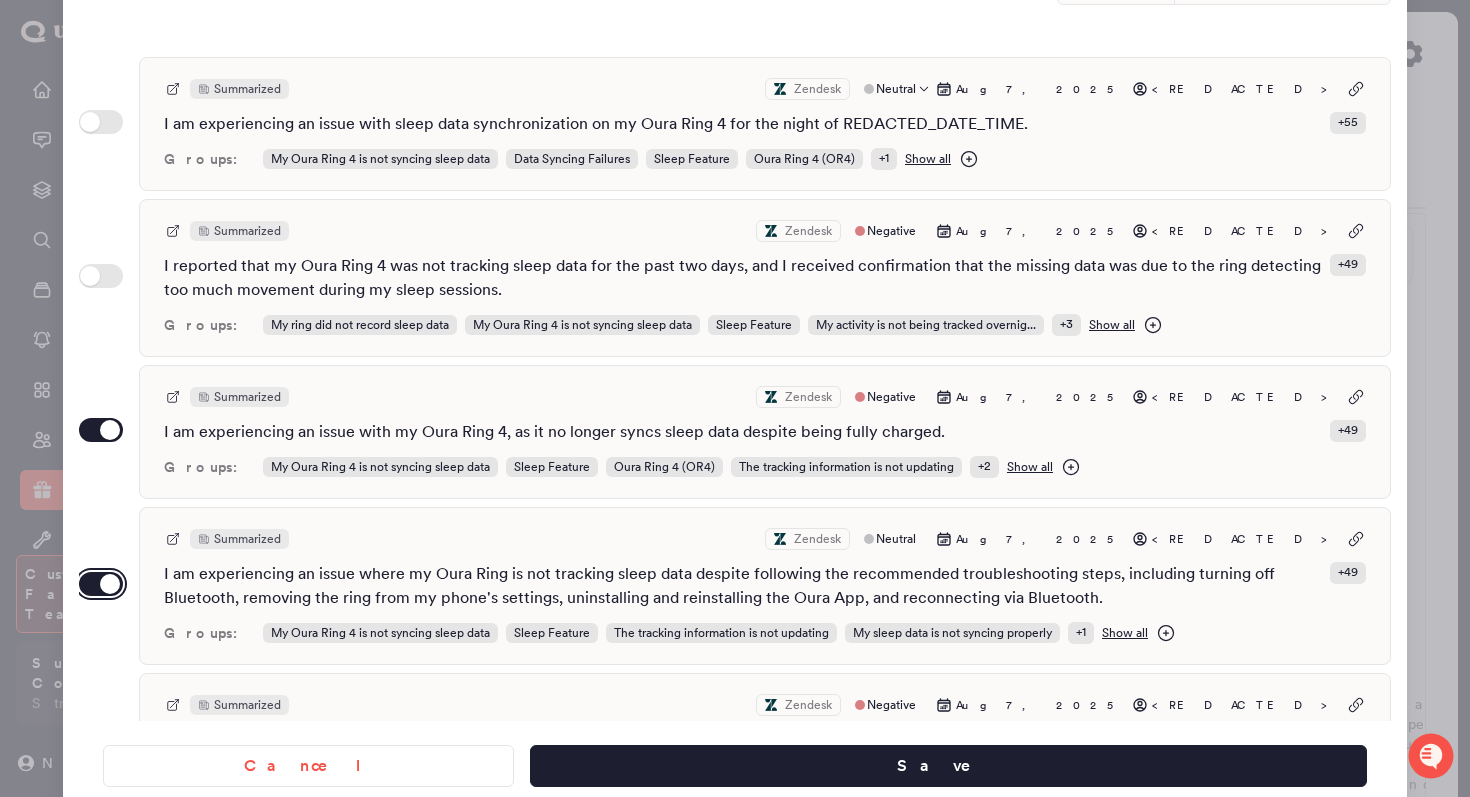 click on "Use setting" at bounding box center (101, 584) 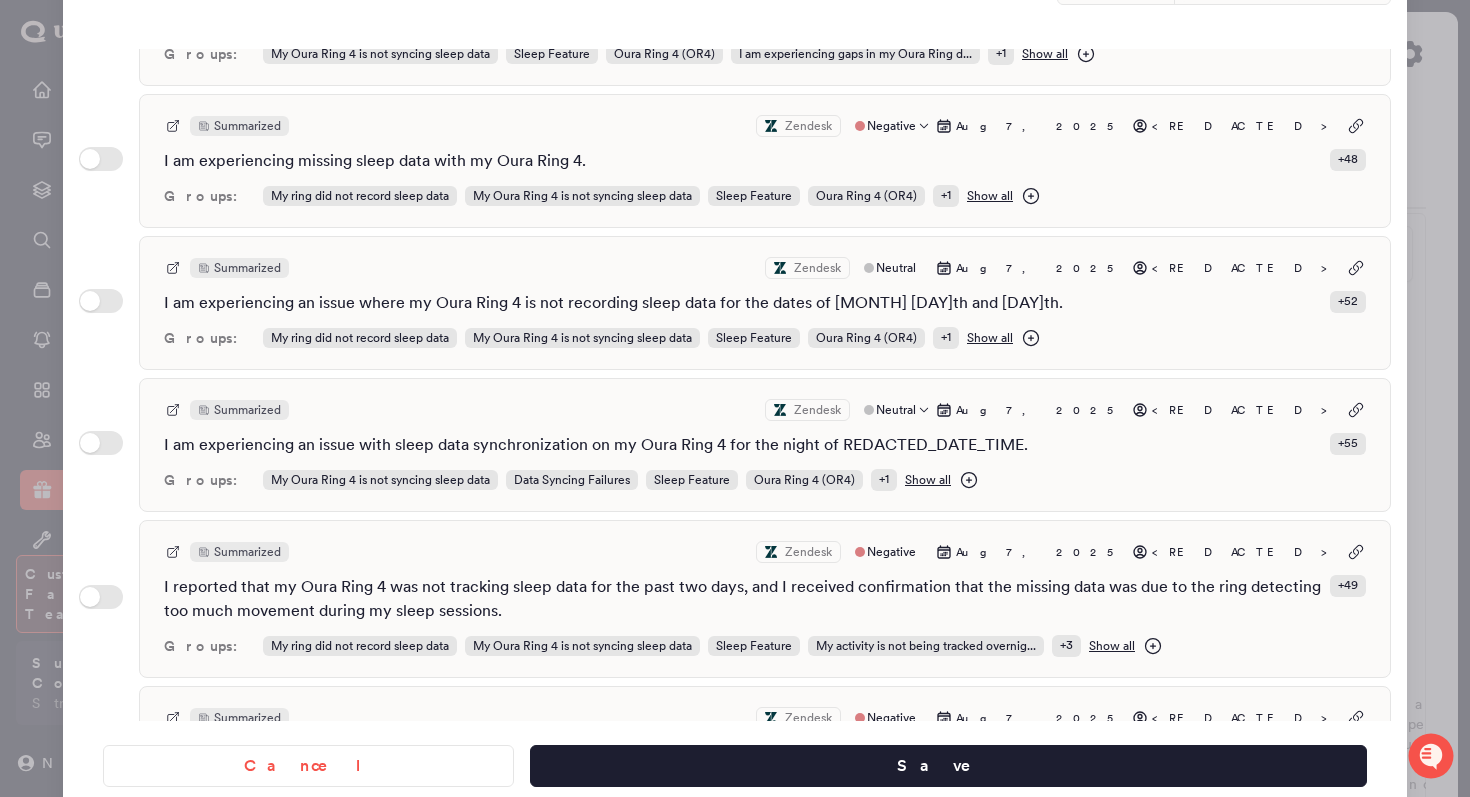 scroll, scrollTop: 402, scrollLeft: 0, axis: vertical 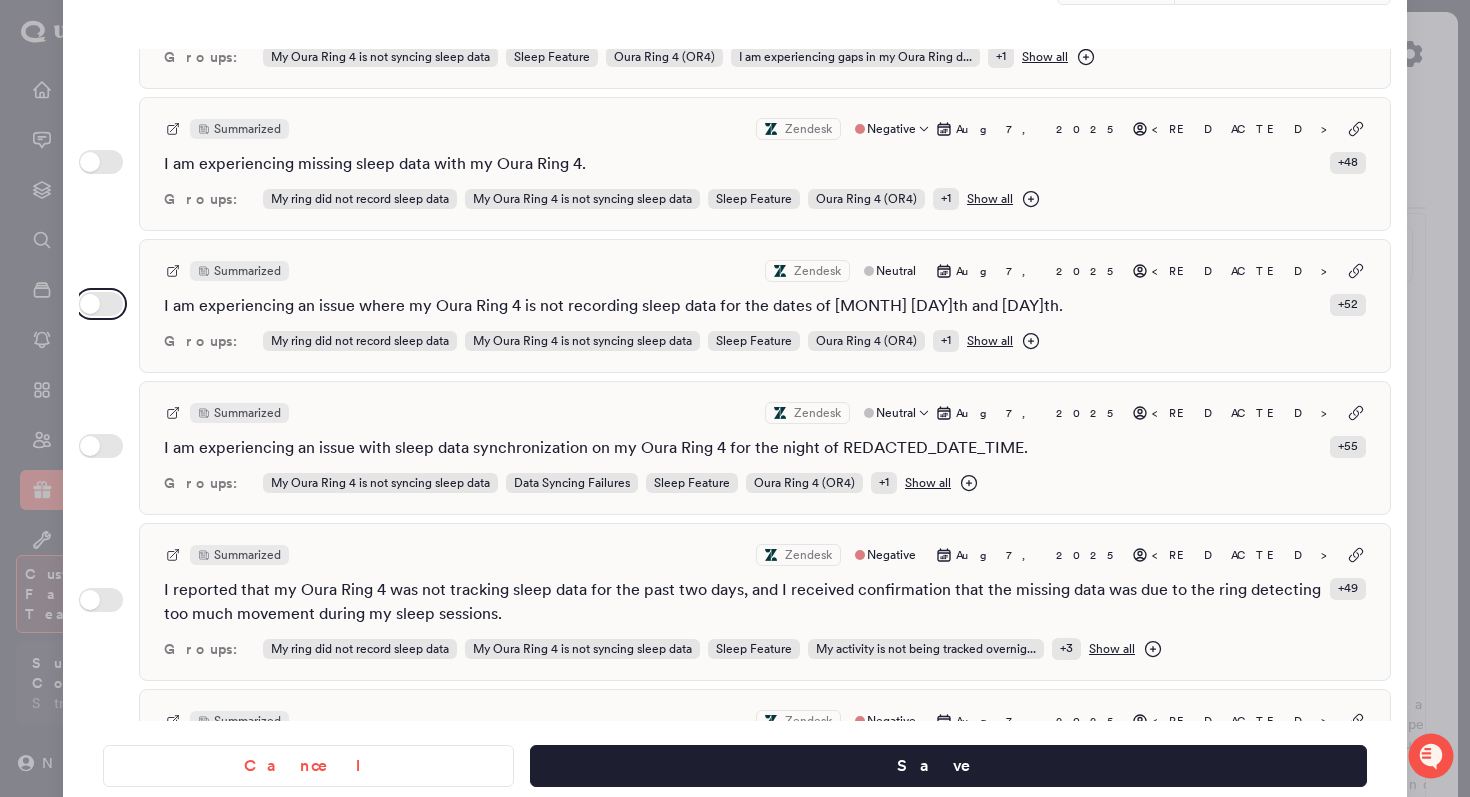 click on "Use setting" at bounding box center [101, 304] 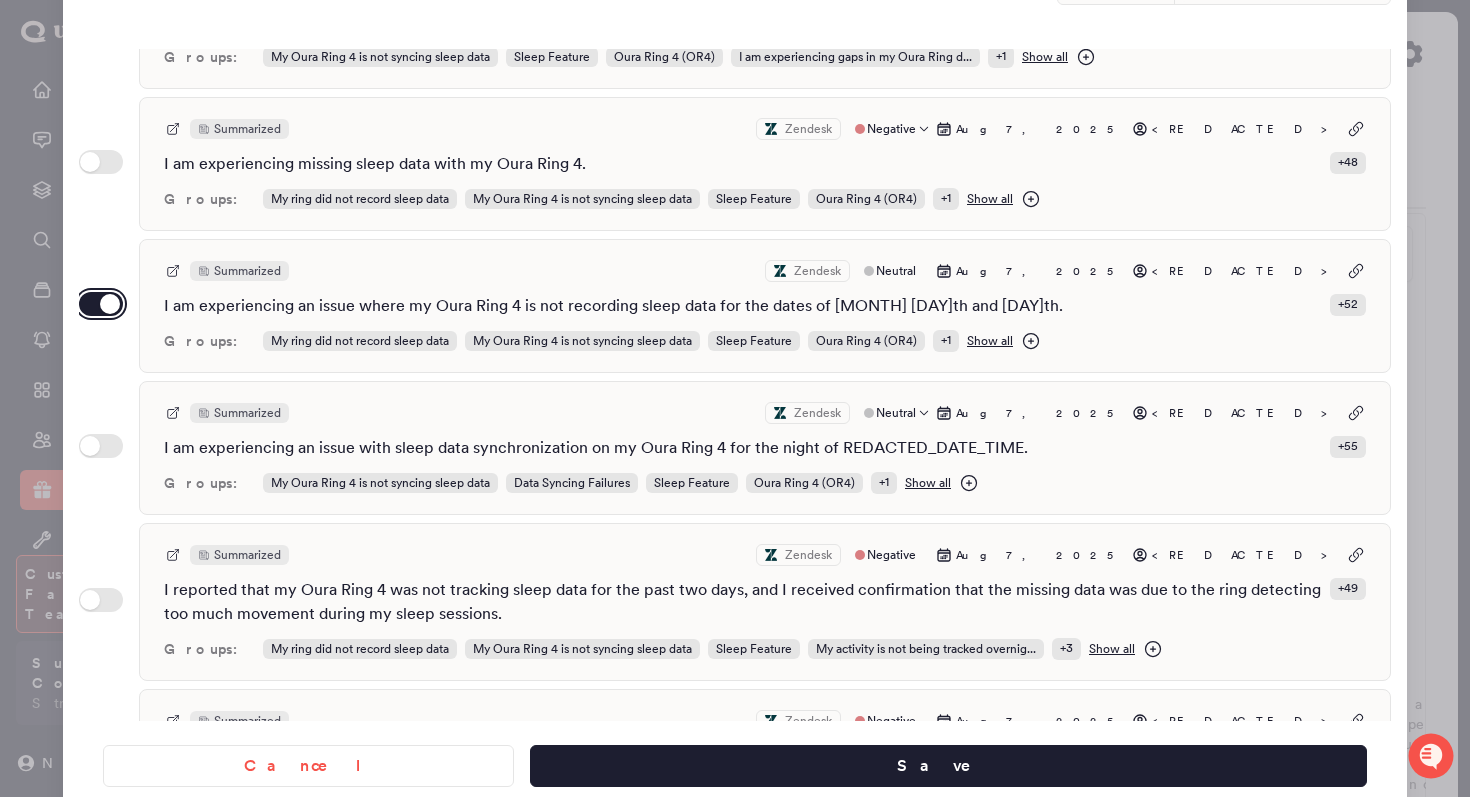 click on "Use setting" at bounding box center [101, 304] 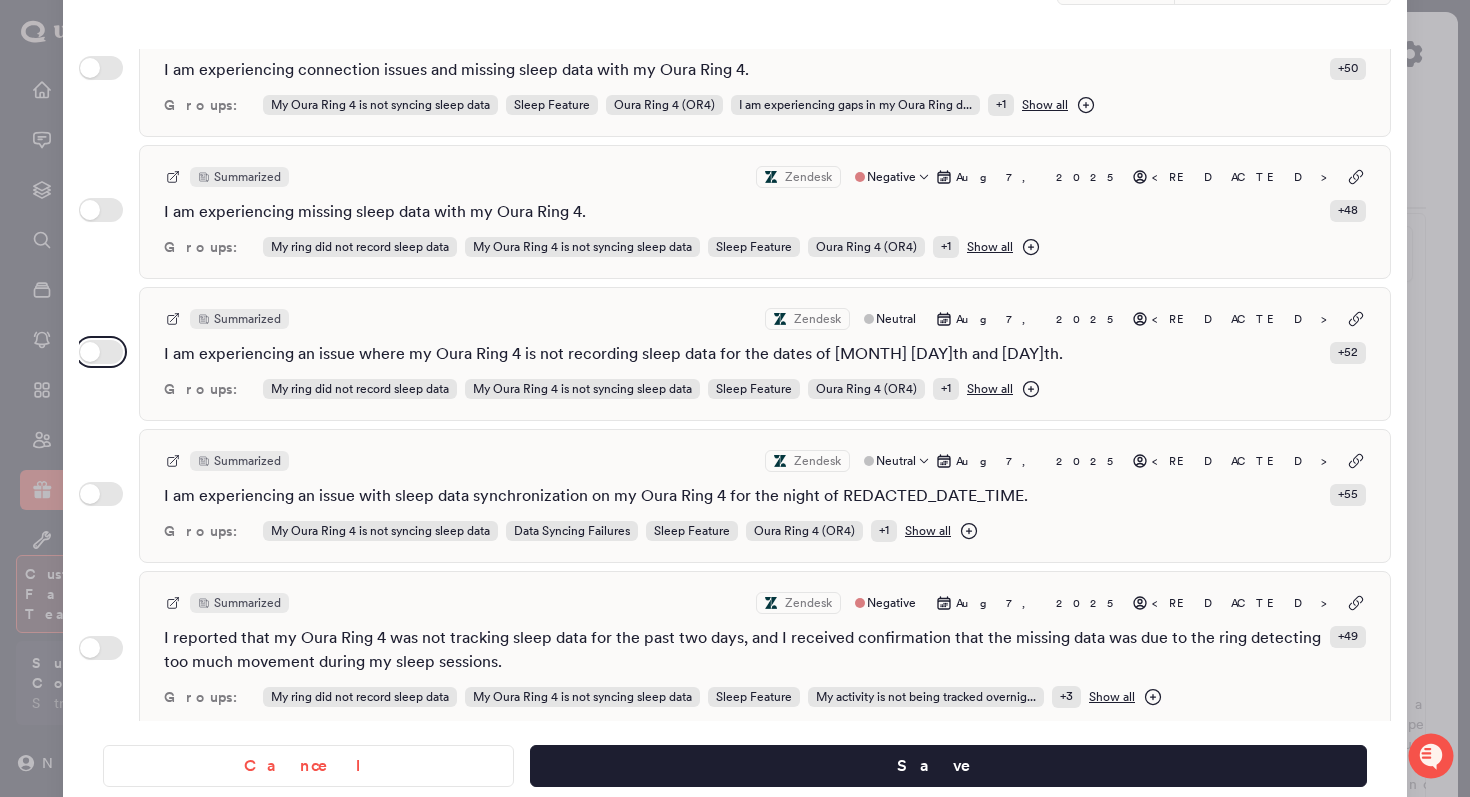 scroll, scrollTop: 342, scrollLeft: 0, axis: vertical 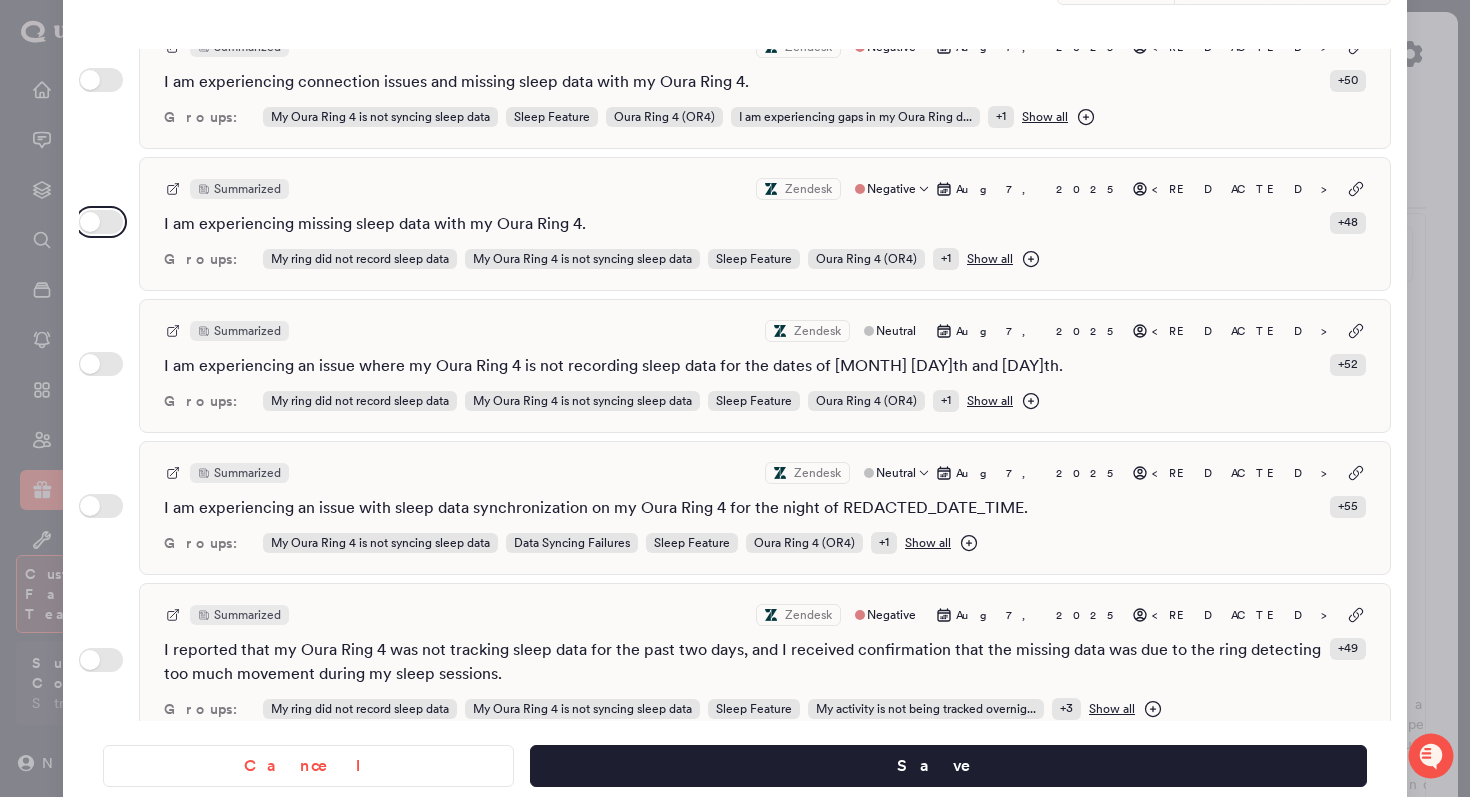 click on "Use setting" at bounding box center [101, 222] 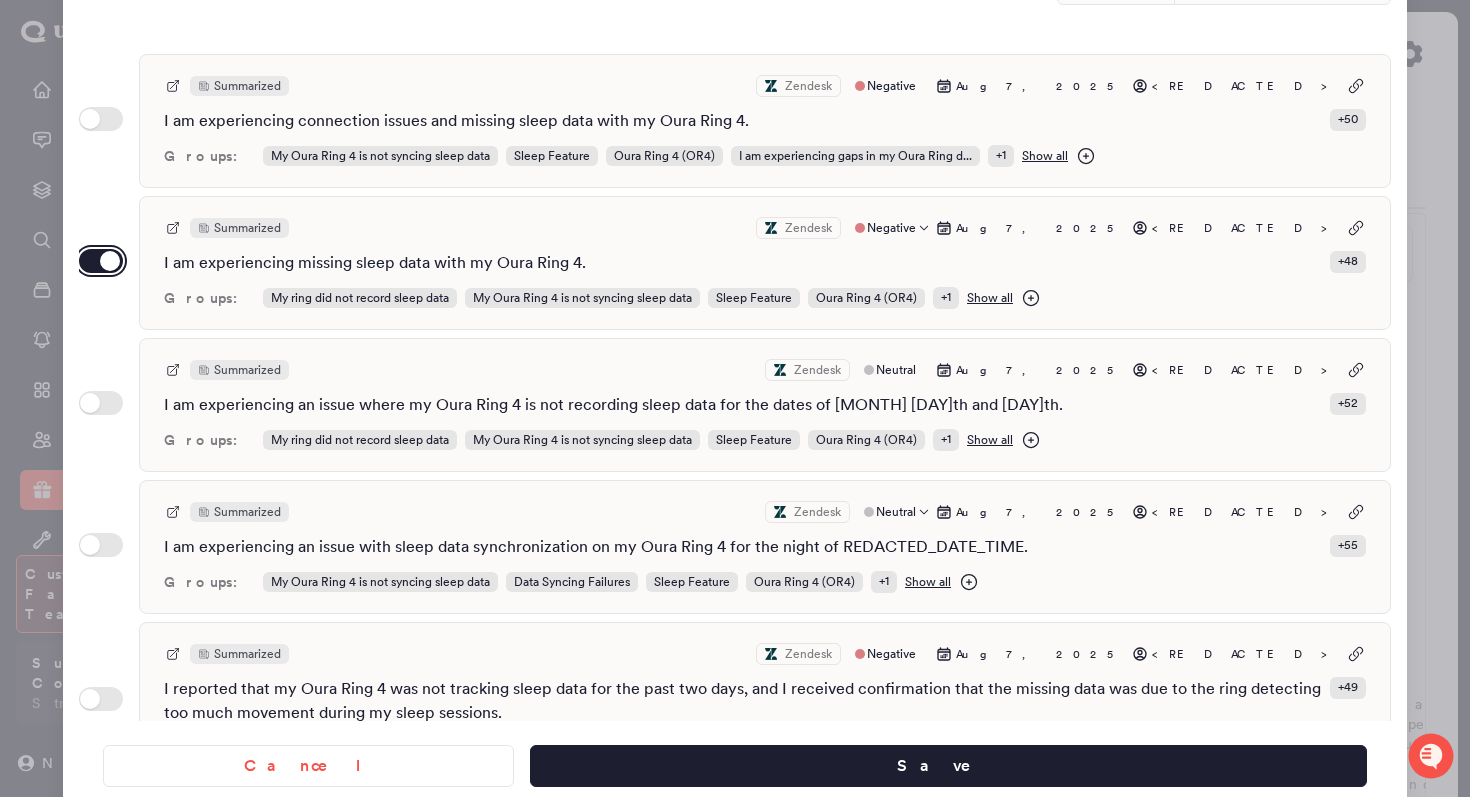 scroll, scrollTop: 293, scrollLeft: 0, axis: vertical 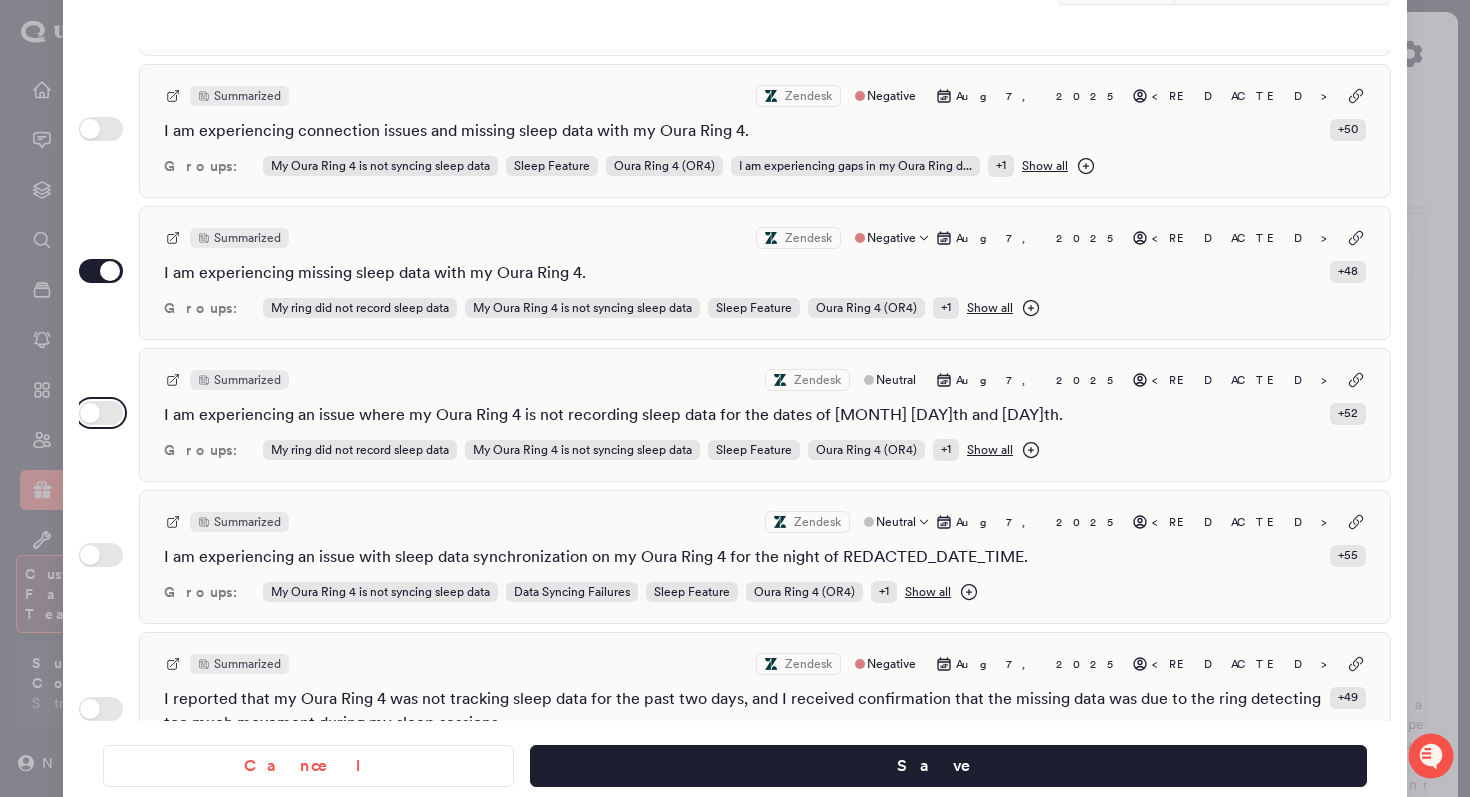 click on "Use setting" at bounding box center [101, 413] 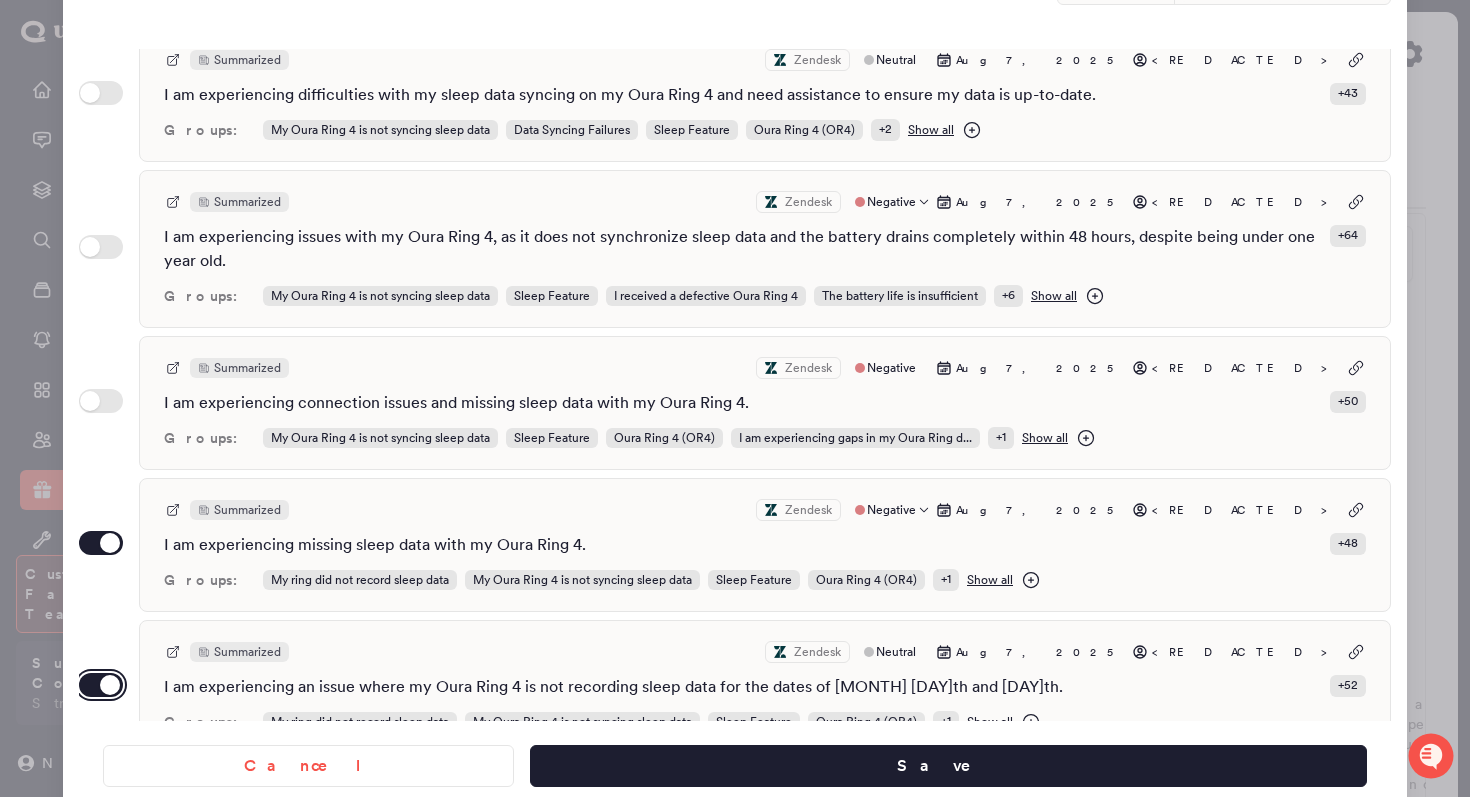 scroll, scrollTop: 0, scrollLeft: 0, axis: both 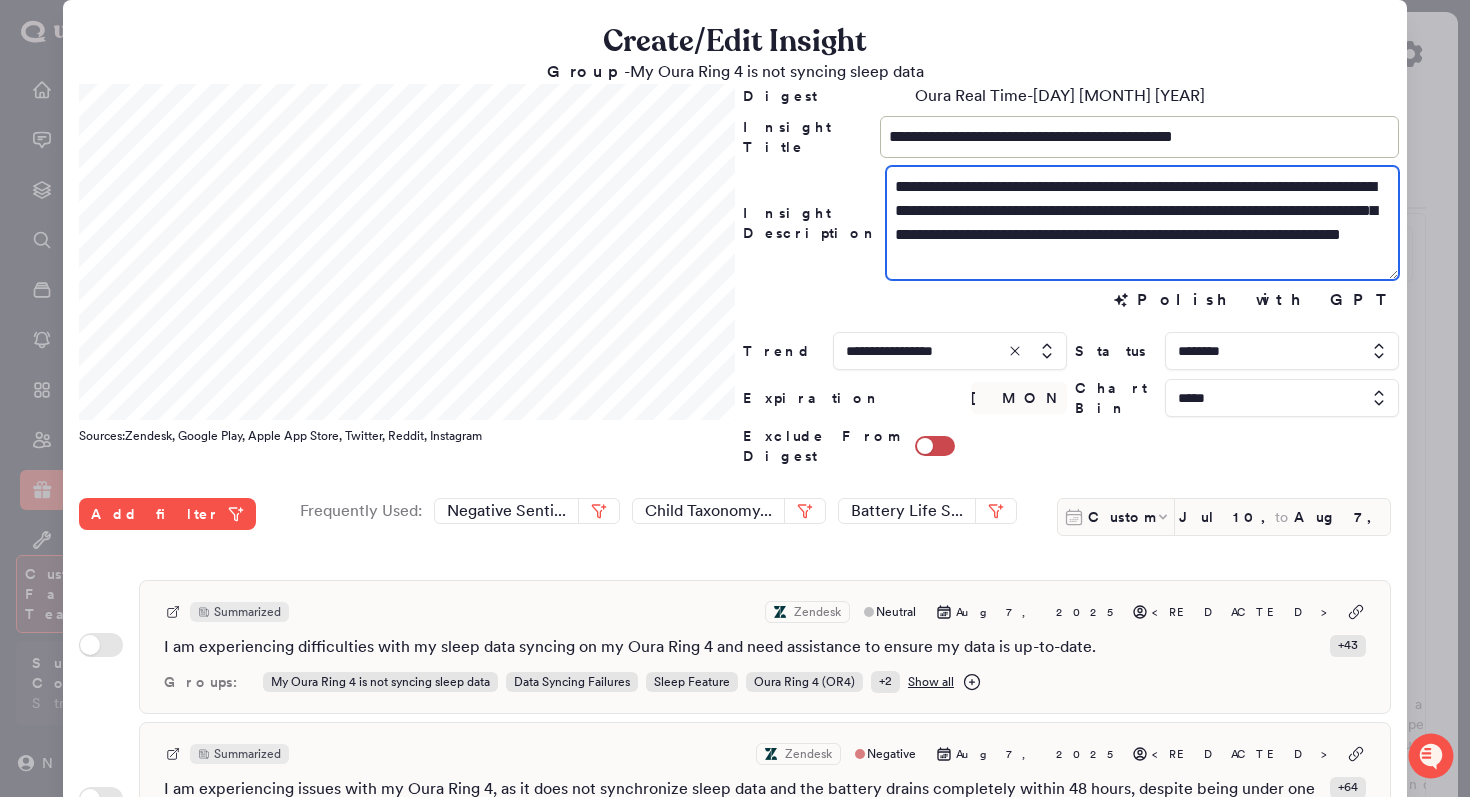 click on "**********" at bounding box center (1142, 223) 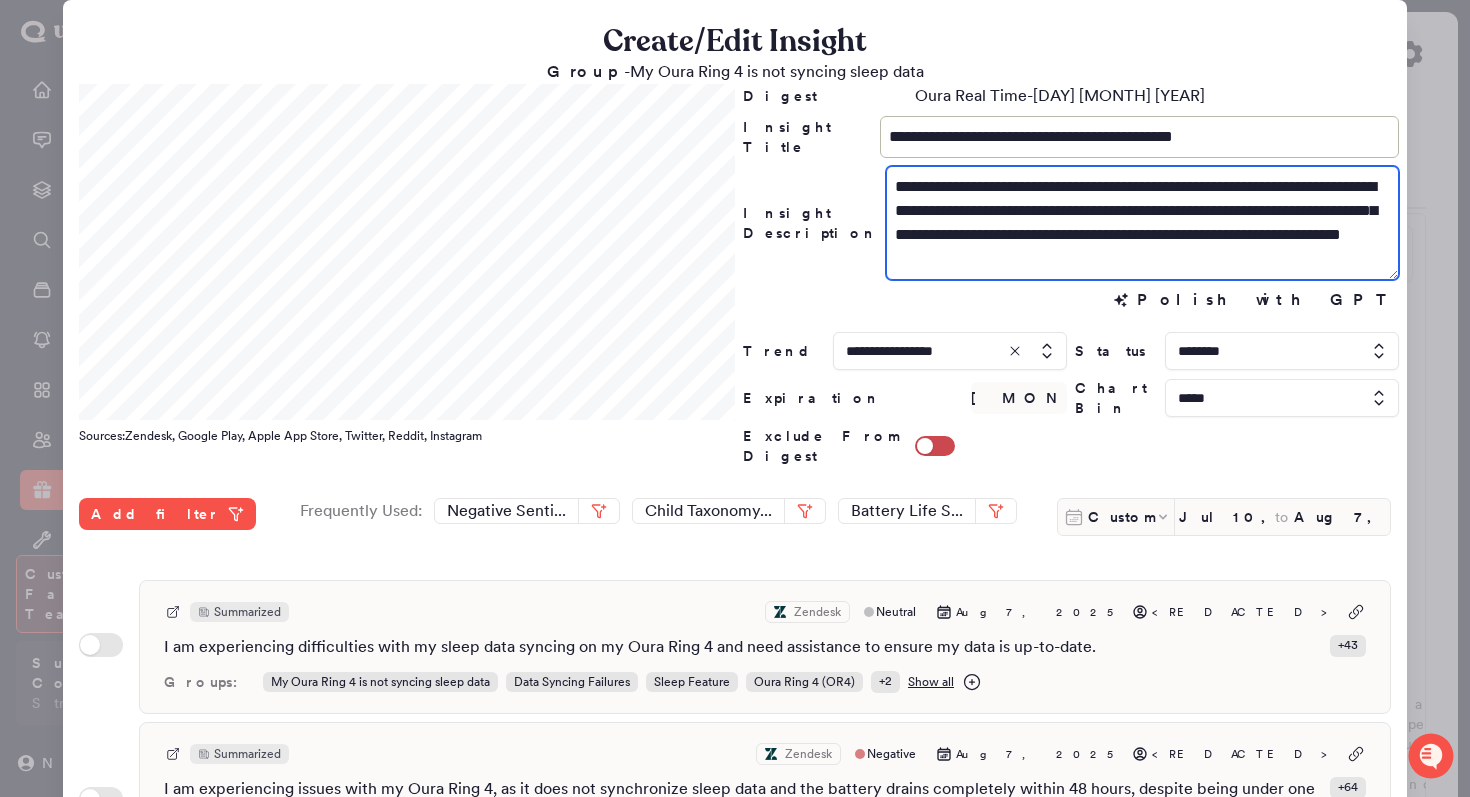 click on "**********" at bounding box center [1142, 223] 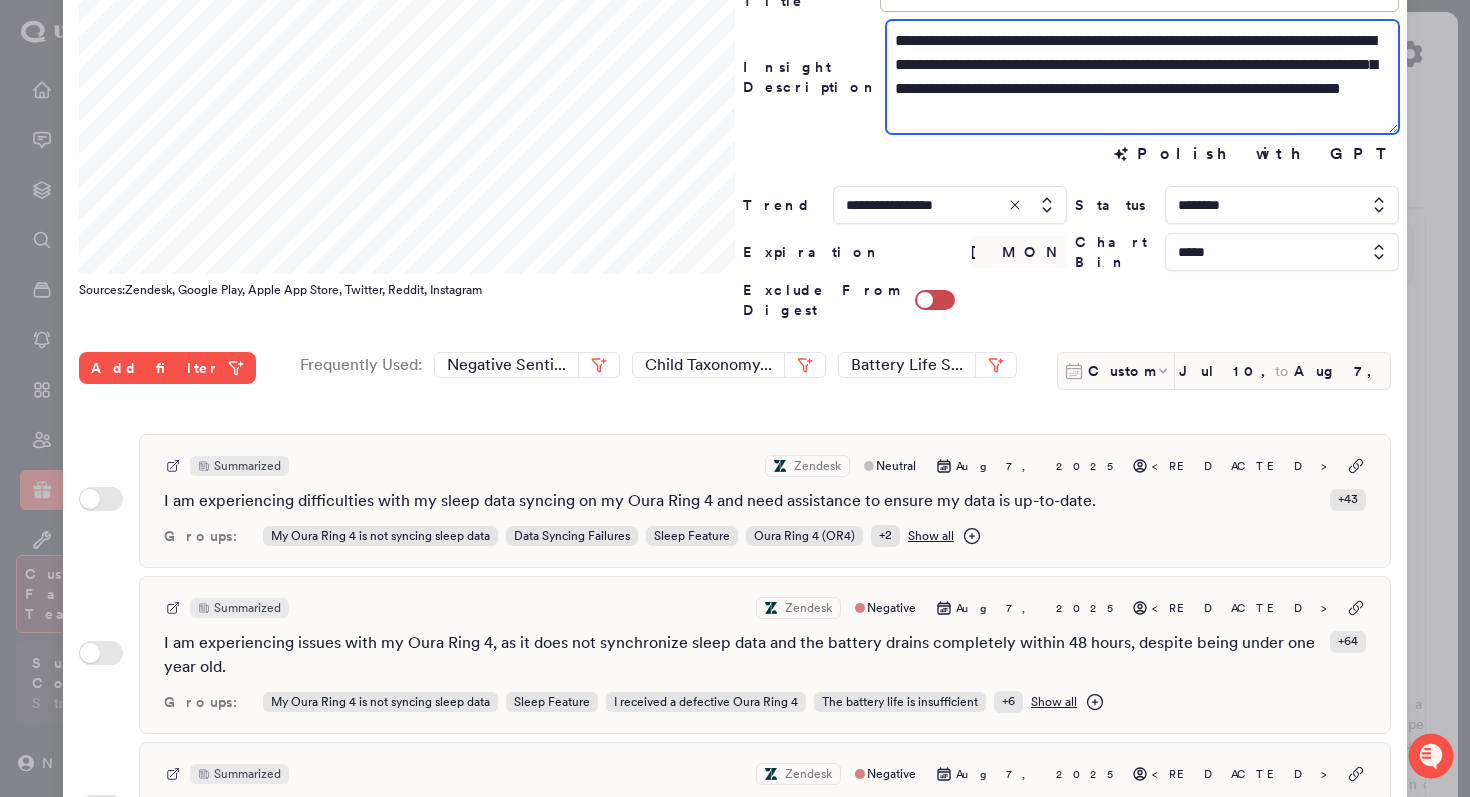 scroll, scrollTop: 194, scrollLeft: 0, axis: vertical 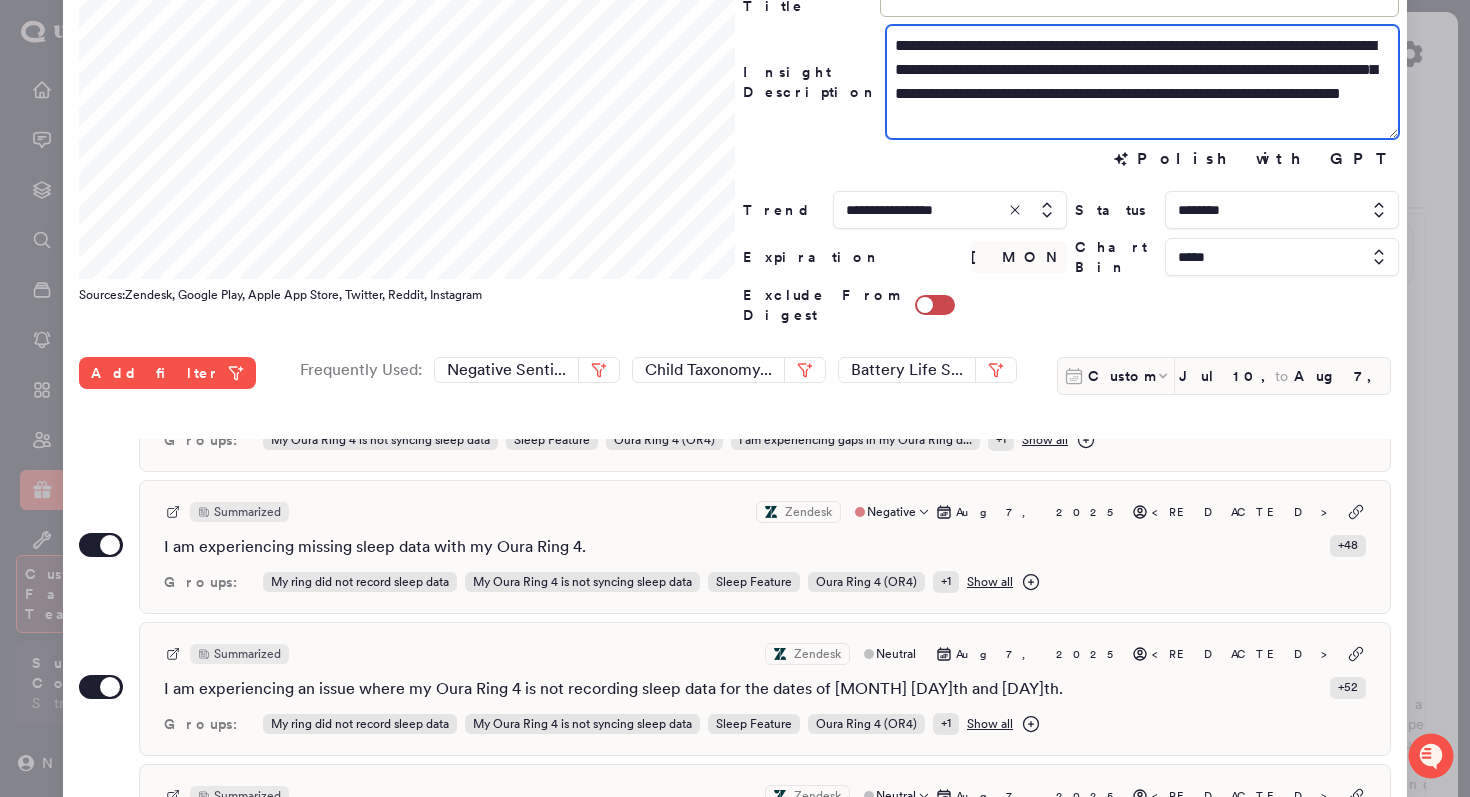 drag, startPoint x: 1207, startPoint y: 114, endPoint x: 1011, endPoint y: 96, distance: 196.8248 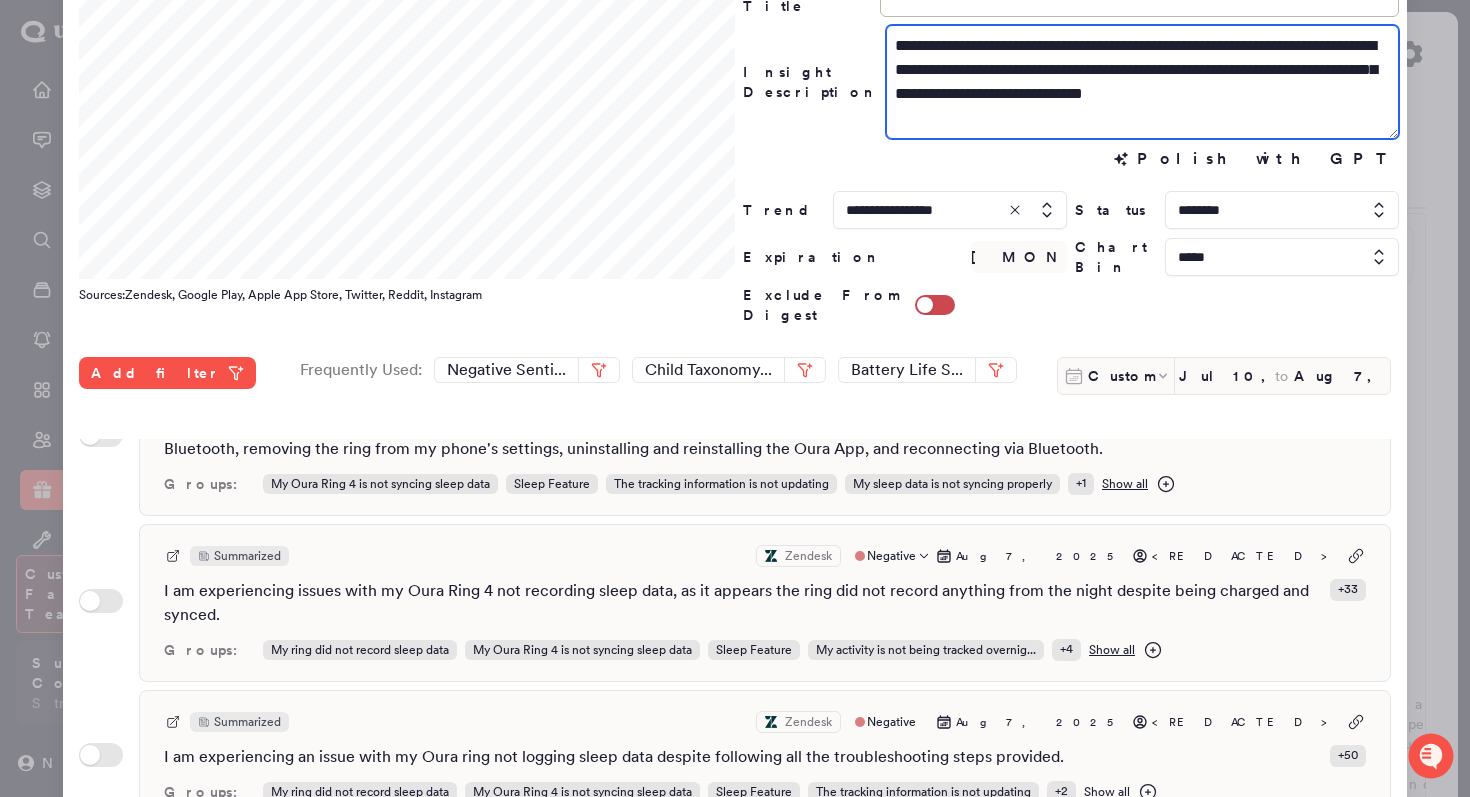 scroll, scrollTop: 1257, scrollLeft: 0, axis: vertical 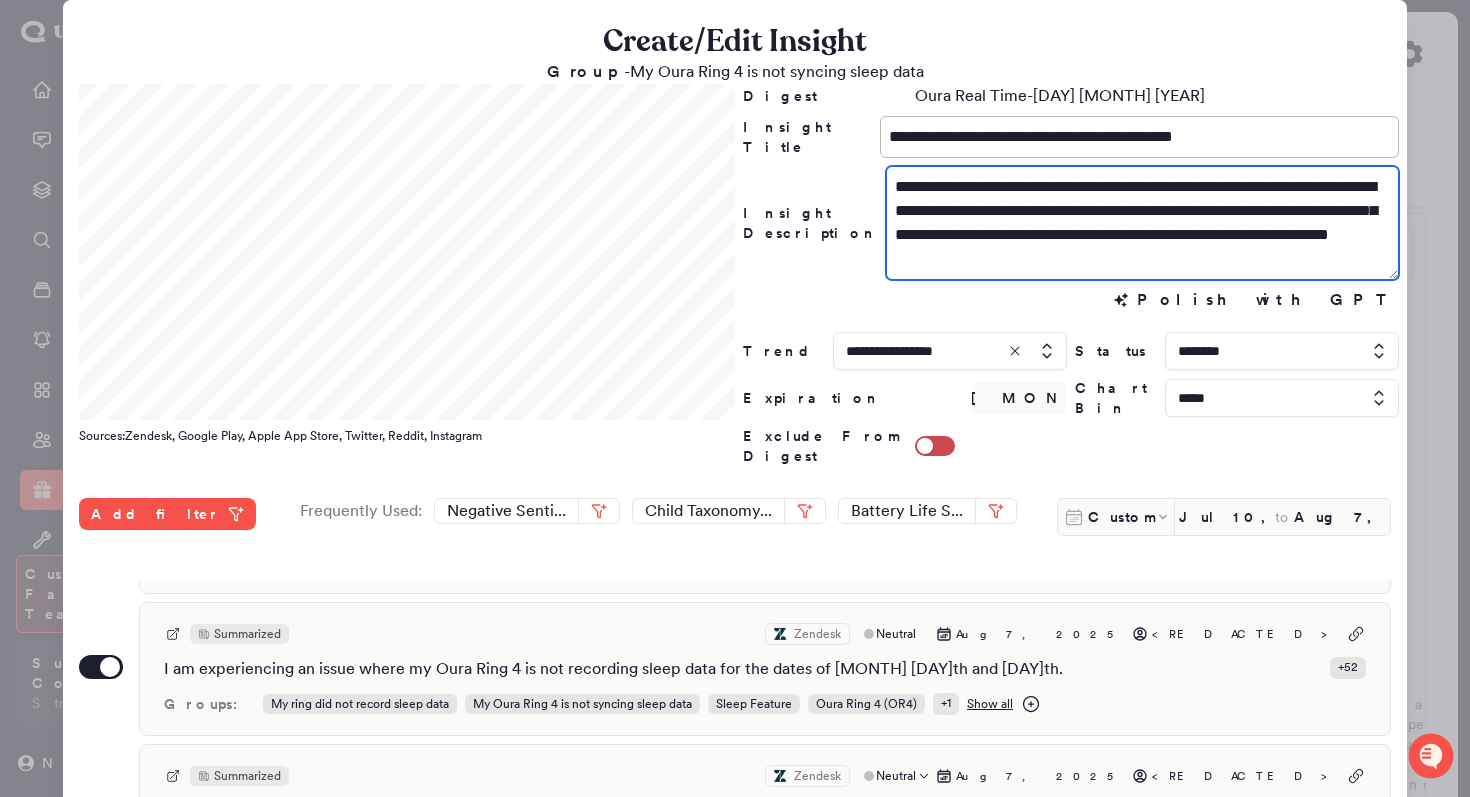 type on "**********" 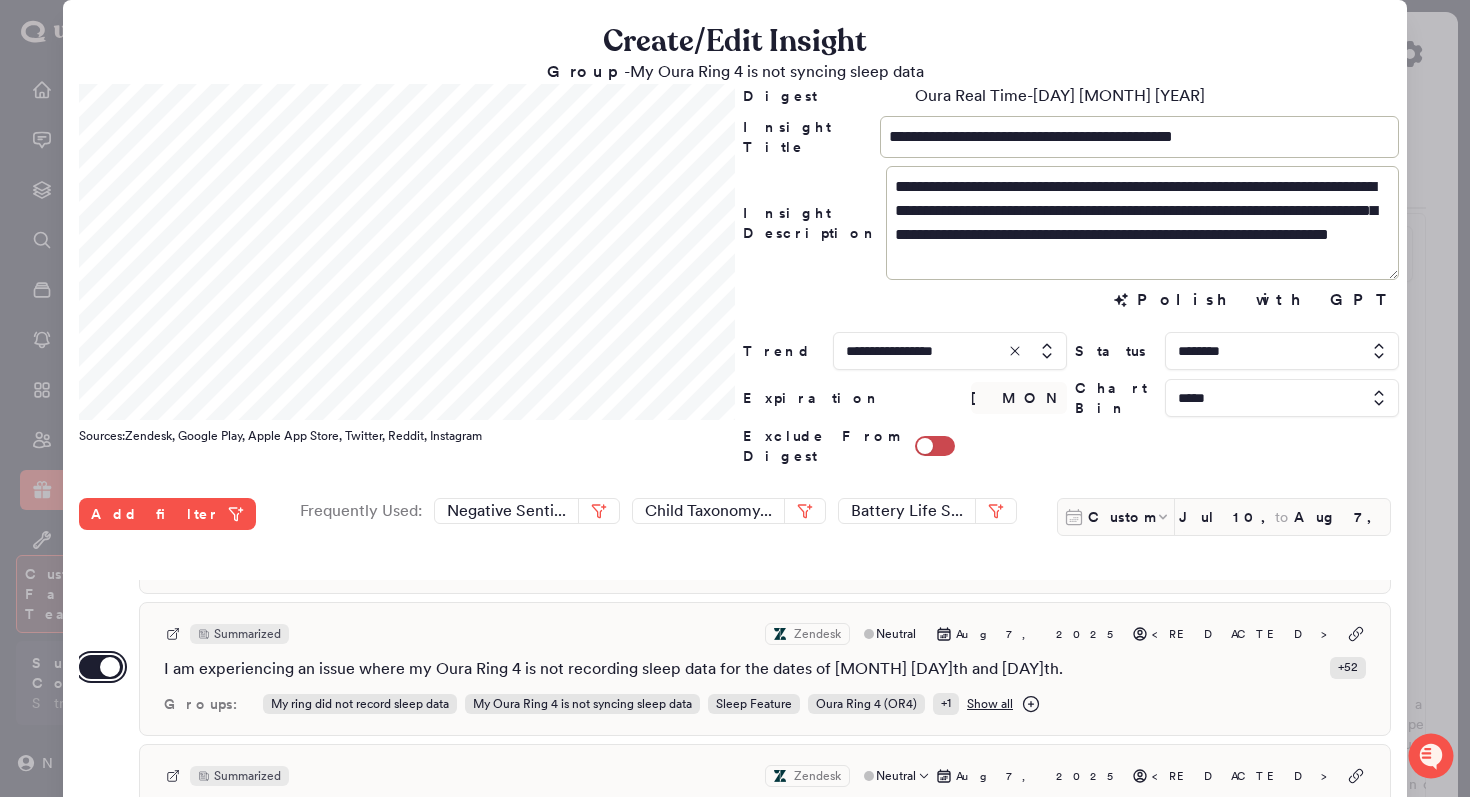 click on "Use setting" at bounding box center (101, 667) 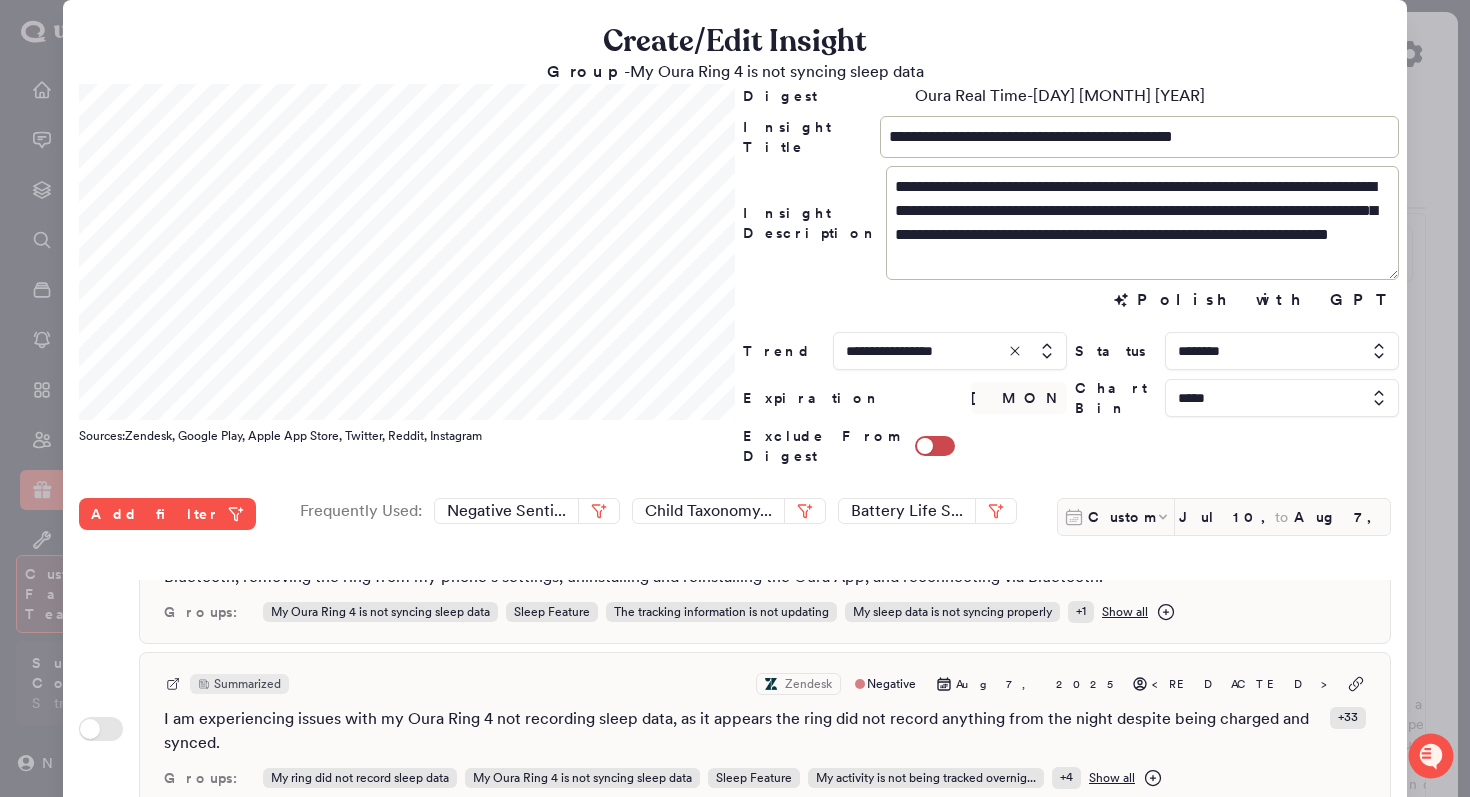 scroll, scrollTop: 1321, scrollLeft: 0, axis: vertical 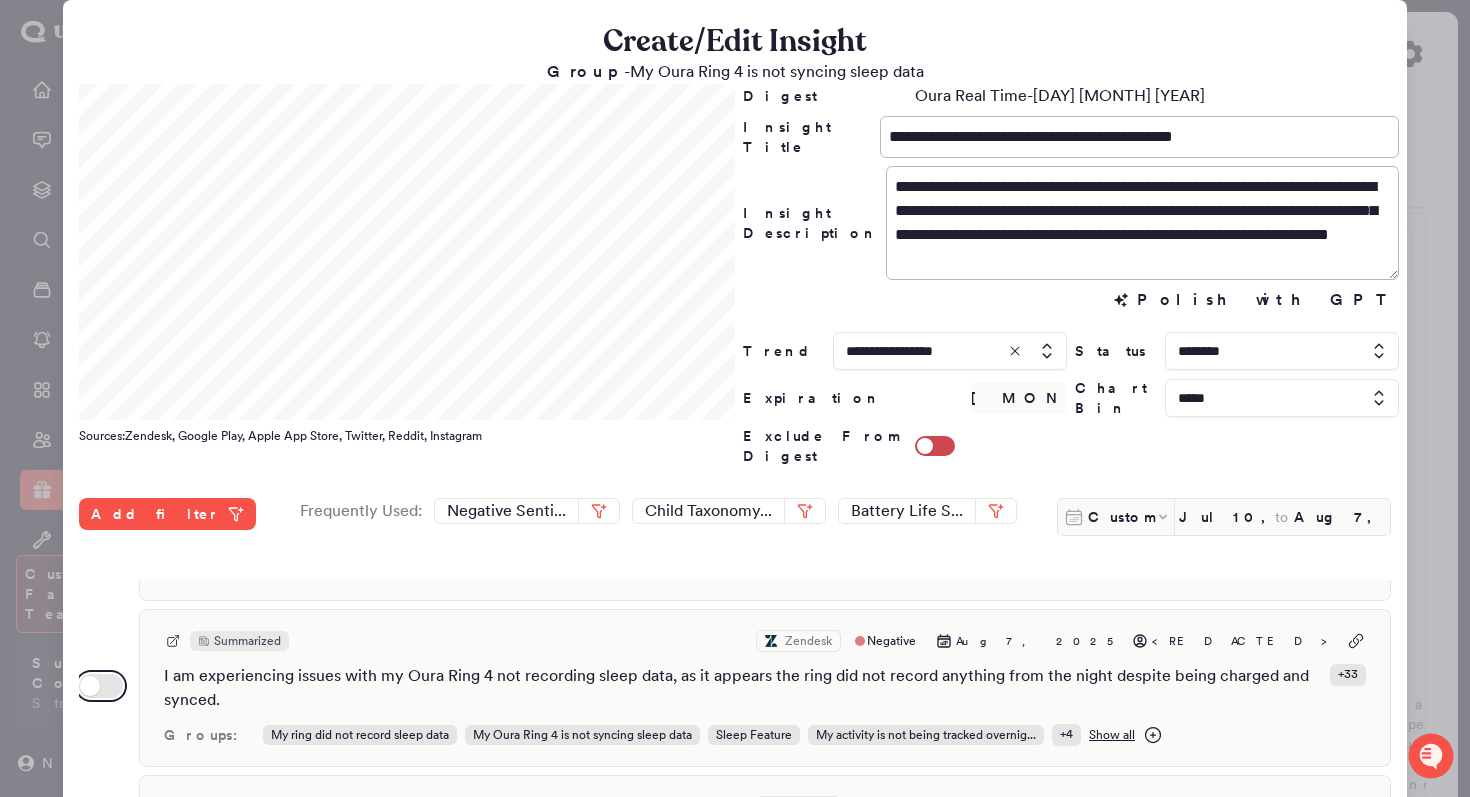 click on "Use setting" at bounding box center (101, 686) 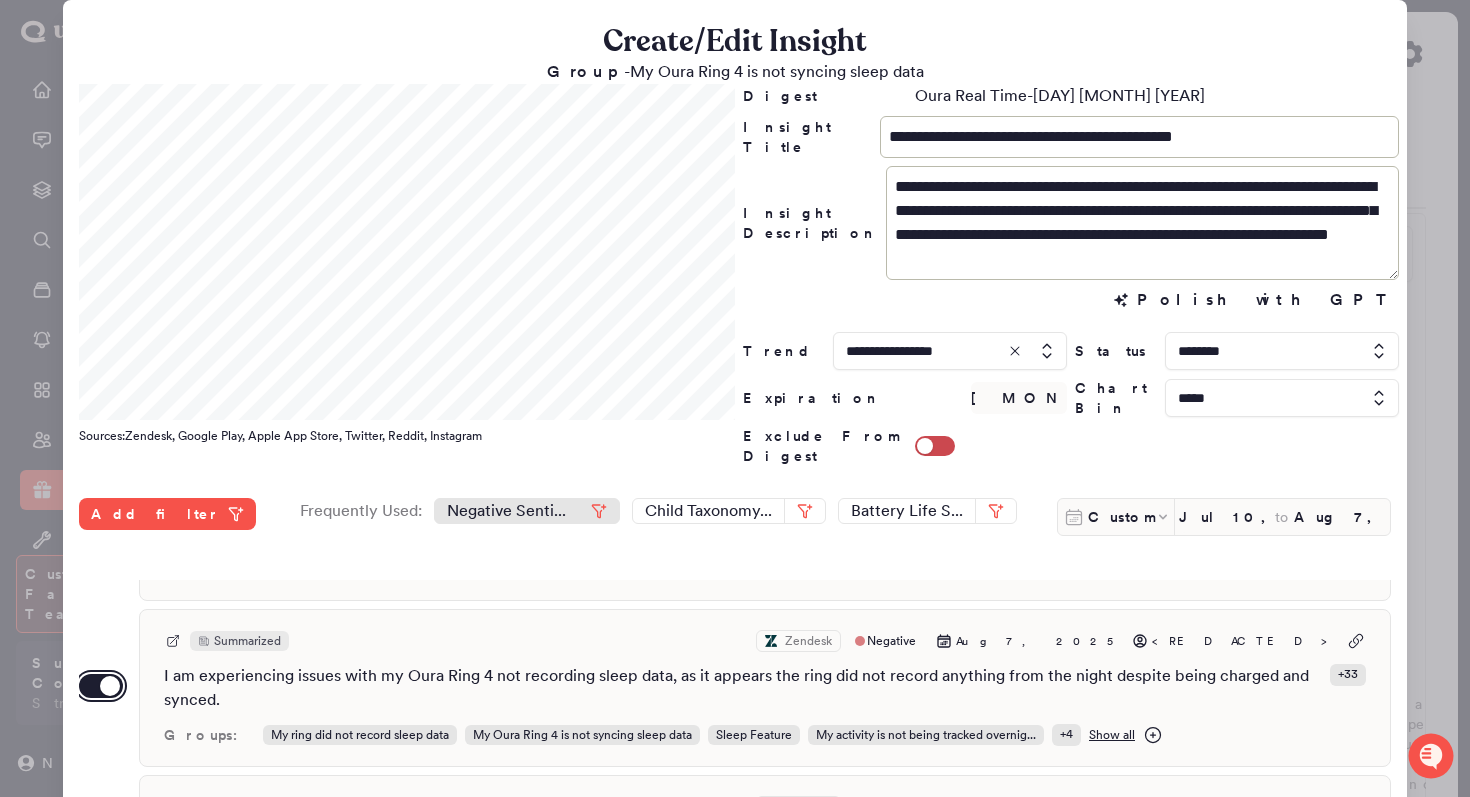 scroll, scrollTop: 531, scrollLeft: 0, axis: vertical 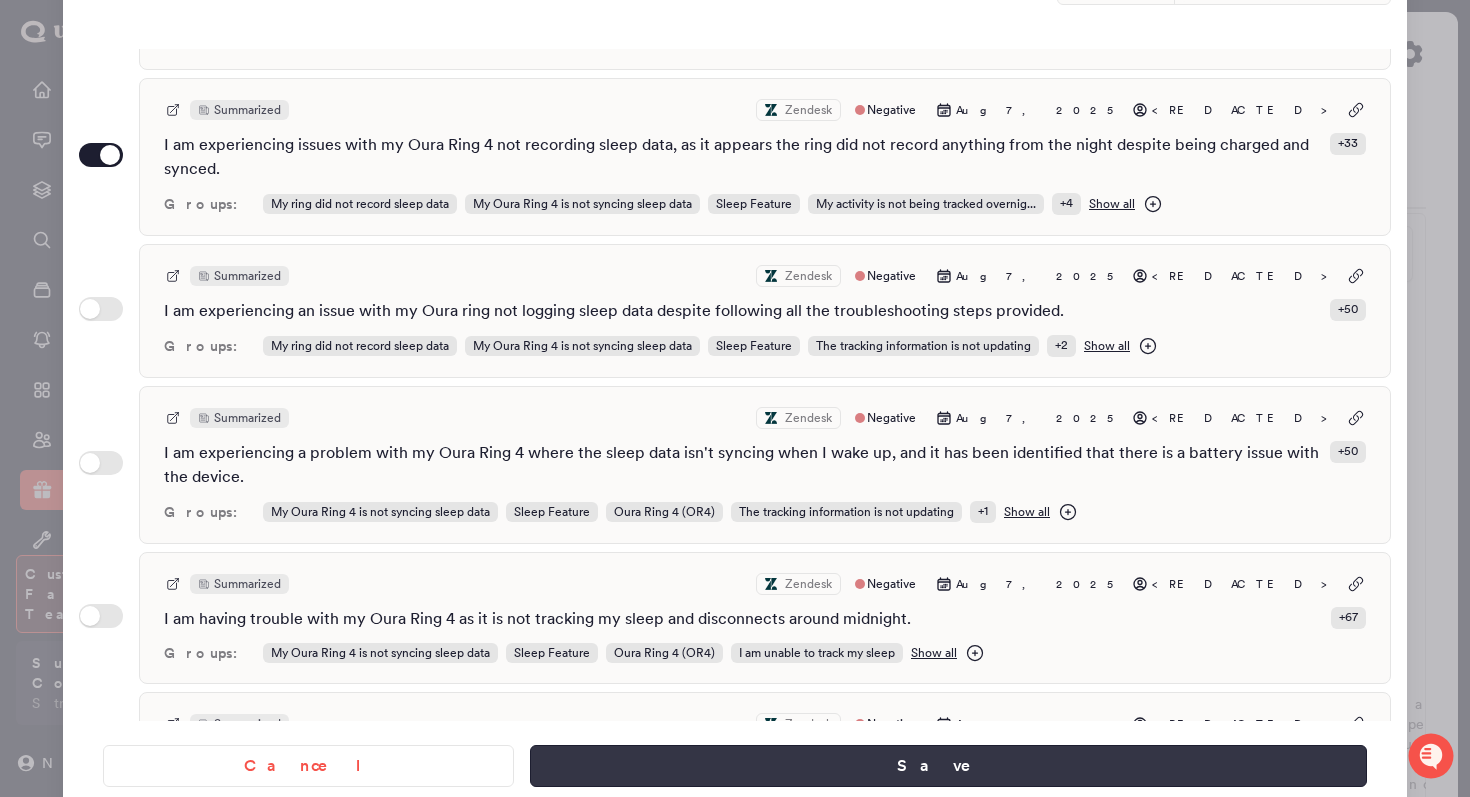 click on "Save" at bounding box center (948, 766) 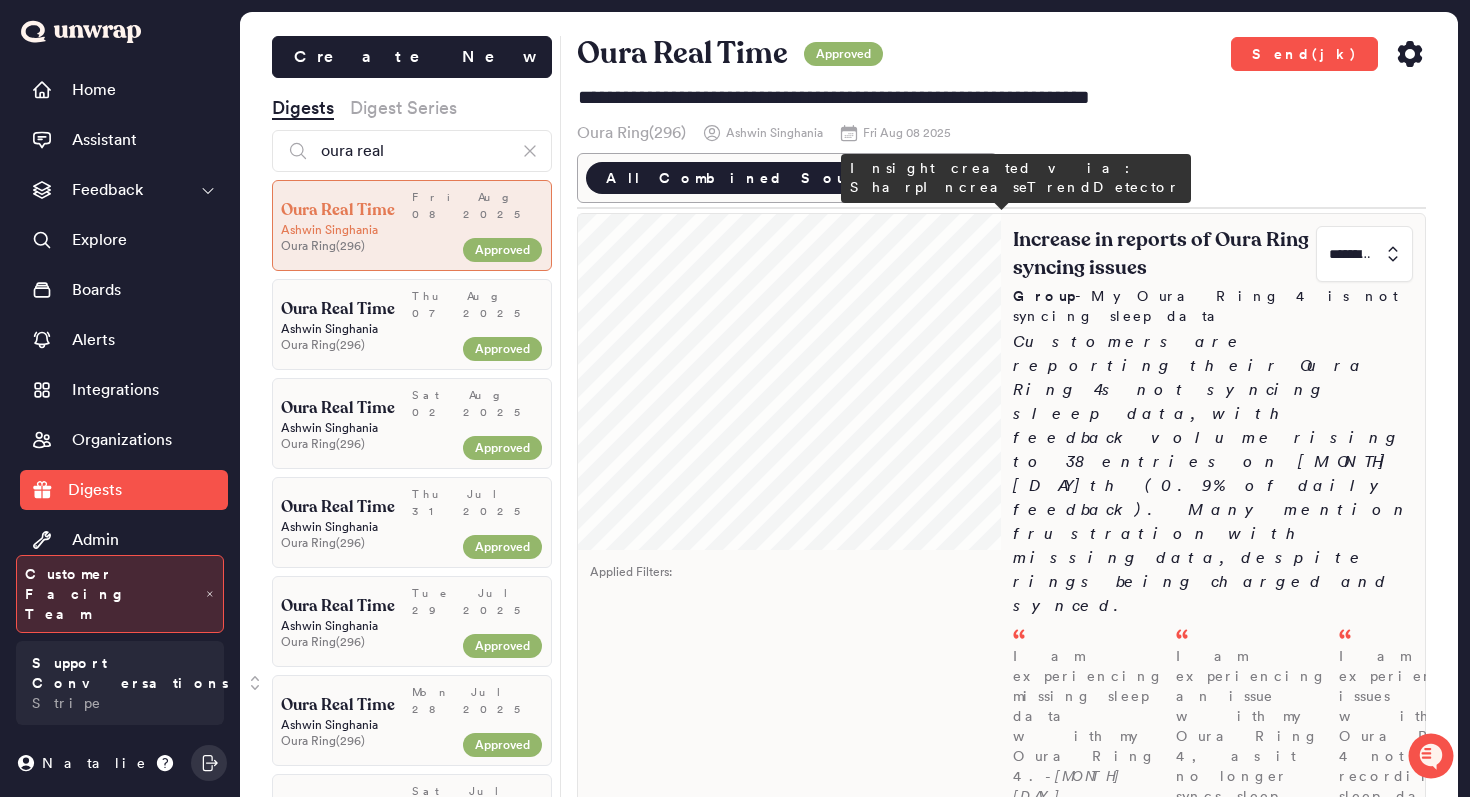 click on "Increase in reports of Oura Ring syncing issues ********* Group  -  My Oura Ring 4 is not syncing sleep data Customers are reporting their Oura Ring 4s not syncing sleep data, with feedback volume rising to 38 entries on [MONTH] [DAY]th (0.9% of daily feedback). Many mention frustration with missing data, despite rings being charged and synced. I am experiencing missing sleep data with my Oura Ring 4.  -  [MONTH] [DAY] I am experiencing an issue with my Oura Ring 4, as it no longer syncs sleep data despite being fully charged.  -  [MONTH] [DAY] I am experiencing issues with my Oura Ring 4 not recording sleep data, as it appears the ring did not record anything from the night despite being charged and s...  -  [MONTH] [DAY]" at bounding box center (1213, 626) 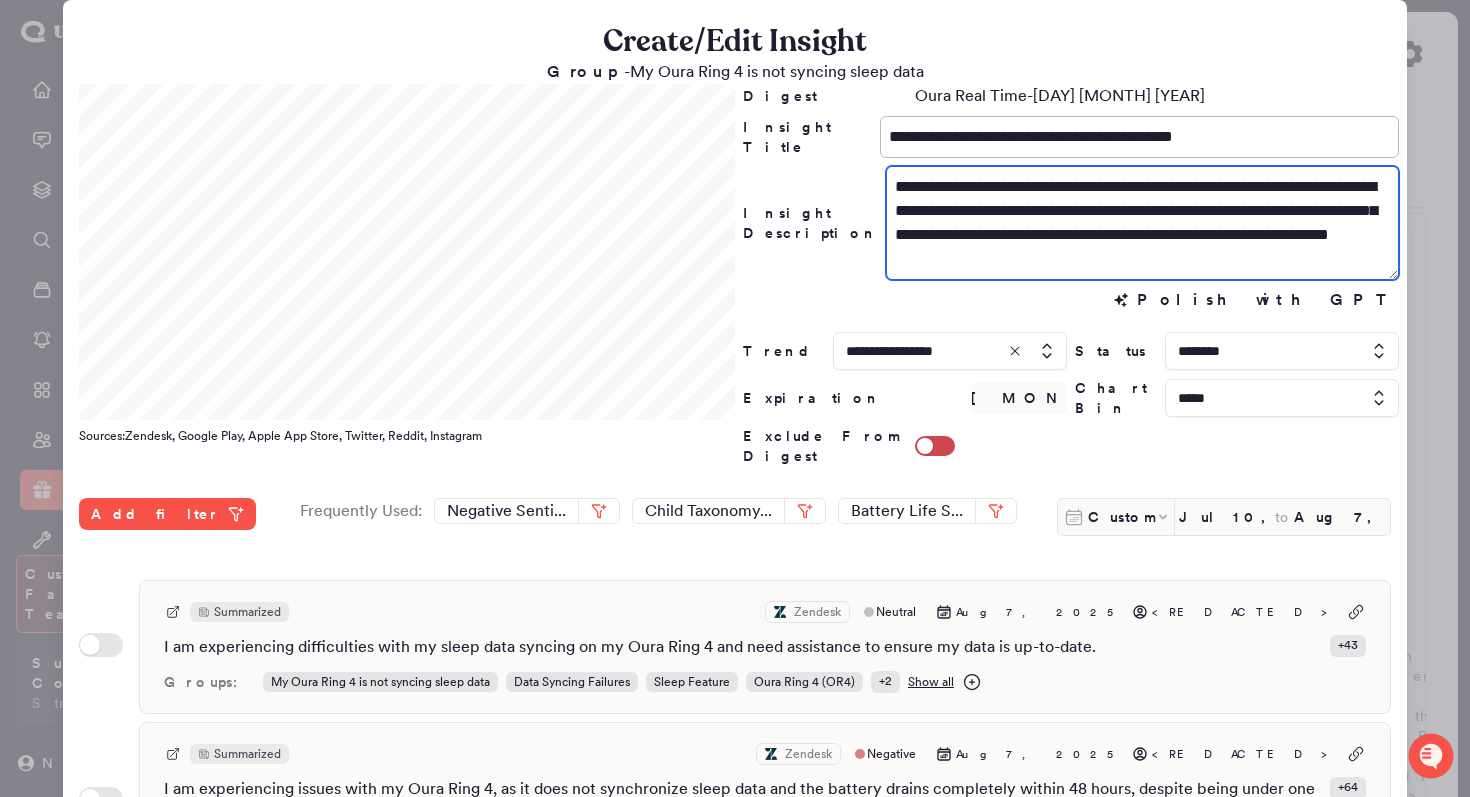 drag, startPoint x: 1151, startPoint y: 259, endPoint x: 1030, endPoint y: 259, distance: 121 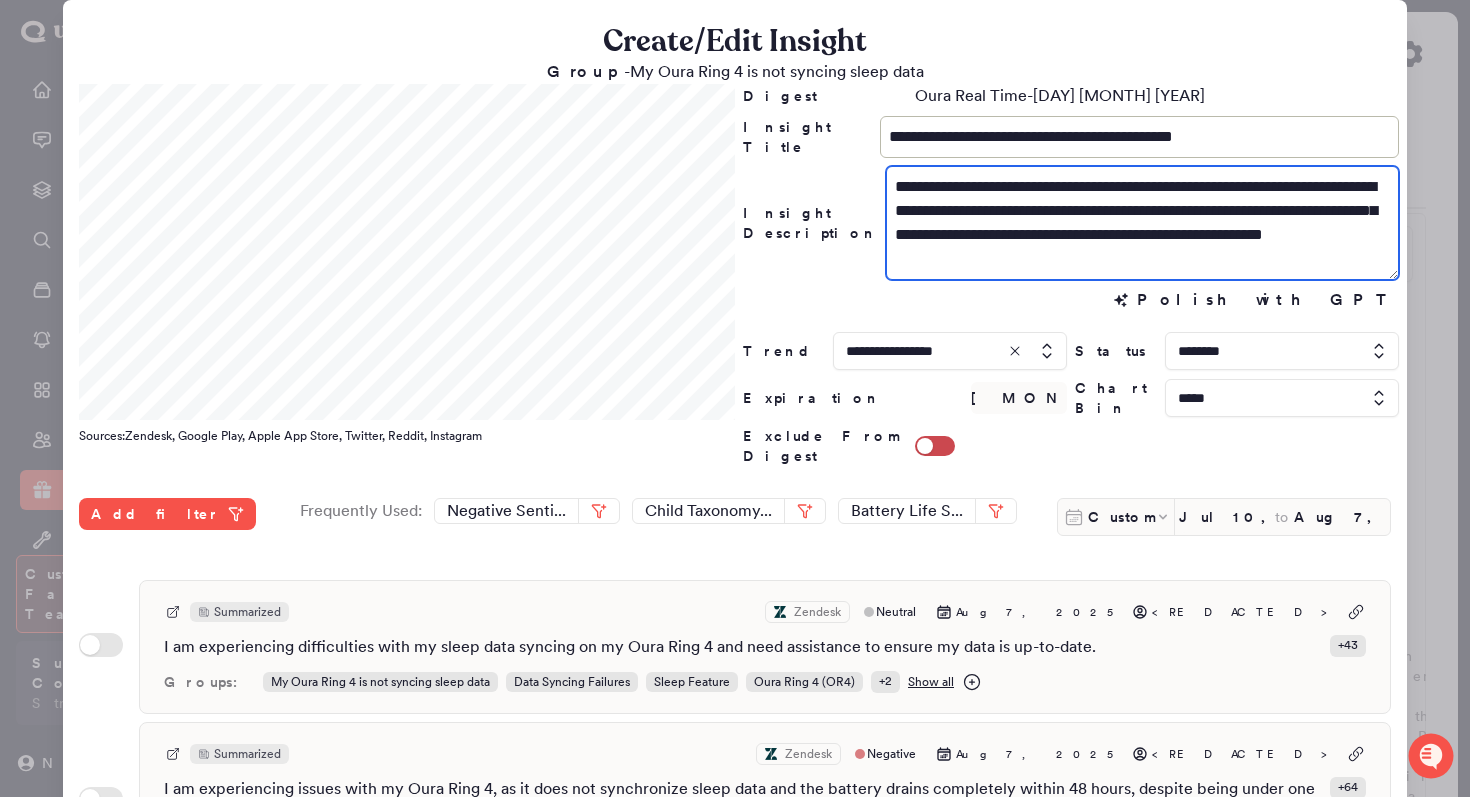 scroll, scrollTop: 531, scrollLeft: 0, axis: vertical 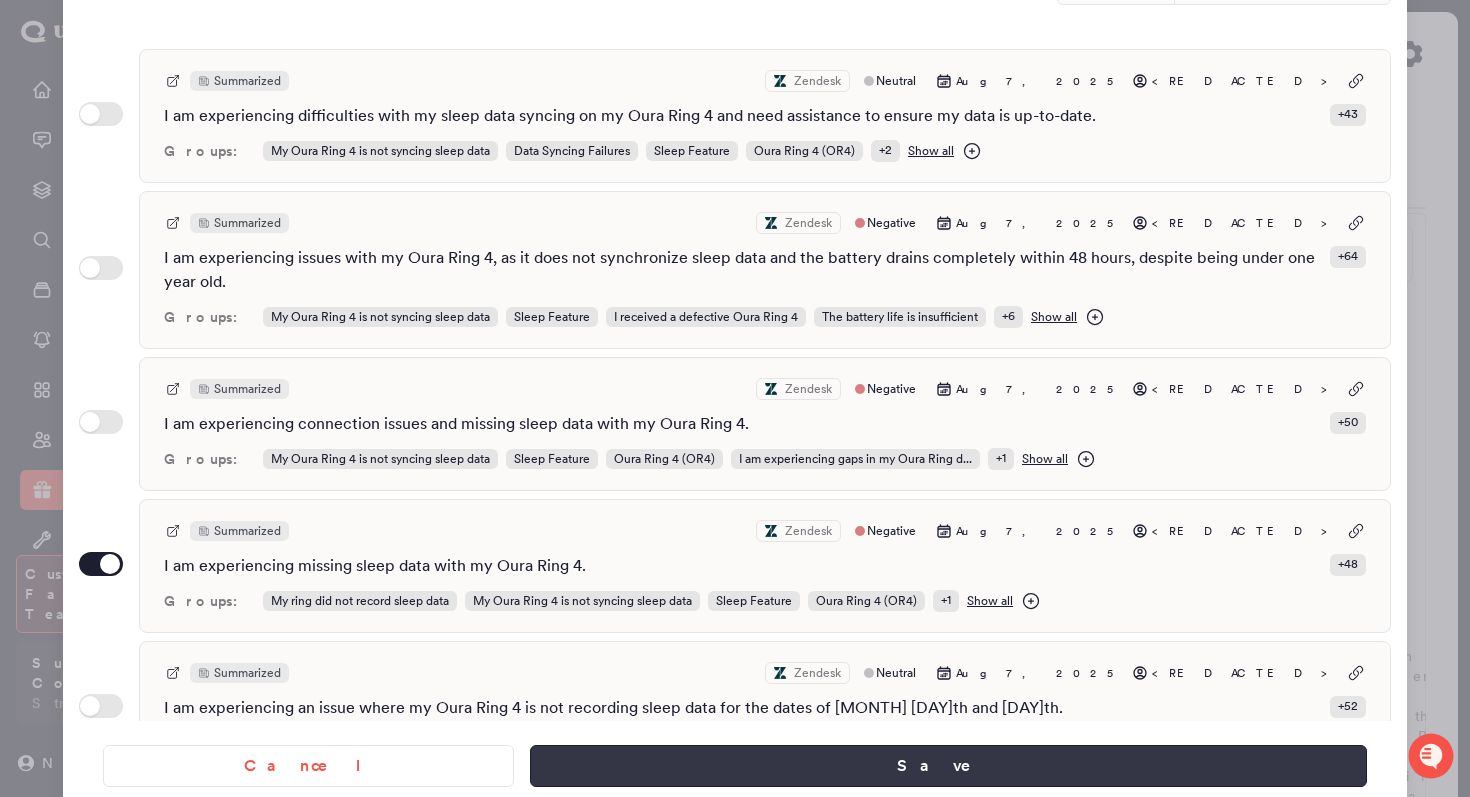 type on "**********" 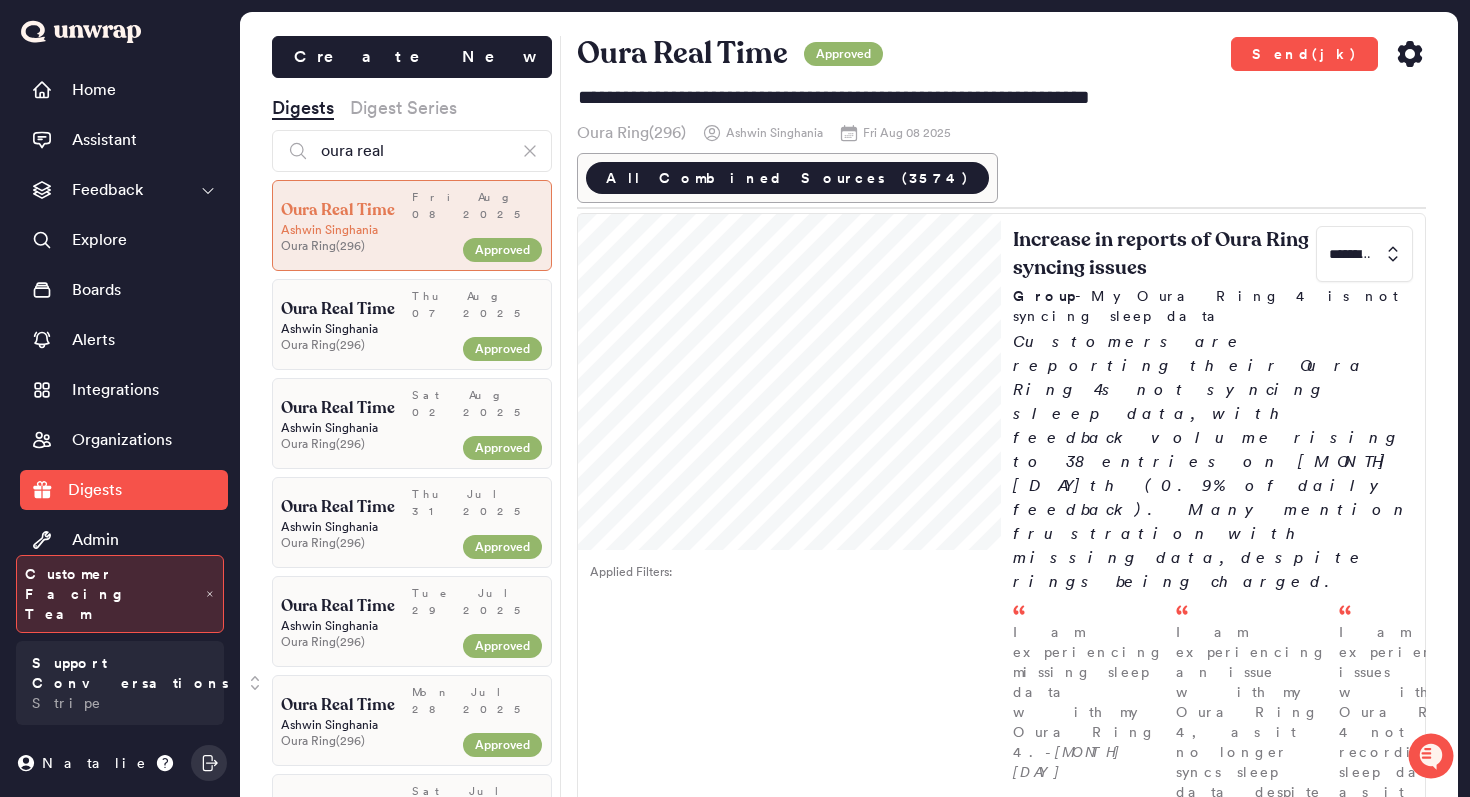 click 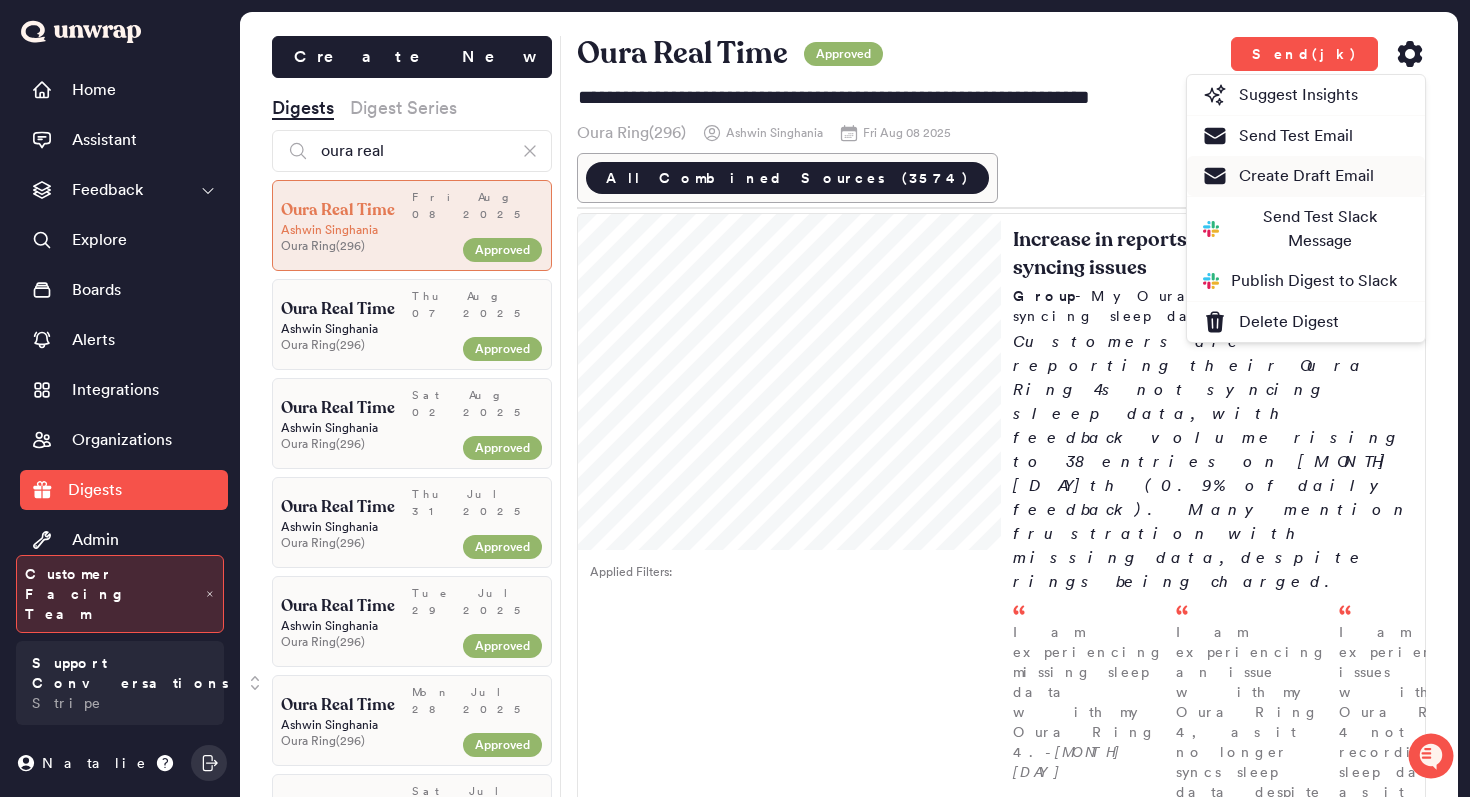 click on "Create Draft Email" at bounding box center (1288, 176) 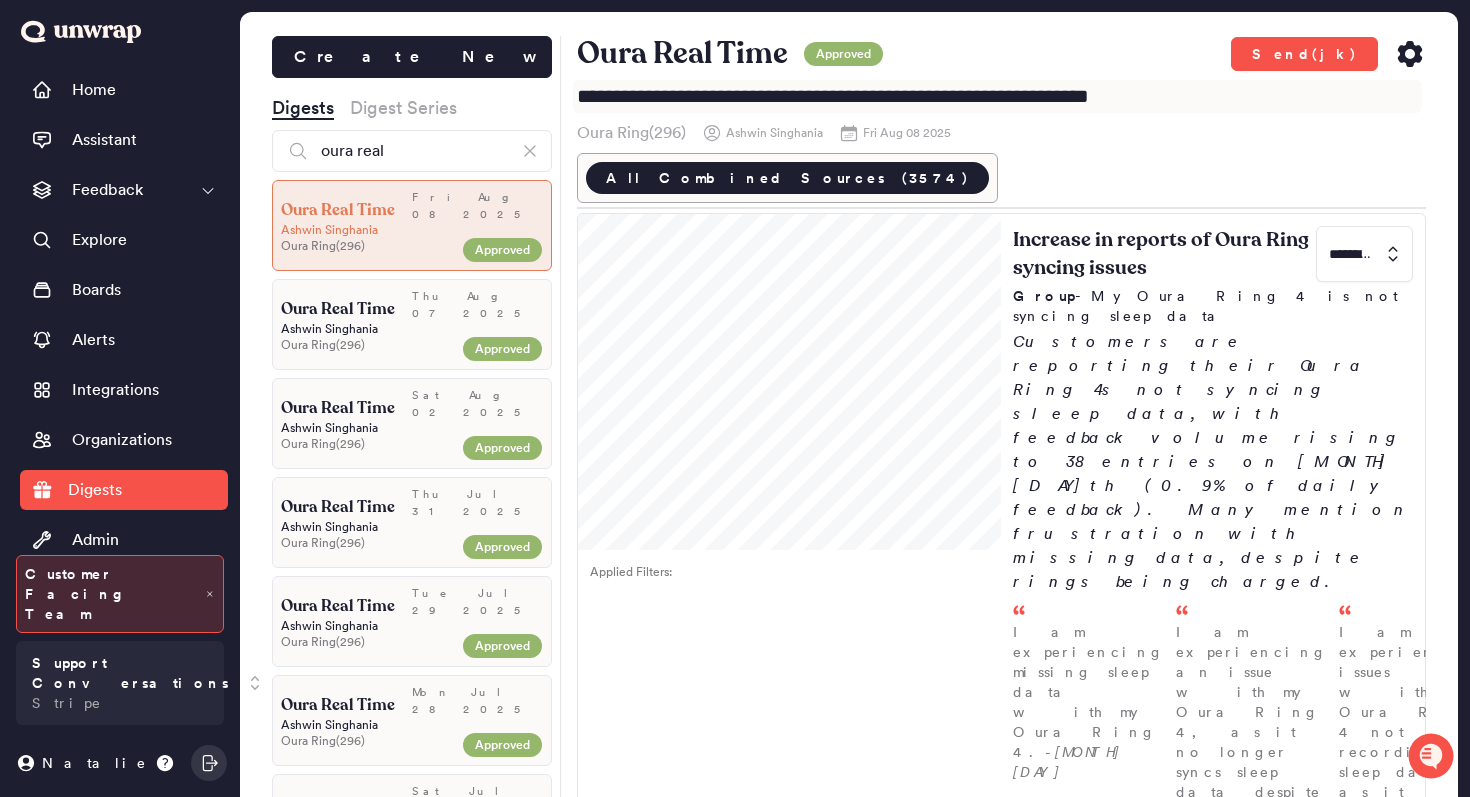 drag, startPoint x: 1017, startPoint y: 99, endPoint x: 926, endPoint y: 95, distance: 91.08787 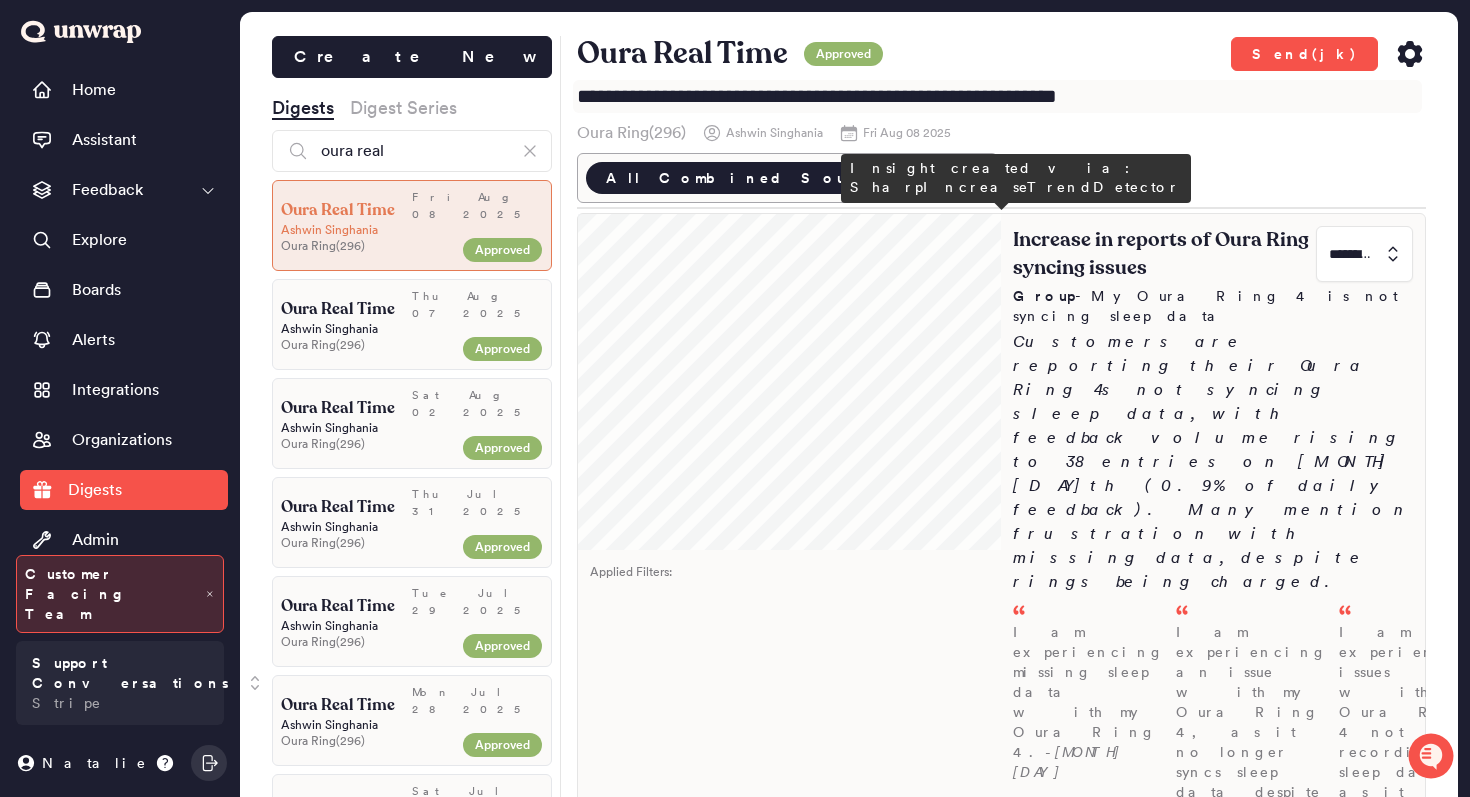 type on "**********" 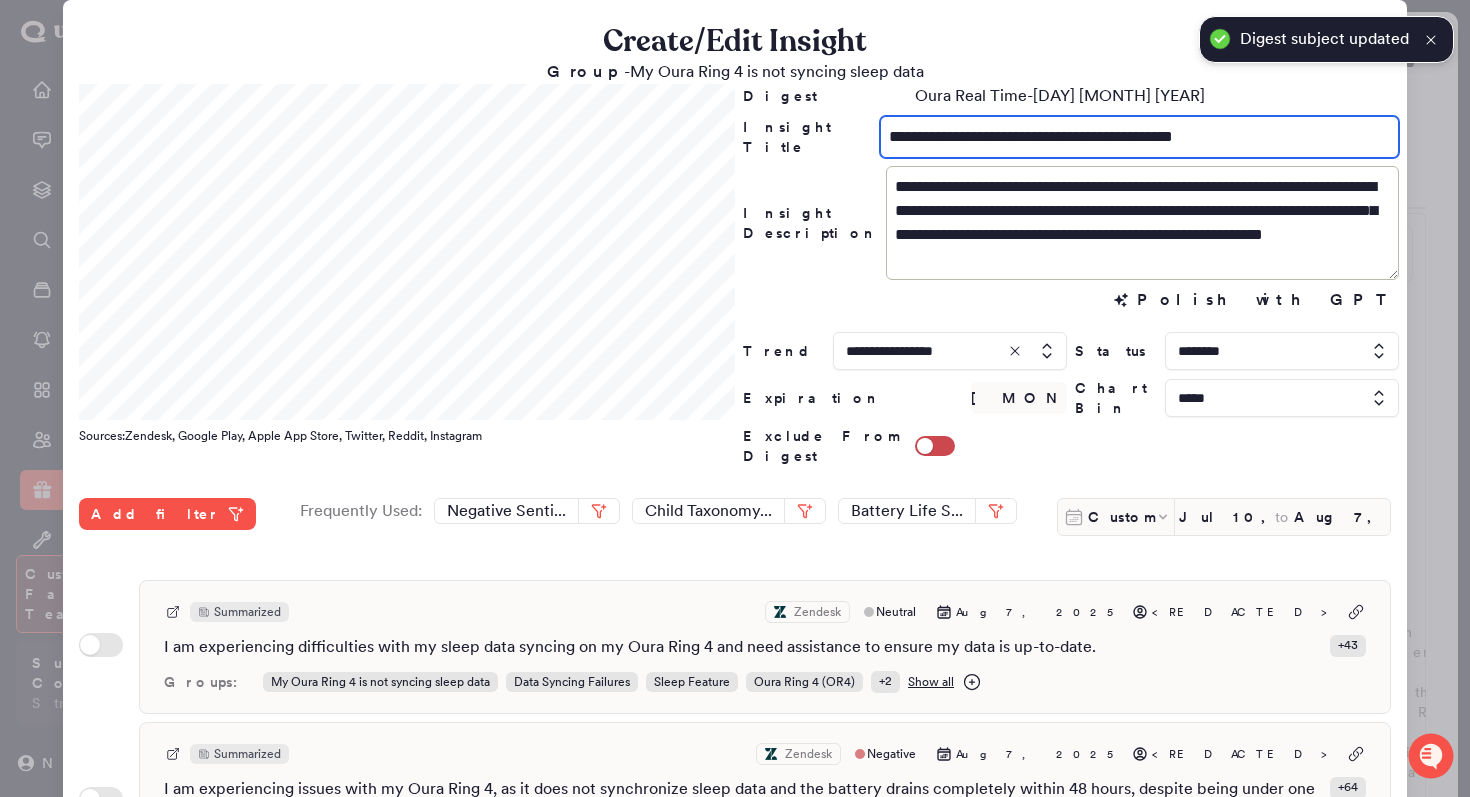 drag, startPoint x: 1118, startPoint y: 140, endPoint x: 1047, endPoint y: 141, distance: 71.00704 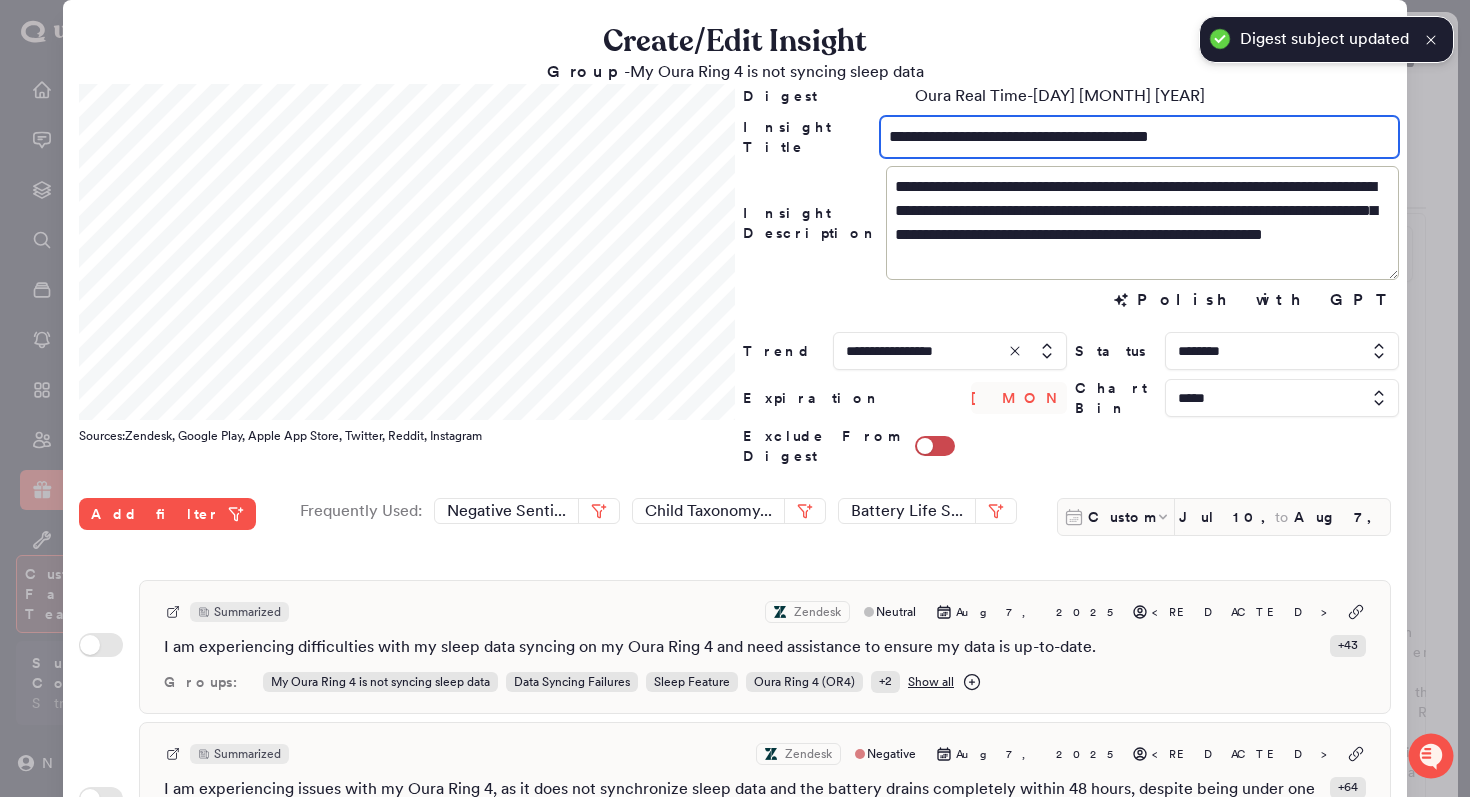 scroll, scrollTop: 531, scrollLeft: 0, axis: vertical 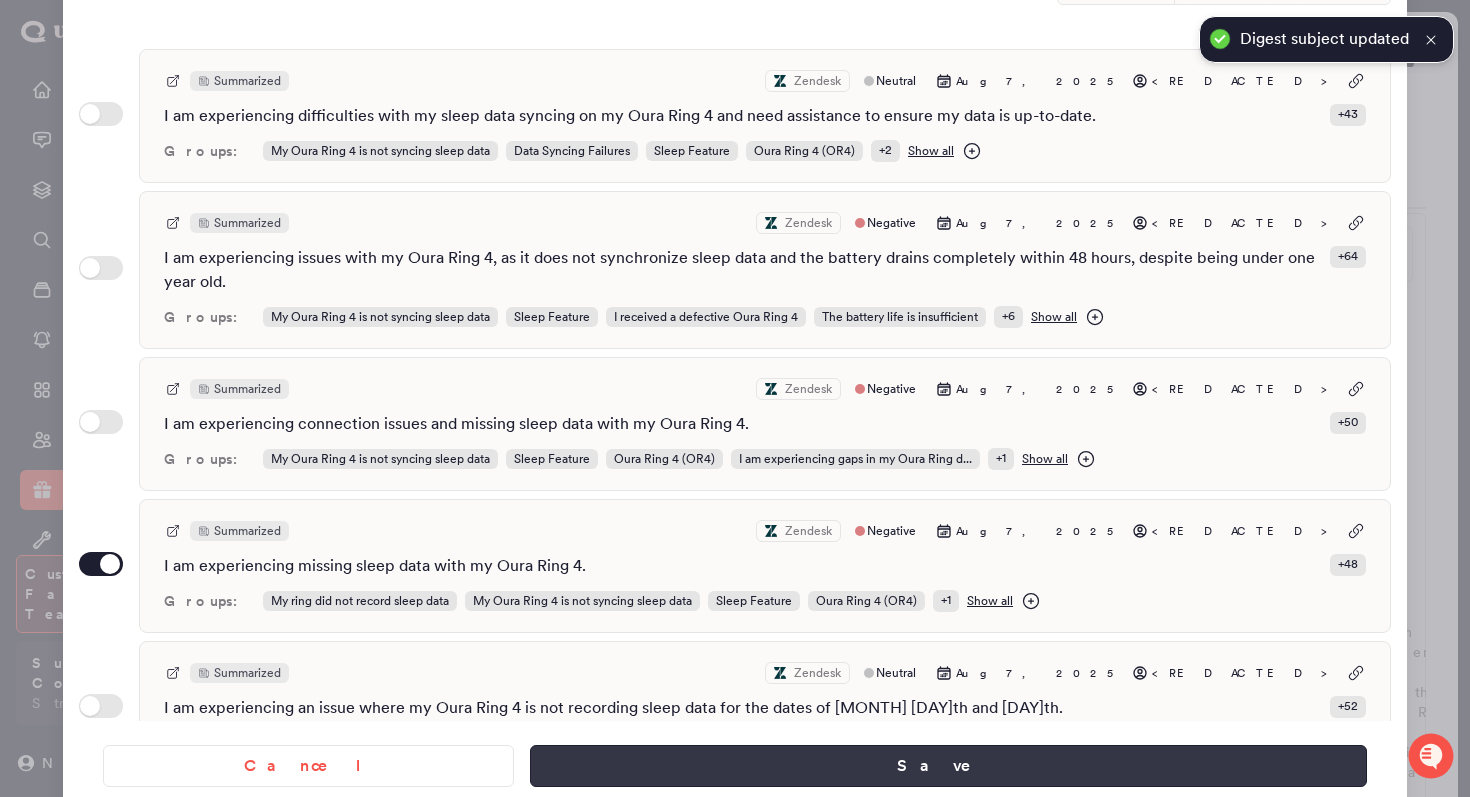 type on "**********" 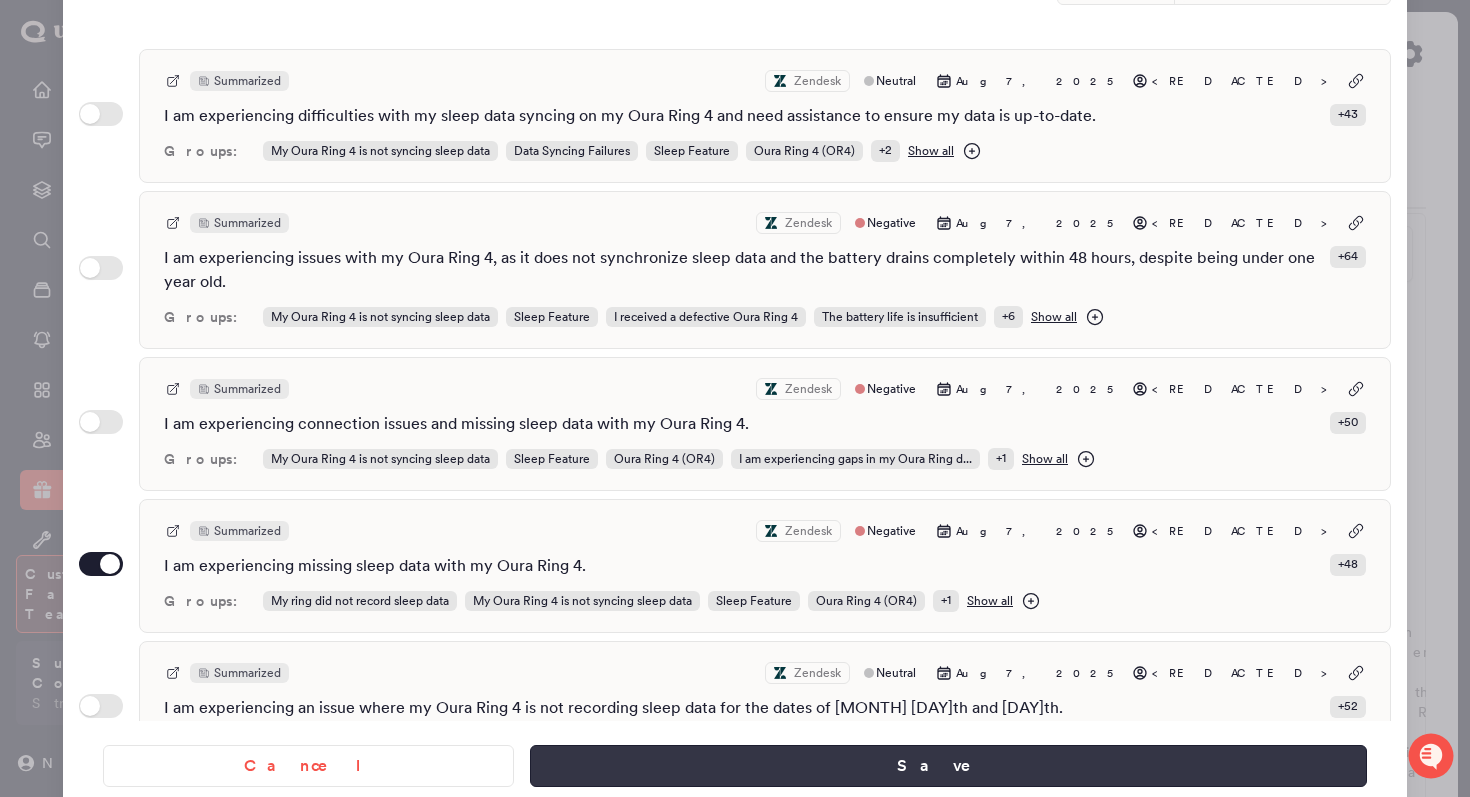 click on "Save" at bounding box center (948, 766) 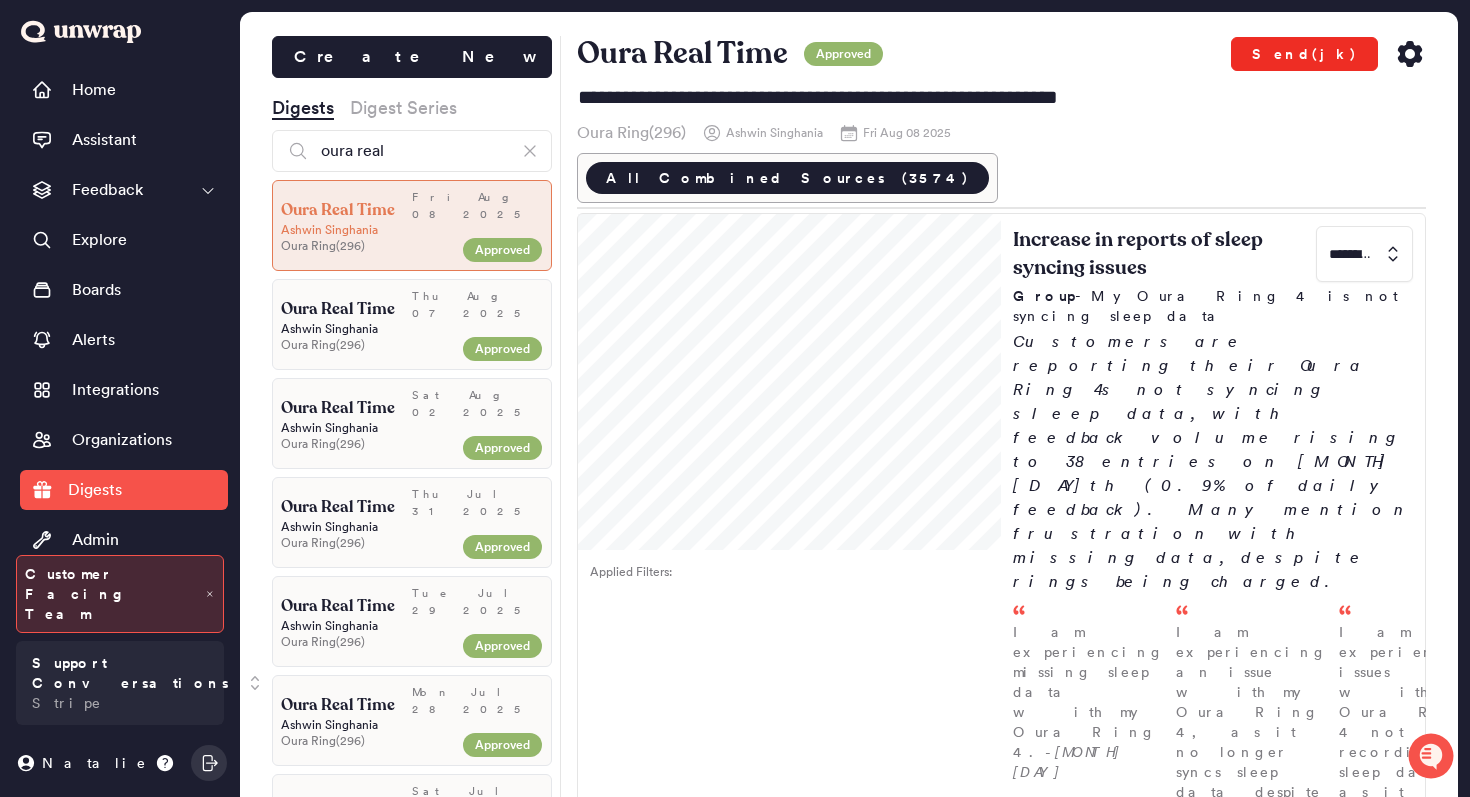 click on "Send(jk)" at bounding box center [1304, 54] 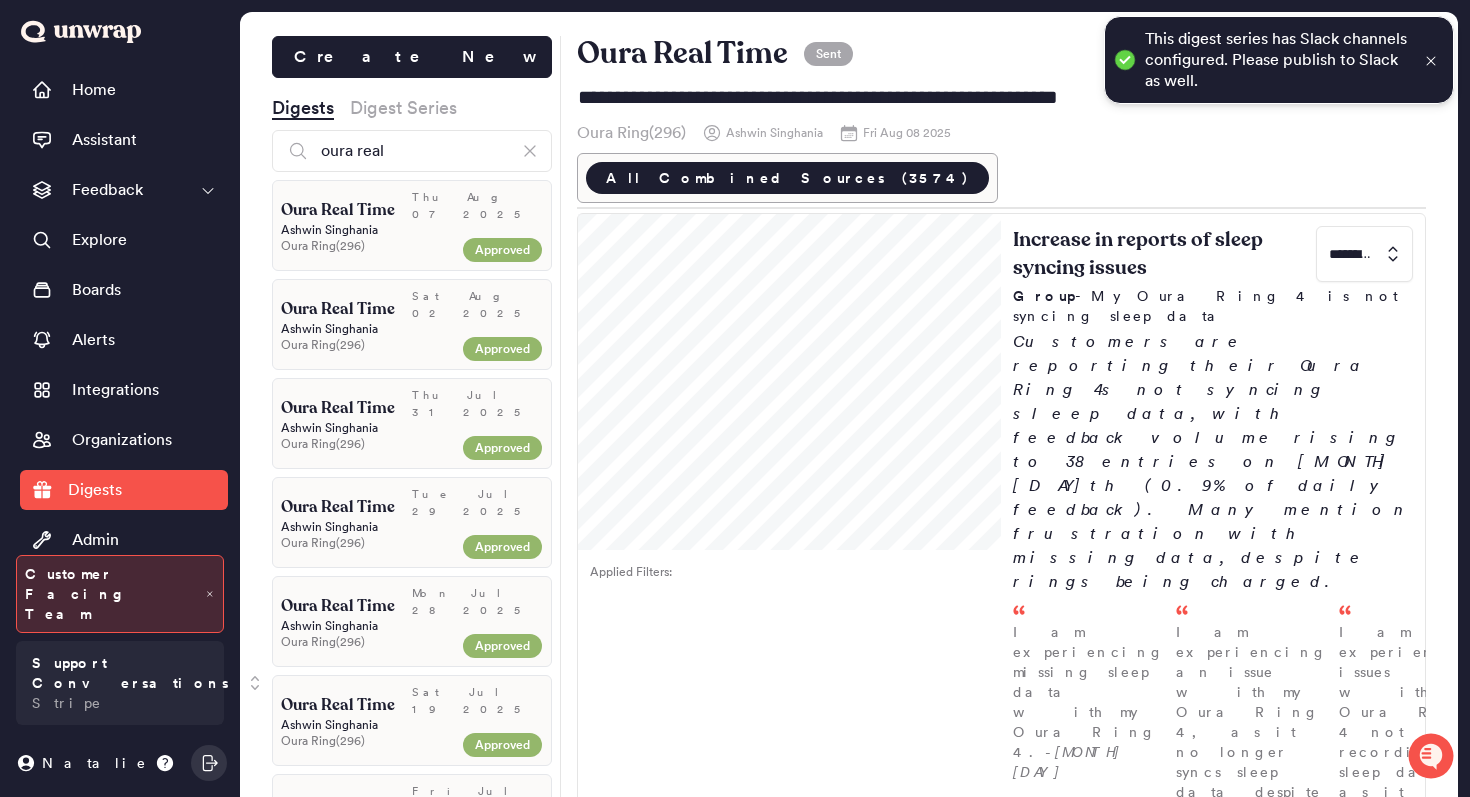 click 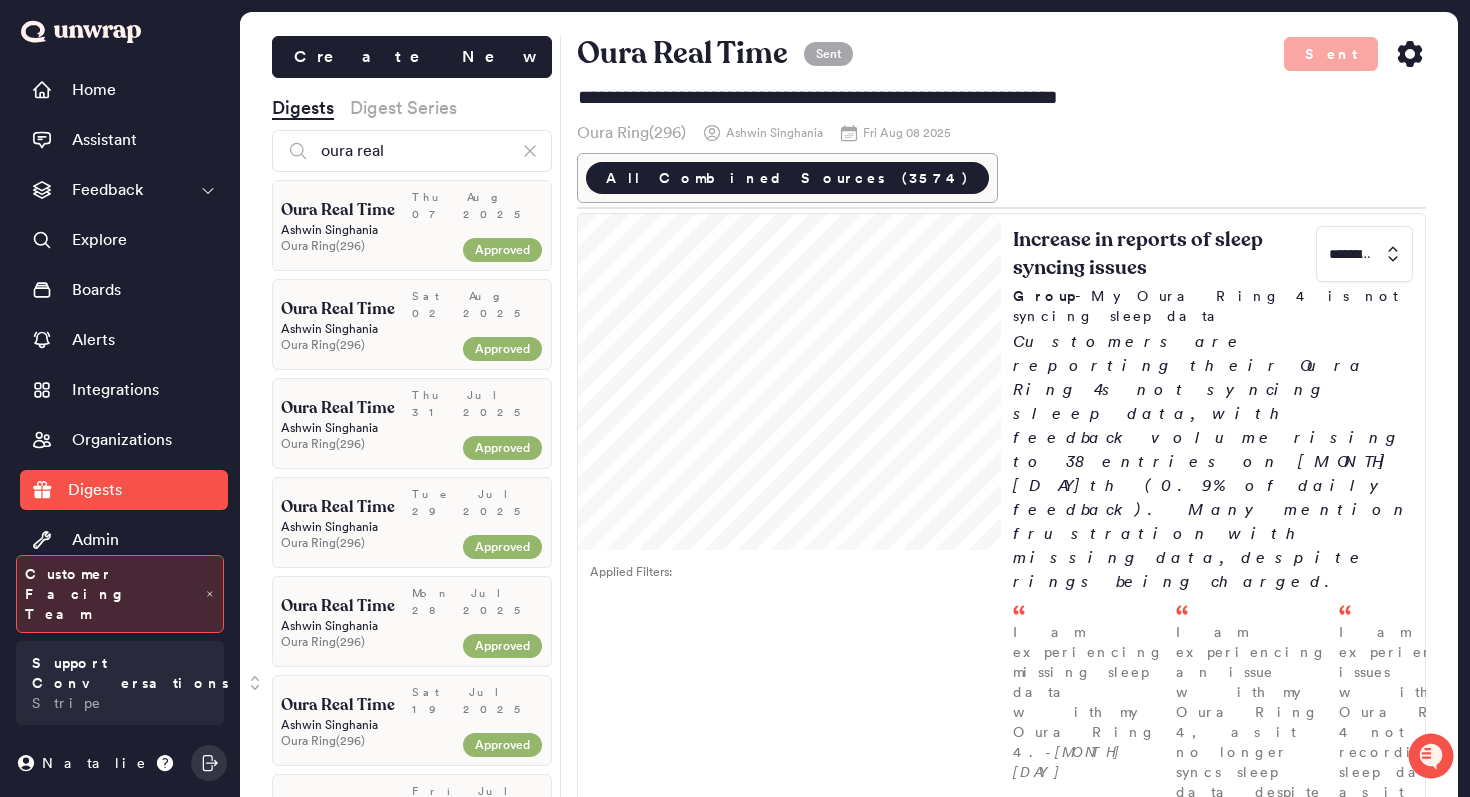 click 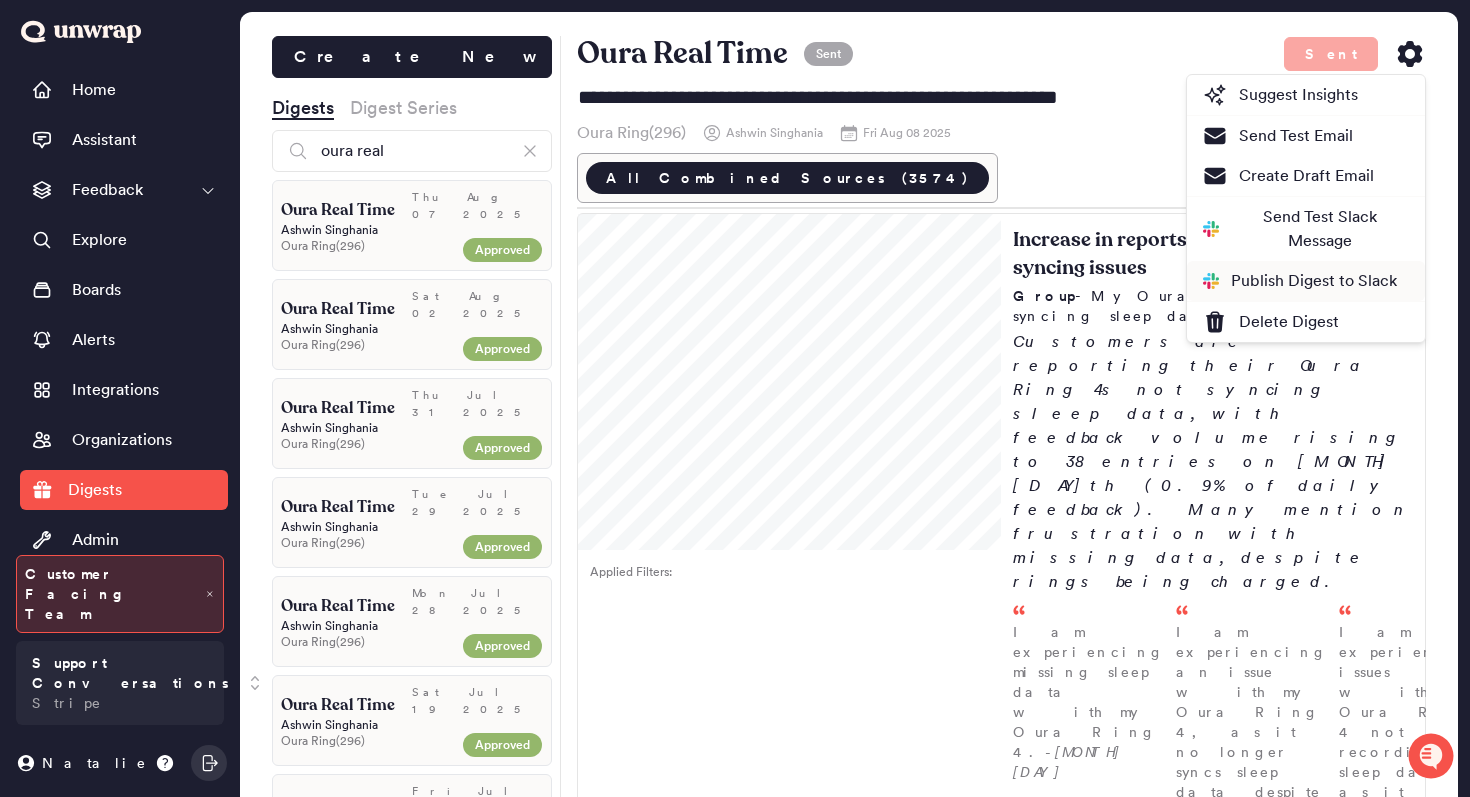 click on "Publish Digest to Slack" at bounding box center [1300, 281] 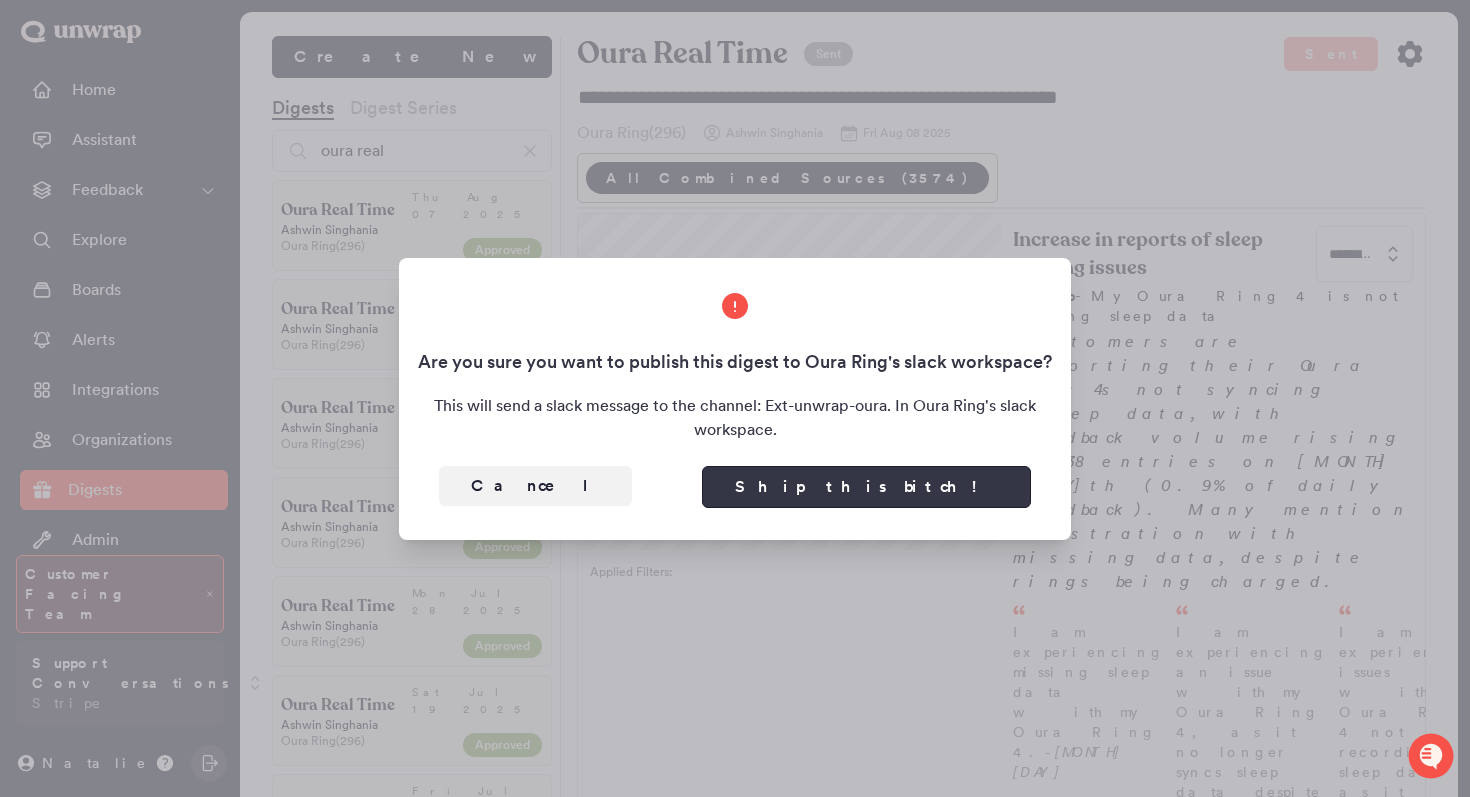 click on "Ship this bitch!" at bounding box center [866, 487] 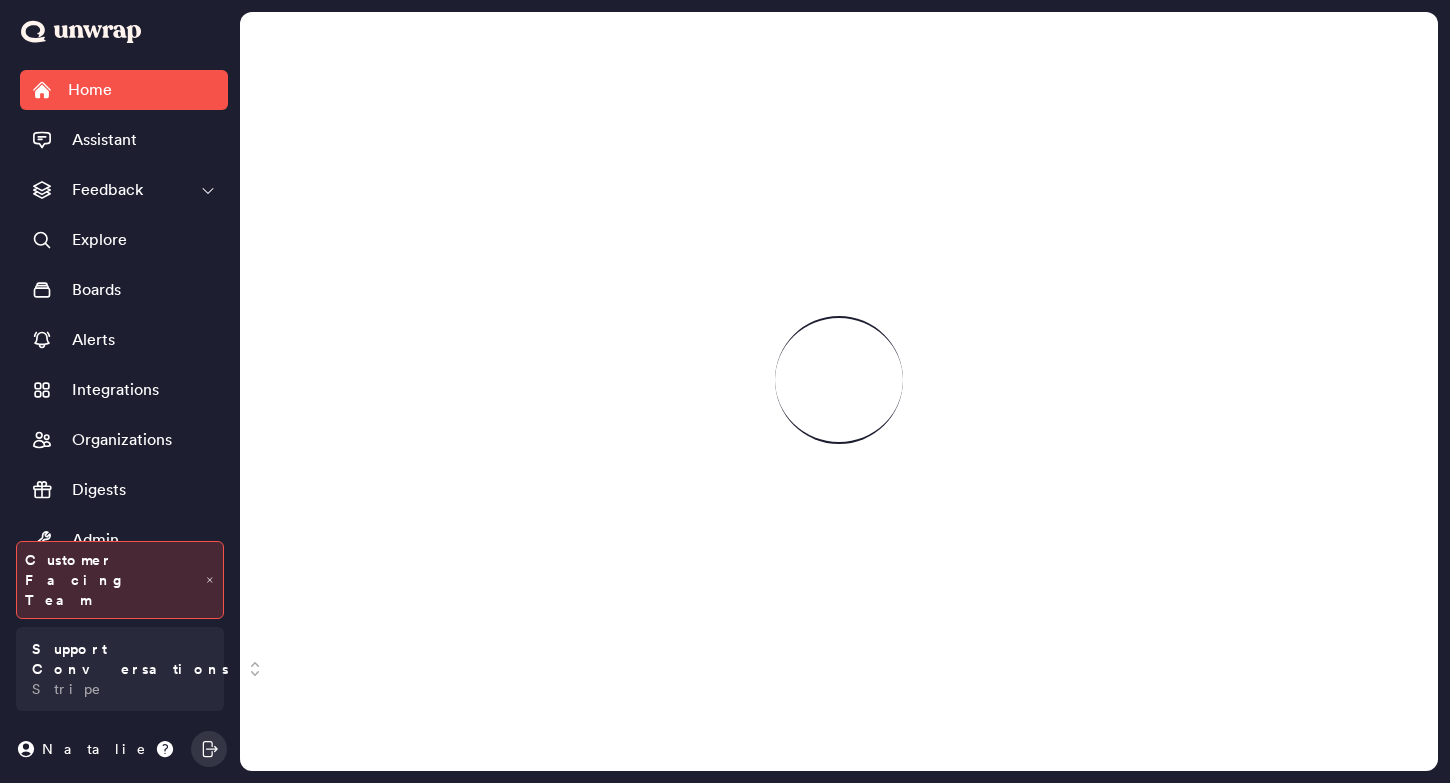 scroll, scrollTop: 0, scrollLeft: 0, axis: both 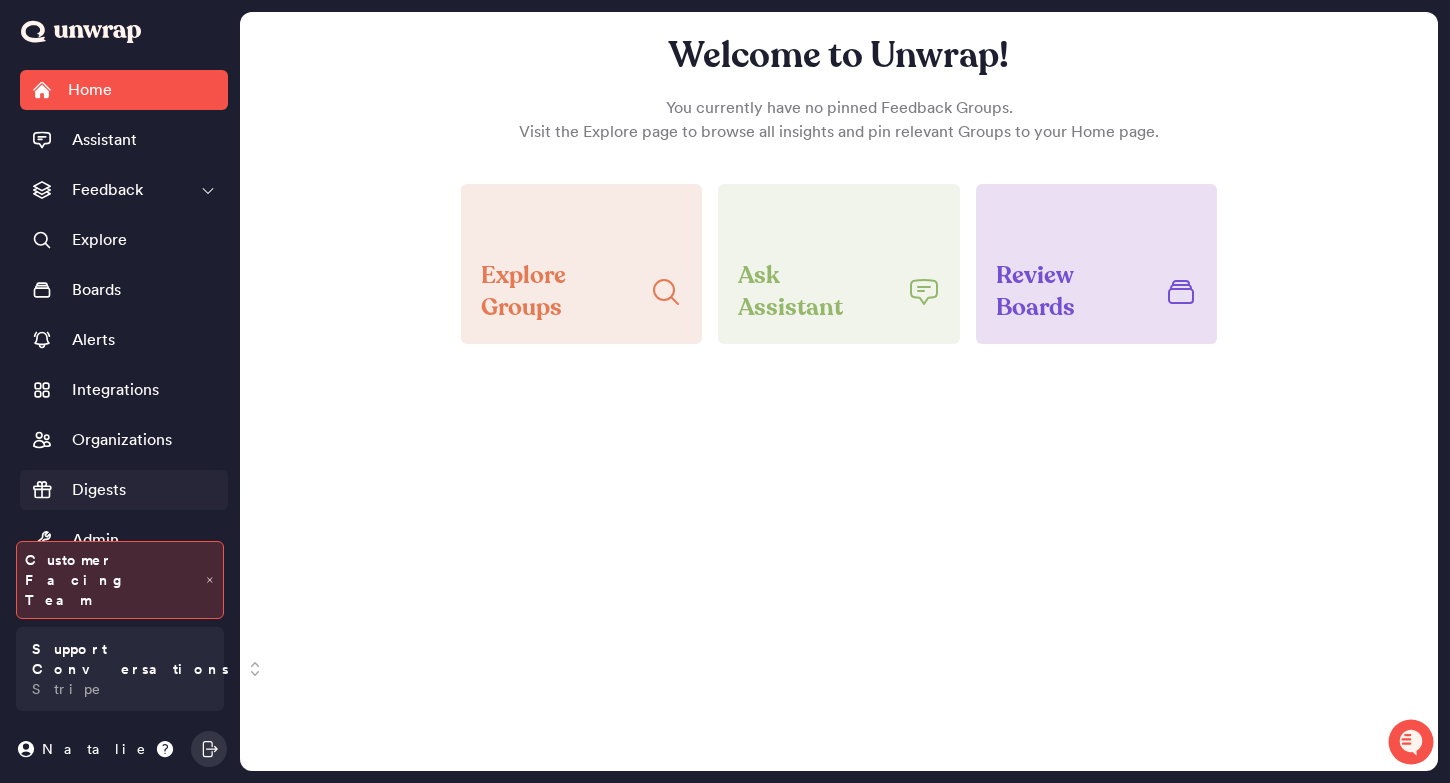 click on "Digests" at bounding box center (124, 490) 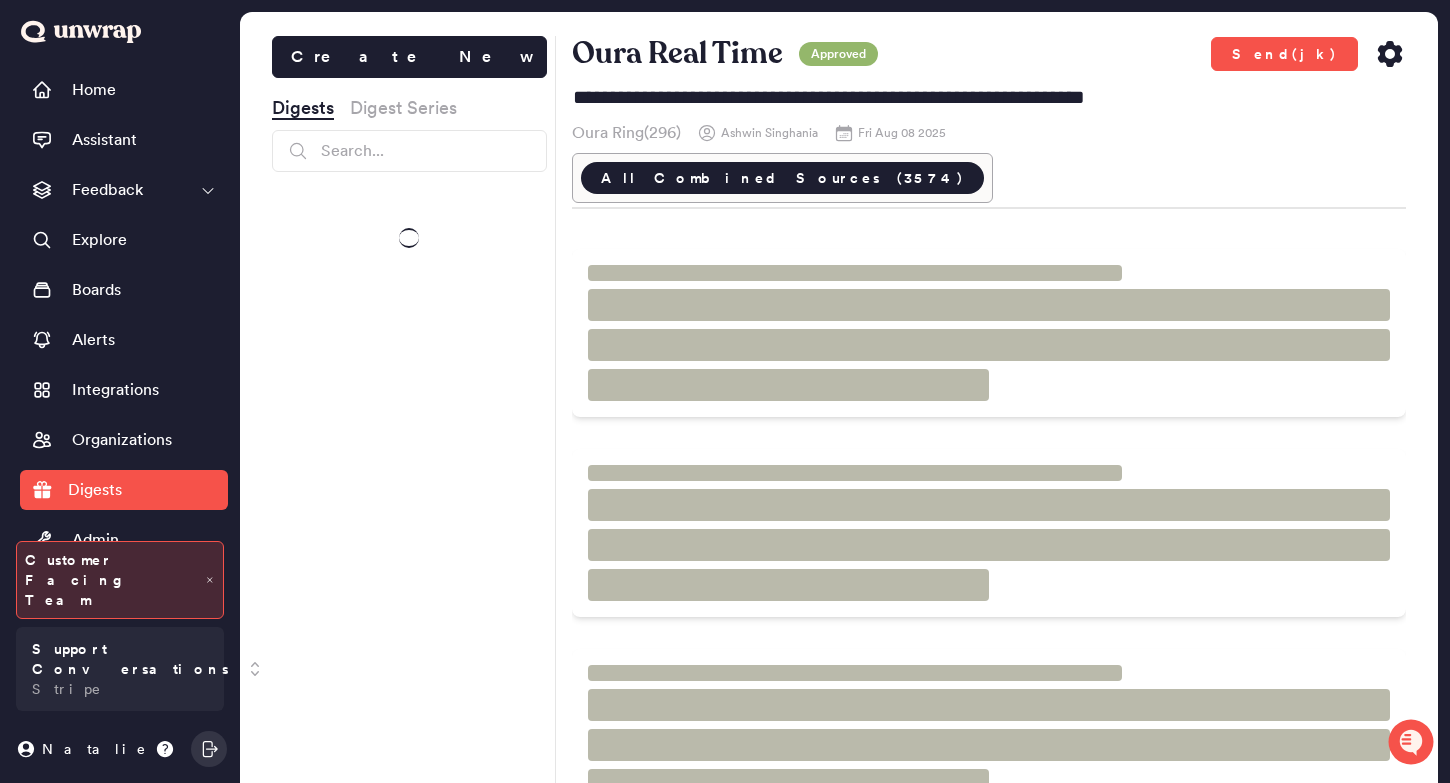 type on "**********" 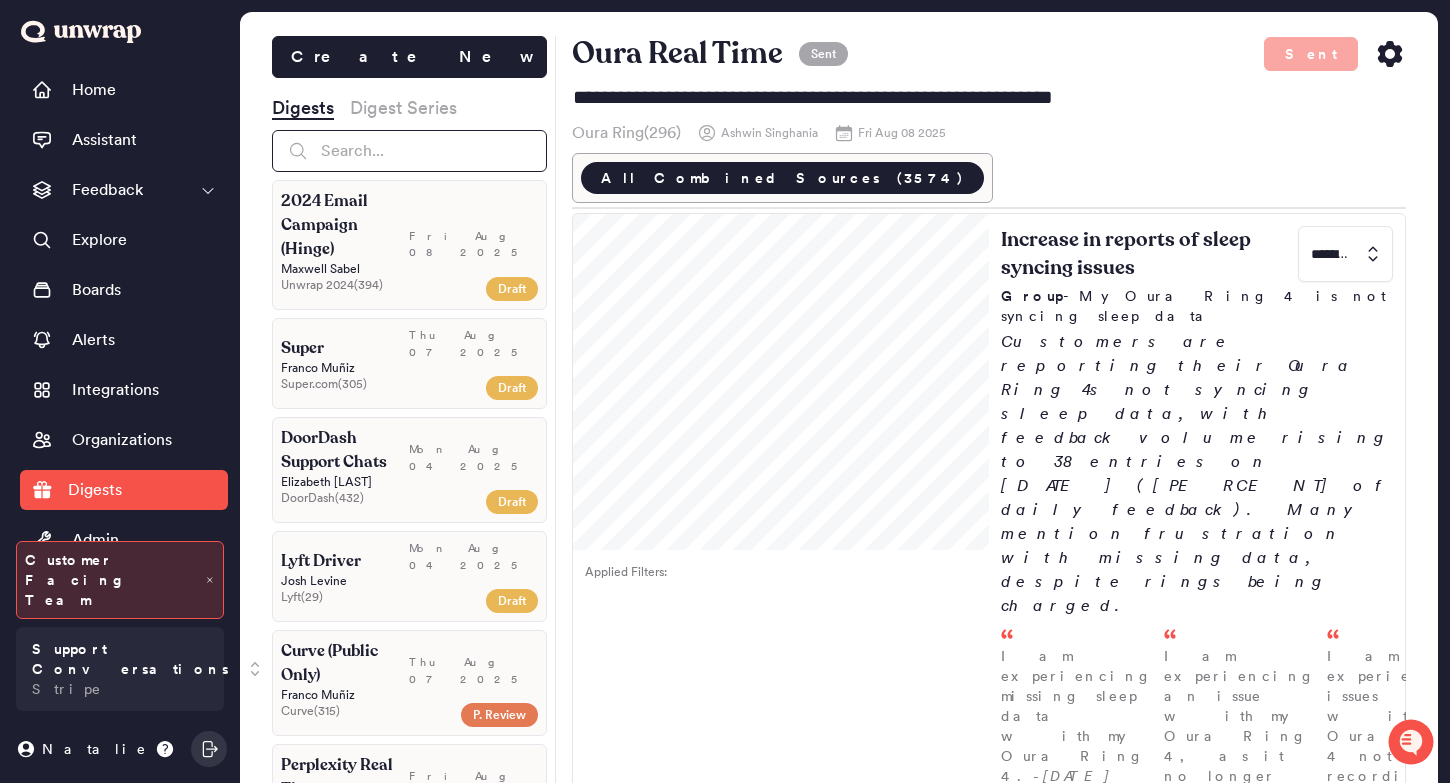 click at bounding box center [409, 151] 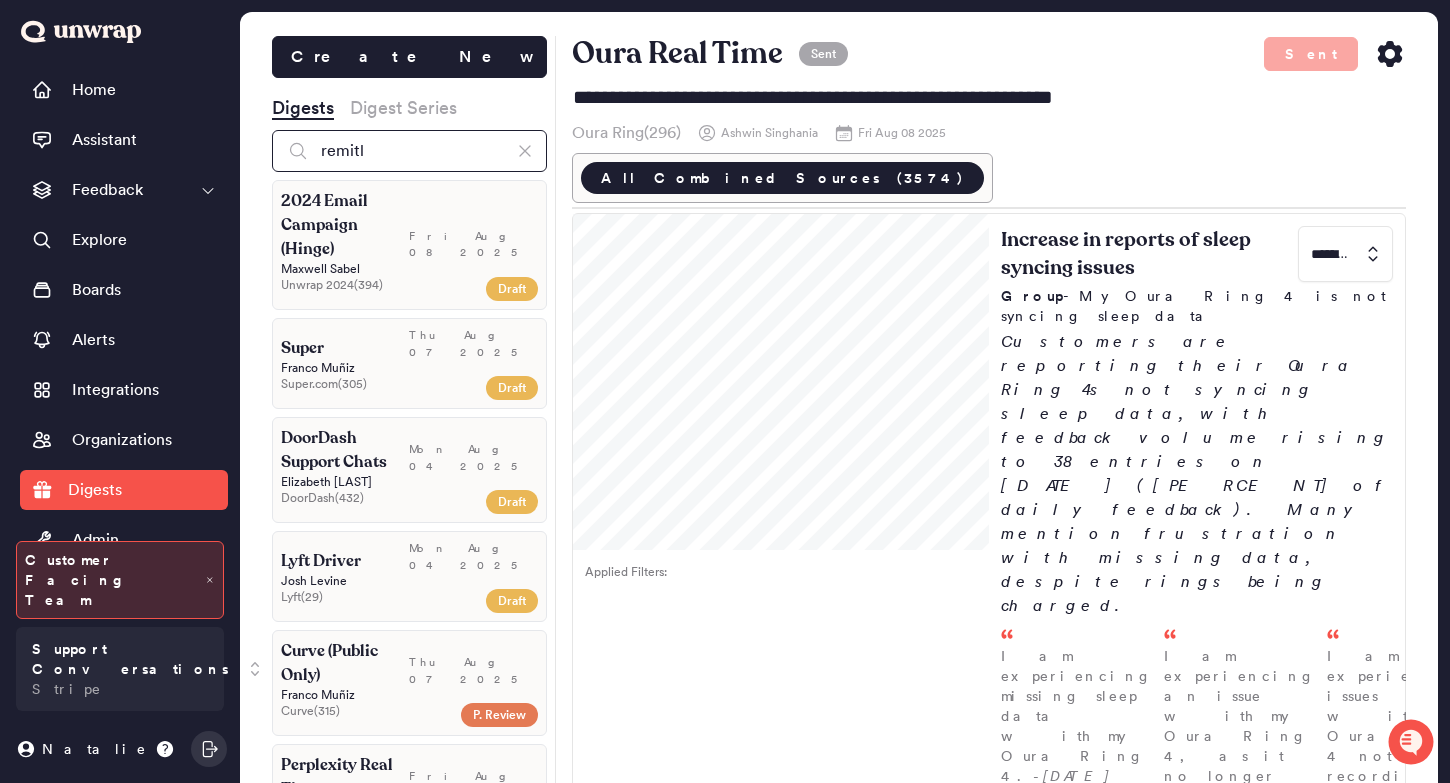 type on "remitly" 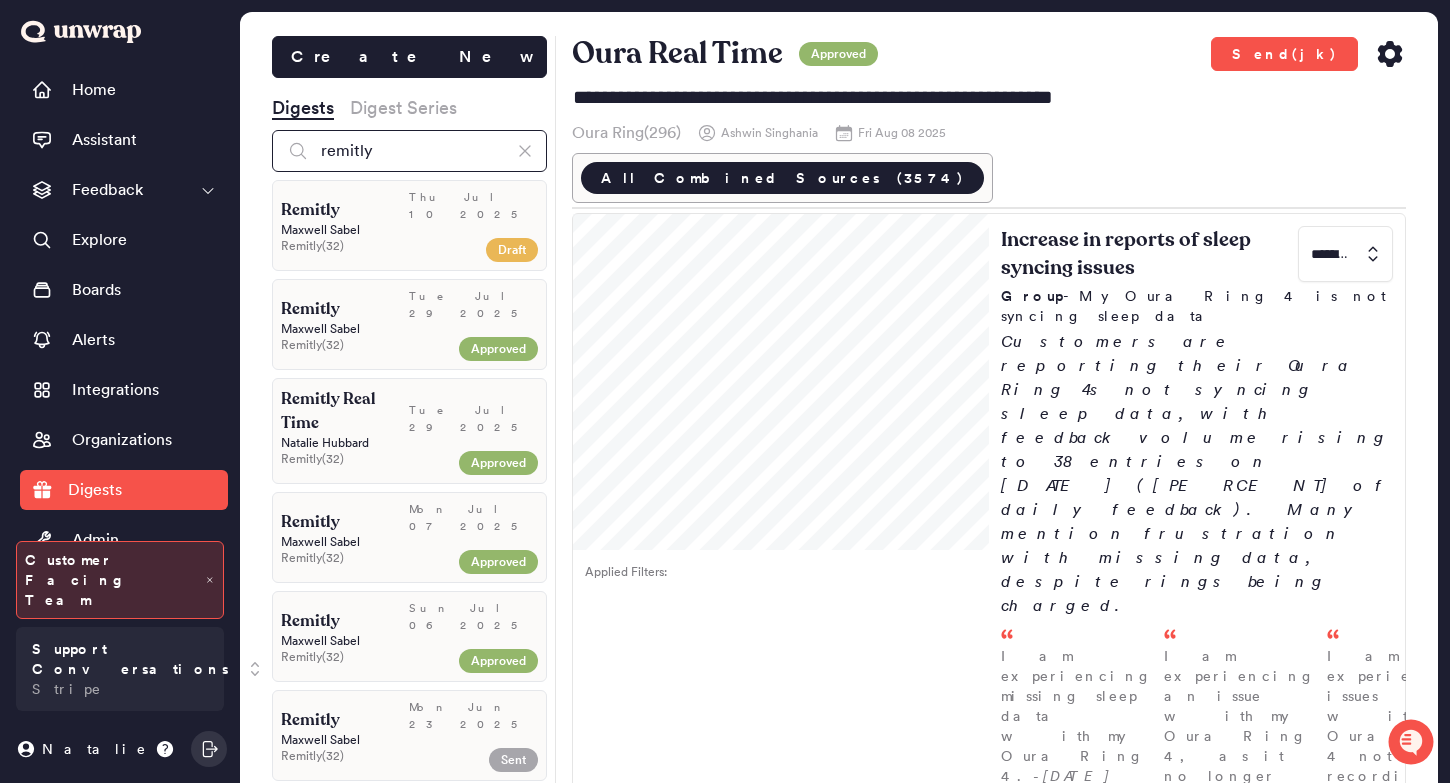 type on "**********" 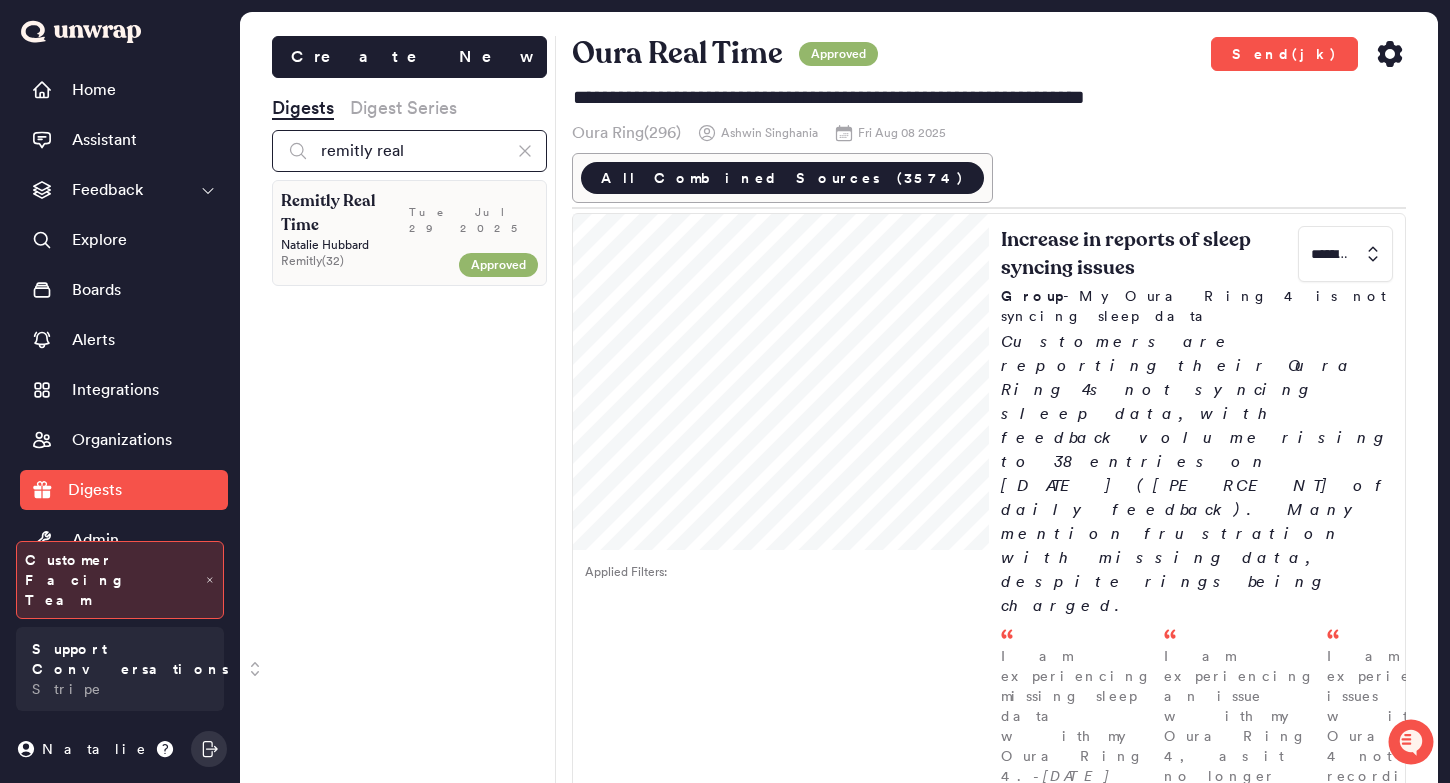 type on "remitly real" 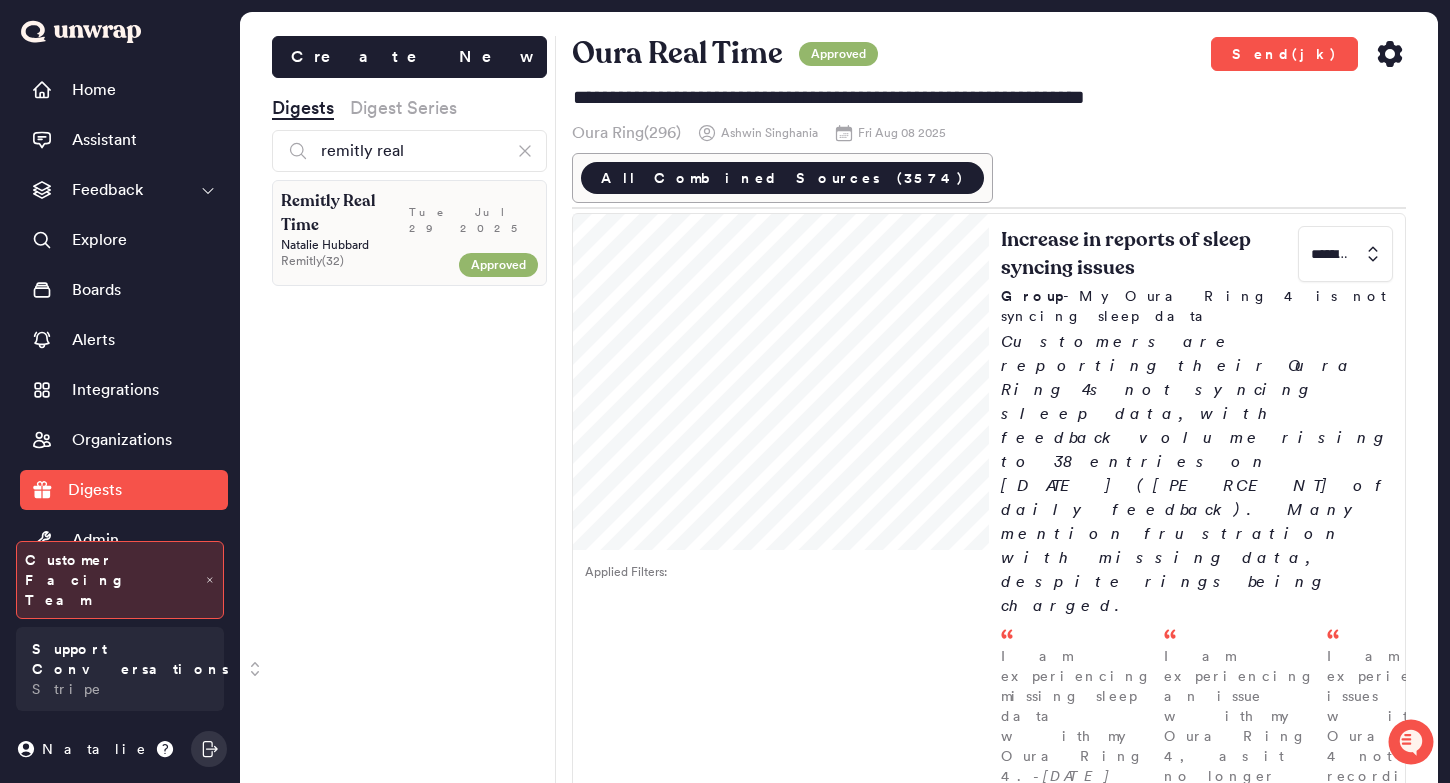 click on "Tue Jul 29 2025" at bounding box center (473, 220) 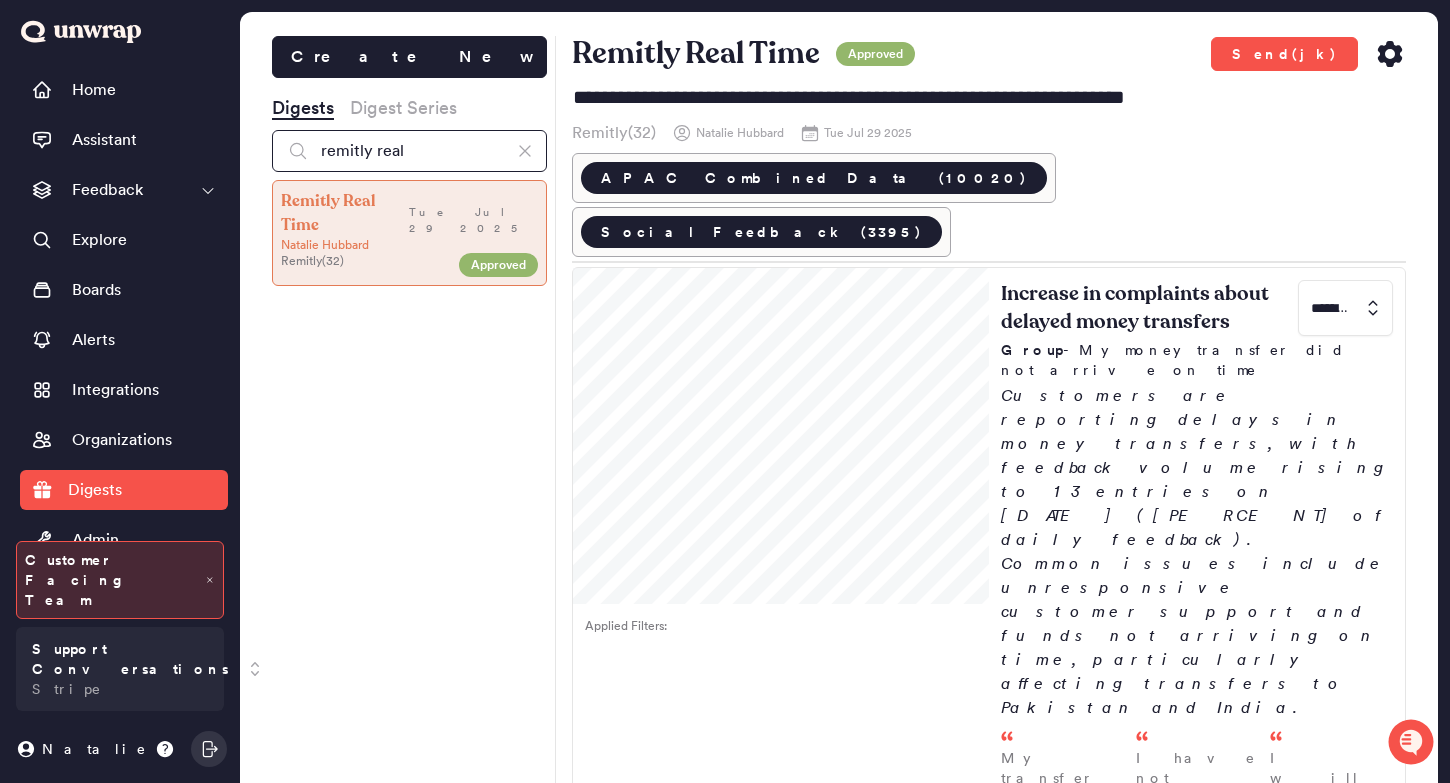 click on "remitly real" at bounding box center [409, 151] 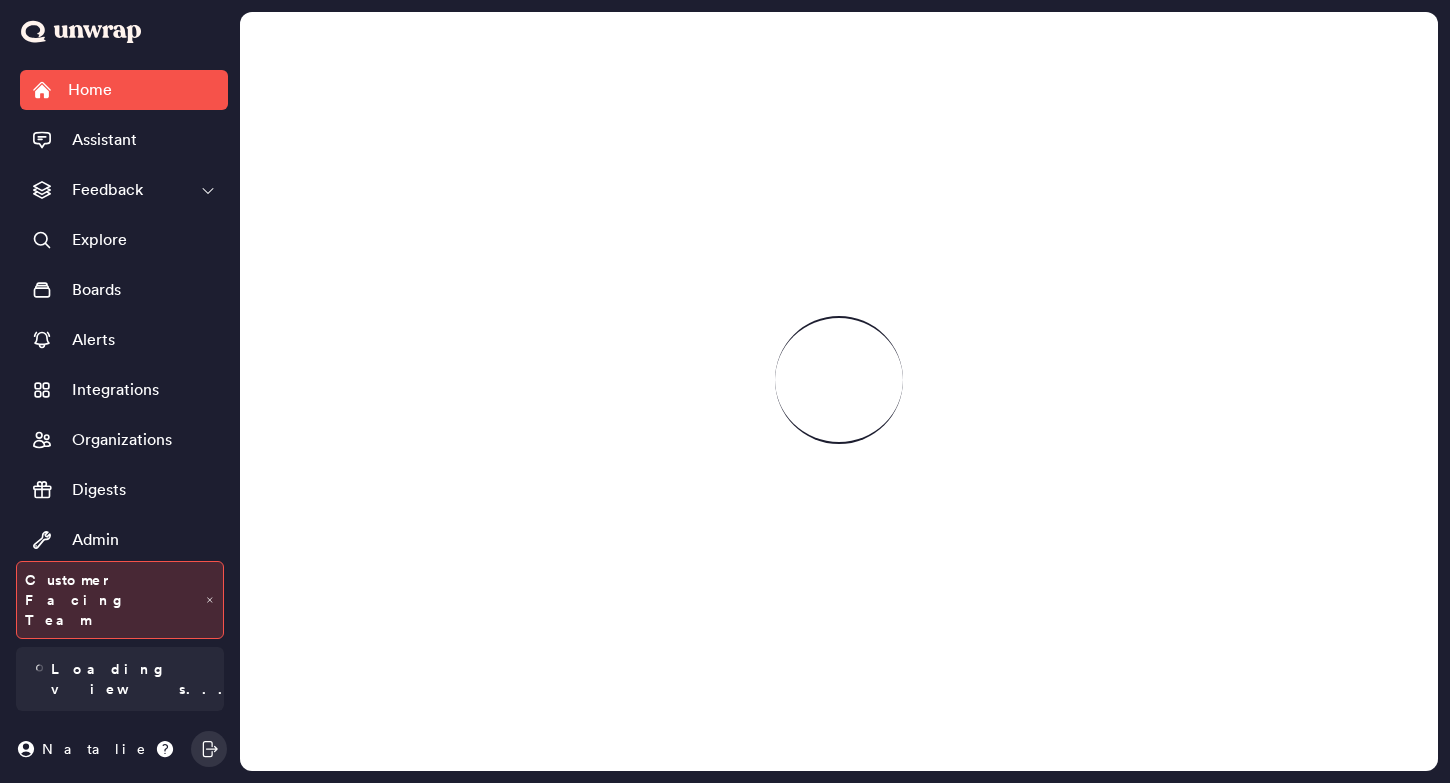 scroll, scrollTop: 0, scrollLeft: 0, axis: both 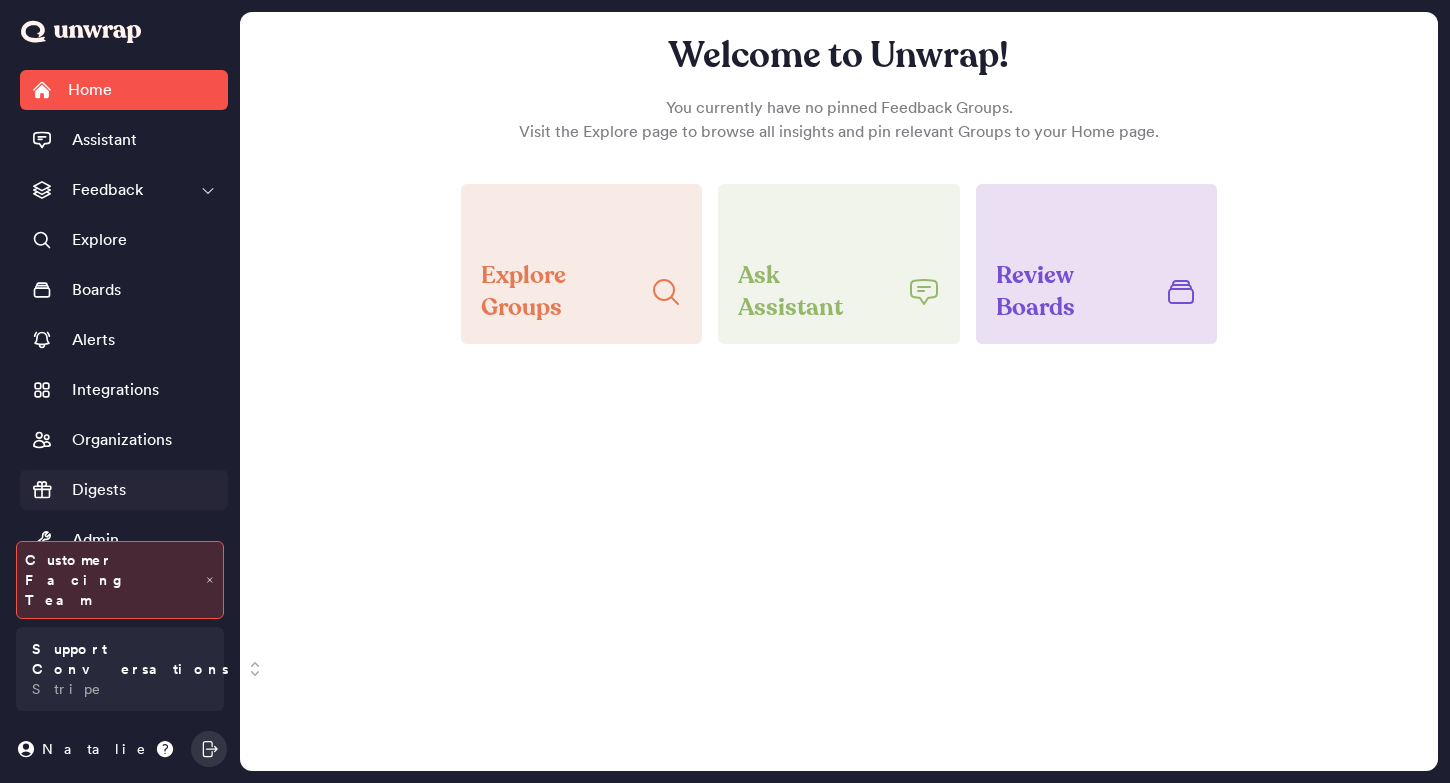 click on "Digests" at bounding box center [124, 490] 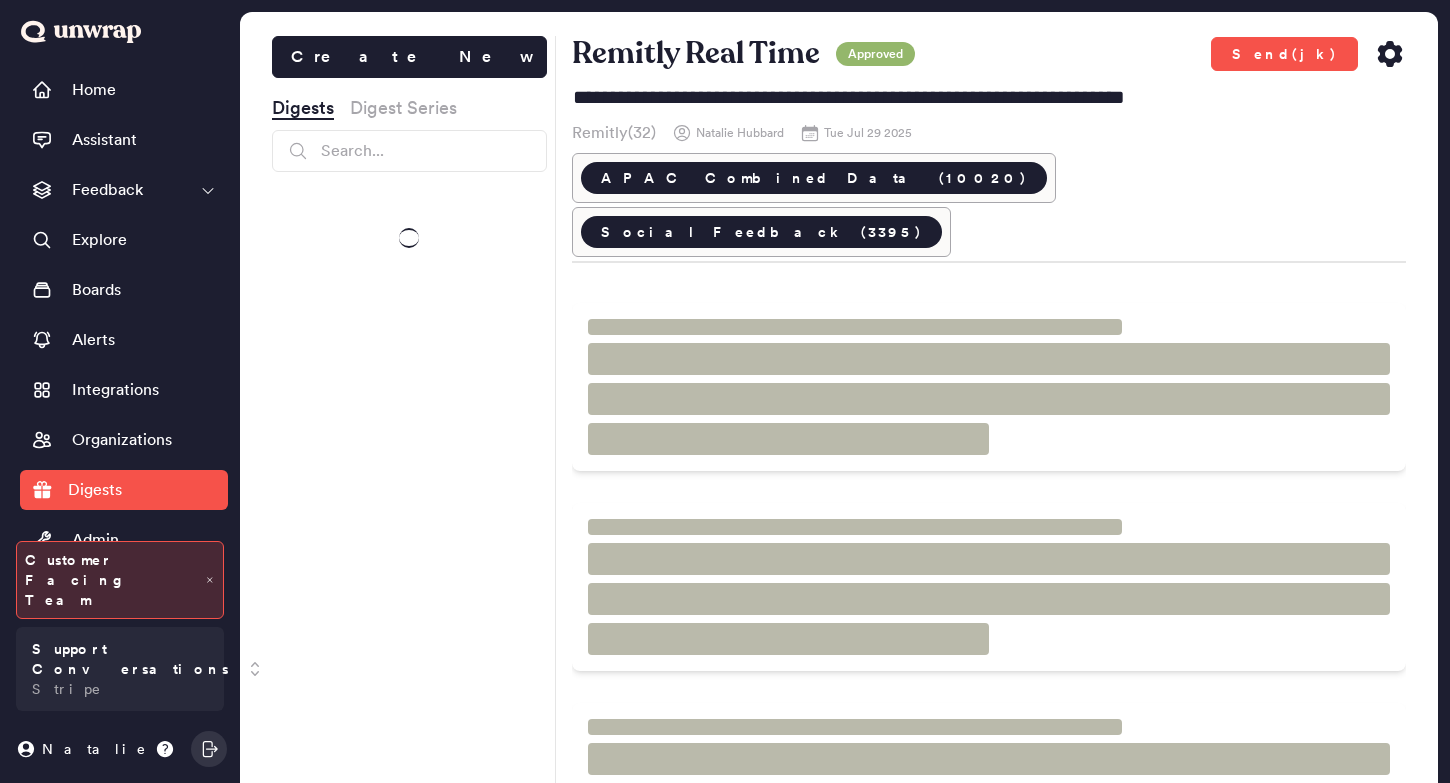 scroll, scrollTop: 0, scrollLeft: 0, axis: both 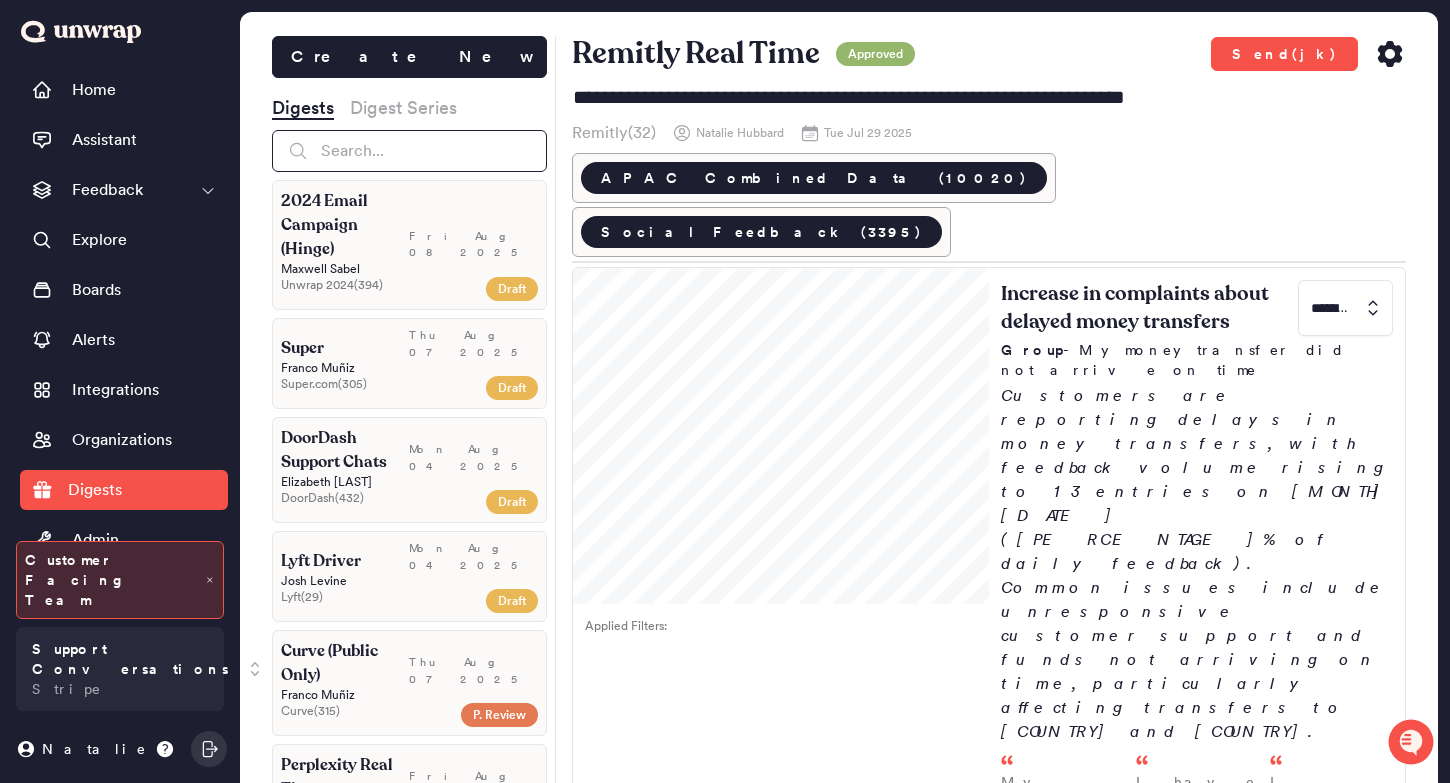 click at bounding box center [409, 151] 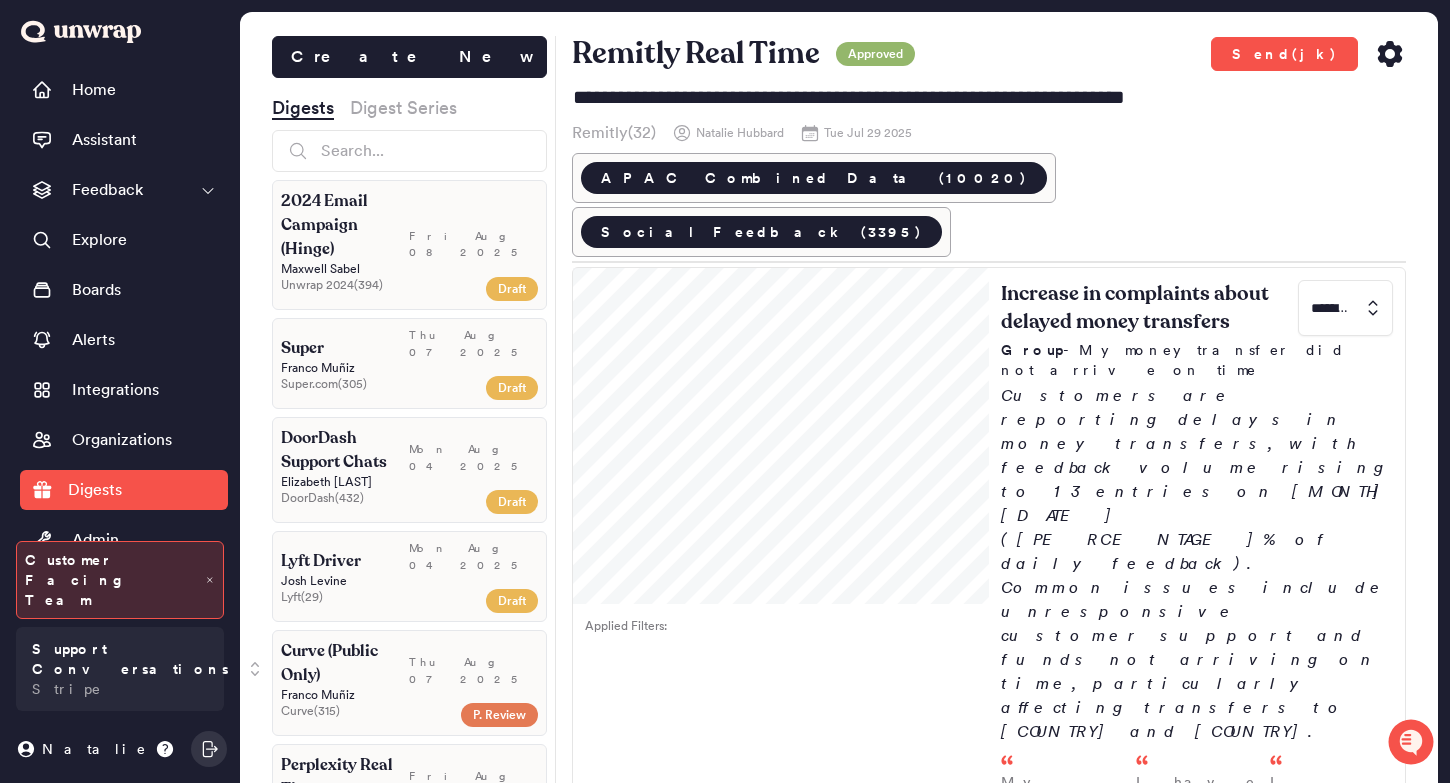 click on "Create New Digests Digest Series 2024 Email Campaign (Hinge) [DAY] [MONTH] [DATE] [YEAR] [FIRST] [LAST] Unwrap 2024 ( 394 ) Draft Super [DAY] [MONTH] [DATE] [YEAR] [FIRST] [LAST] Super.com (305) Draft DoorDash Support Chats [DAY] [MONTH] [DATE] [YEAR] [FIRST] [LAST] DoorDash (432) Draft Lyft Driver [DAY] [MONTH] [DATE] [YEAR] [FIRST] [LAST] Lyft (29) Draft Curve (Public Only) [DAY] [MONTH] [DATE] [YEAR] [FIRST] [LAST] Curve (315) P. Review Perplexity Real Time [DAY] [MONTH] [DATE] [YEAR] [FIRST] [LAST] Perplexity.ai (343) Approved Finch Real Time [DAY] [MONTH] [DATE] [YEAR] [FIRST] [LAST] Finch (368) Approved Cakewalk Real Time [DAY] [MONTH] [DATE] [YEAR] [FIRST] [LAST] Cakewalk (346) Approved Oura Real Time [DAY] [MONTH] [DATE] [YEAR] [FIRST] [LAST] Oura Ring (296) Approved Deckers Real Time [DAY] [MONTH] [DATE] [YEAR] [FIRST] [LAST] Deckers (381) Approved Deckers Real Time [DAY] [MONTH] [DATE] [YEAR] [FIRST] [LAST] Deckers (381) Approved BCLC Real Time [DAY] [MONTH] [DATE] [YEAR] [FIRST] [LAST] BCLC (416) Approved HoneyBook Real Time [DAY] [MONTH] [DATE] [YEAR] [FIRST] [LAST] HoneyBook (295)" at bounding box center (409, 427) 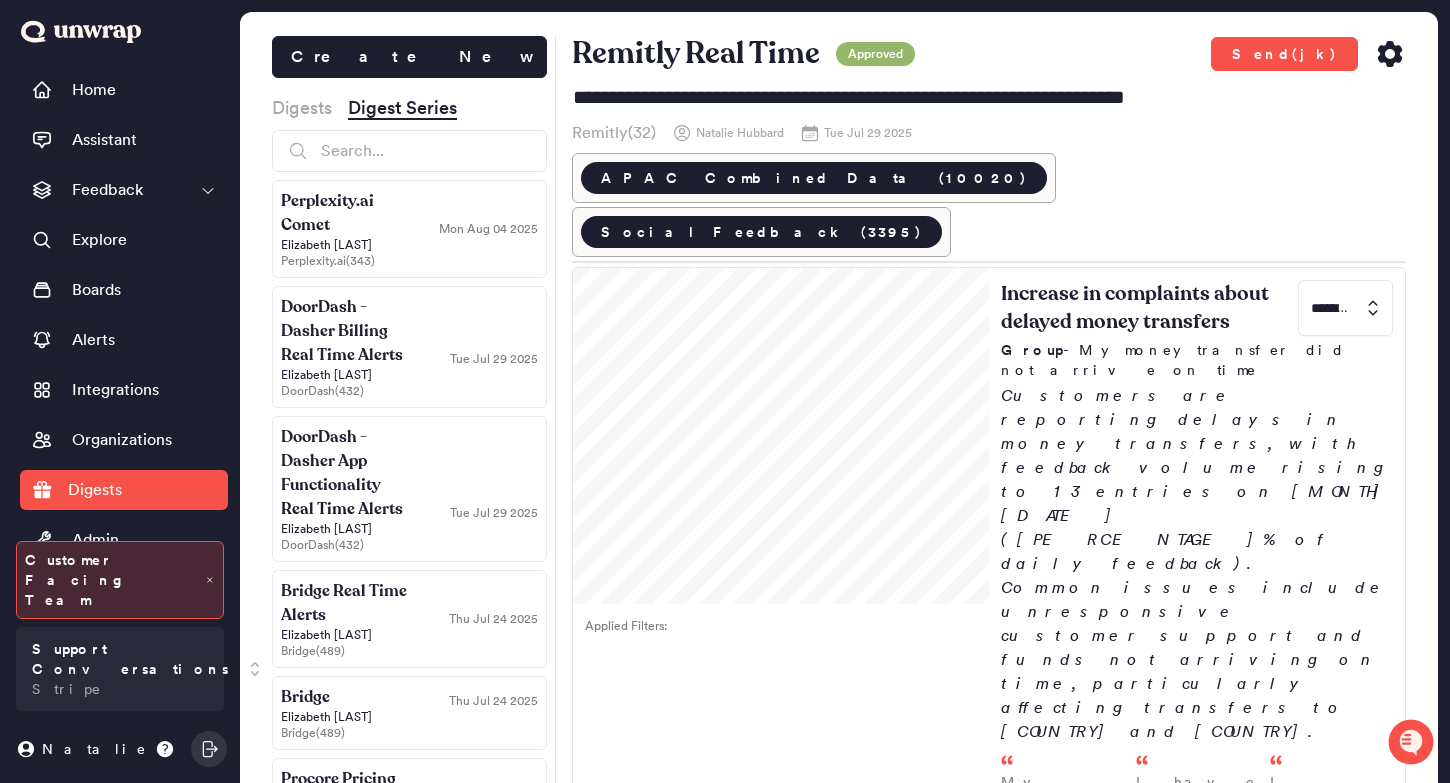 click on "Digests" at bounding box center [302, 108] 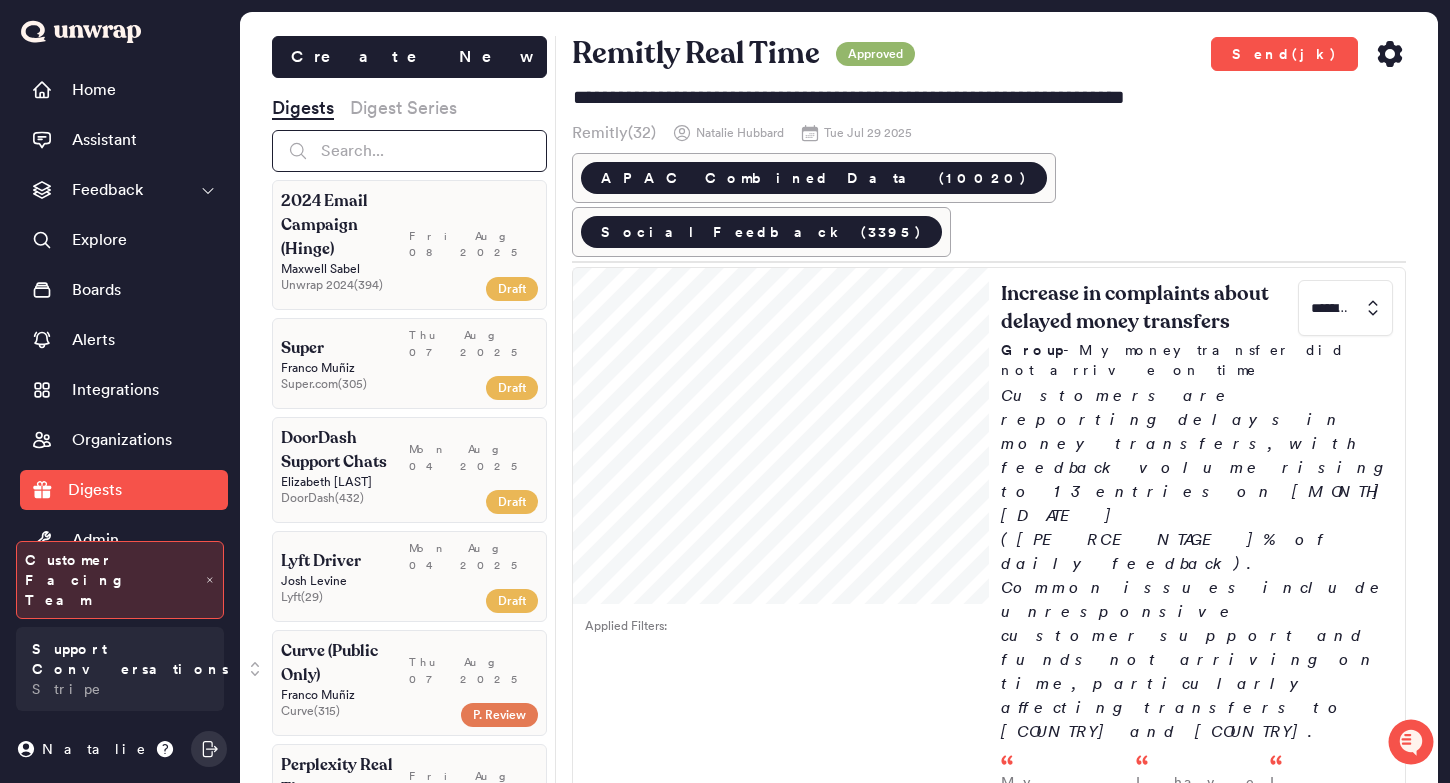click at bounding box center (409, 151) 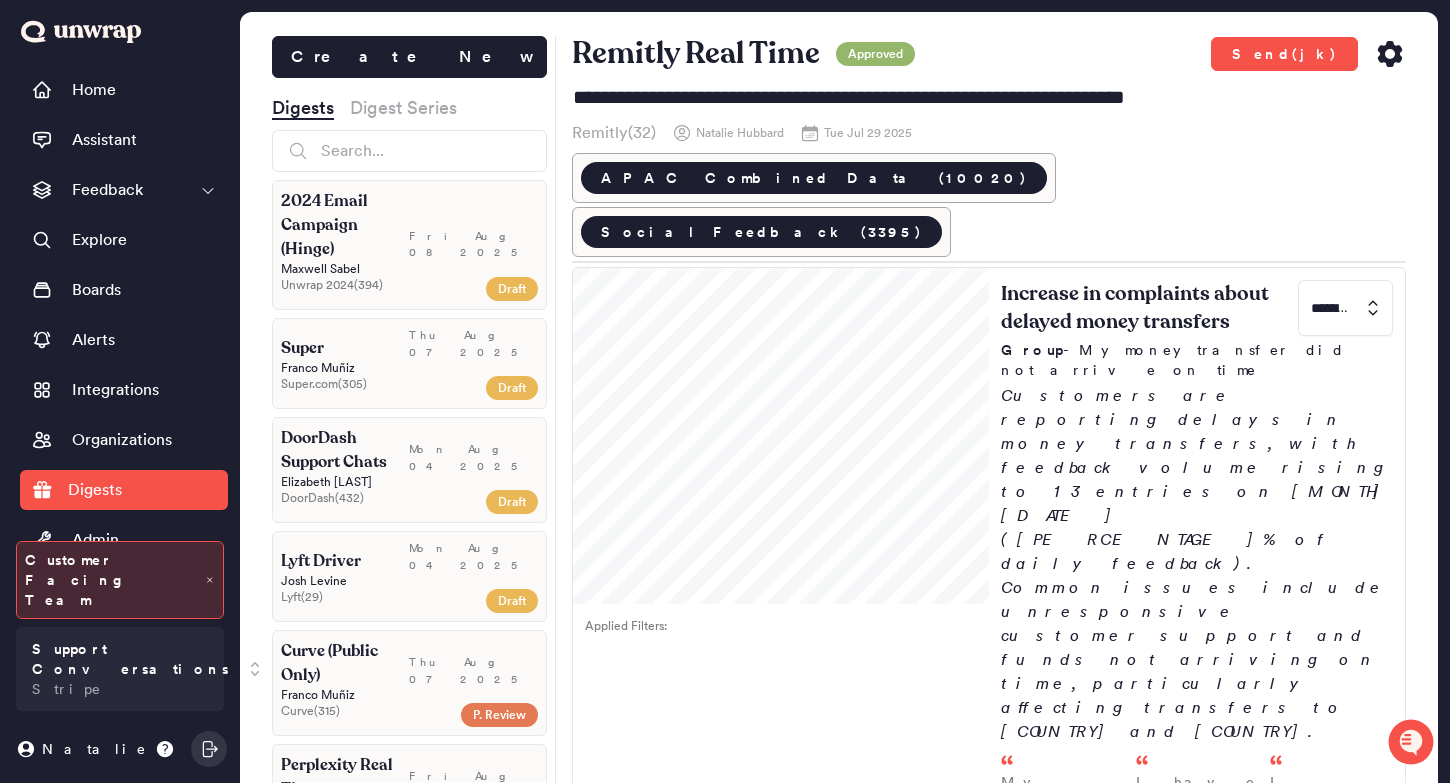 click on "Digest Series" at bounding box center (403, 108) 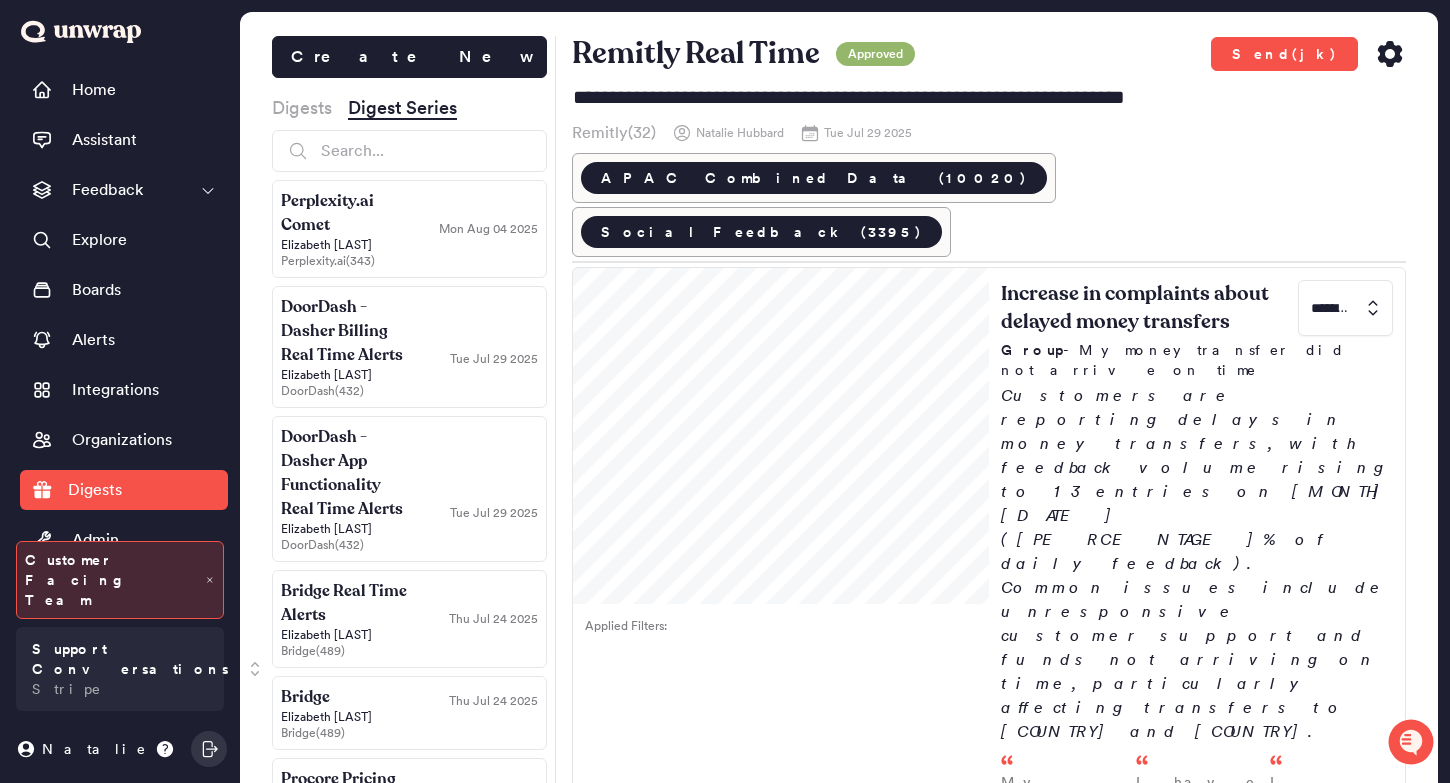 click on "Digests" at bounding box center [302, 108] 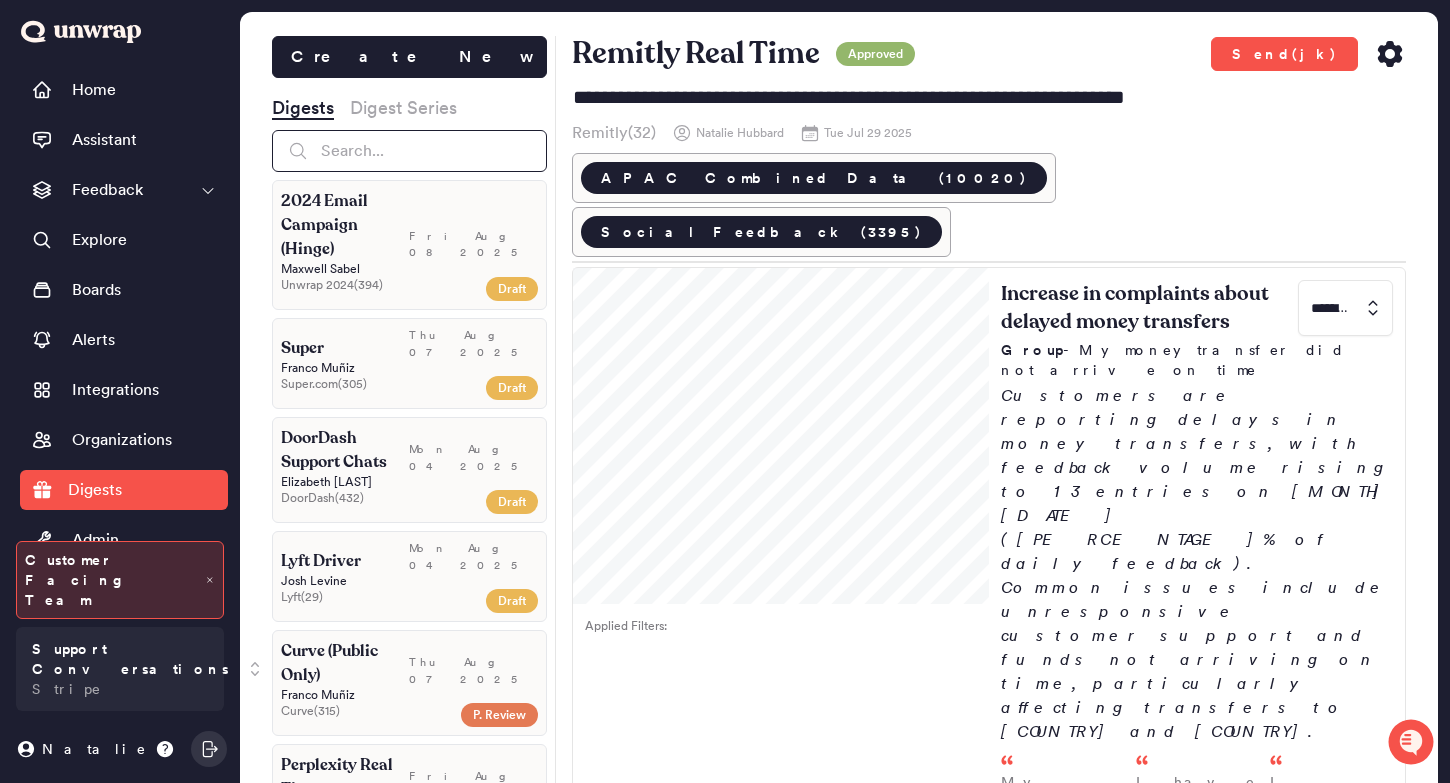 click at bounding box center [409, 151] 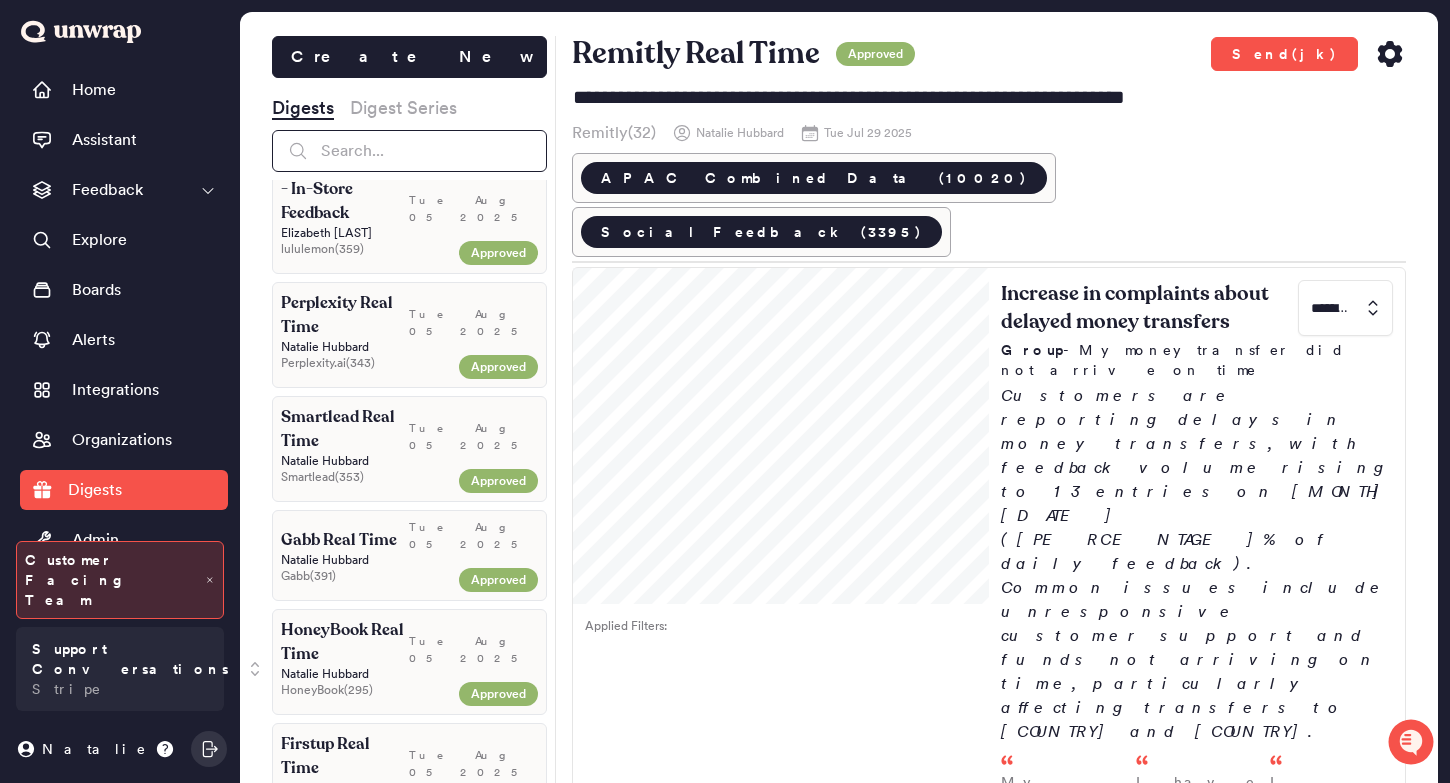 scroll, scrollTop: 2330, scrollLeft: 0, axis: vertical 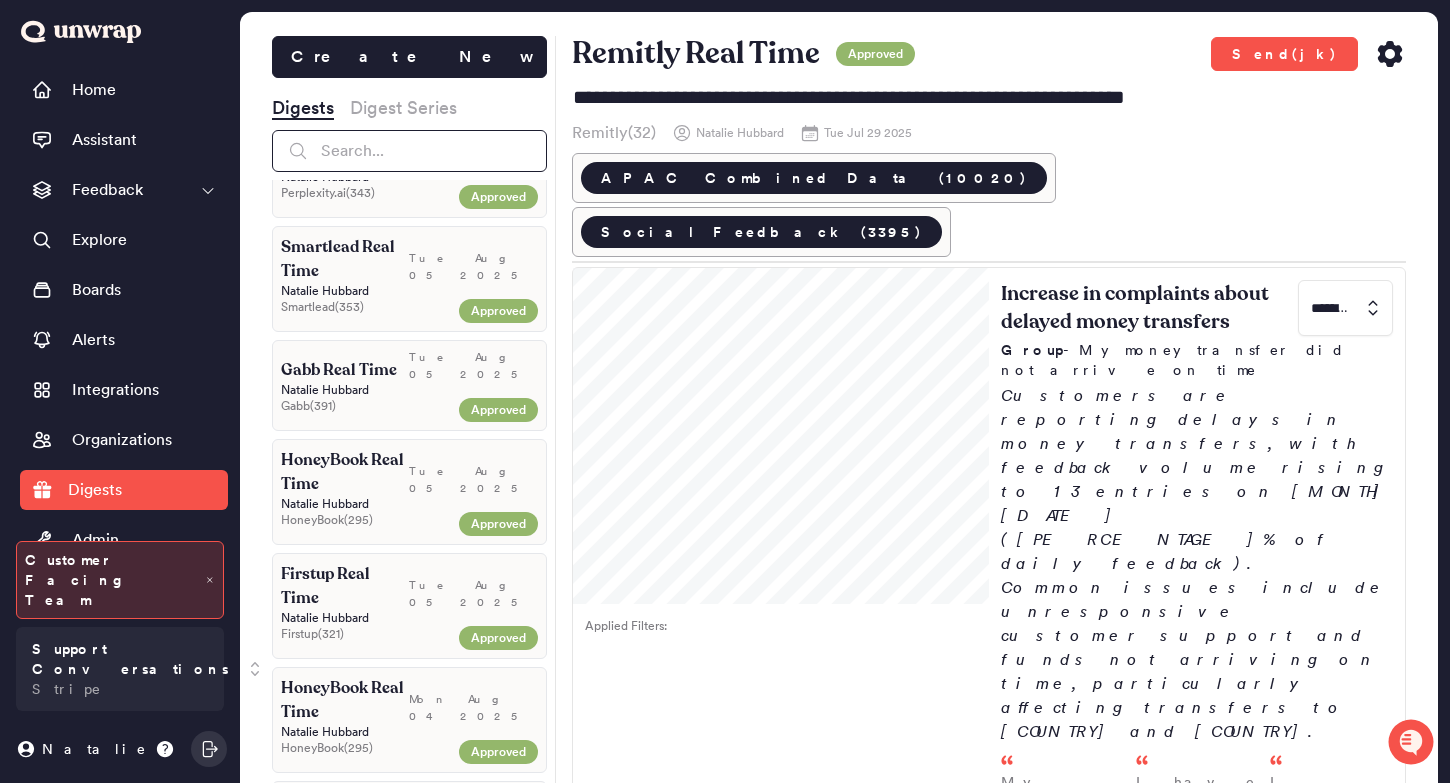 click at bounding box center (409, 151) 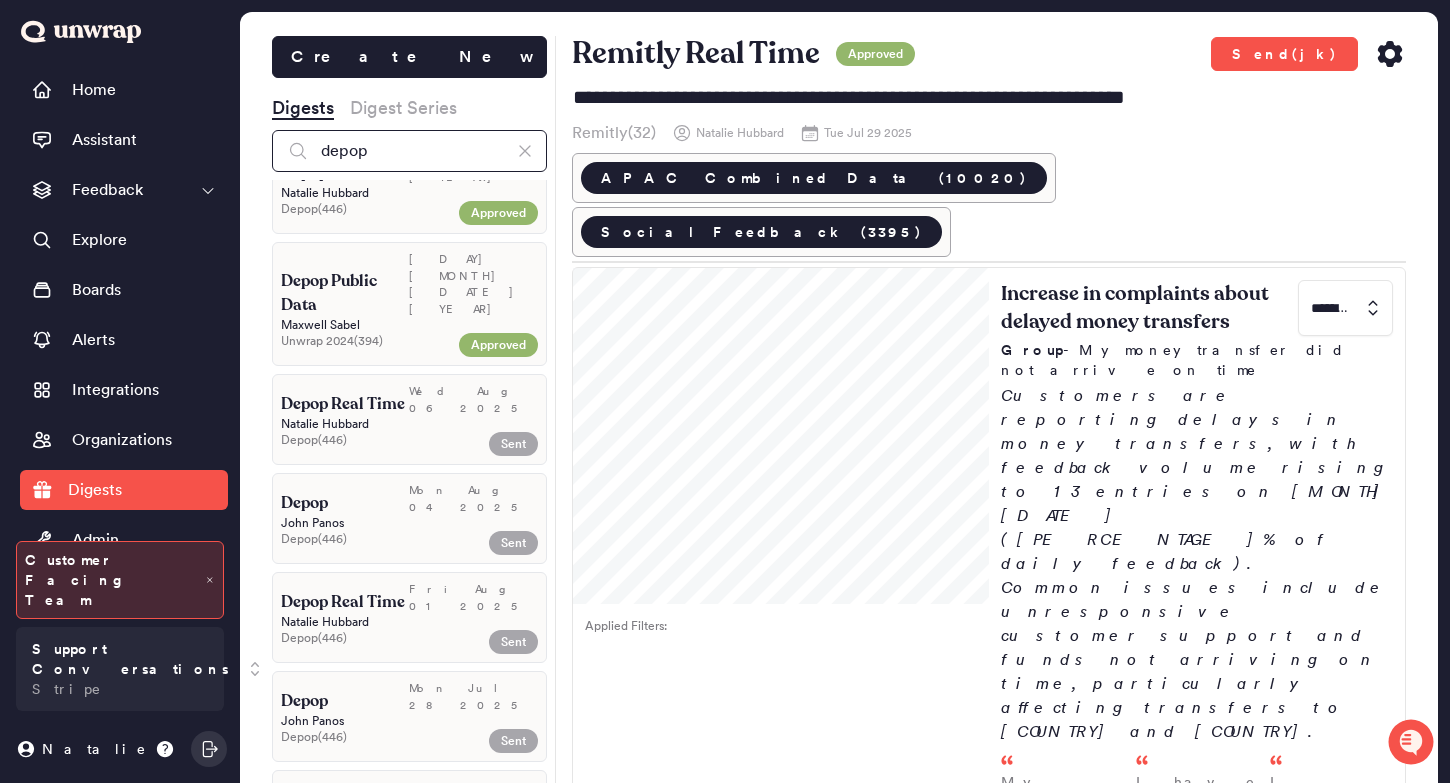 scroll, scrollTop: 702, scrollLeft: 0, axis: vertical 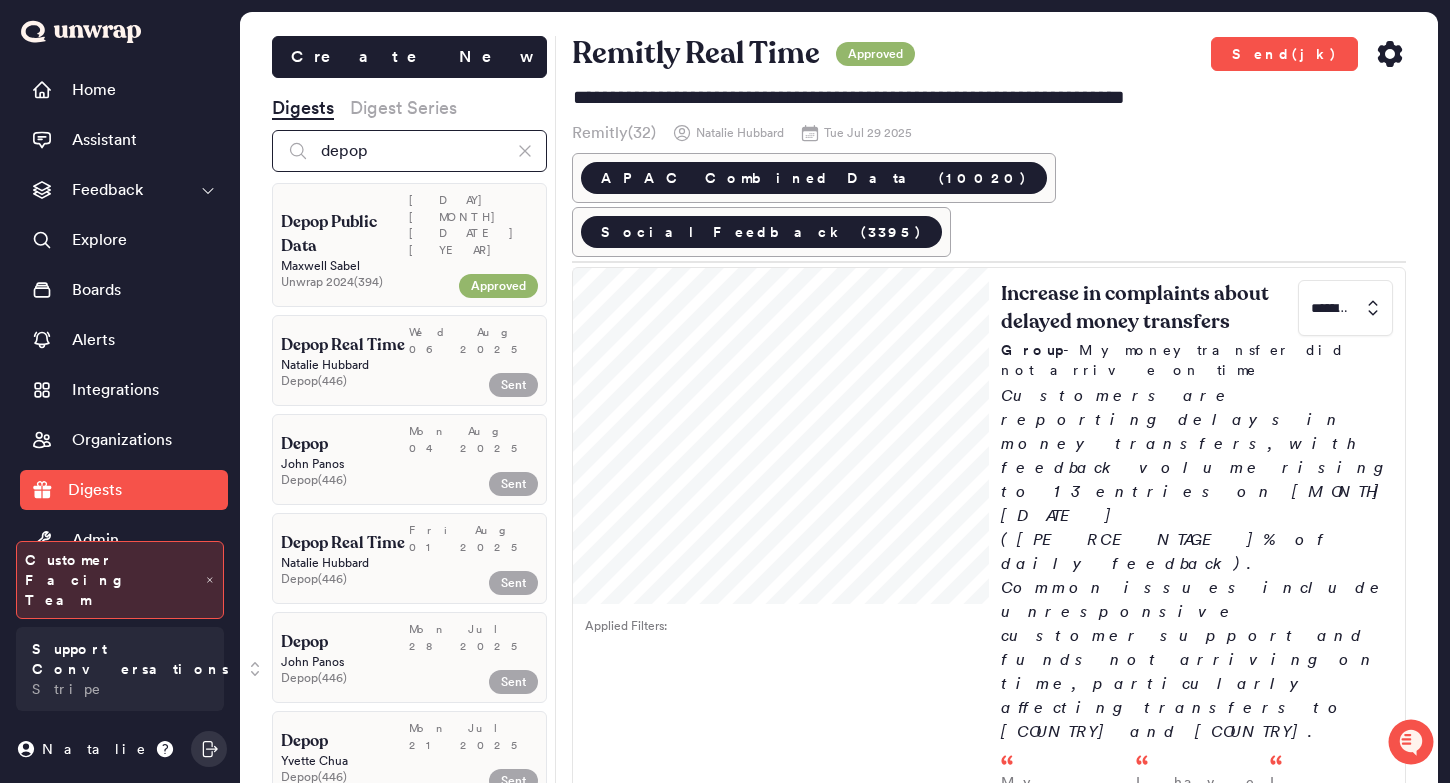 type on "depop" 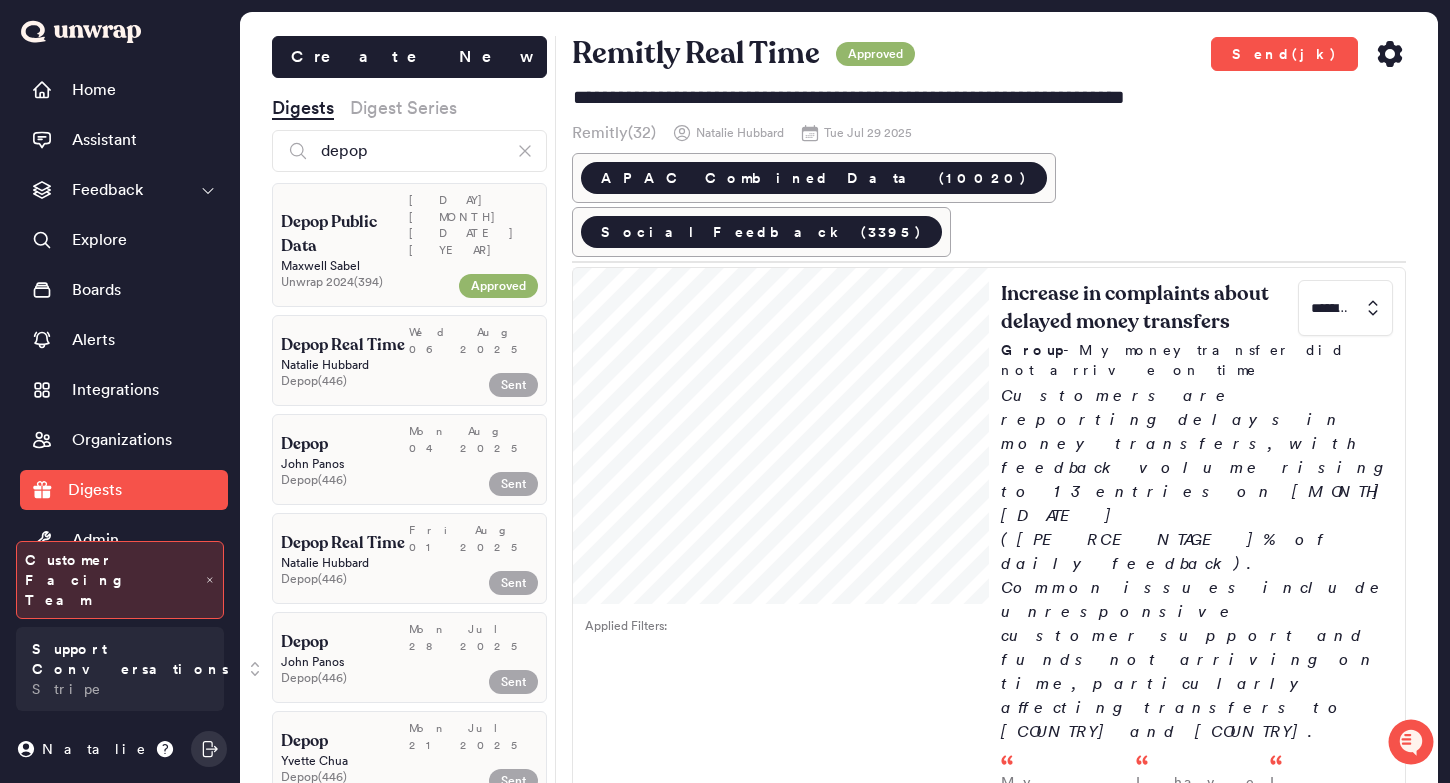 click on "Depop" at bounding box center [345, 444] 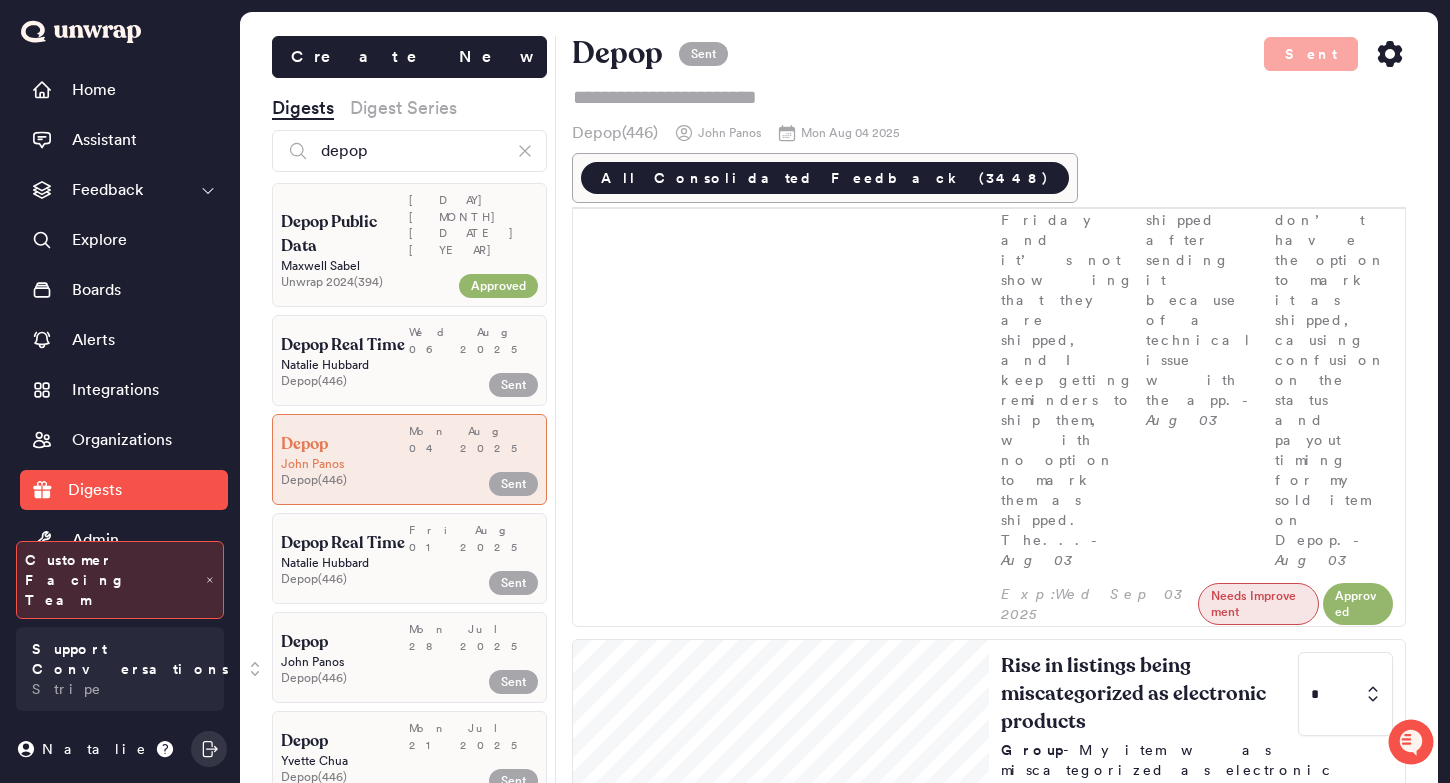 scroll, scrollTop: 2965, scrollLeft: 0, axis: vertical 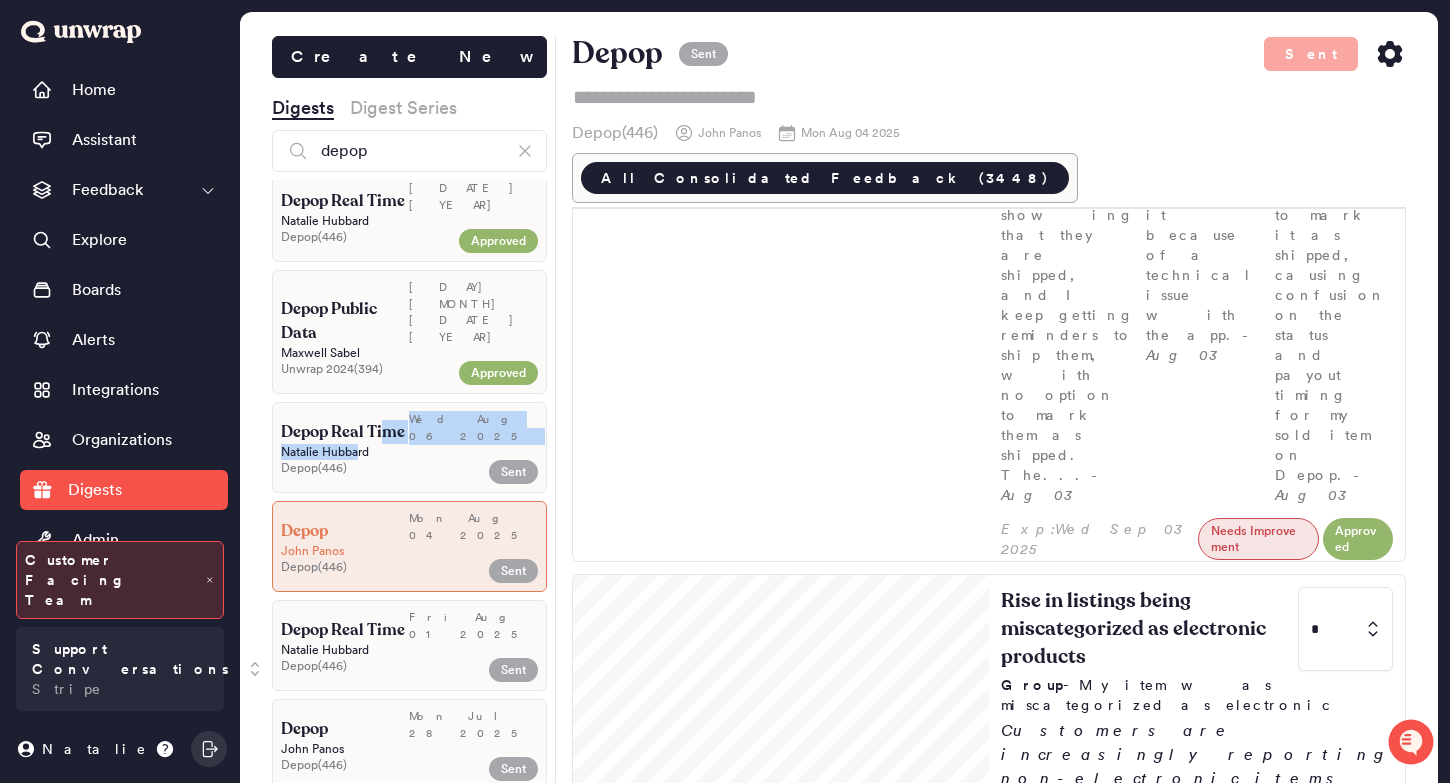drag, startPoint x: 357, startPoint y: 362, endPoint x: 383, endPoint y: 331, distance: 40.459858 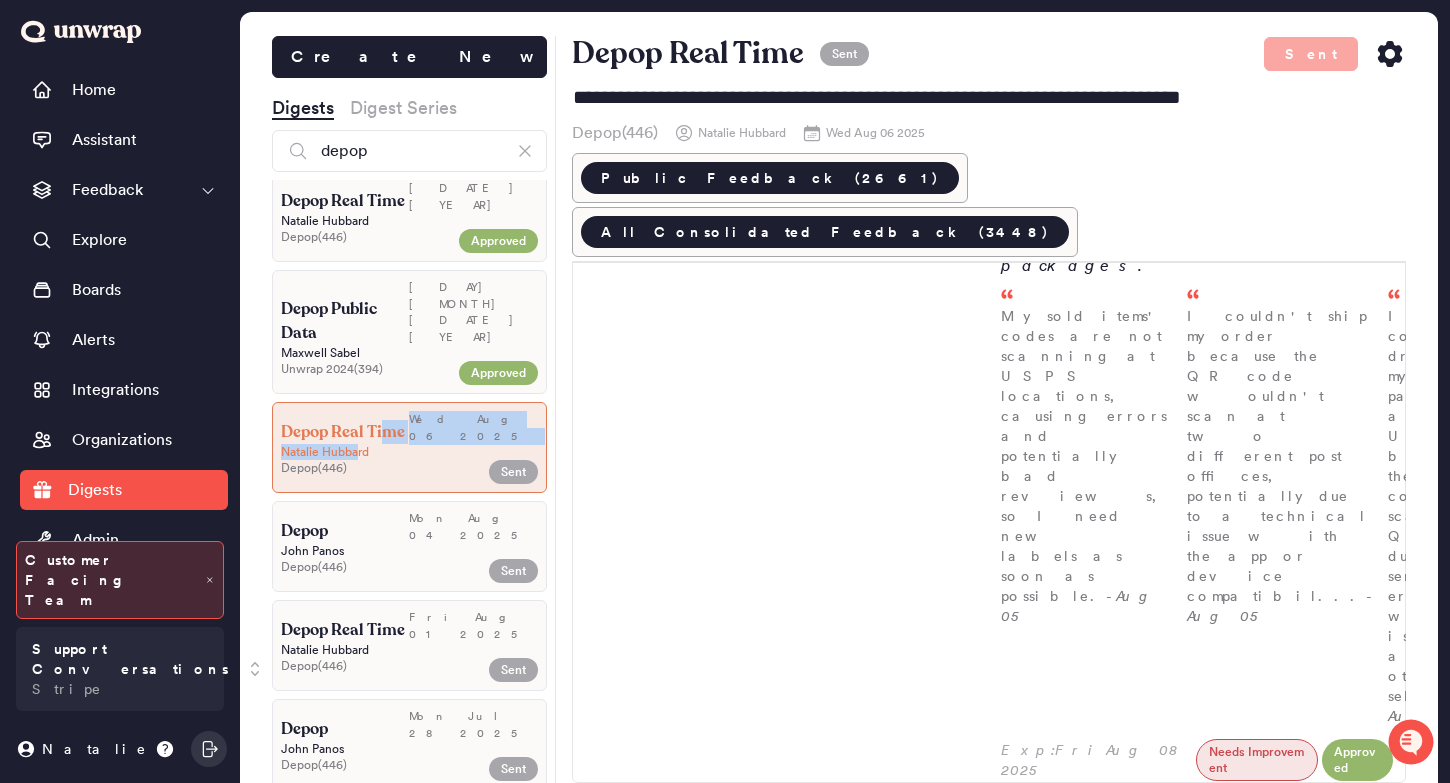 scroll, scrollTop: 0, scrollLeft: 0, axis: both 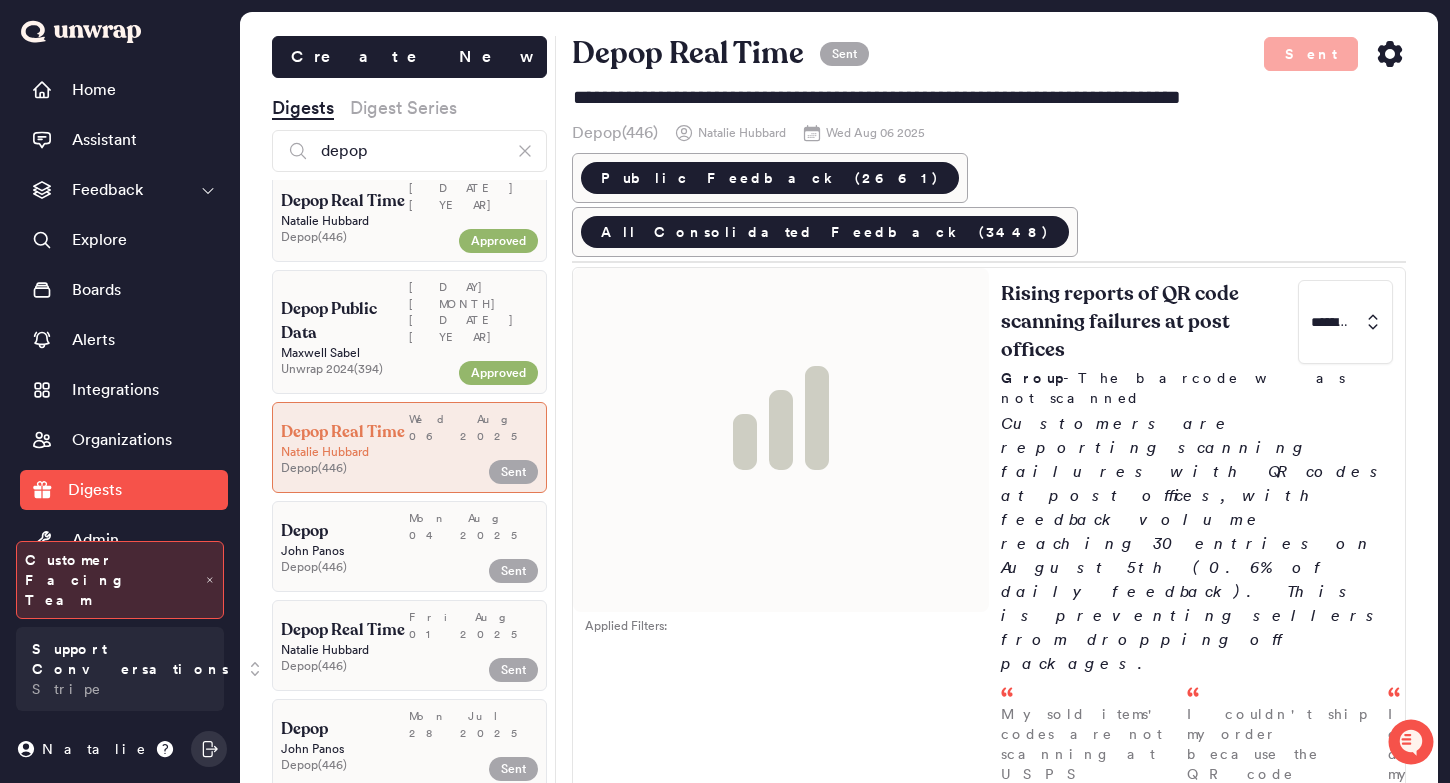 click on "Fri Aug 01 2025" at bounding box center (473, 625) 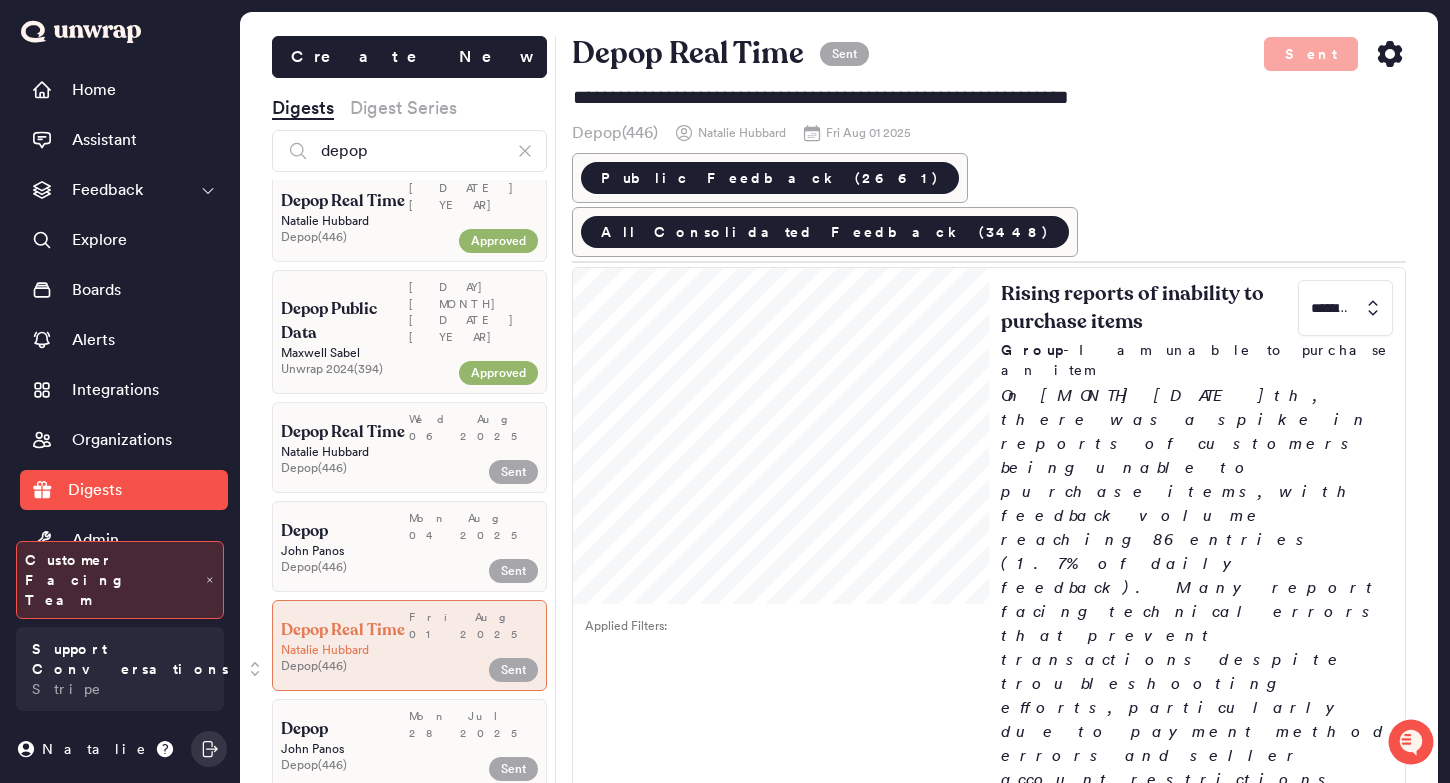 click on "John   Panos" at bounding box center [409, 551] 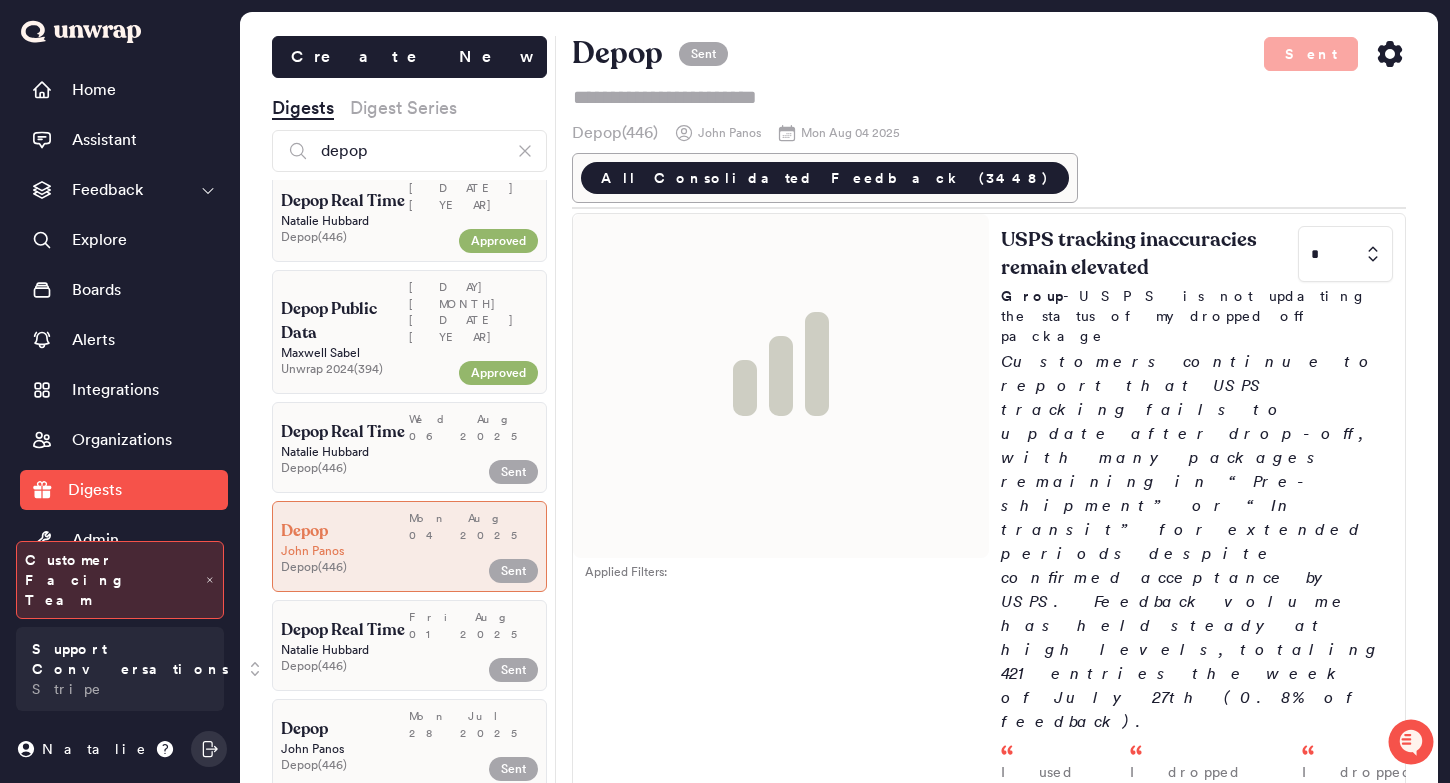 click on "Wed Aug 06 2025" at bounding box center (473, 427) 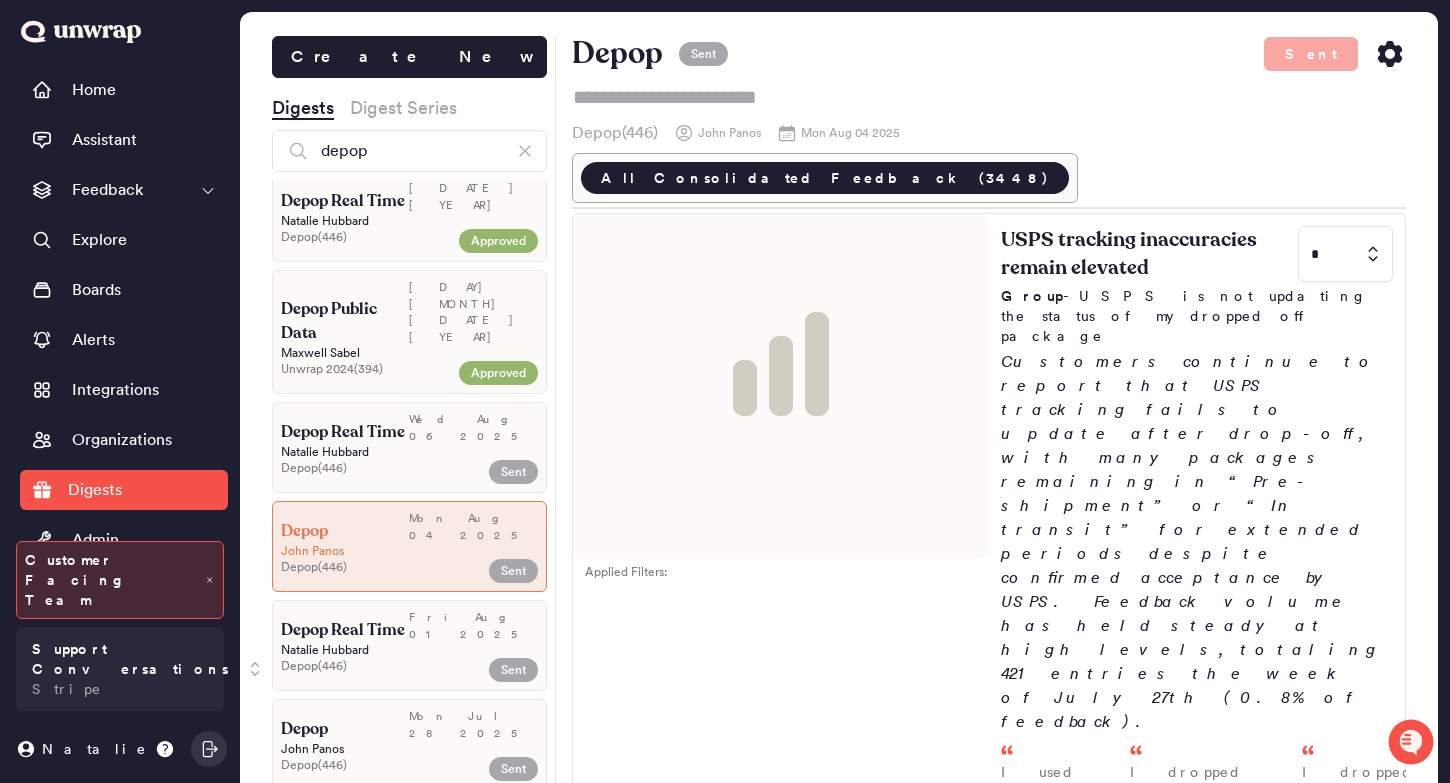 type on "**********" 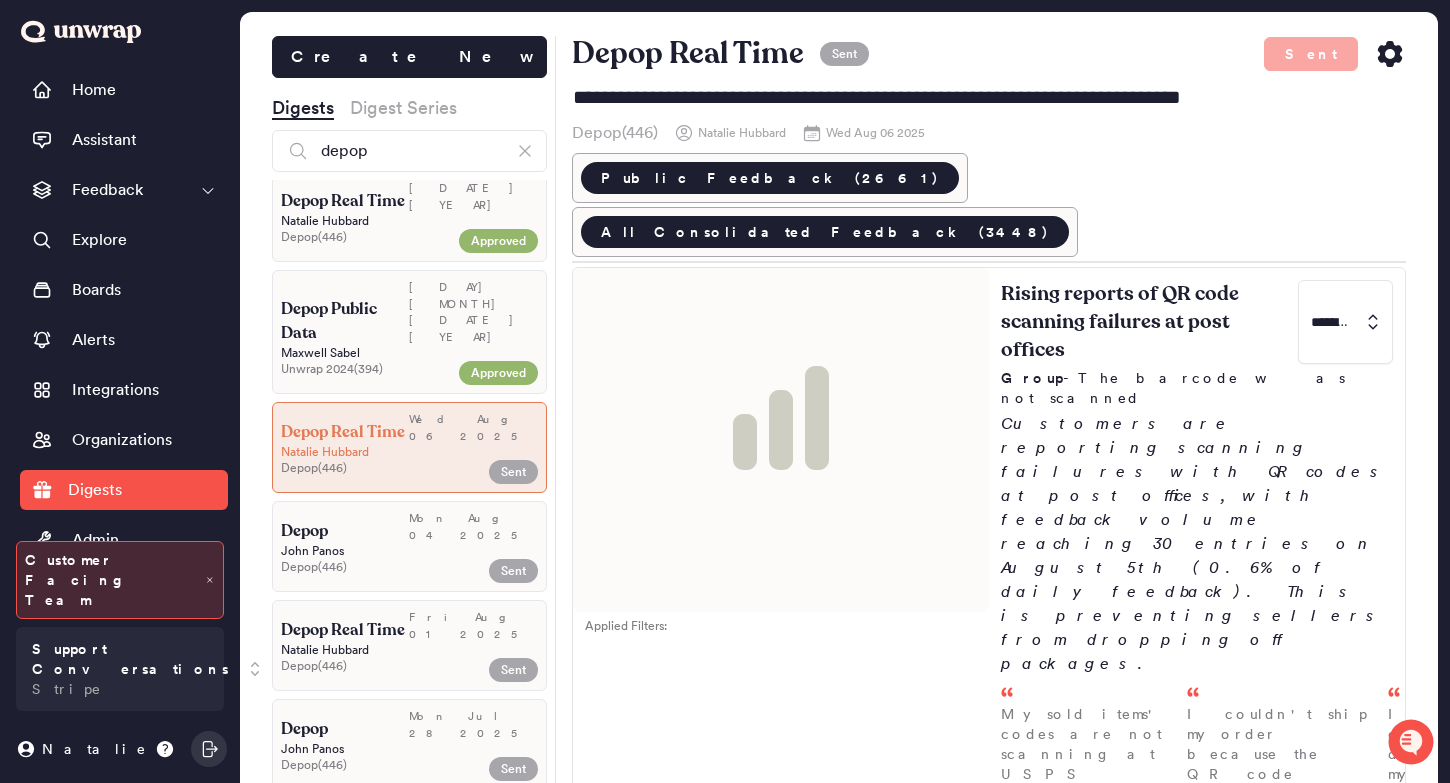click on "Mon Mar 10 2025" at bounding box center [473, 312] 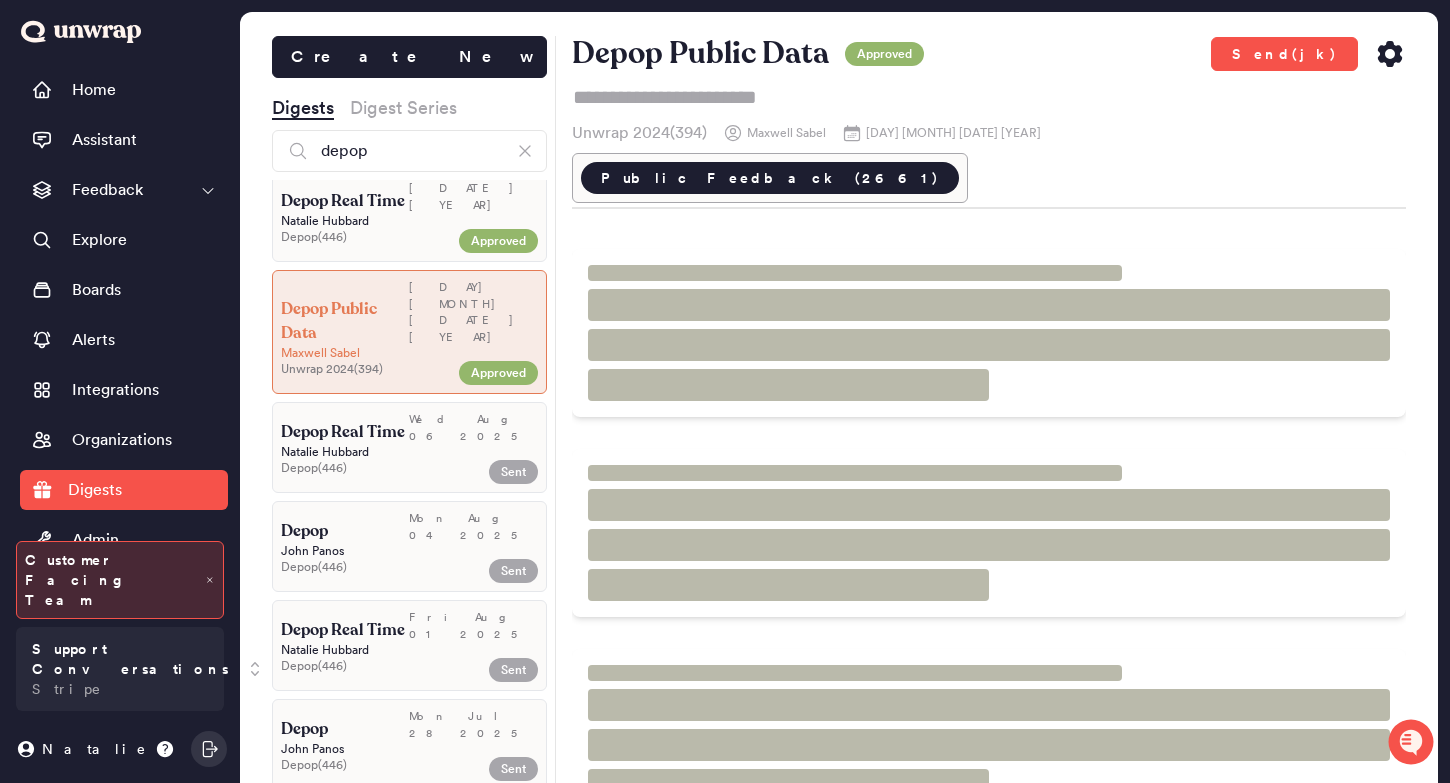 click on "Depop Mon Aug 04 2025 John   Panos Depop  ( 446 ) Sent" at bounding box center [409, 546] 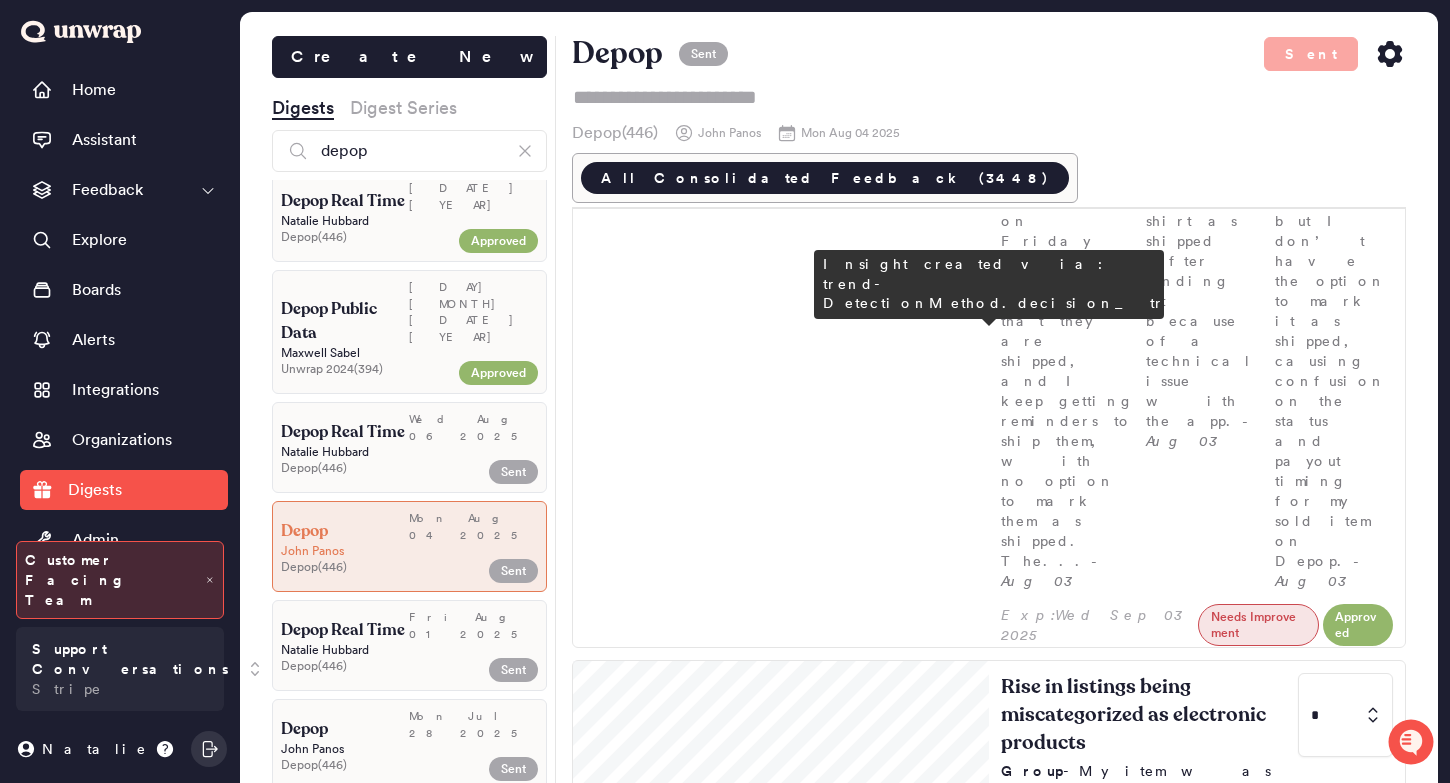 scroll, scrollTop: 2883, scrollLeft: 0, axis: vertical 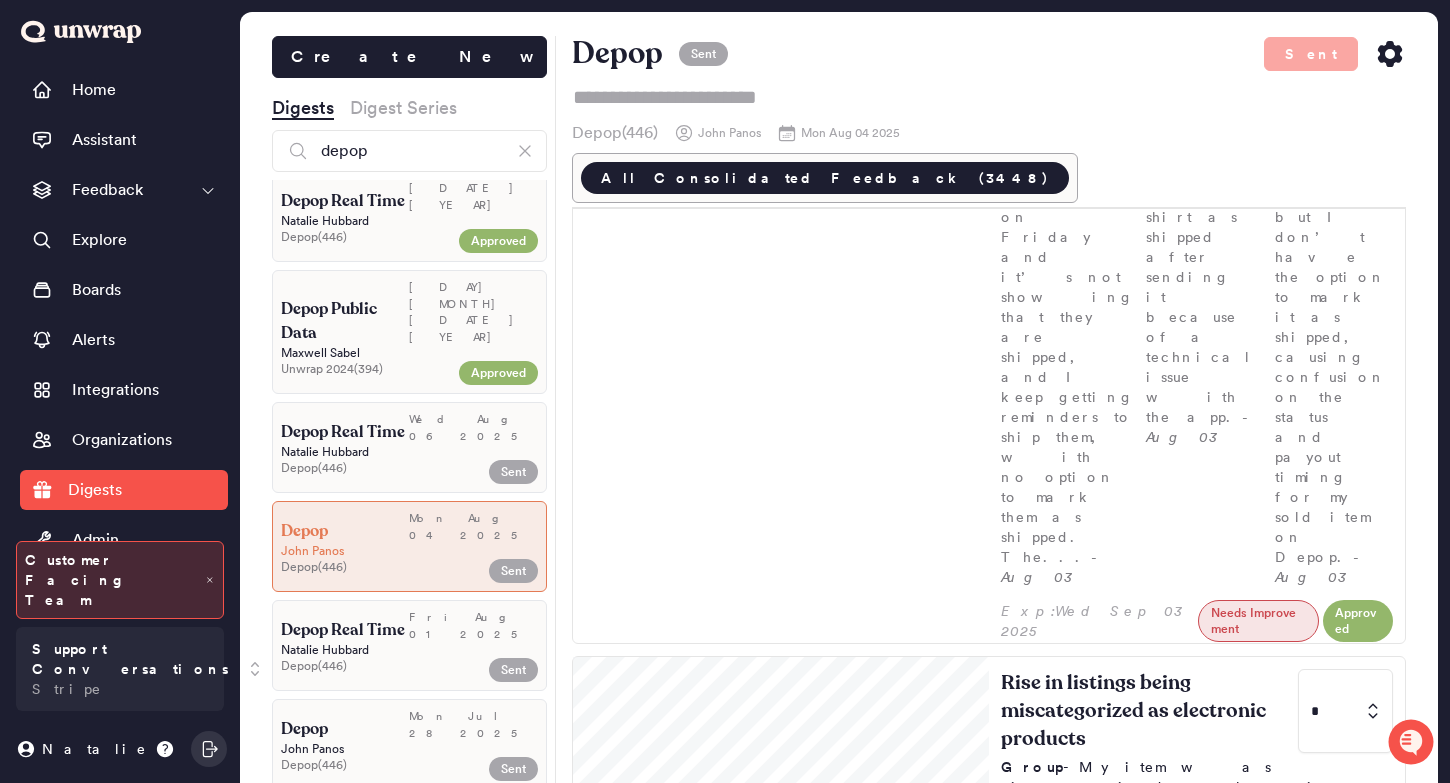 click on "Depop  ( 446 )" at bounding box center [366, 765] 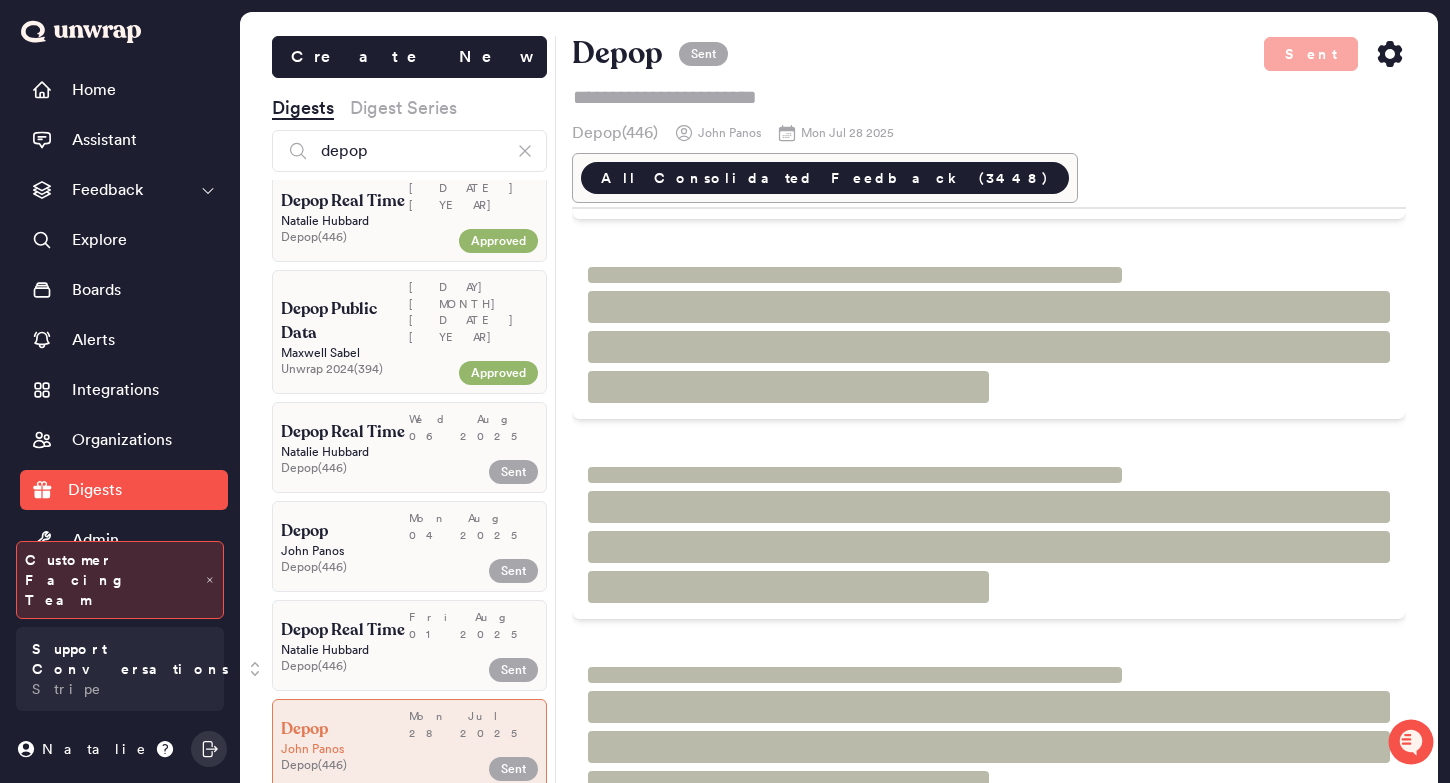 click on "Sent" at bounding box center [495, 670] 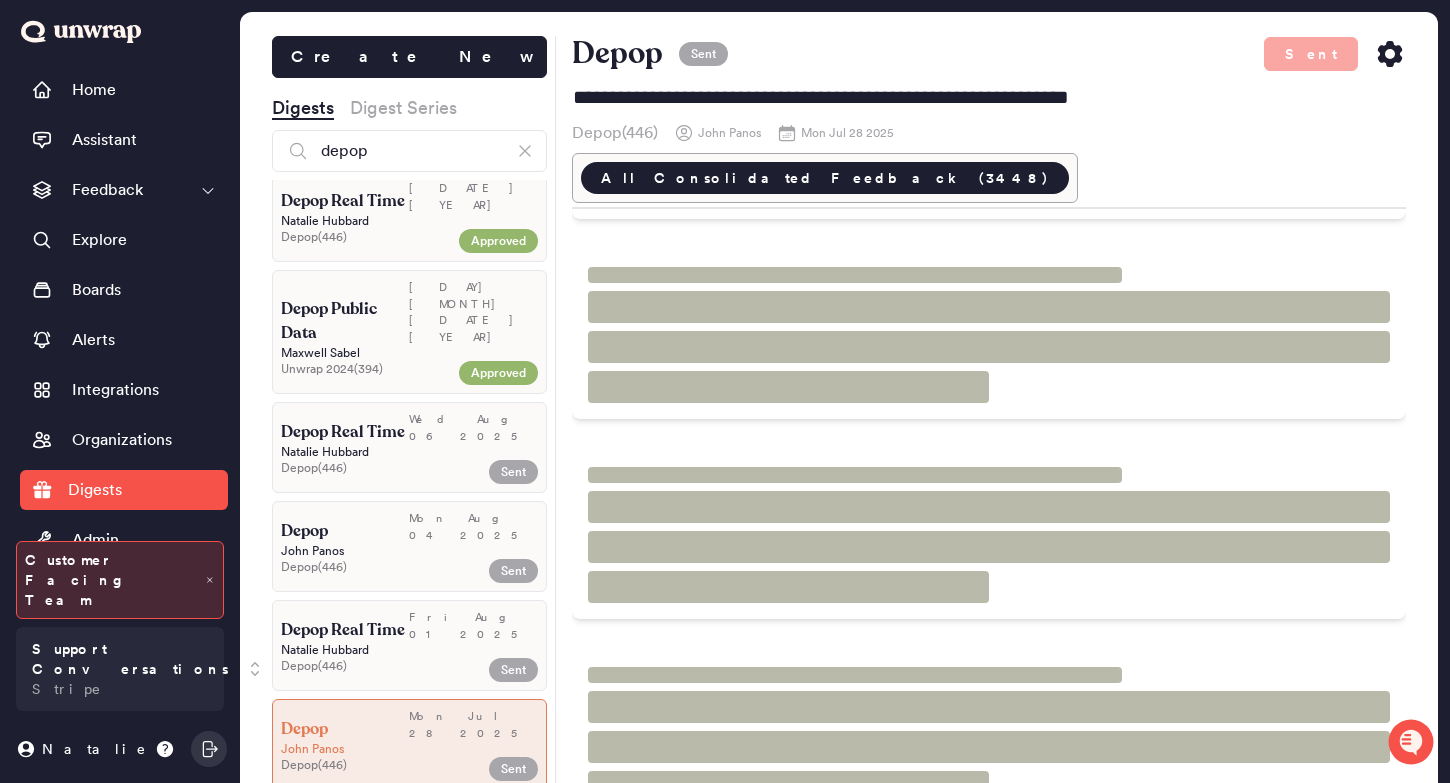 scroll, scrollTop: 0, scrollLeft: 0, axis: both 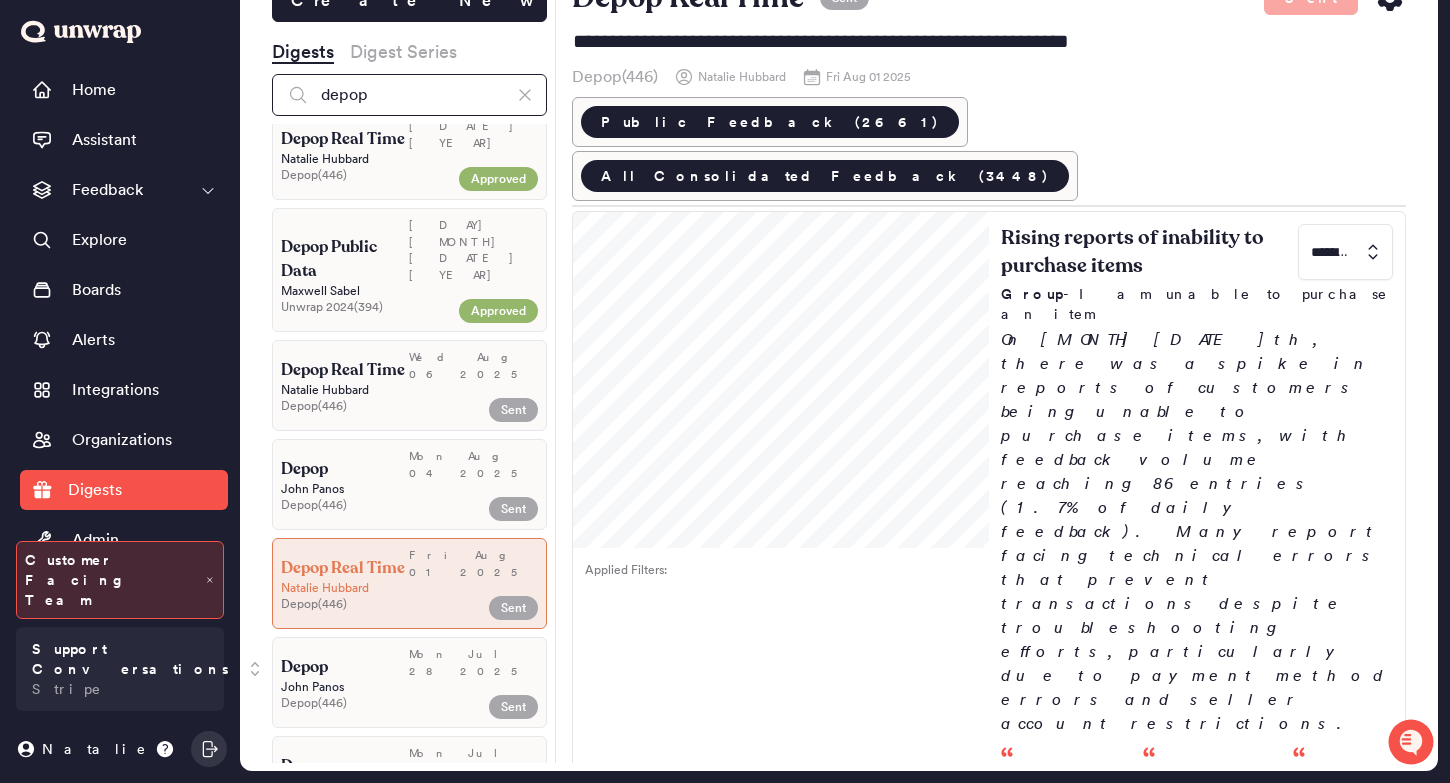 click on "depop" at bounding box center [409, 95] 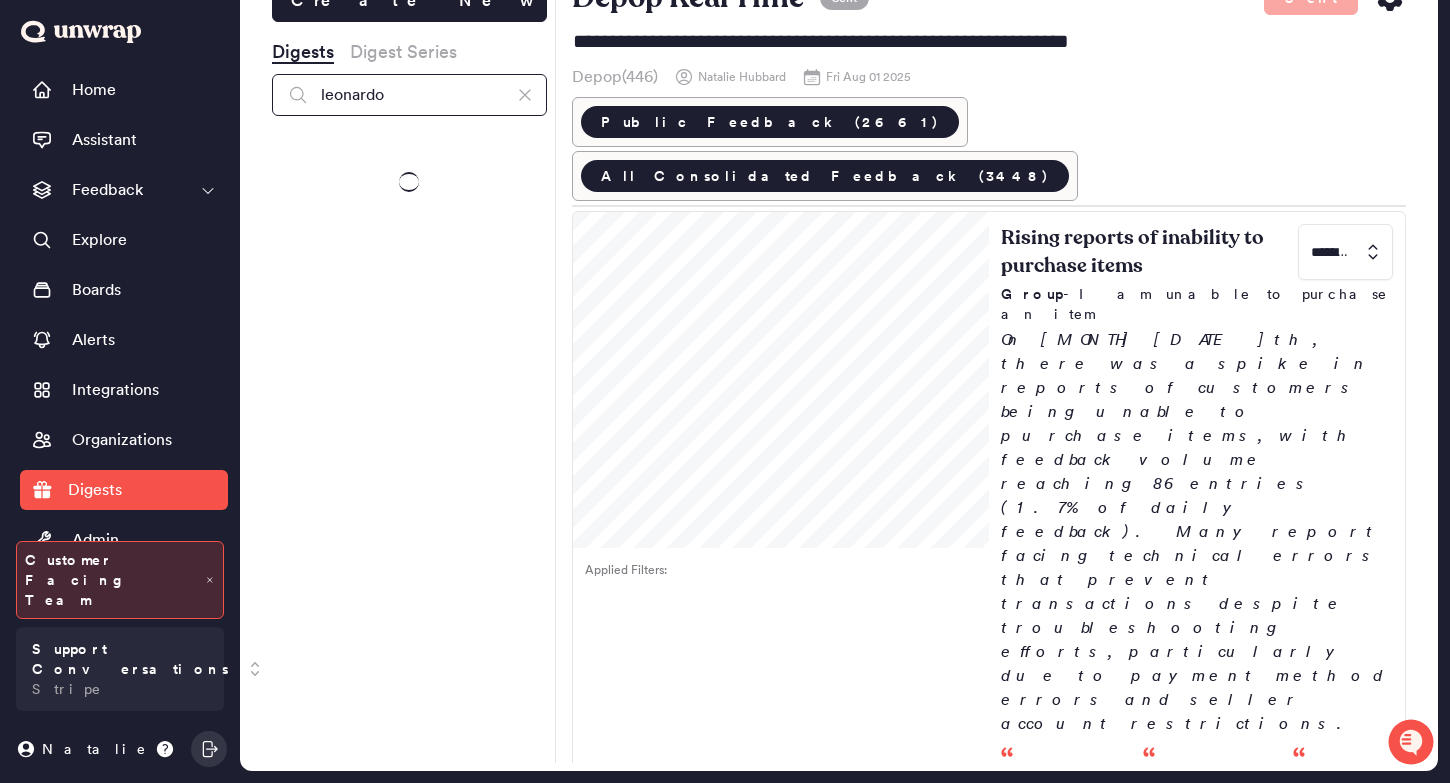 type on "leonardo" 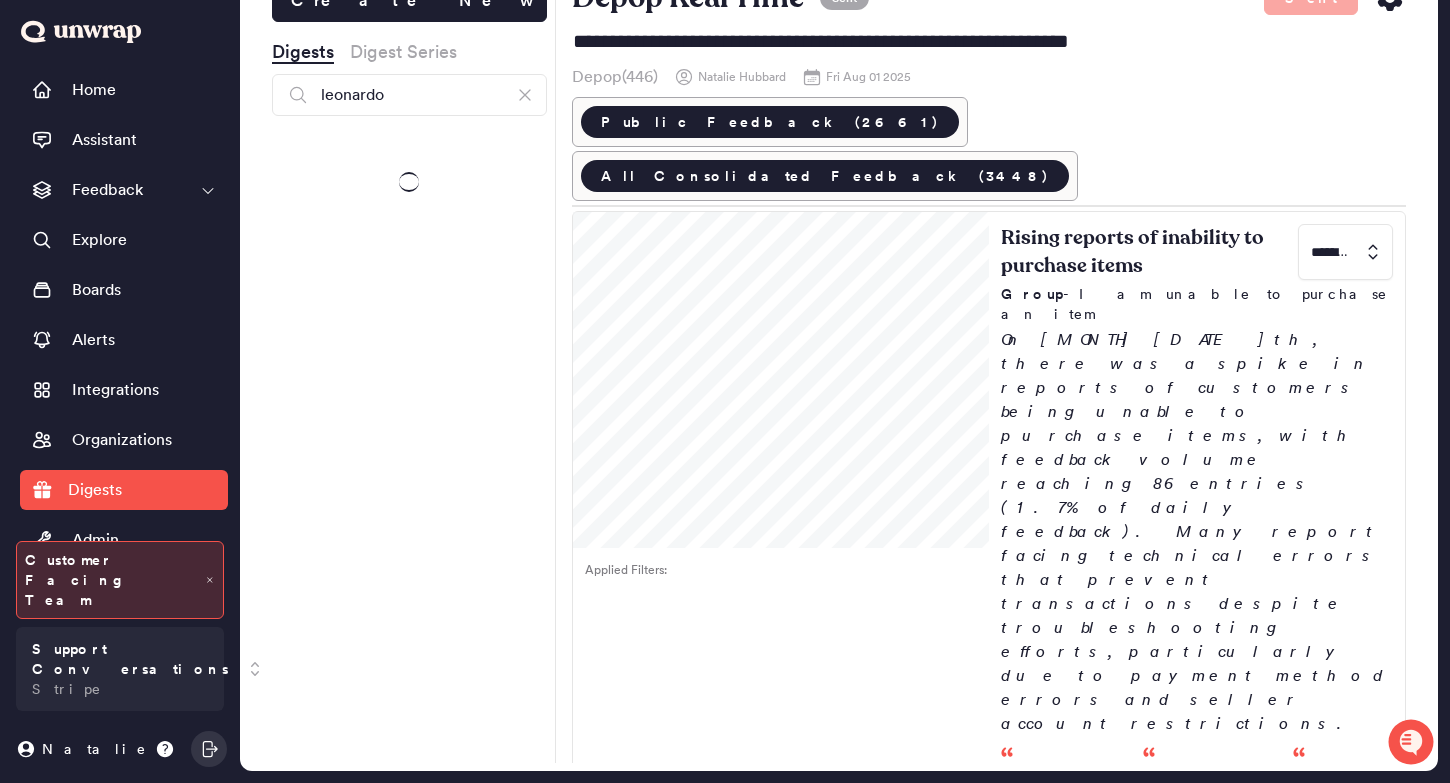 click on "Digest Series" at bounding box center (403, 52) 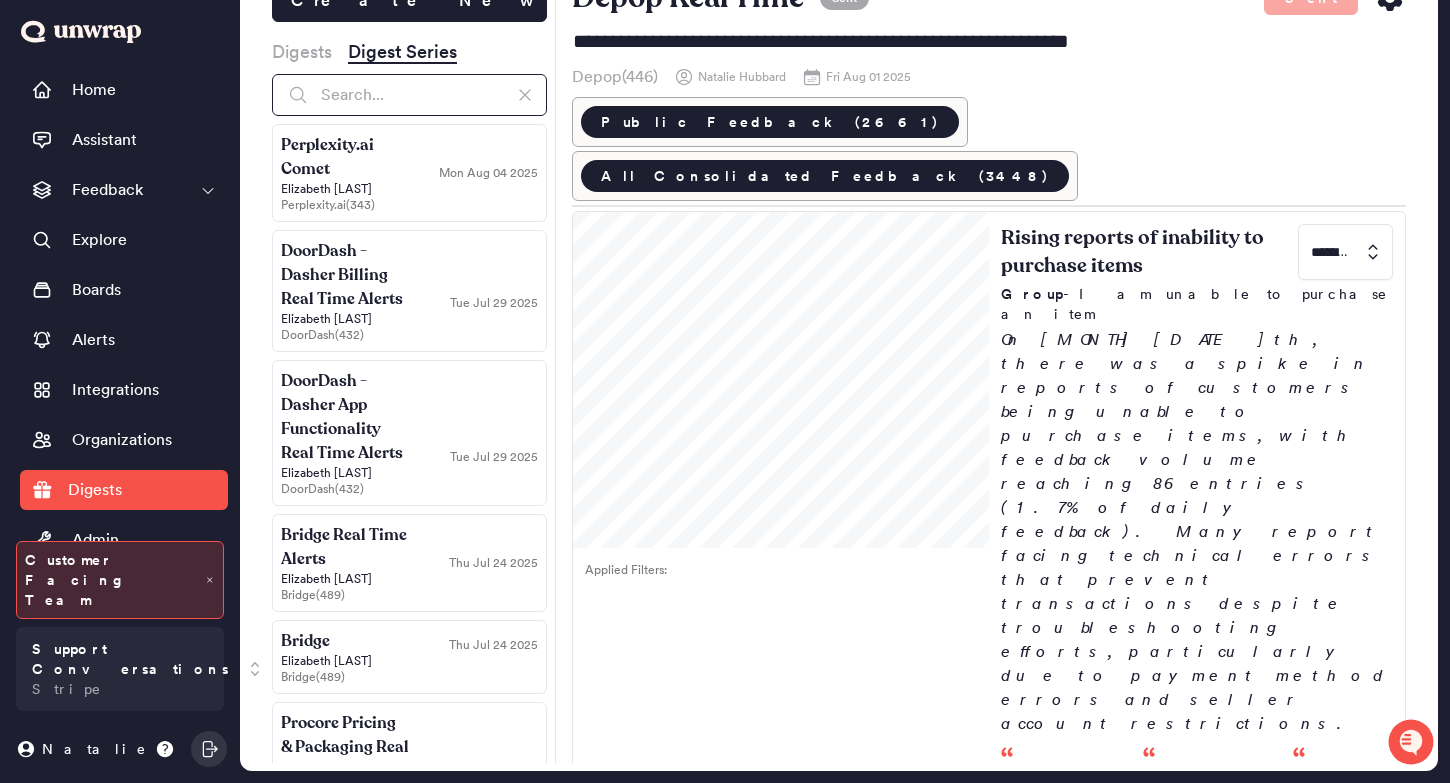 click at bounding box center (409, 95) 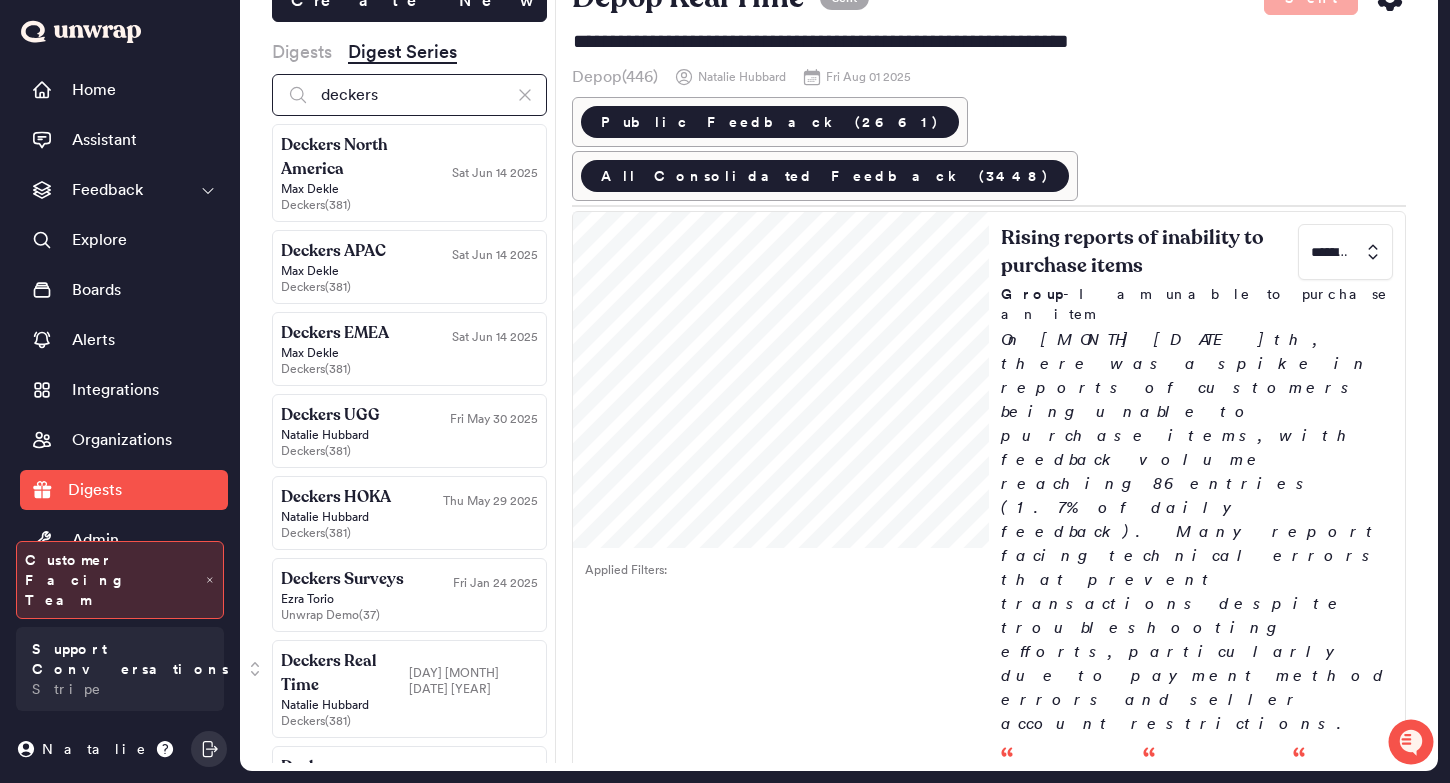 type on "deckers" 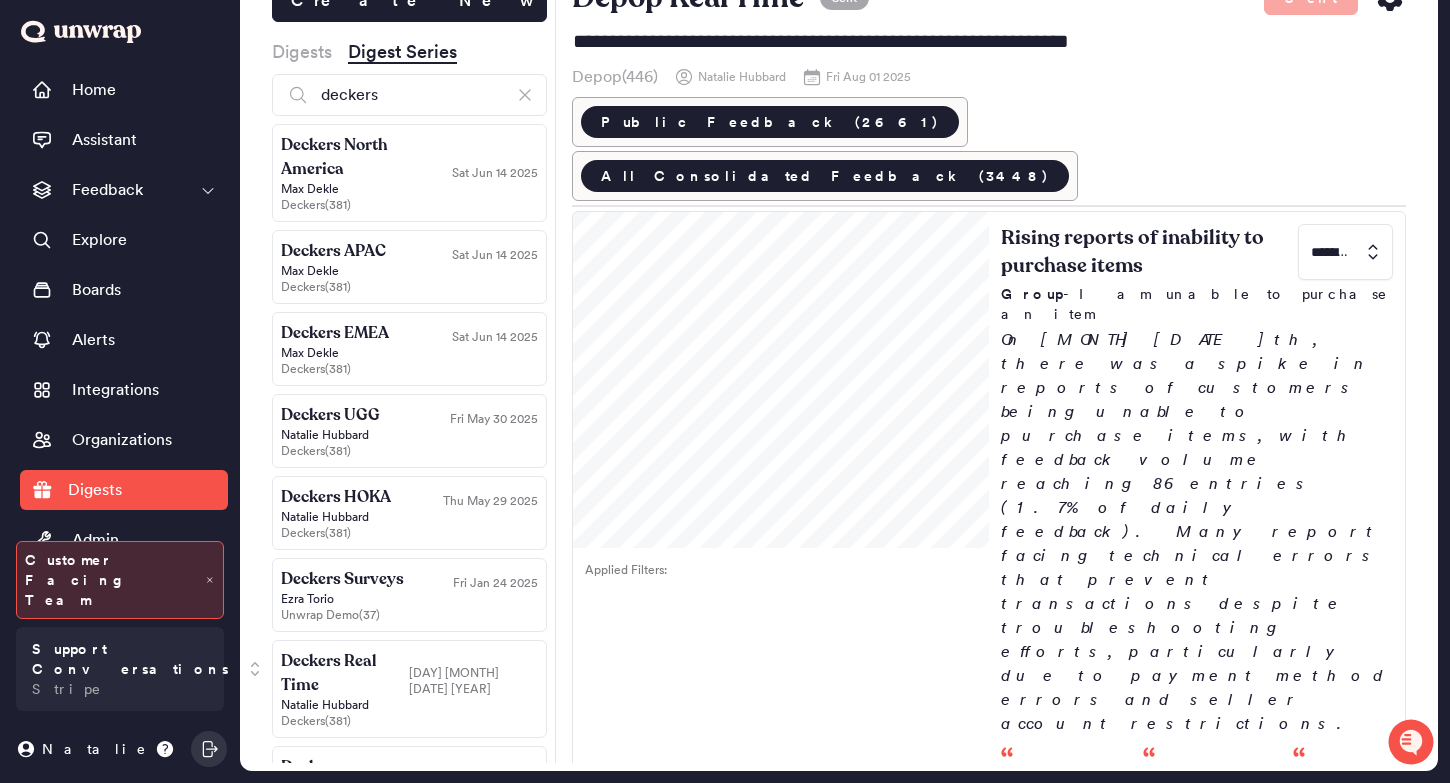 click on "Max   Dekle" at bounding box center [409, 189] 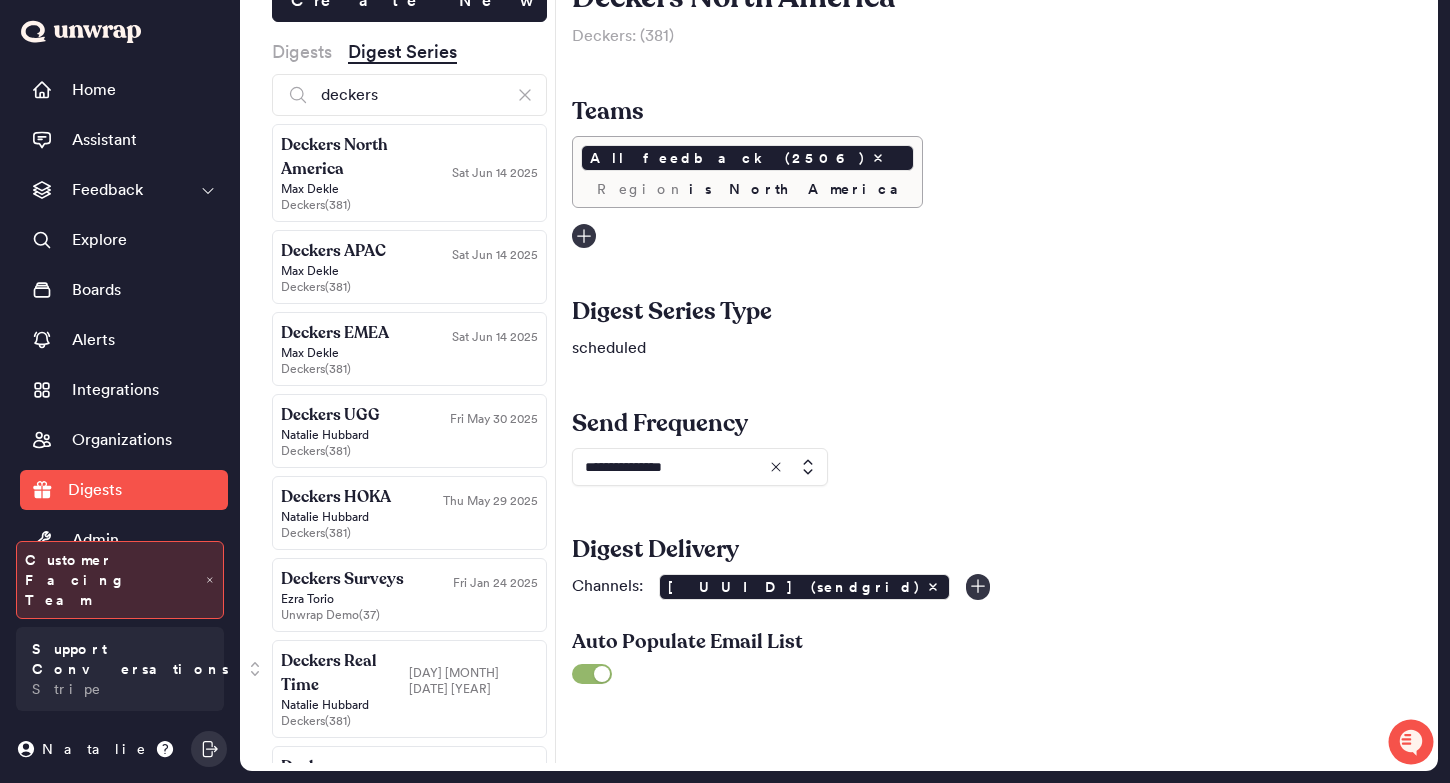 scroll, scrollTop: 65, scrollLeft: 0, axis: vertical 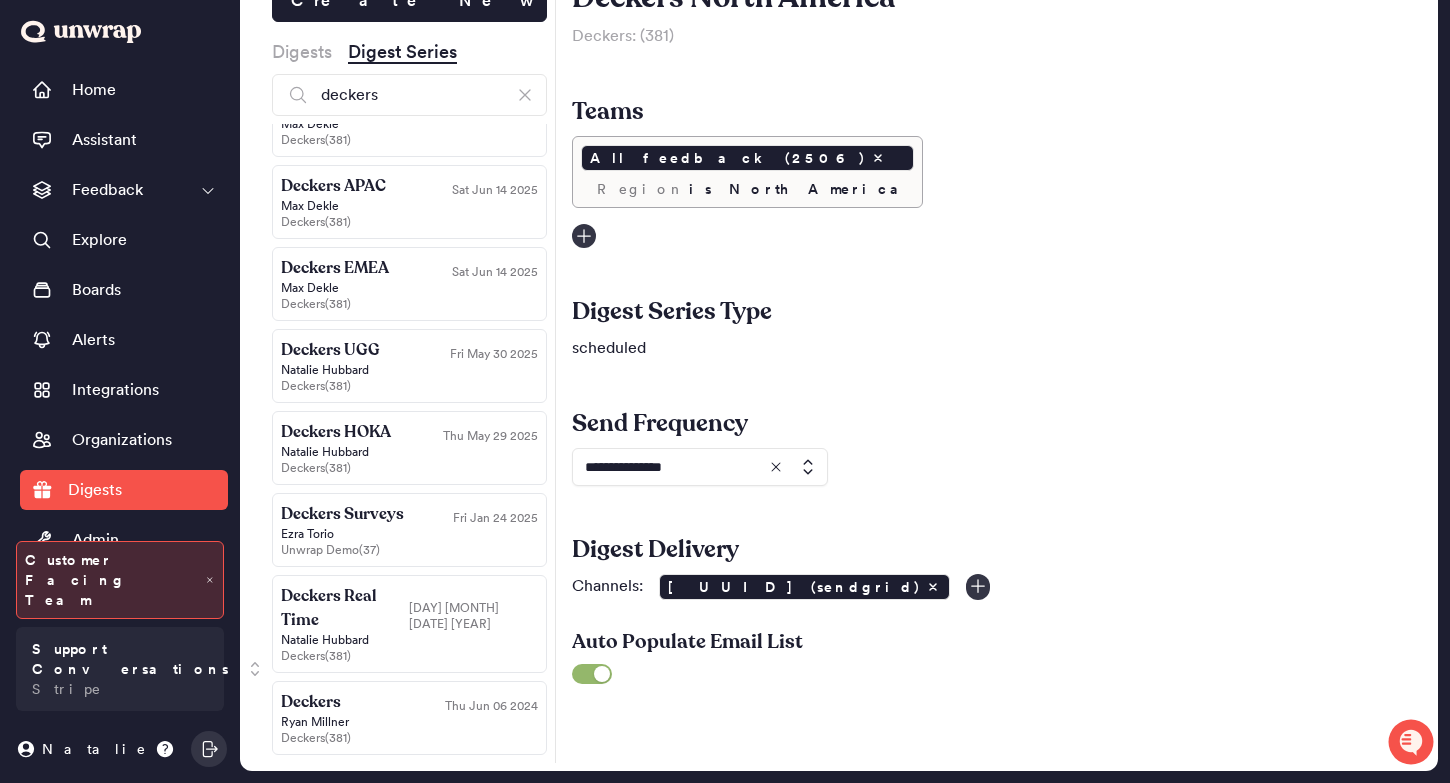 click on "Natalie   Hubbard" at bounding box center (409, 640) 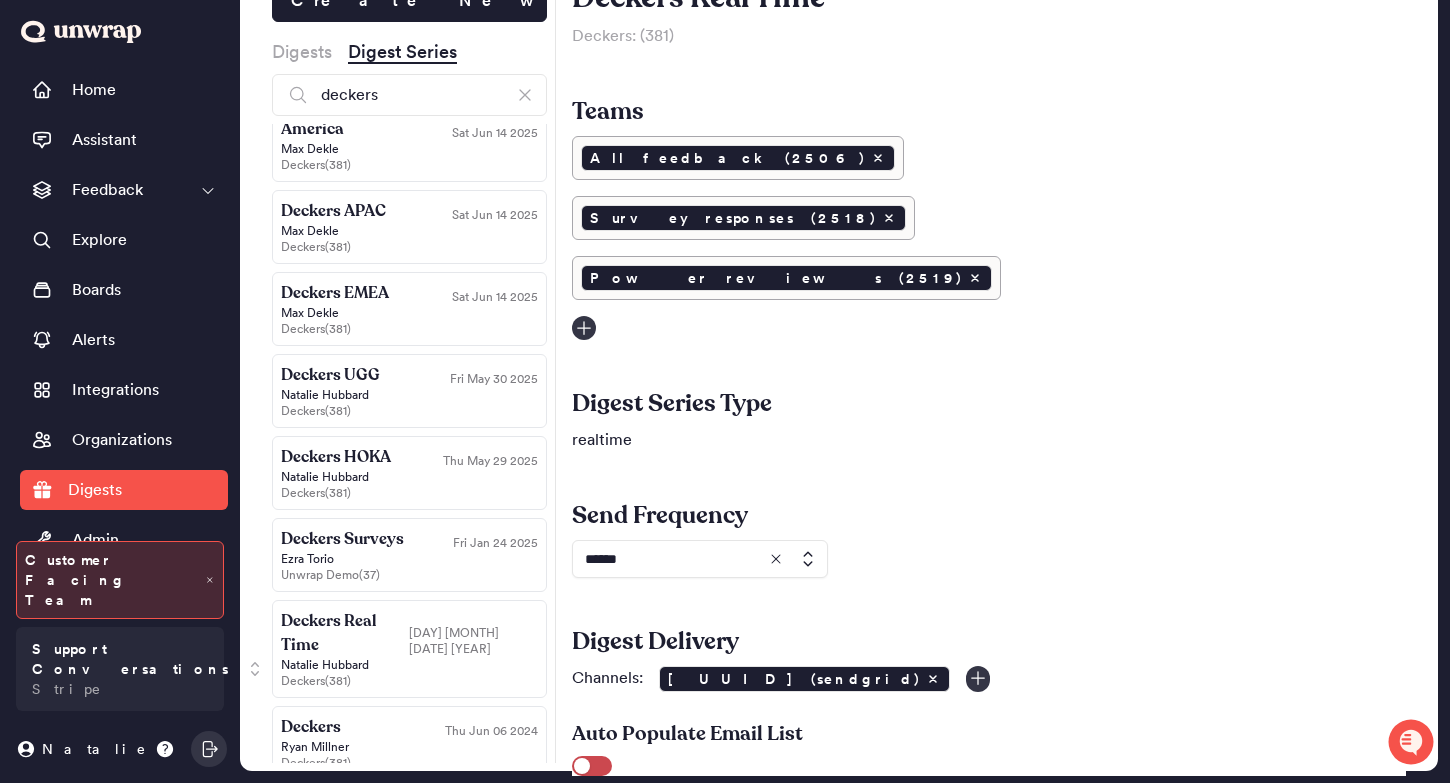scroll, scrollTop: 0, scrollLeft: 0, axis: both 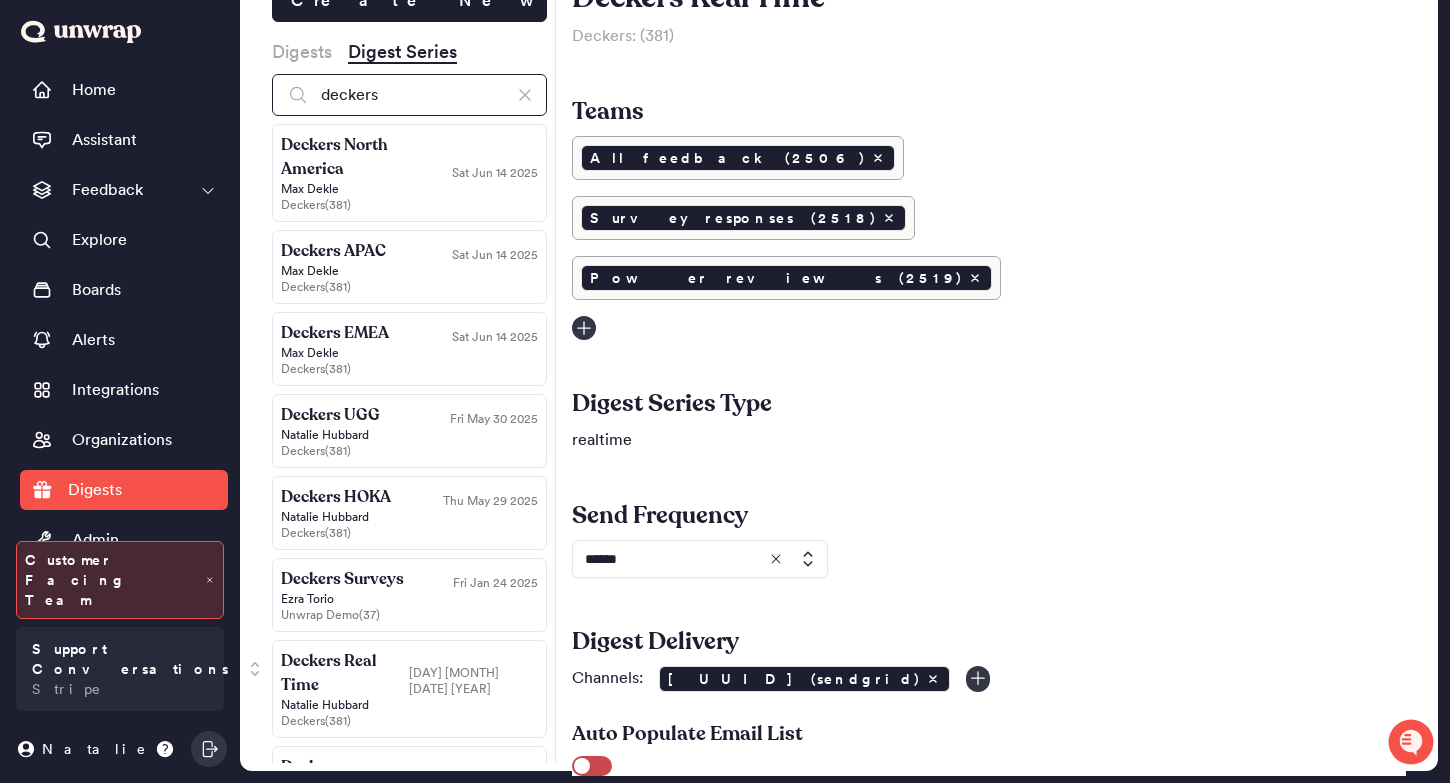 click on "deckers" at bounding box center (409, 95) 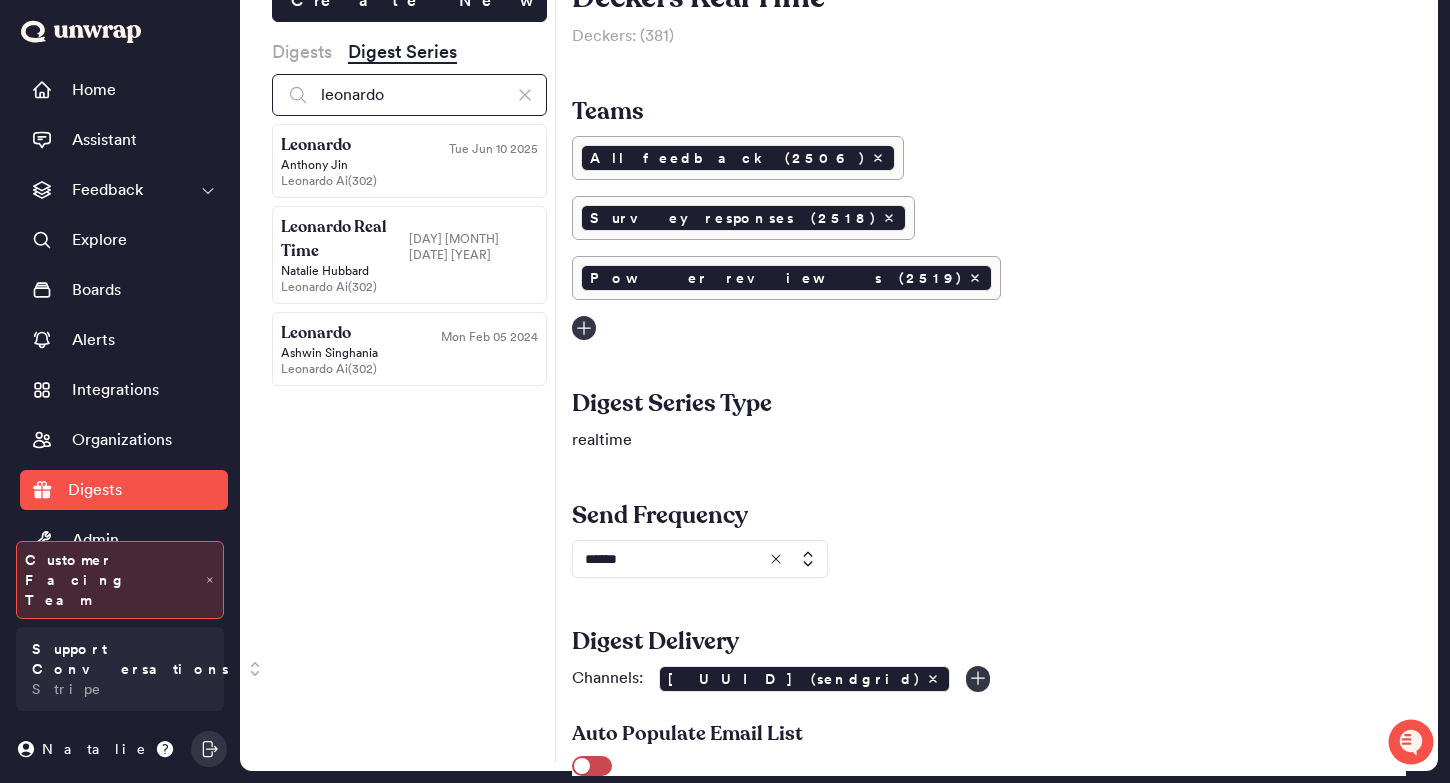 type on "leonardo" 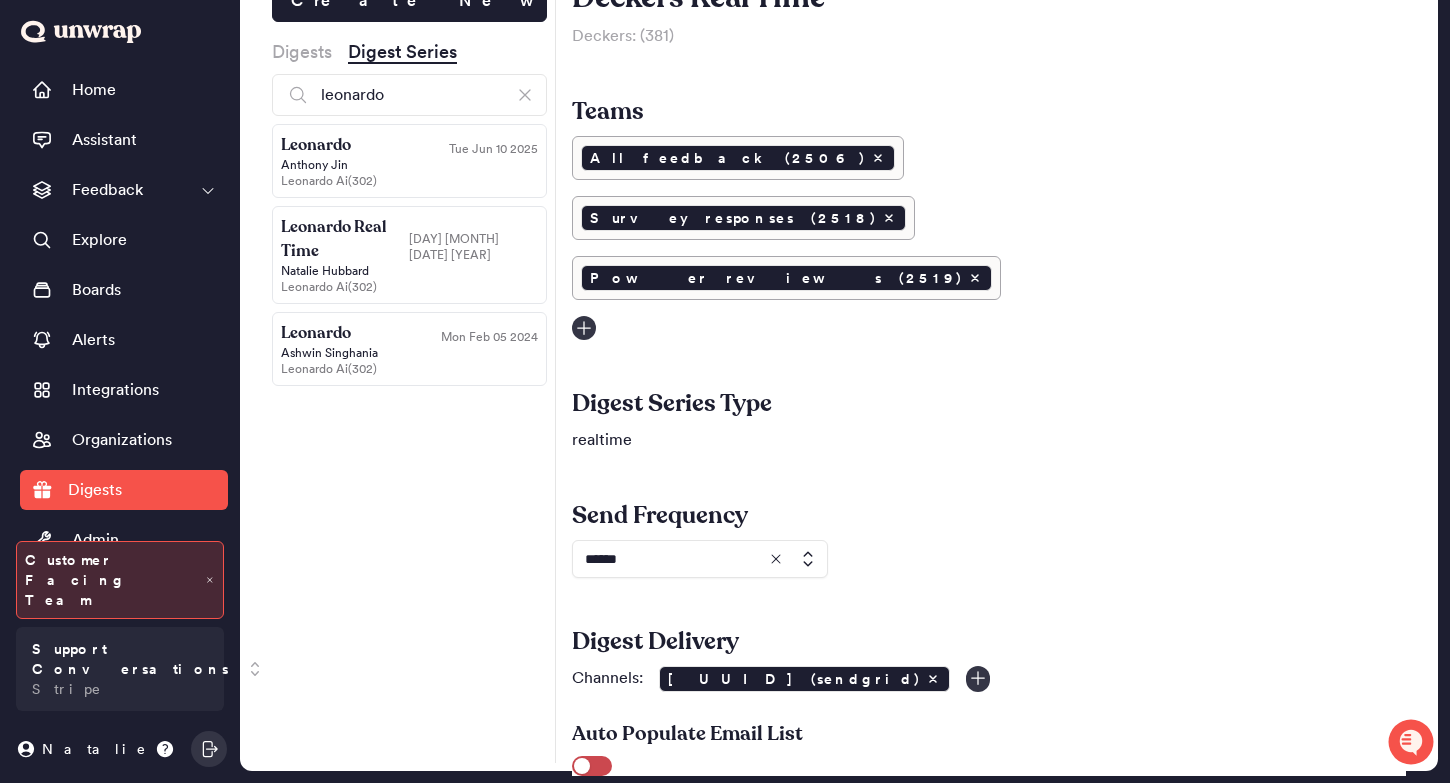 click on "Anthony   Jin" at bounding box center [409, 165] 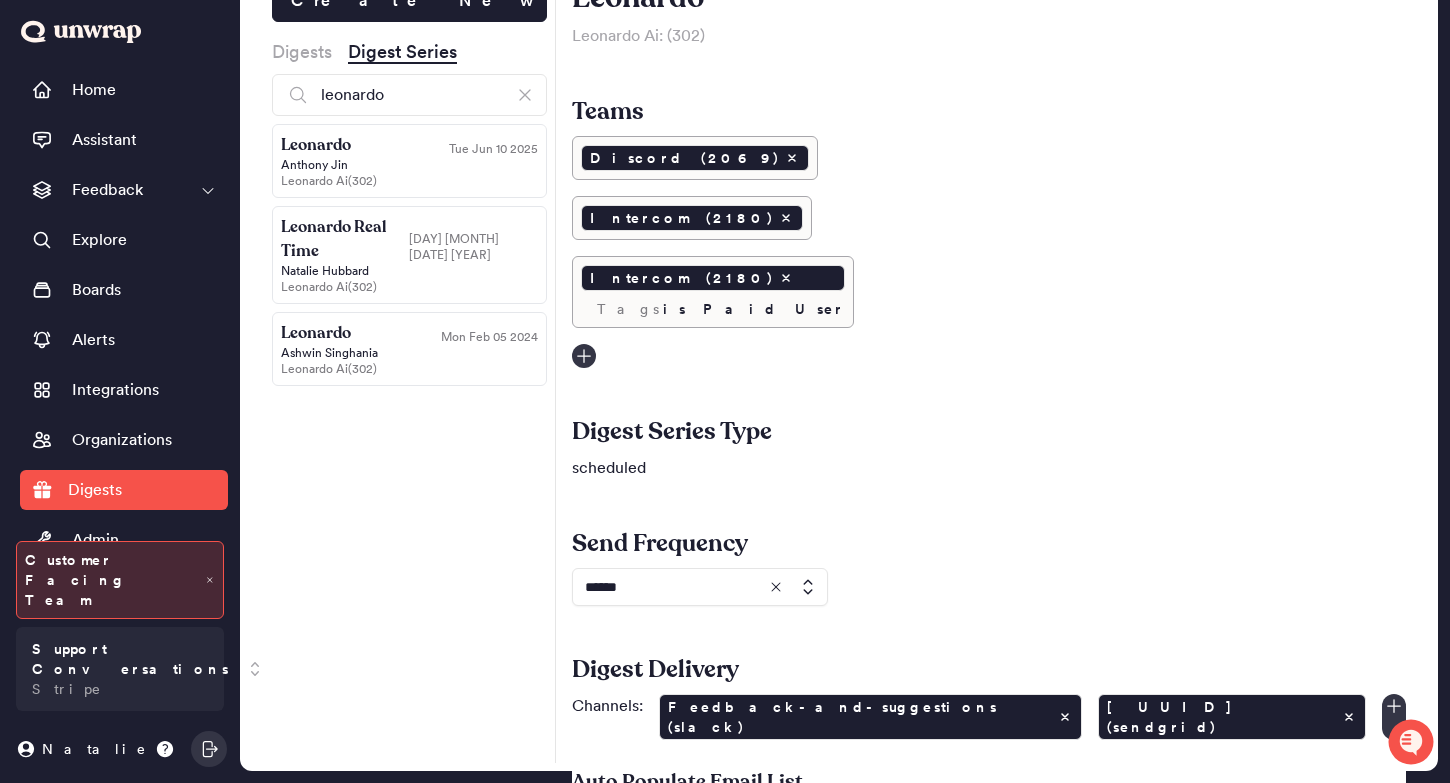 click on "Leonardo Real Time" at bounding box center [345, 239] 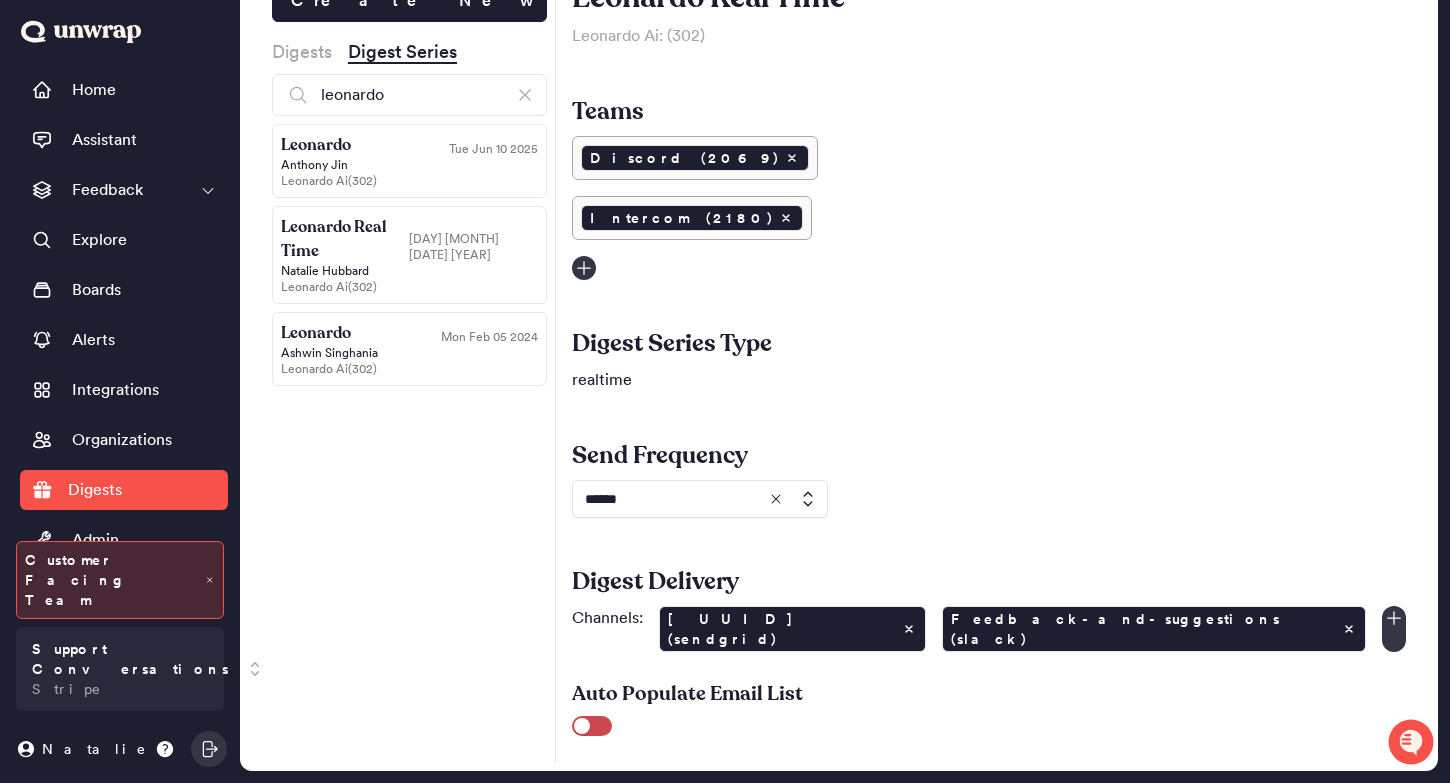 click on "Discord (2069) Intercom (2180)" at bounding box center [989, 208] 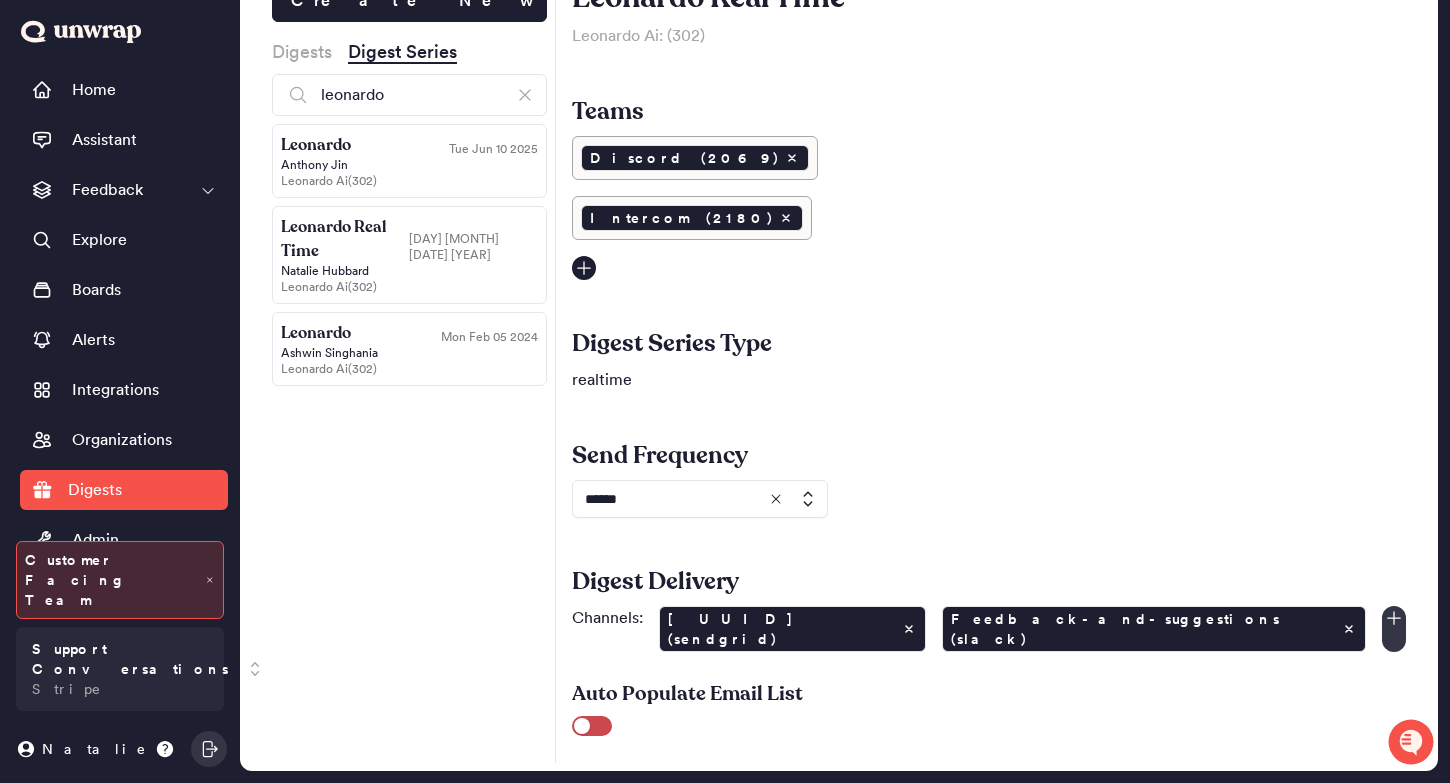 click 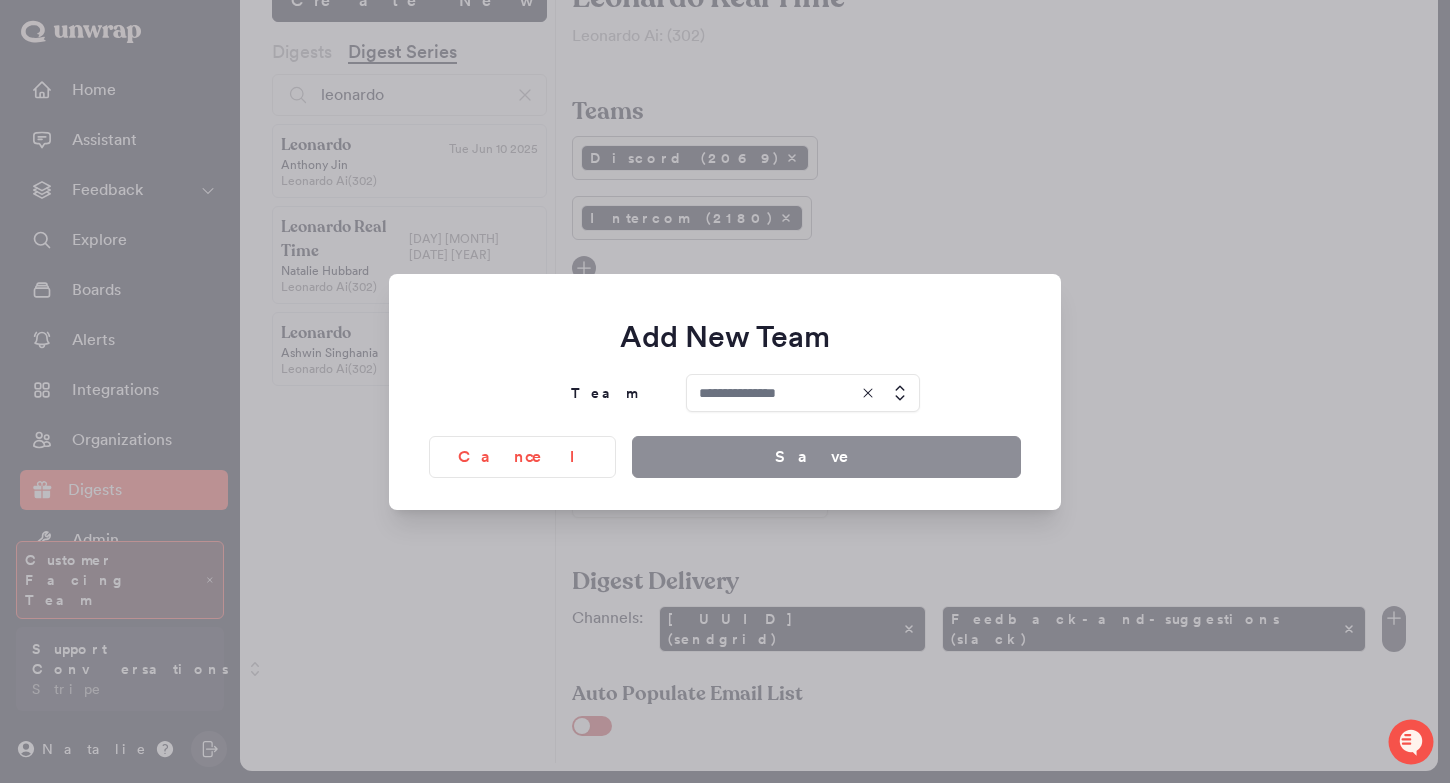 click at bounding box center [803, 393] 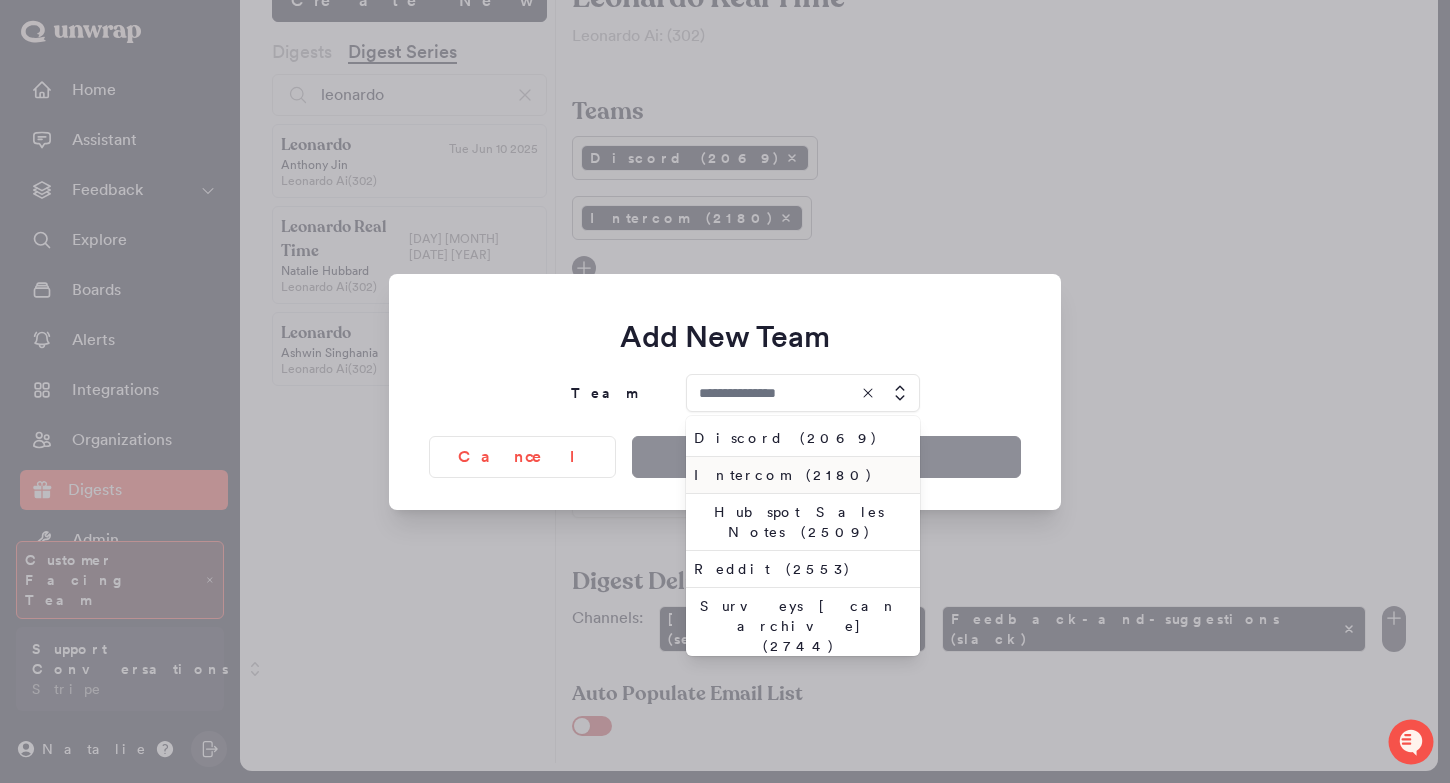 click on "Intercom (2180)" at bounding box center (799, 475) 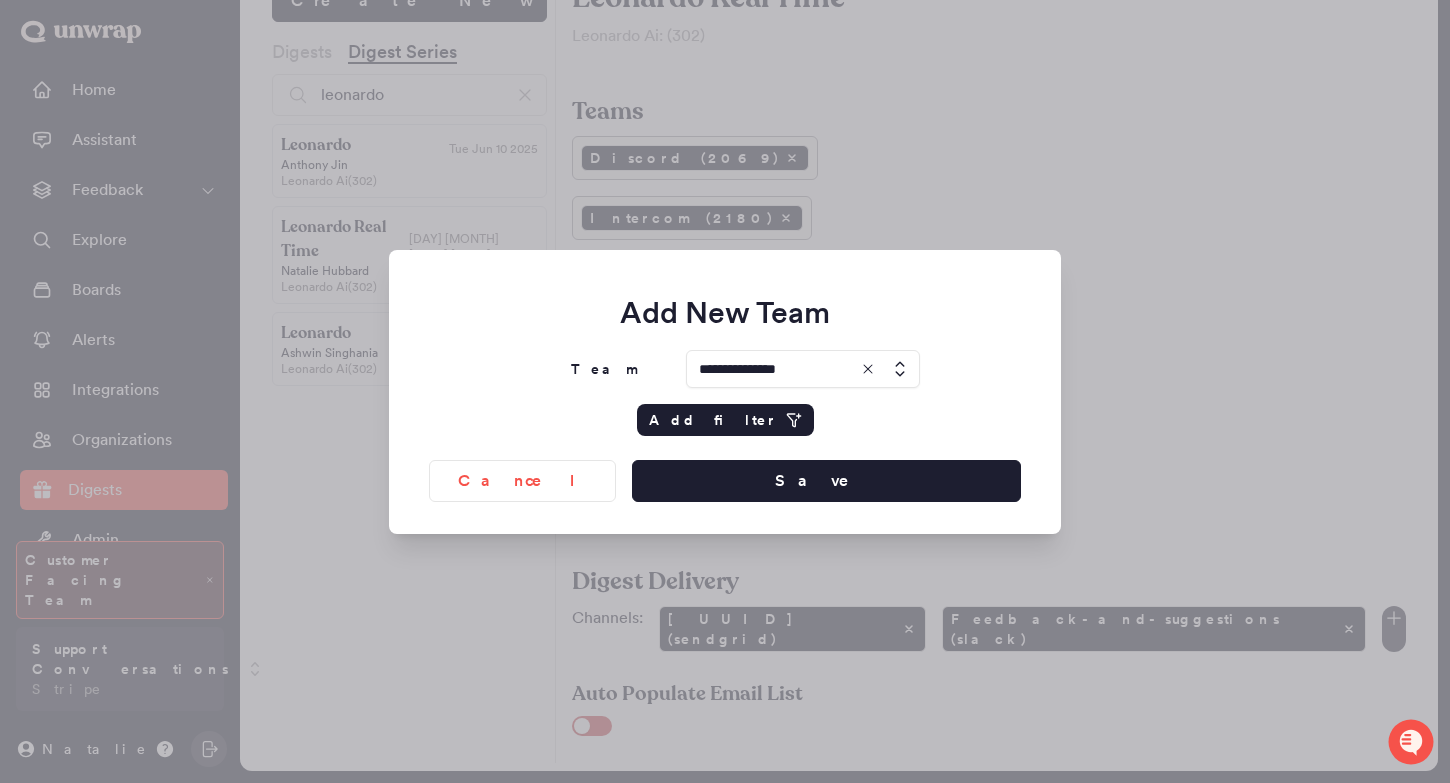click on "Add filter" at bounding box center [713, 420] 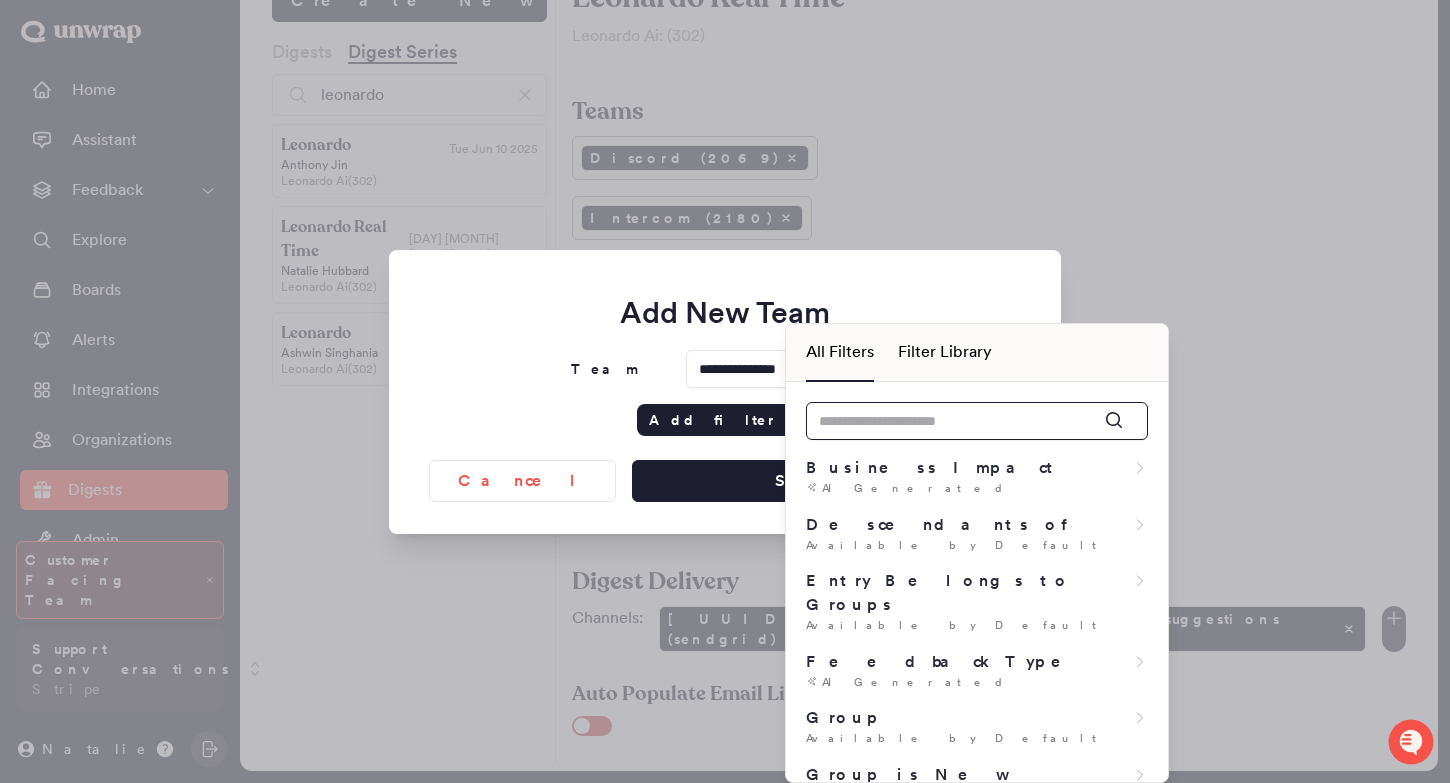 click at bounding box center [977, 421] 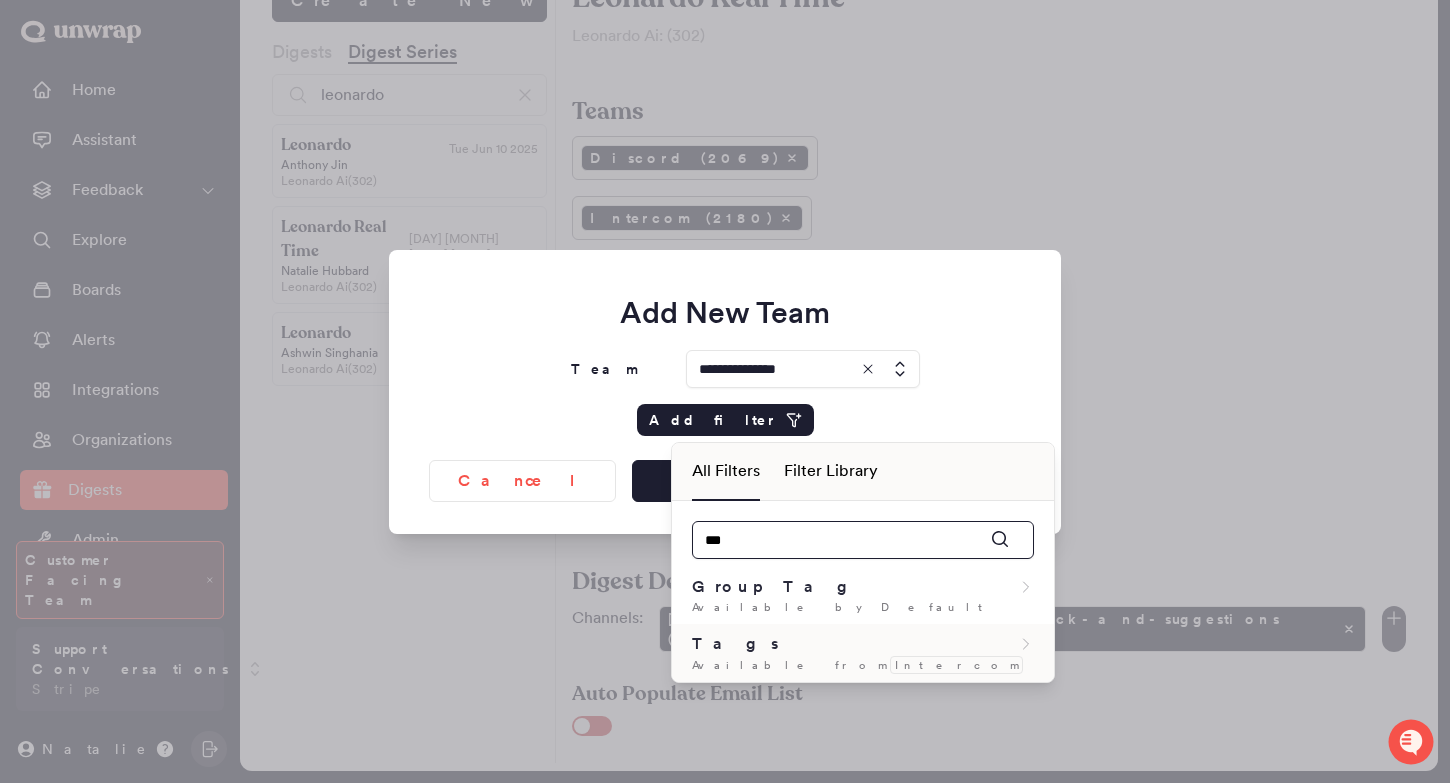 type on "***" 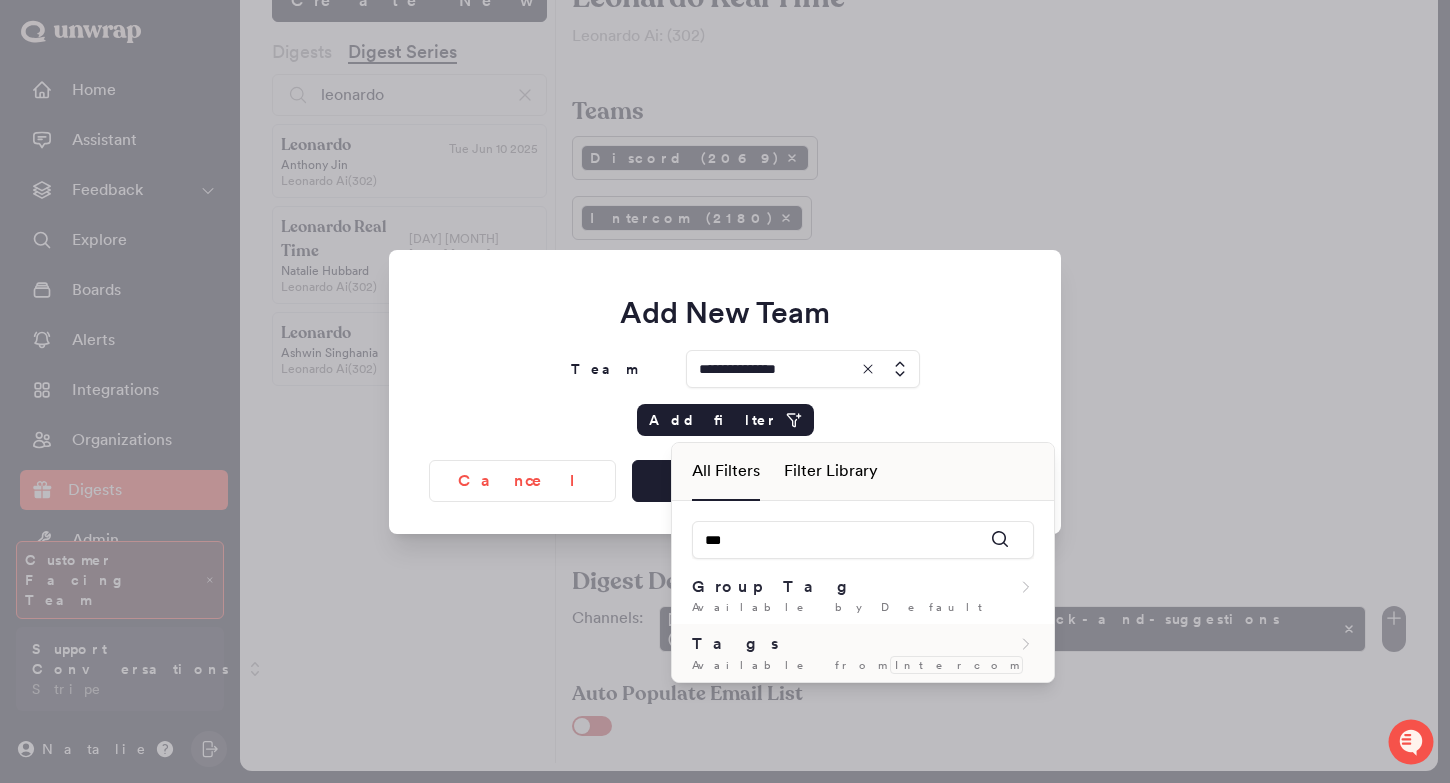 click on "Available from" at bounding box center [789, 665] 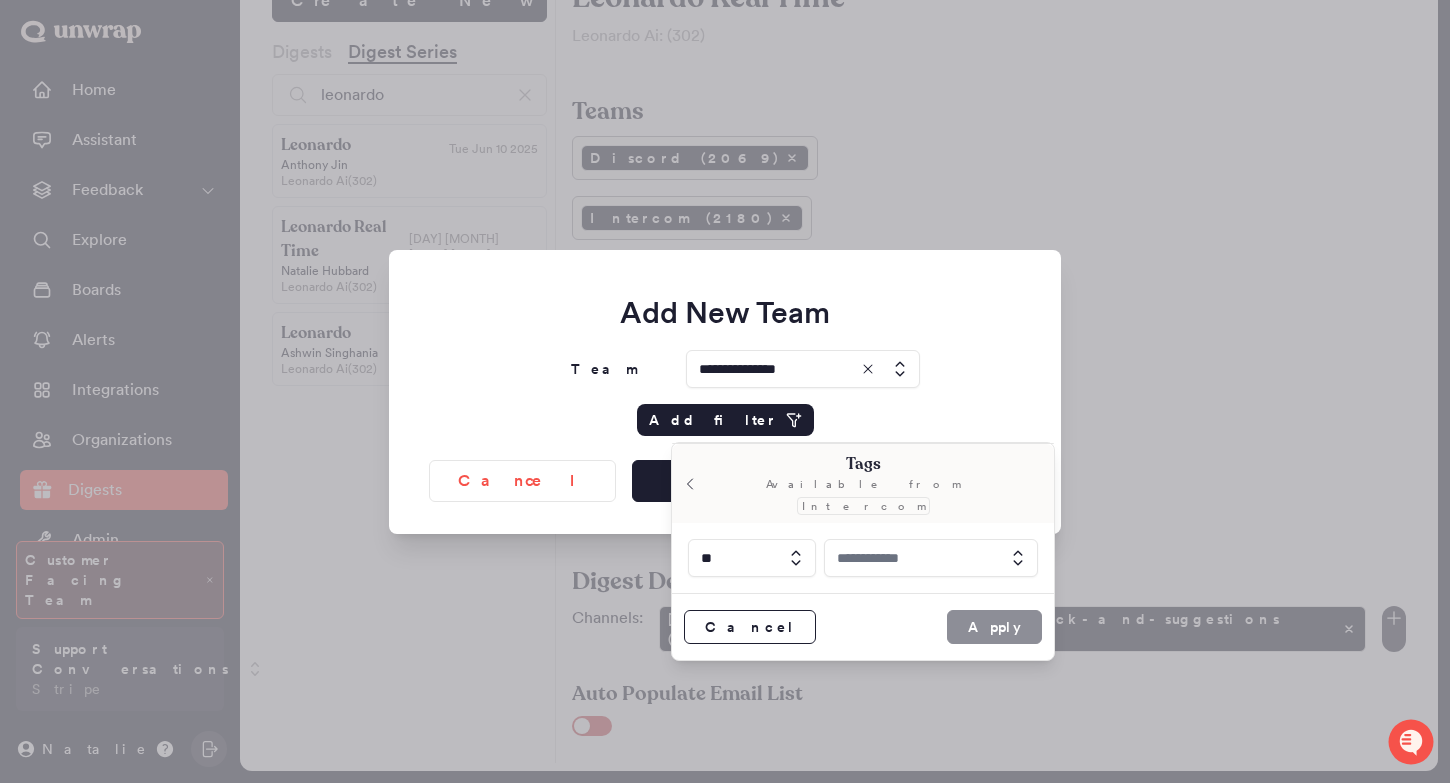 click at bounding box center [931, 558] 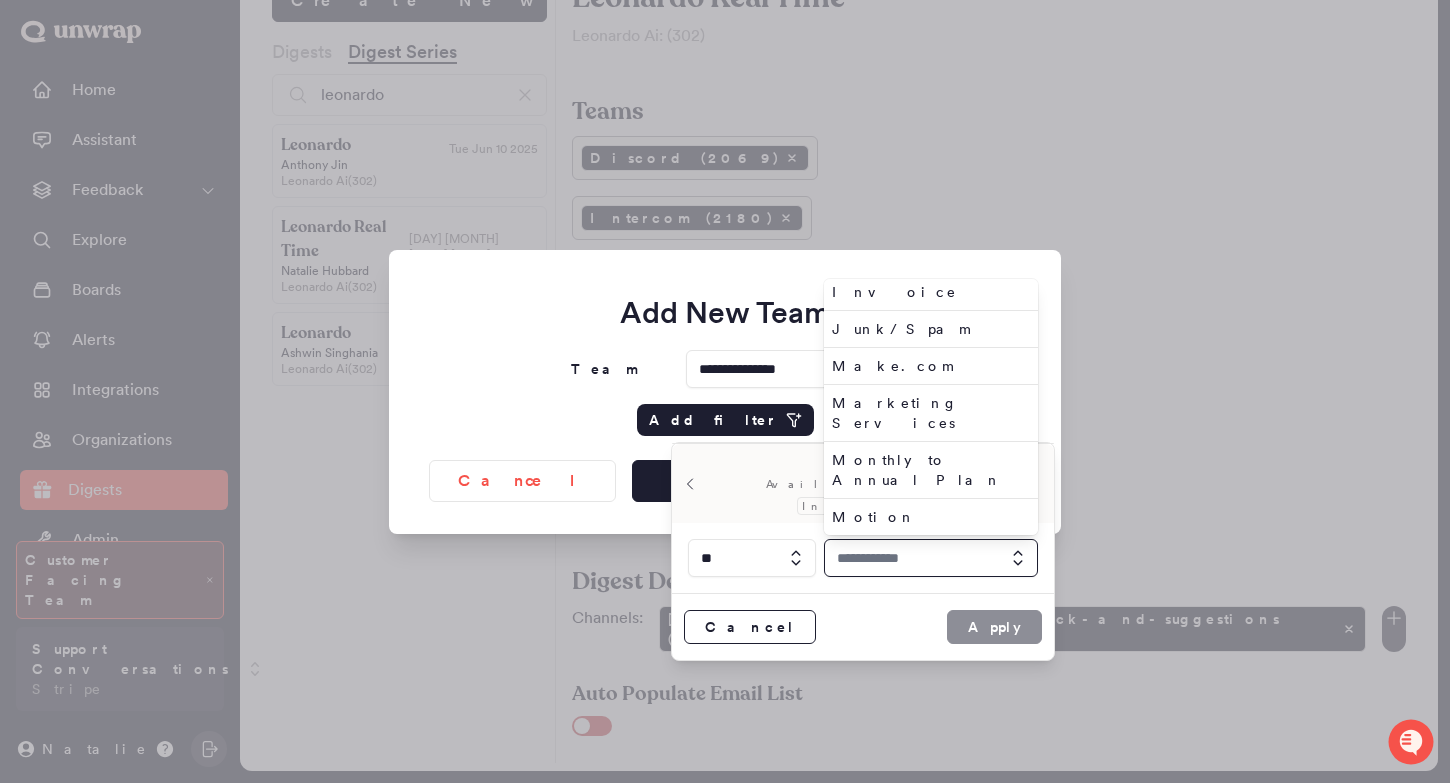scroll, scrollTop: 1712, scrollLeft: 0, axis: vertical 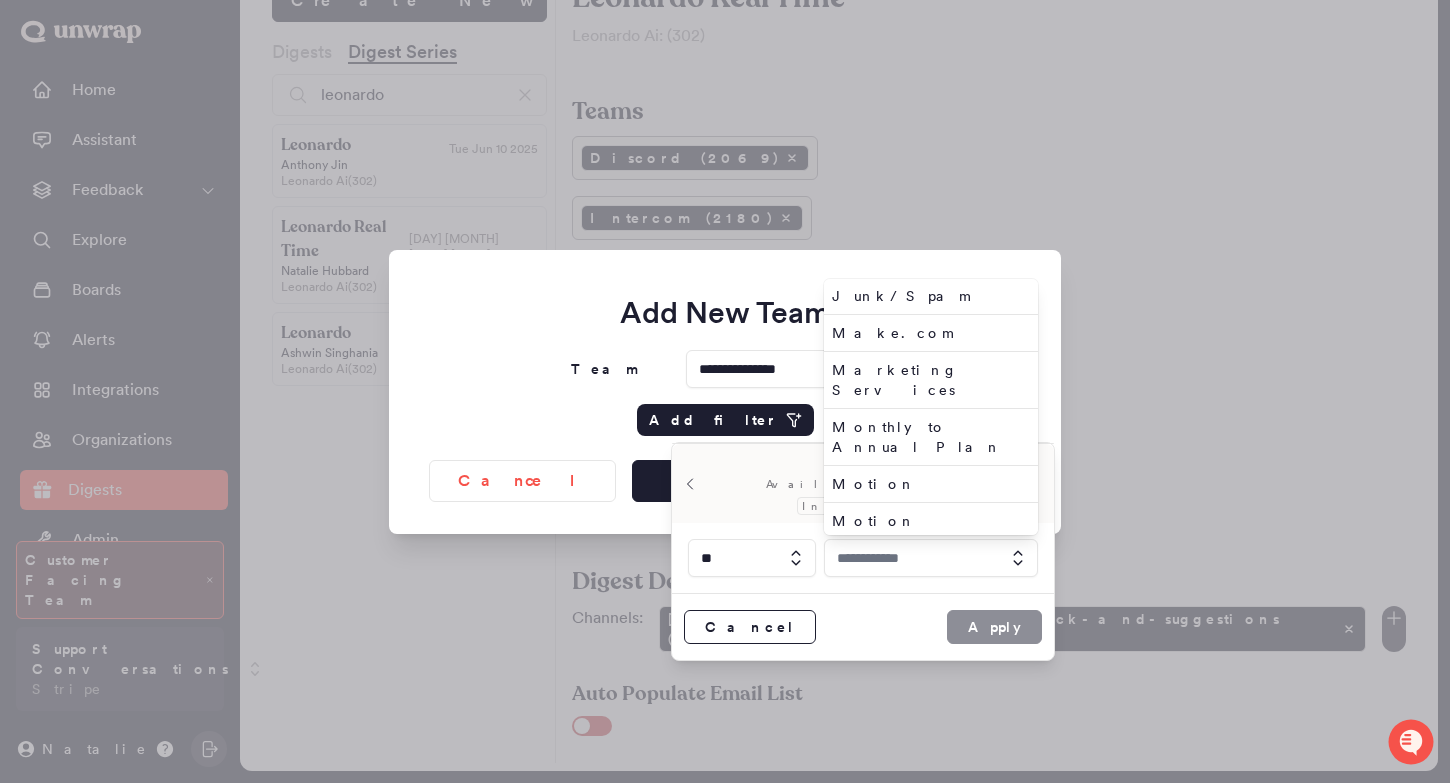 click on "Paid User" at bounding box center (927, 803) 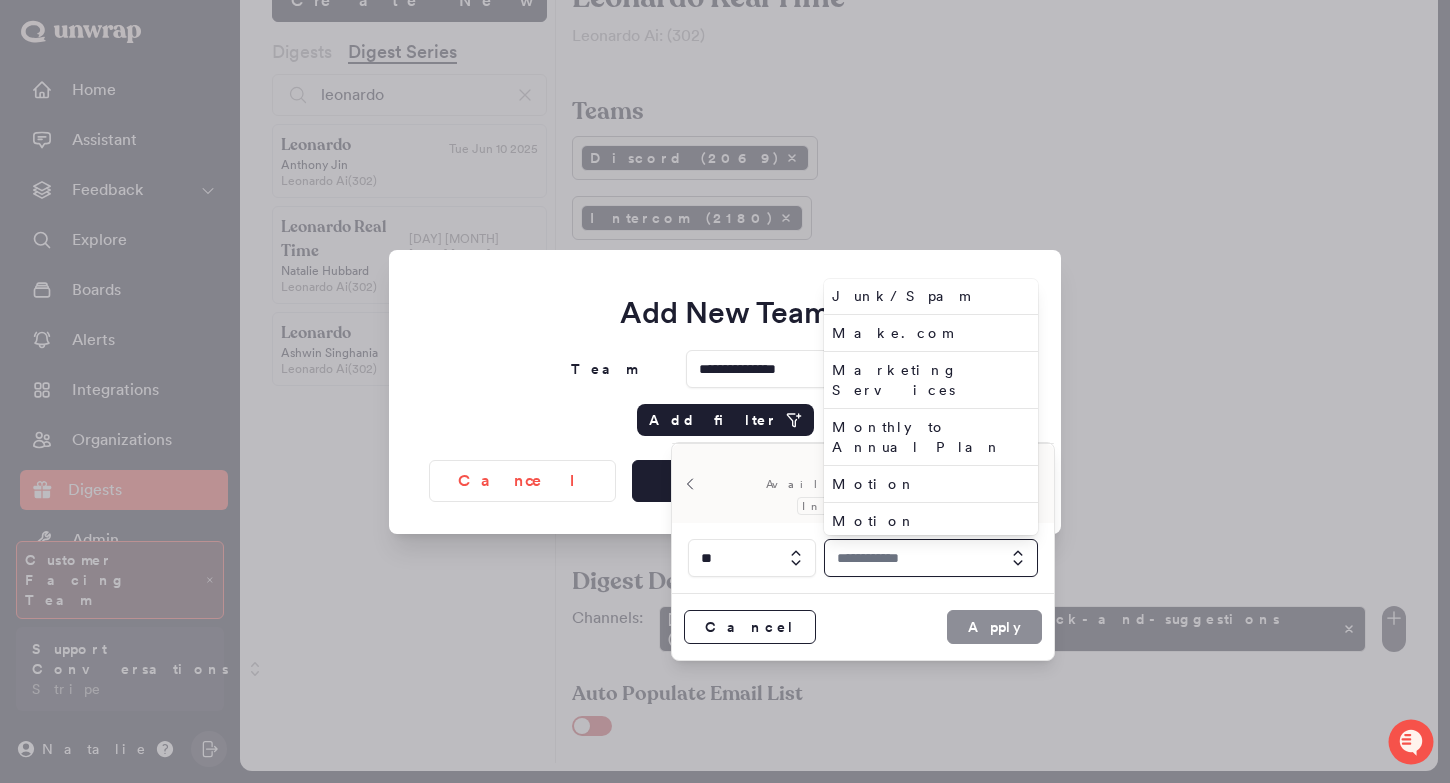 type on "*********" 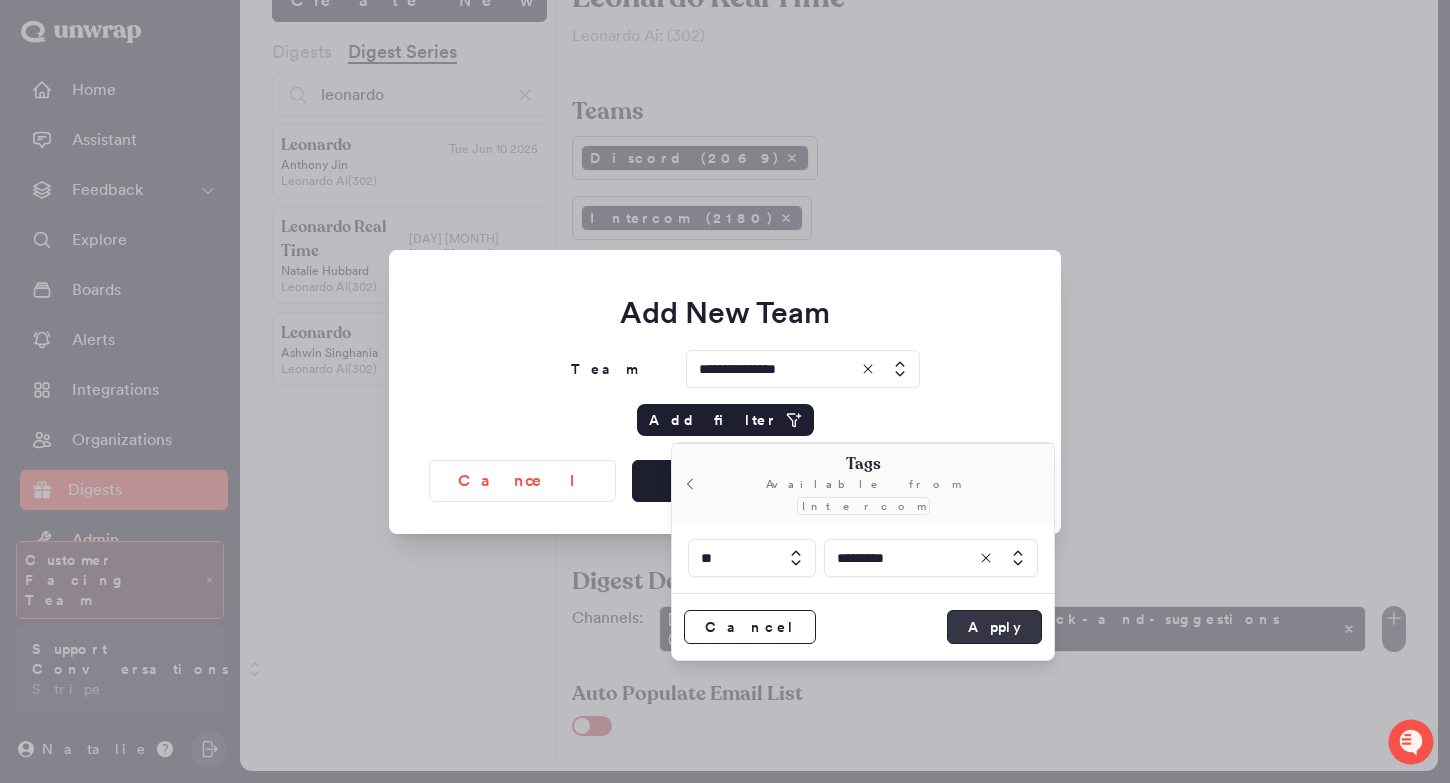click on "Apply" at bounding box center [994, 627] 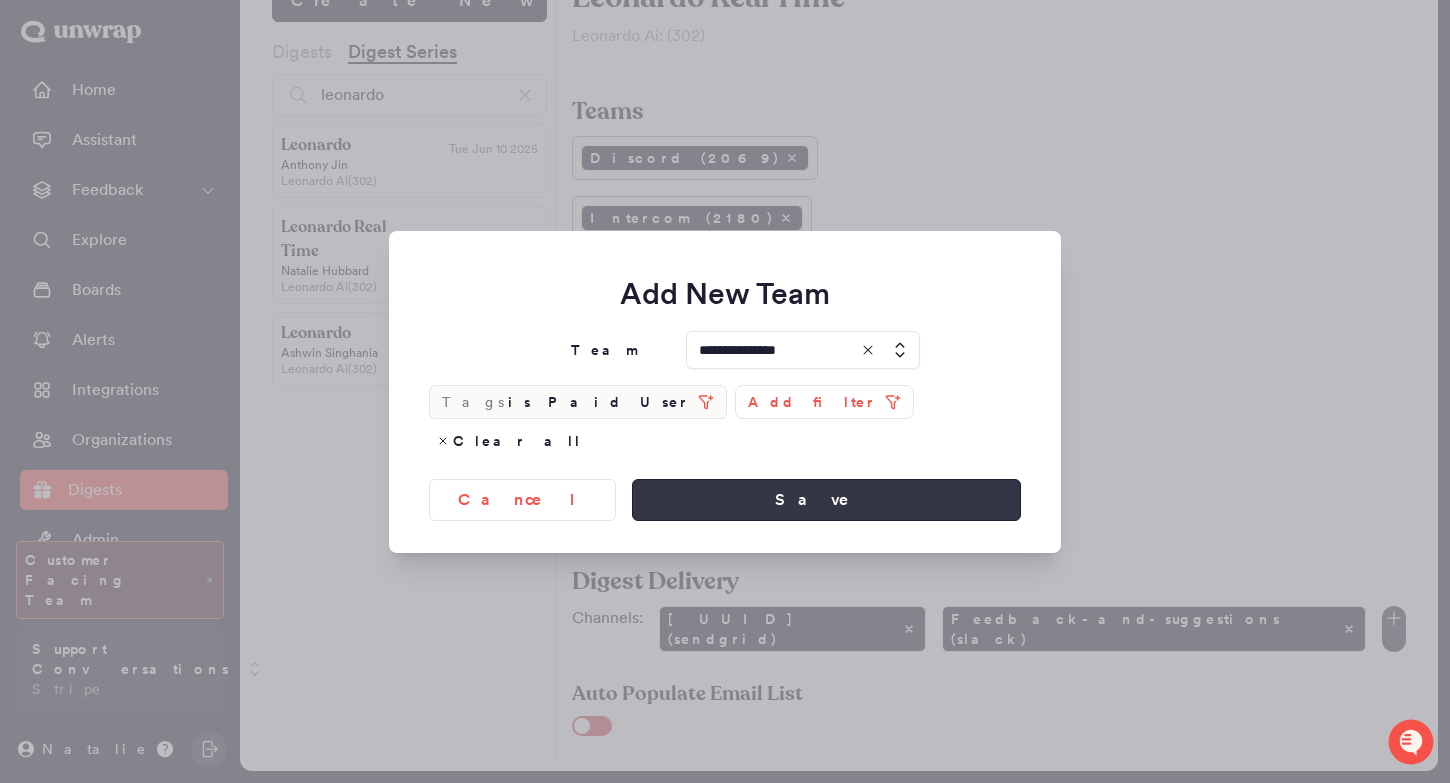 click on "Save" at bounding box center (826, 500) 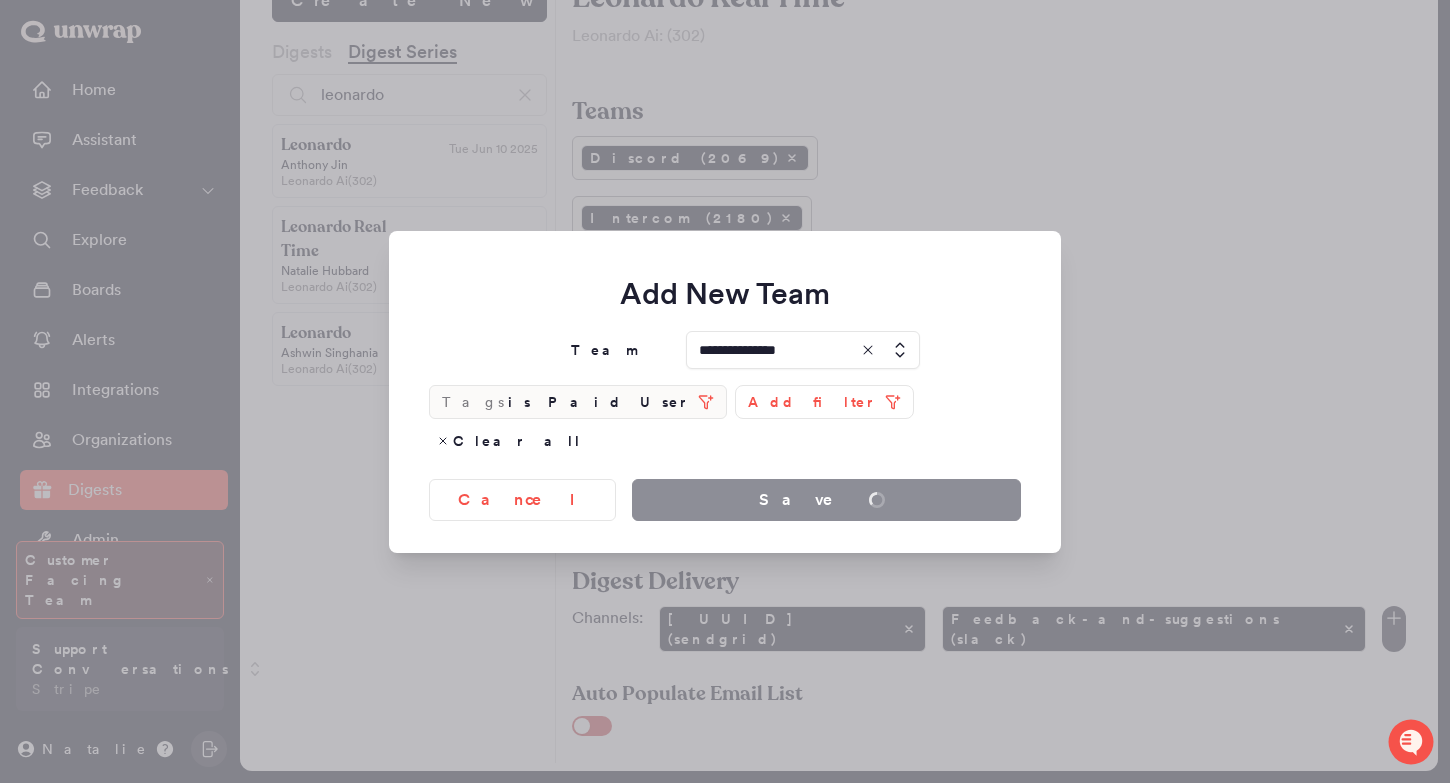type 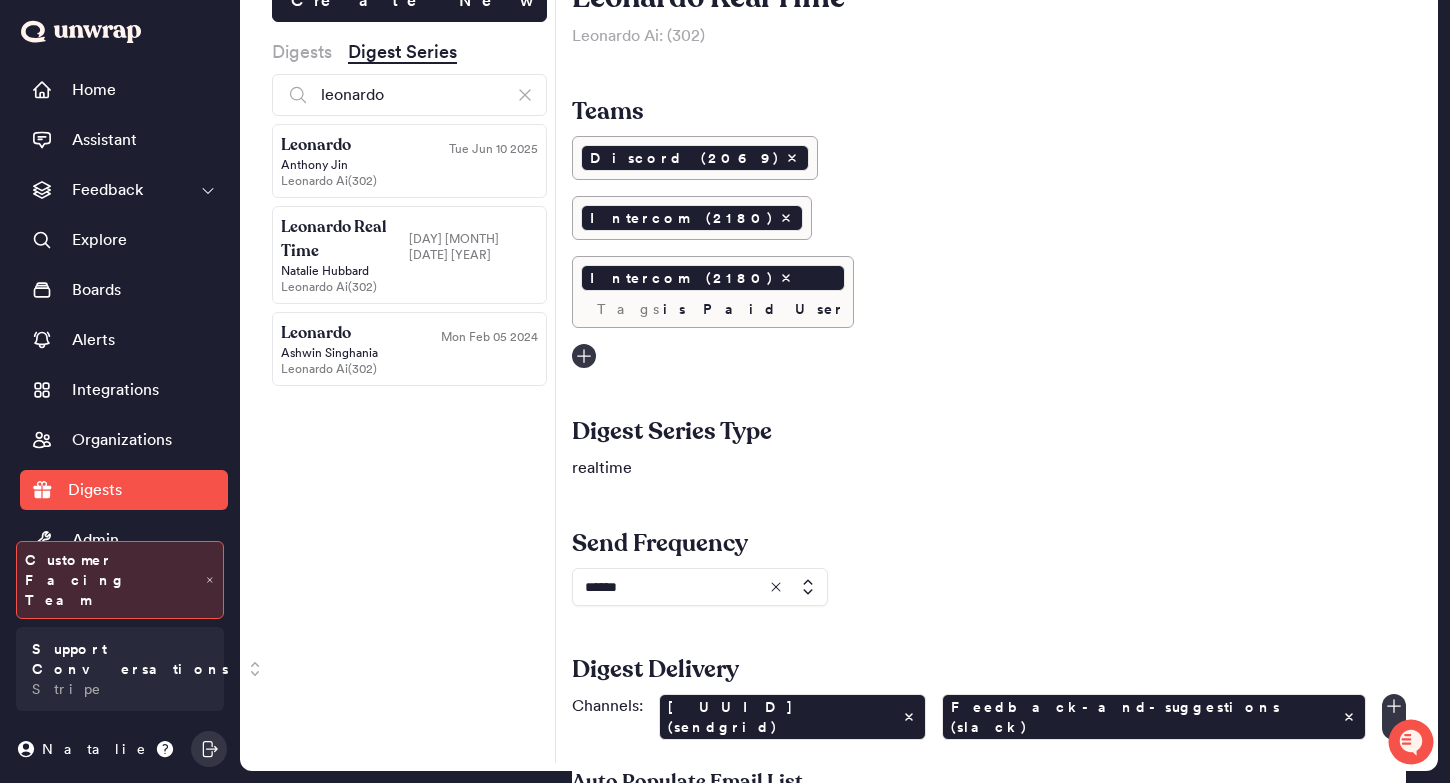 click on "leonardo" at bounding box center [409, 95] 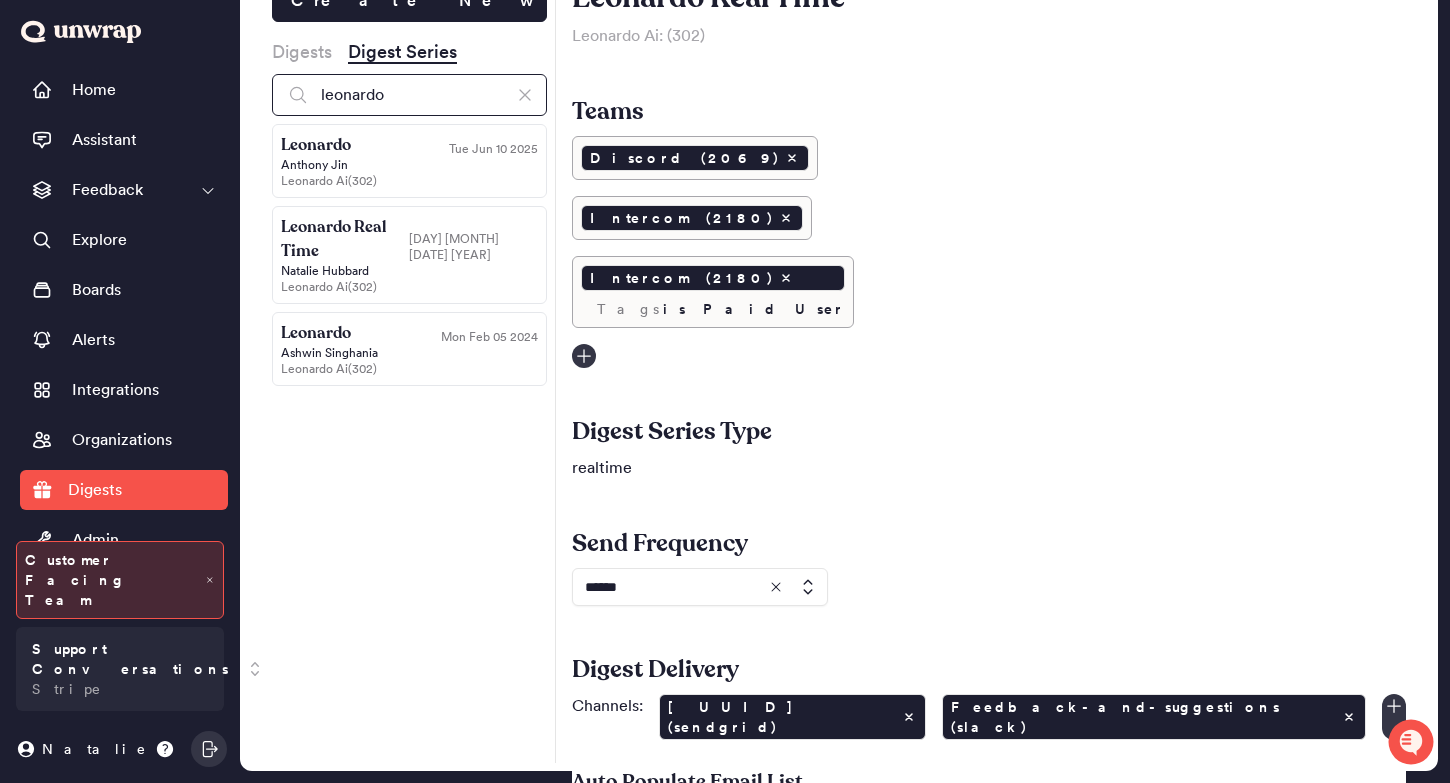 click on "leonardo" at bounding box center (409, 95) 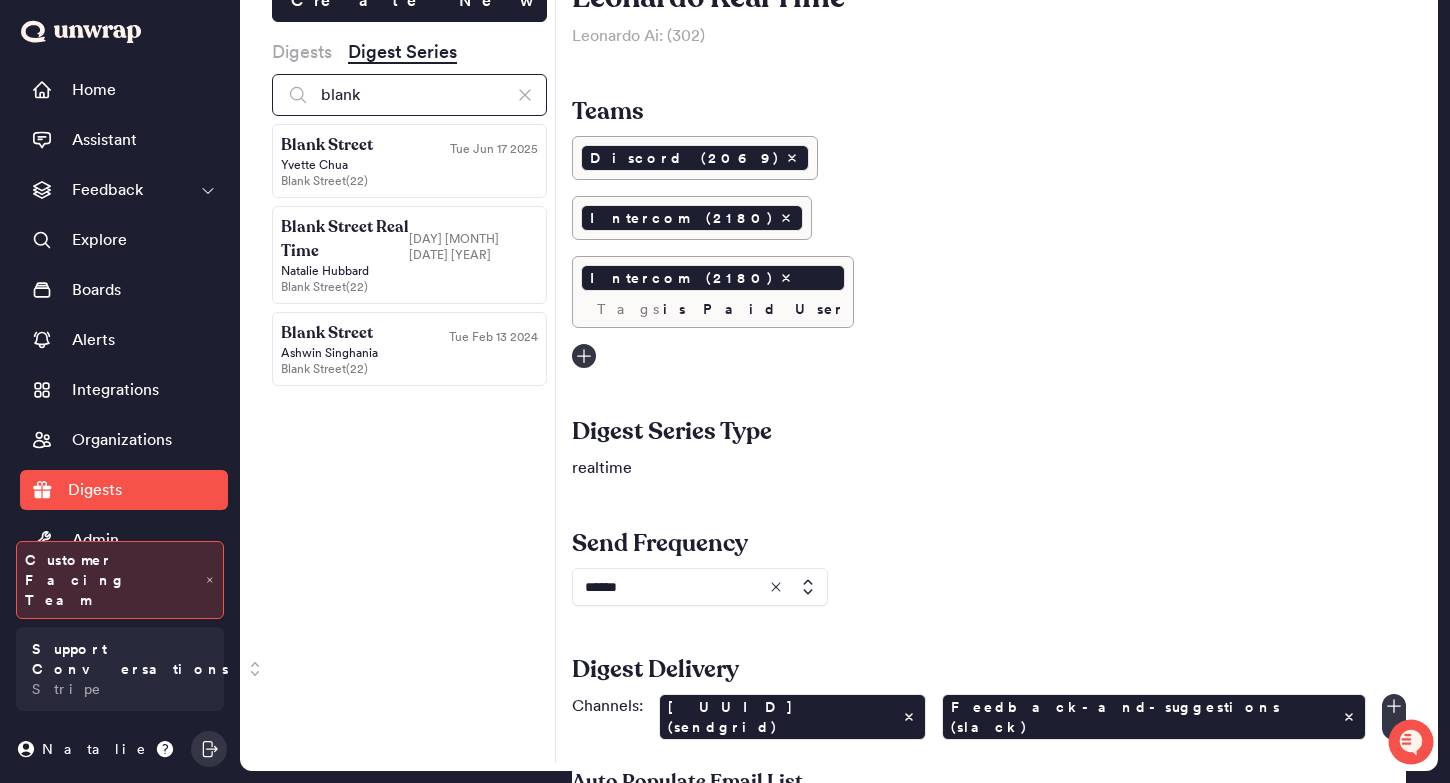 type on "blank" 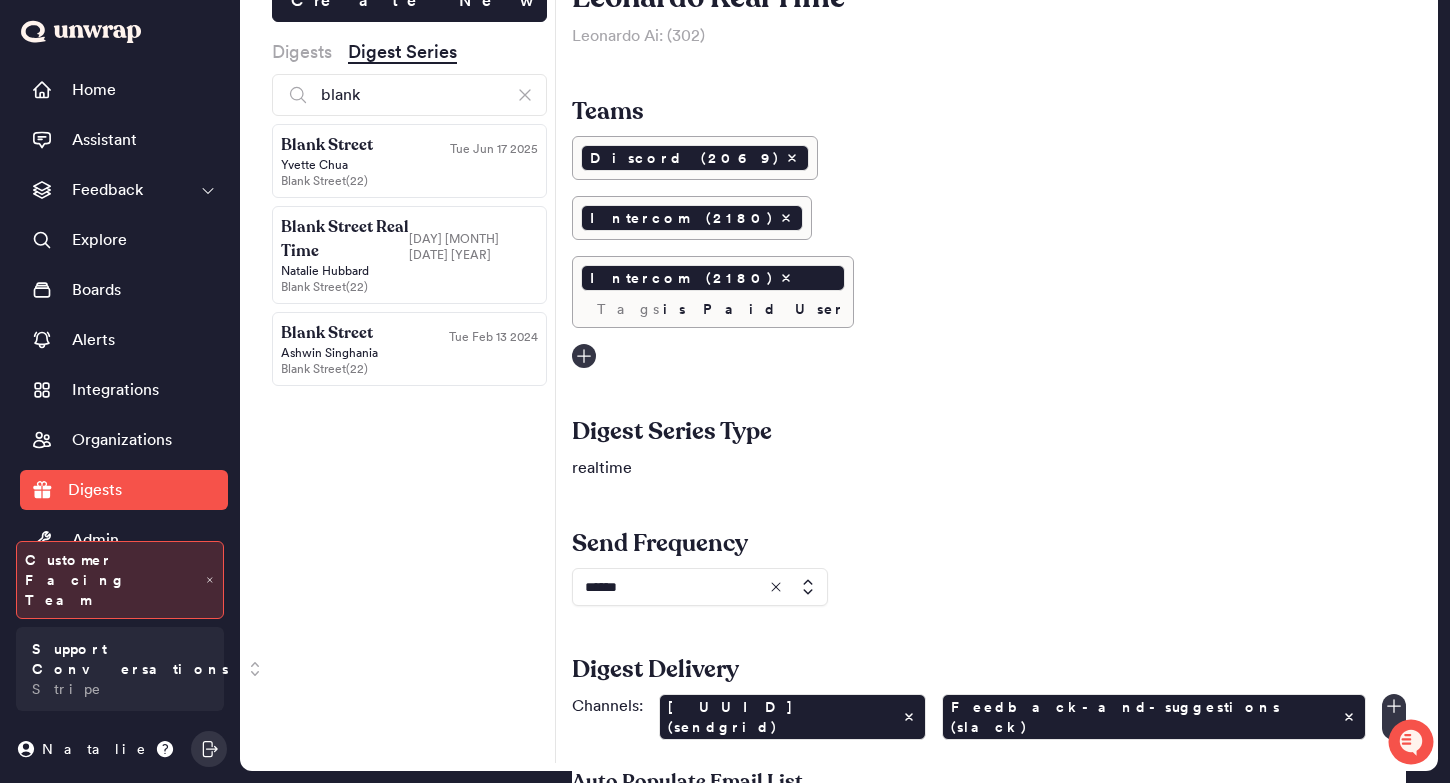 click on "Blank Street" at bounding box center (345, 145) 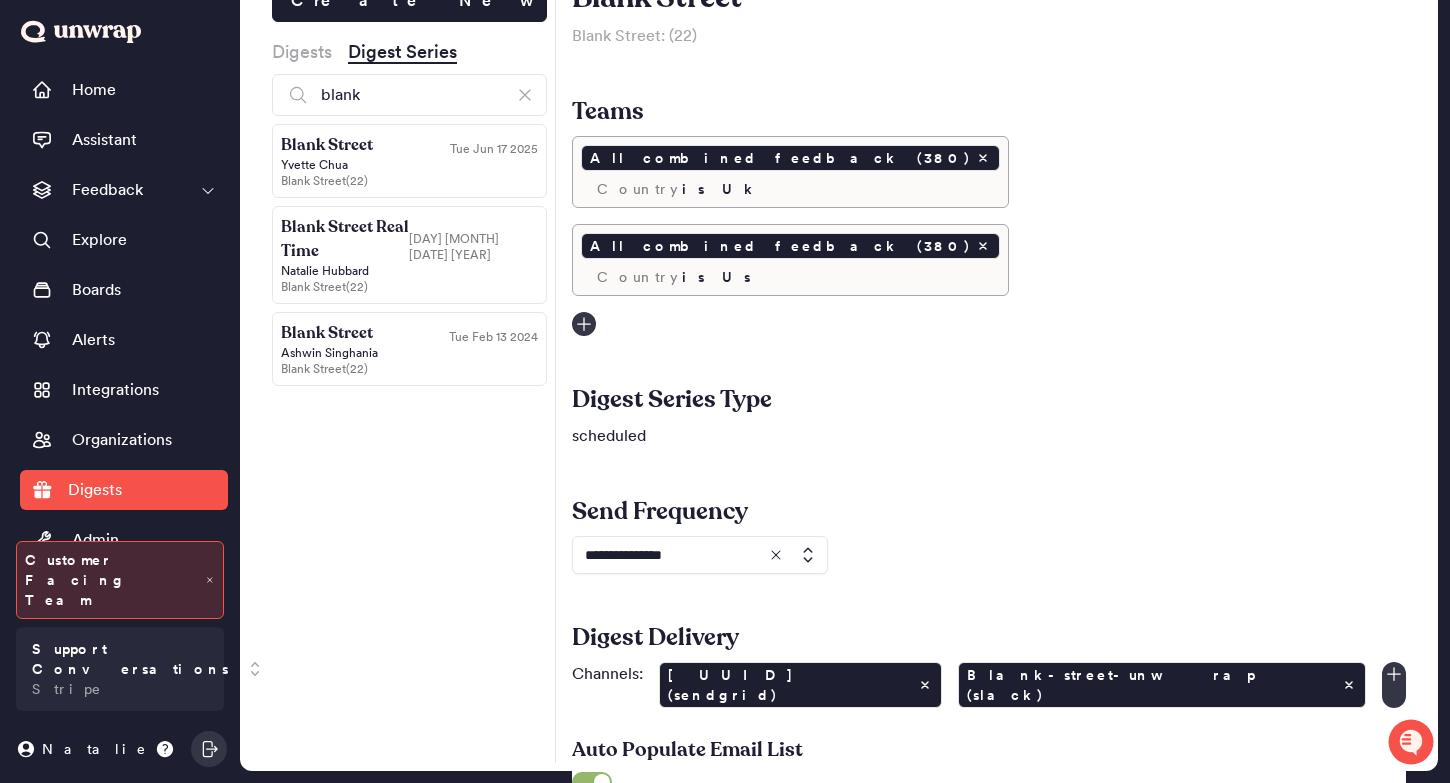 click on "Blank Street Real Time" at bounding box center (345, 239) 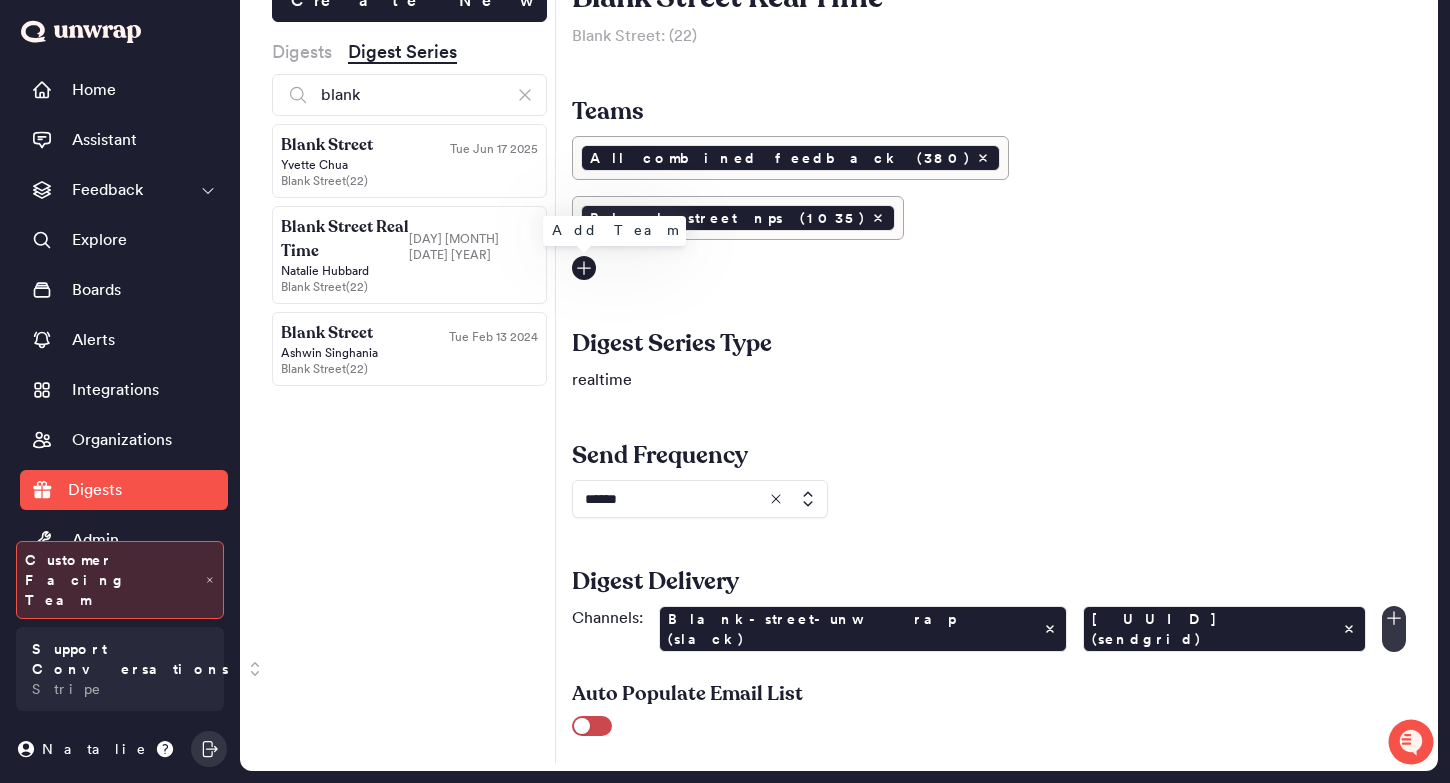 click 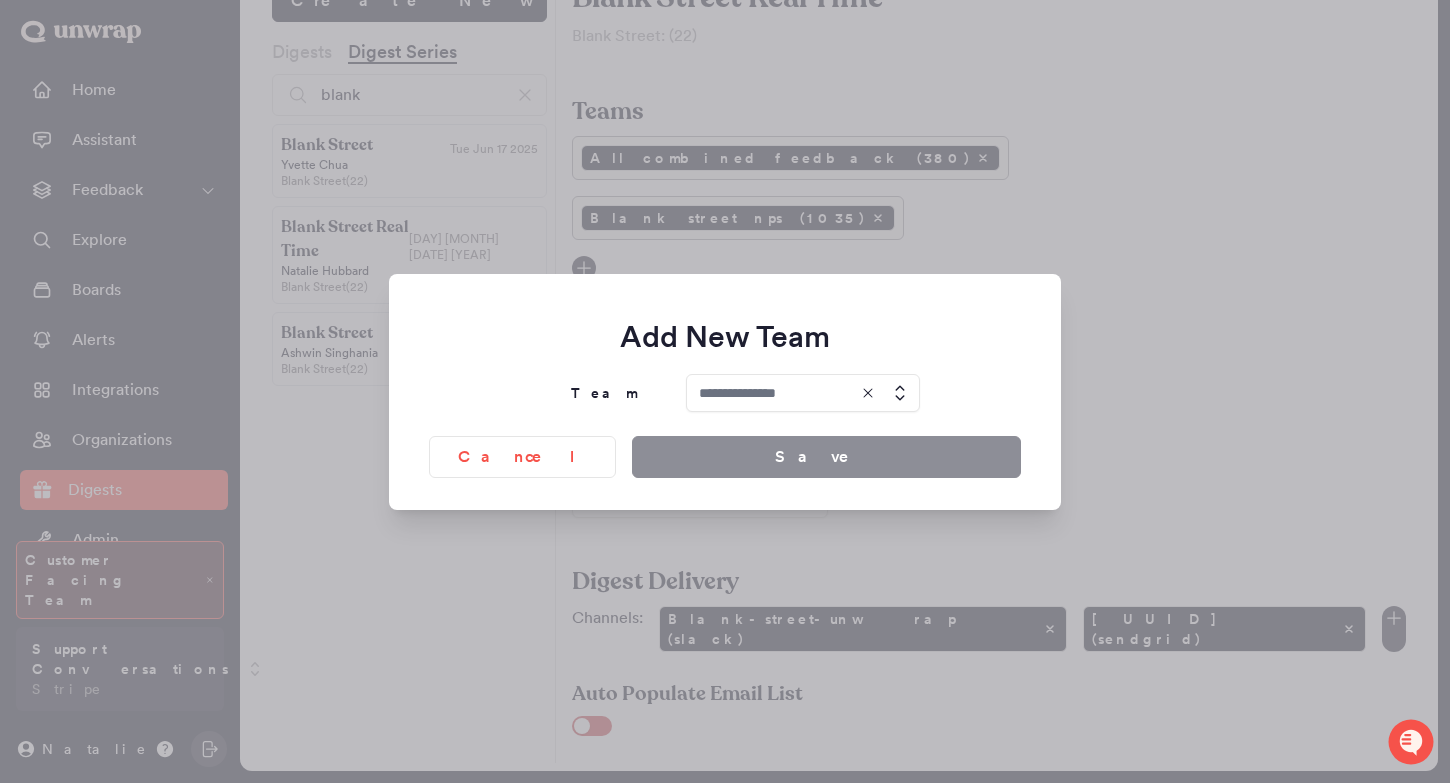 click at bounding box center (803, 393) 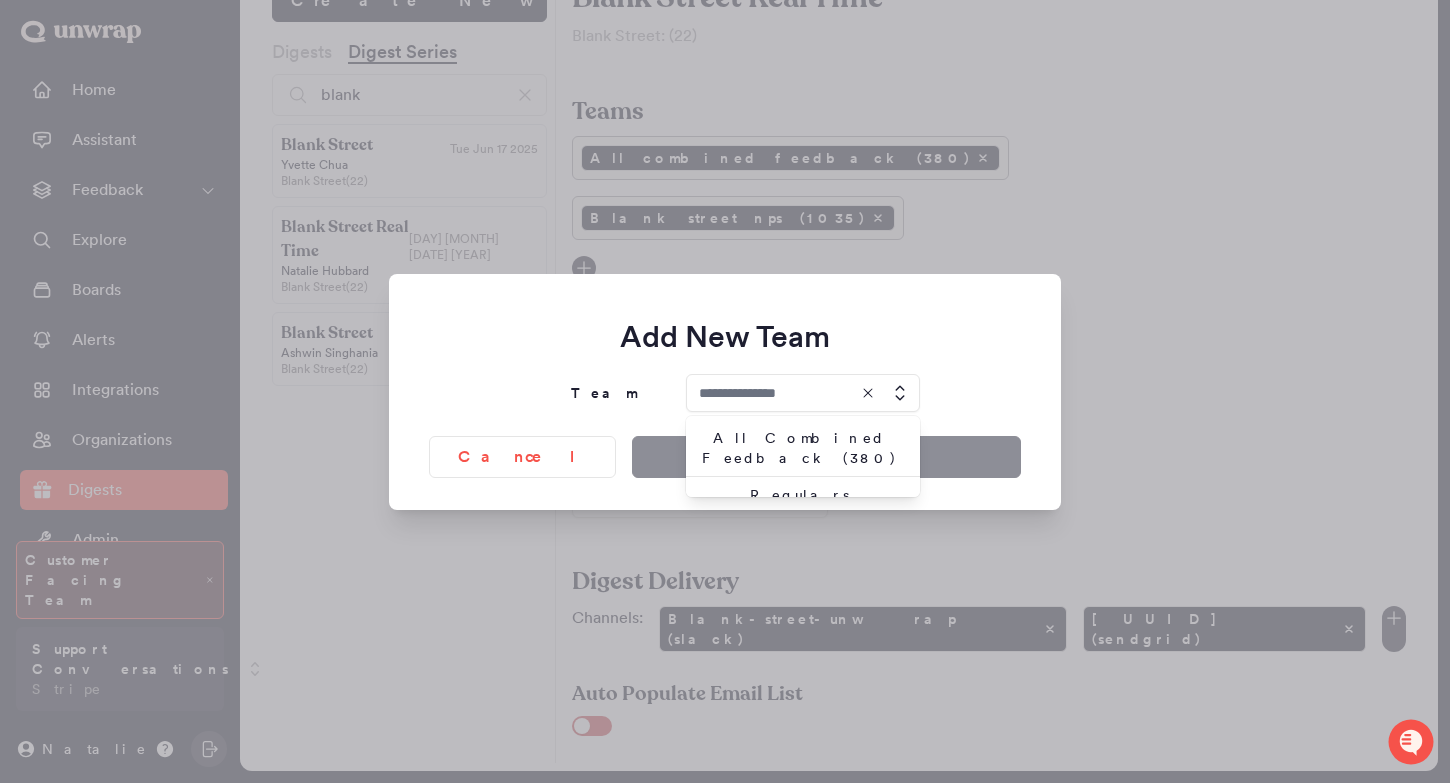 click at bounding box center (725, 391) 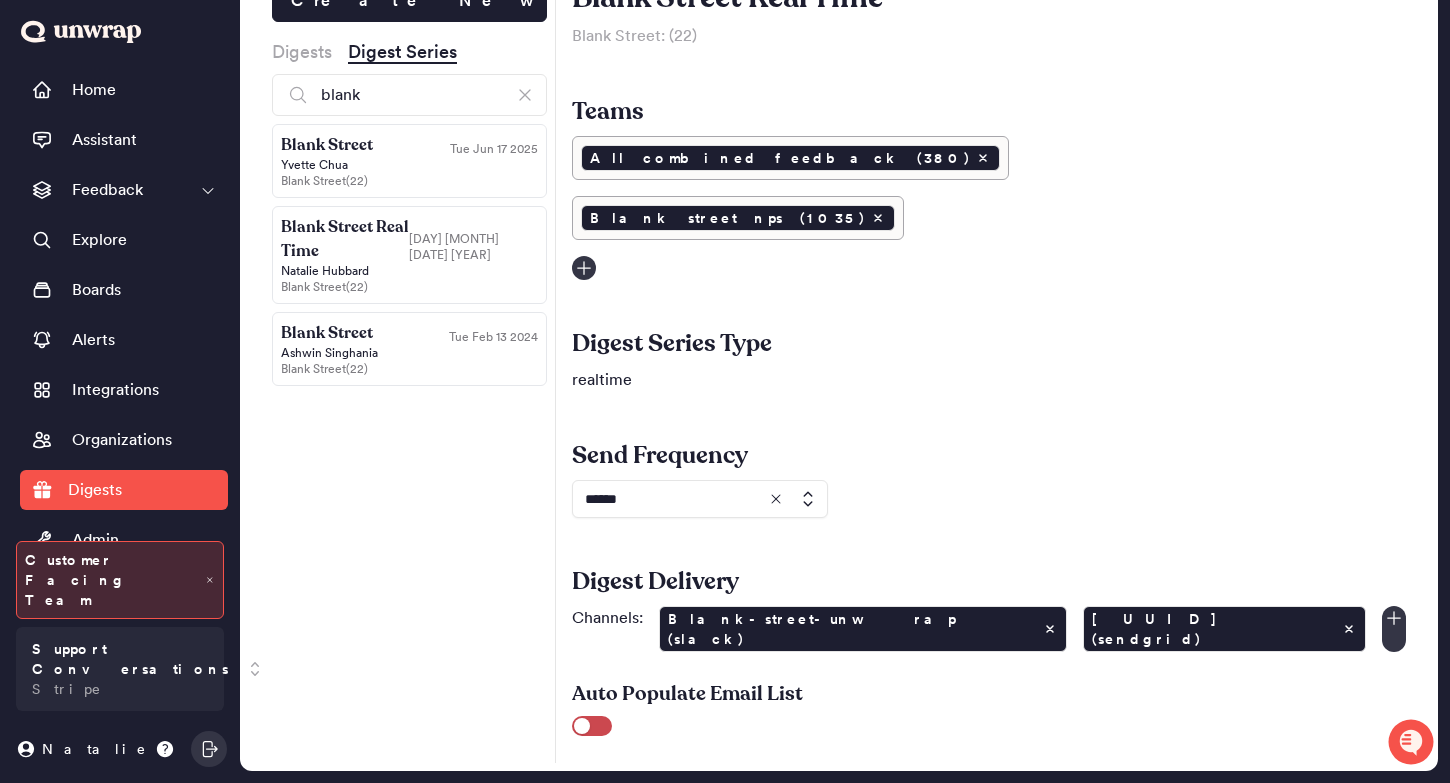 click on "Blank Street  ( 22 )" at bounding box center (409, 181) 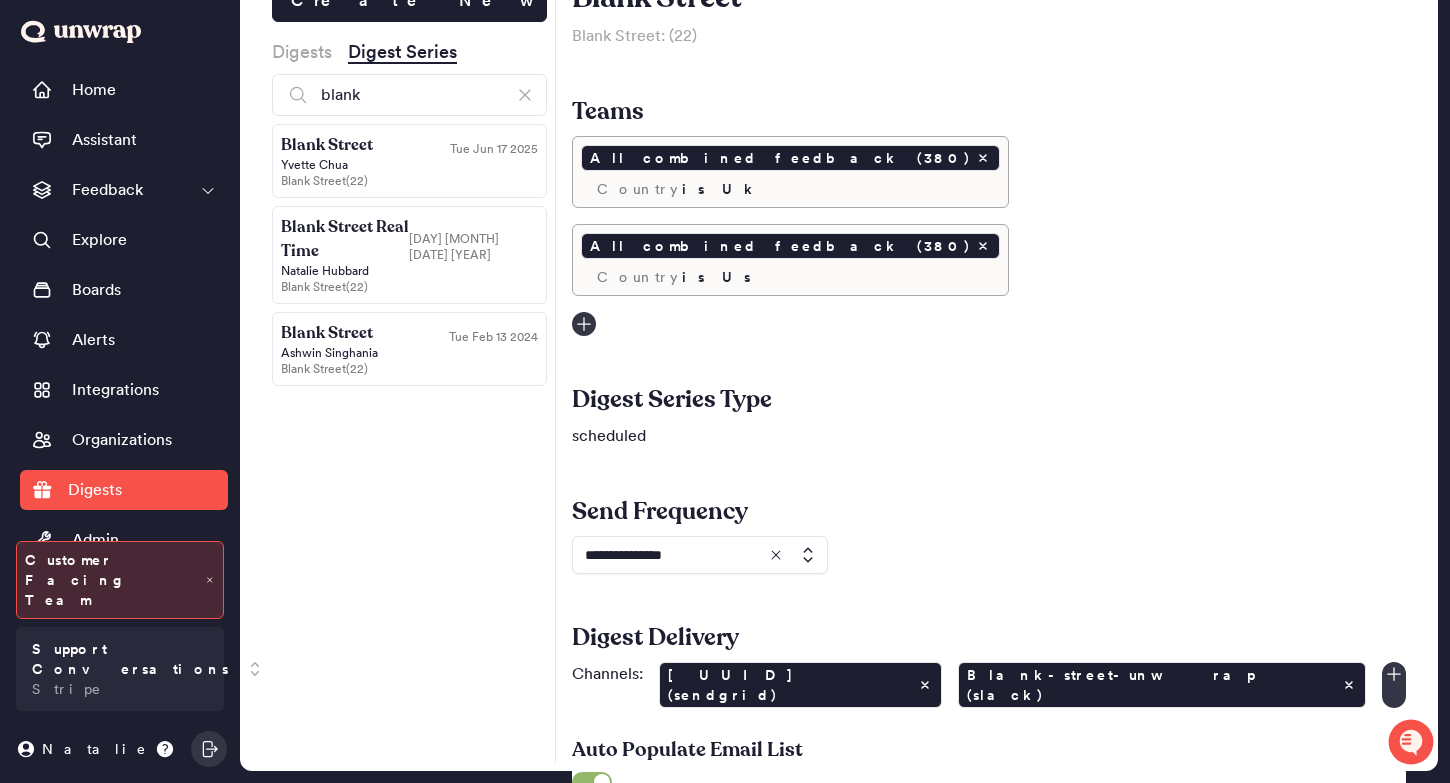 click on "Thu Oct 31 2024" at bounding box center (473, 239) 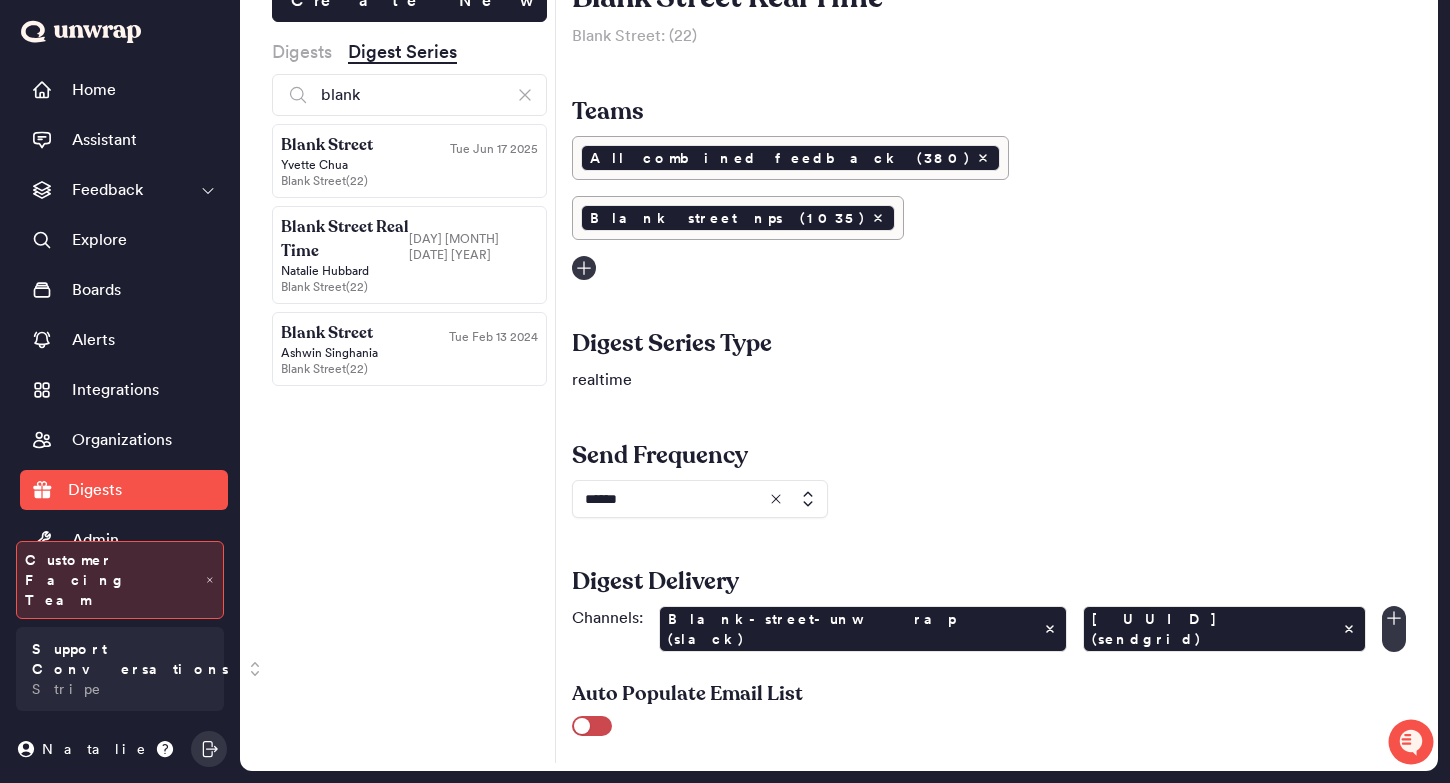 click on "Yvette   Chua" at bounding box center [409, 165] 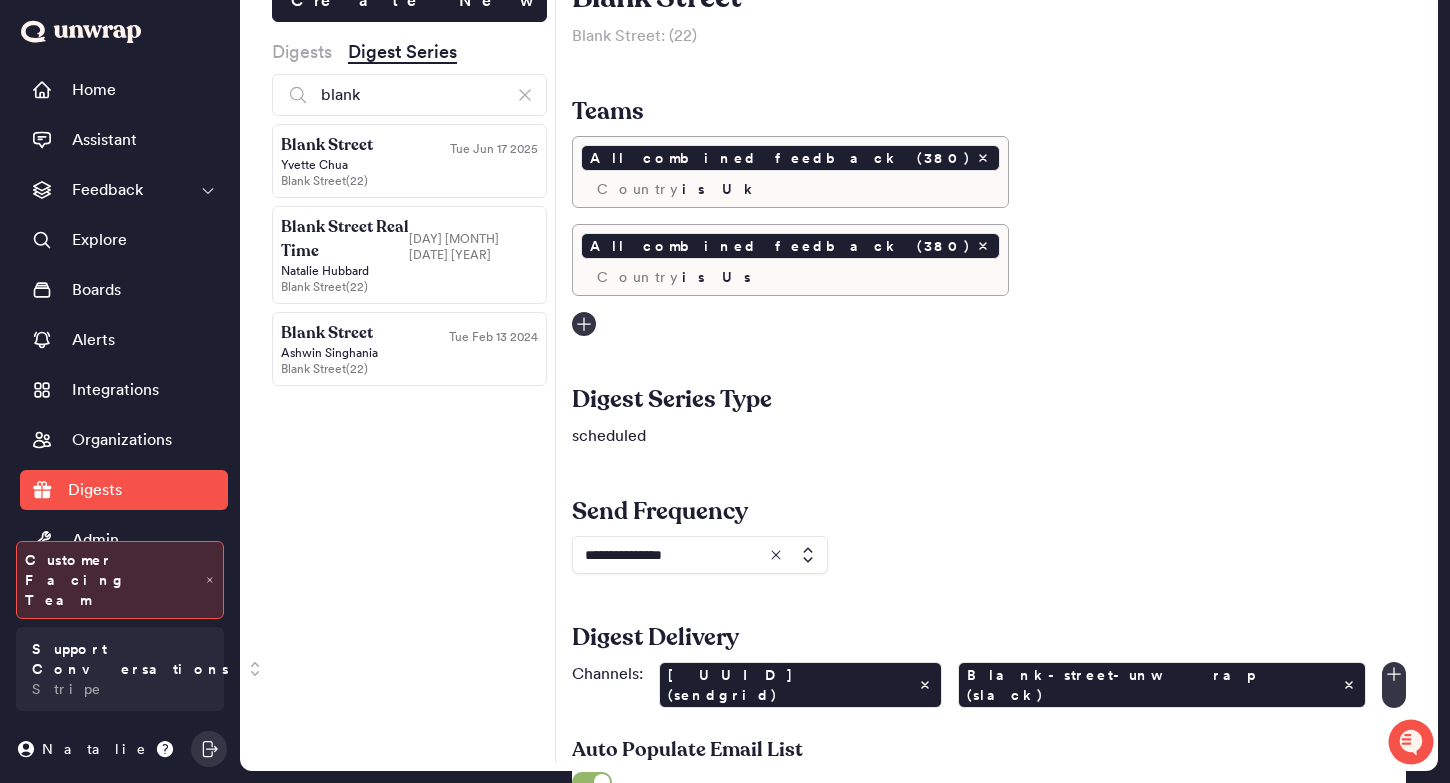 click on "Thu Oct 31 2024" at bounding box center [473, 239] 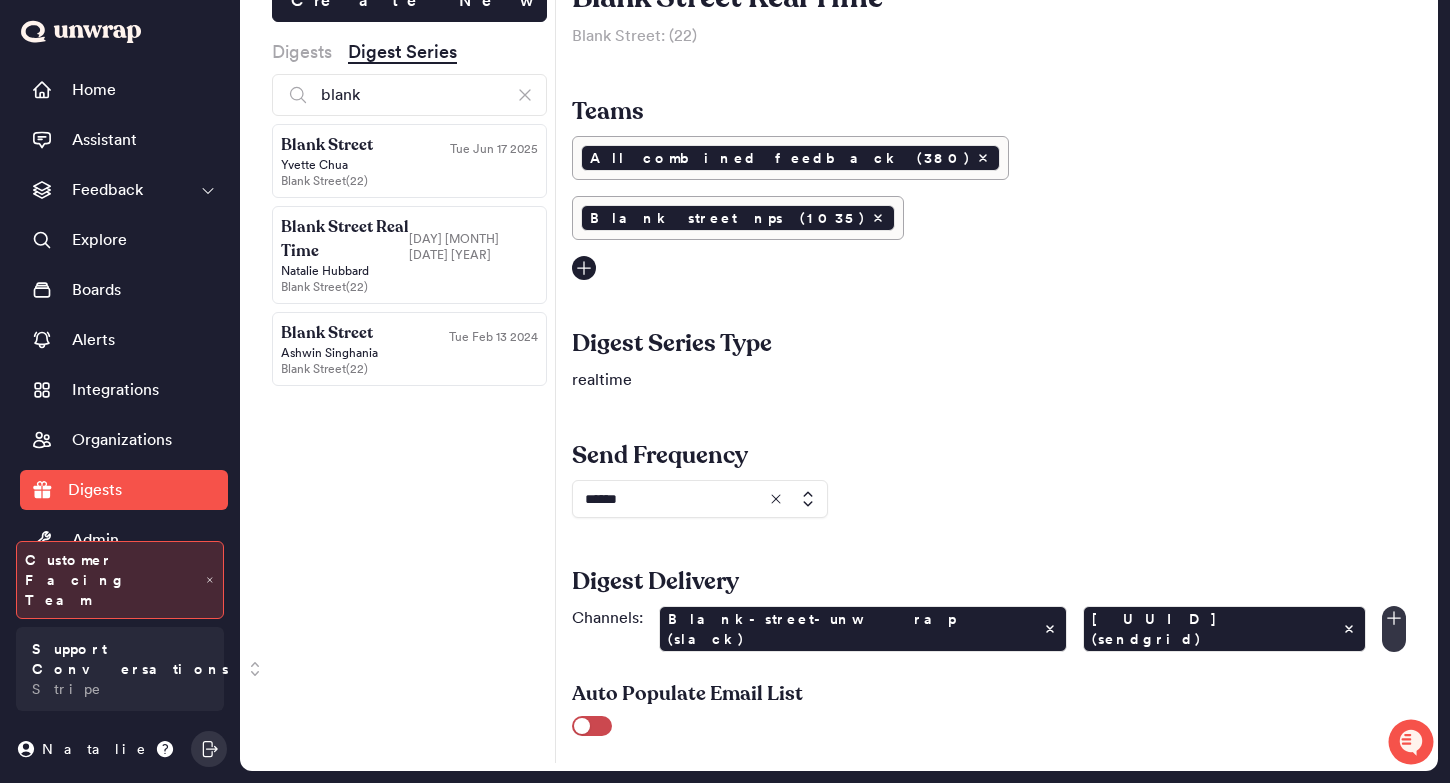 click 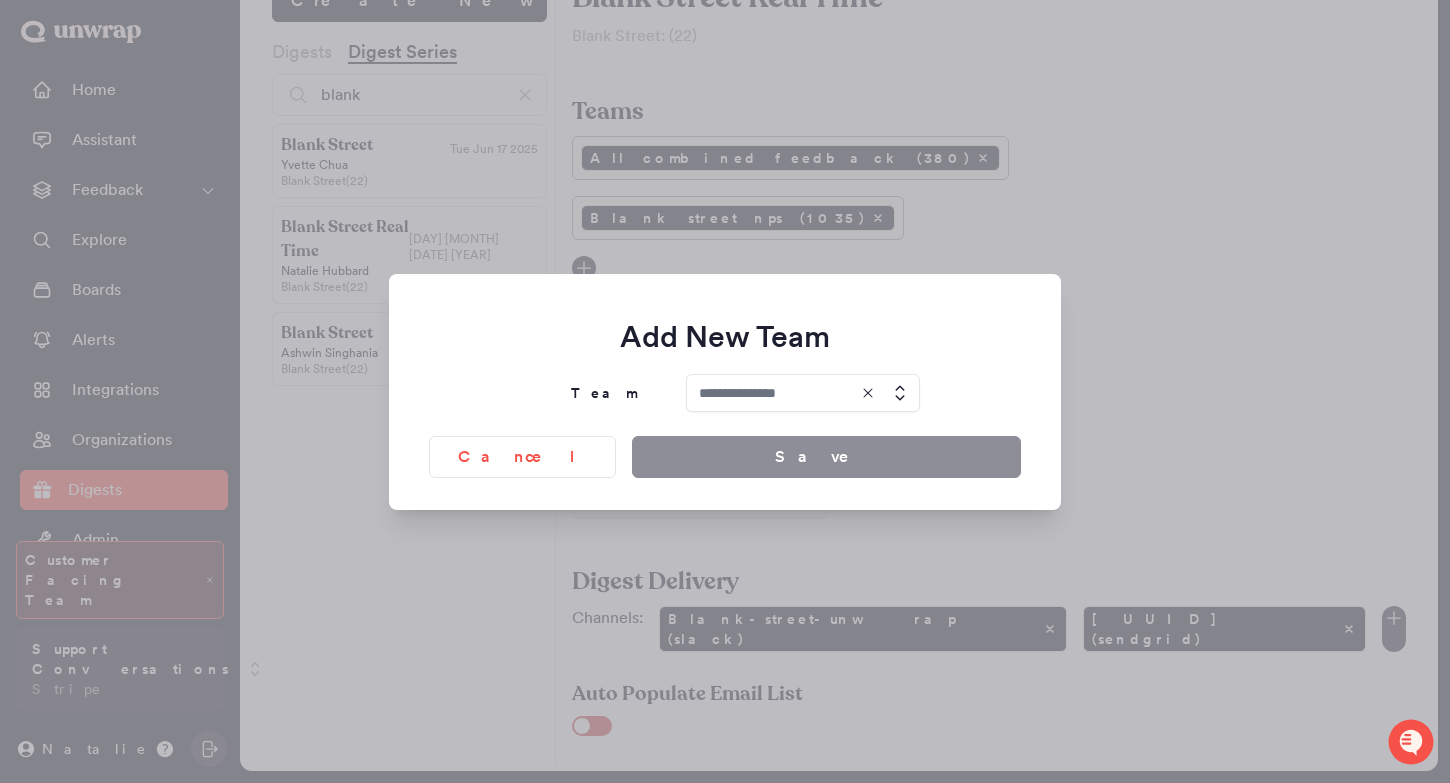 click at bounding box center (803, 393) 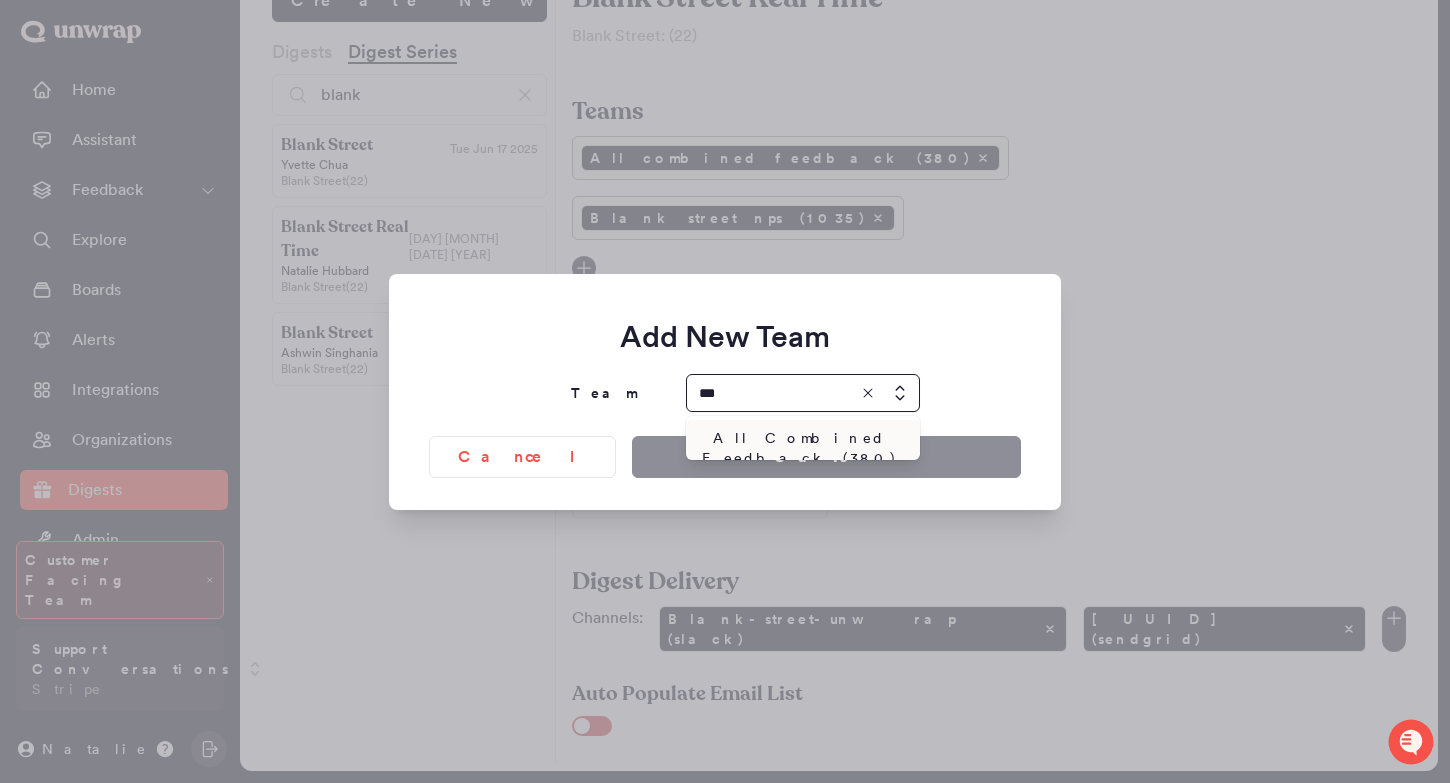 type on "***" 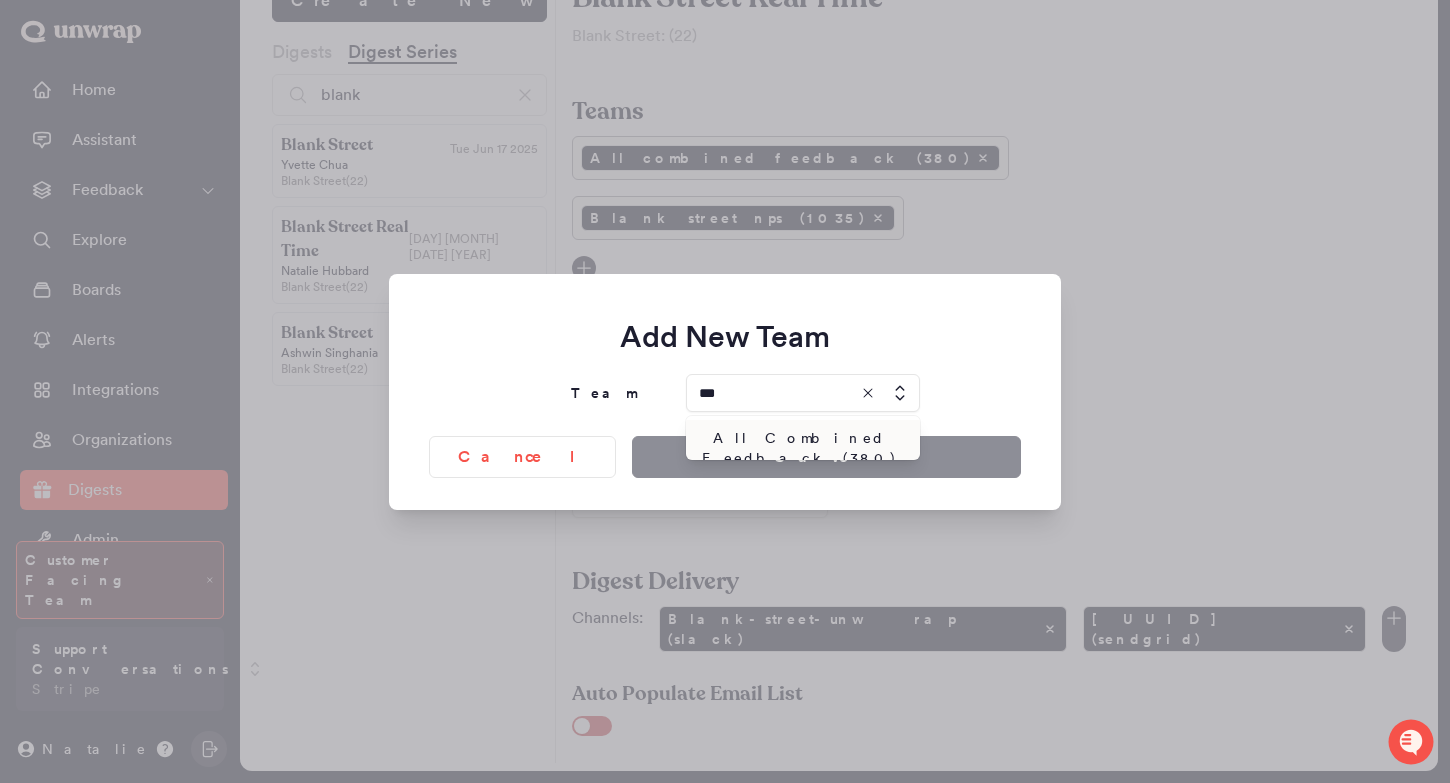 click on "All Combined Feedback (380)" at bounding box center [799, 448] 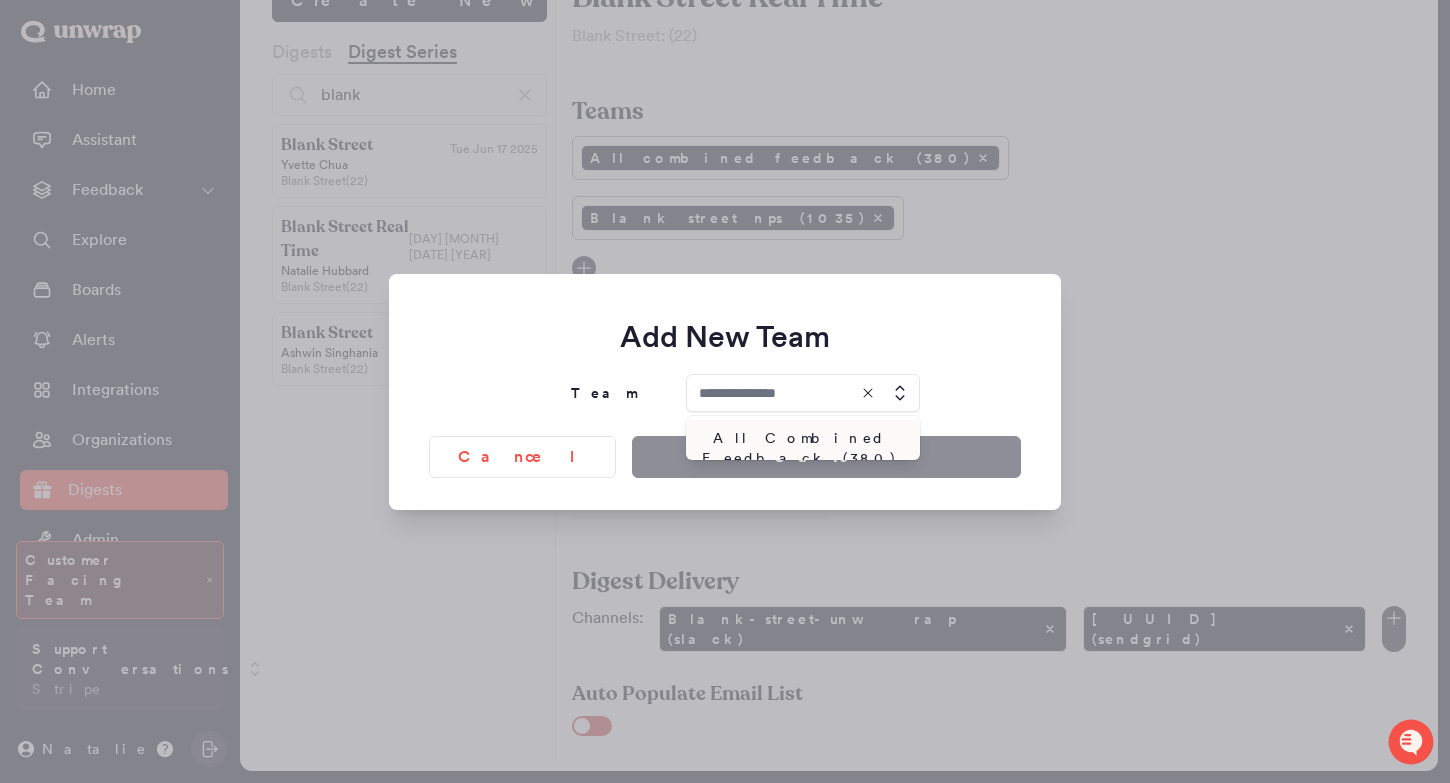 type on "**********" 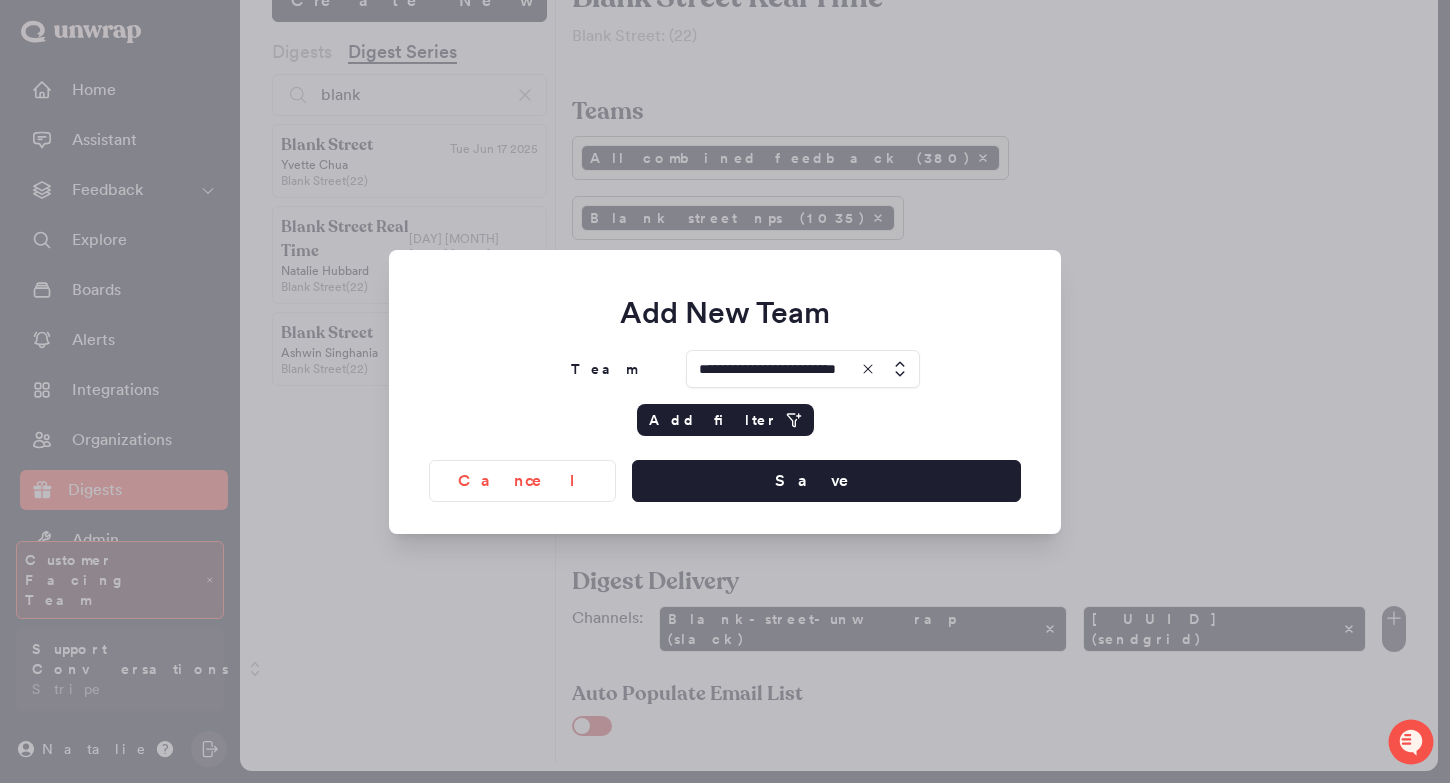 click 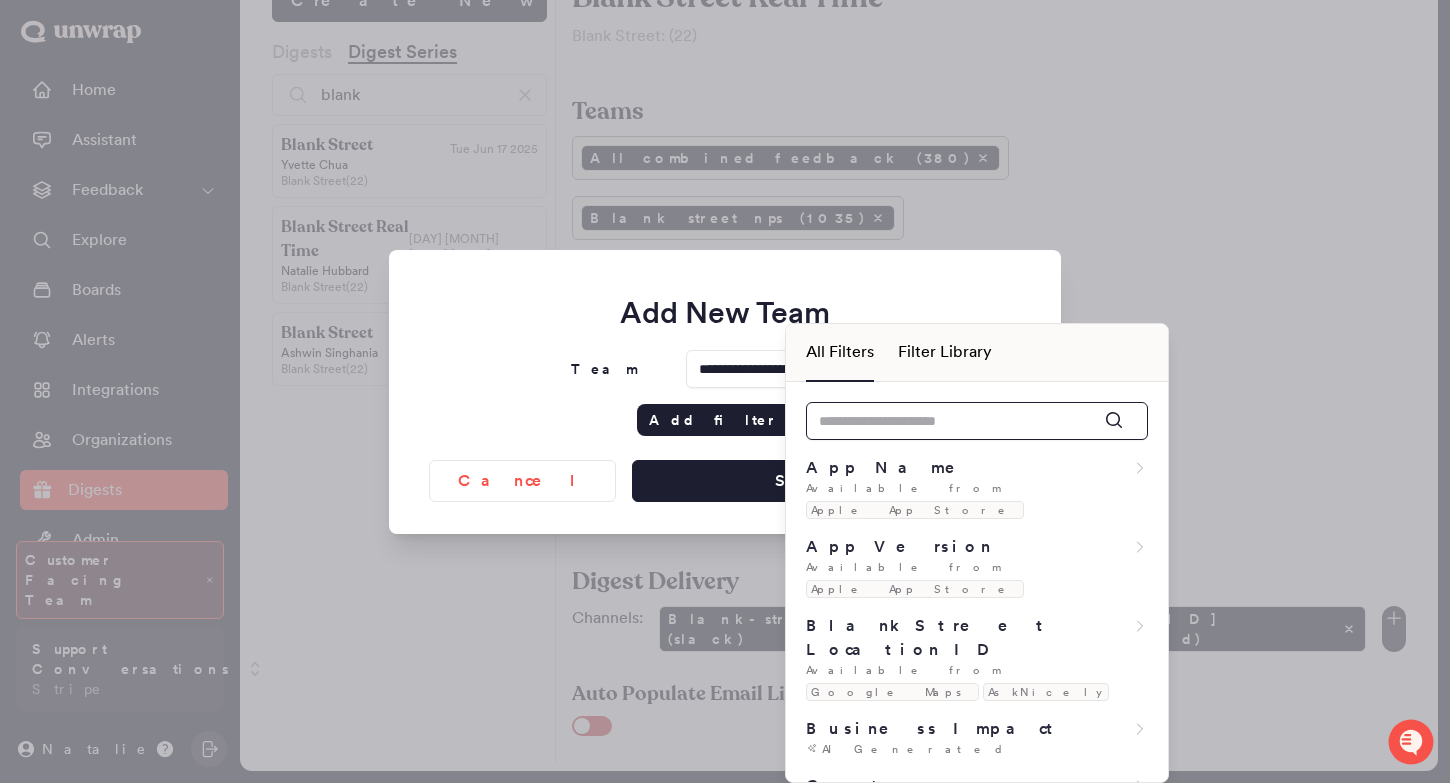 click at bounding box center (977, 421) 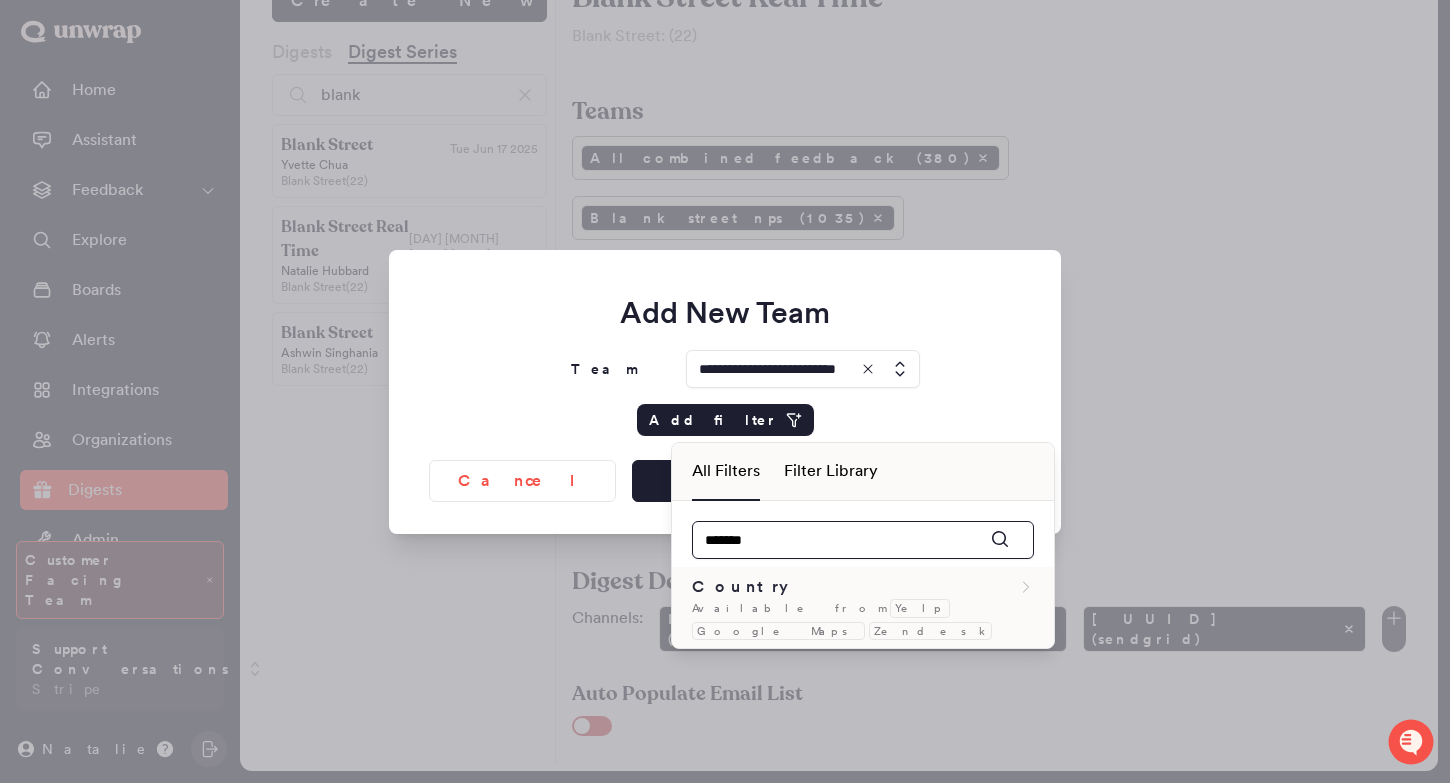 type on "*******" 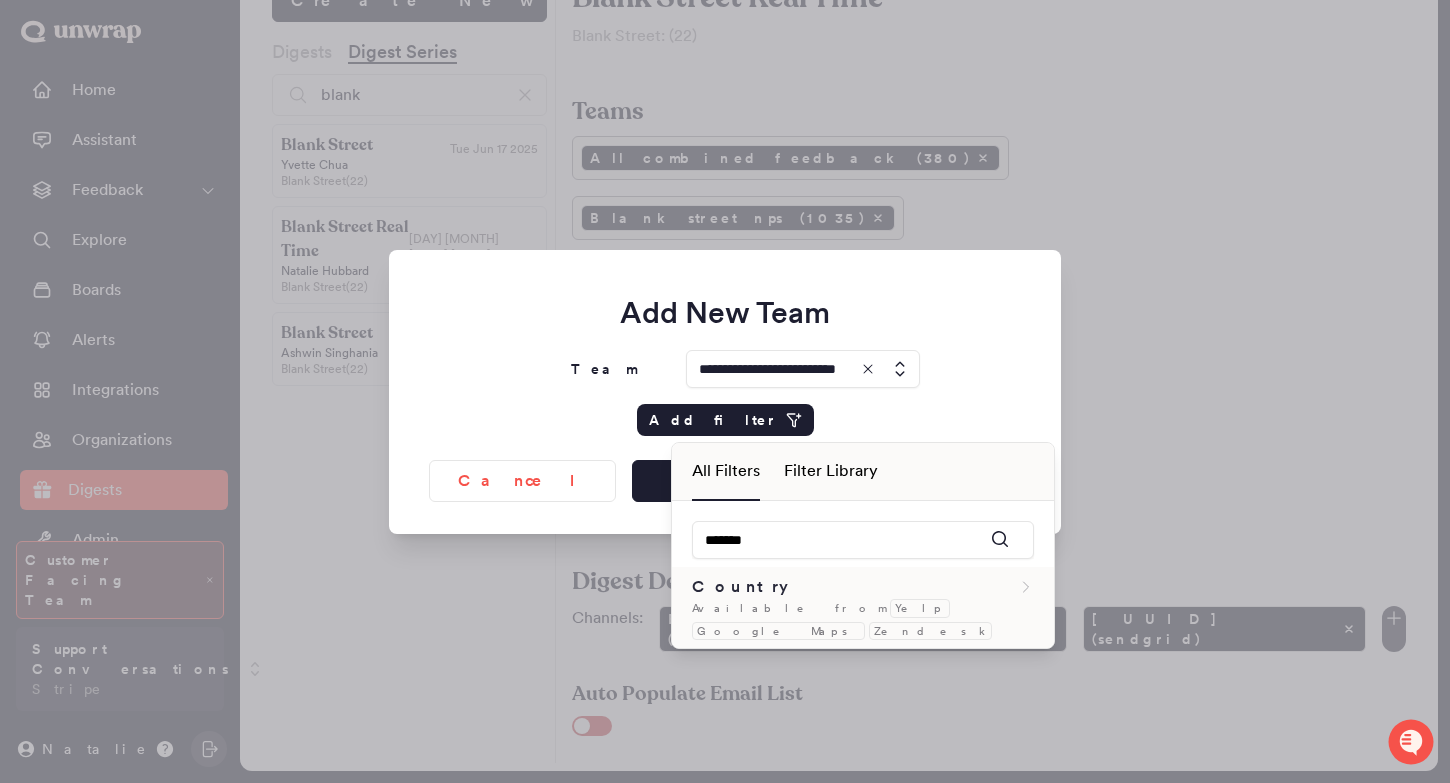 click on "Country" at bounding box center (863, 587) 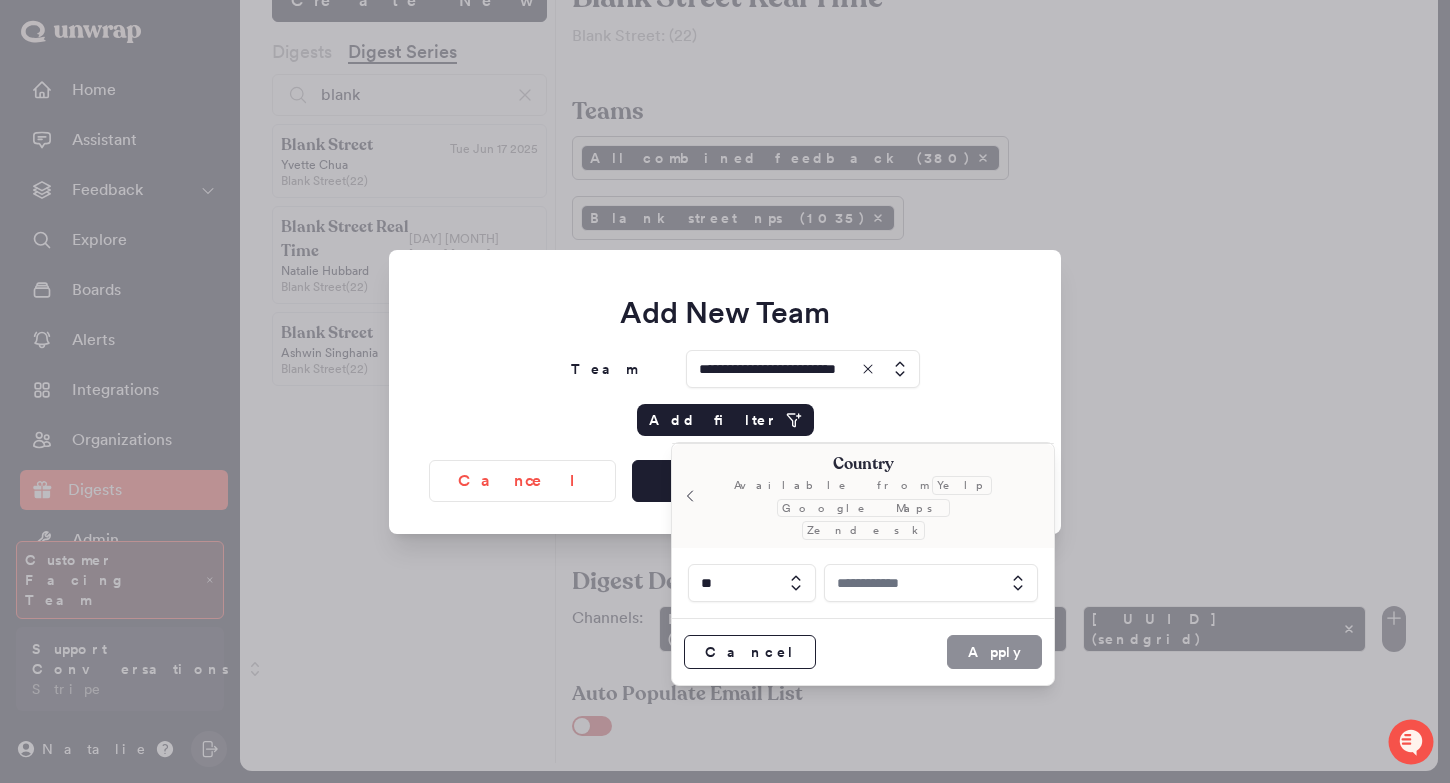 click at bounding box center [931, 583] 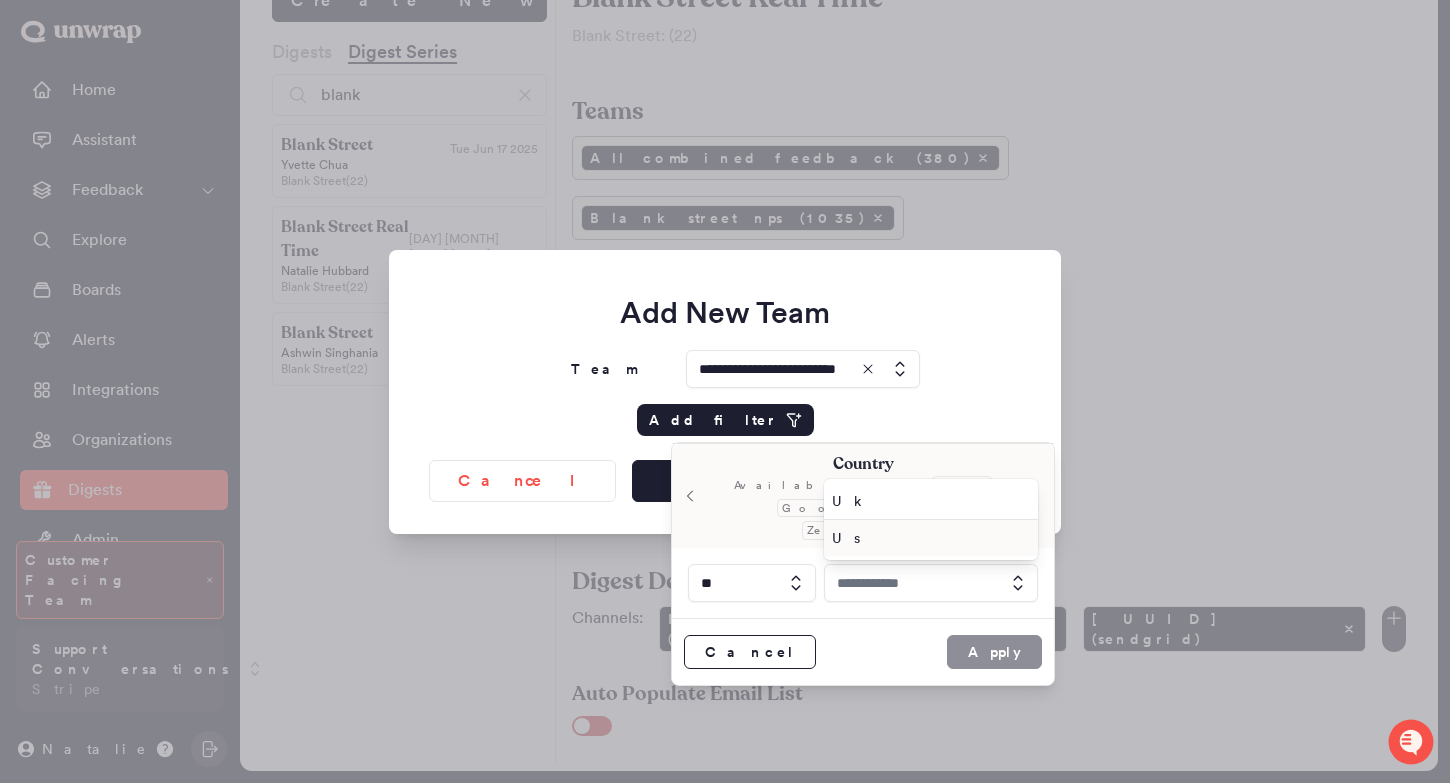 click on "Us" at bounding box center [927, 538] 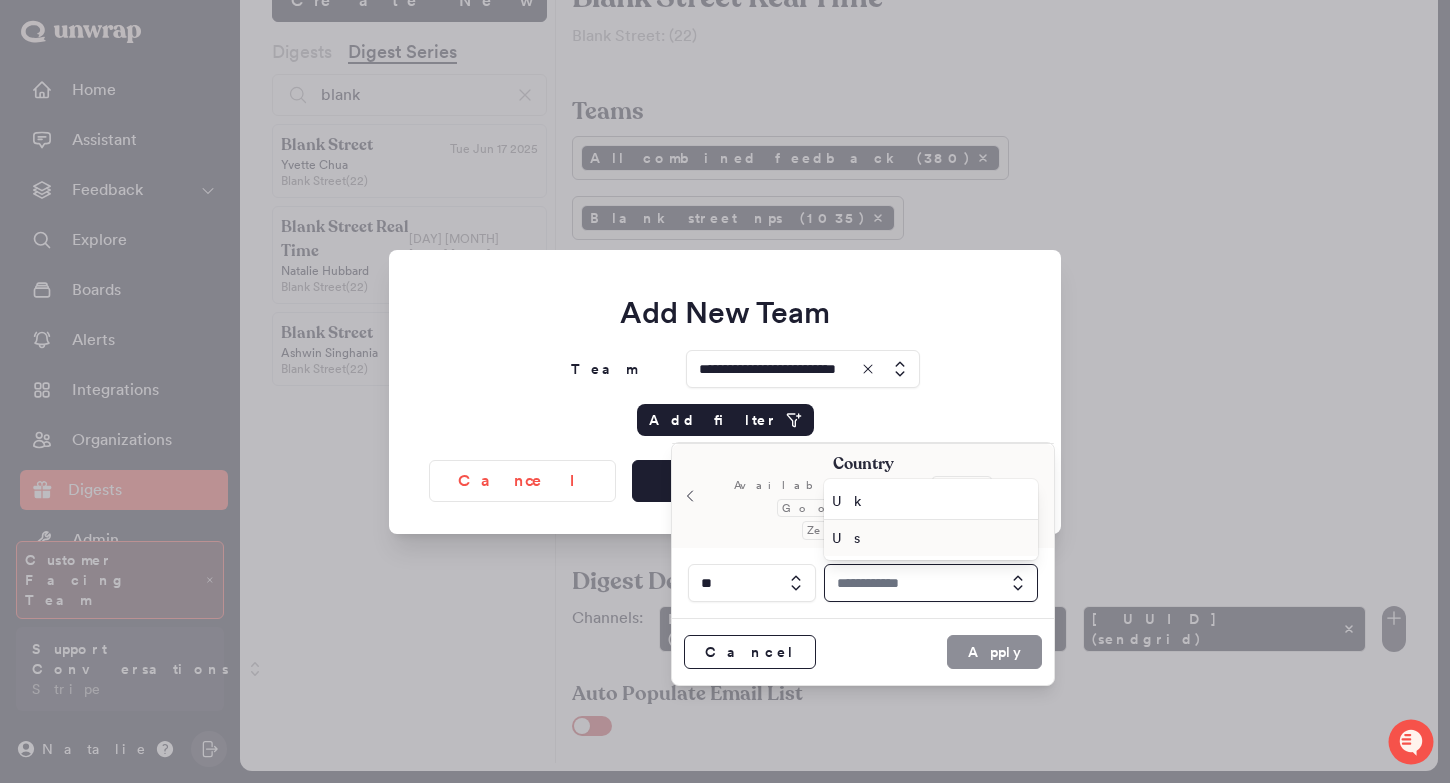 type on "**" 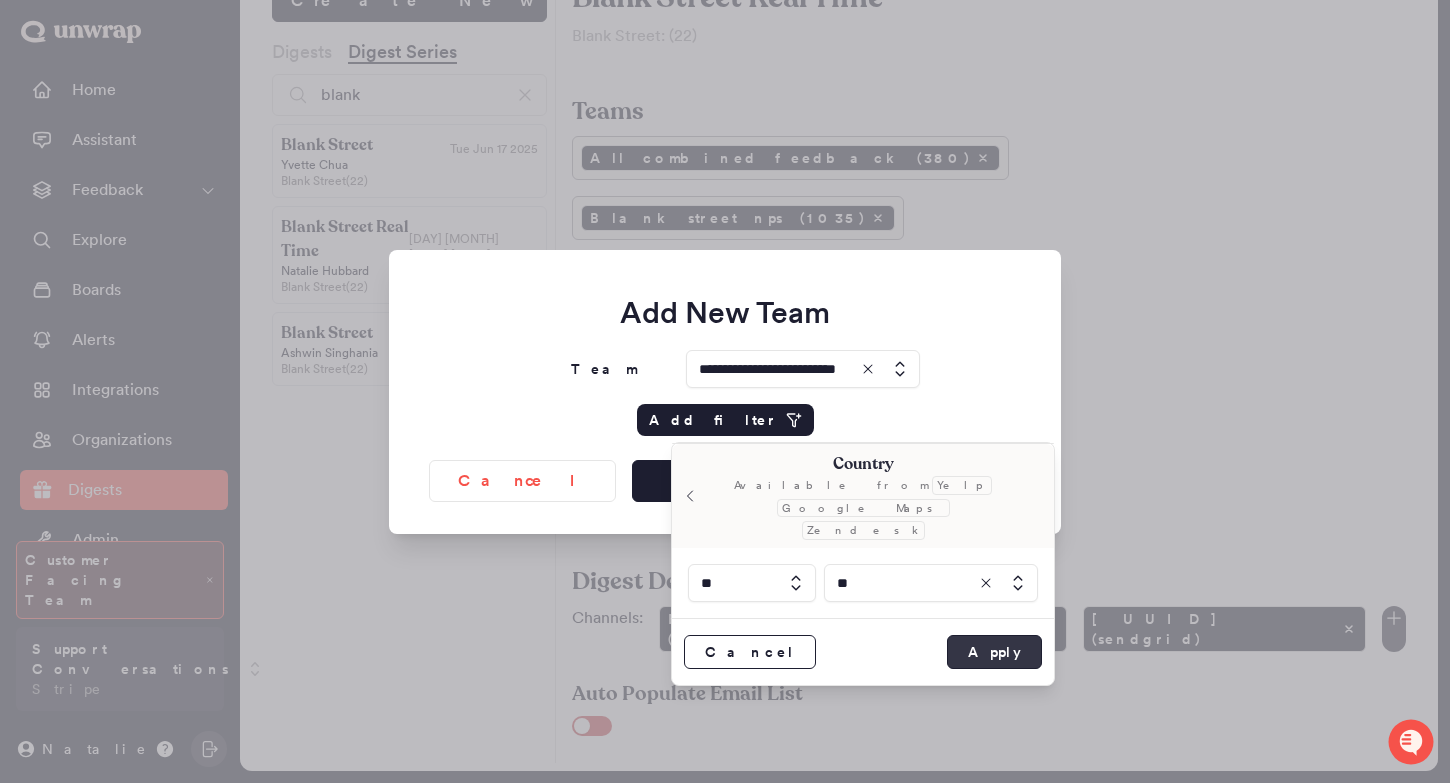 click on "Apply" at bounding box center (994, 652) 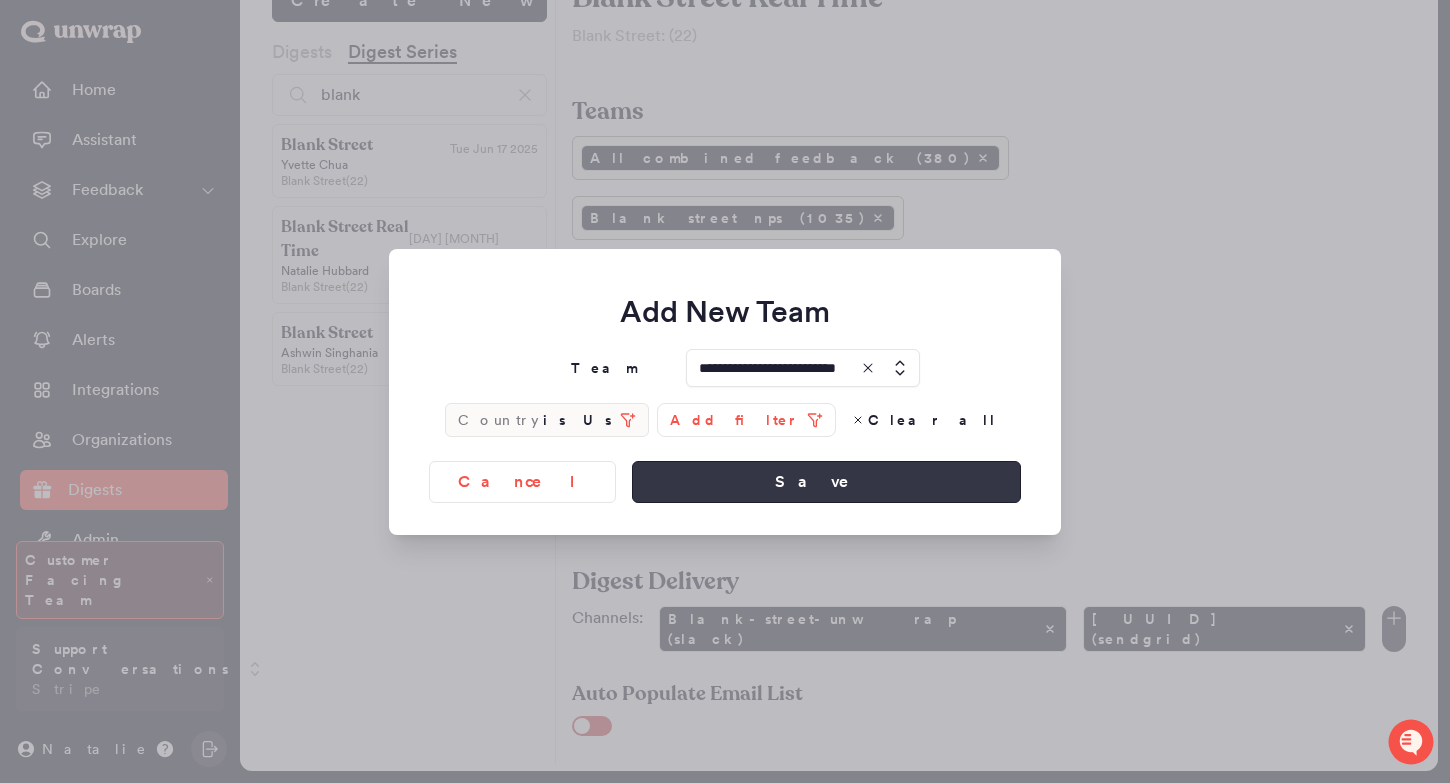click on "Save" at bounding box center [826, 482] 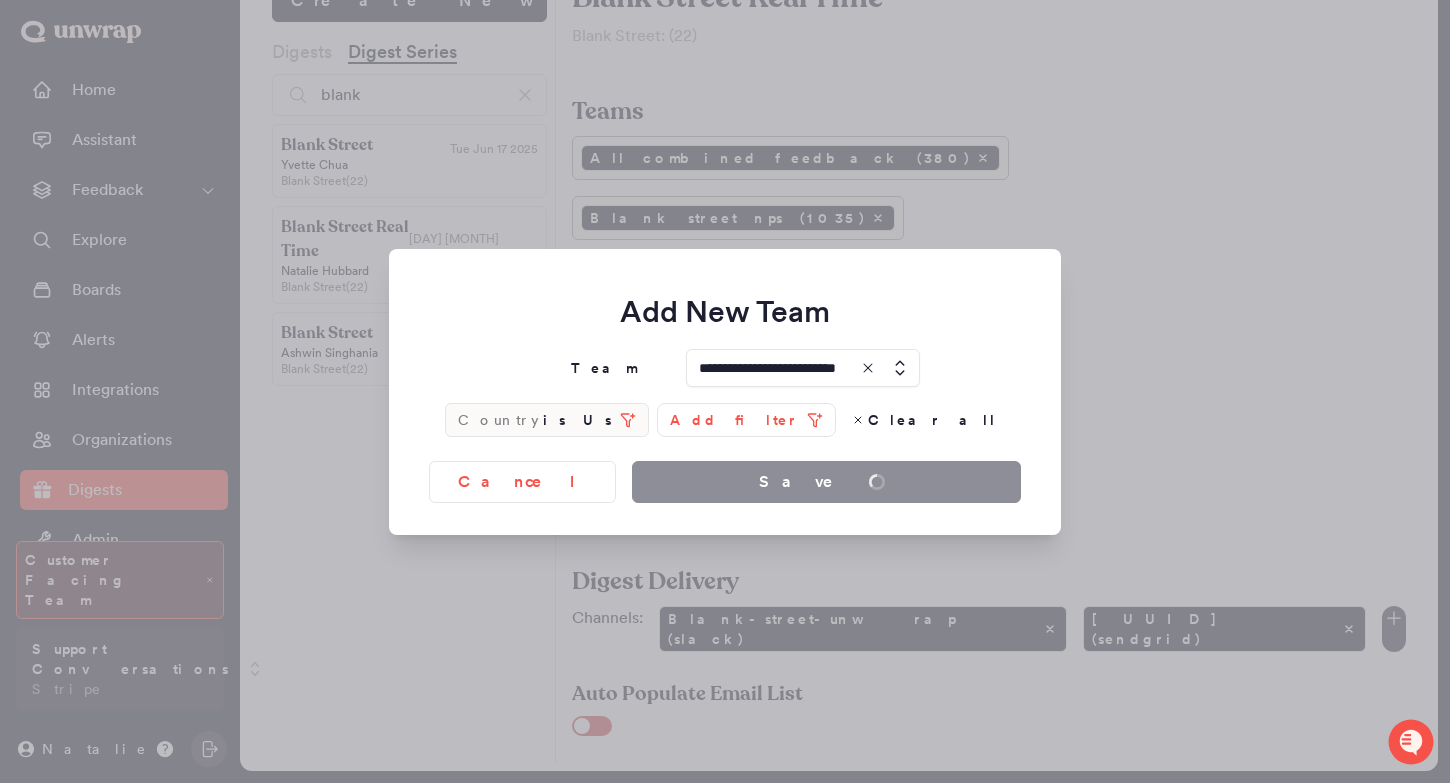type 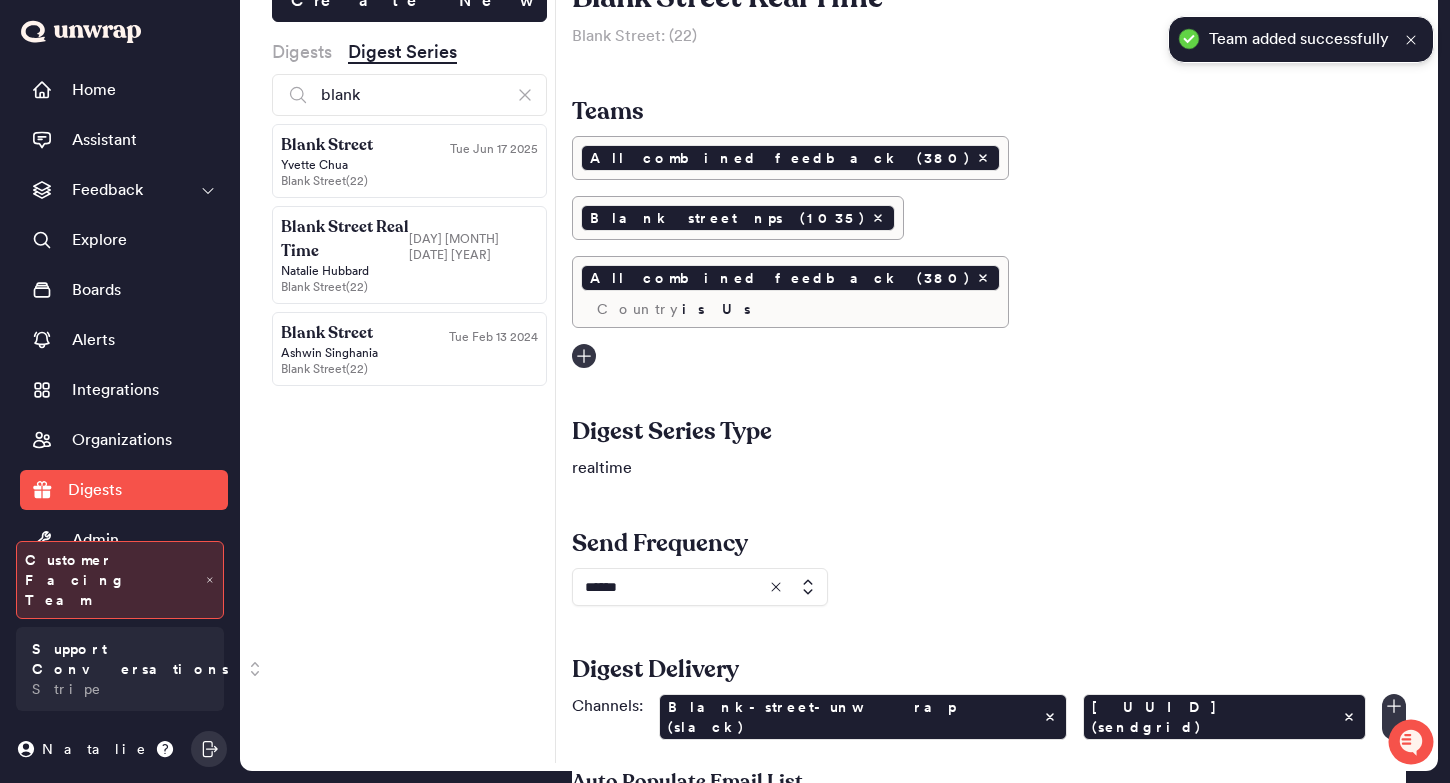 click on "Blank Street Real Time Blank Street : ( 22 ) Teams All combined feedback (380) Blank street nps (1035) All combined feedback (380) Country is   Us Digest Series Type realtime Send Frequency ****** Digest Delivery Channels: Blank-street-unwrap (slack) 5da99d32-799c-4cd1-9eaa-36d4e0a77aa4 (sendgrid) Auto Populate Email List" at bounding box center (981, 371) 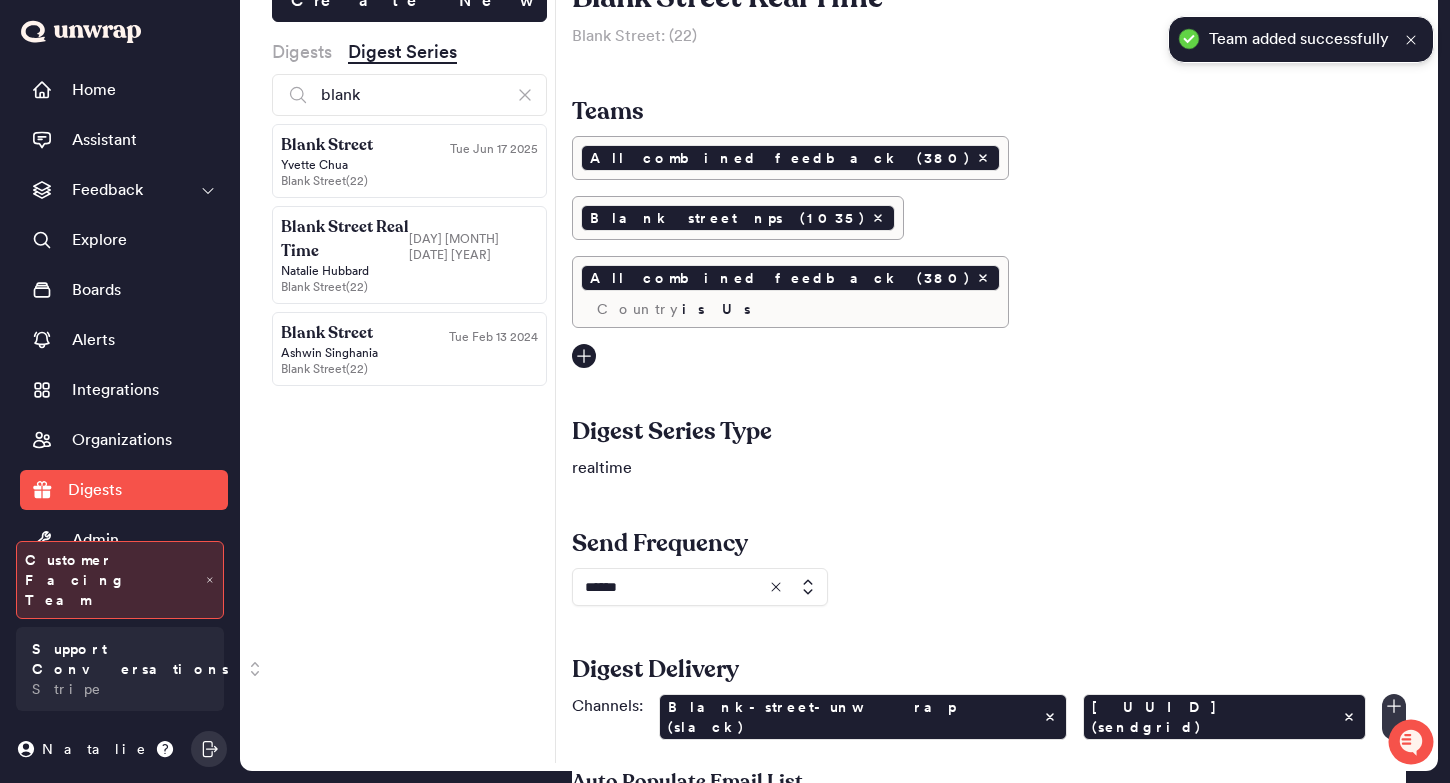 click 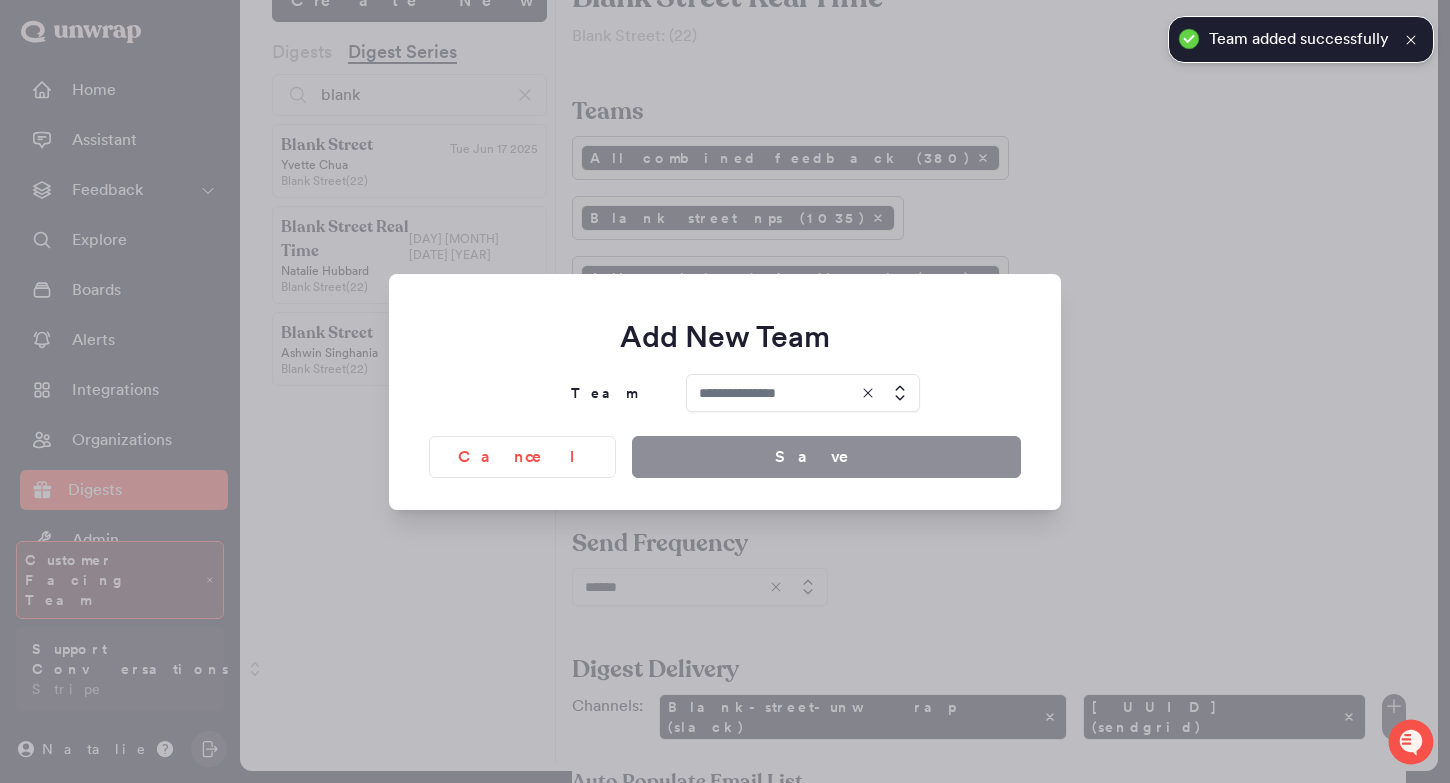 click at bounding box center [803, 393] 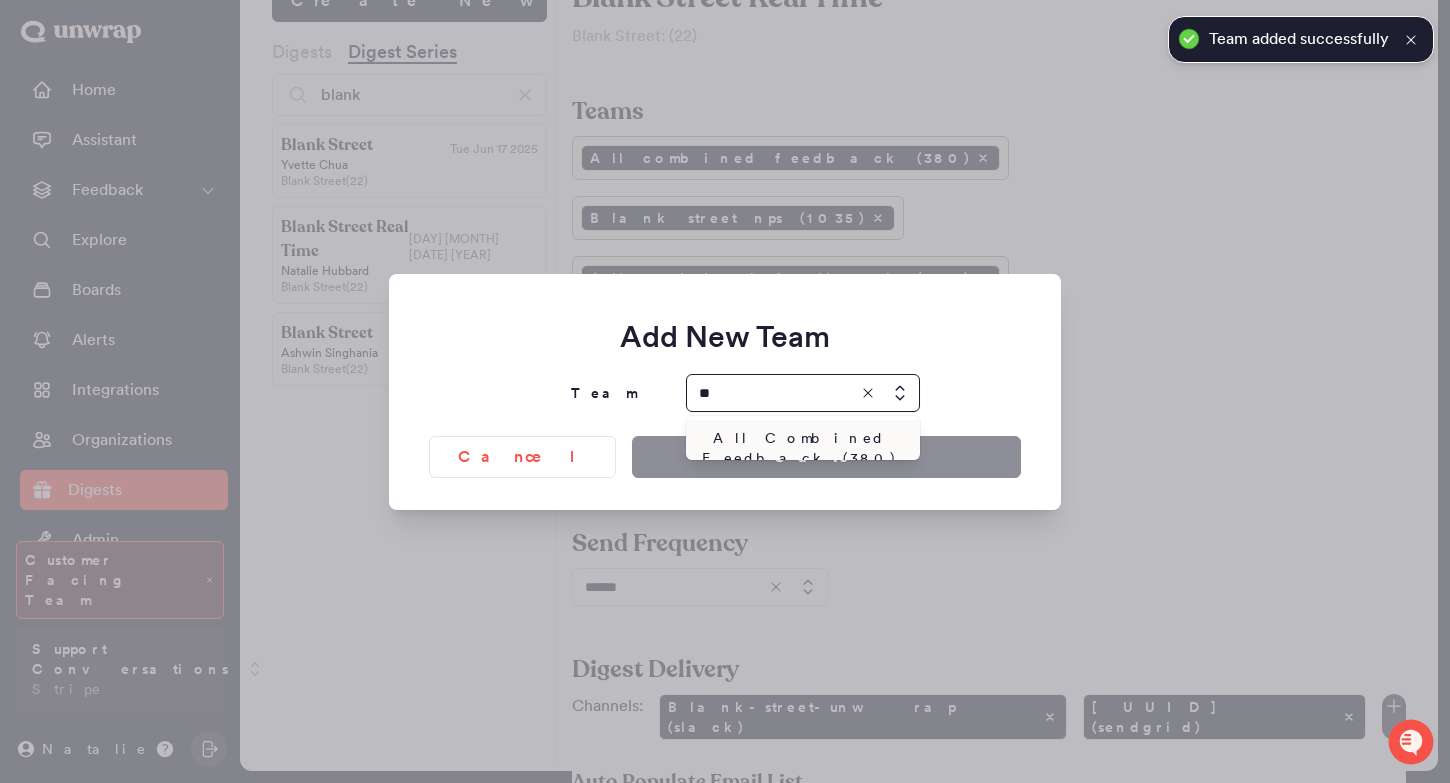 type on "**" 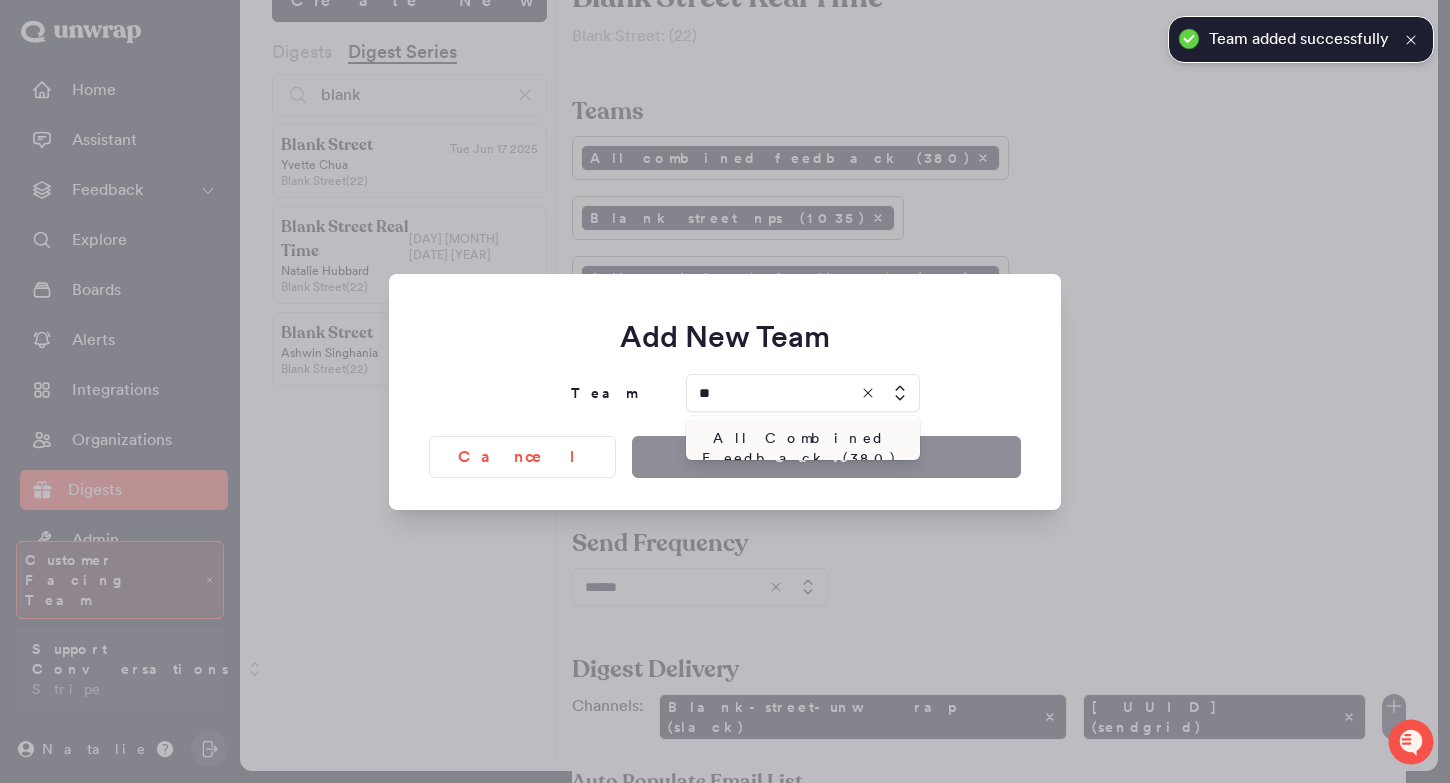 click on "All Combined Feedback (380)" at bounding box center (799, 448) 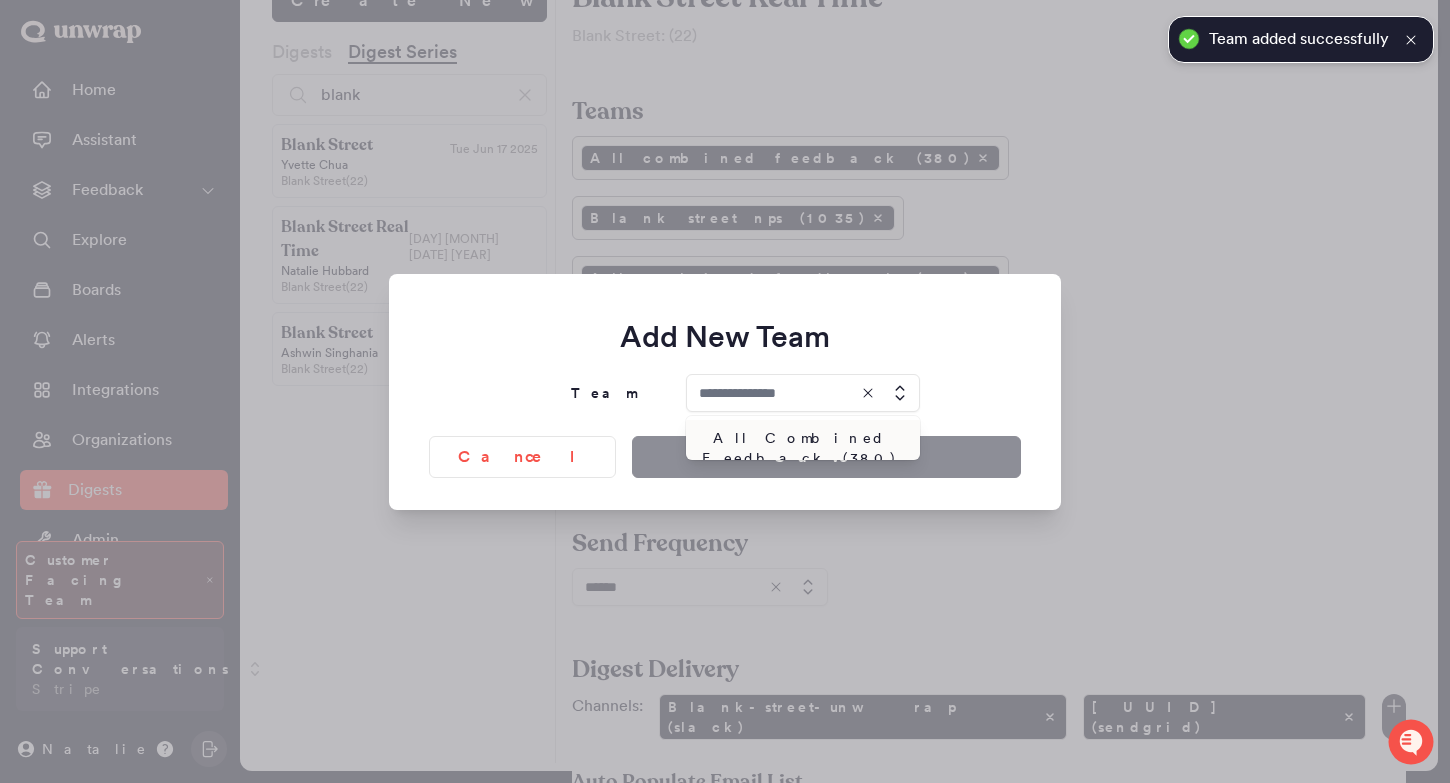 type on "**********" 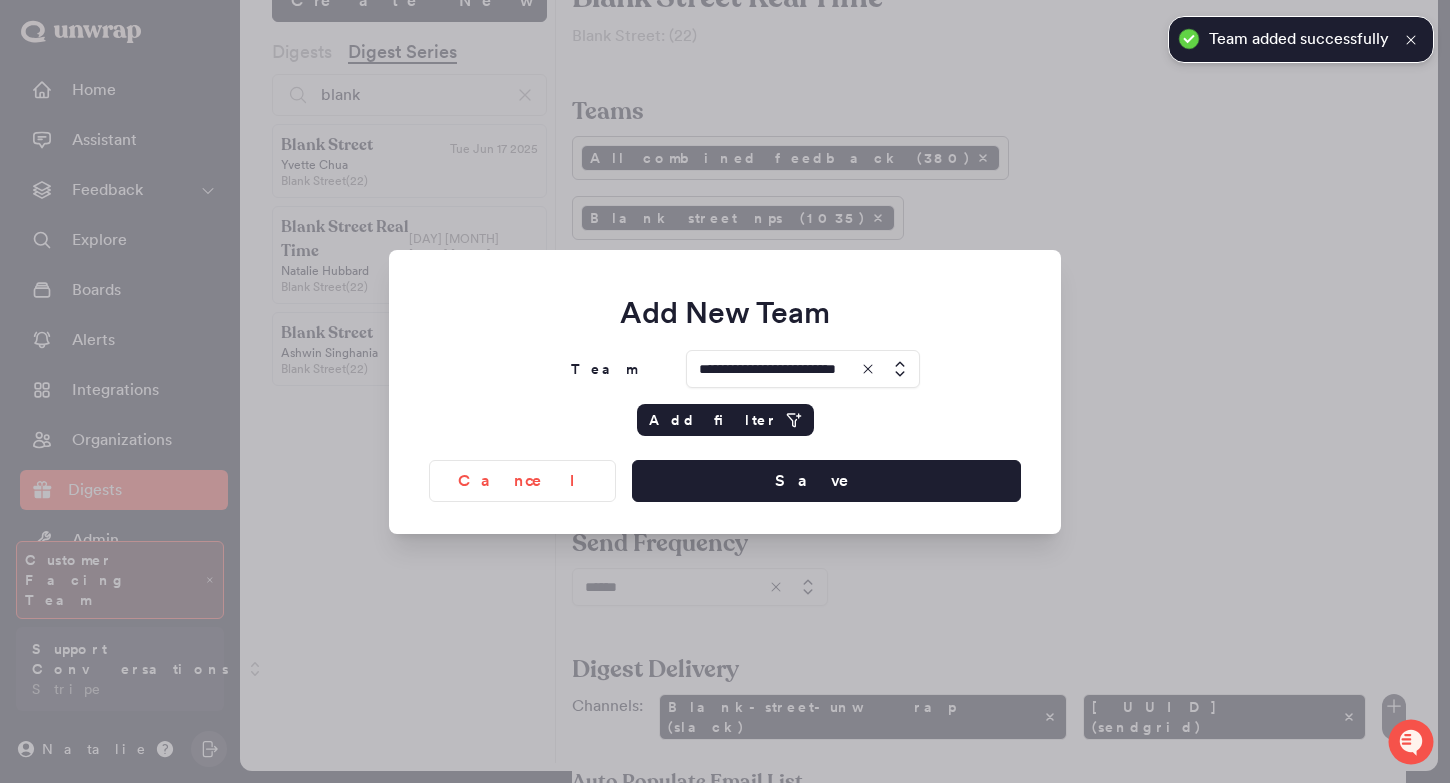 click on "Add filter" at bounding box center (713, 420) 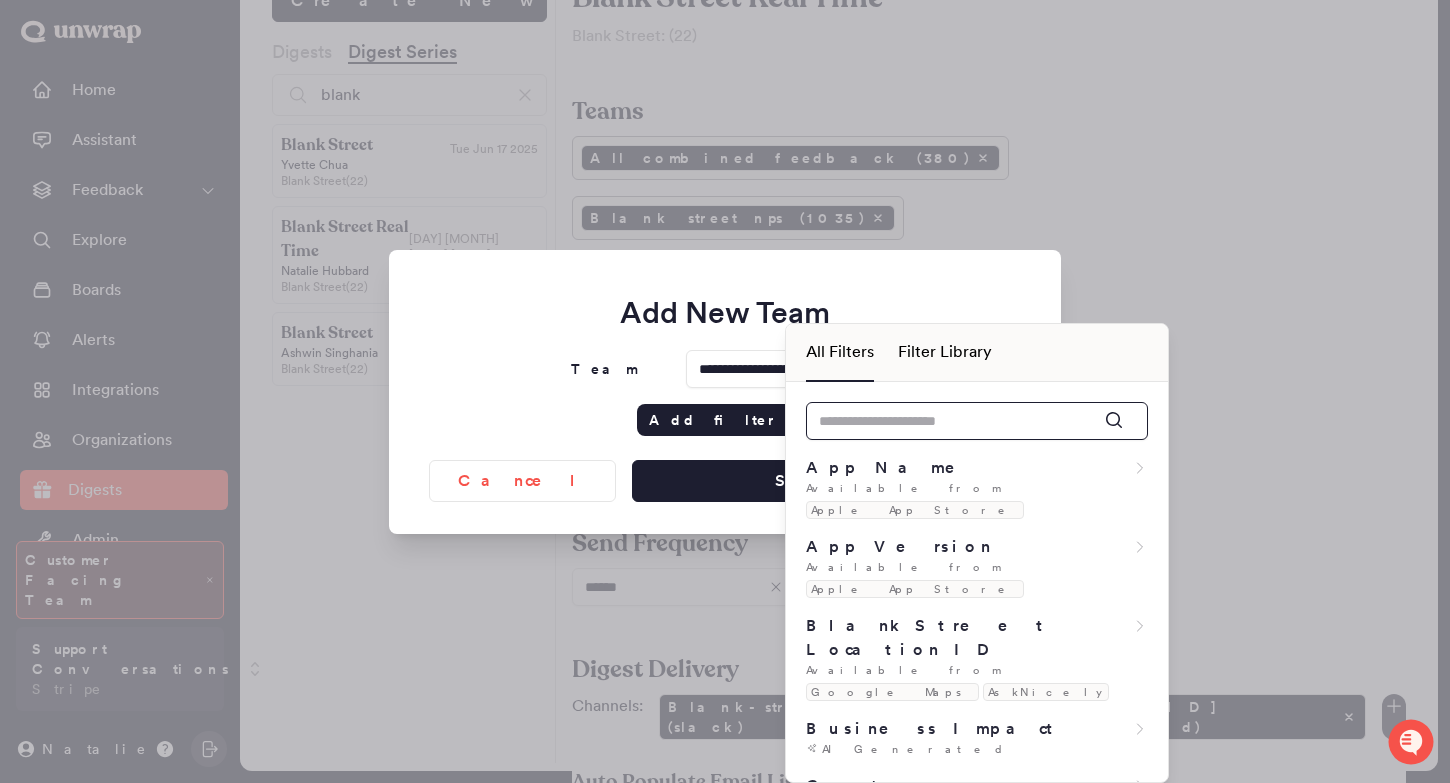 click at bounding box center [977, 421] 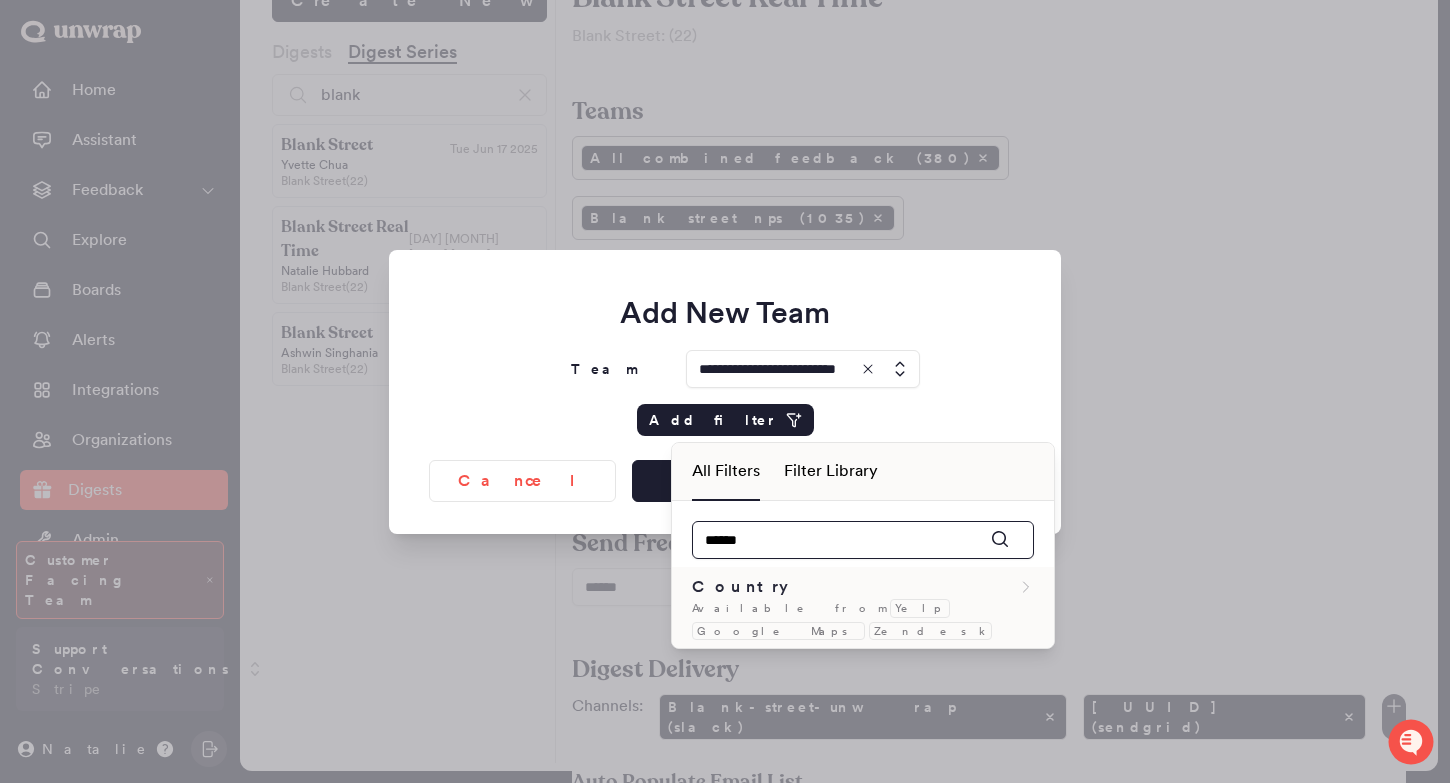 type on "******" 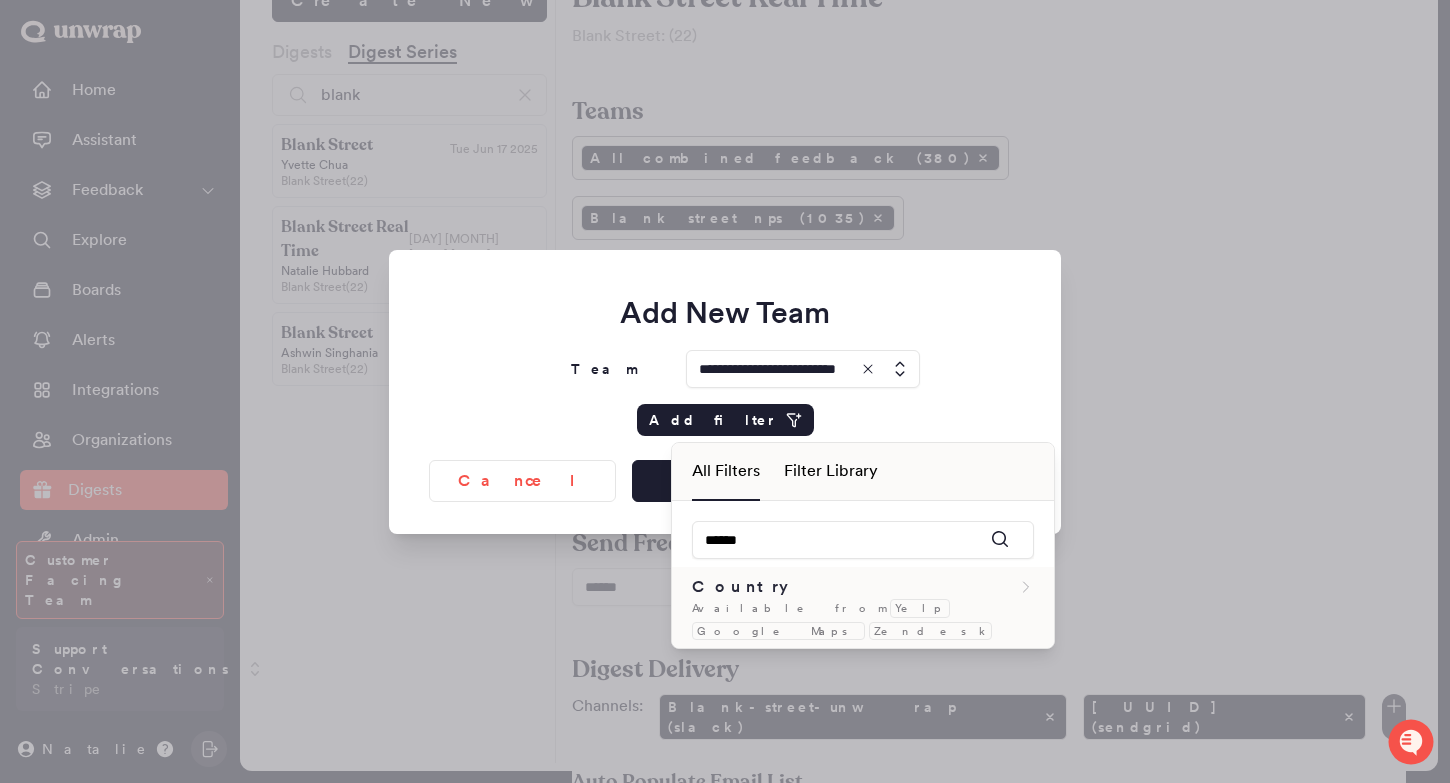 click on "Google Maps" at bounding box center [778, 631] 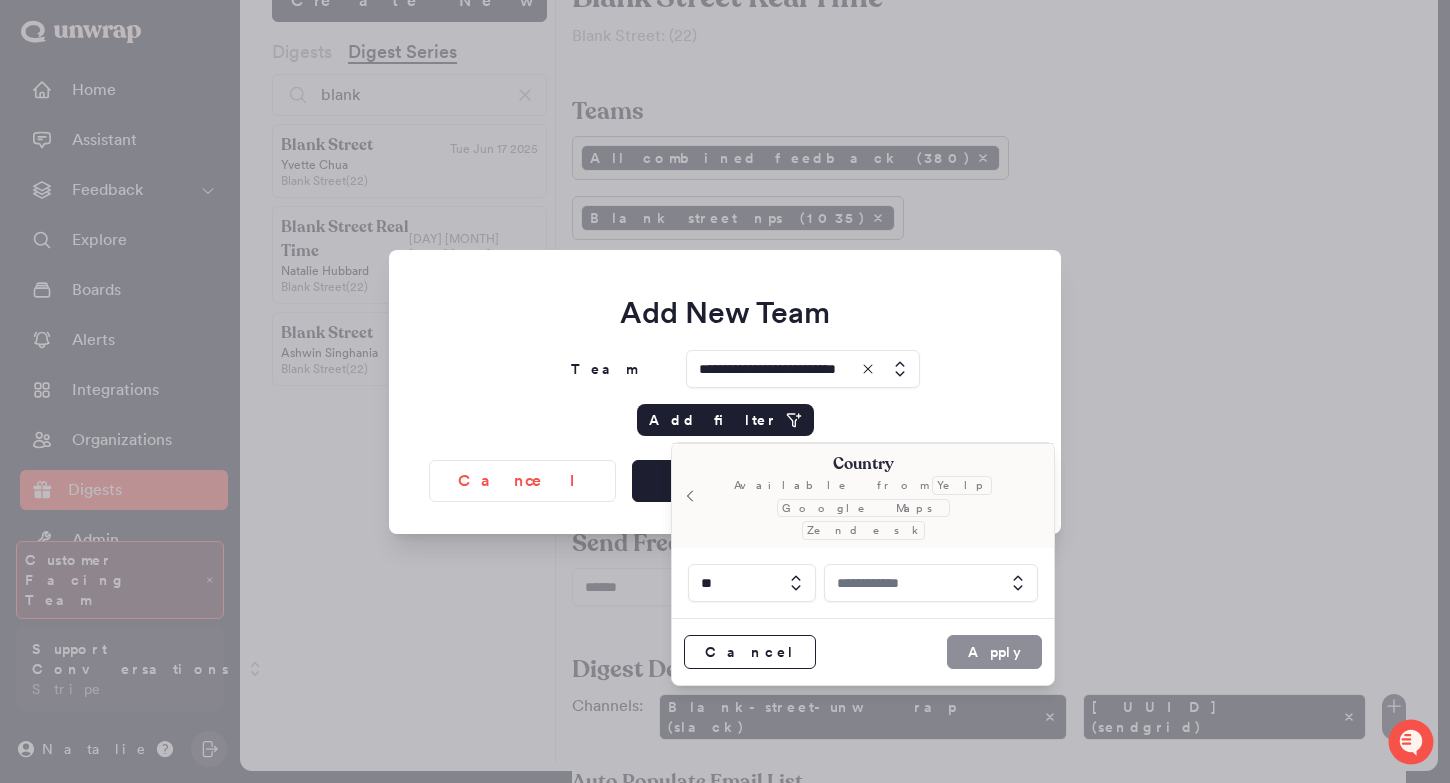 click at bounding box center (931, 583) 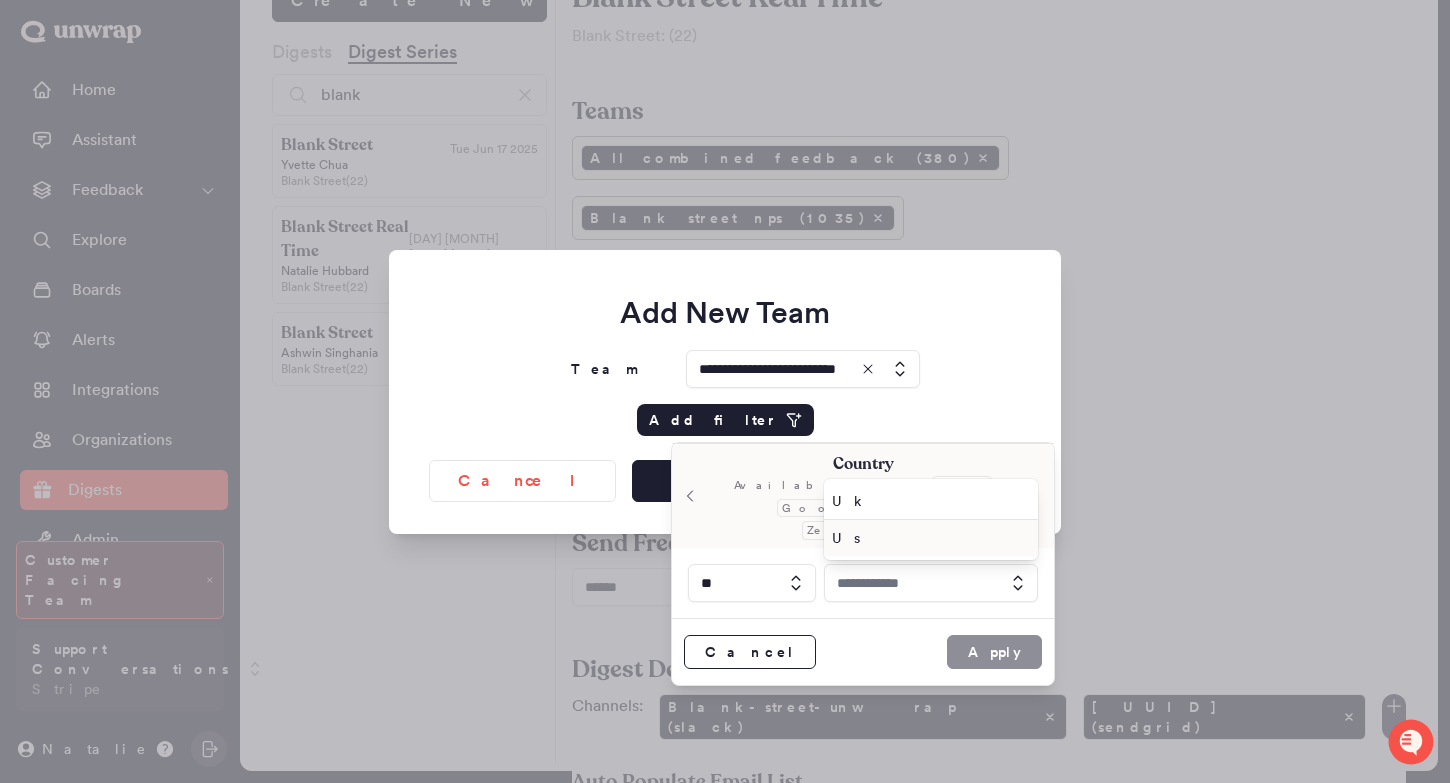 click on "Uk" at bounding box center [927, 501] 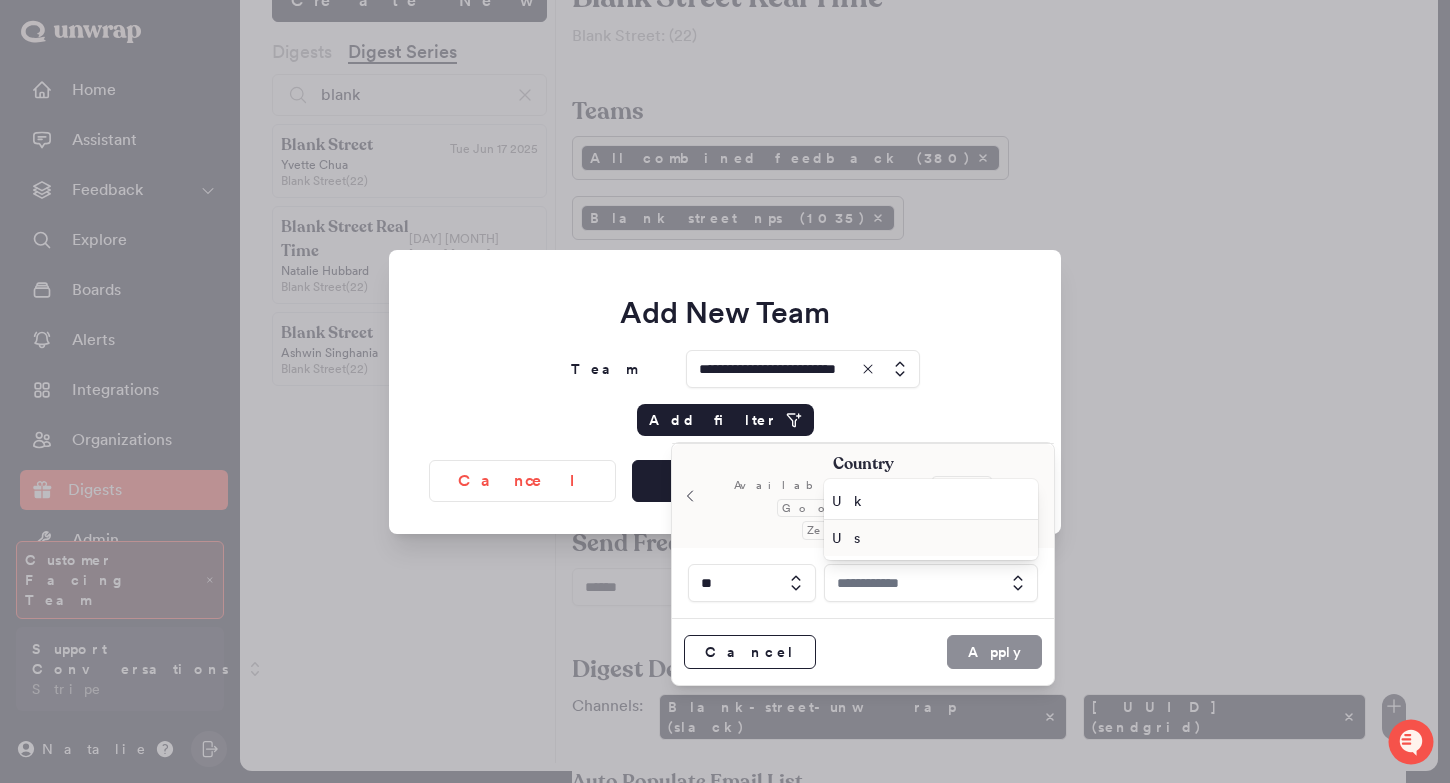 type on "**" 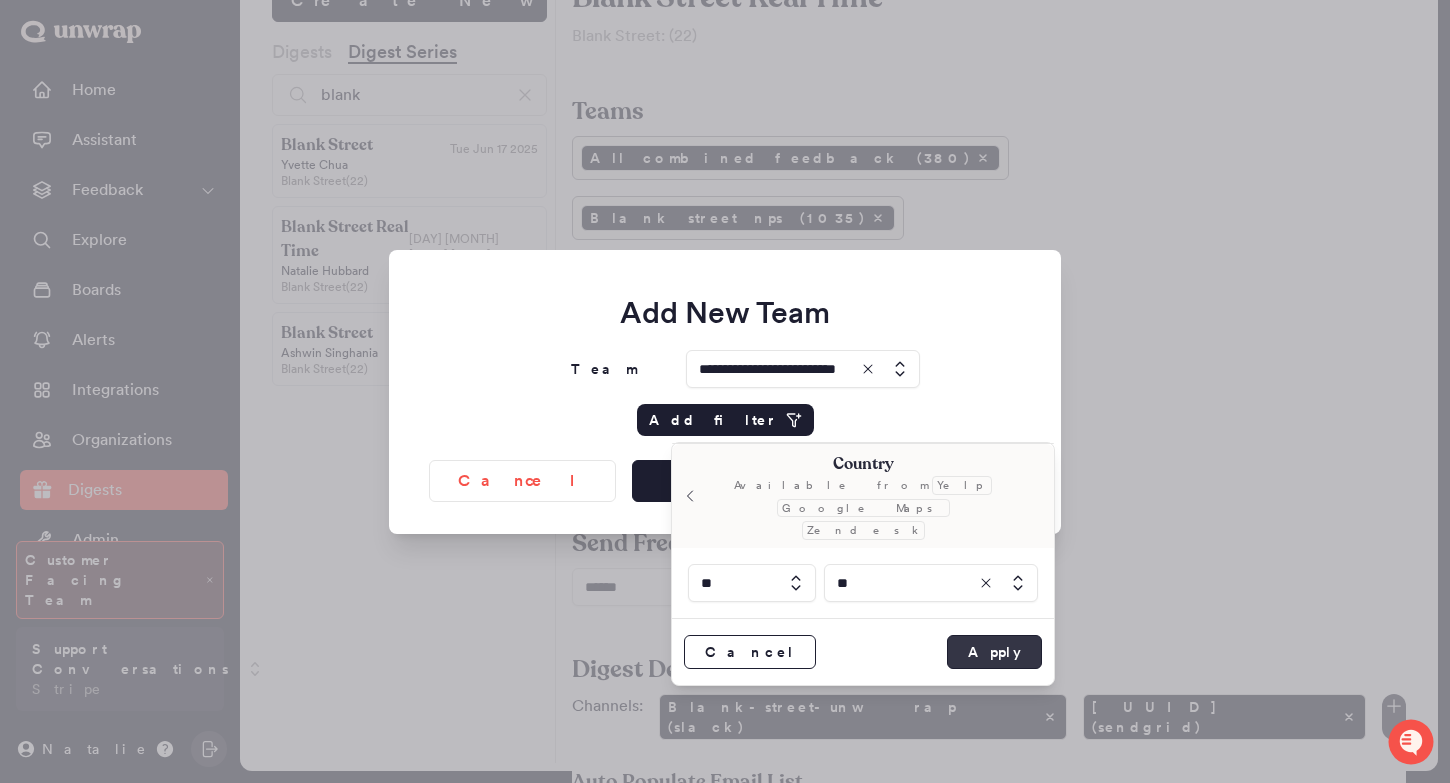 click on "Apply" at bounding box center (994, 652) 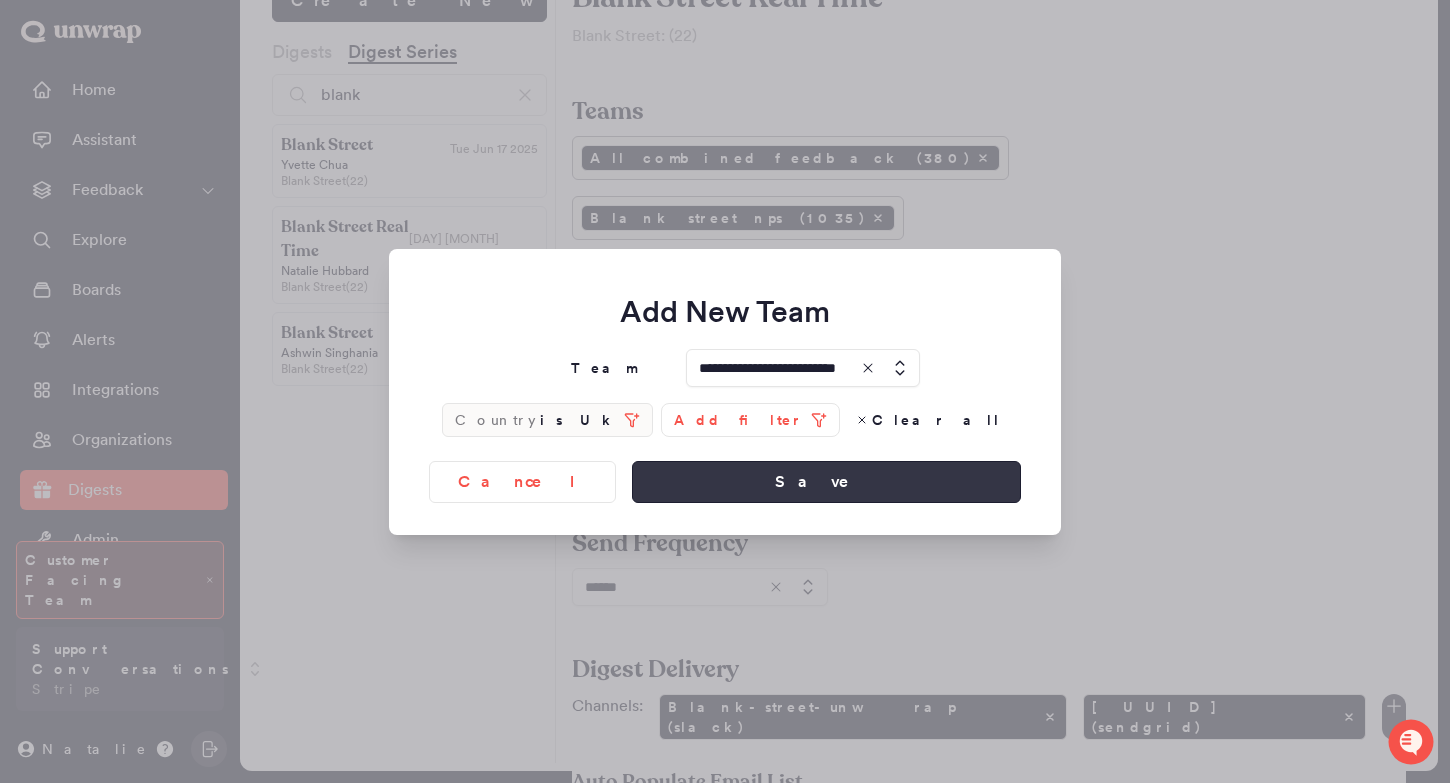 click on "Save" at bounding box center (826, 482) 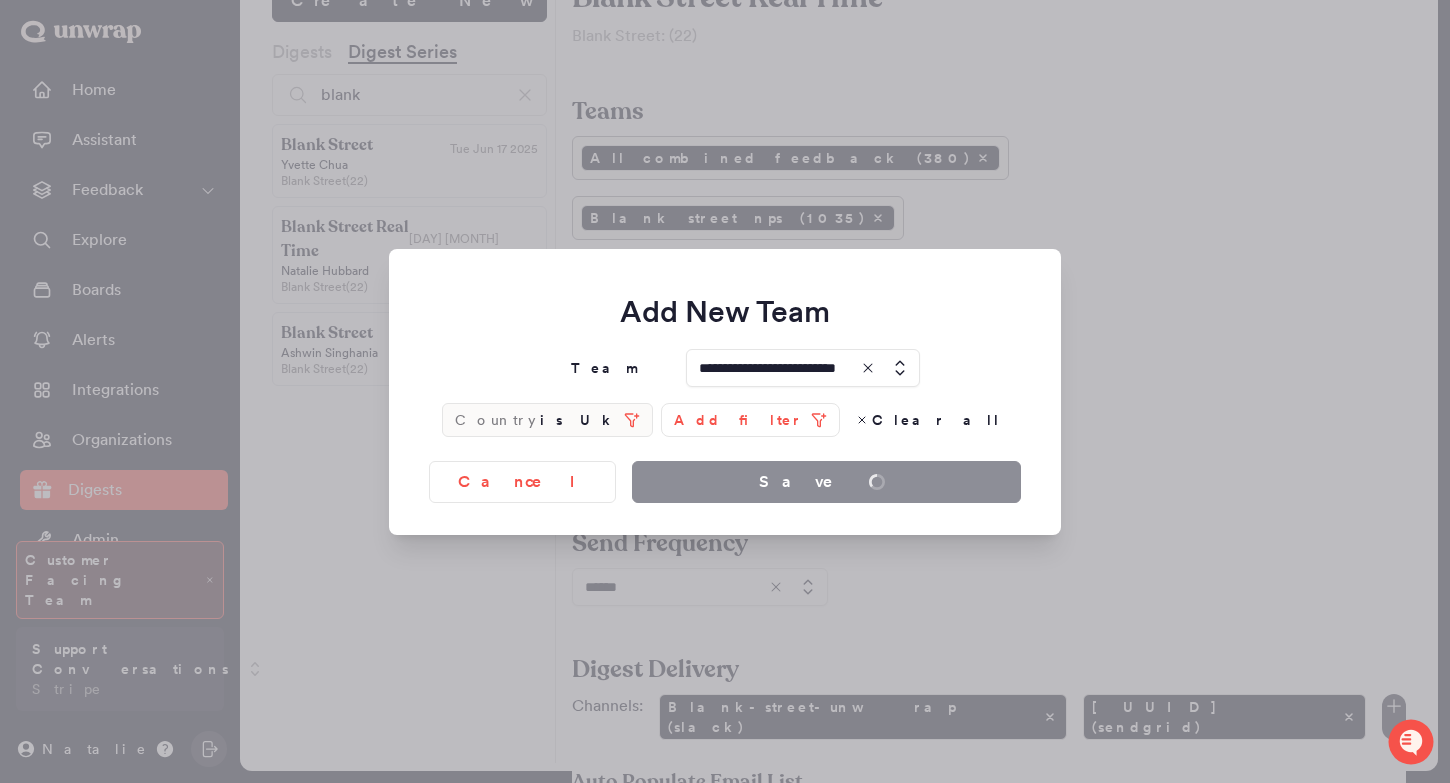 type 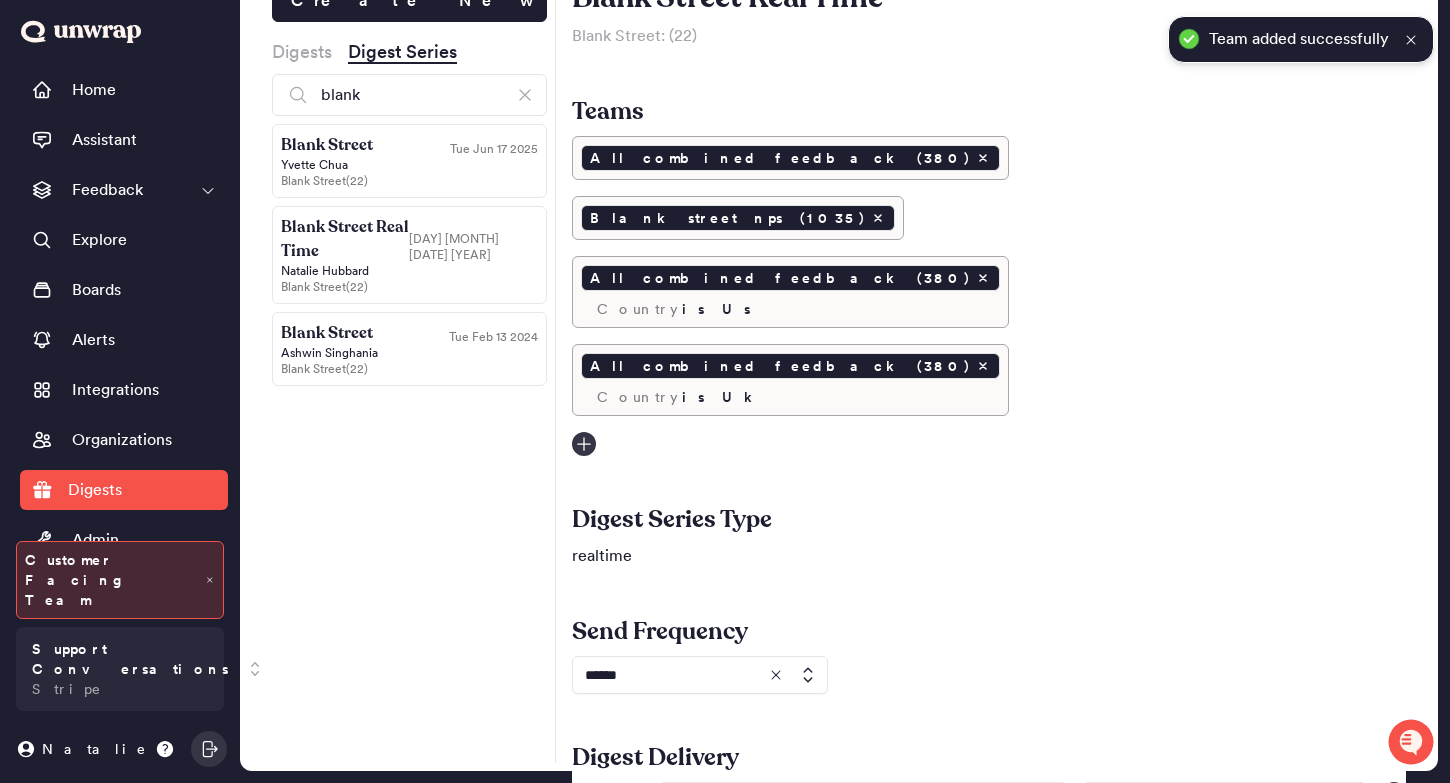 click on "Digests" at bounding box center (302, 52) 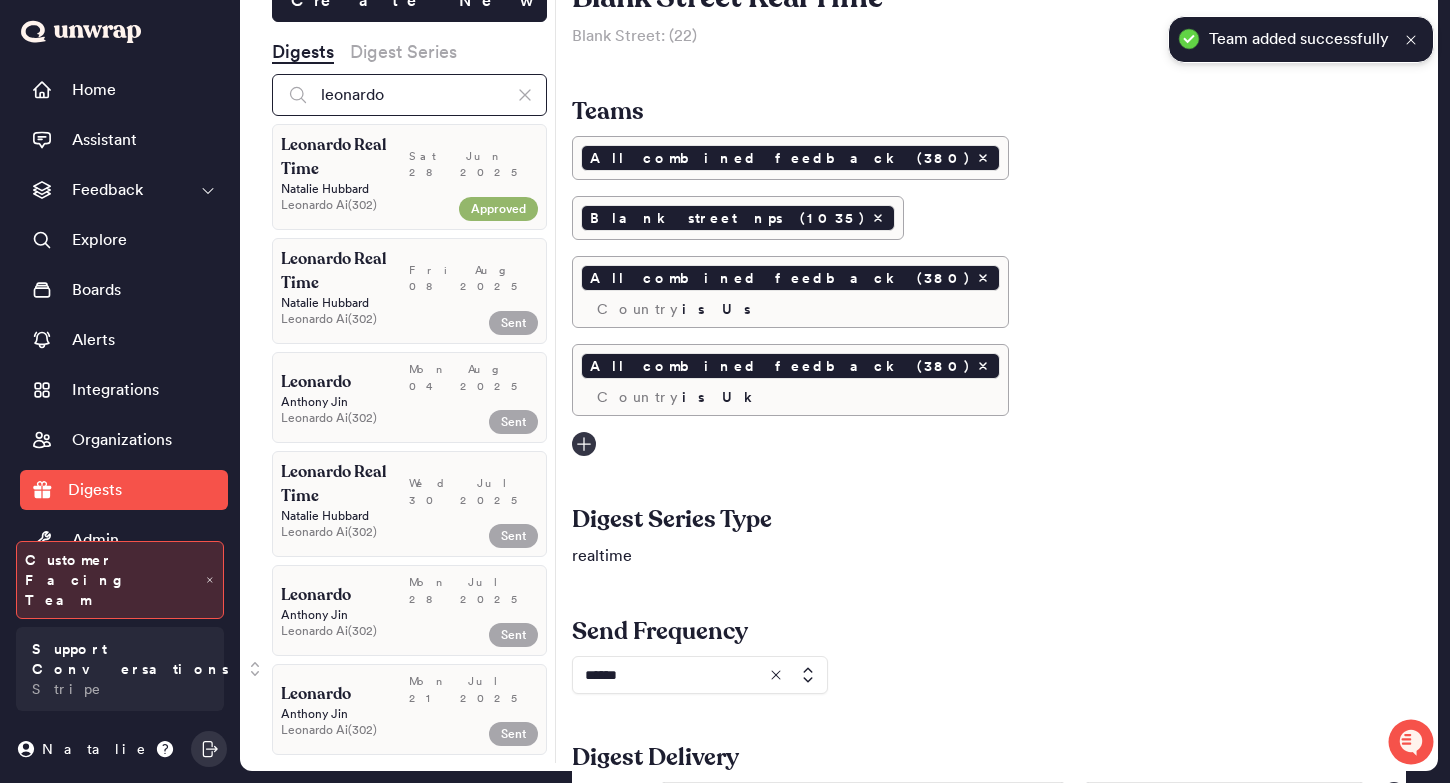 click on "leonardo" at bounding box center (409, 95) 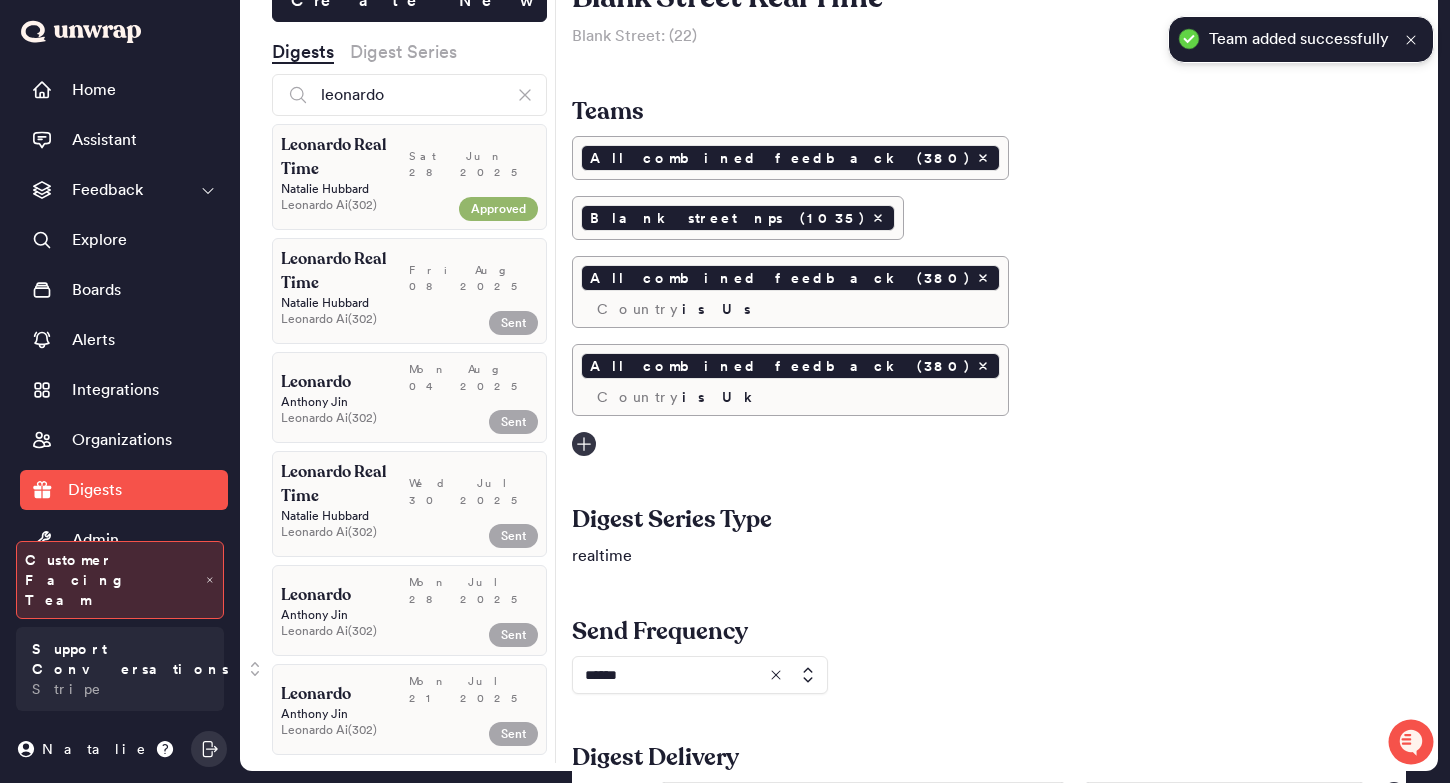 click on "Digest Series" at bounding box center [403, 52] 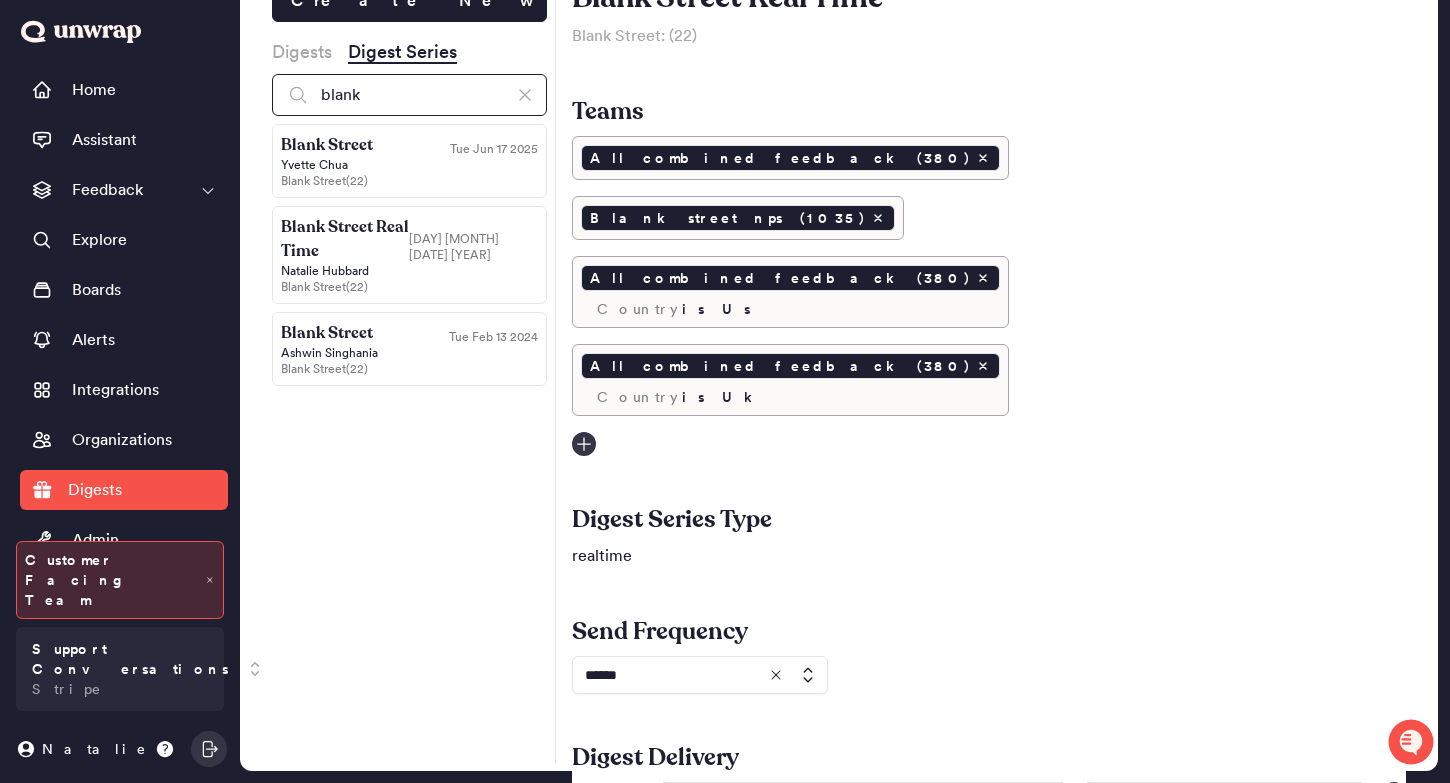 click on "blank" at bounding box center (409, 95) 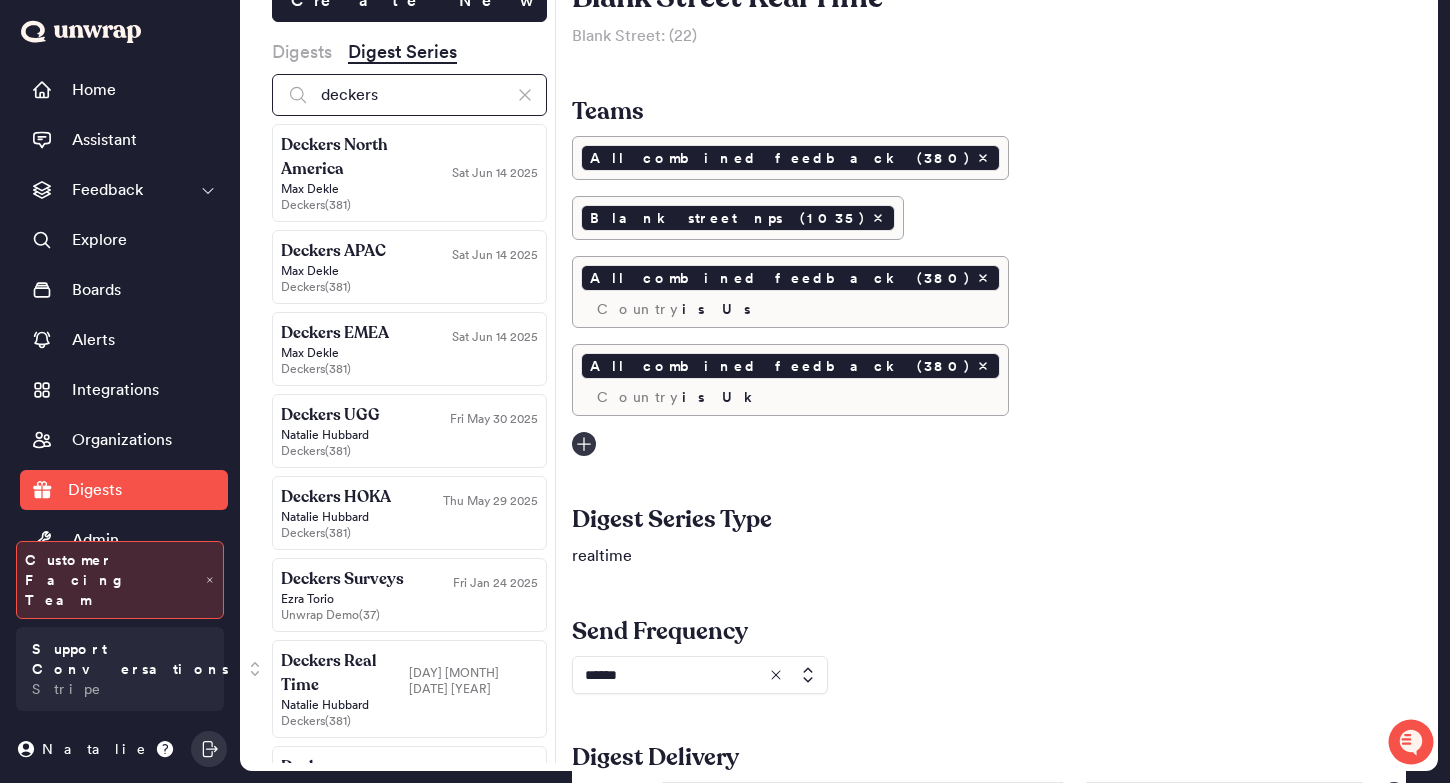 scroll, scrollTop: 65, scrollLeft: 0, axis: vertical 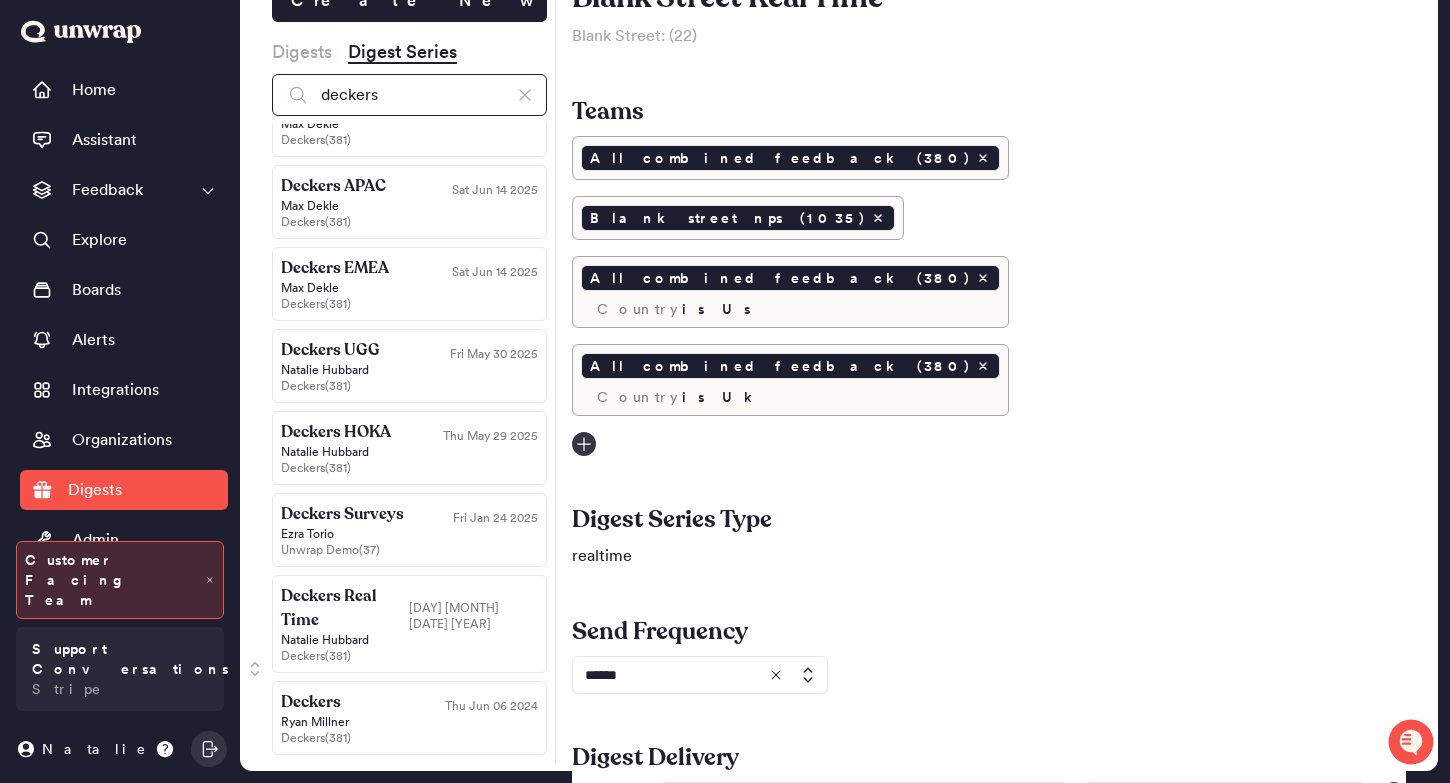 type on "deckers" 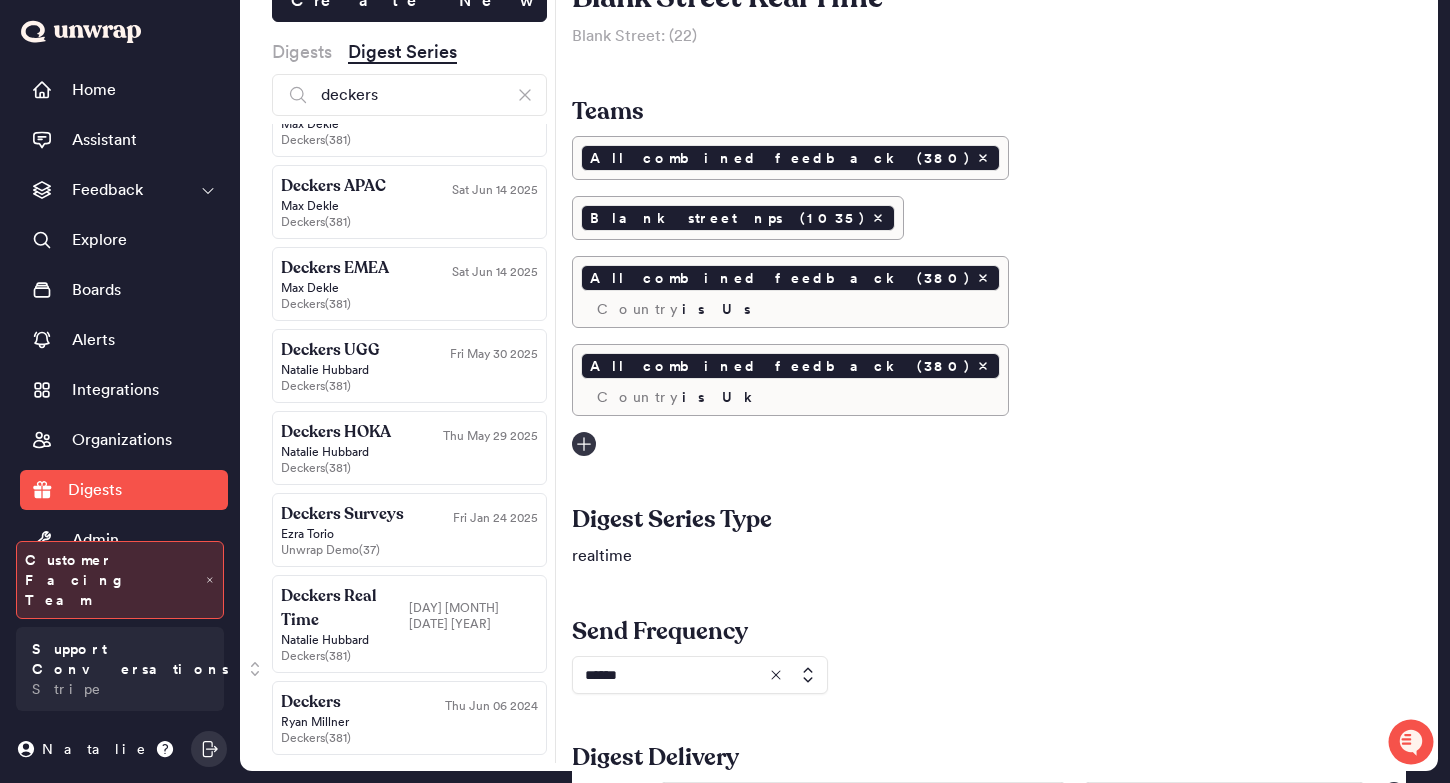 click on "Deckers Real Time" at bounding box center [345, 608] 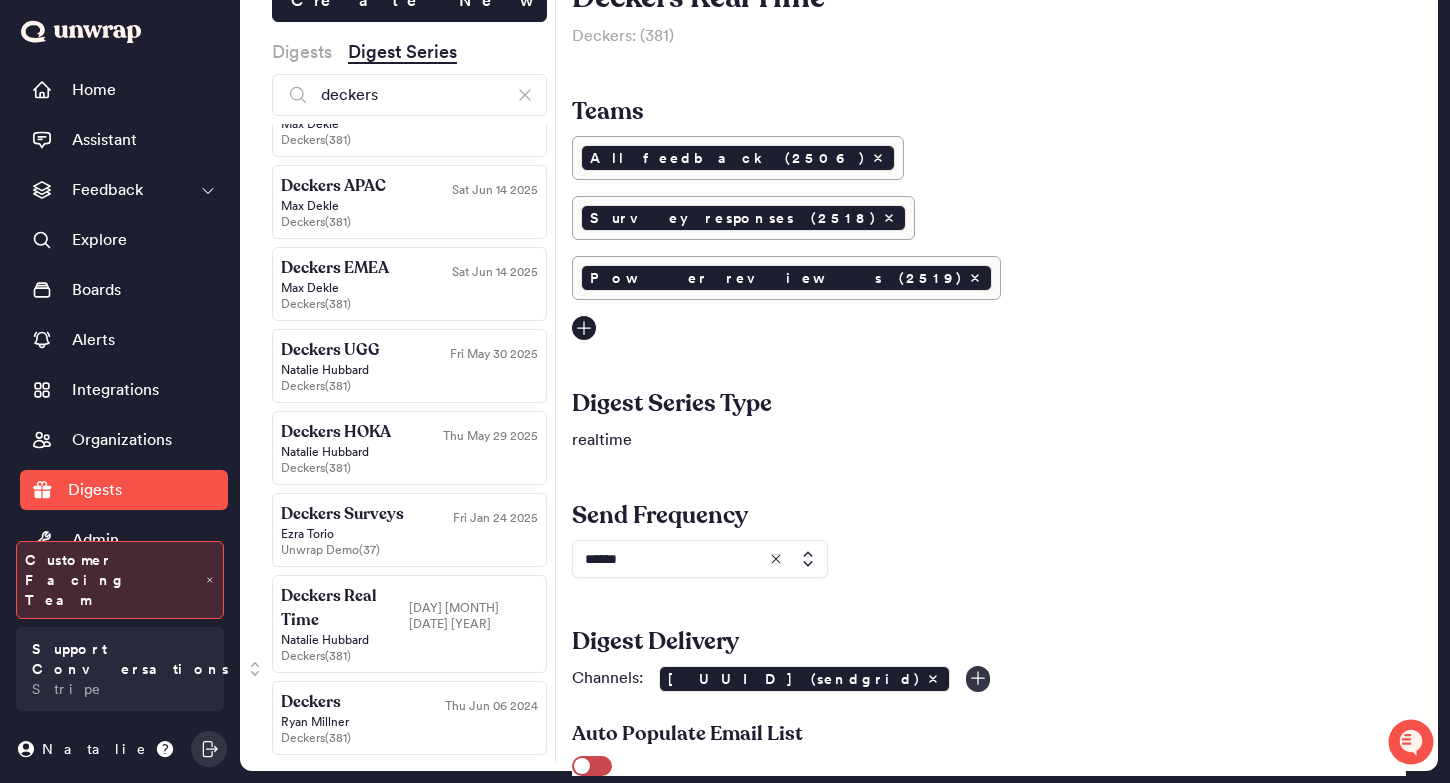 click 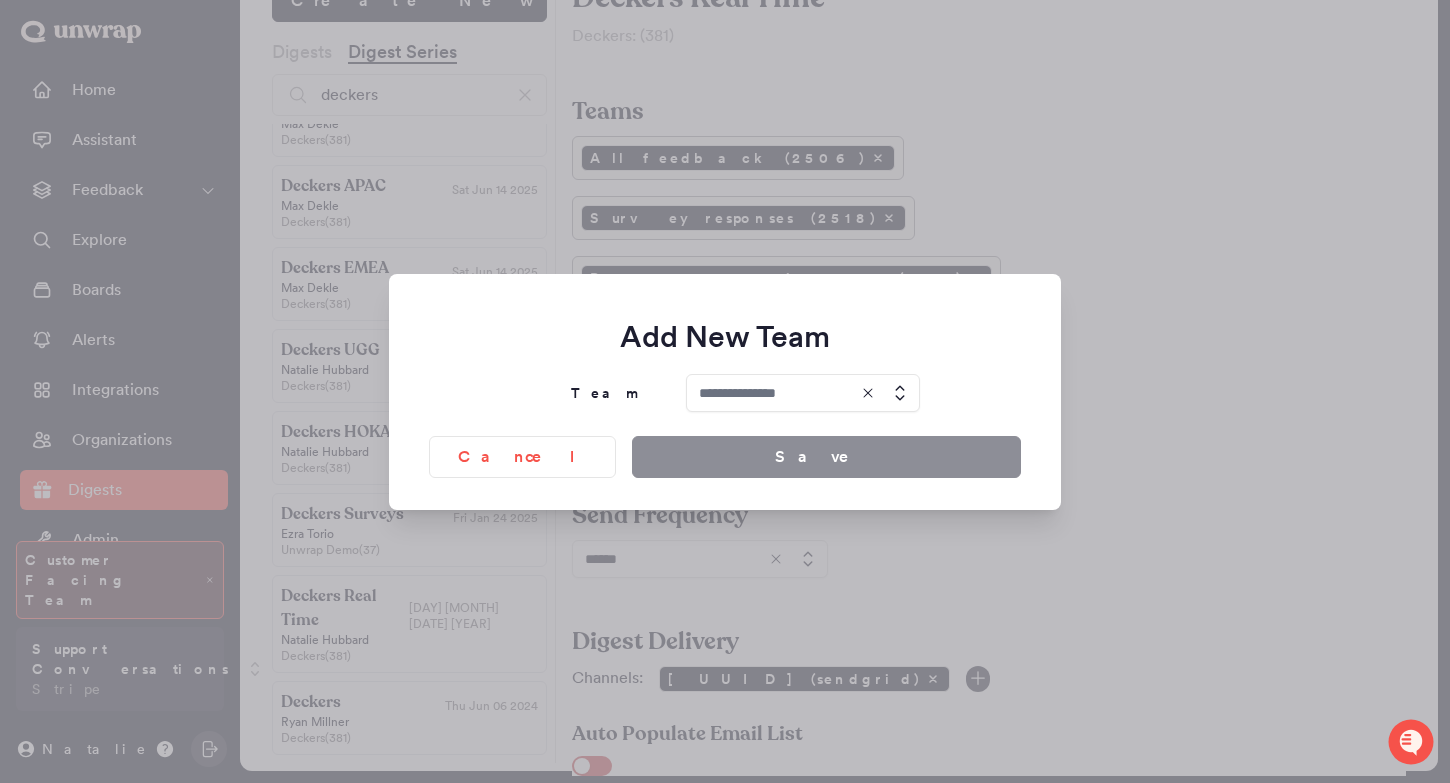click at bounding box center [803, 393] 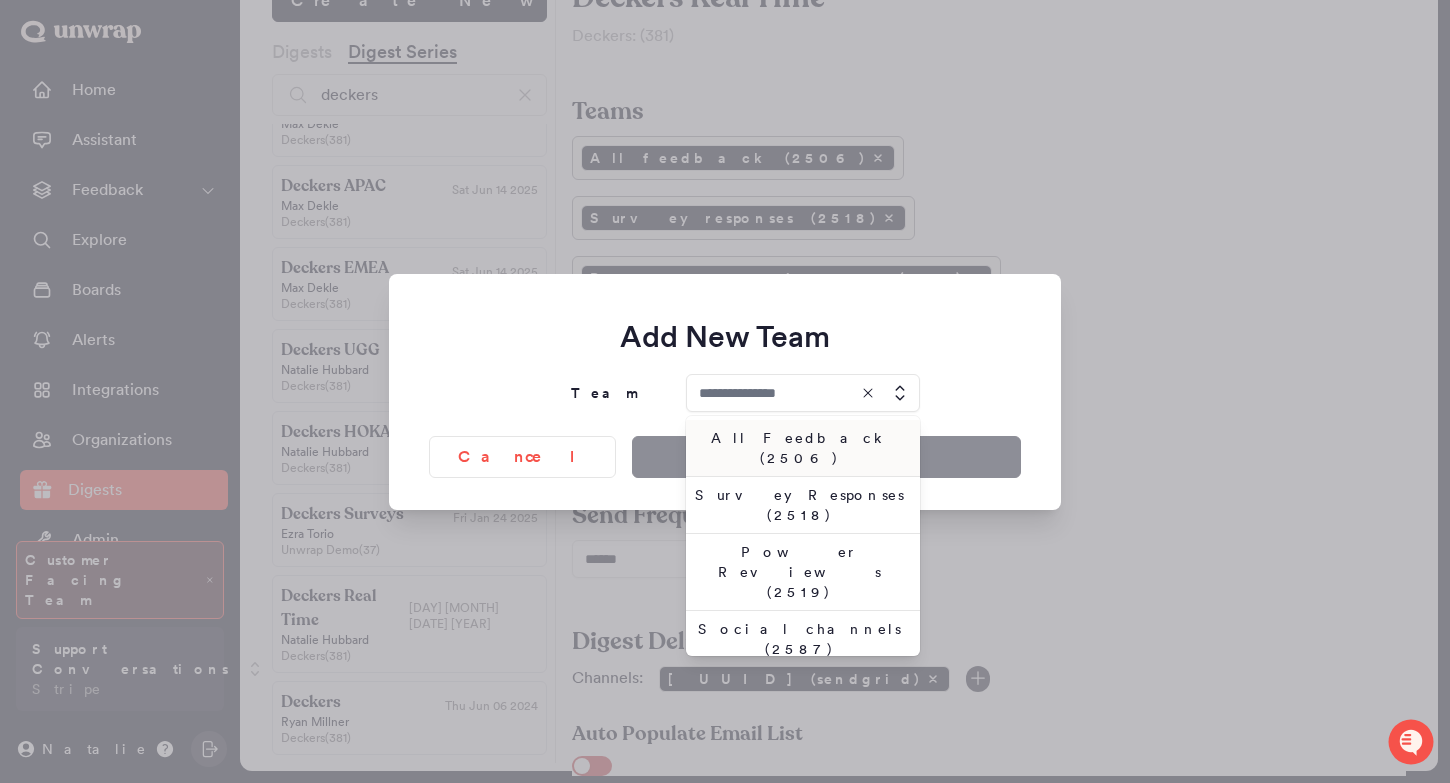 click at bounding box center [725, 391] 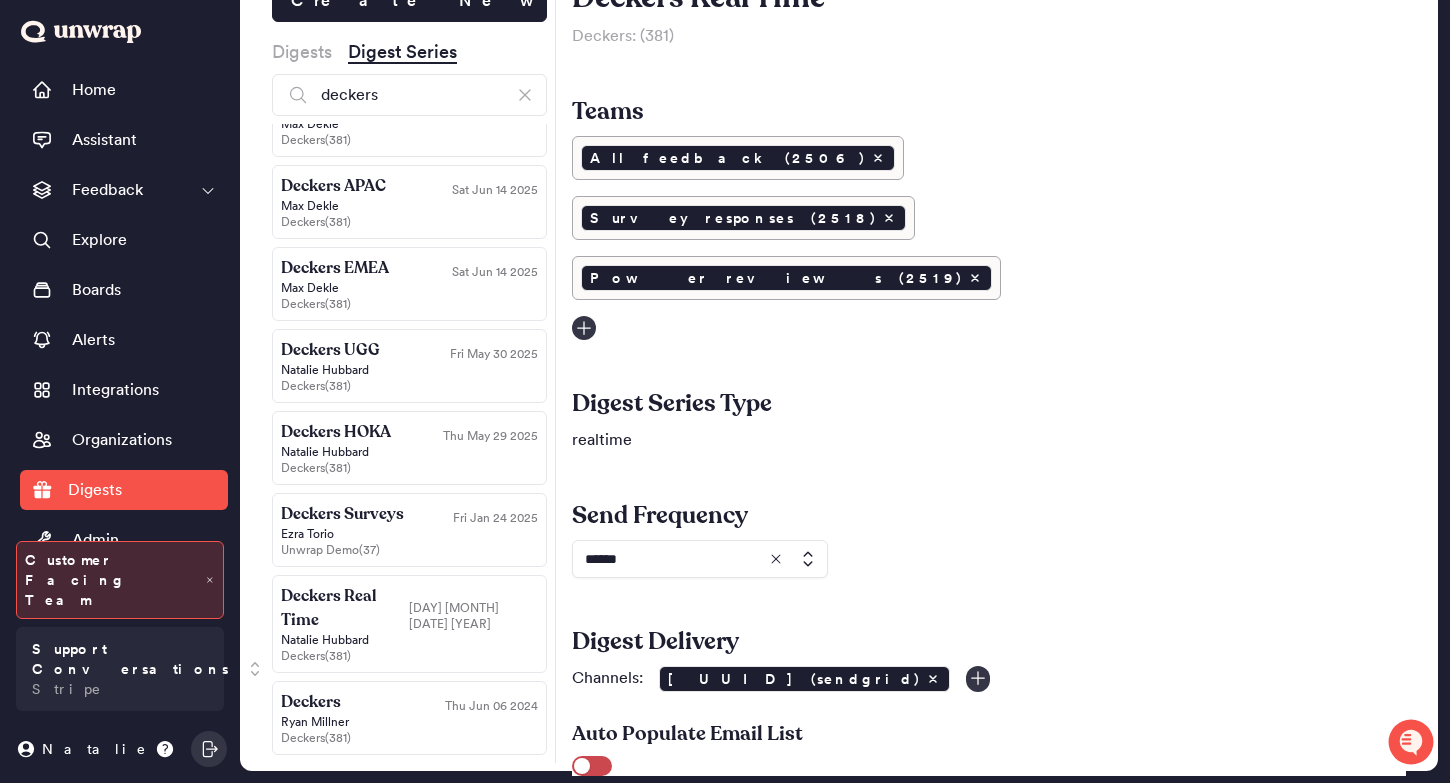 click on "Deckers HOKA" at bounding box center [345, 432] 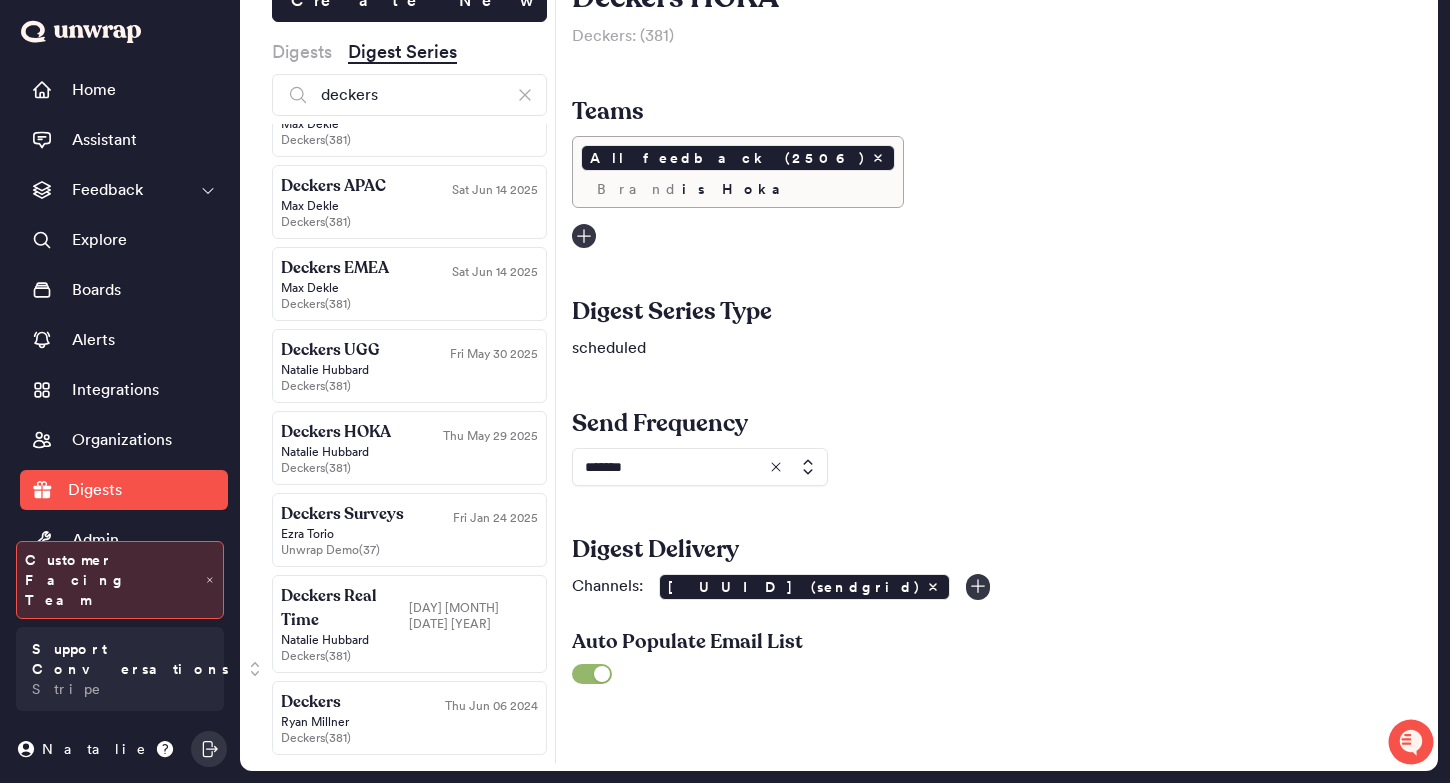 click on "Natalie   Hubbard" at bounding box center [409, 370] 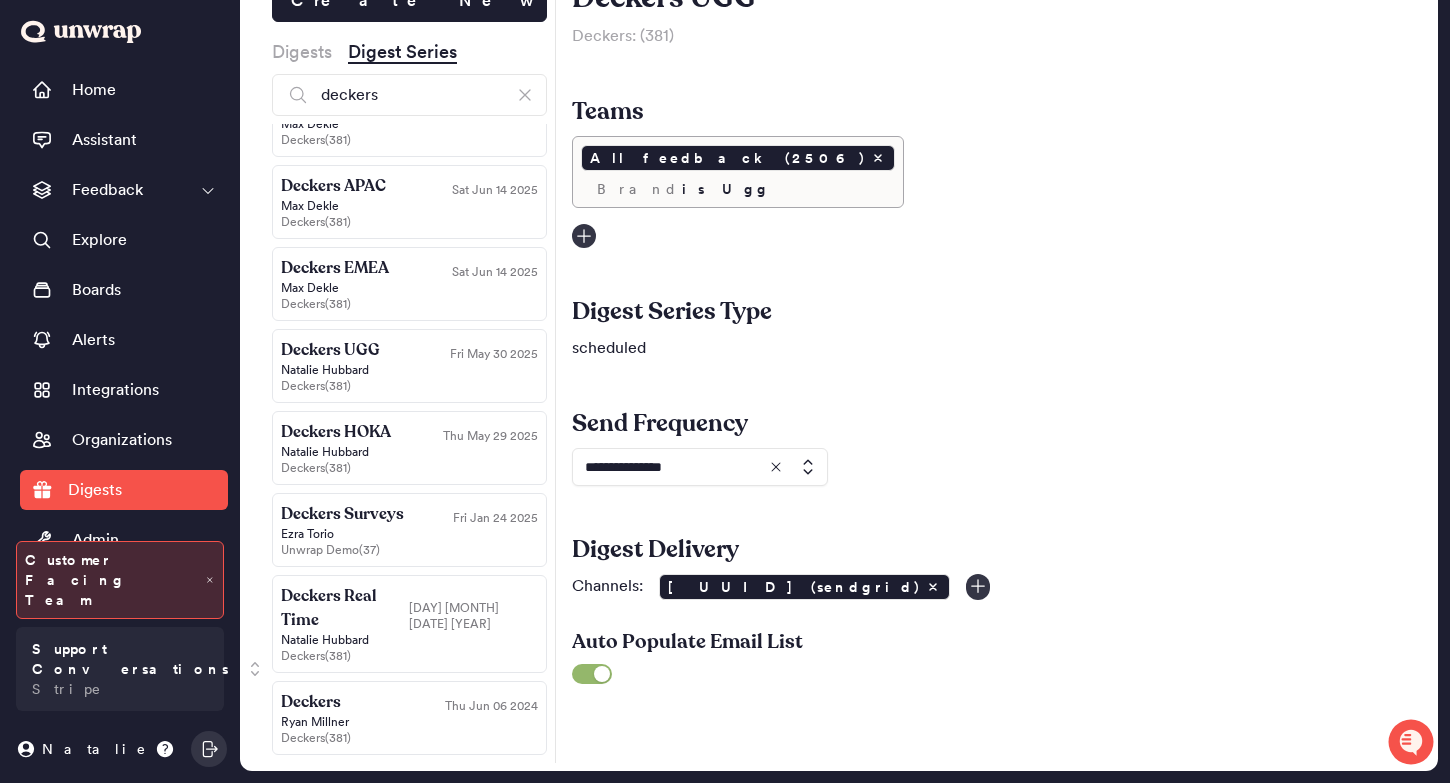 click on "Max   Dekle" at bounding box center (409, 288) 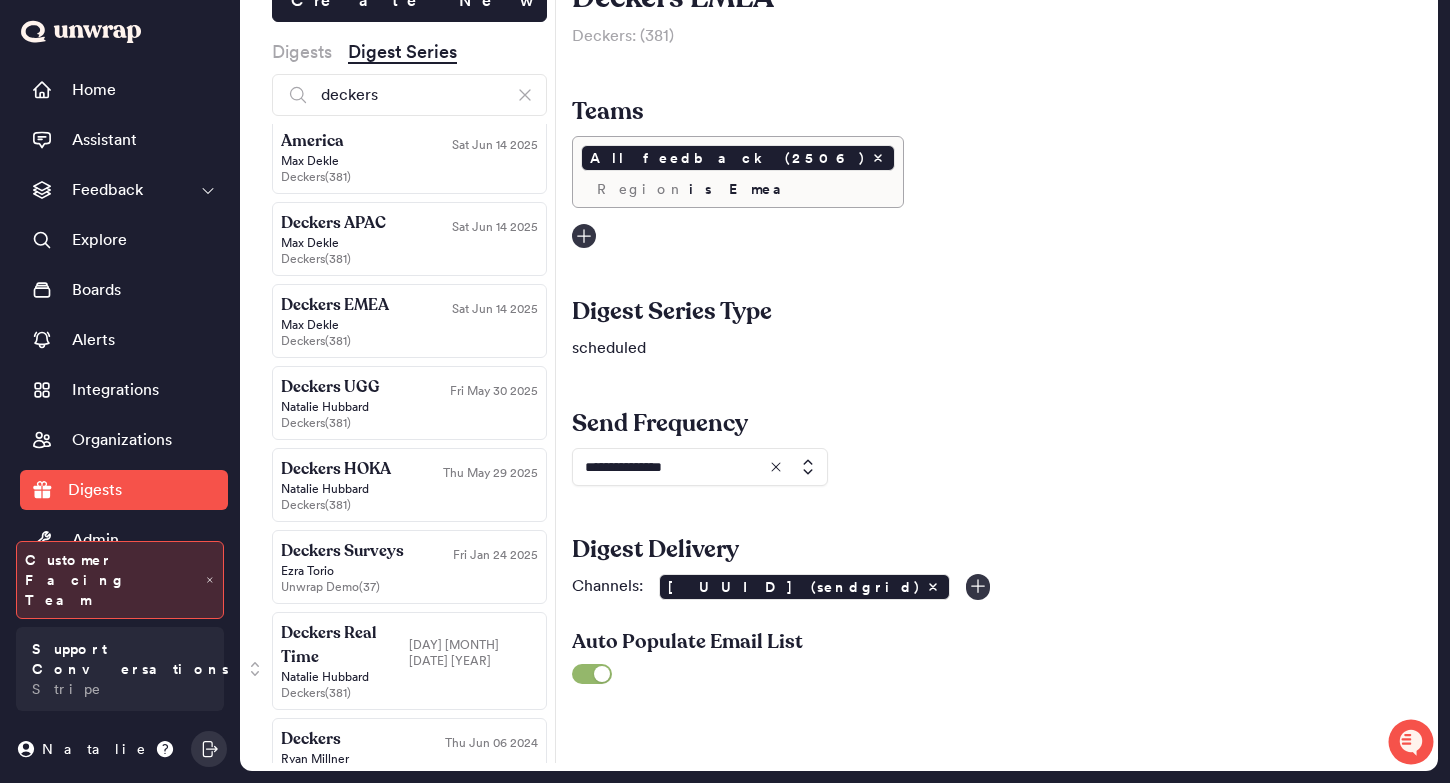 scroll, scrollTop: 0, scrollLeft: 0, axis: both 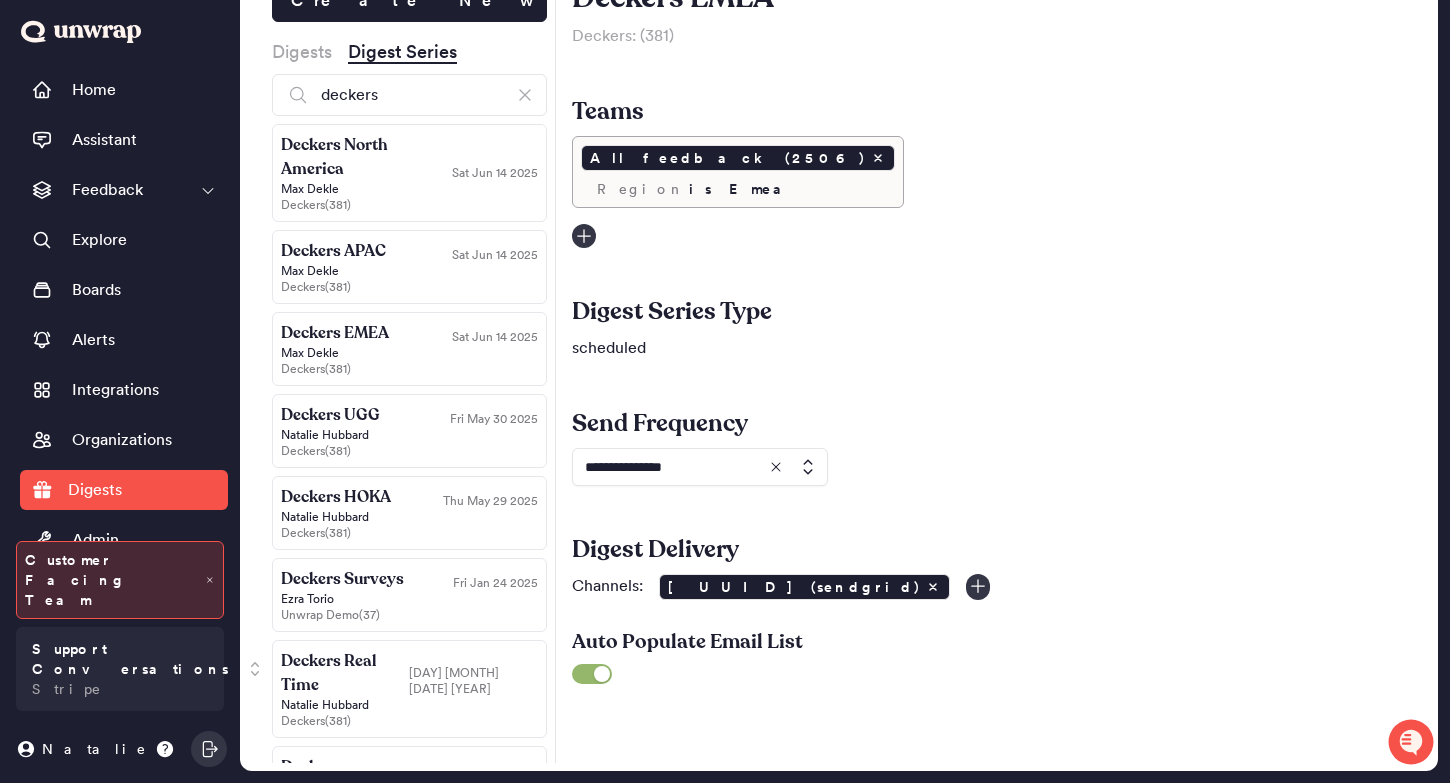 click on "Deckers  ( 381 )" at bounding box center (409, 205) 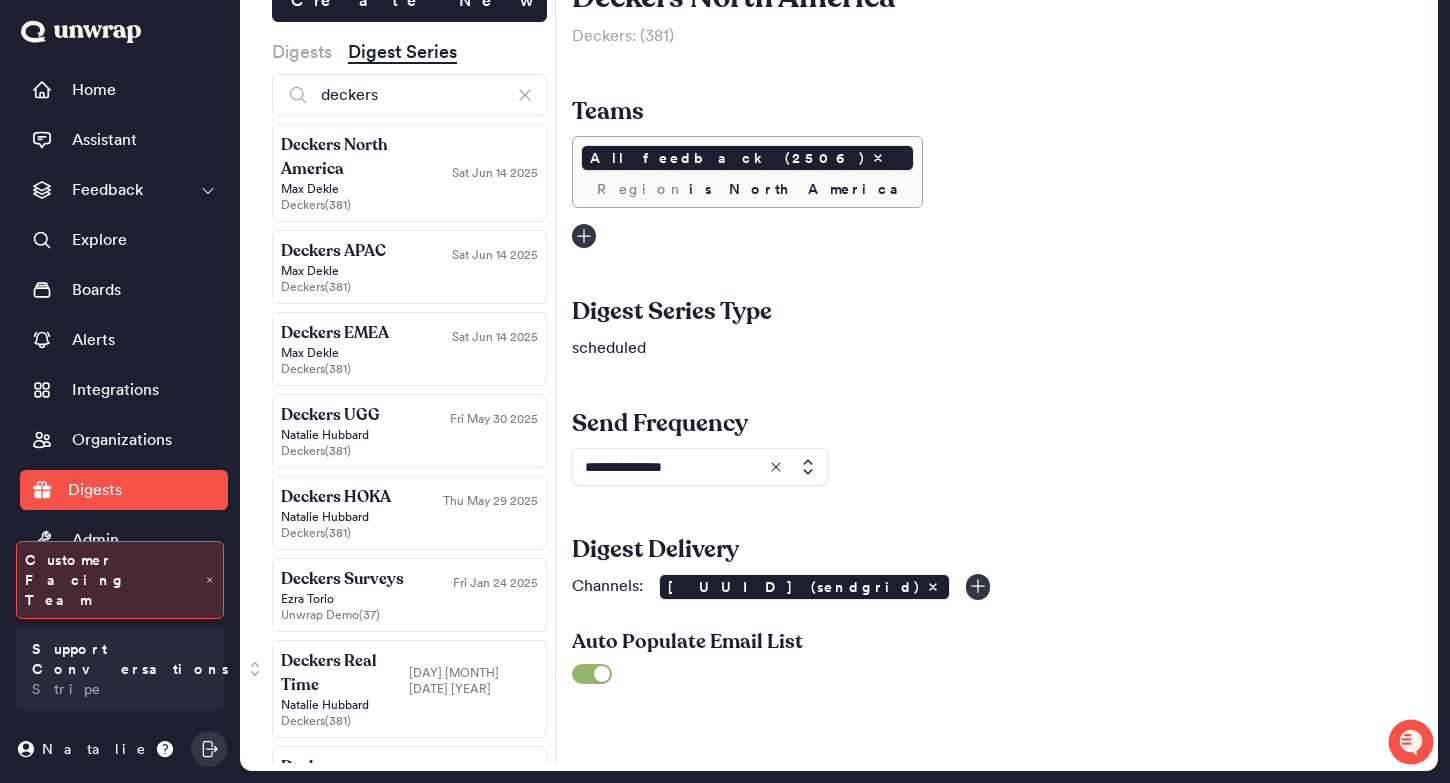 scroll, scrollTop: 65, scrollLeft: 0, axis: vertical 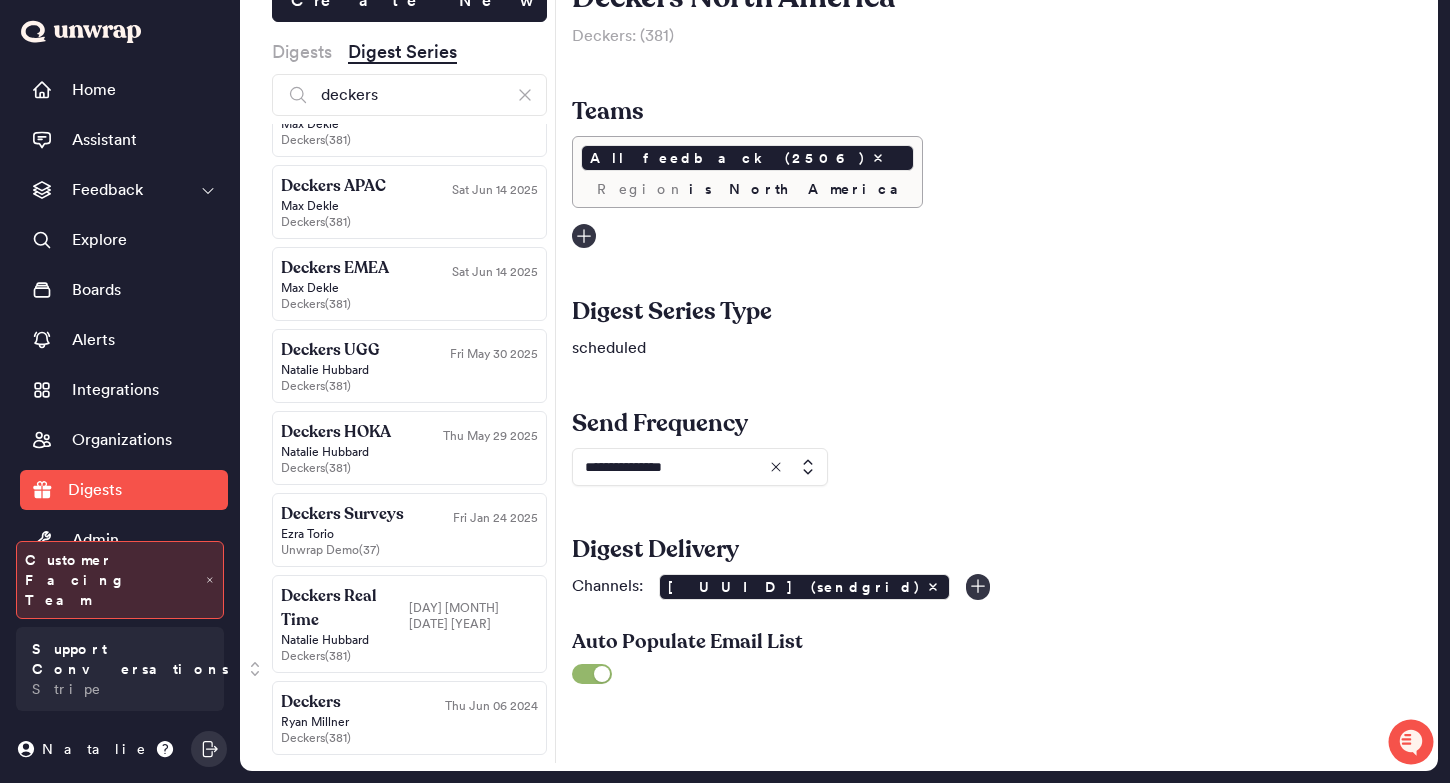 click on "Deckers Real Time" at bounding box center [345, 608] 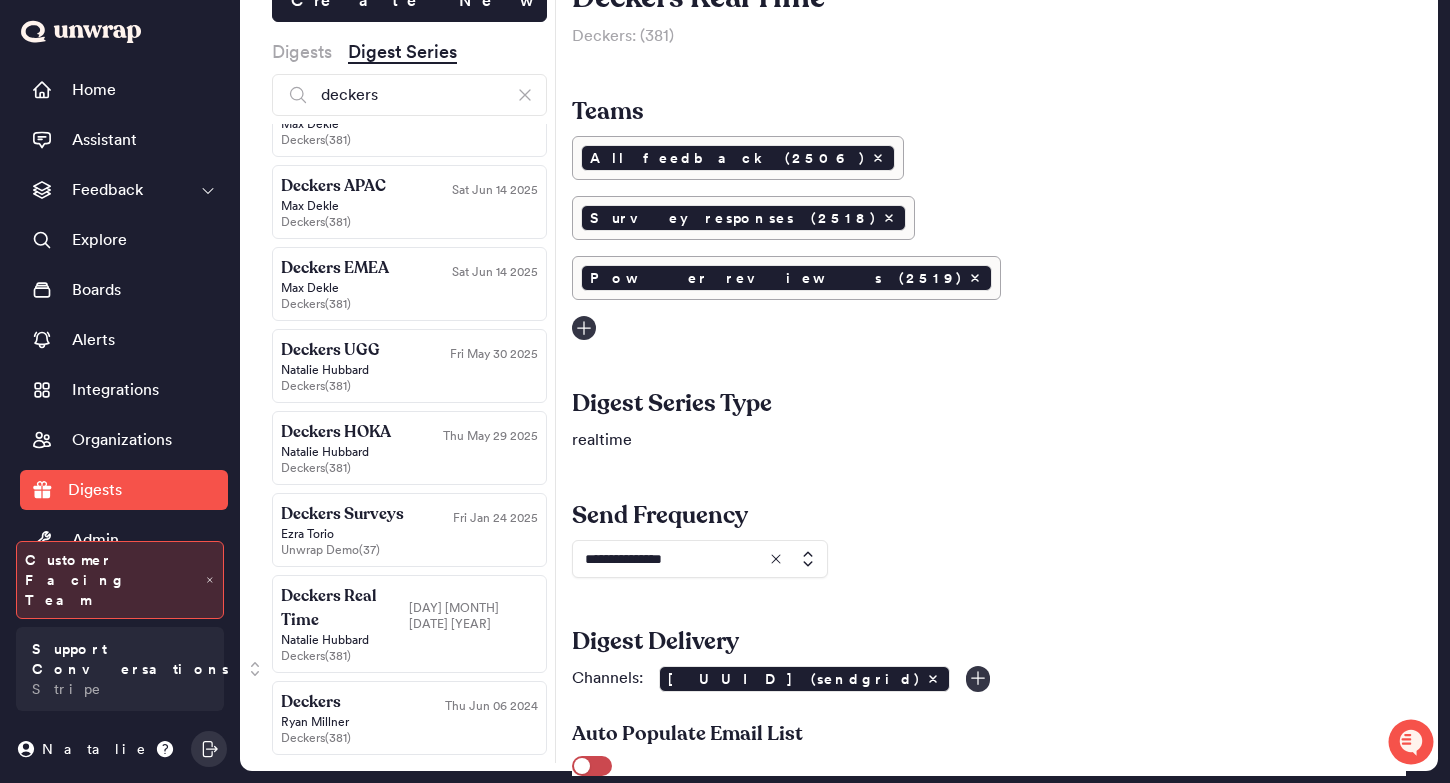 type on "******" 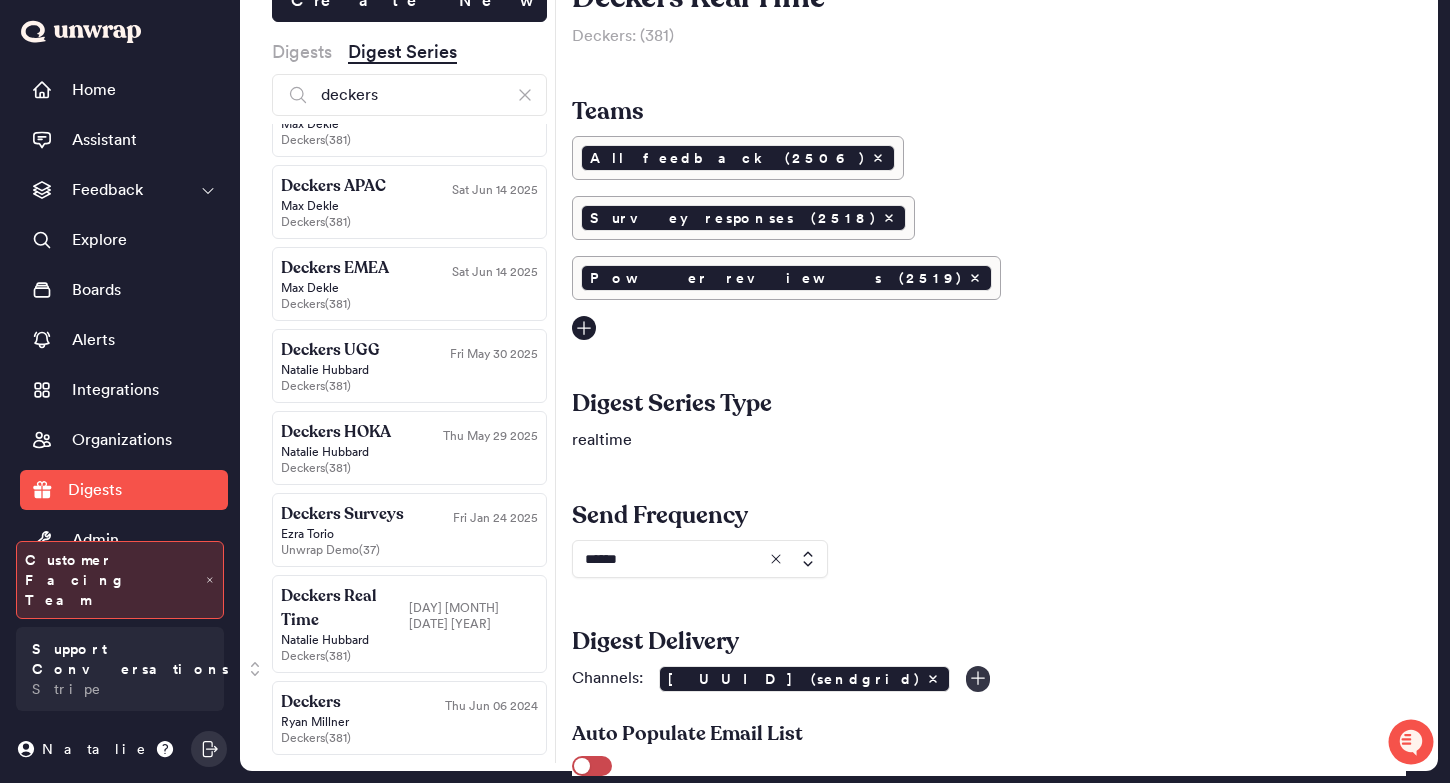 click 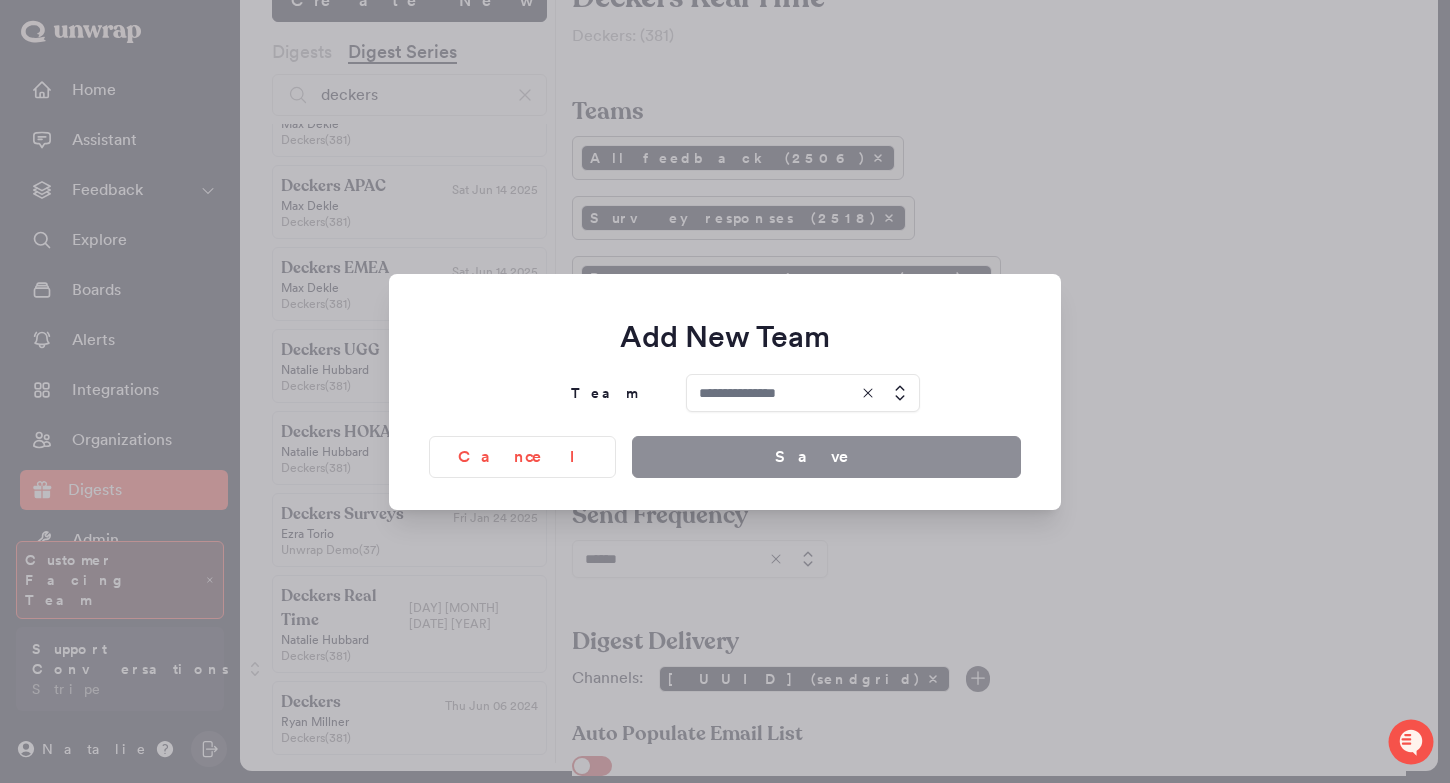 click at bounding box center [803, 393] 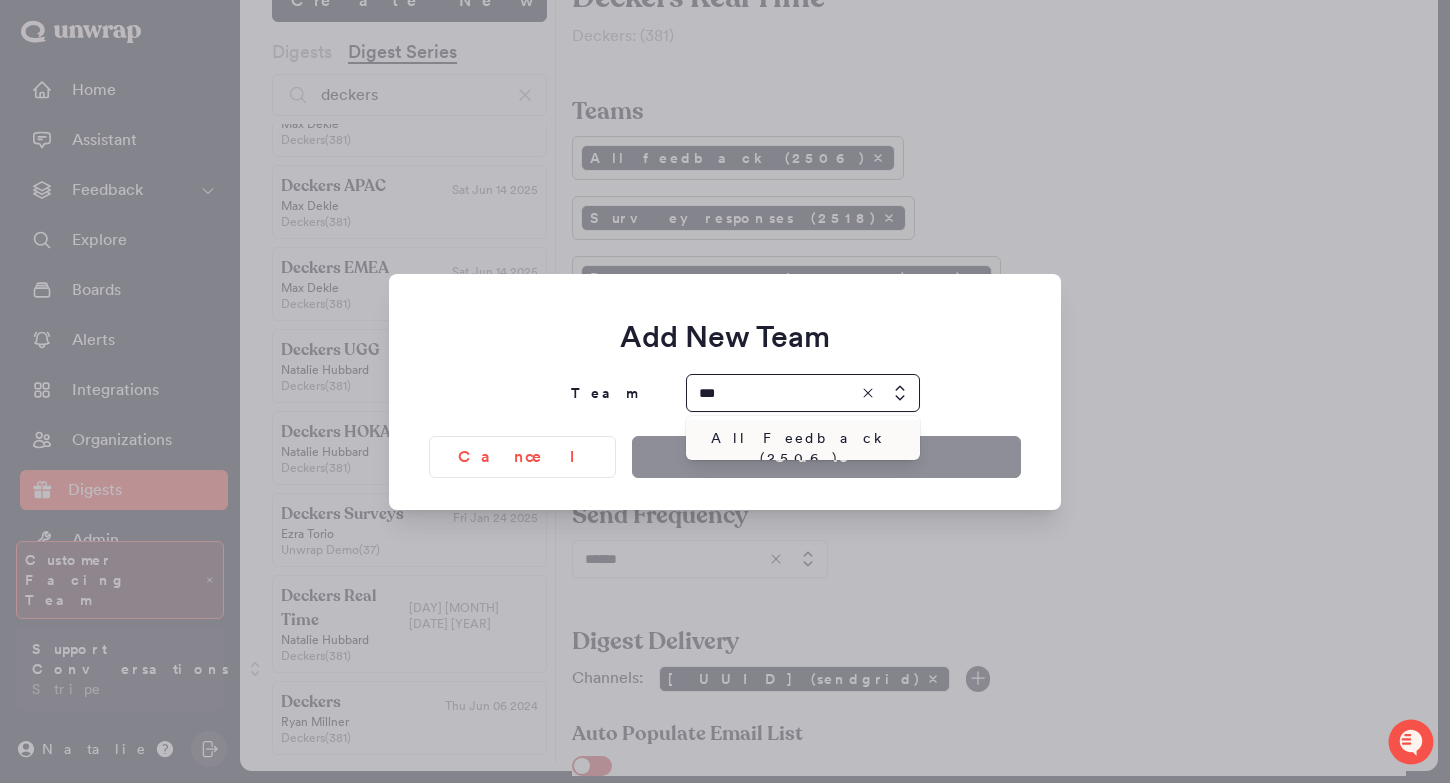 type on "***" 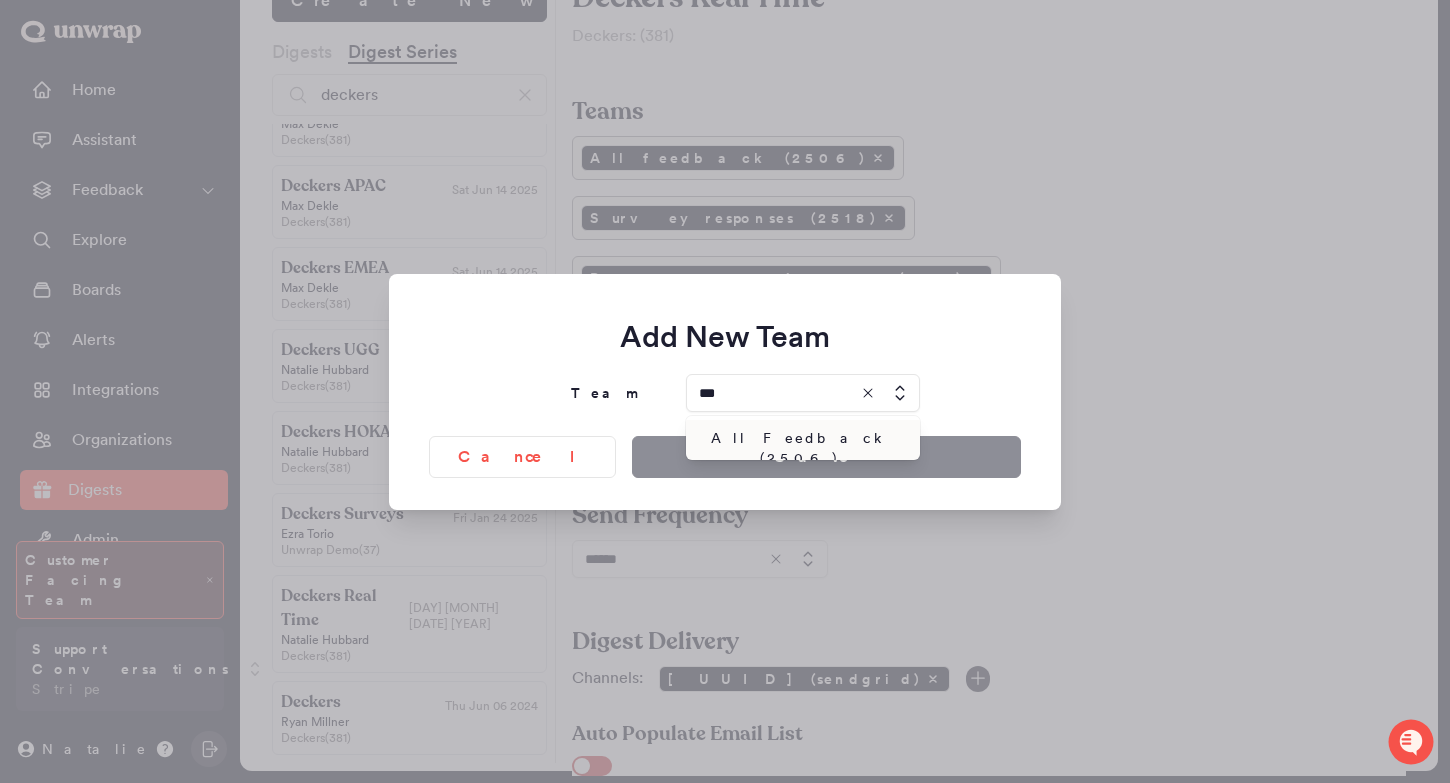 click on "All Feedback (2506)" at bounding box center (799, 448) 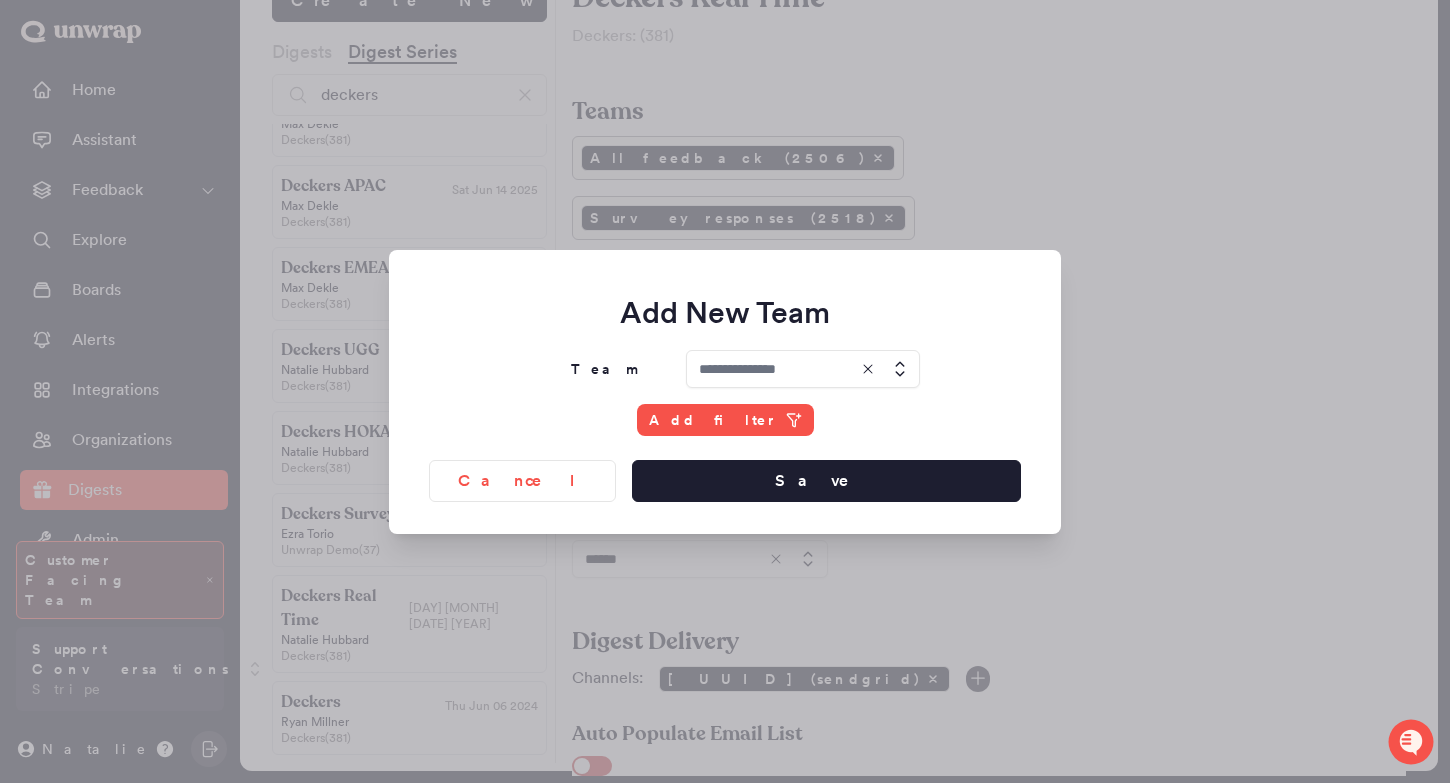 type on "**********" 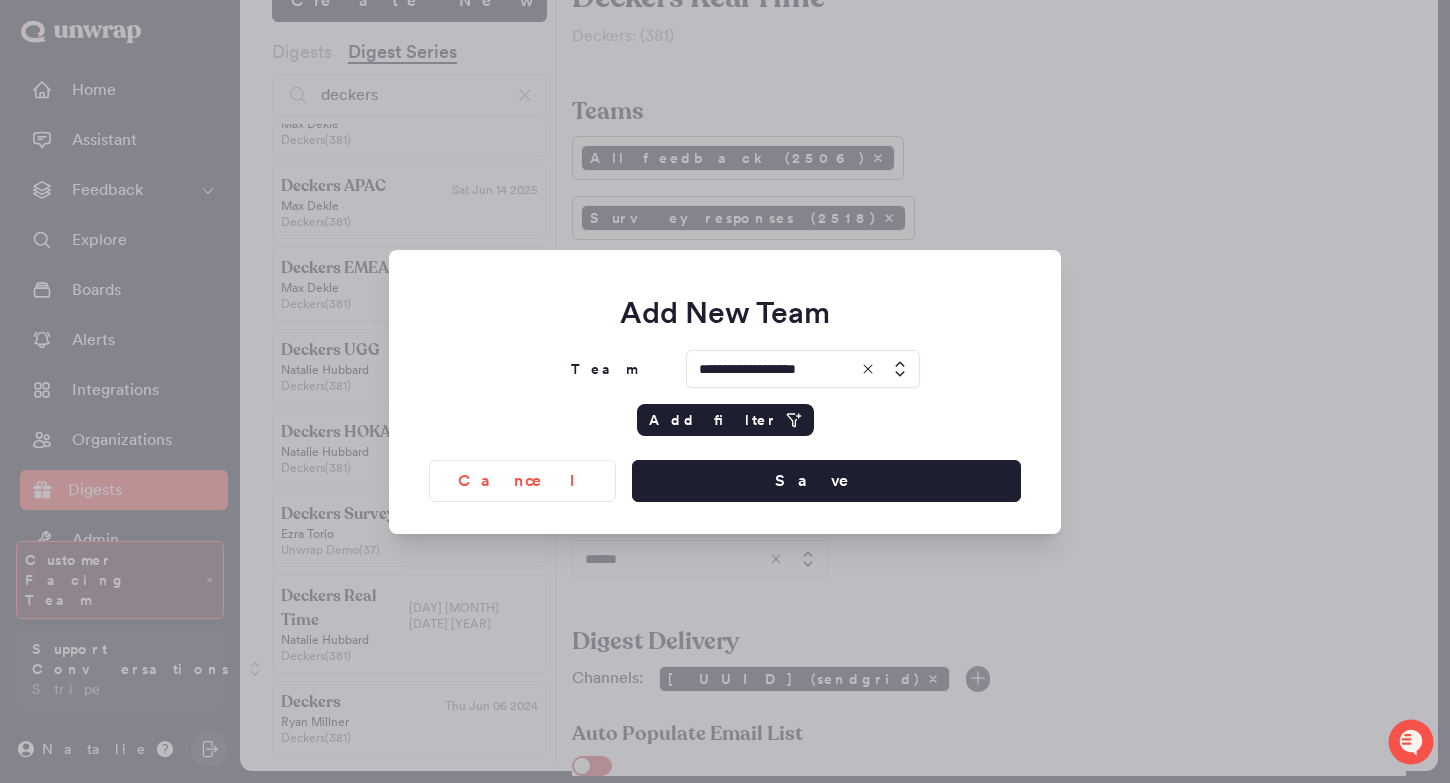 click on "Add filter" at bounding box center [713, 420] 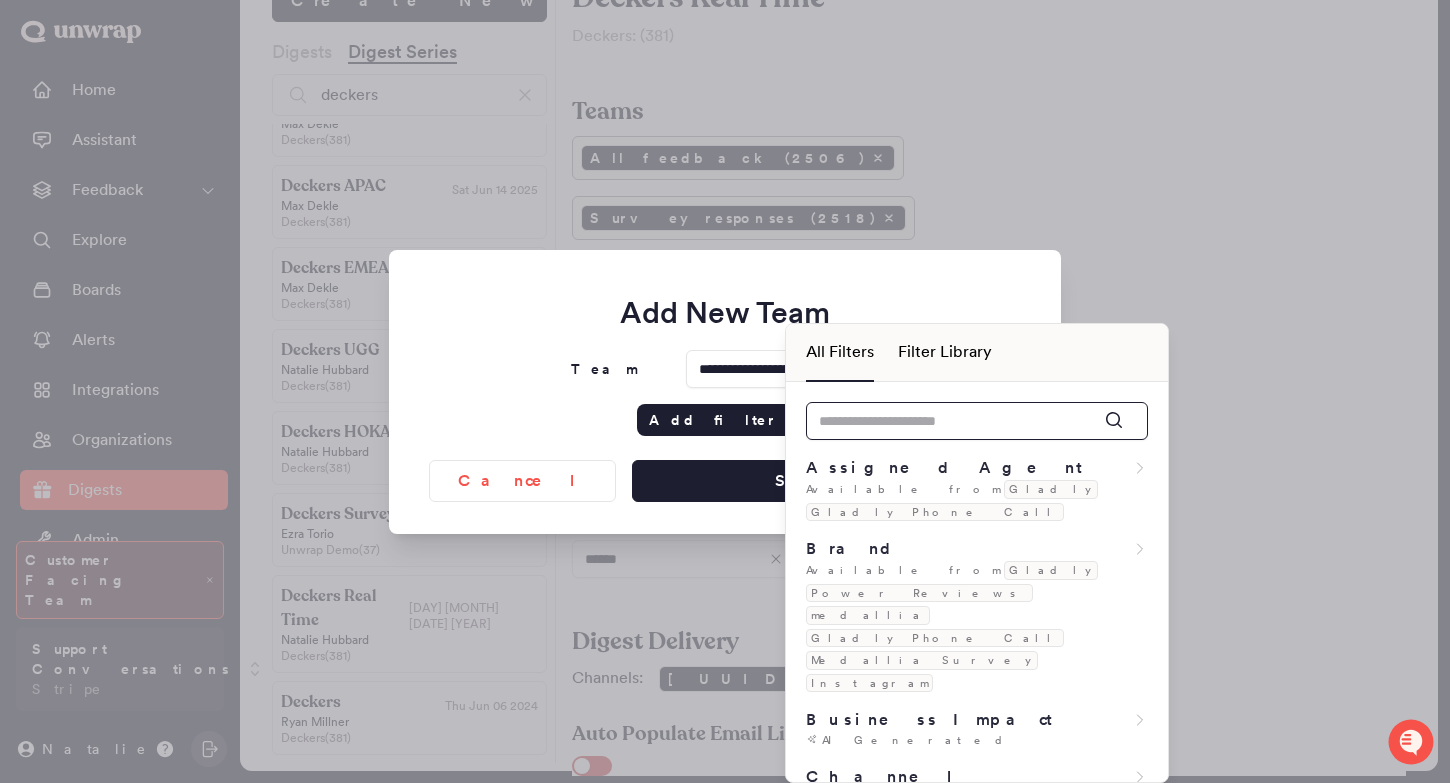 click at bounding box center [977, 421] 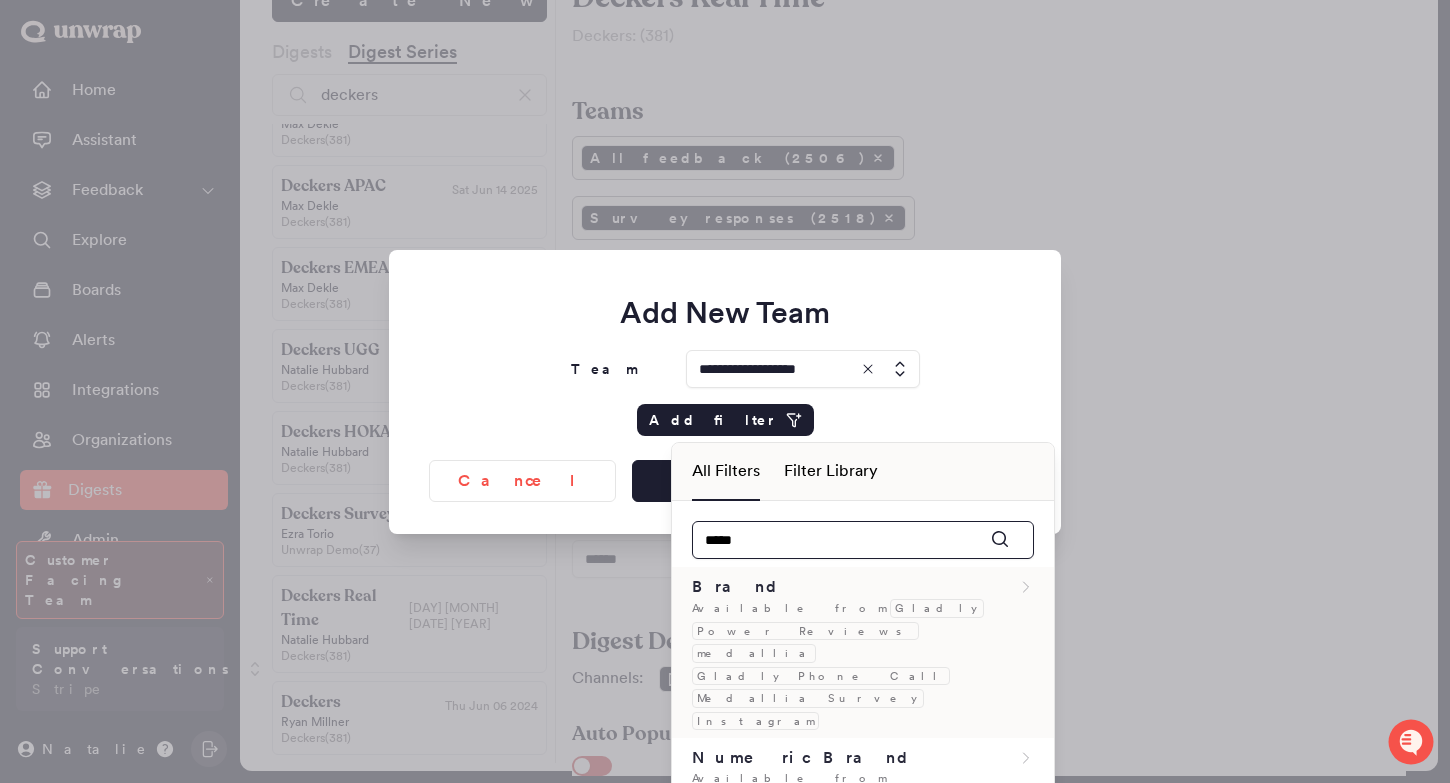 type on "*****" 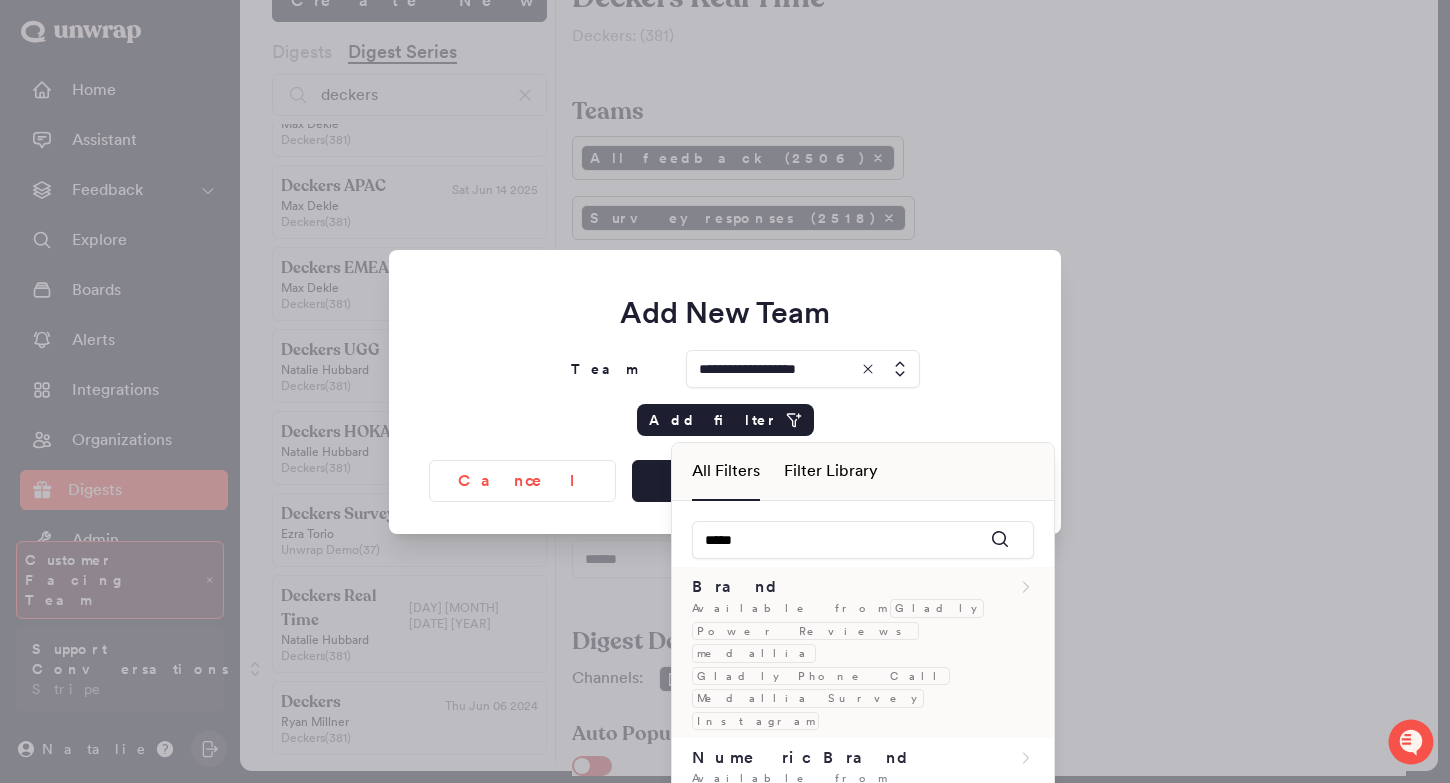 click on "Brand" at bounding box center (863, 587) 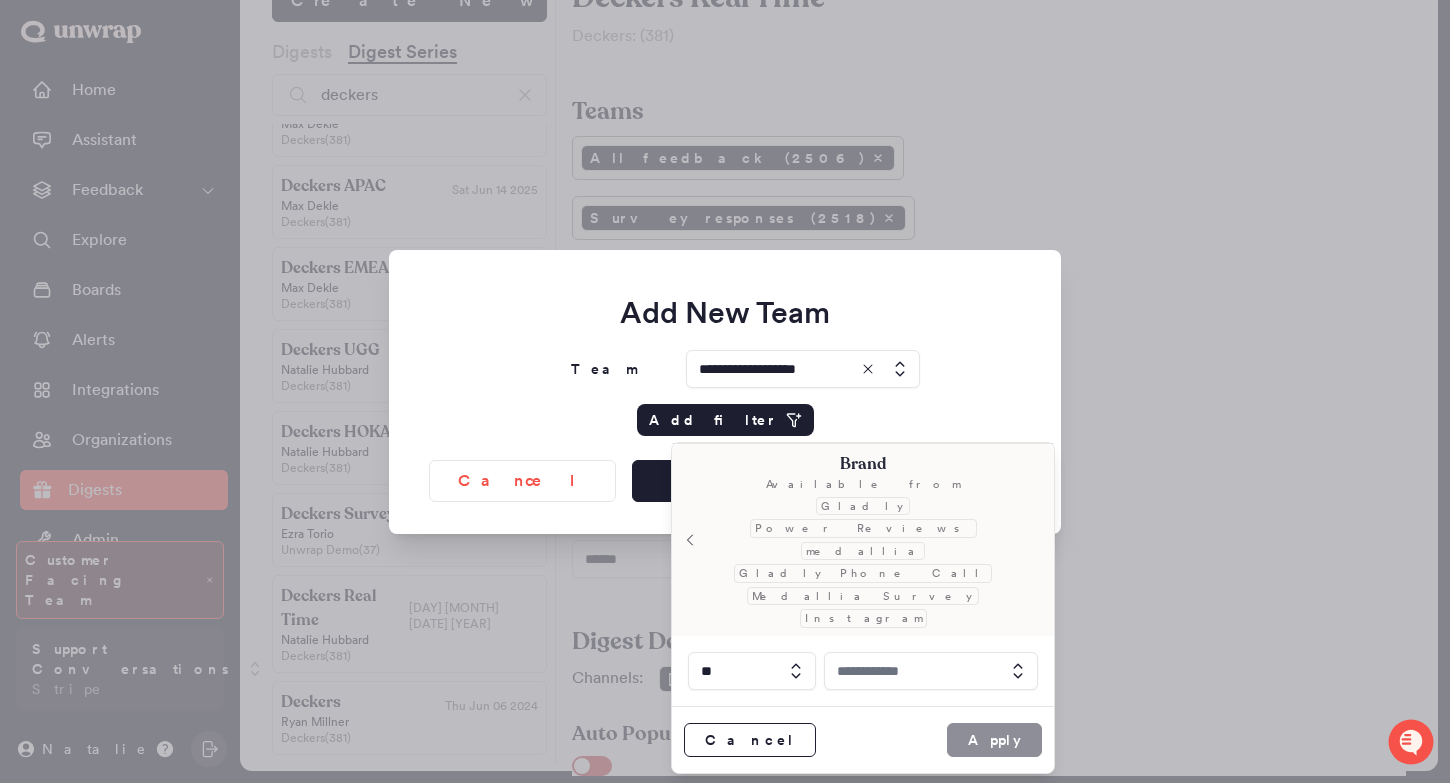 click at bounding box center [931, 671] 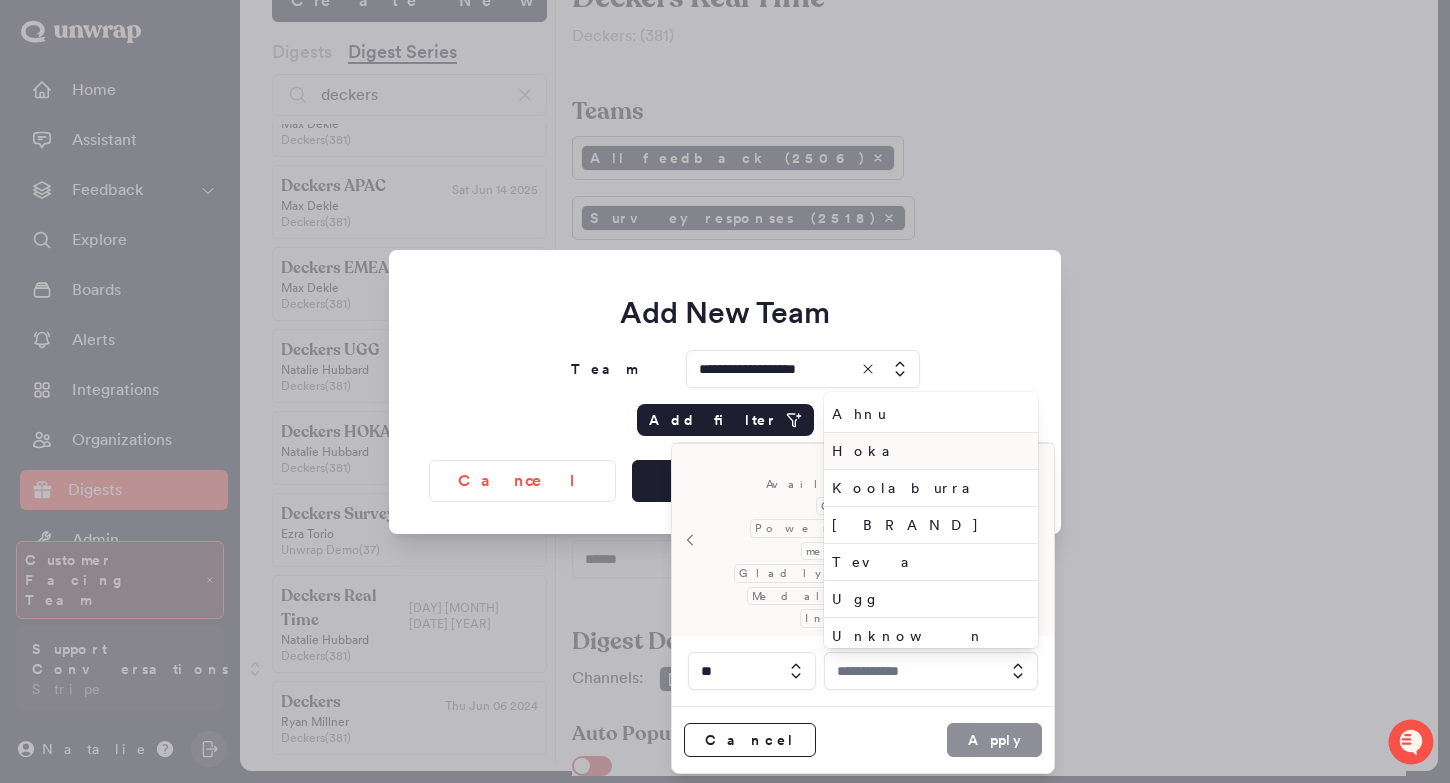 click on "Hoka" at bounding box center [927, 451] 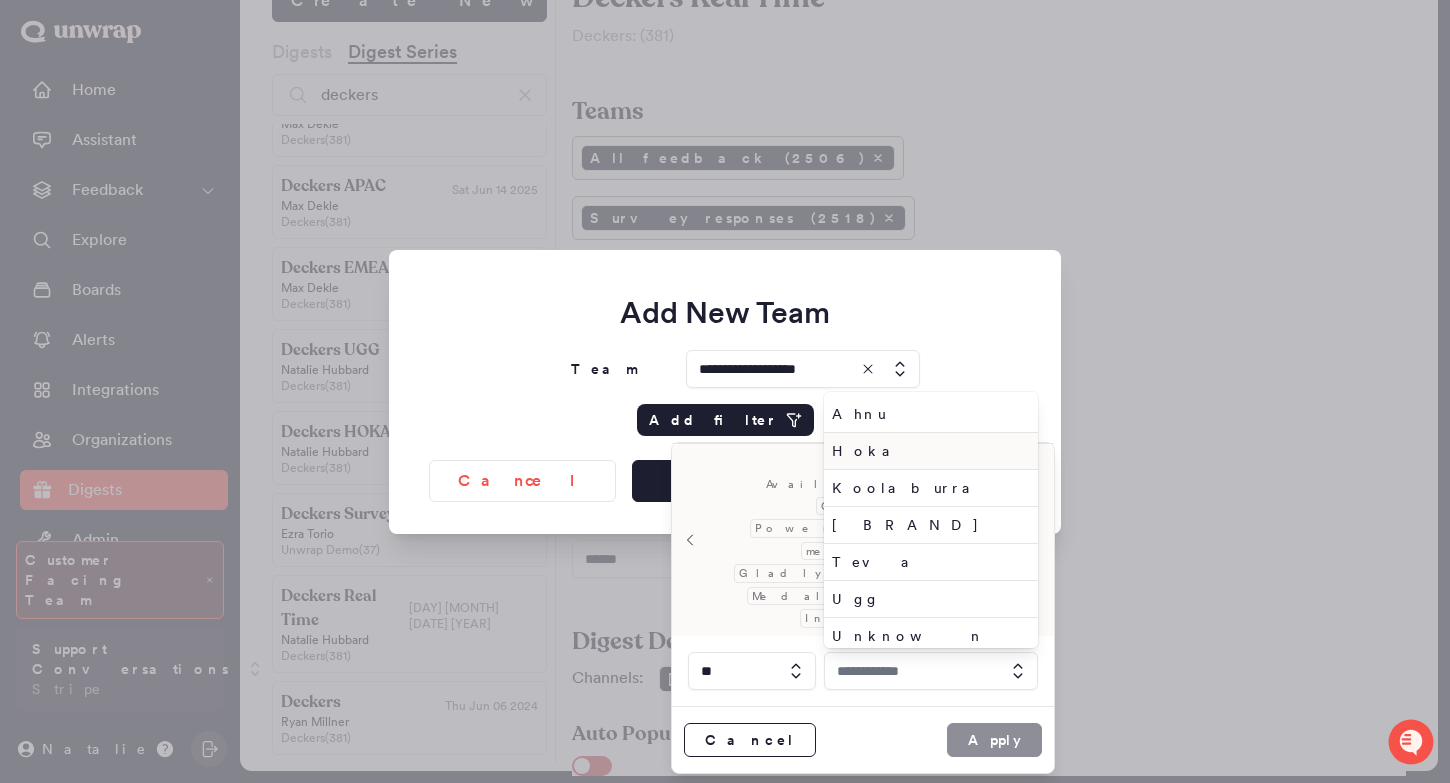 type on "****" 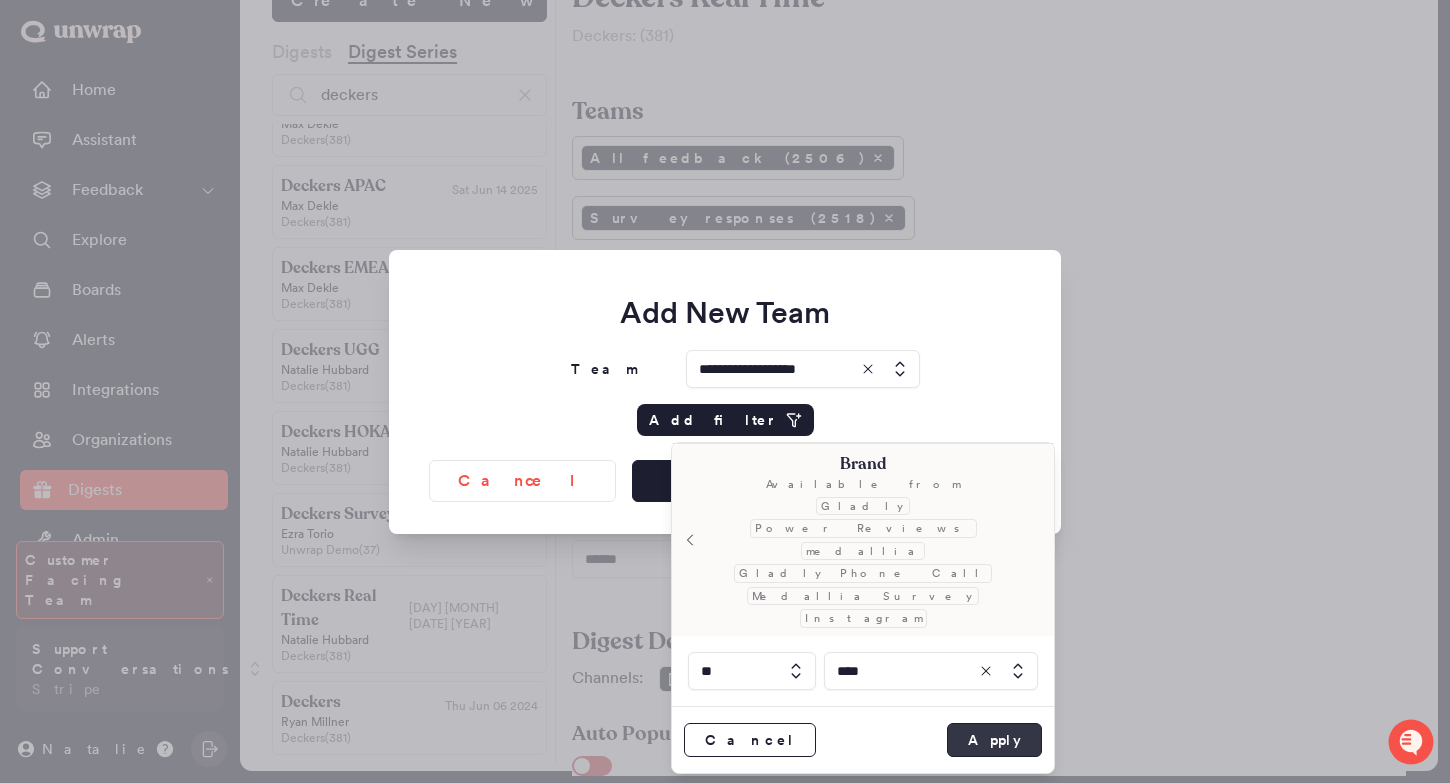 click on "Apply" at bounding box center (994, 740) 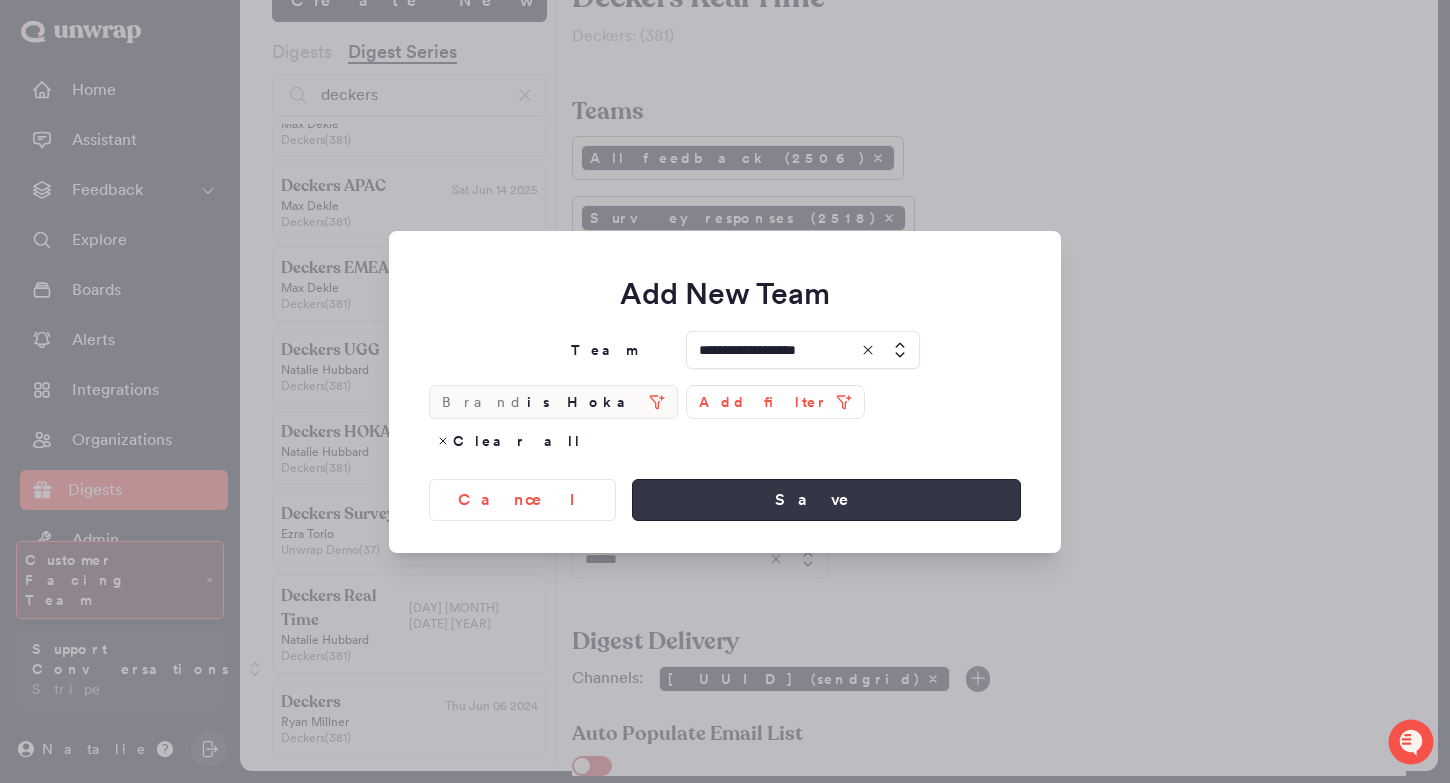 click on "Save" at bounding box center (826, 500) 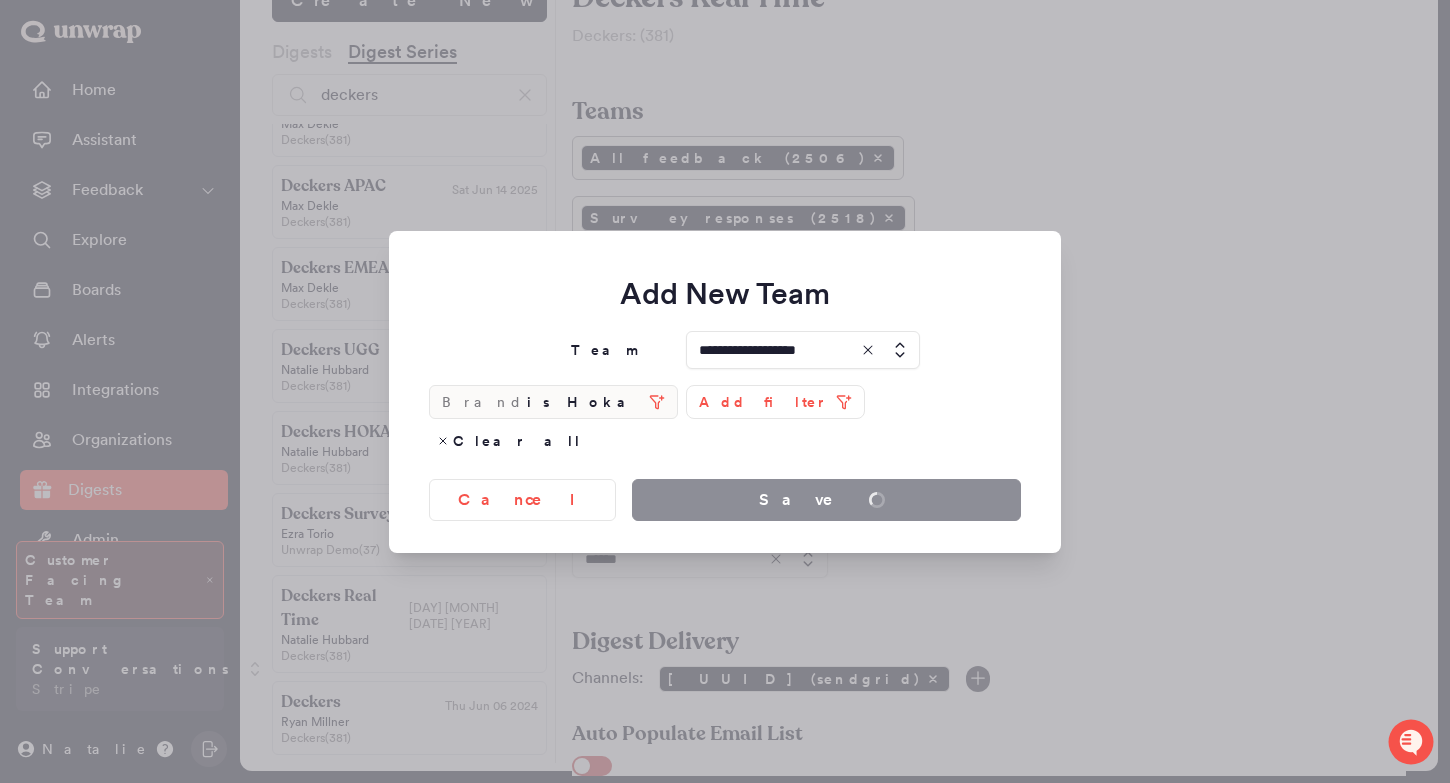 type 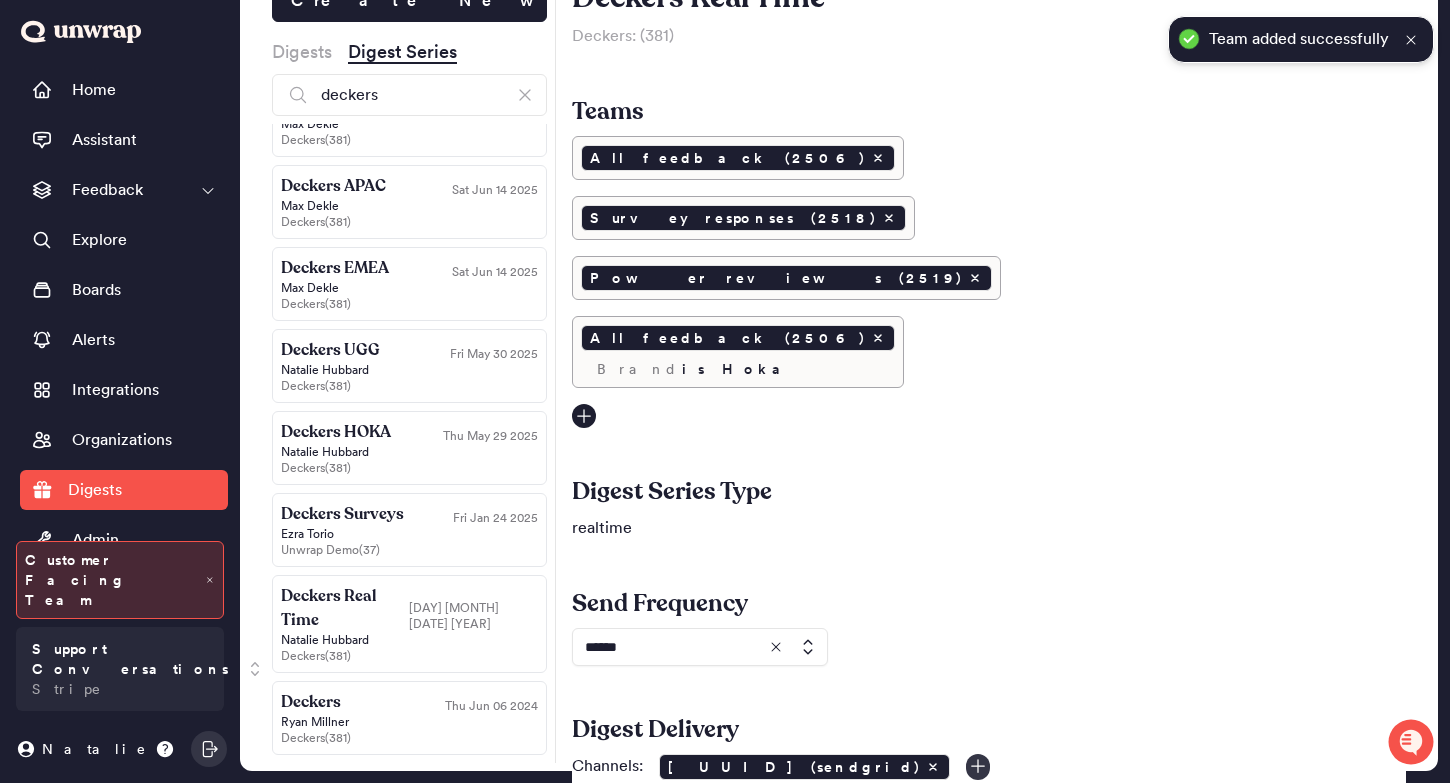 click 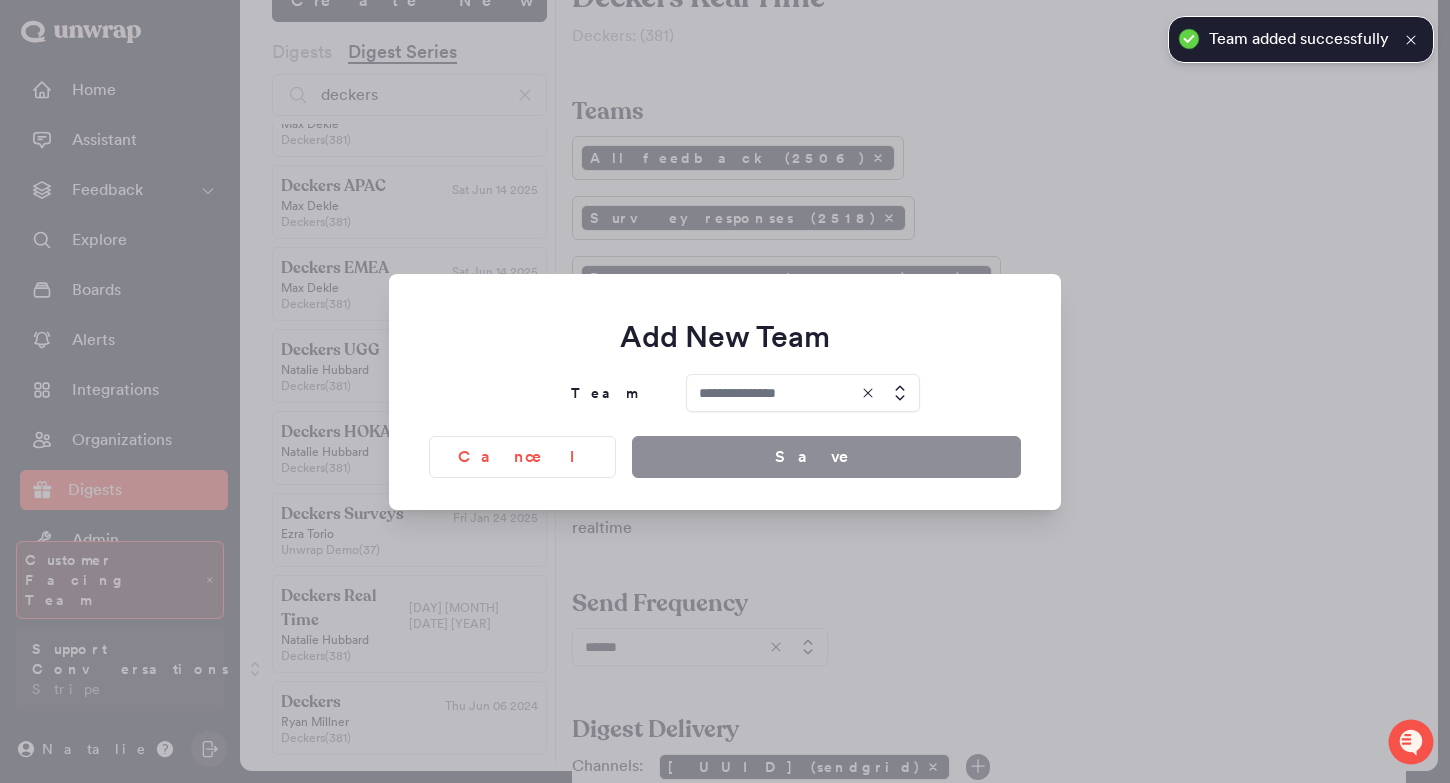 click at bounding box center [803, 393] 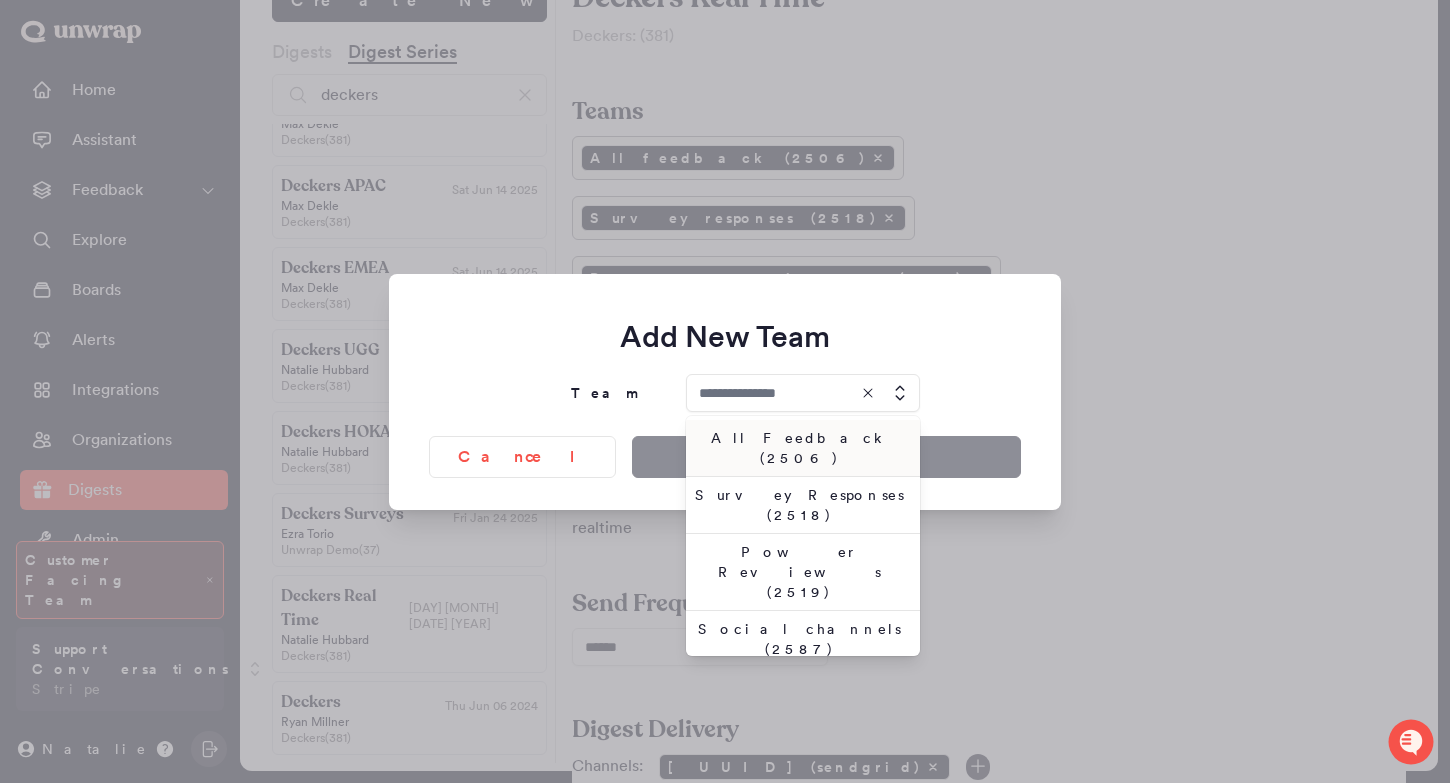 scroll, scrollTop: 65, scrollLeft: 0, axis: vertical 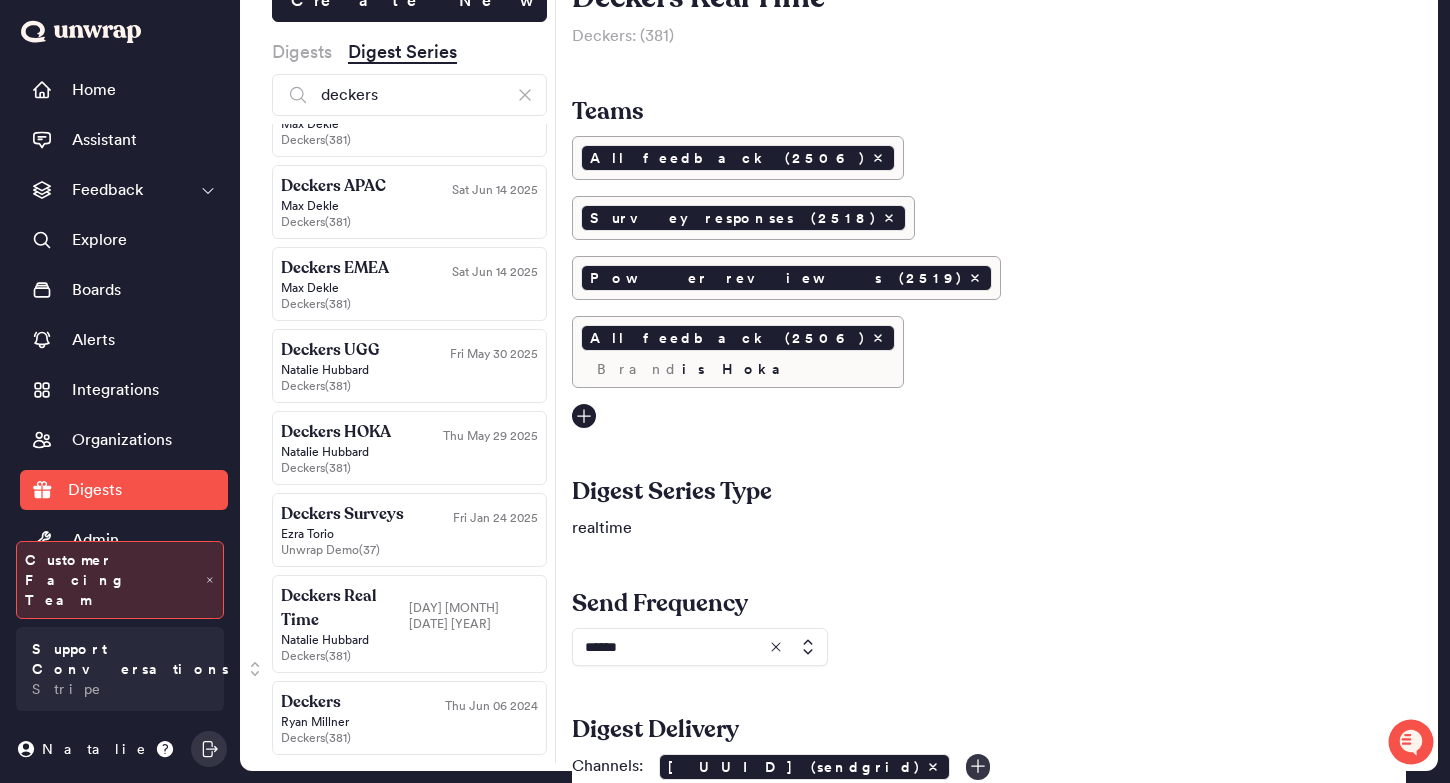 click 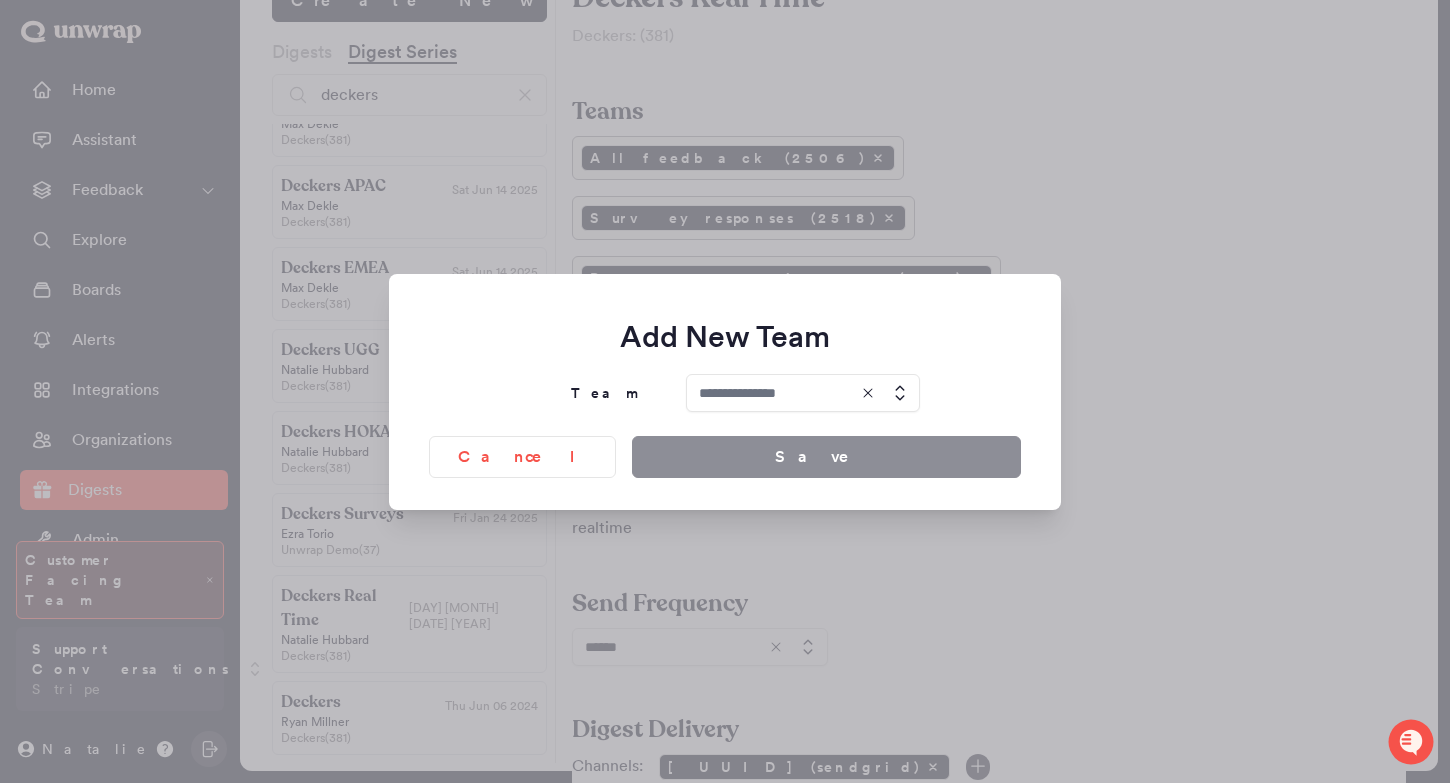 click at bounding box center [803, 393] 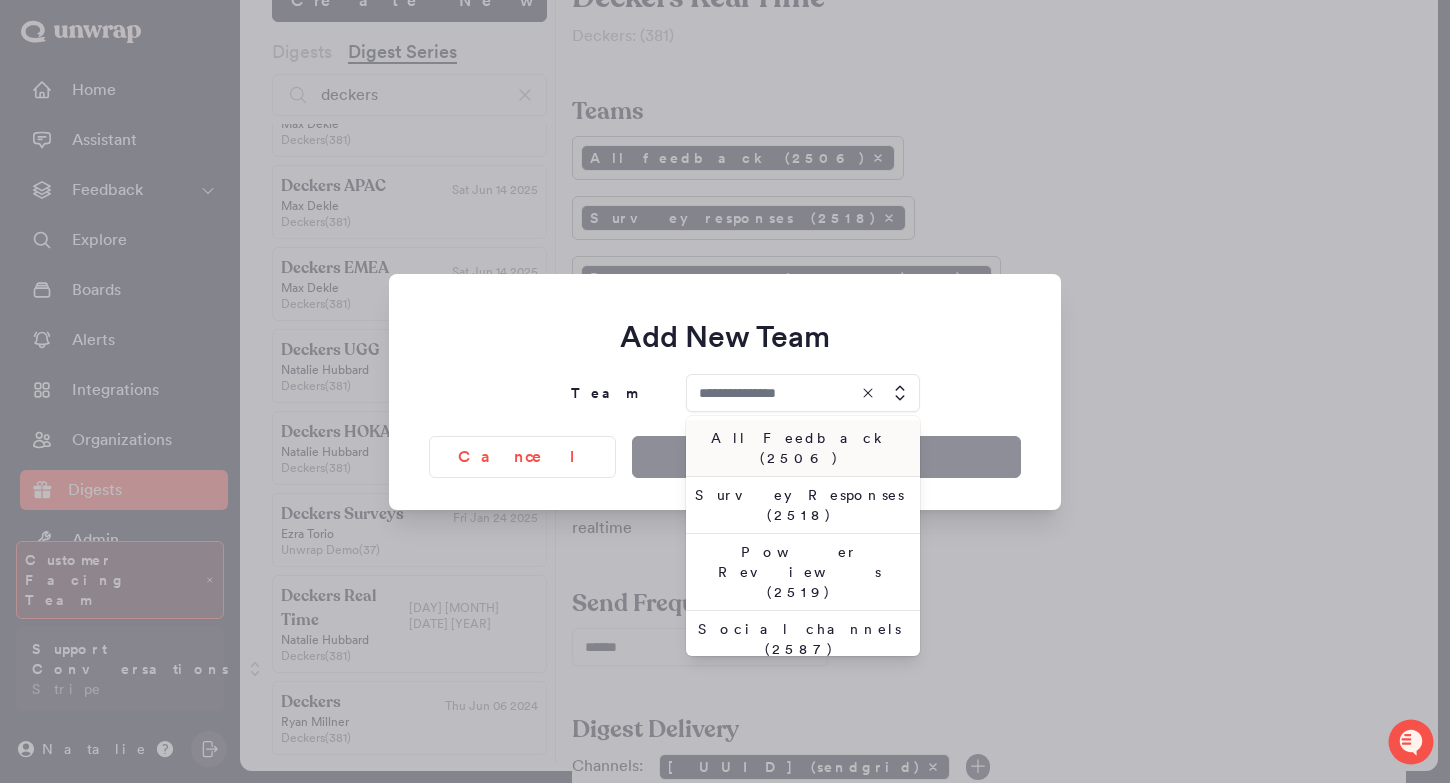 click on "All Feedback (2506)" at bounding box center [803, 448] 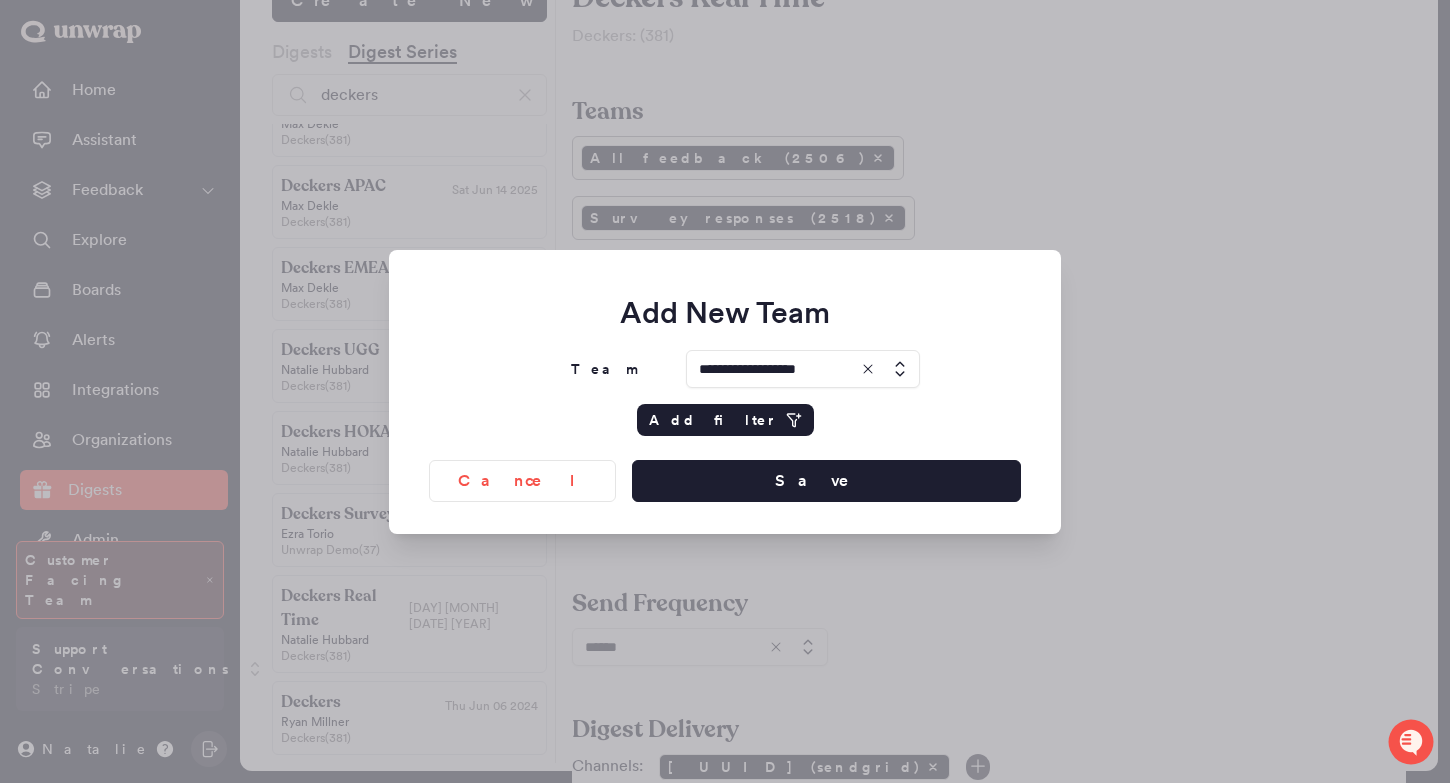 click on "Add filter" at bounding box center (713, 420) 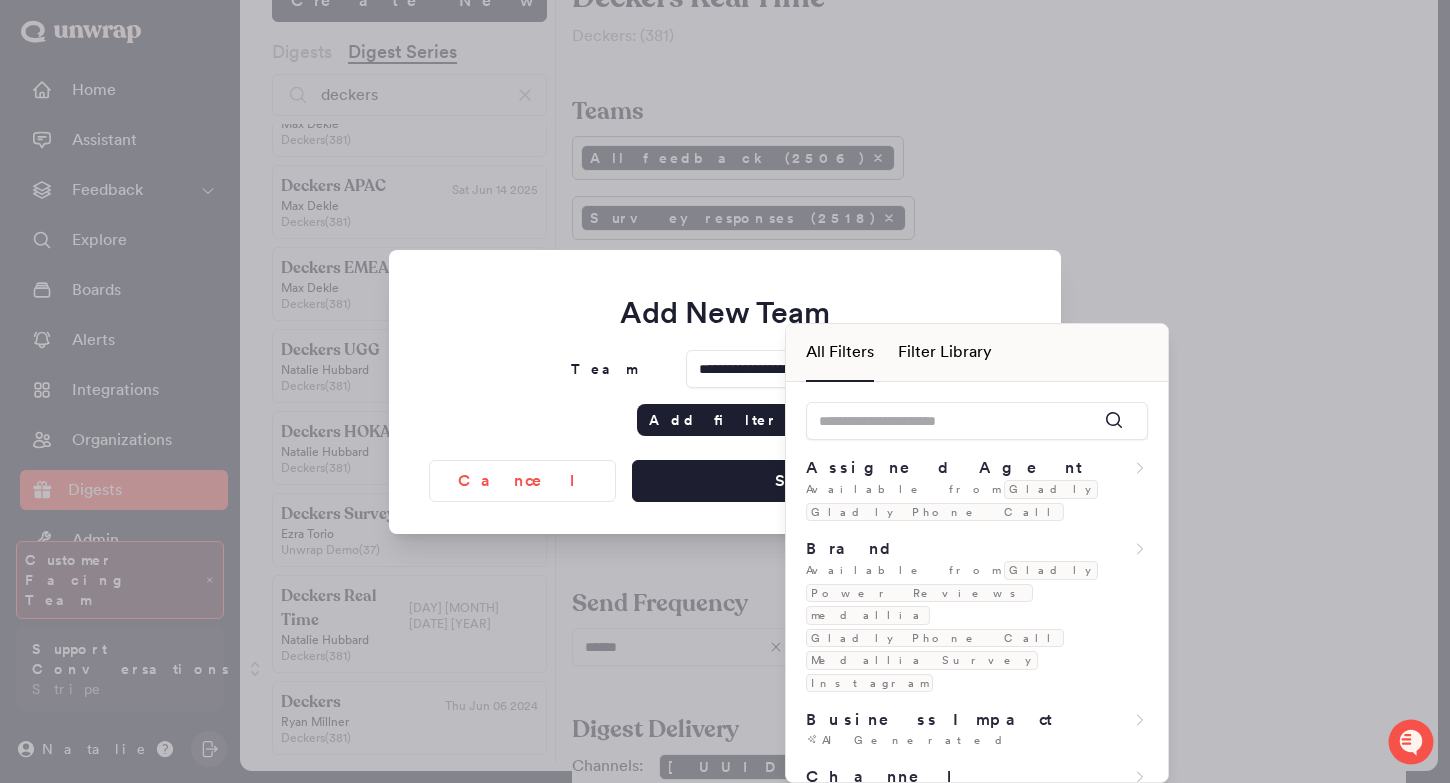 type 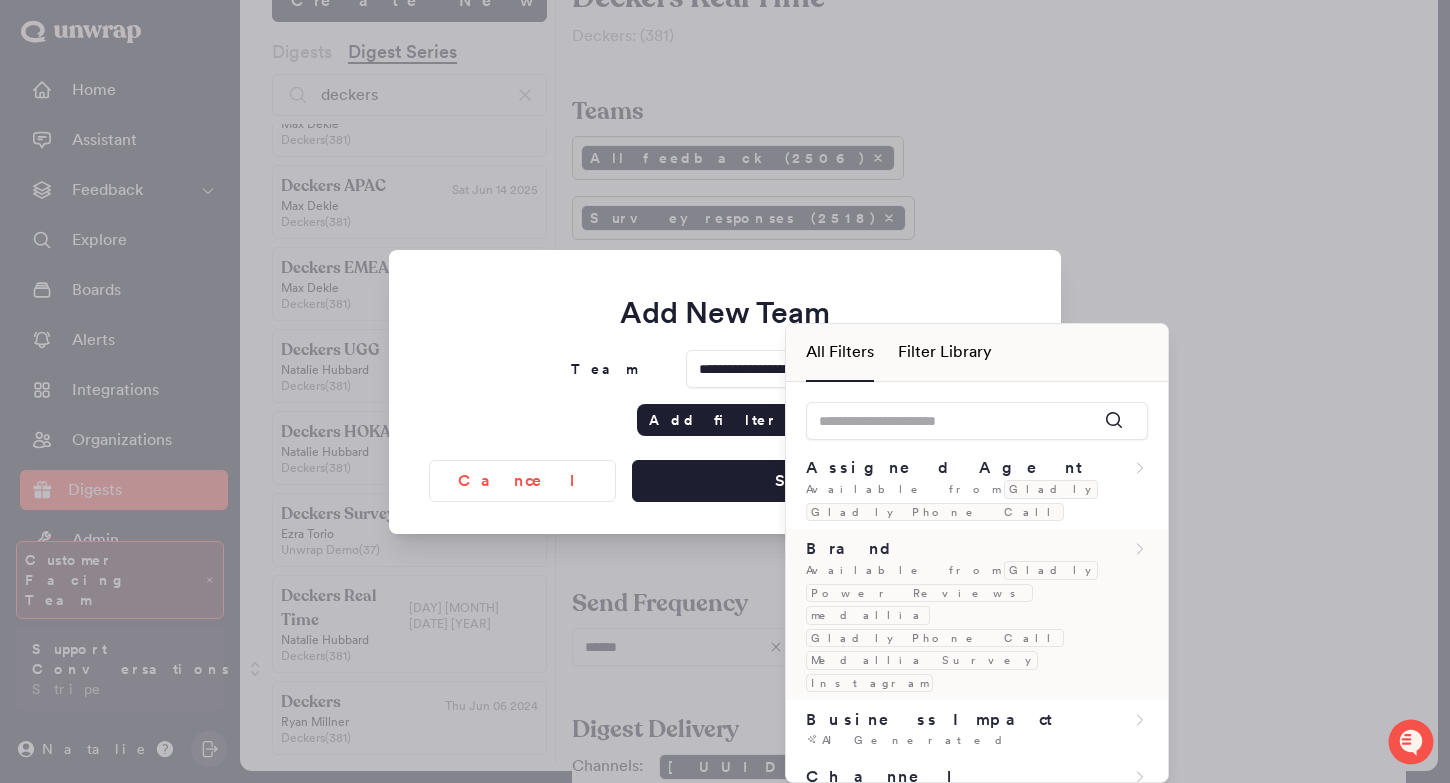 click on "Brand" at bounding box center [856, 549] 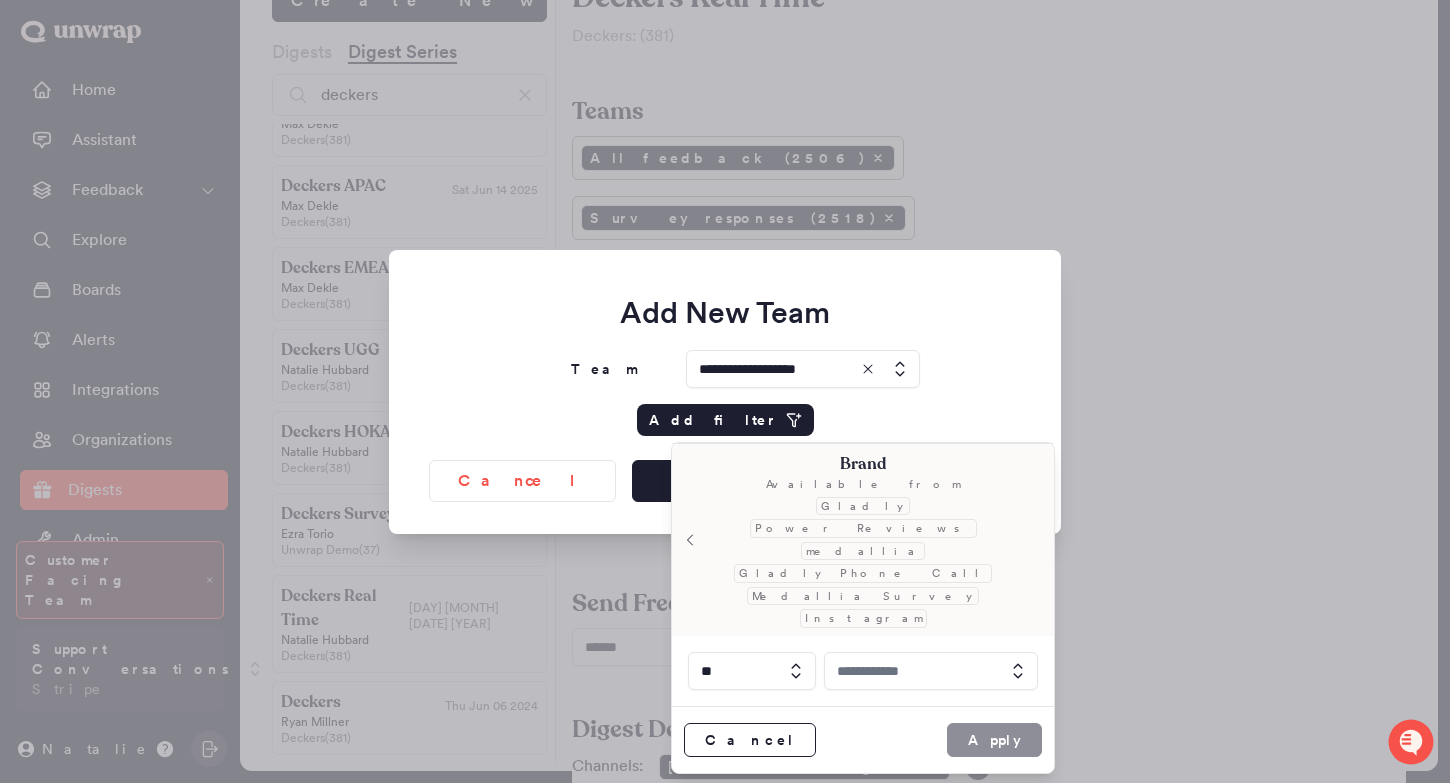 click at bounding box center (931, 671) 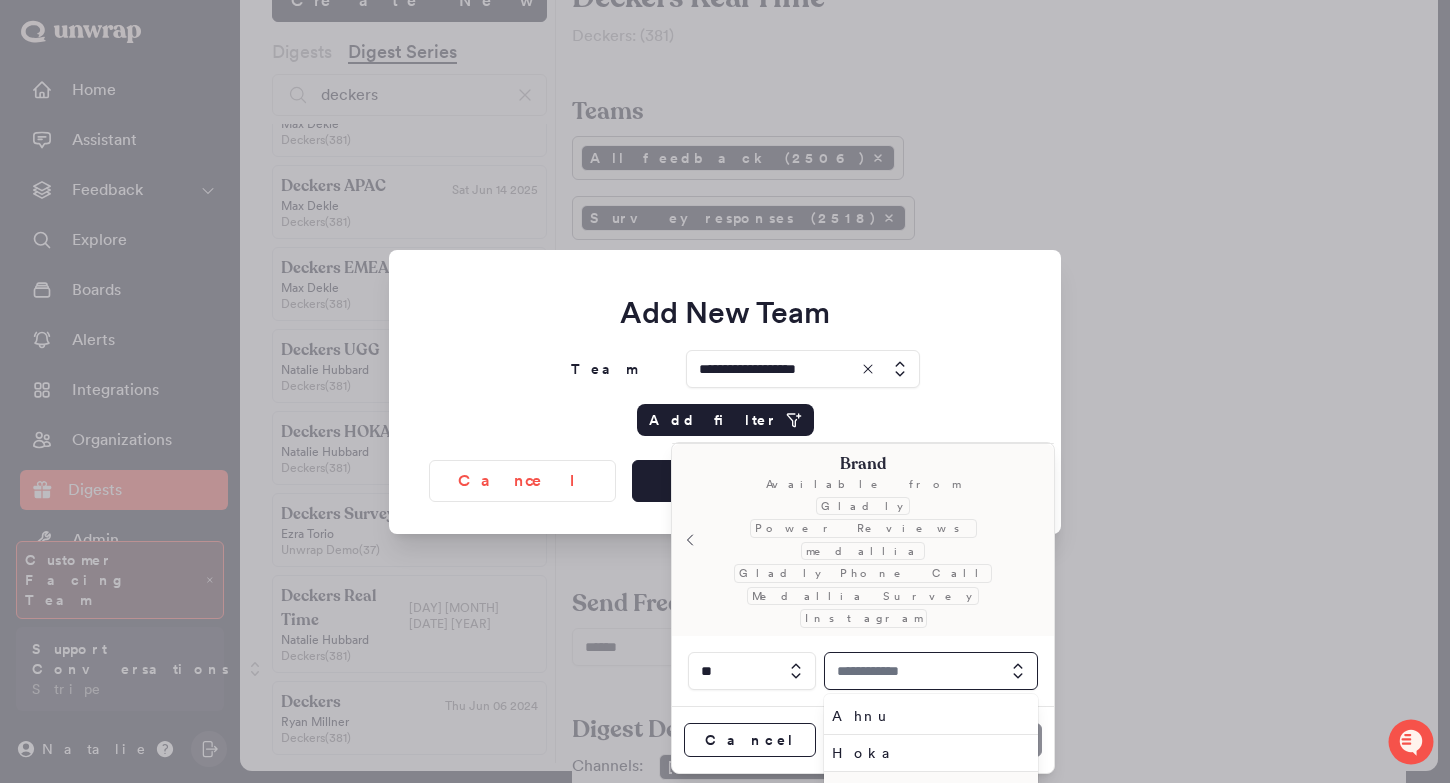 scroll, scrollTop: 10, scrollLeft: 0, axis: vertical 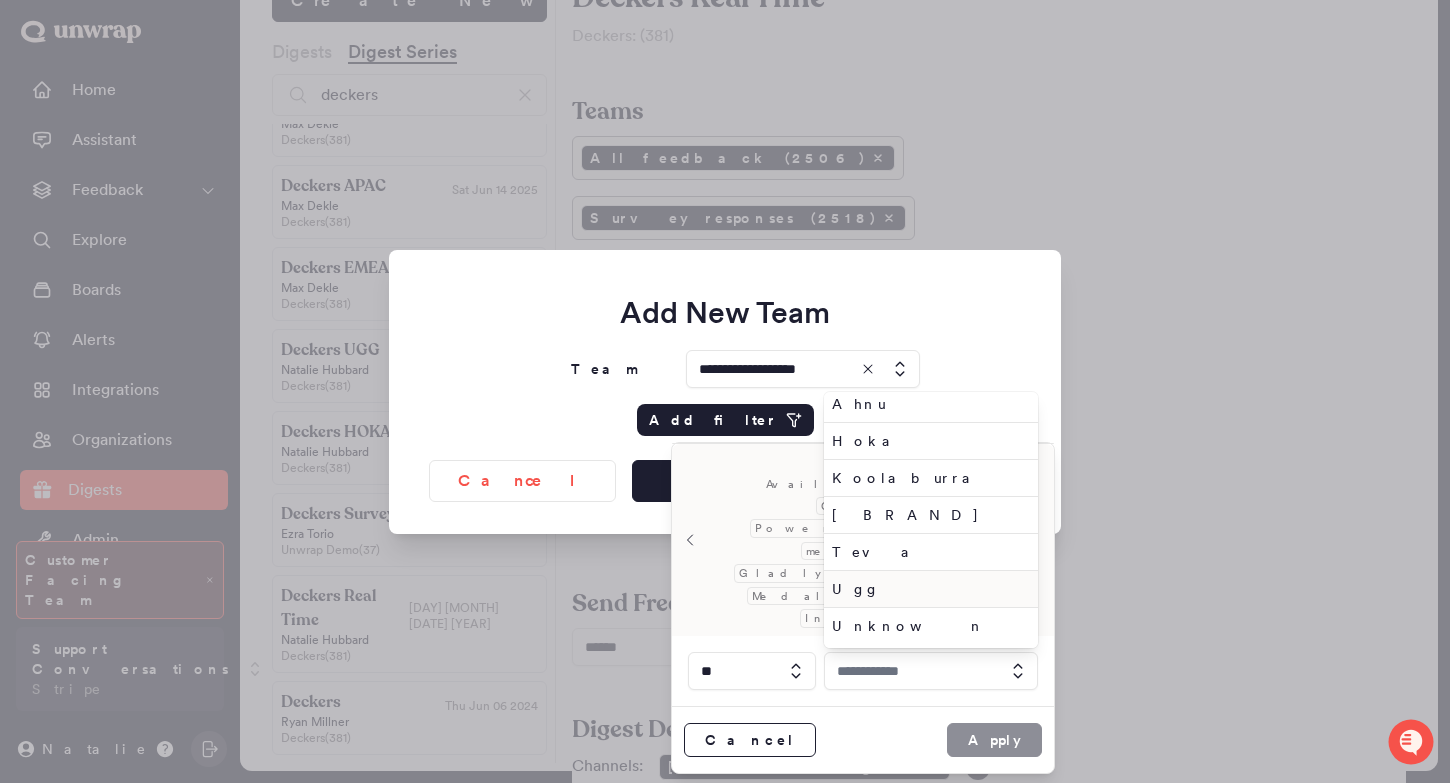click on "Ugg" at bounding box center [927, 589] 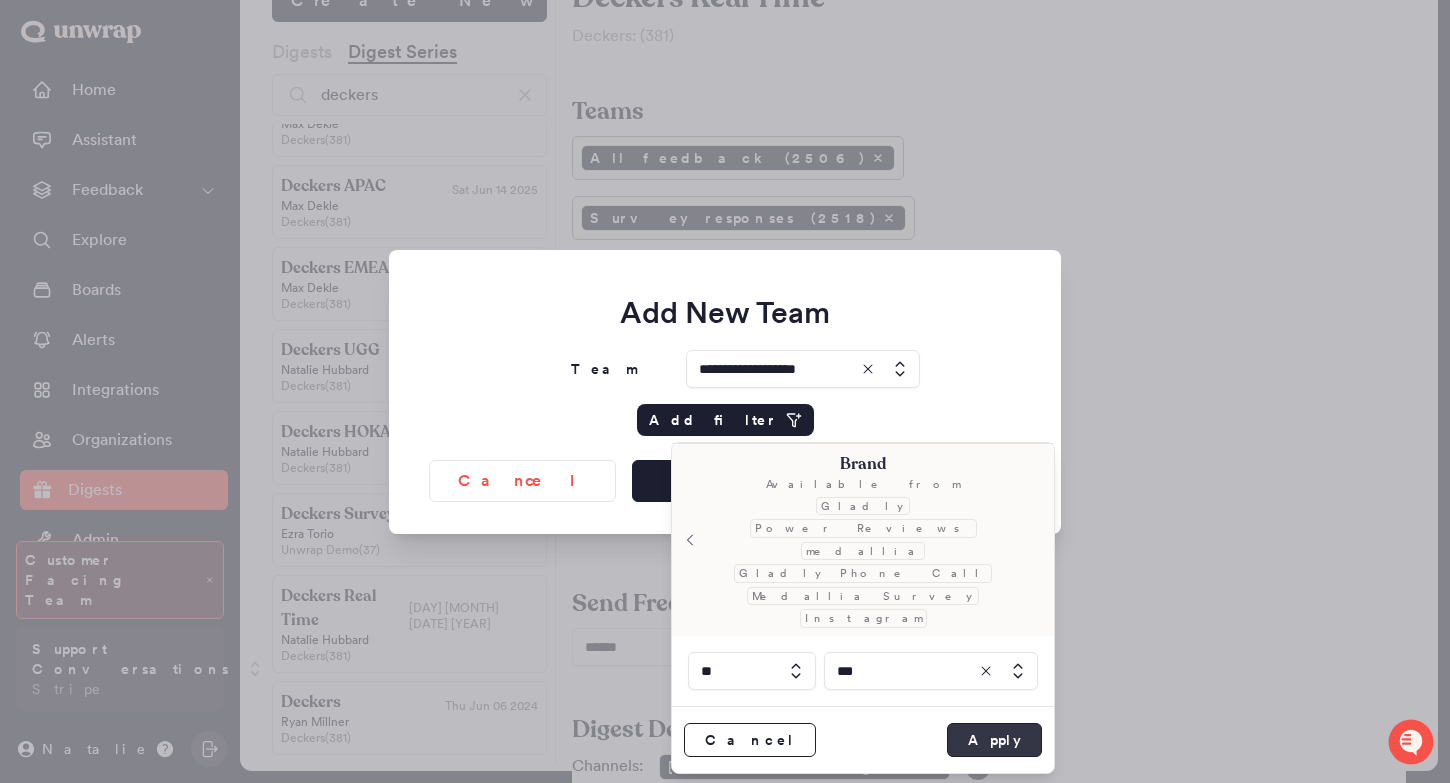 click on "Apply" at bounding box center [994, 740] 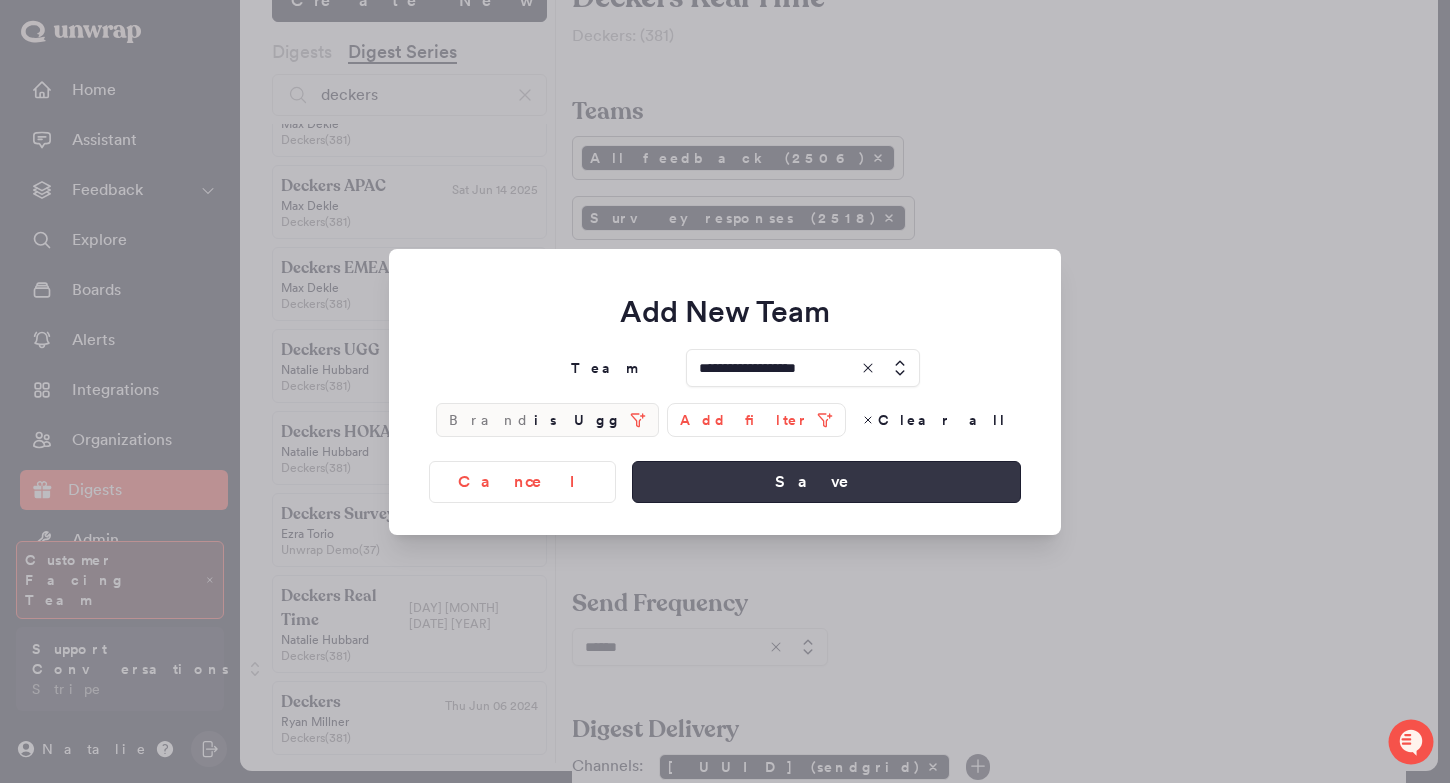 click on "Save" at bounding box center (826, 482) 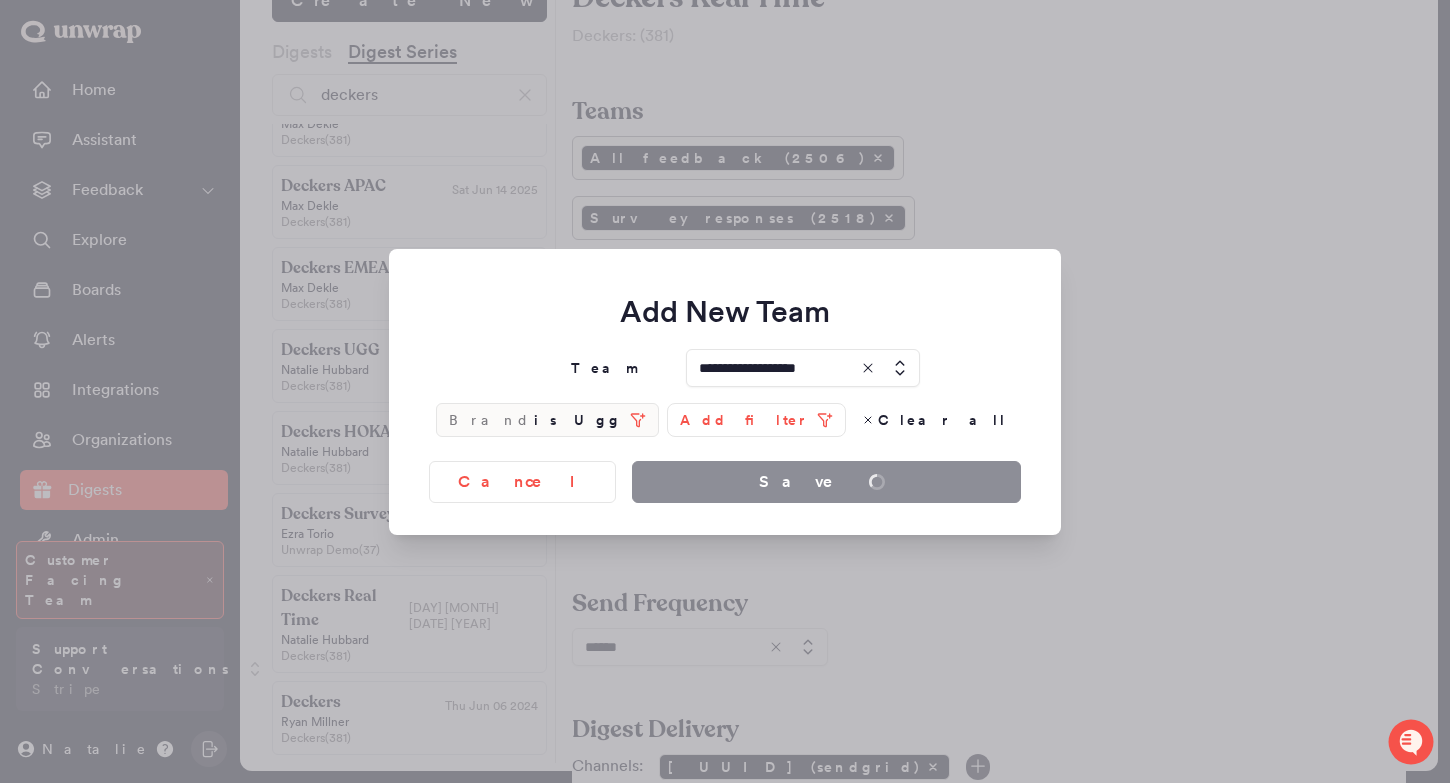 type 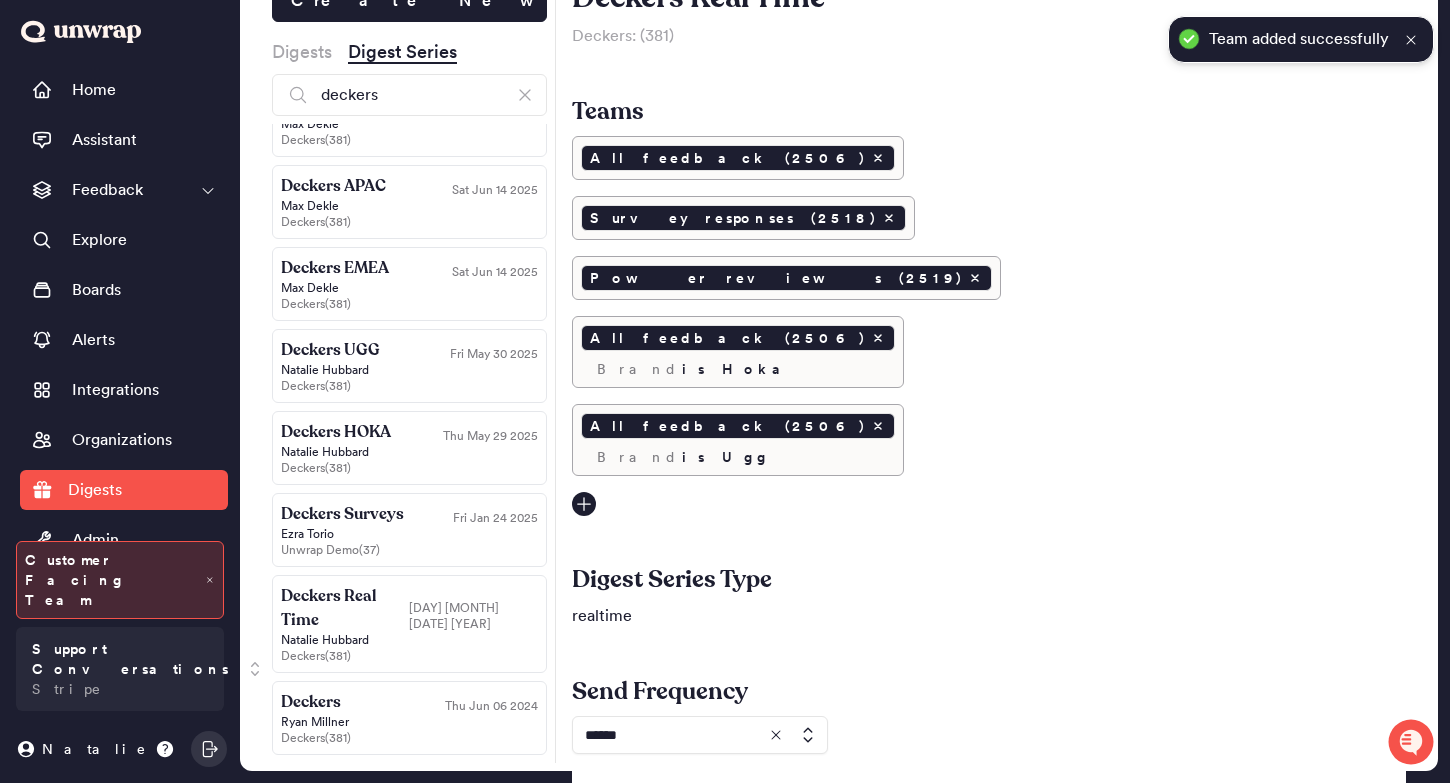 click 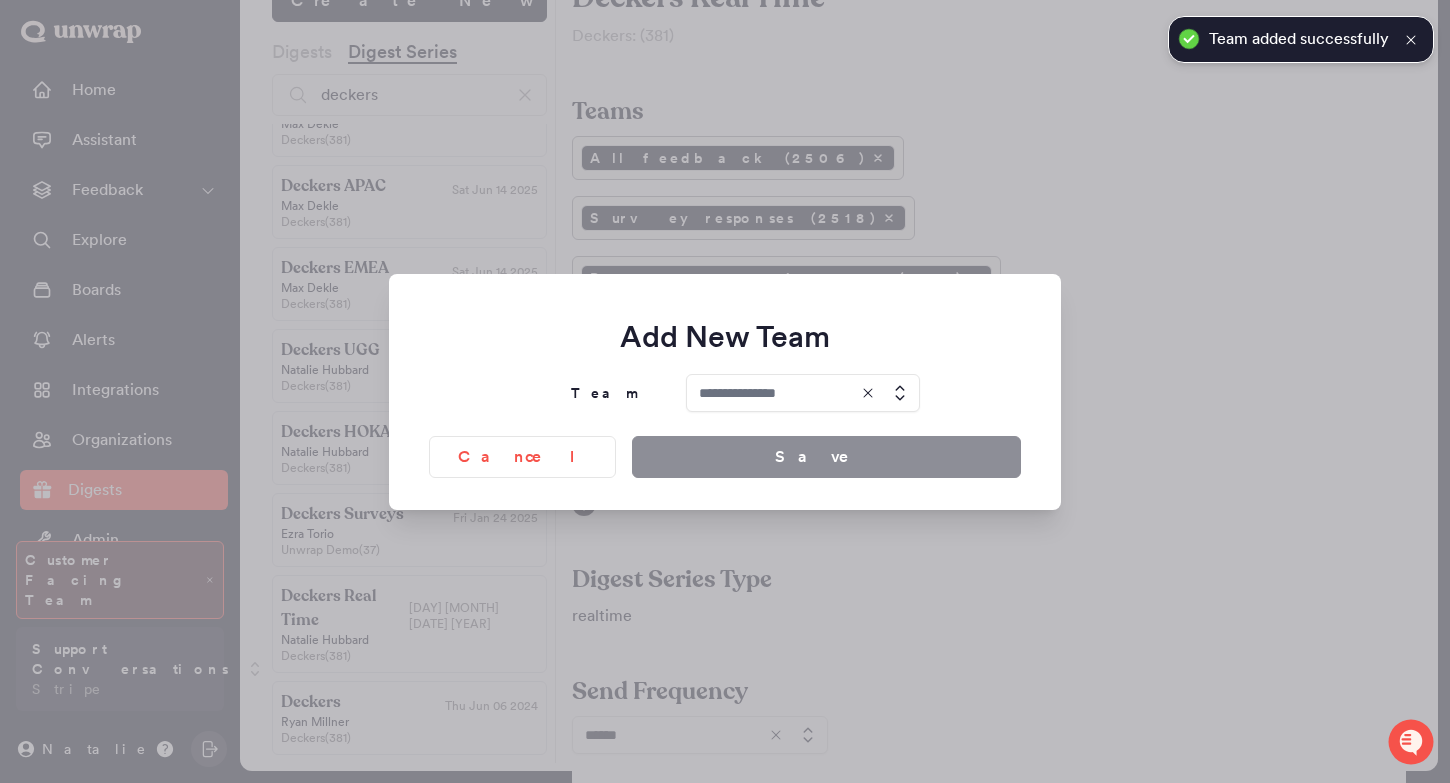 click at bounding box center (803, 393) 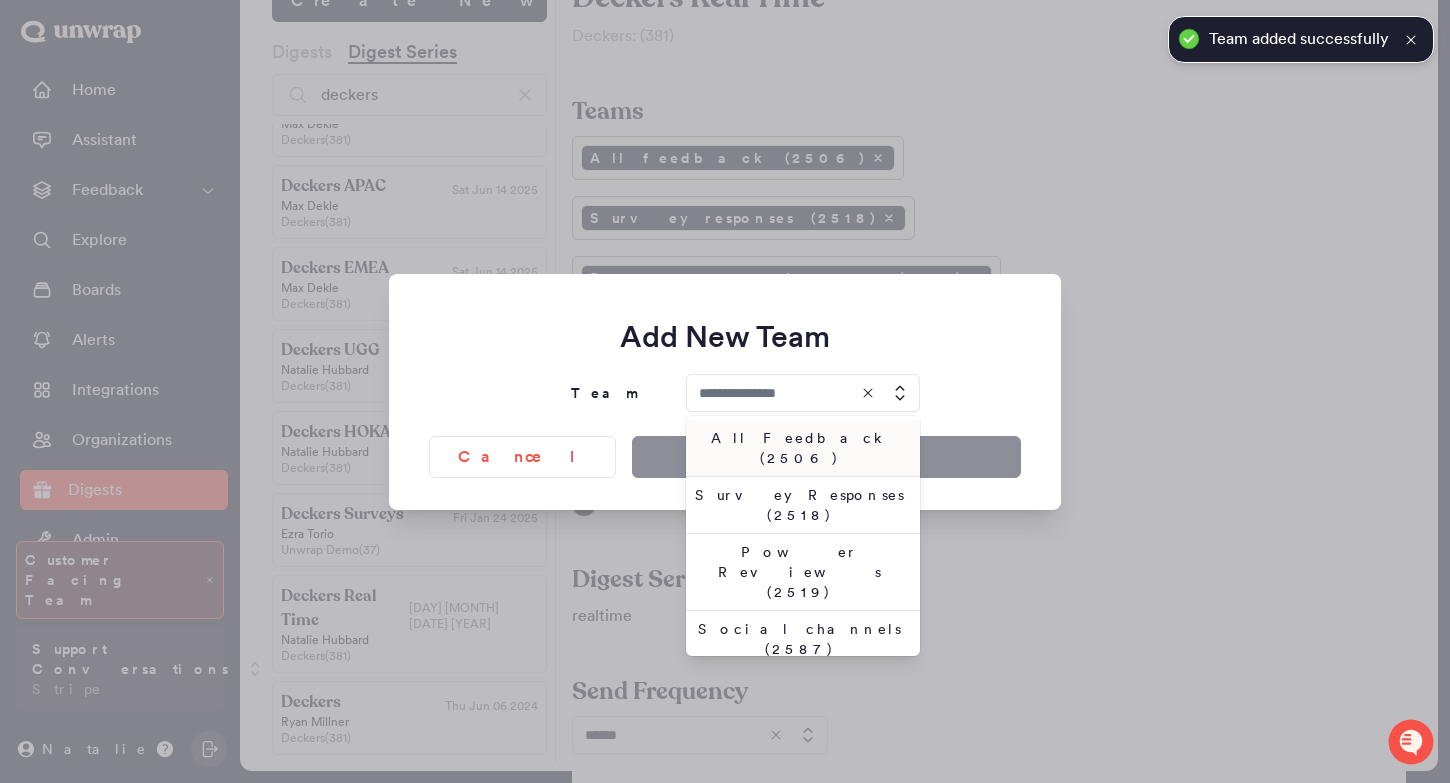 click on "All Feedback (2506)" at bounding box center [803, 448] 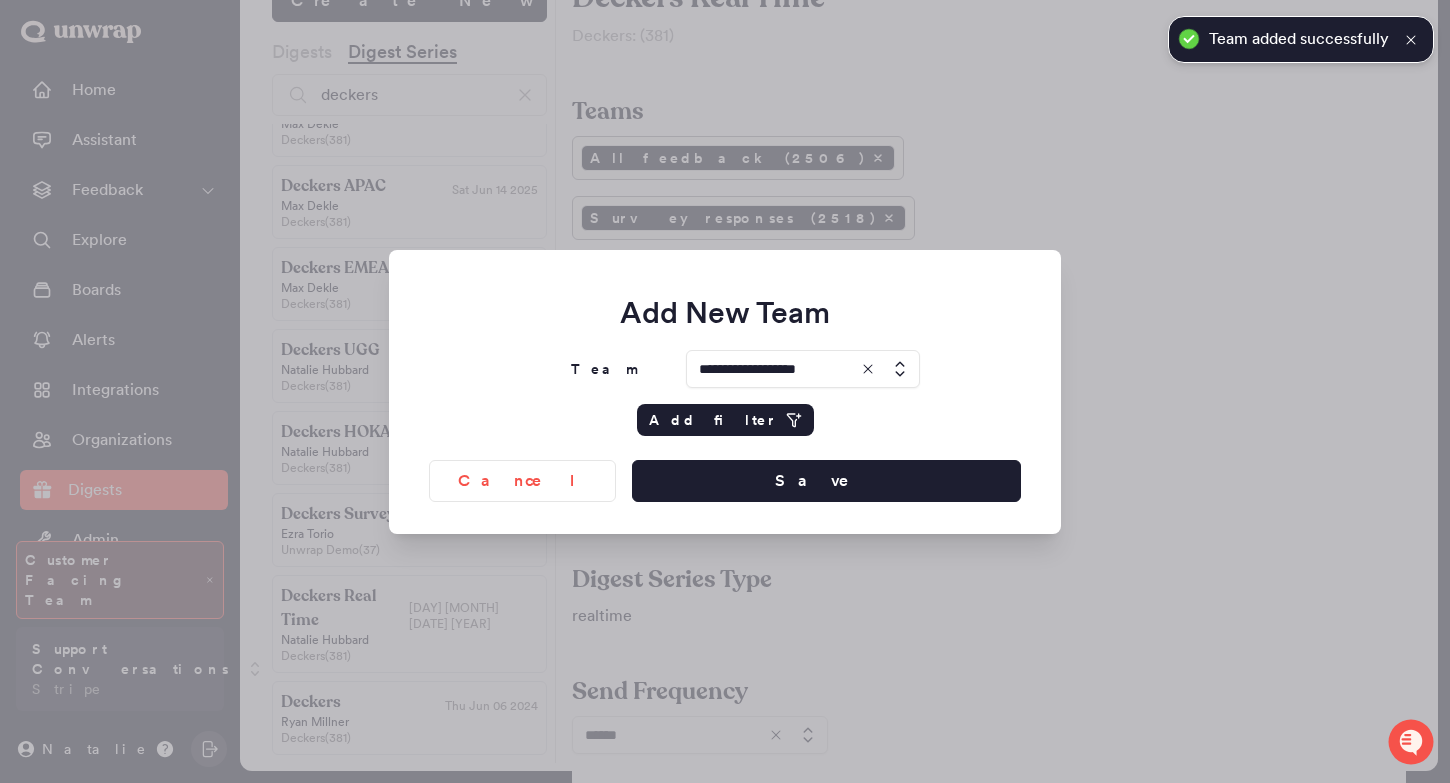 click on "Add filter" at bounding box center (713, 420) 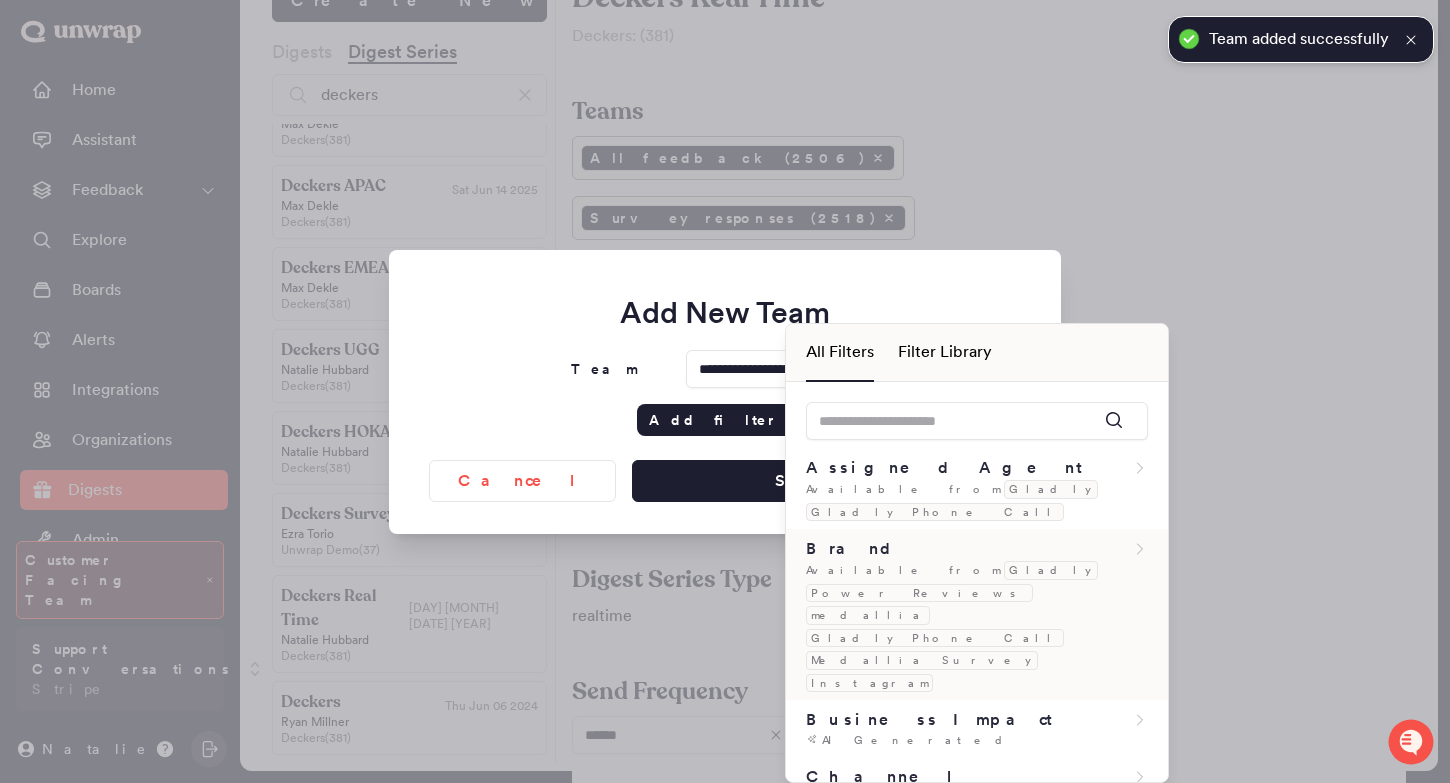 click on "Available from" at bounding box center (903, 570) 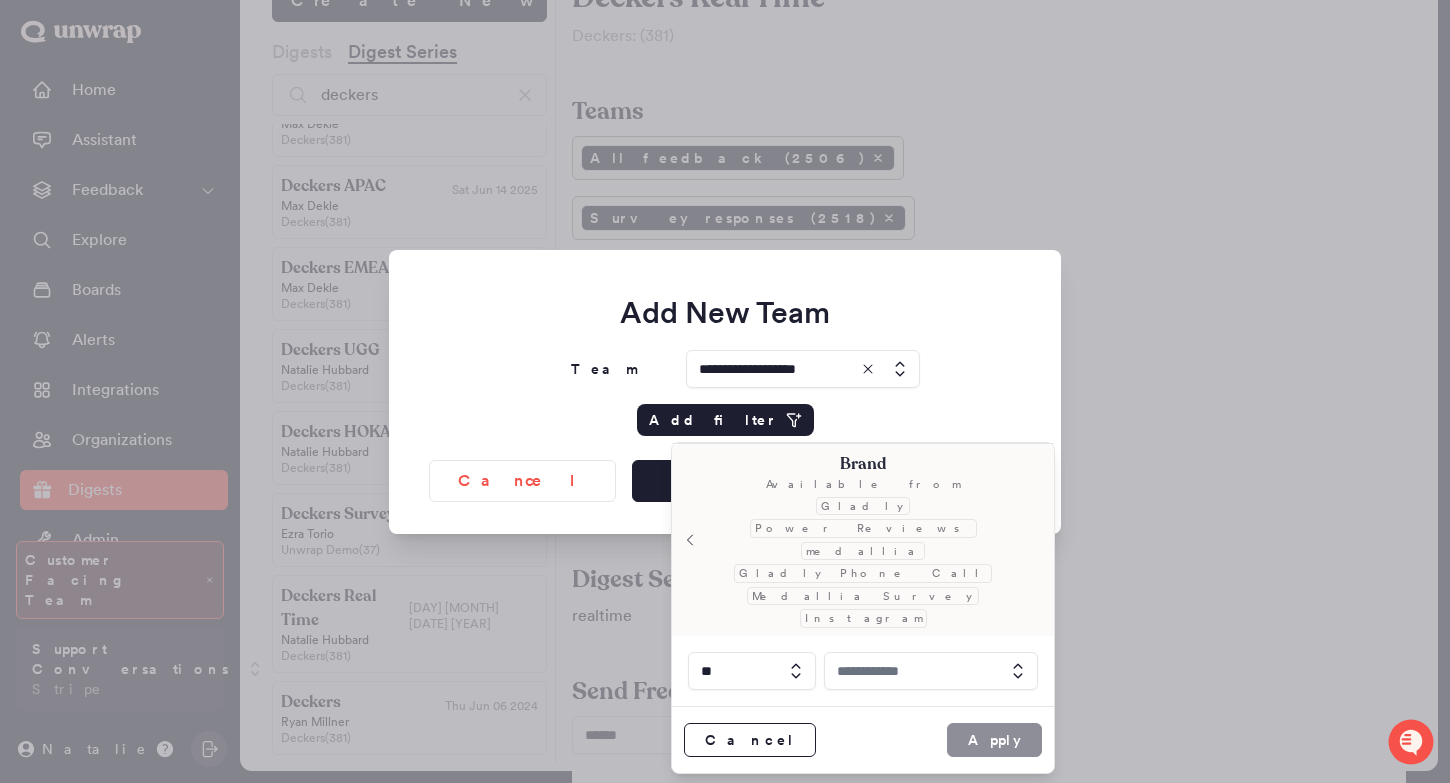 click at bounding box center [931, 671] 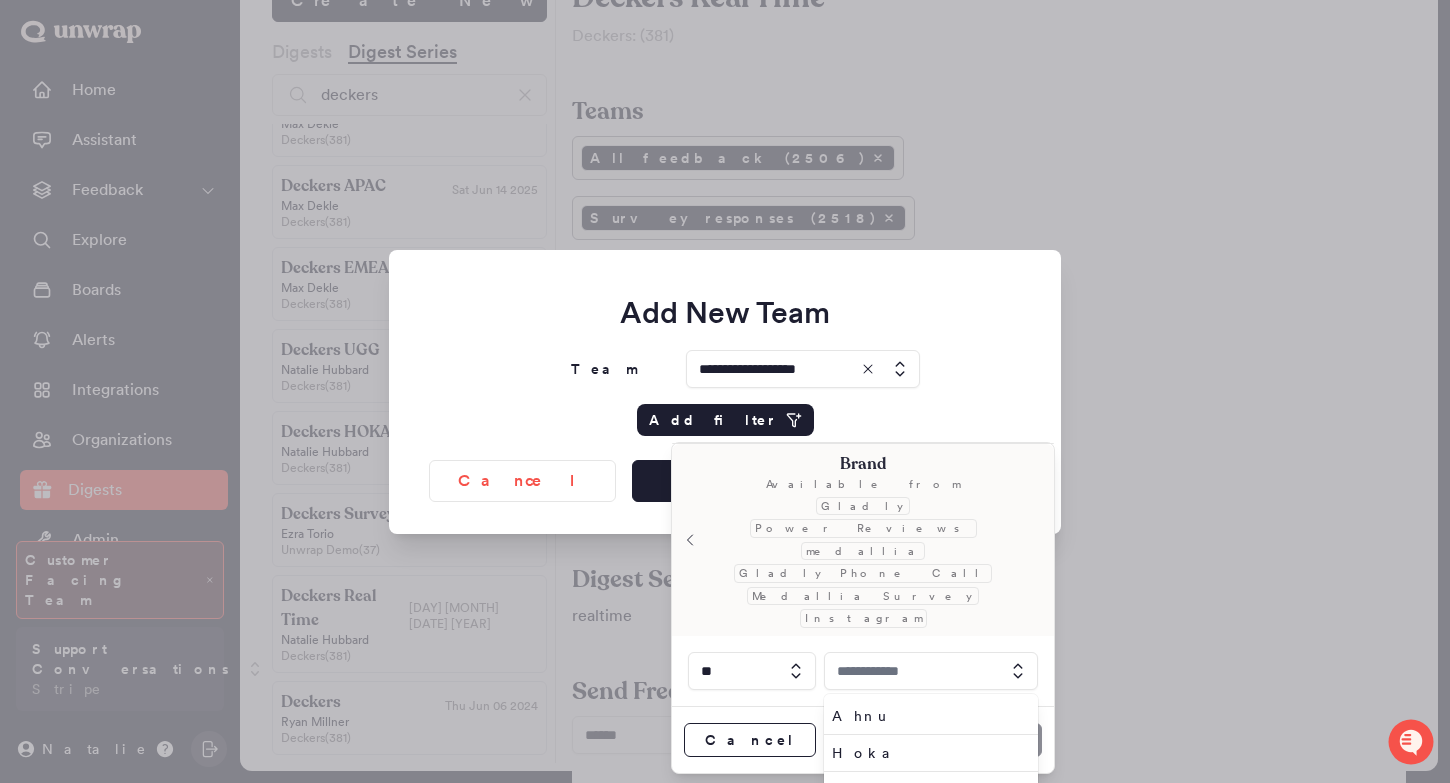 click on "Teva" at bounding box center [927, 864] 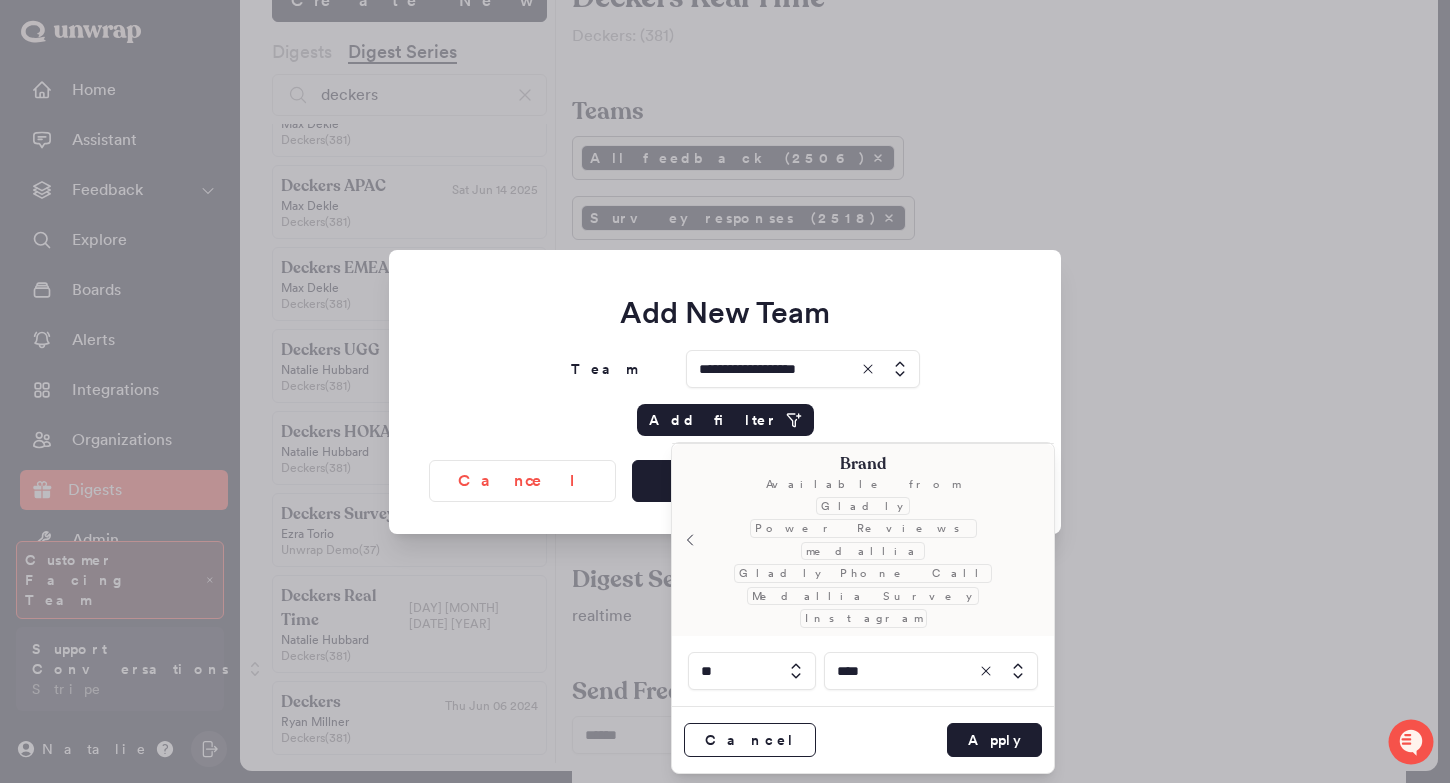 click on "Cancel Apply" at bounding box center (863, 739) 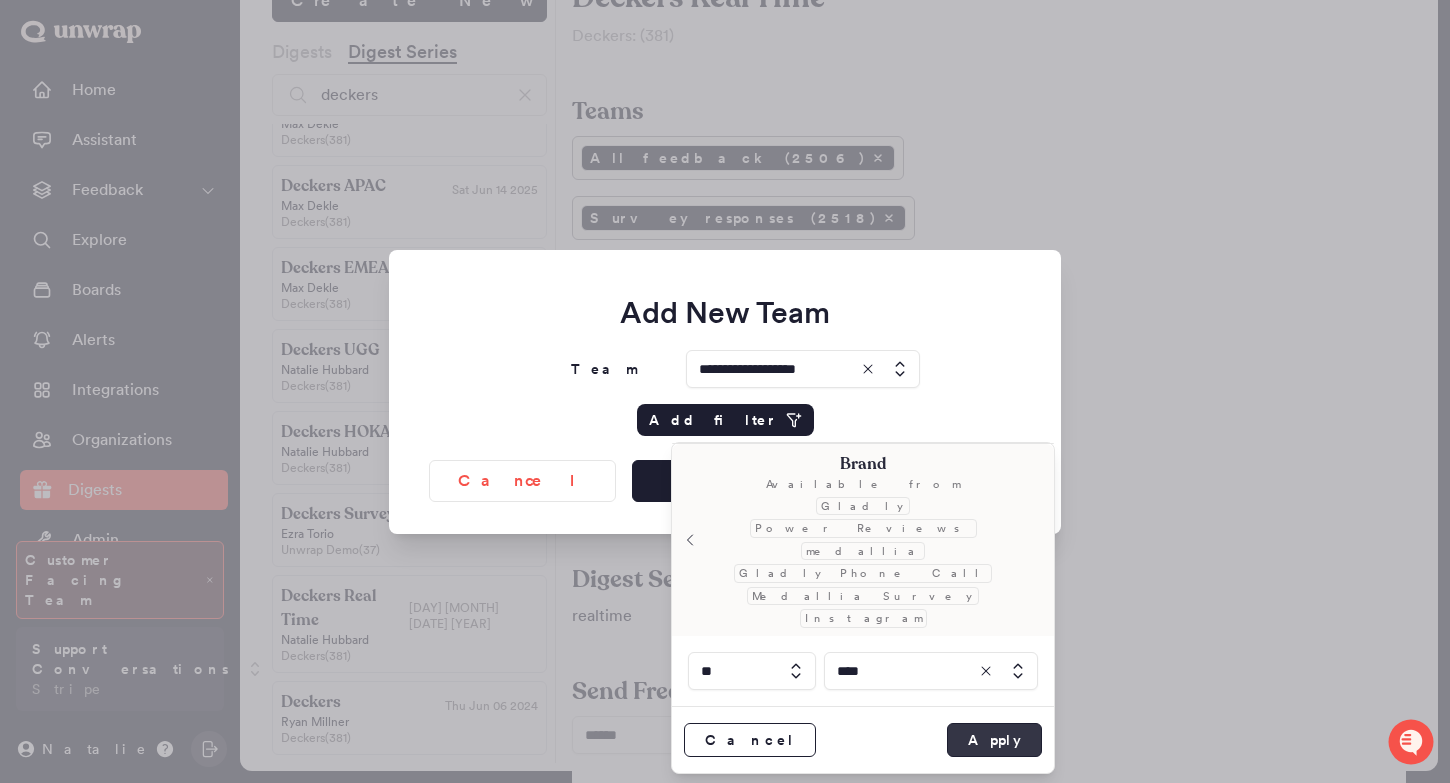 click on "Apply" at bounding box center [994, 740] 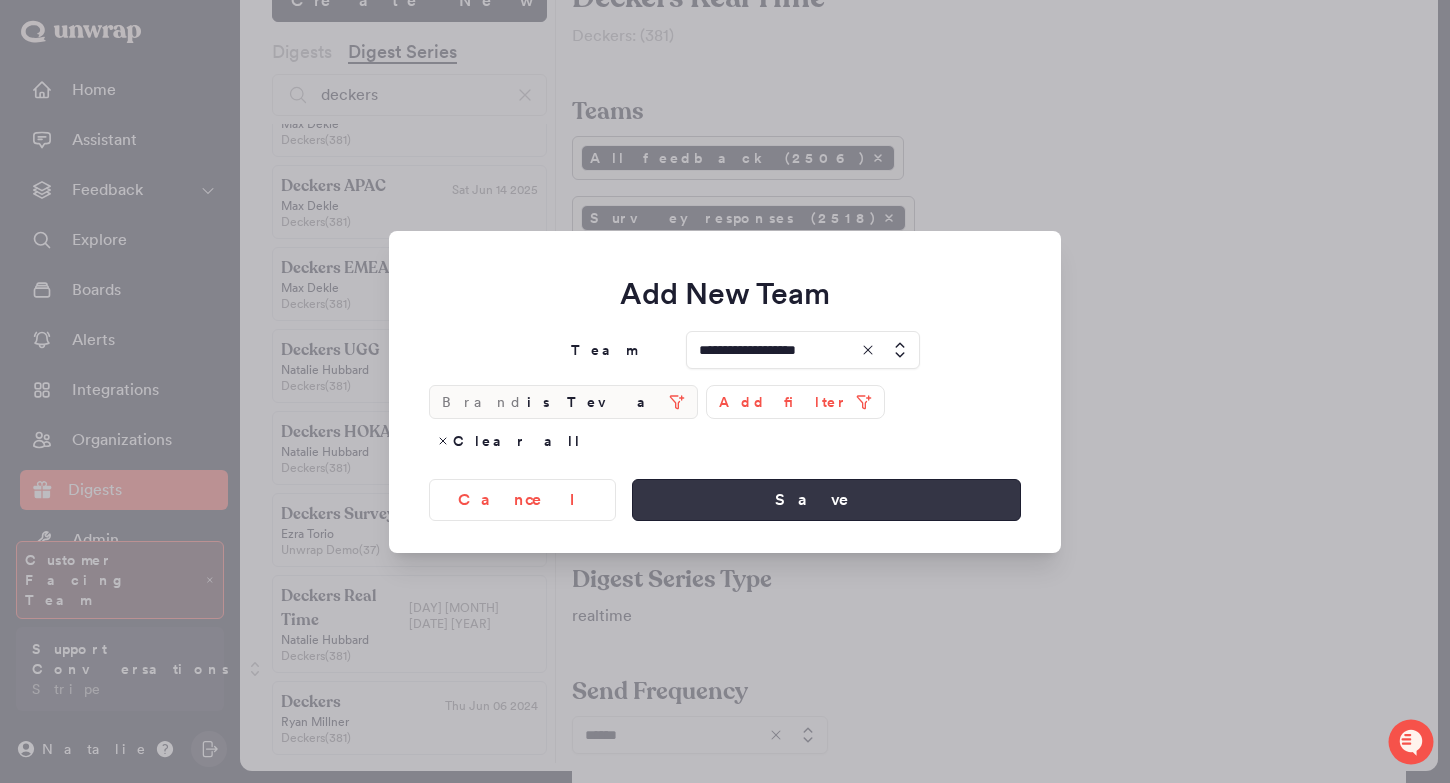 click on "Save" at bounding box center (826, 500) 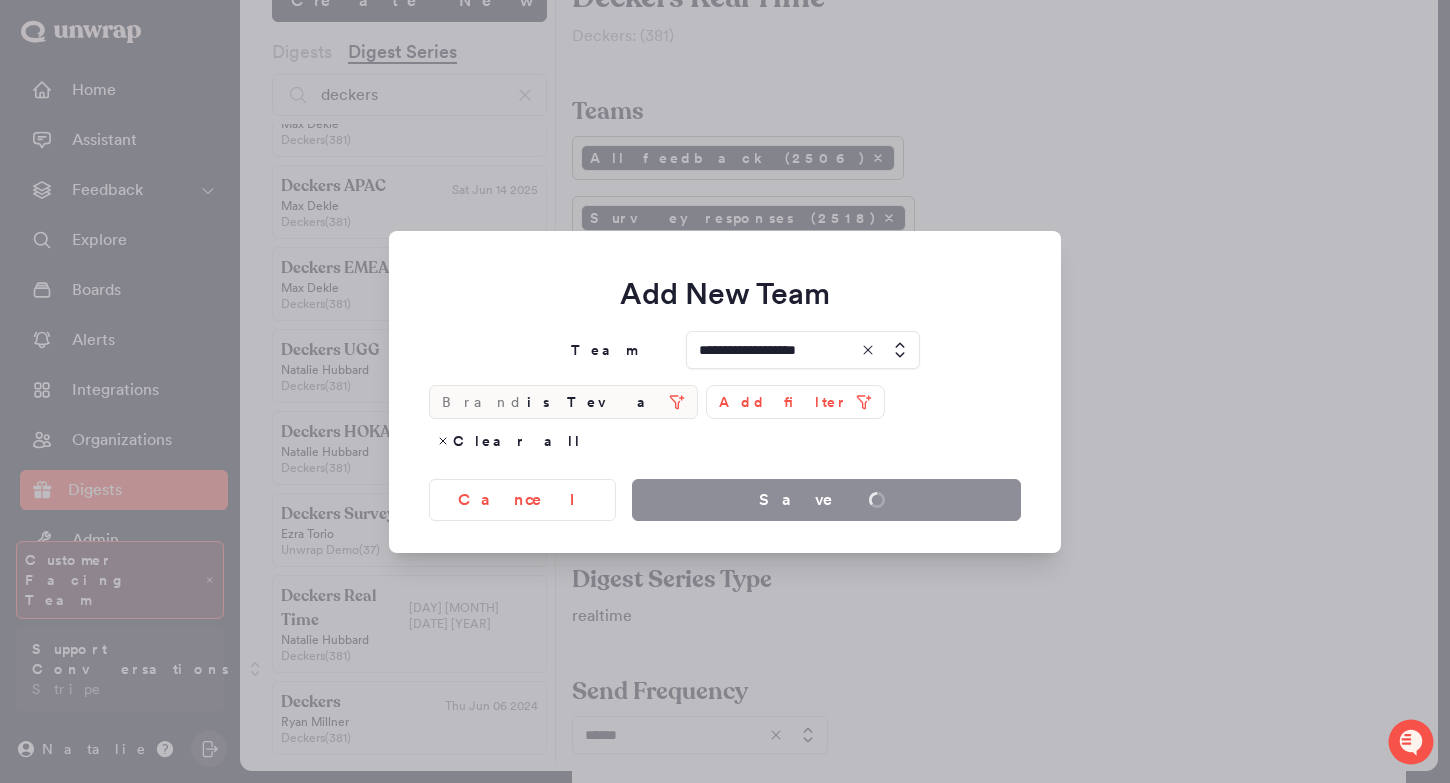 type 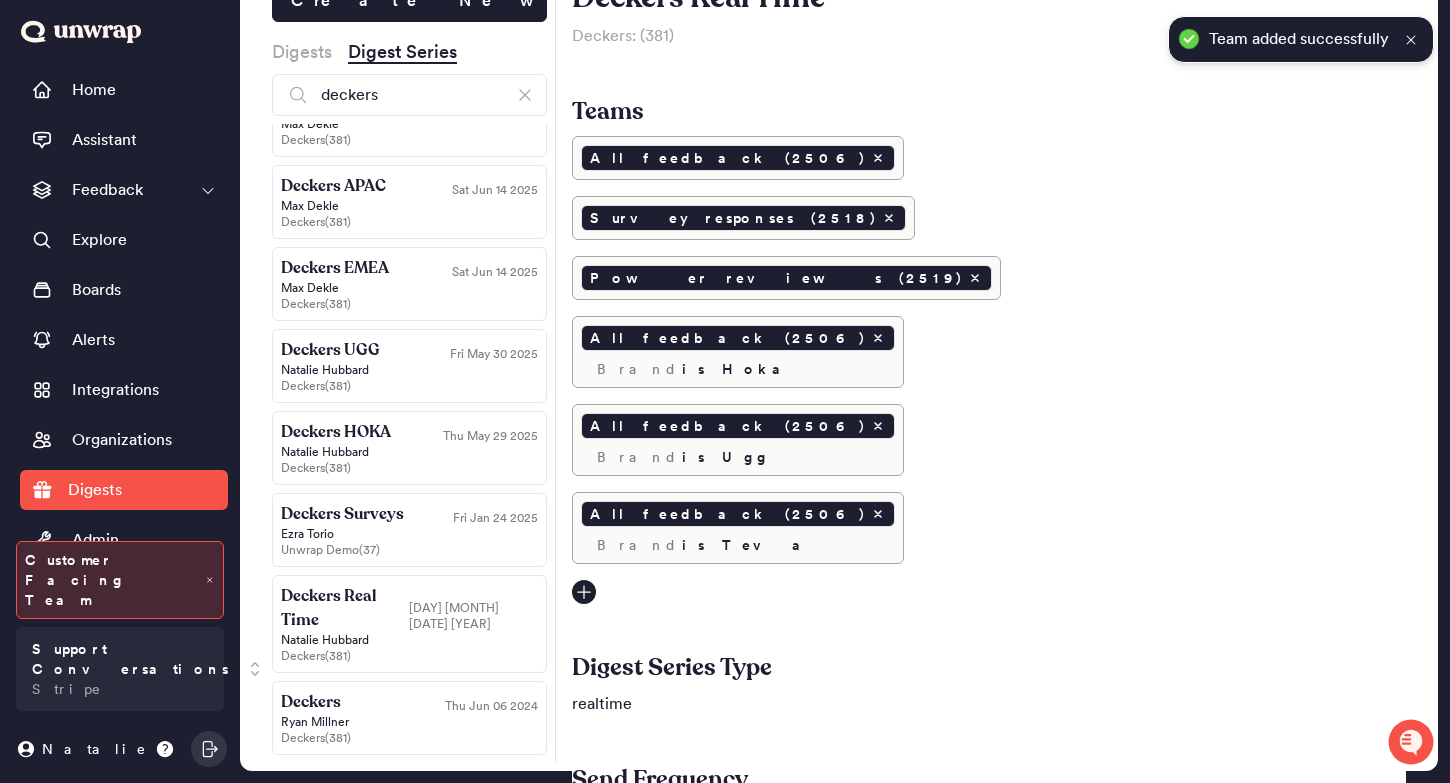 click 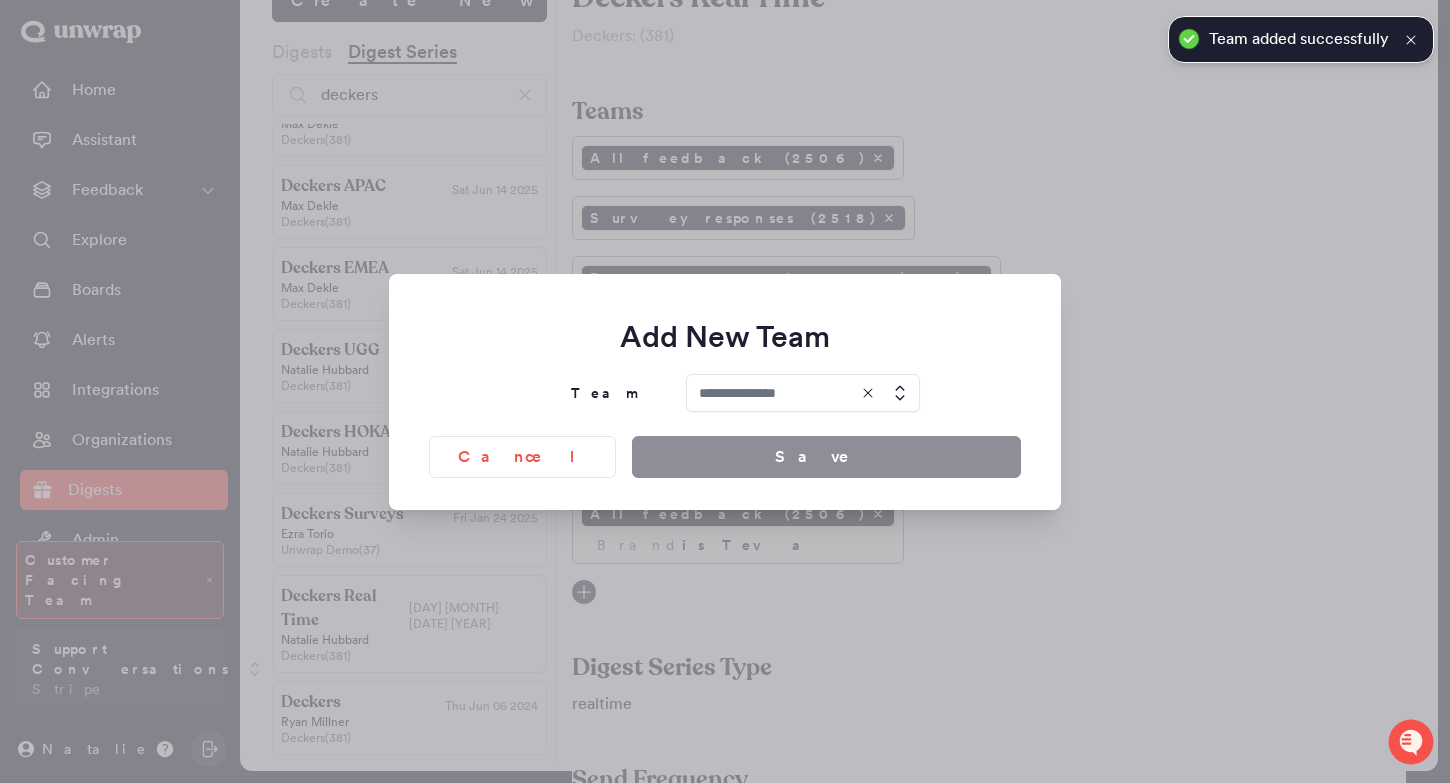 click at bounding box center (803, 393) 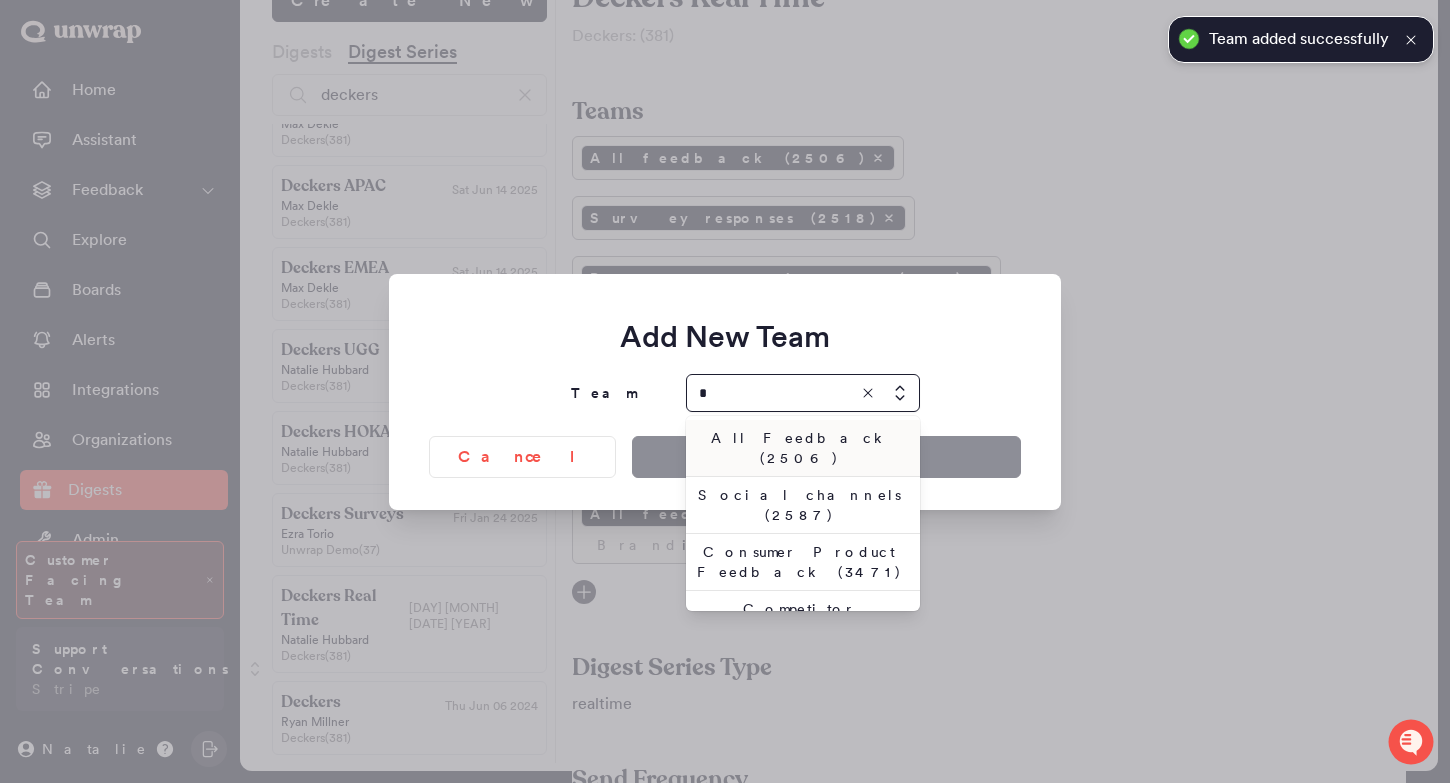 type on "*" 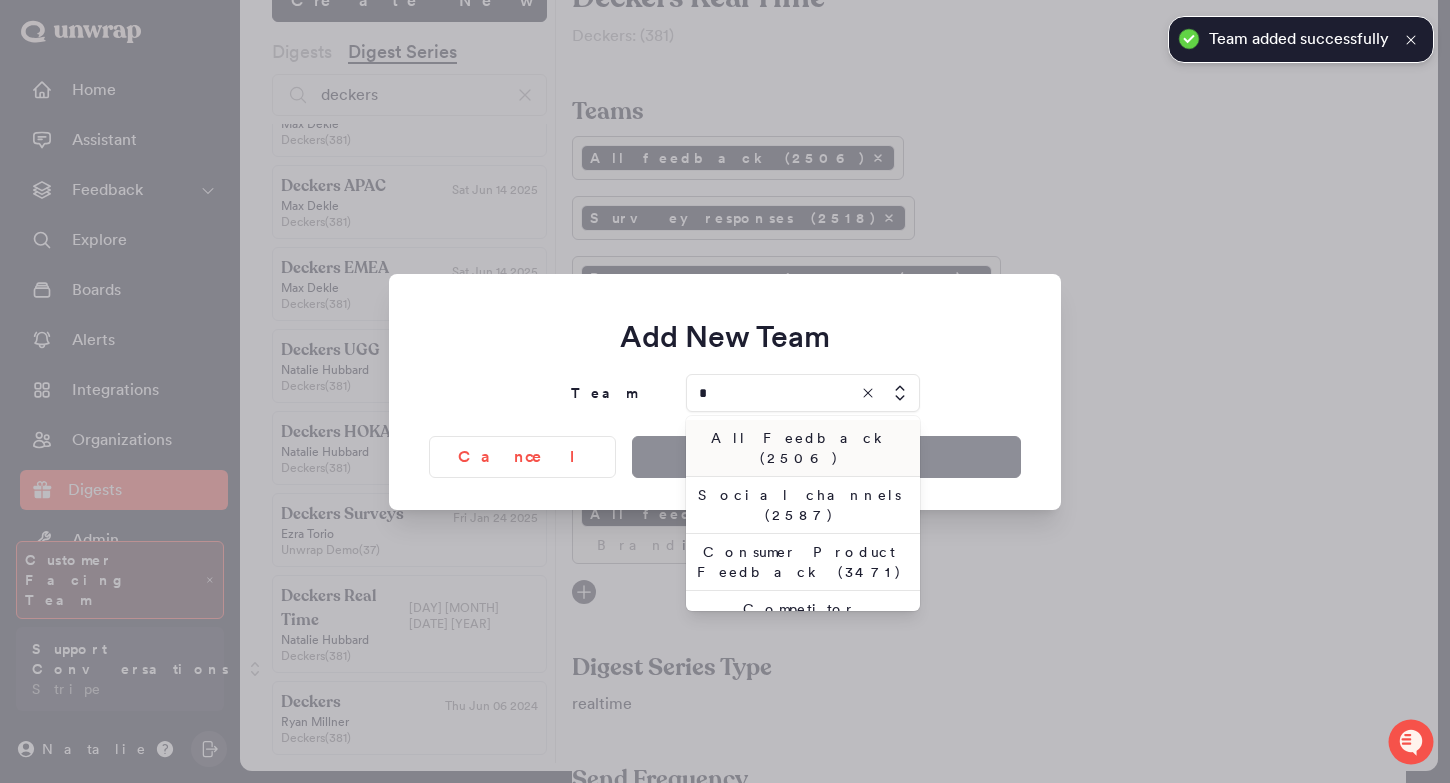 click on "All Feedback (2506)" at bounding box center [799, 448] 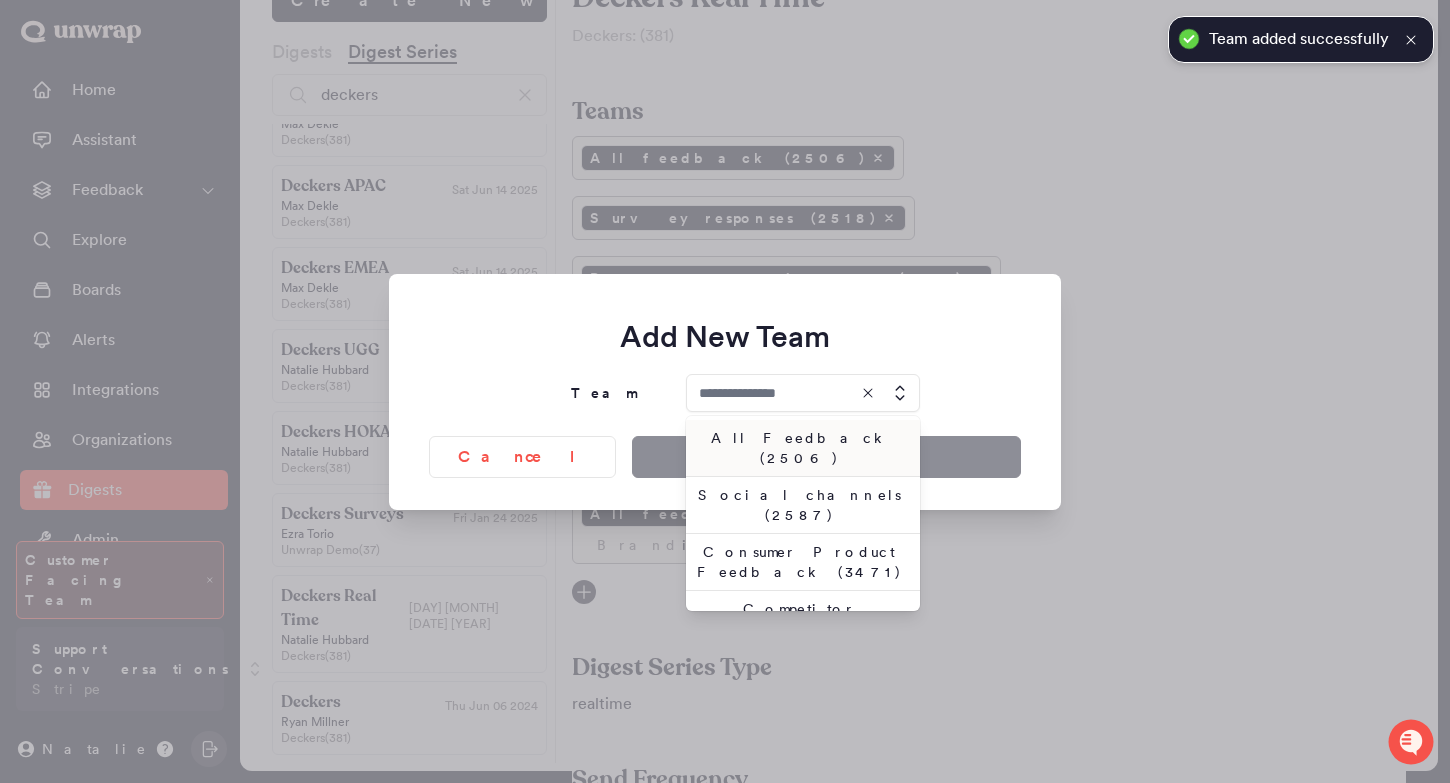 type on "**********" 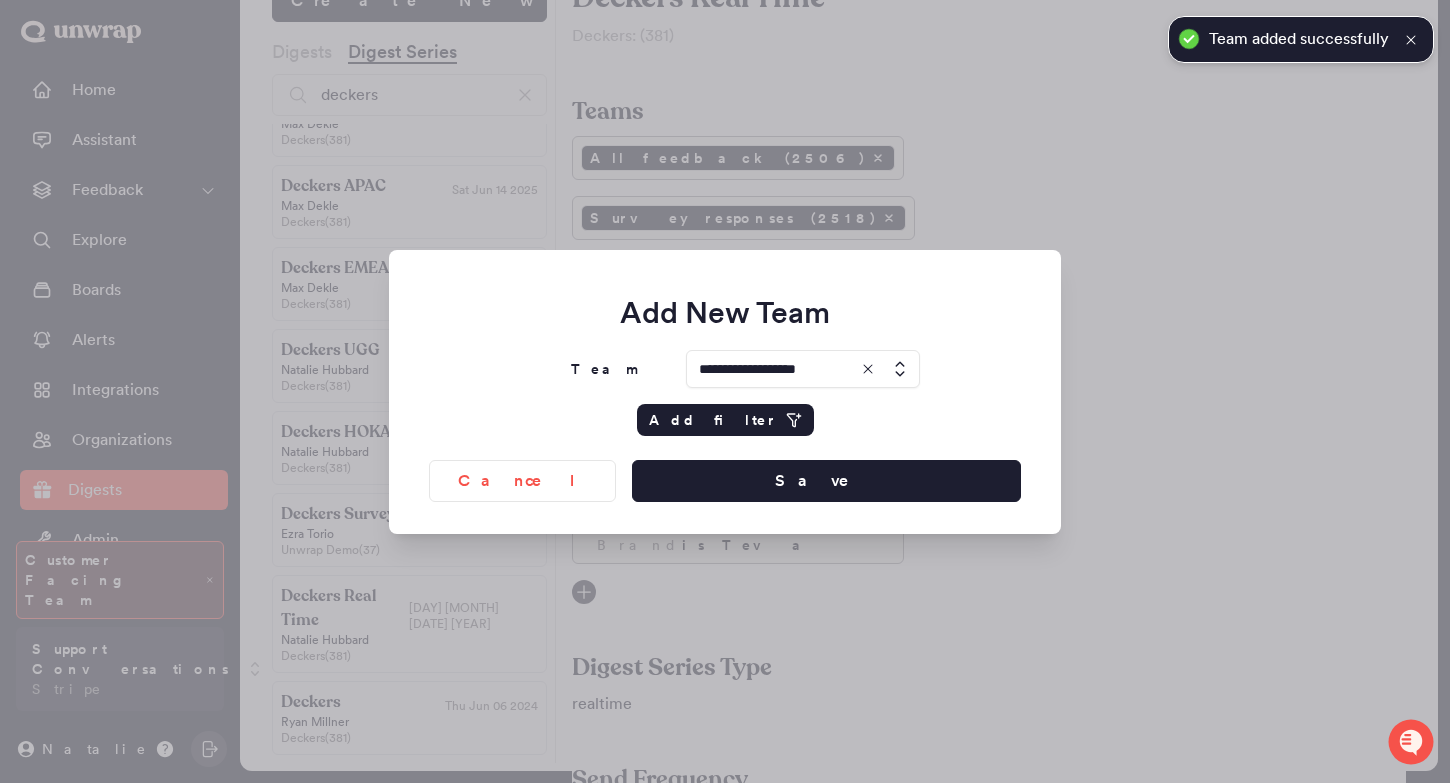 click 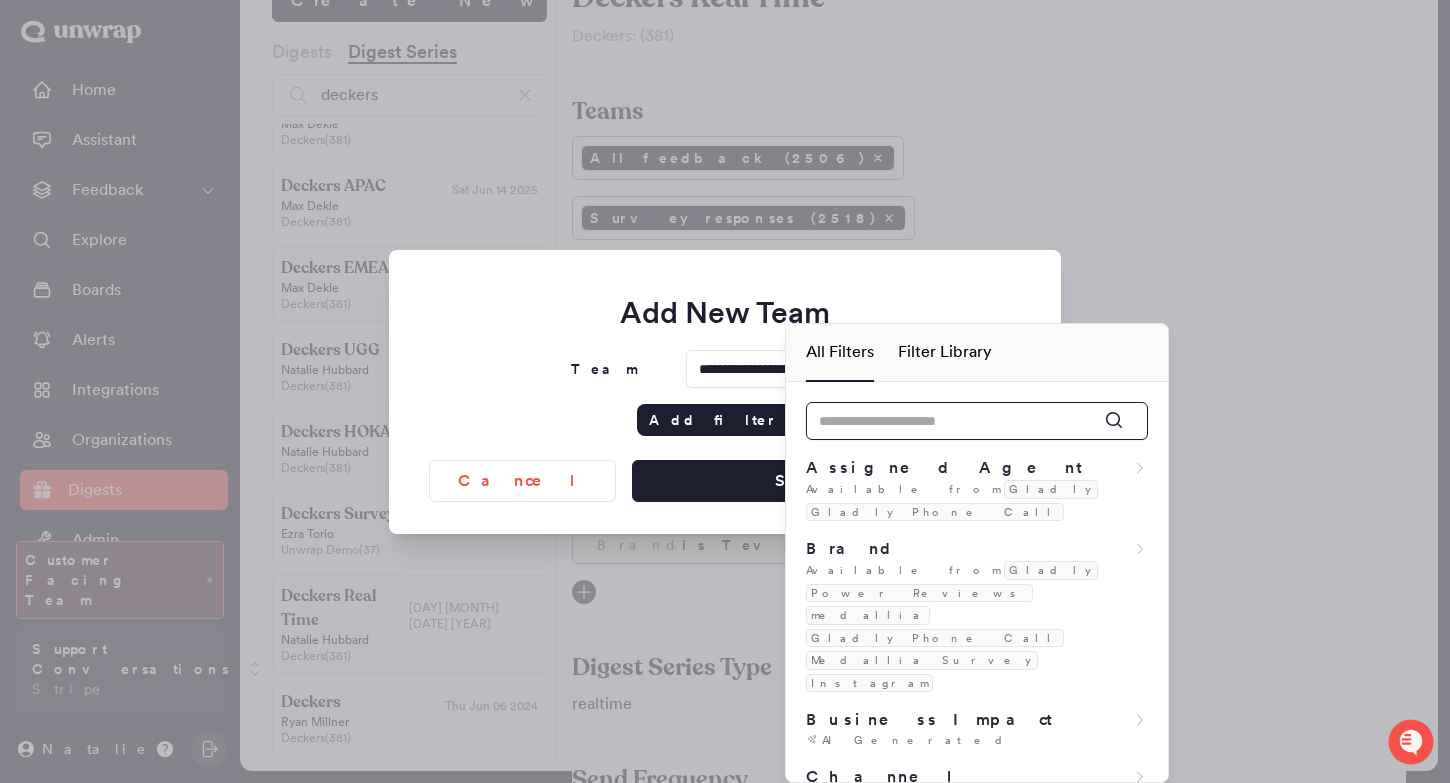 click at bounding box center (977, 421) 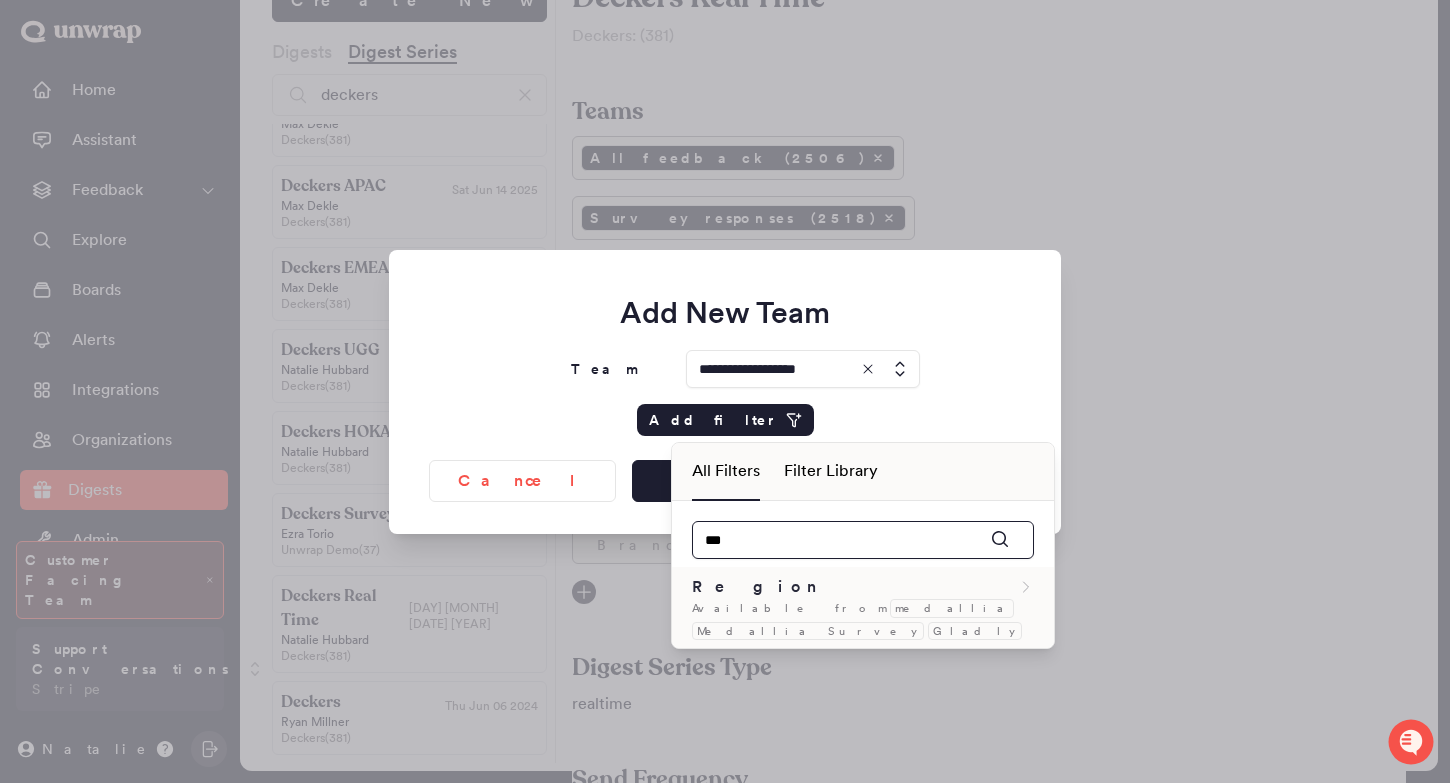 type on "***" 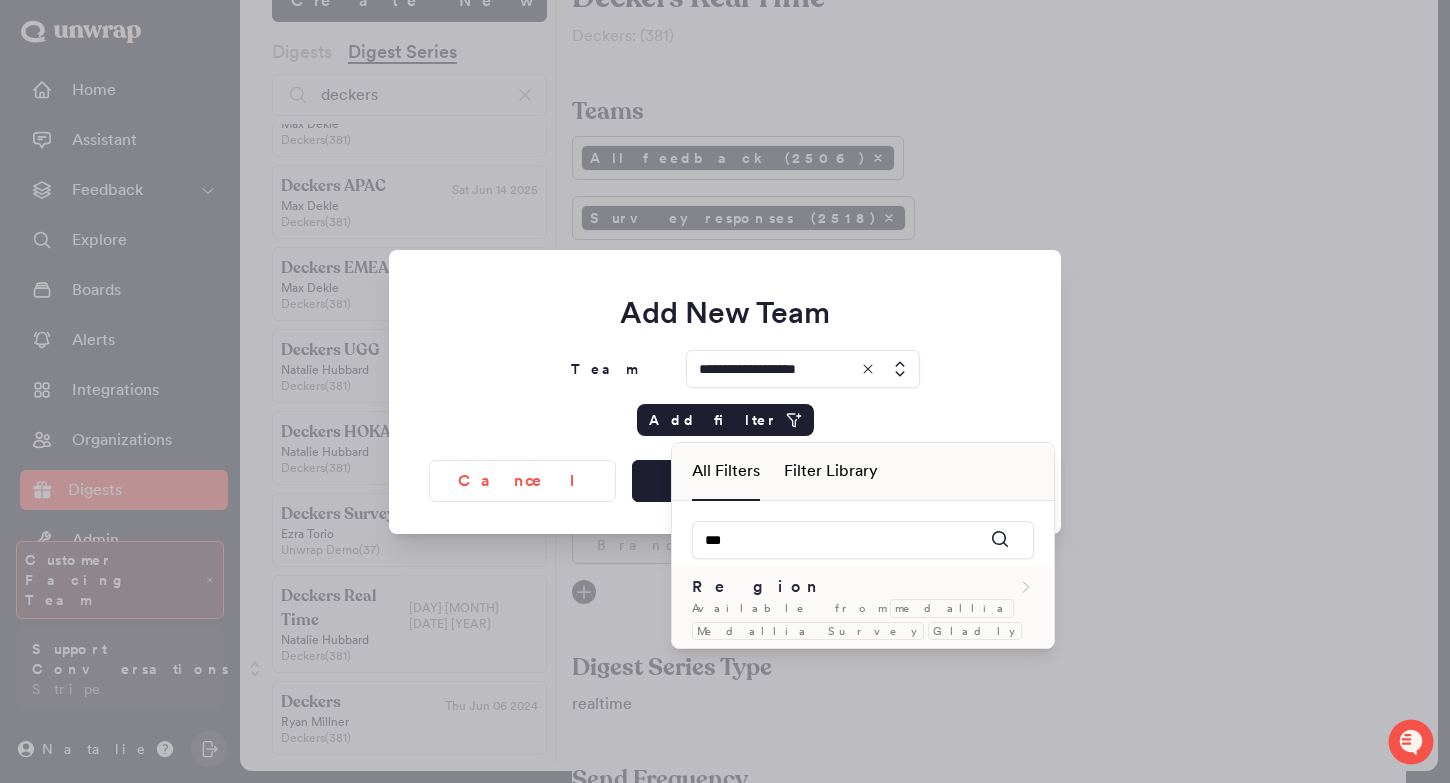 click on "Region" at bounding box center [863, 587] 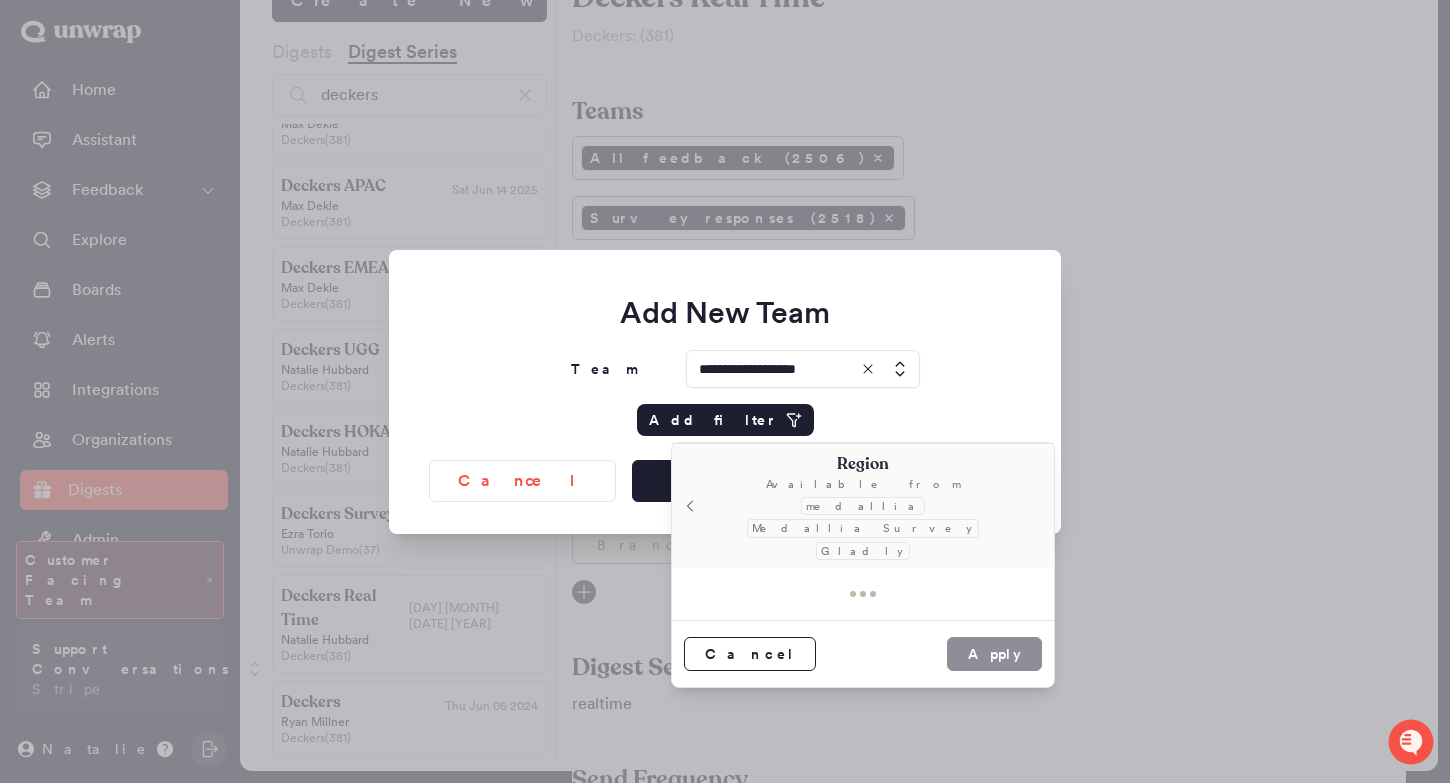 click at bounding box center (863, 594) 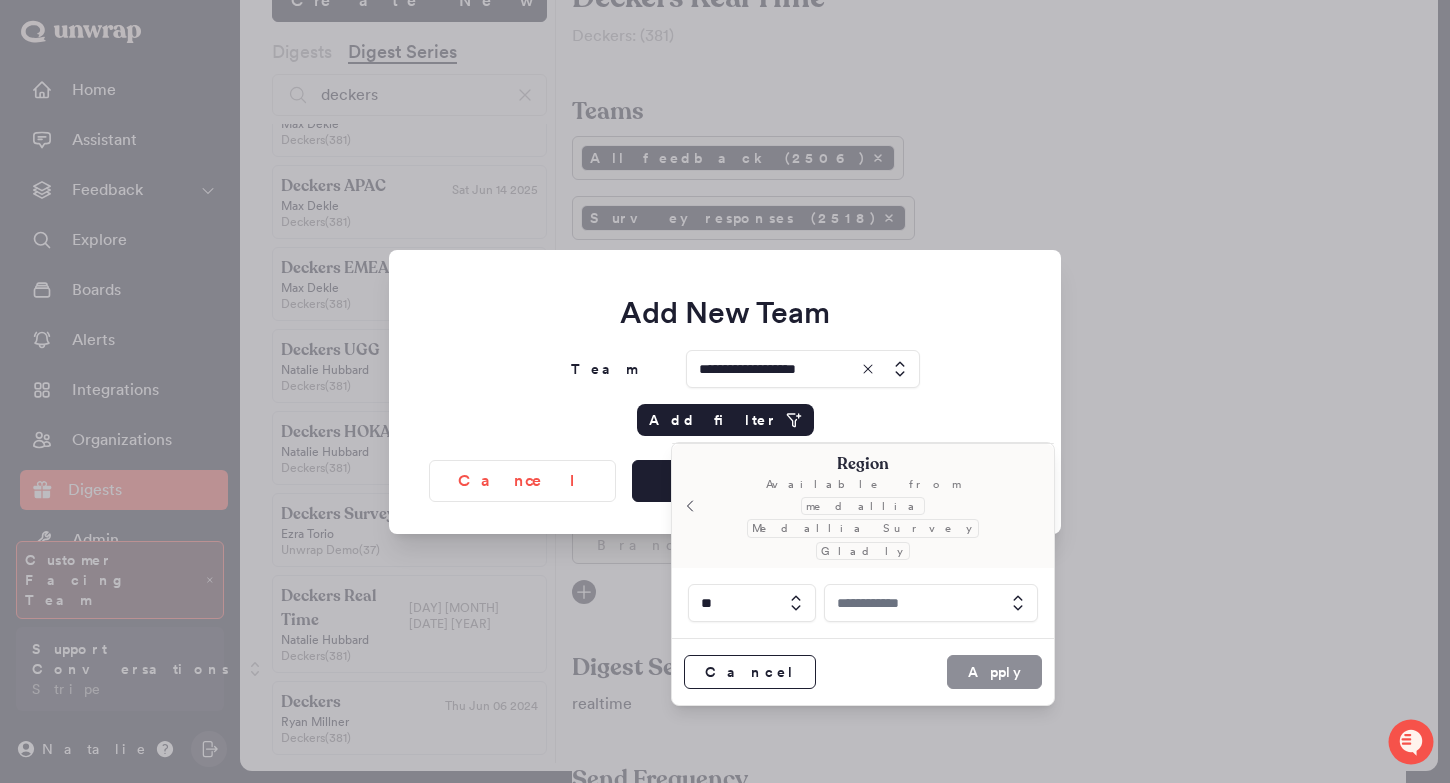 click at bounding box center [931, 603] 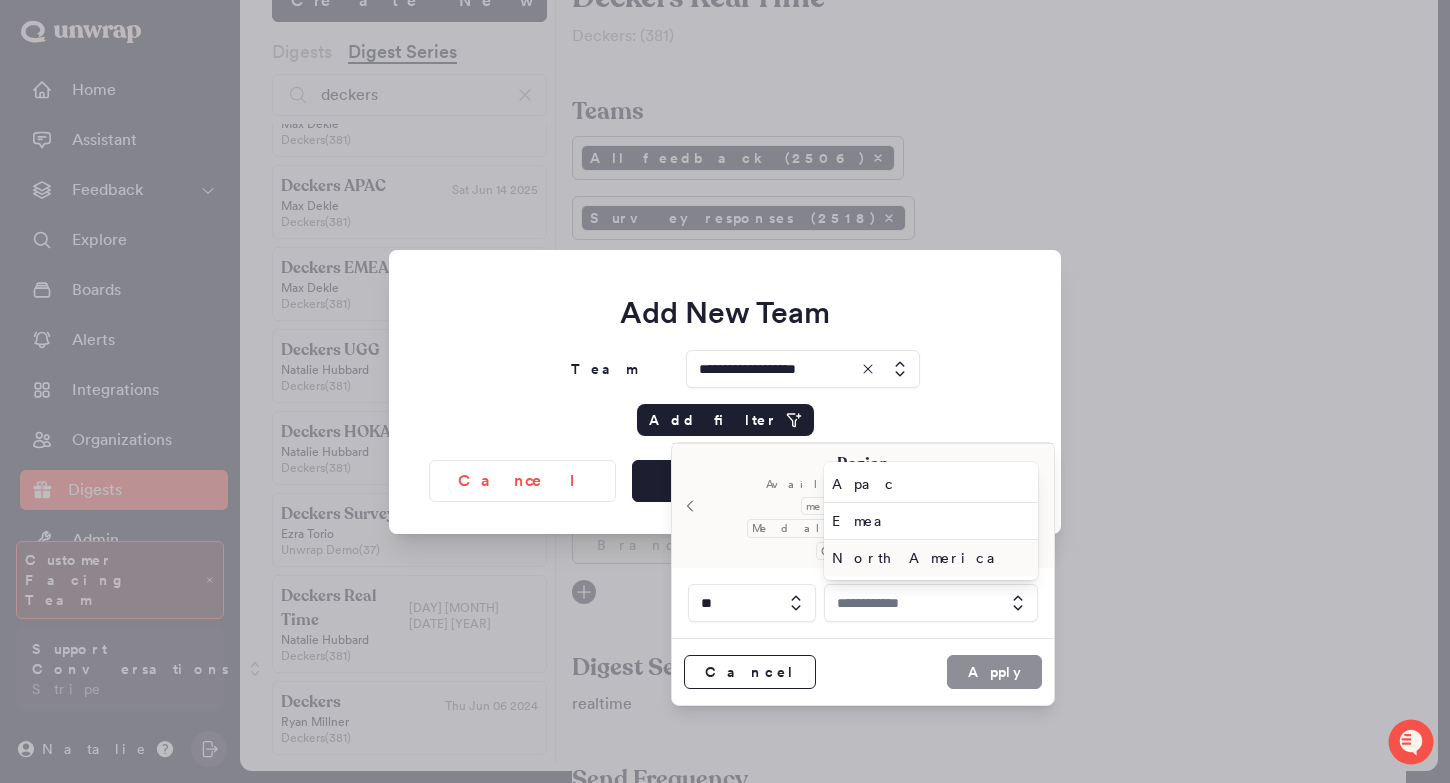 click on "North America" at bounding box center (927, 558) 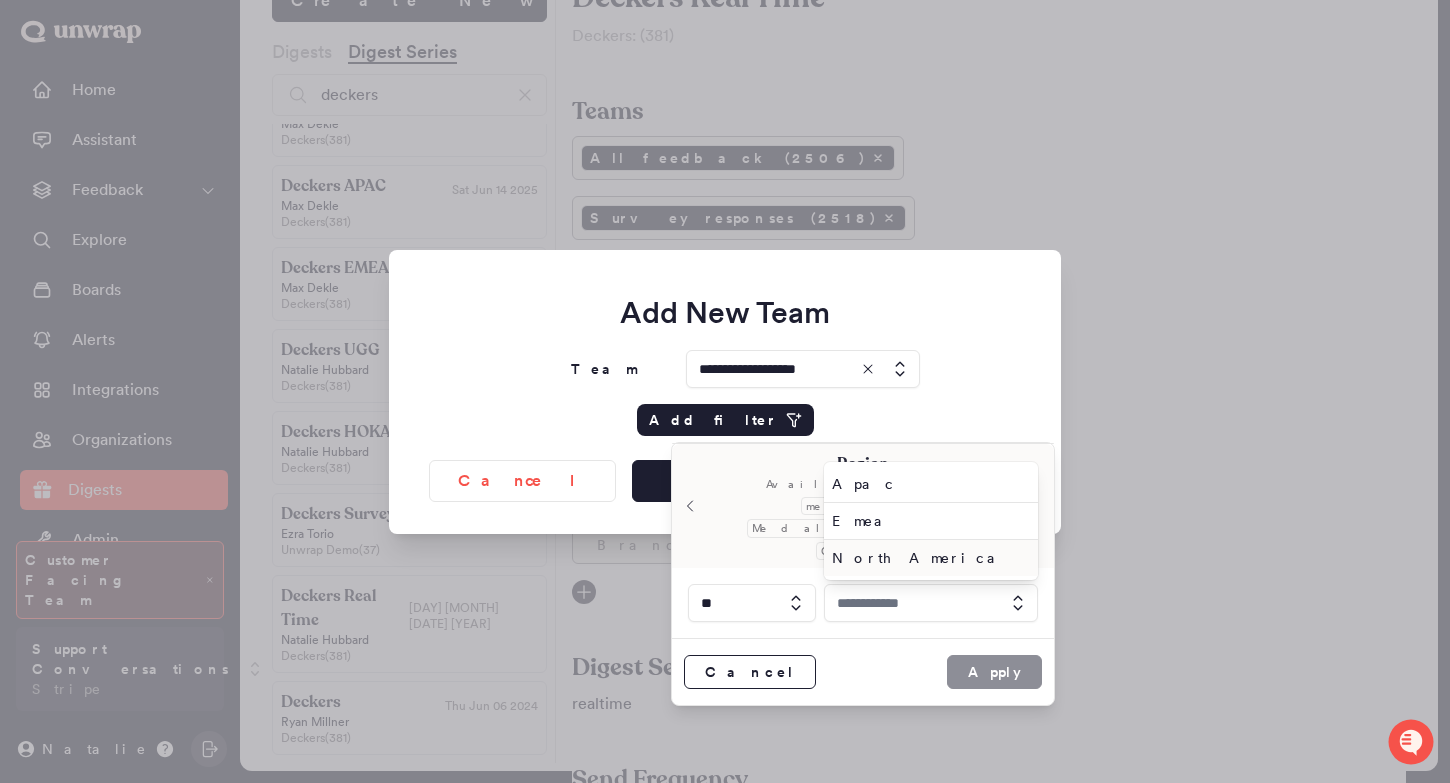 type on "**********" 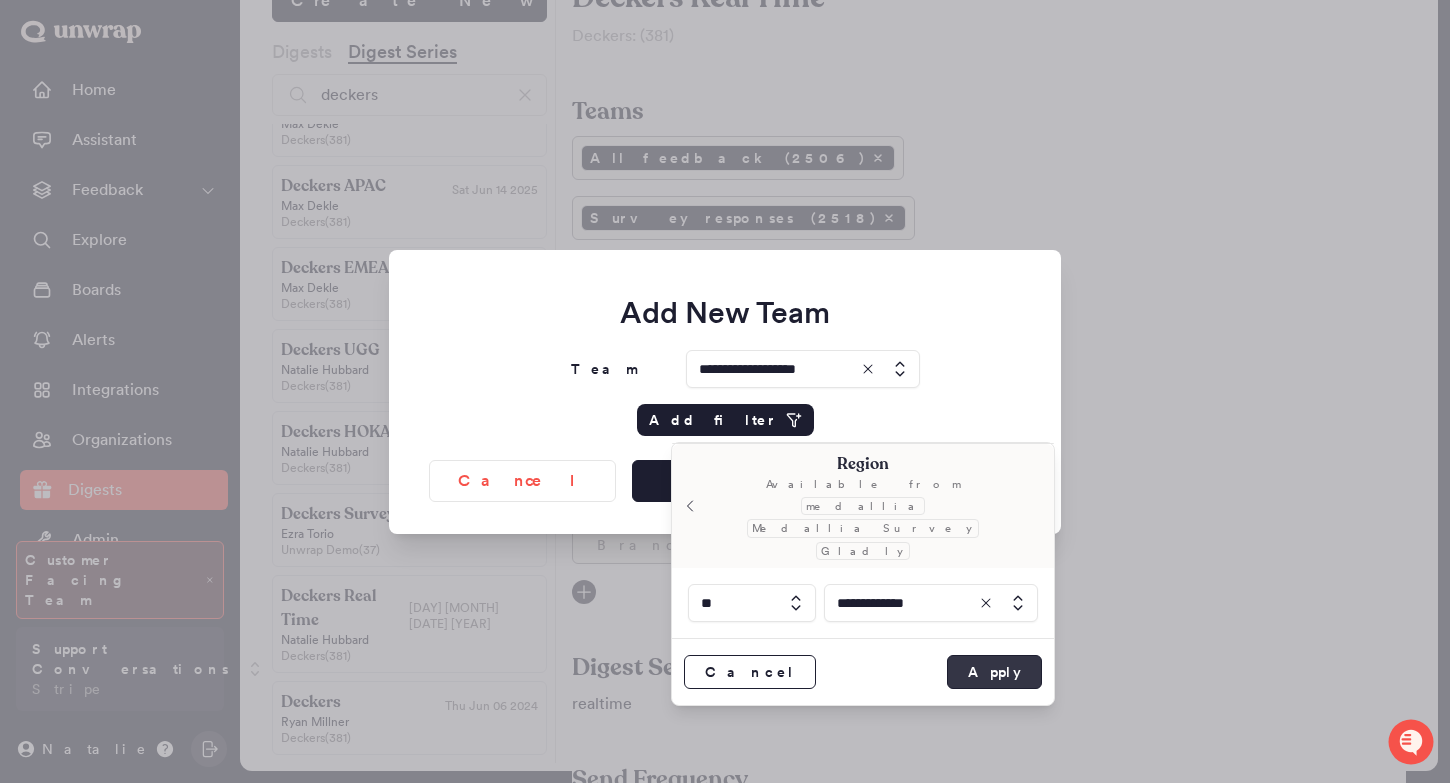 click on "Apply" at bounding box center (994, 672) 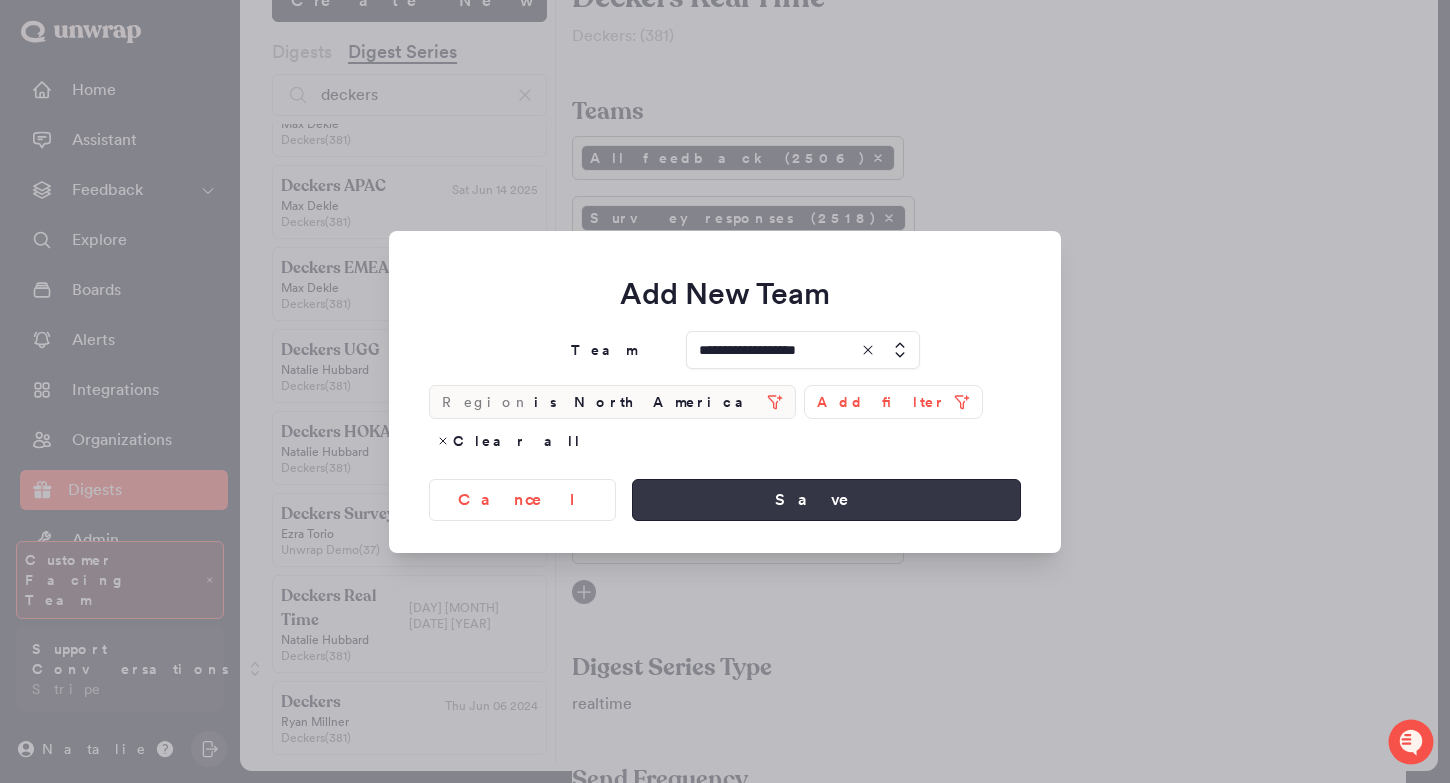 click on "Save" at bounding box center [826, 500] 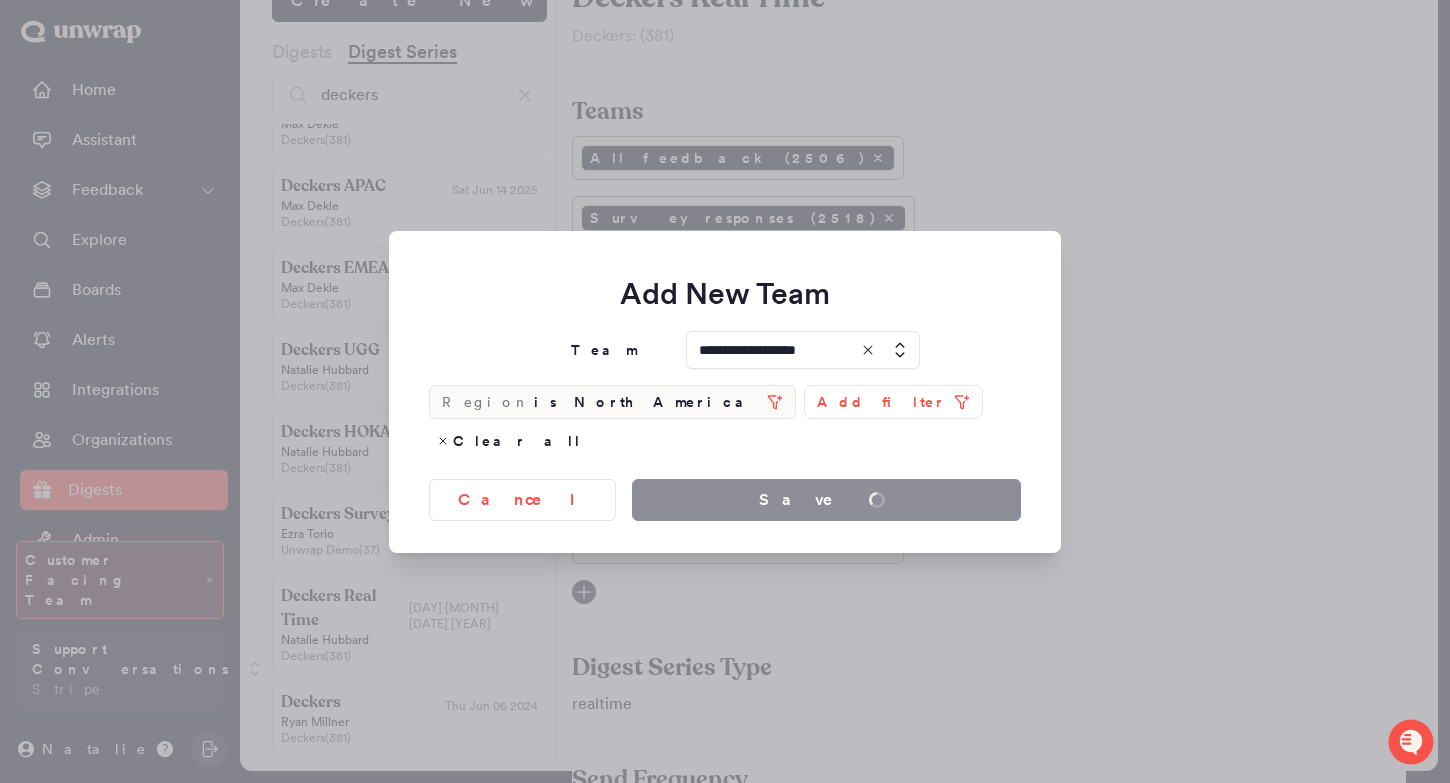 type 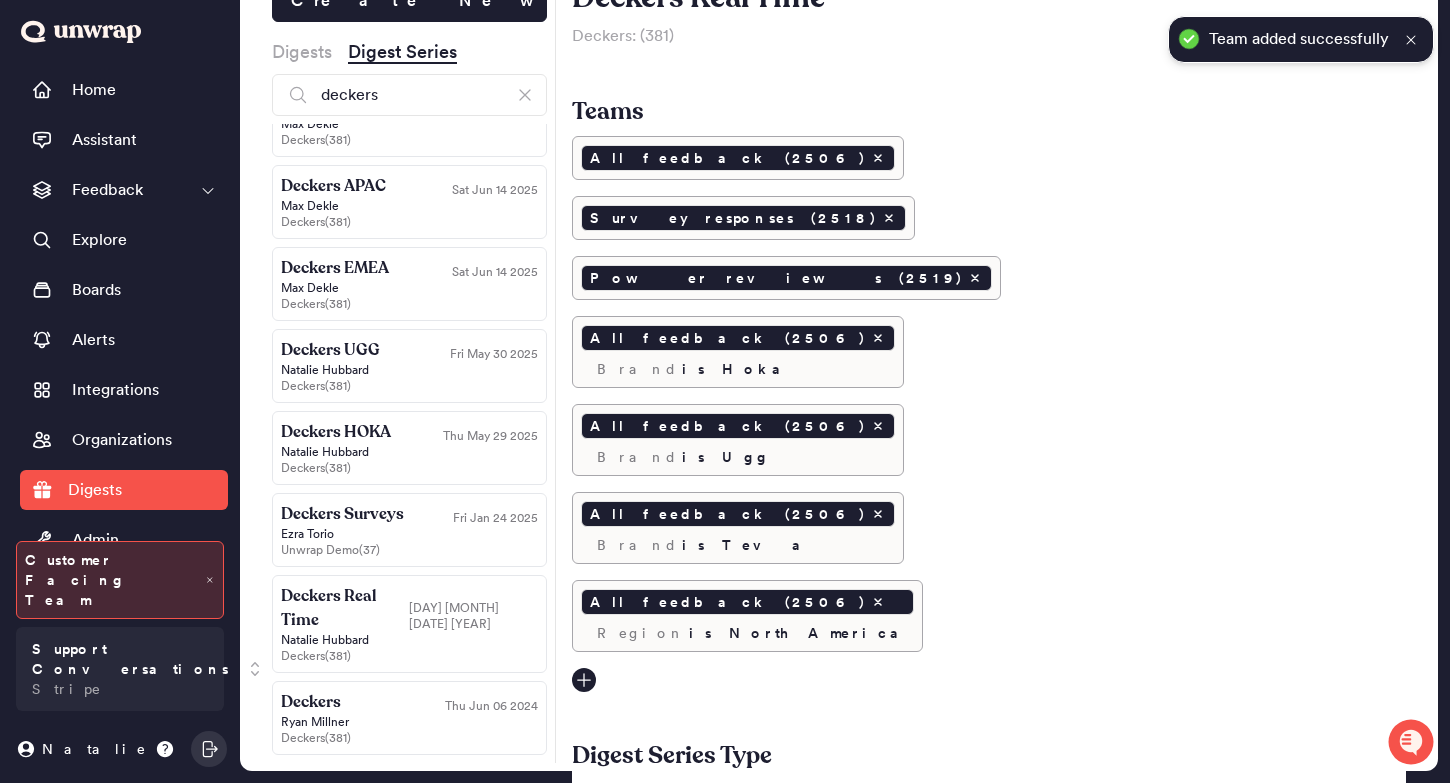 click 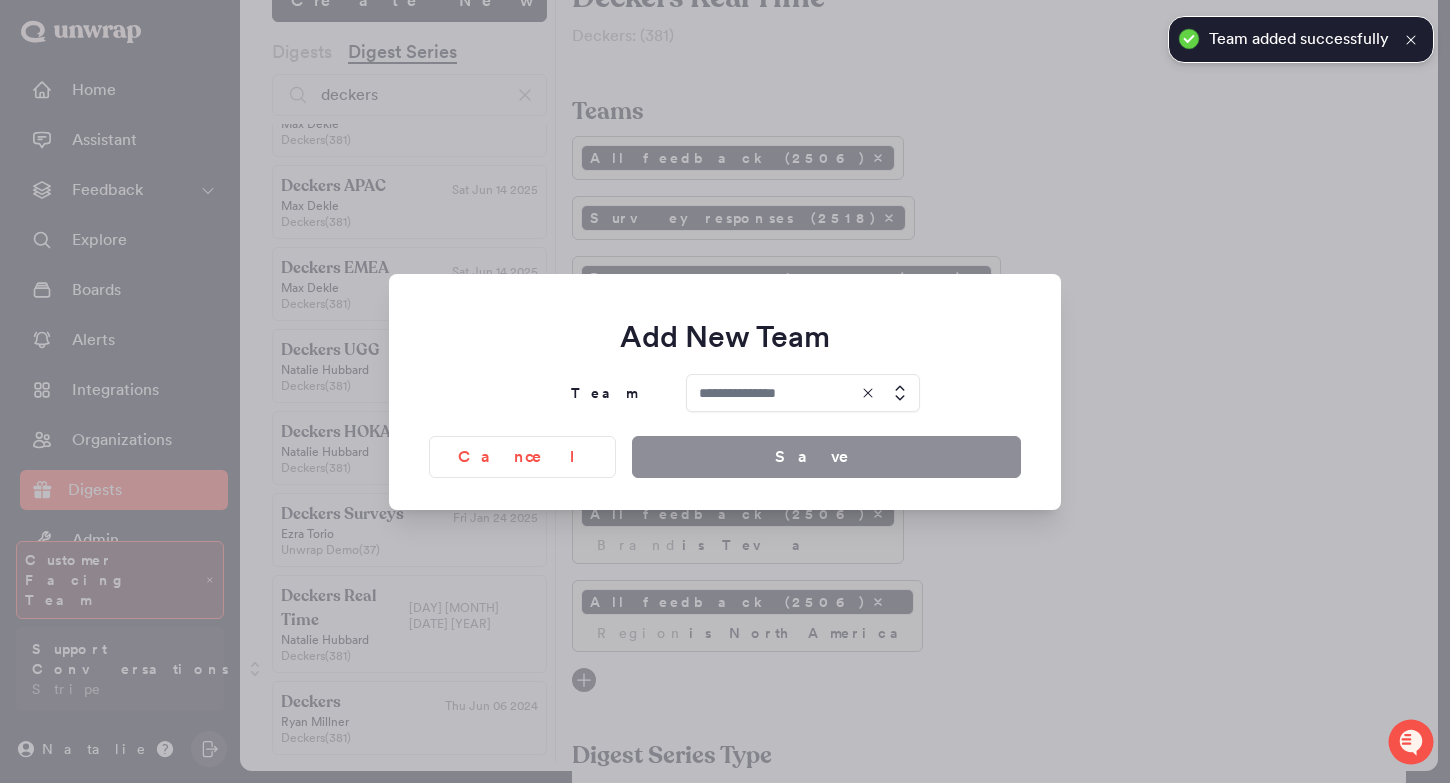 click at bounding box center (803, 393) 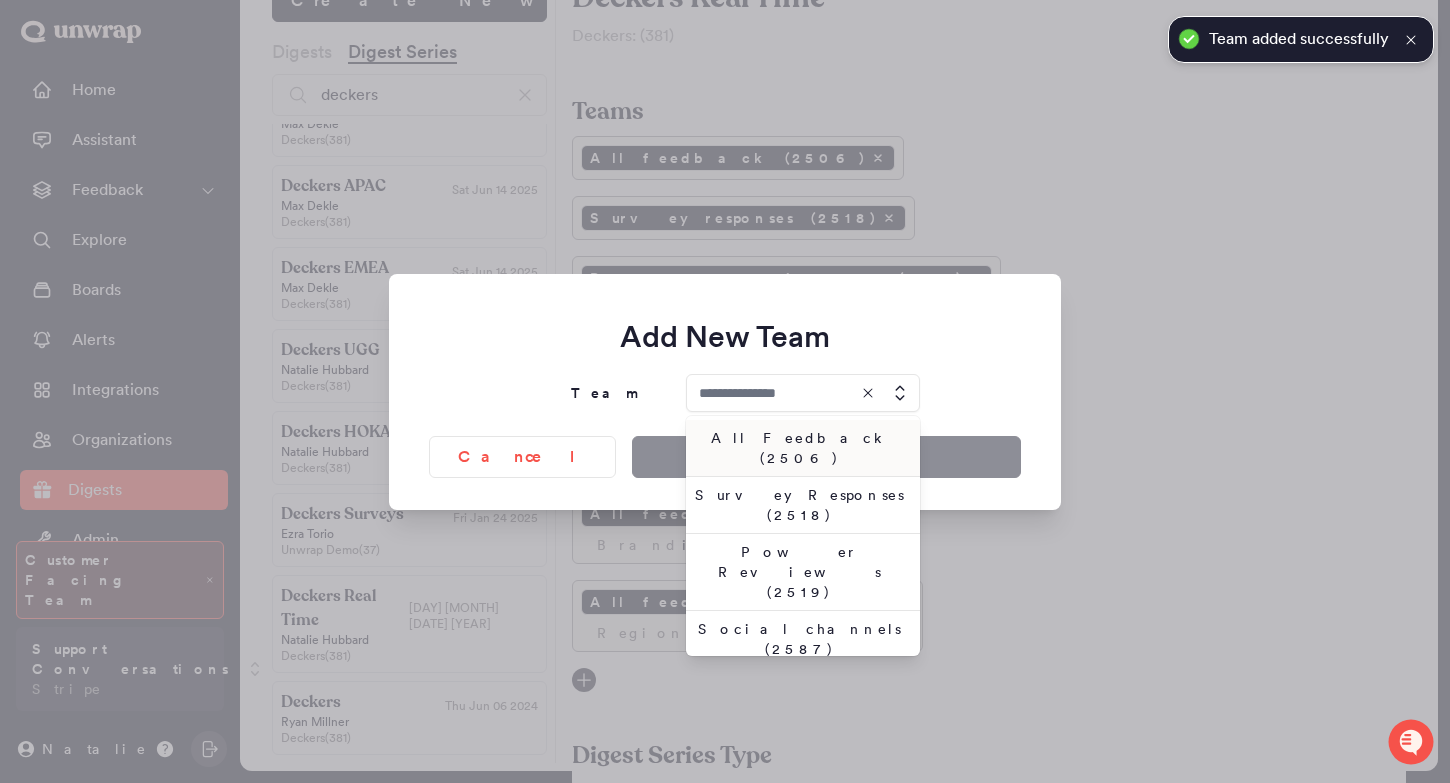click on "All Feedback (2506)" at bounding box center (799, 448) 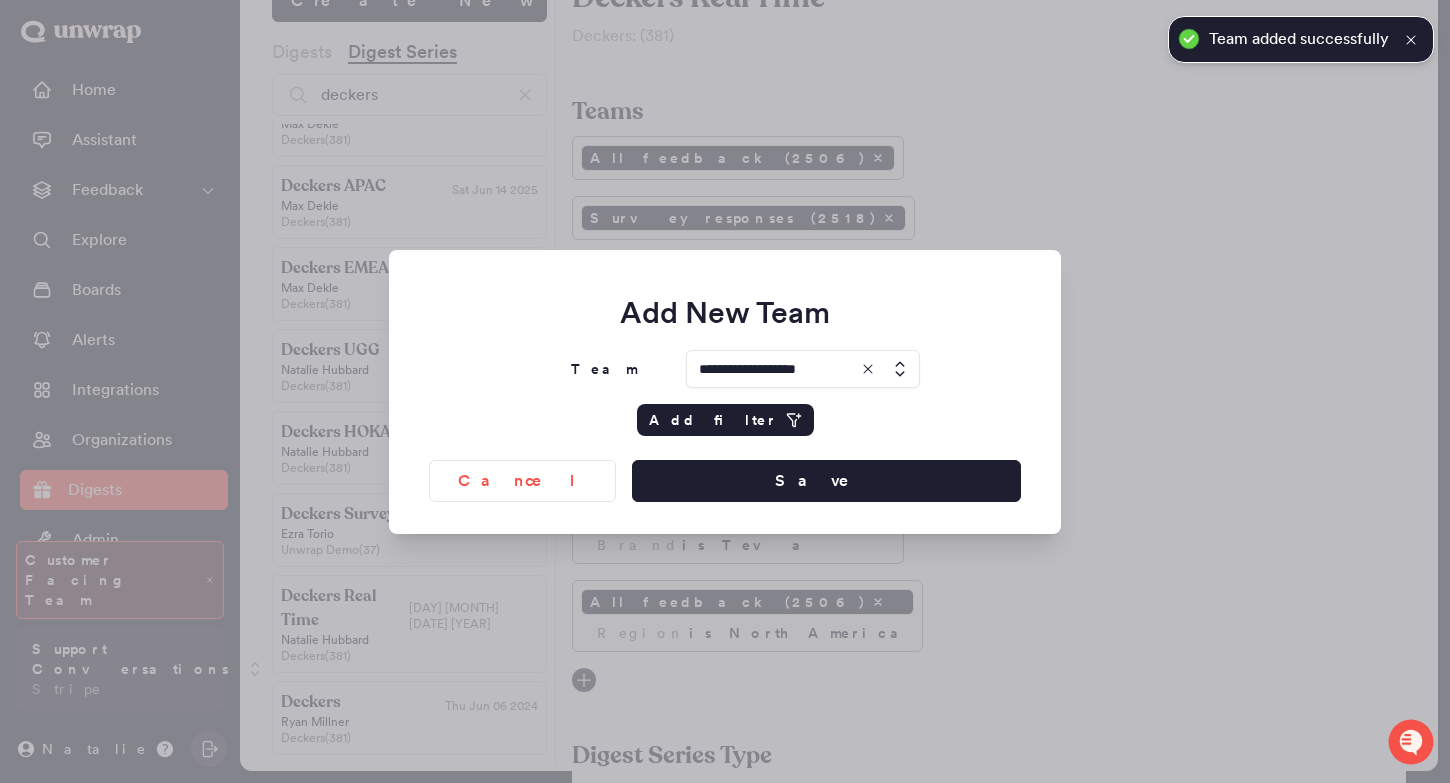 click on "Add filter" at bounding box center (725, 420) 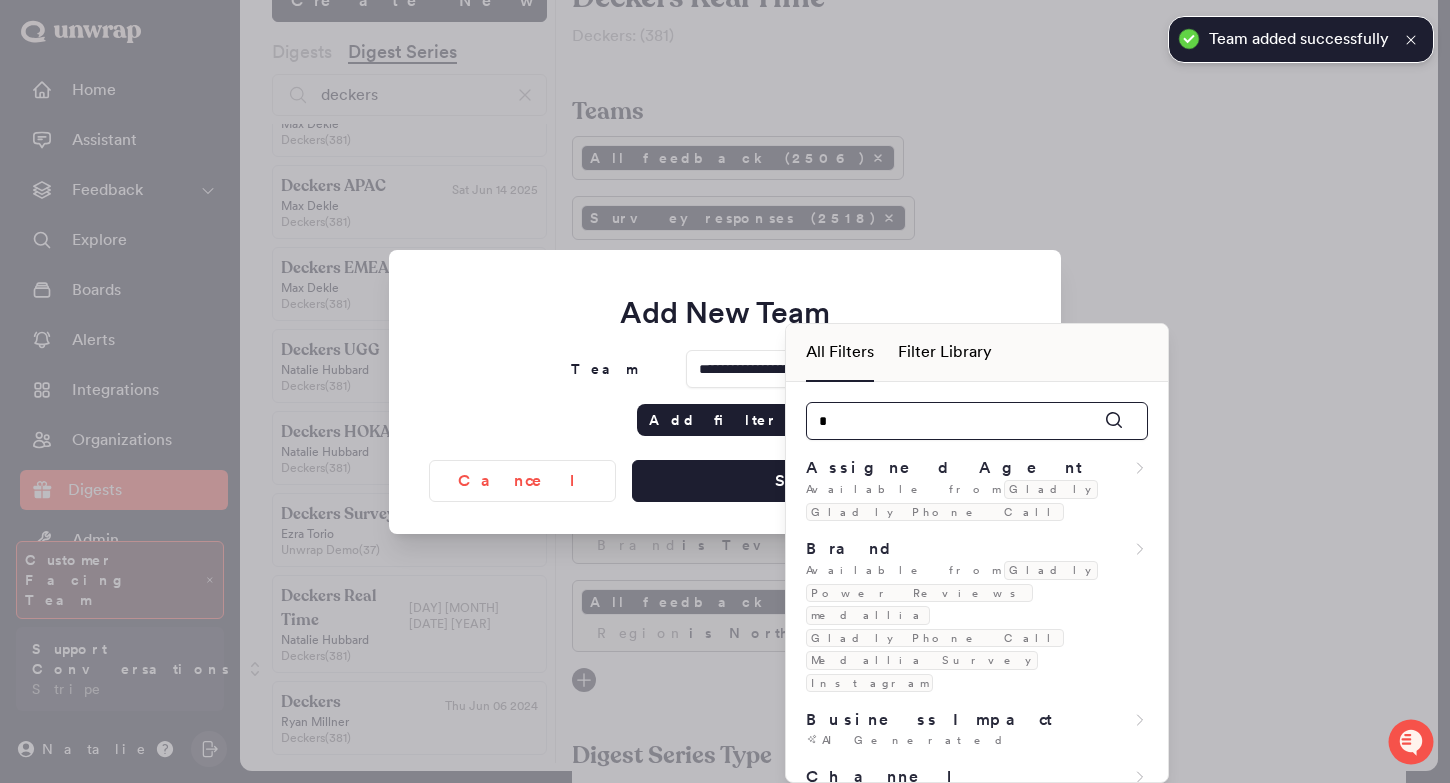 click on "*" at bounding box center [977, 421] 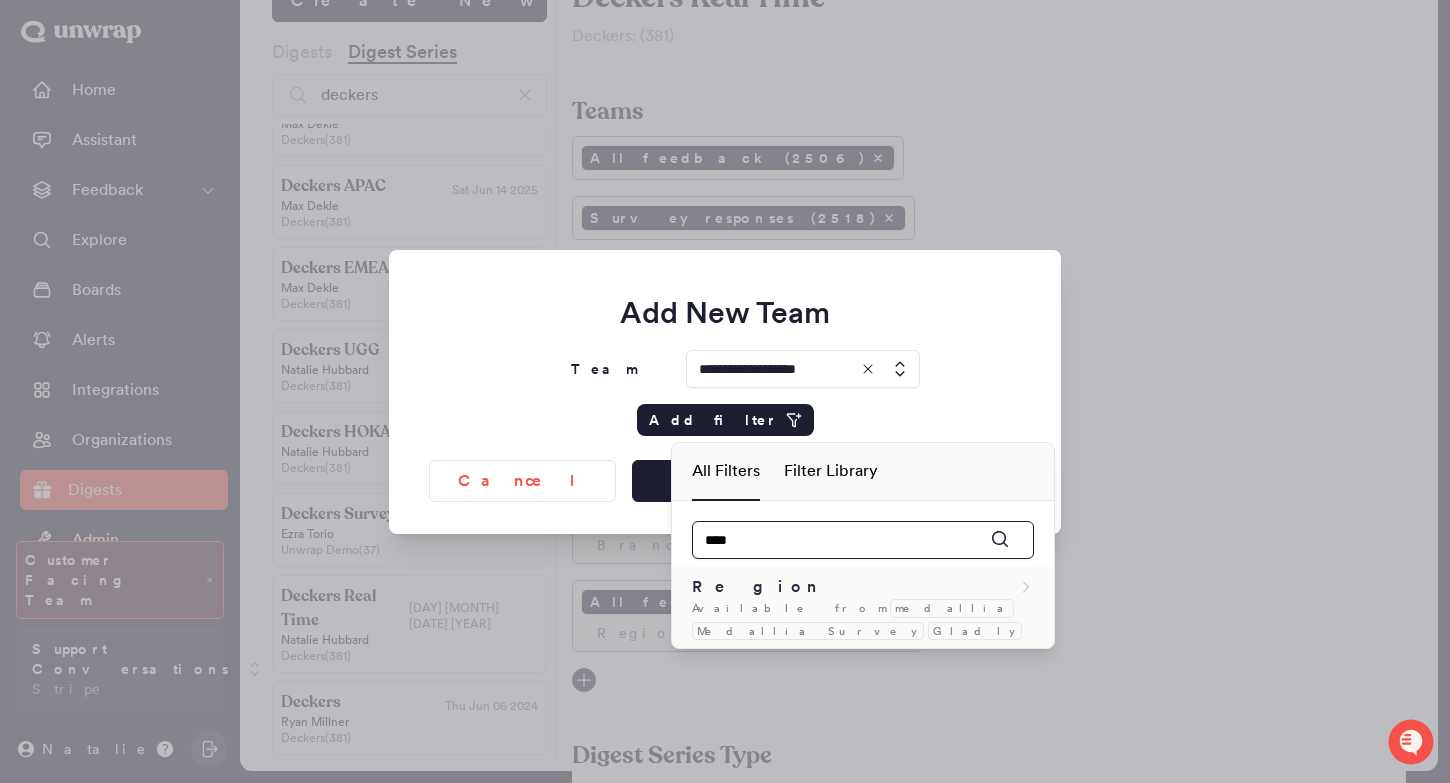 type on "****" 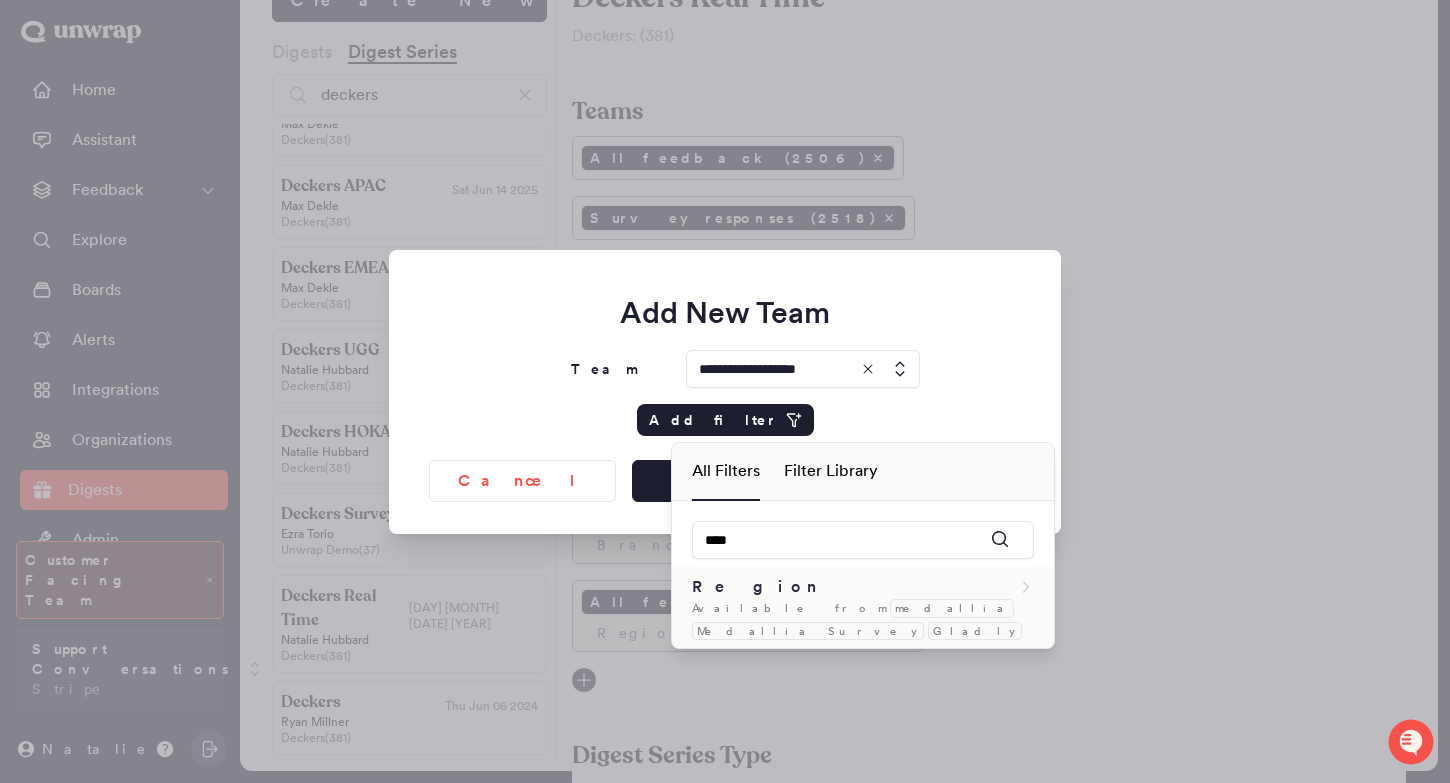 click on "Region" at bounding box center [863, 587] 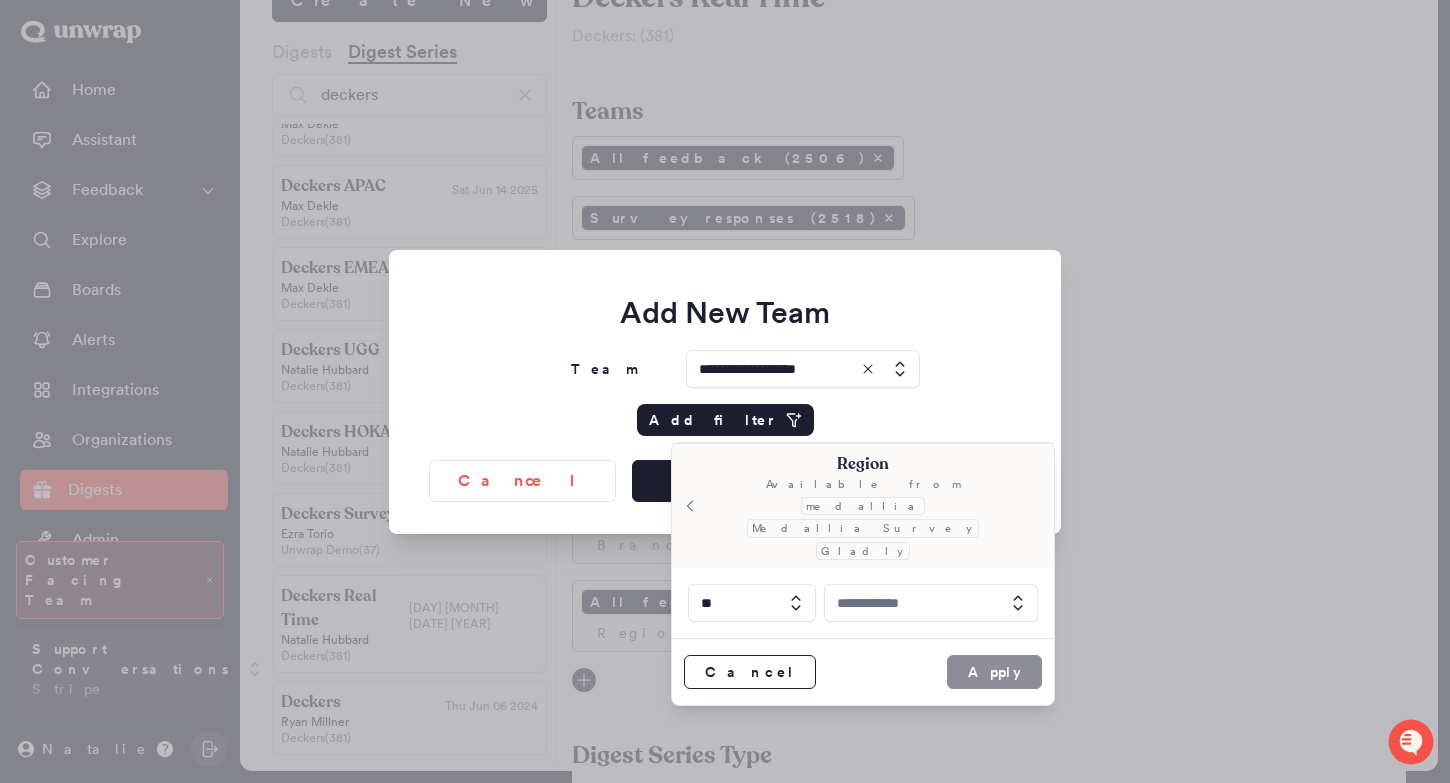 click at bounding box center (931, 603) 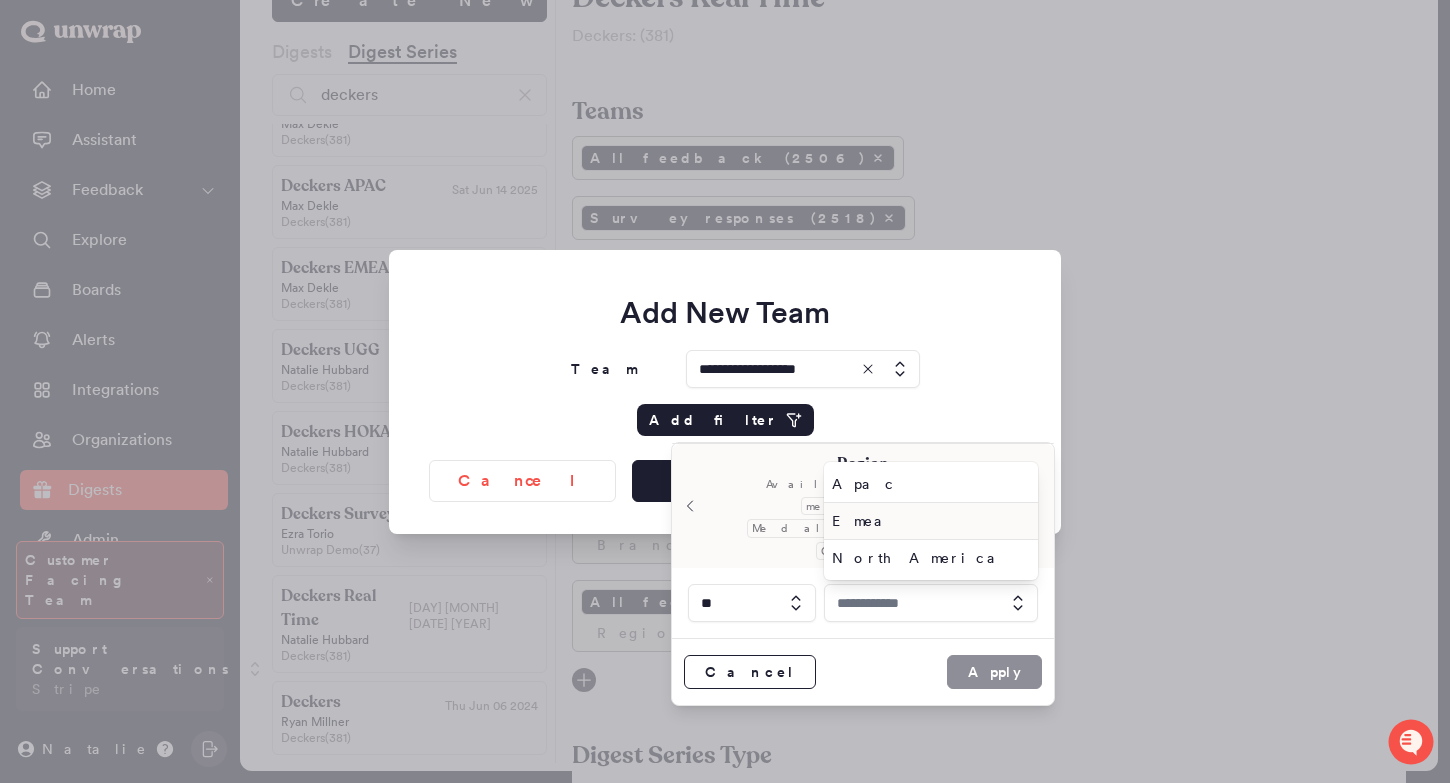 click on "Emea" at bounding box center [931, 521] 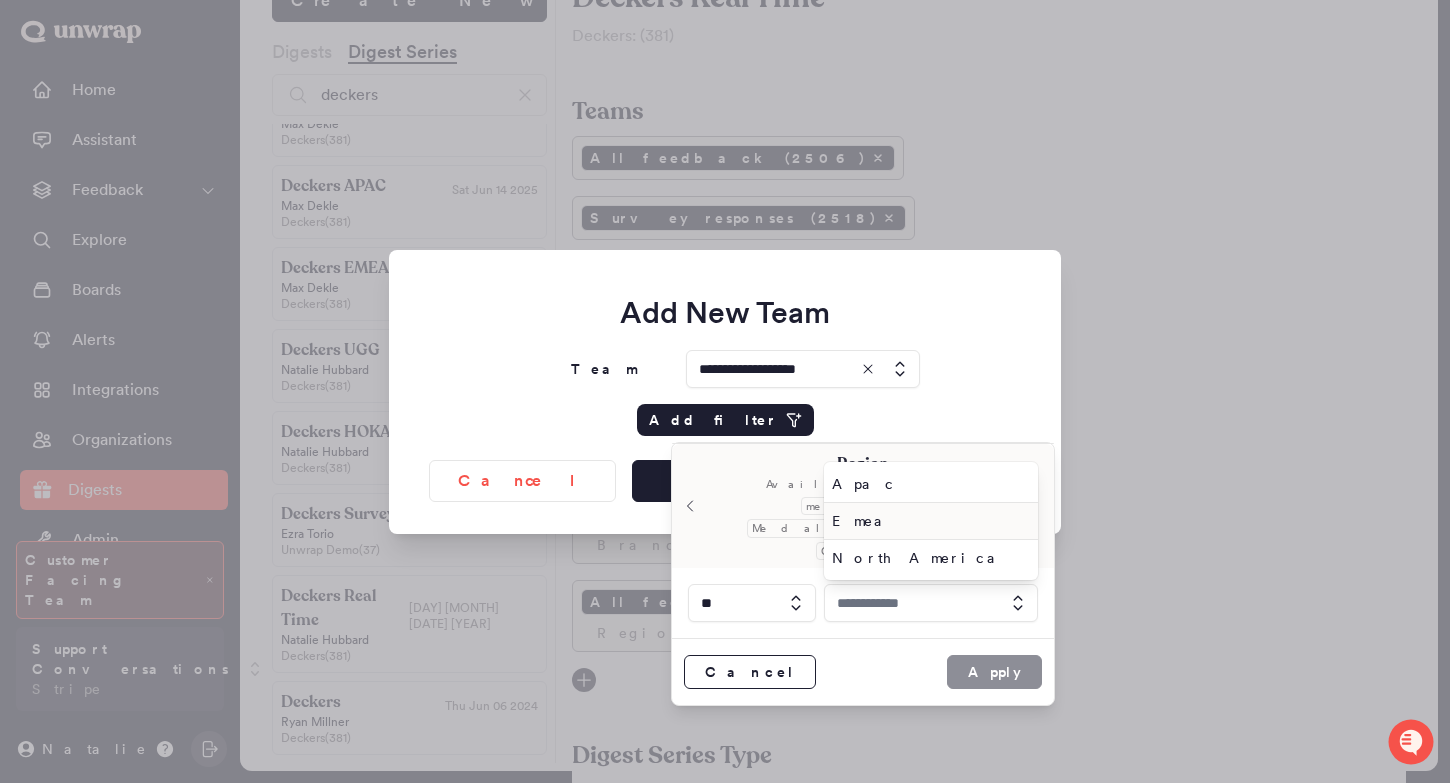 type on "****" 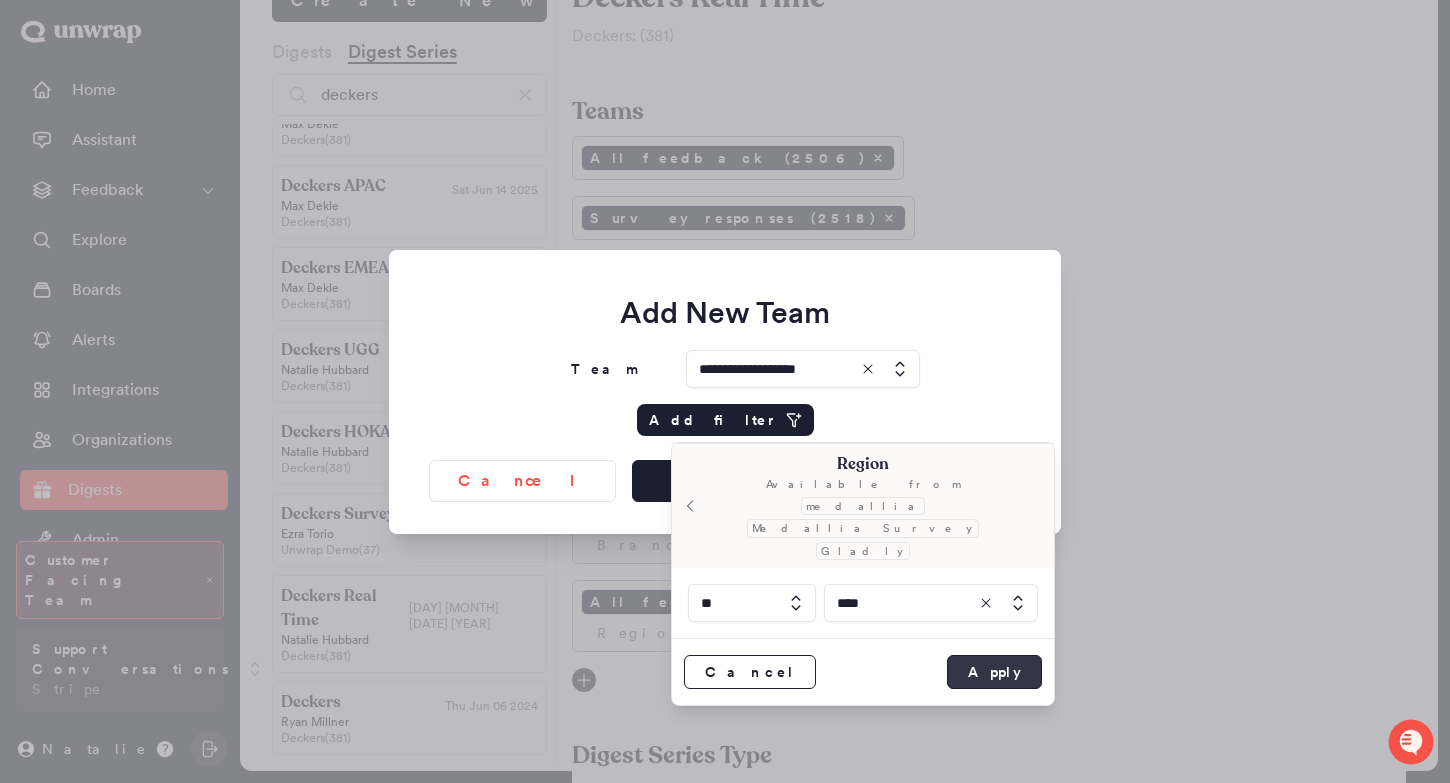 click on "Apply" at bounding box center (994, 672) 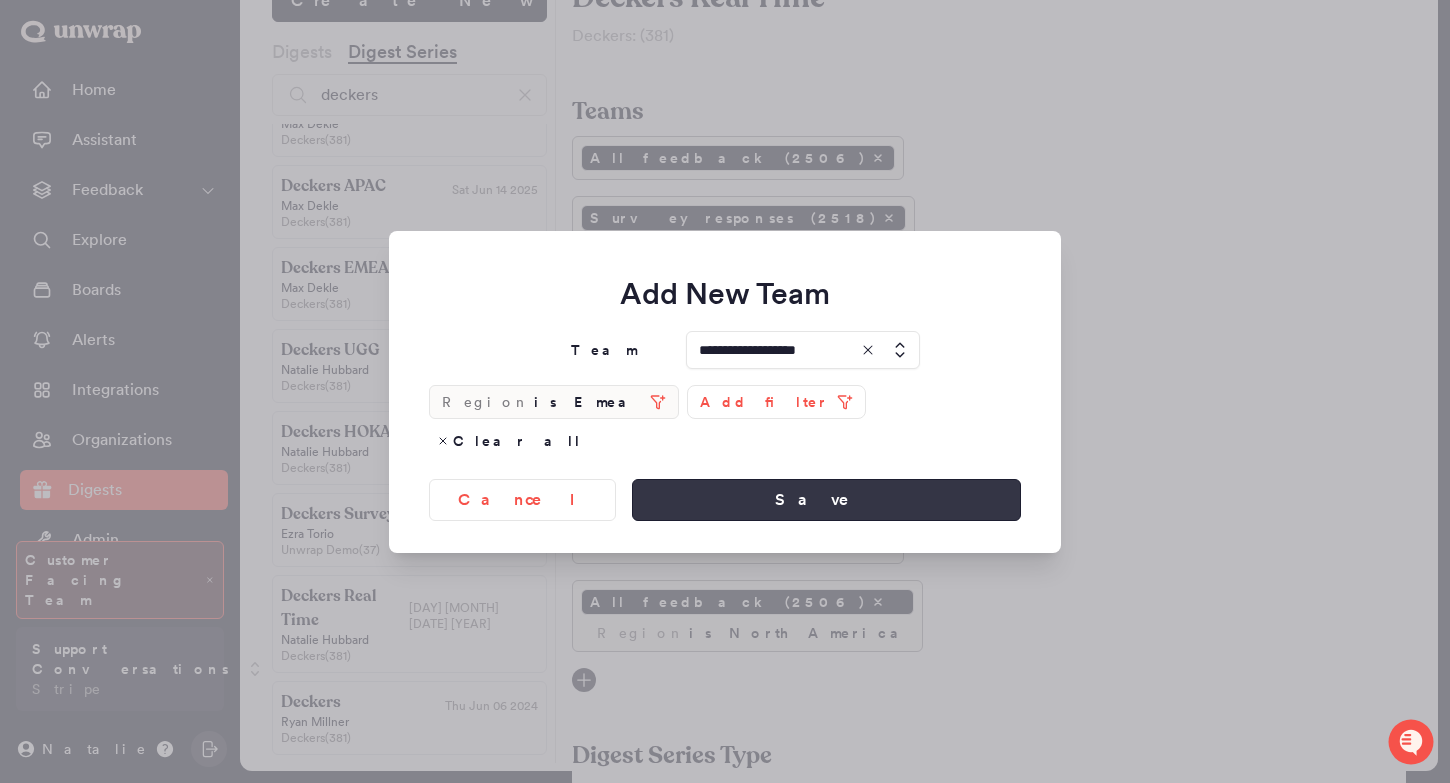 click on "Save" at bounding box center (826, 500) 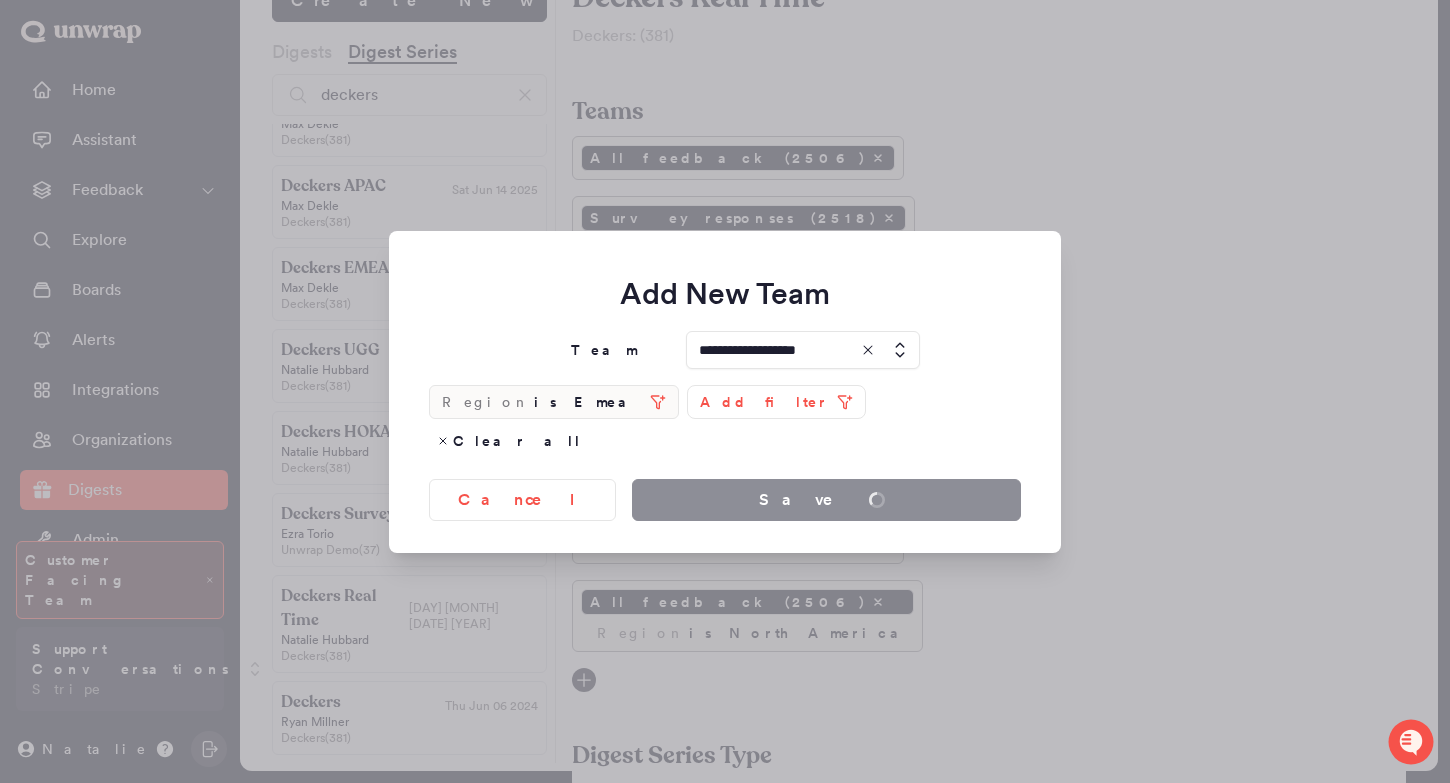 type 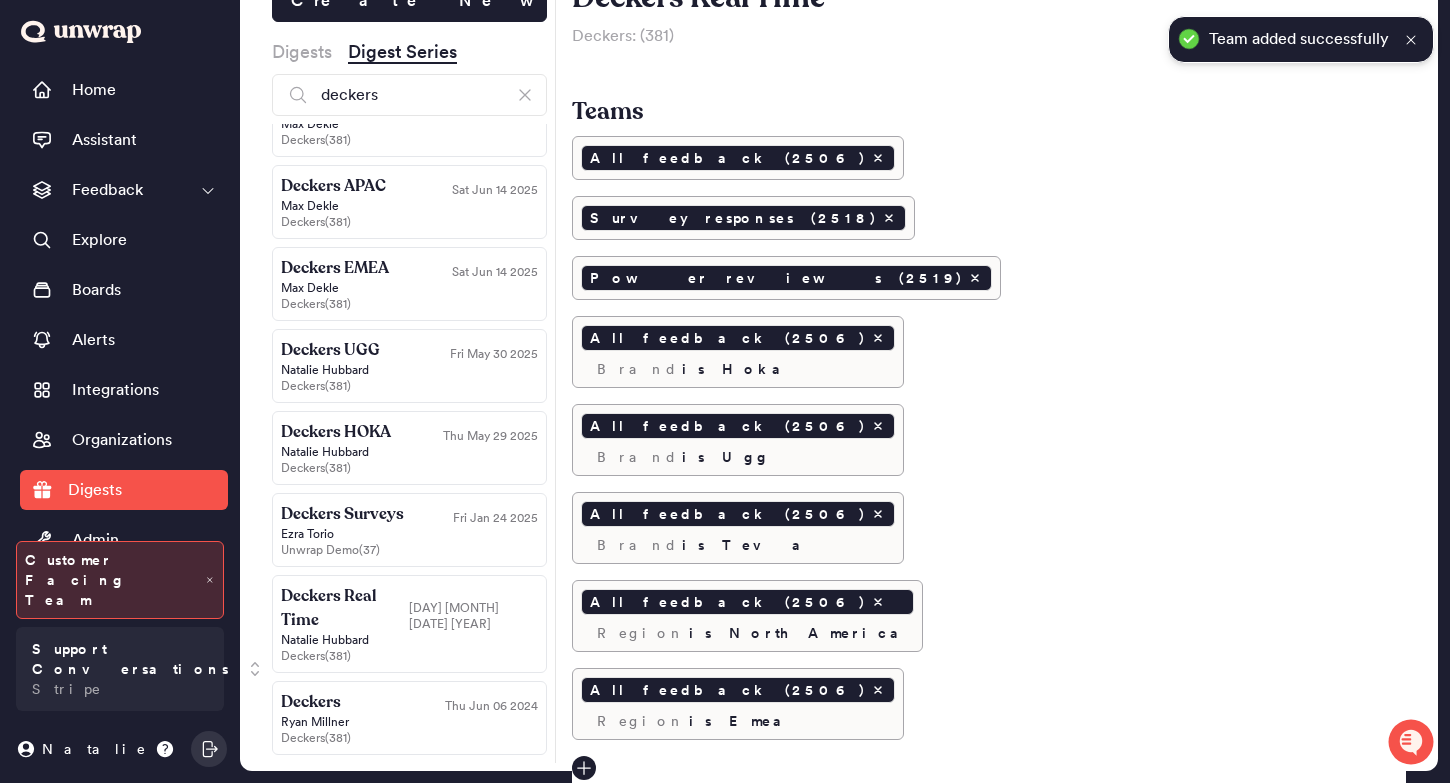 click 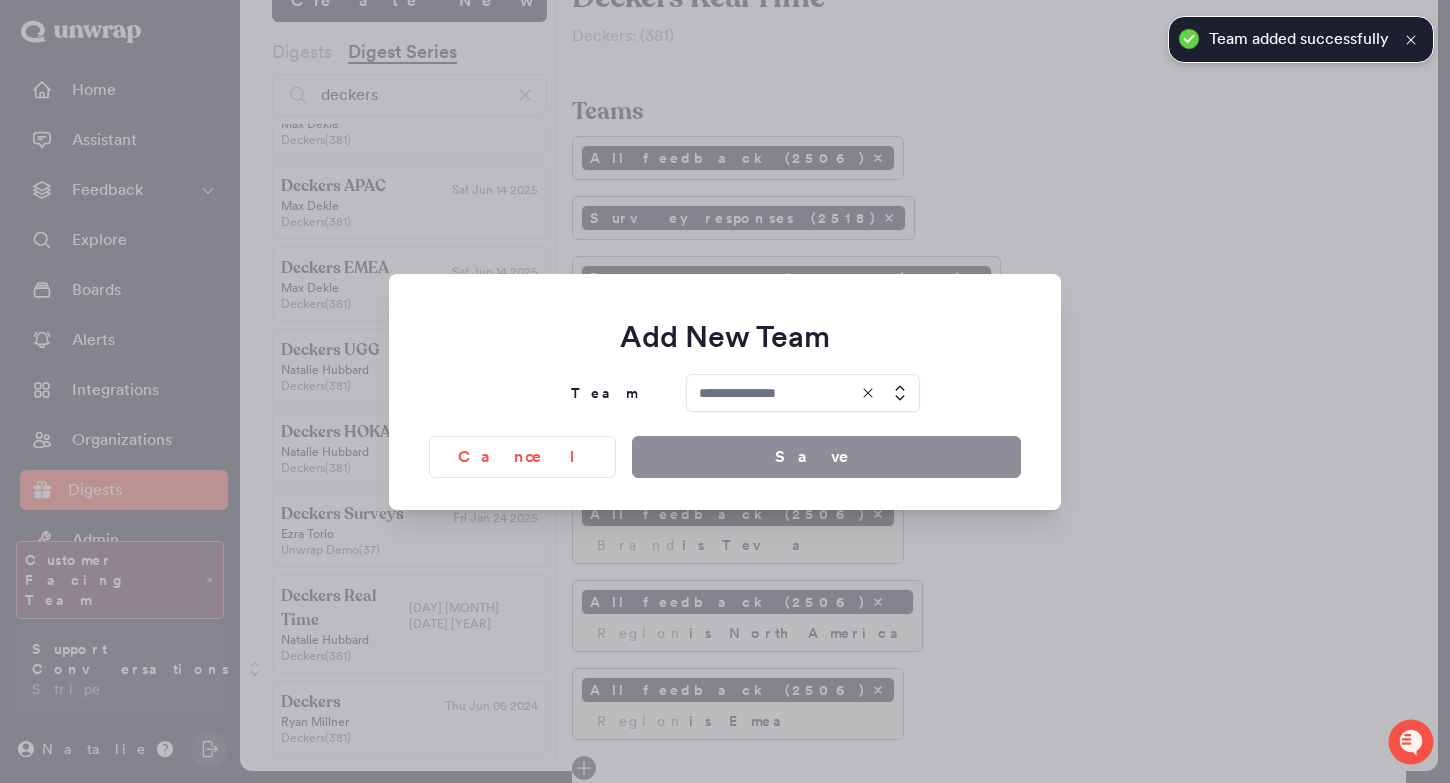 click at bounding box center [803, 393] 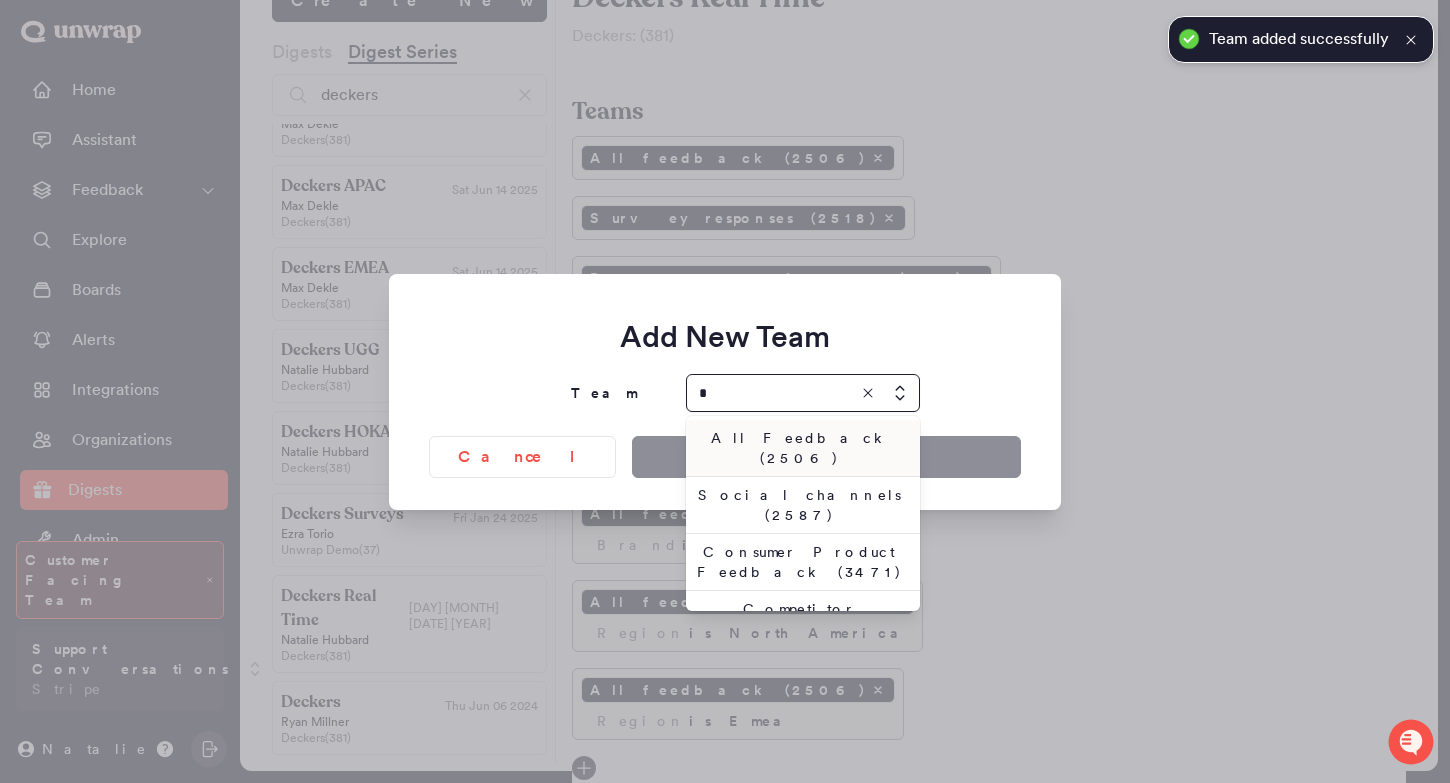 type on "*" 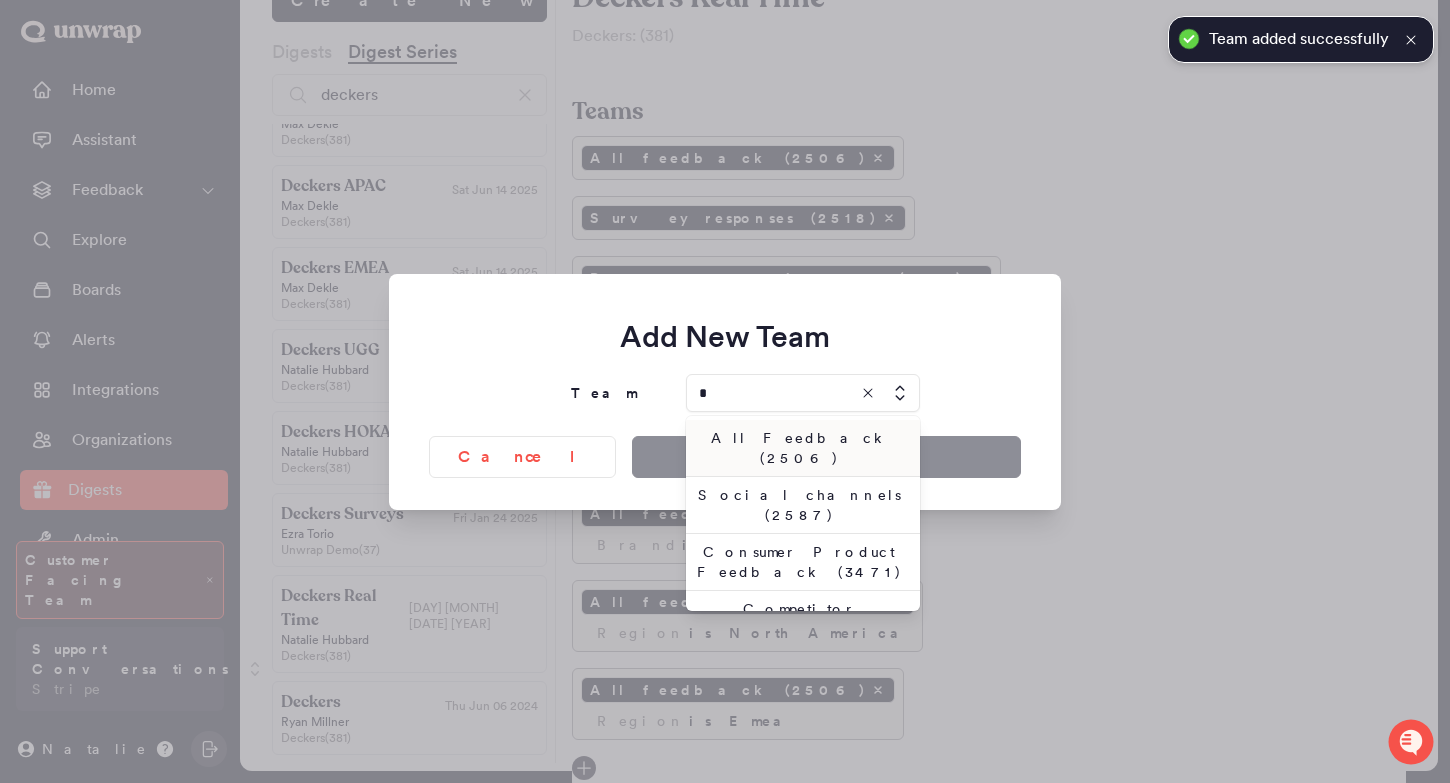 click on "All Feedback (2506) Social channels (2587) Consumer Product Feedback (3471) Competitor Public Feedback (10117)" at bounding box center [803, 513] 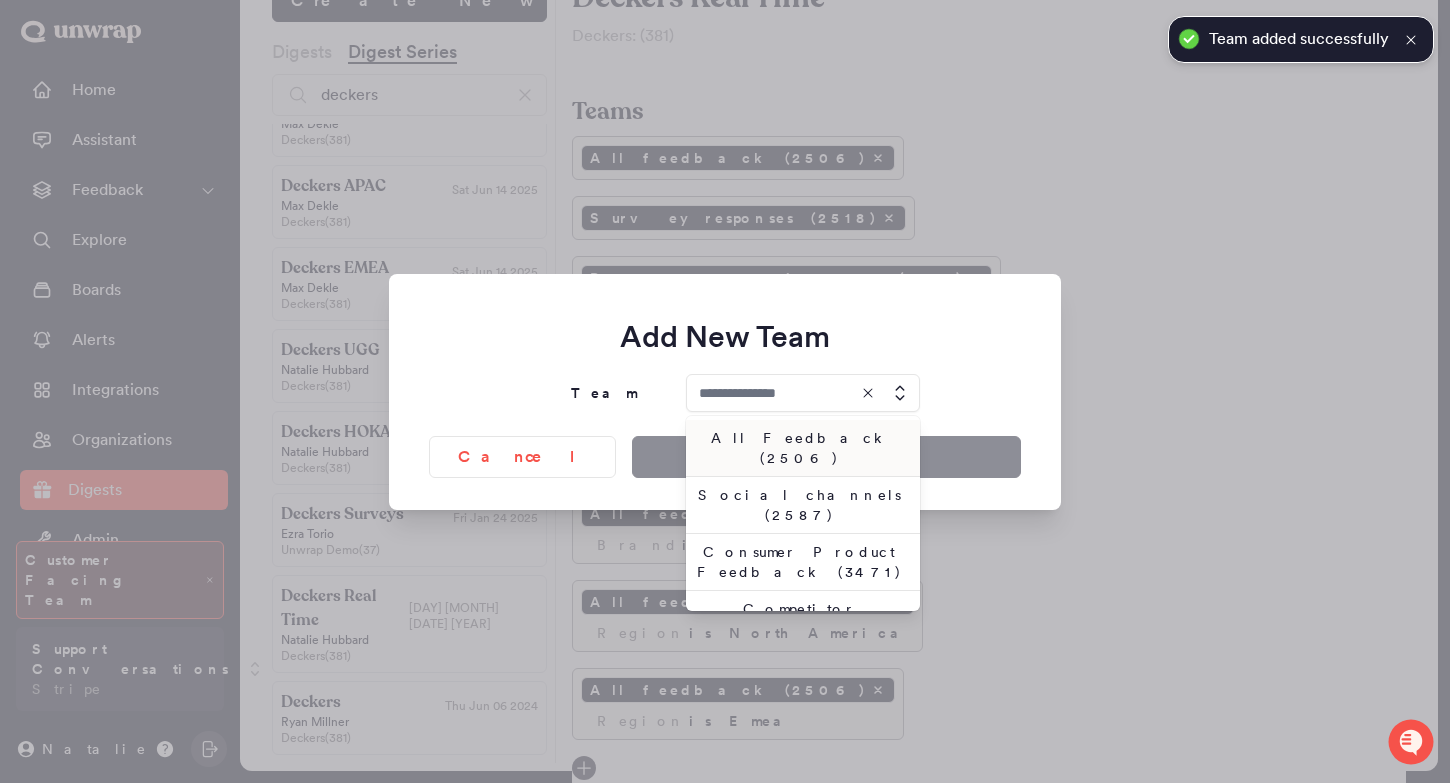 type on "**********" 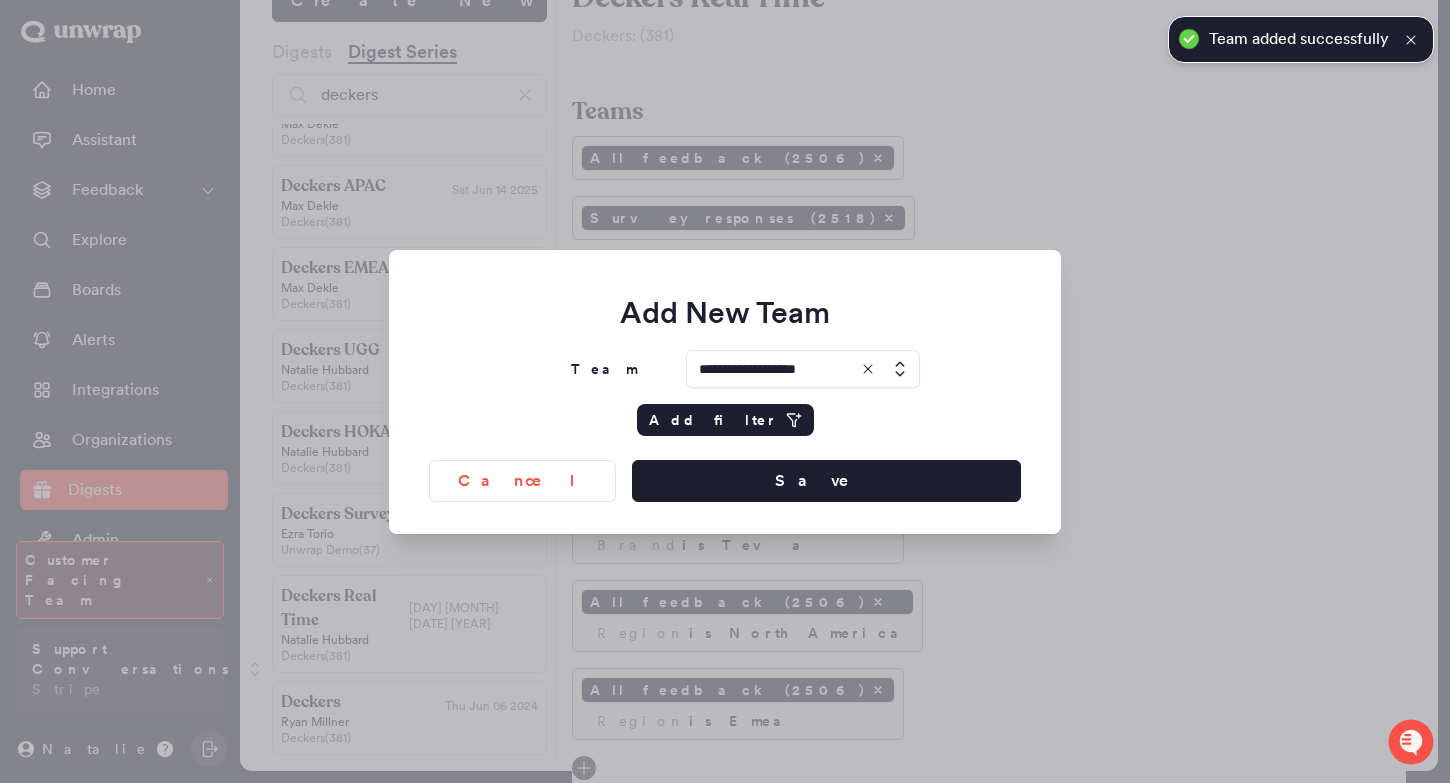 click on "Add filter" at bounding box center [725, 420] 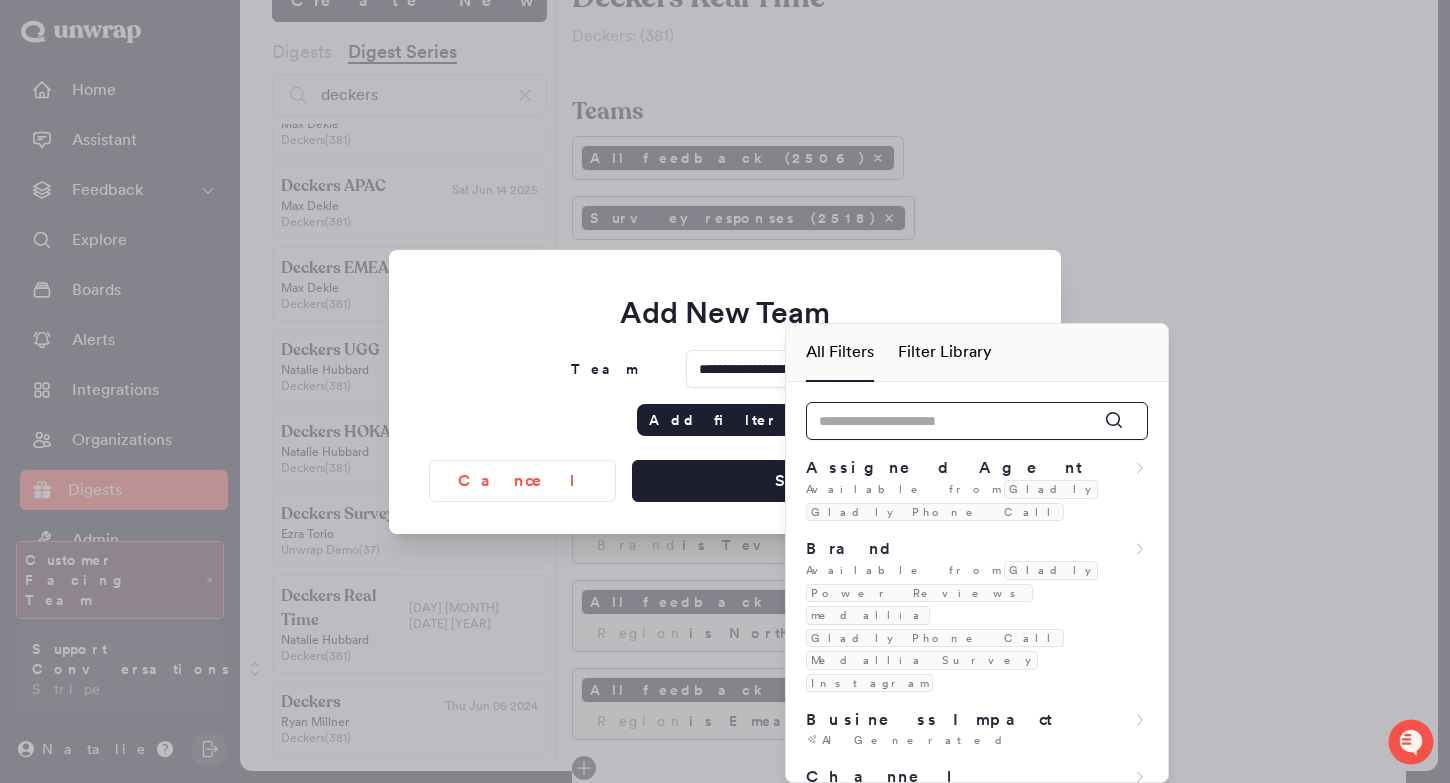 click at bounding box center (977, 421) 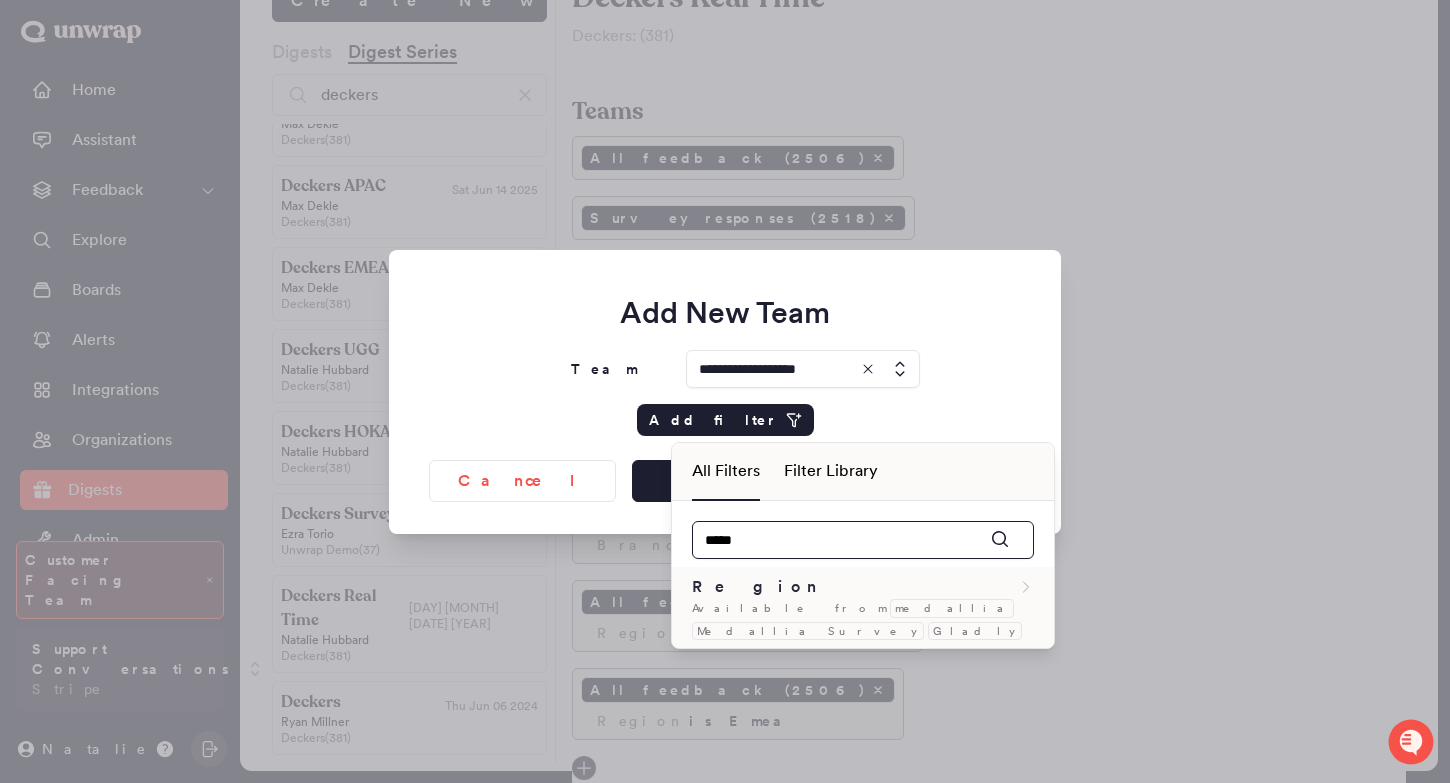 type on "*****" 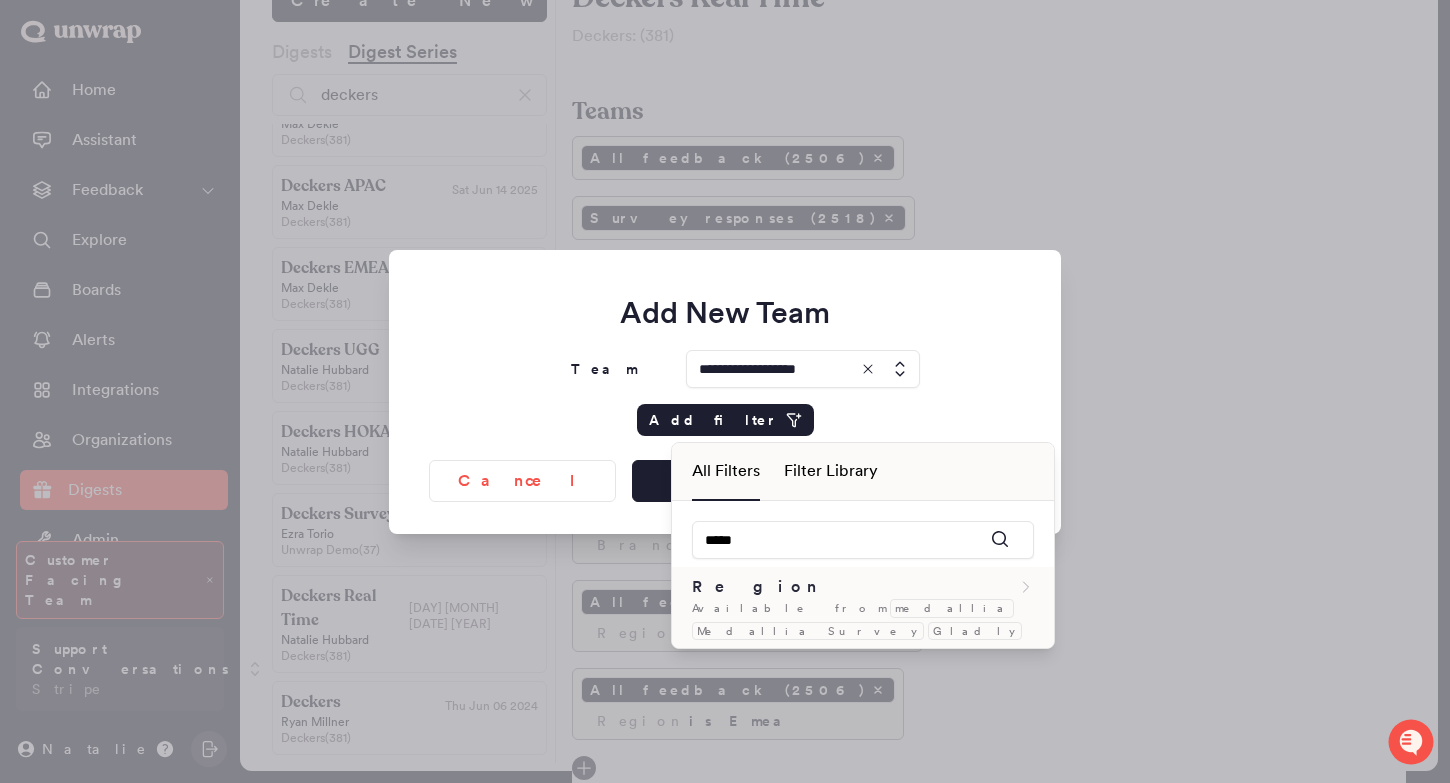 click on "Region" at bounding box center [863, 587] 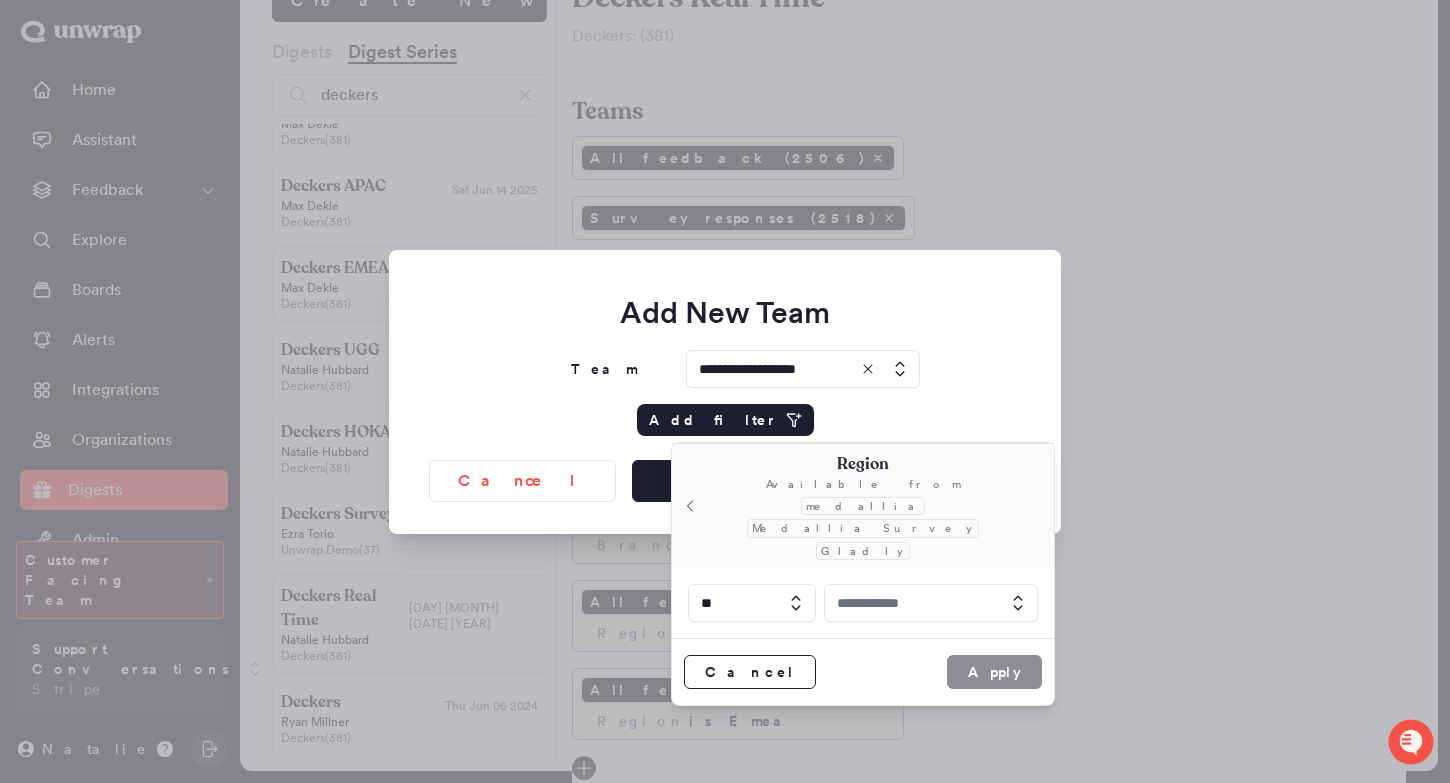 click at bounding box center (931, 603) 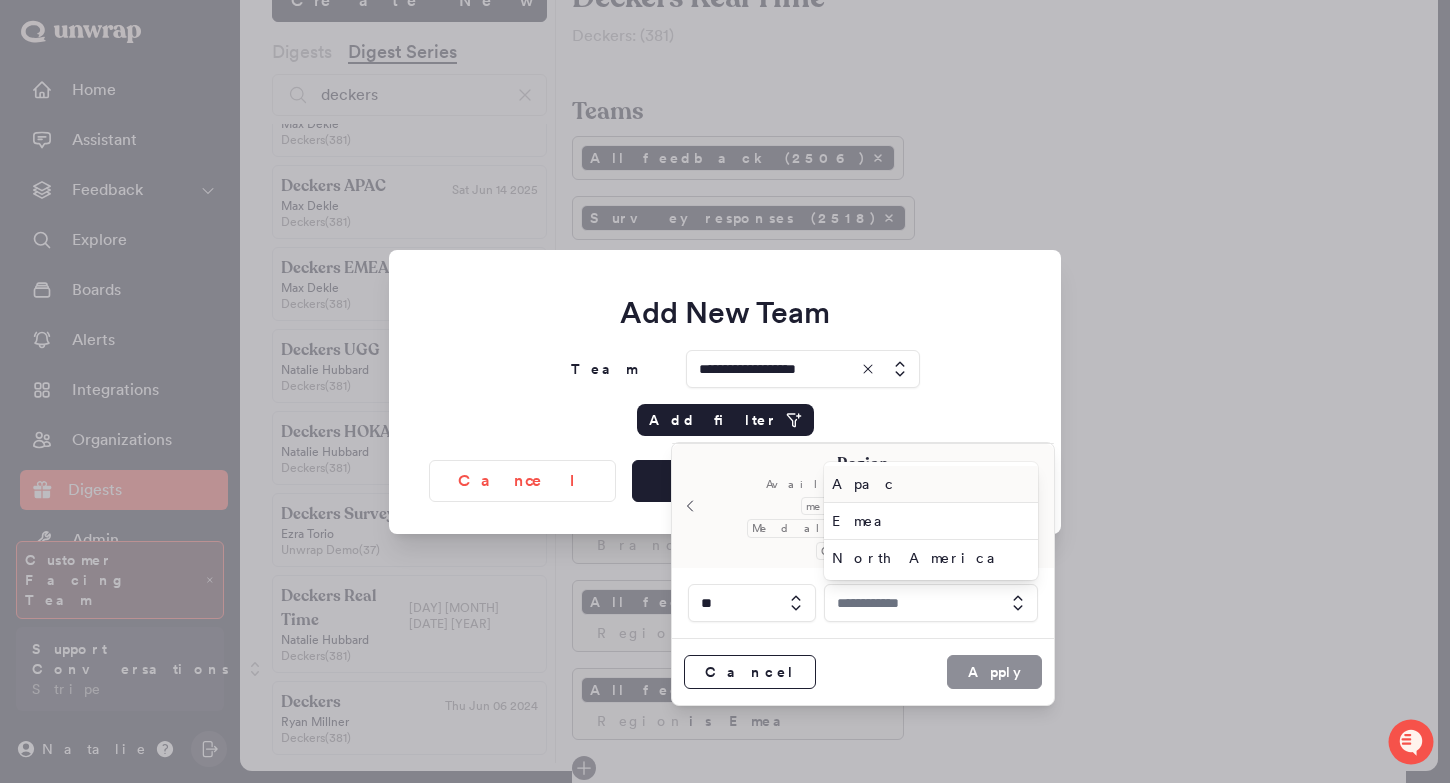 click on "Apac" at bounding box center (927, 484) 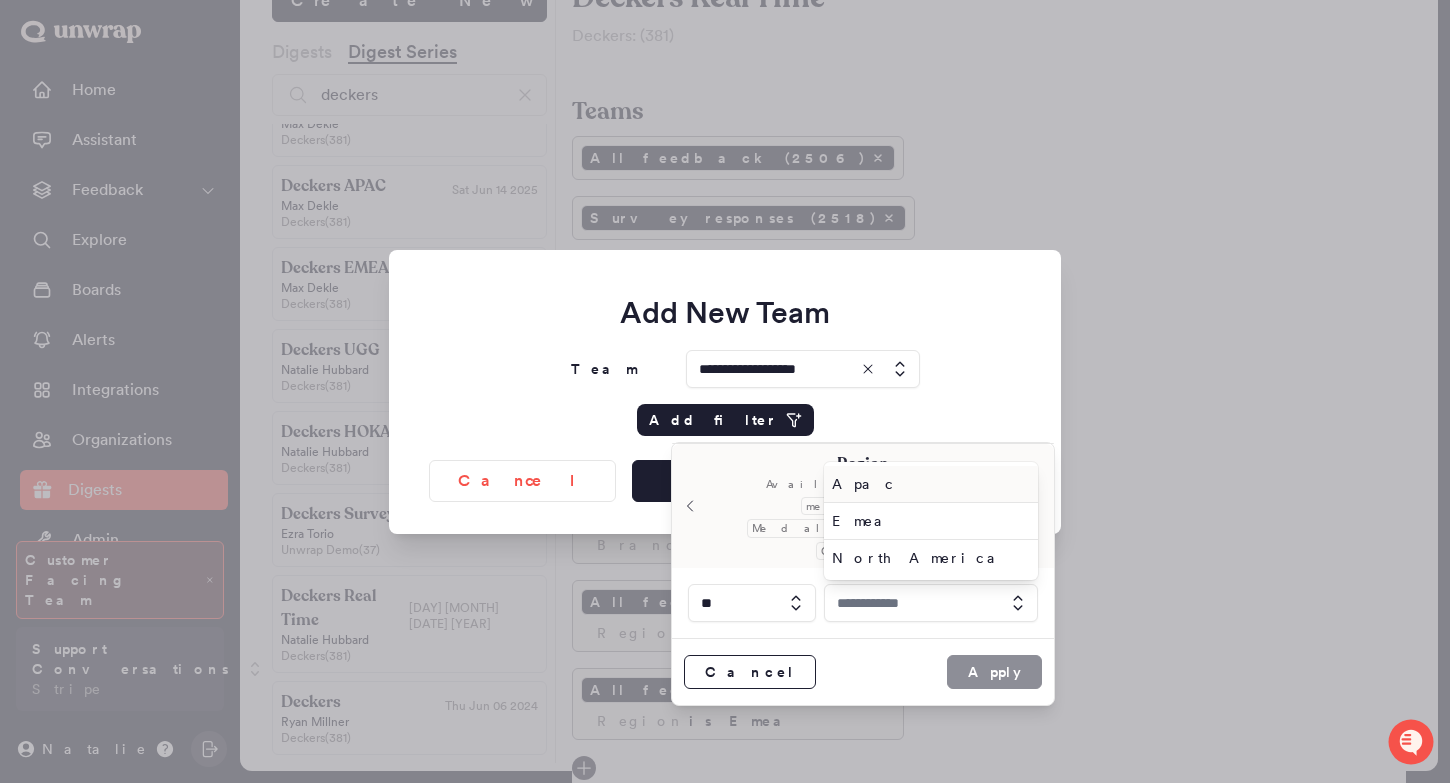 type on "****" 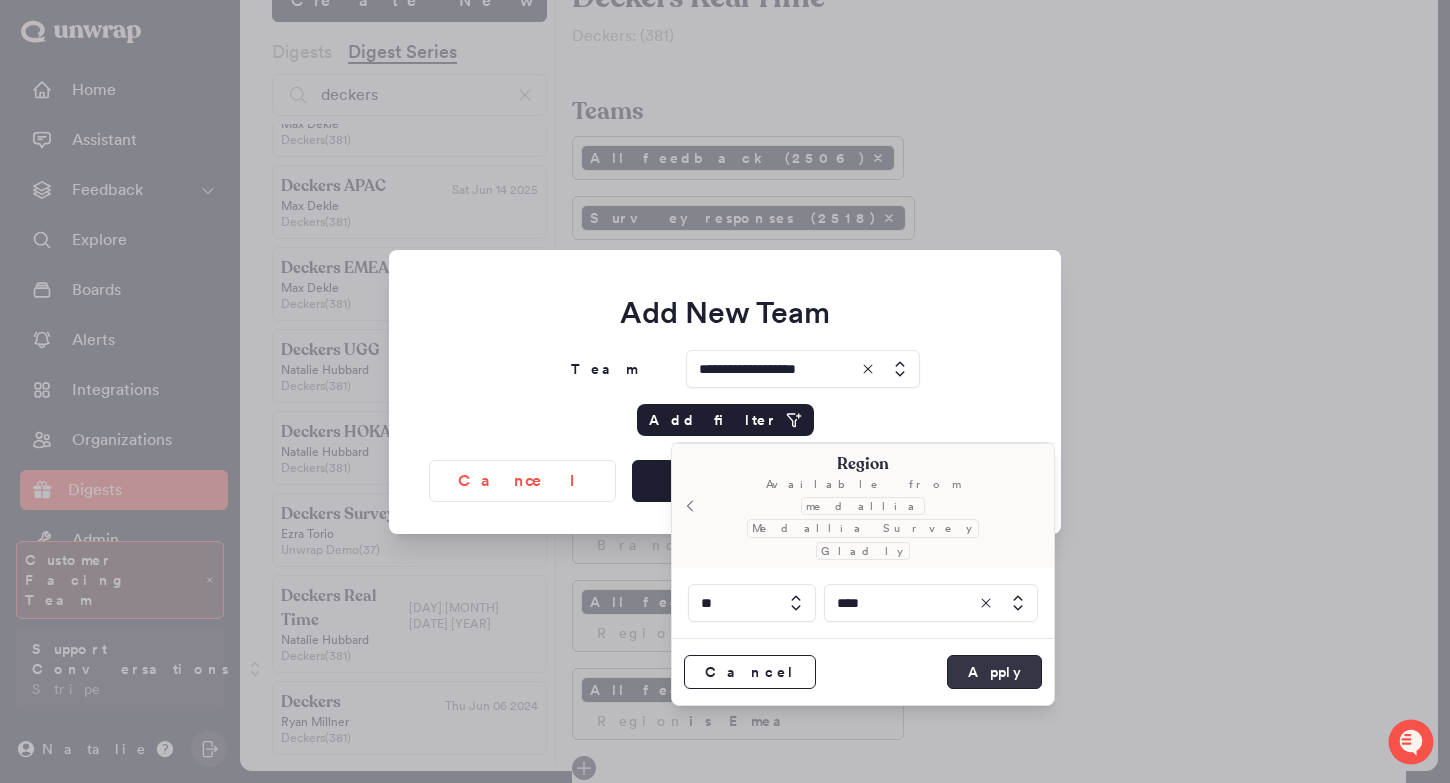 click on "Apply" at bounding box center (994, 672) 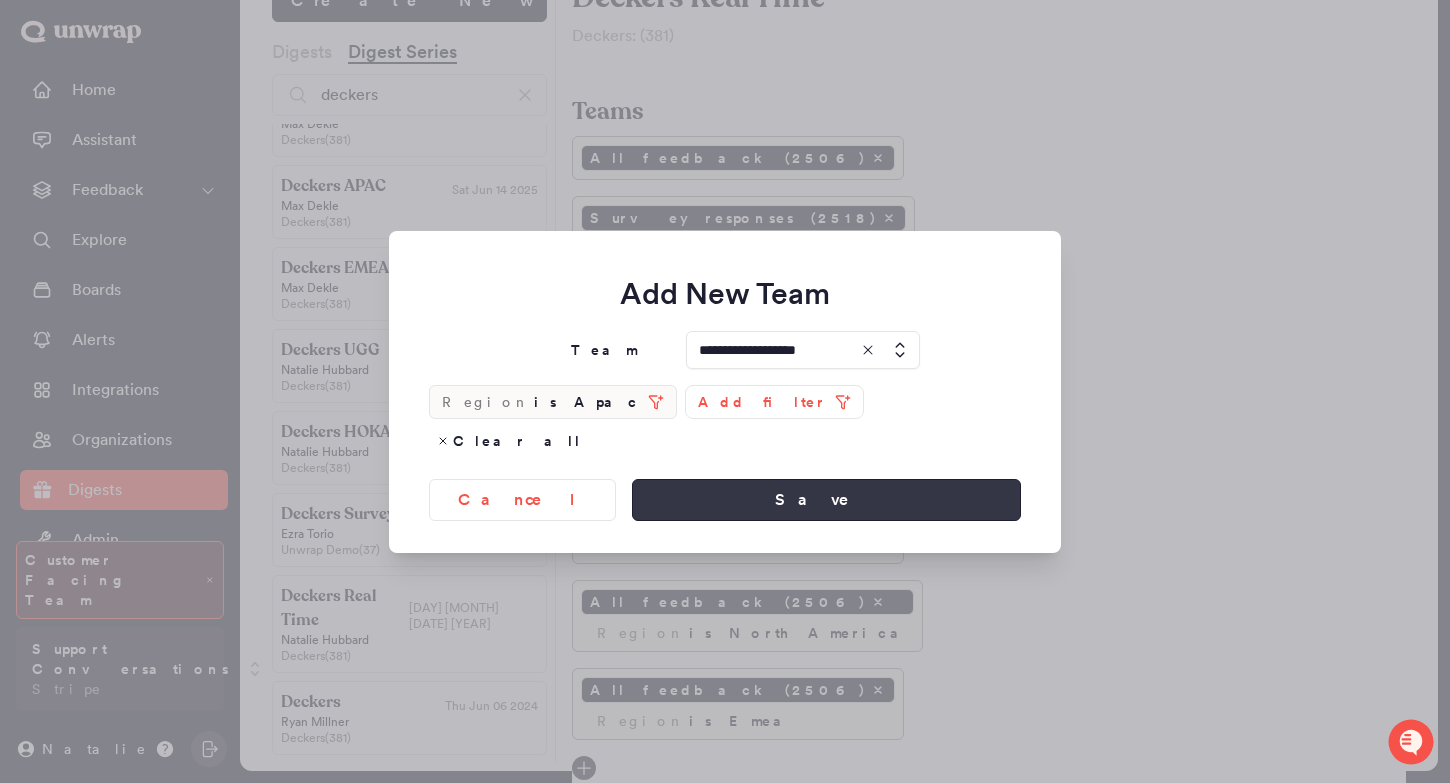 click on "Save" at bounding box center [826, 500] 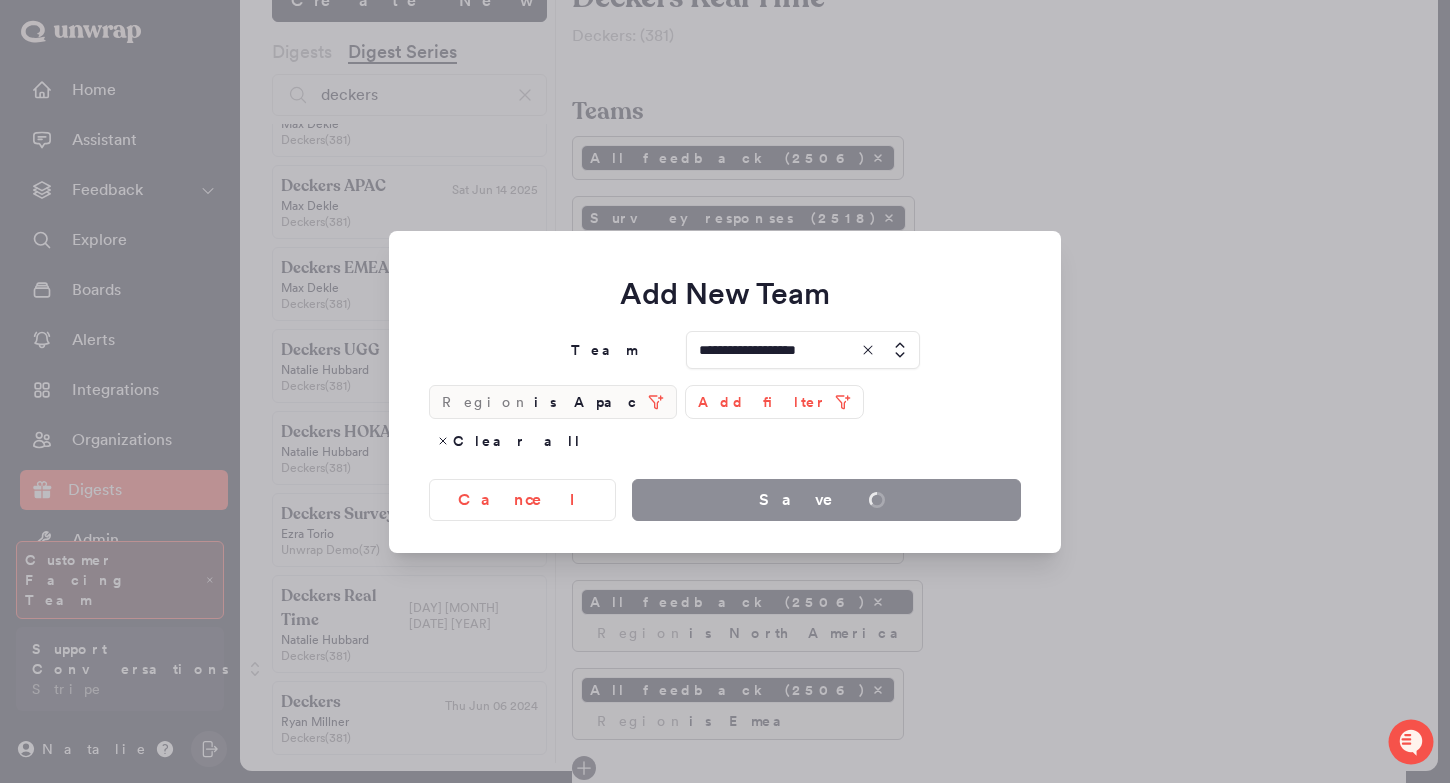 type 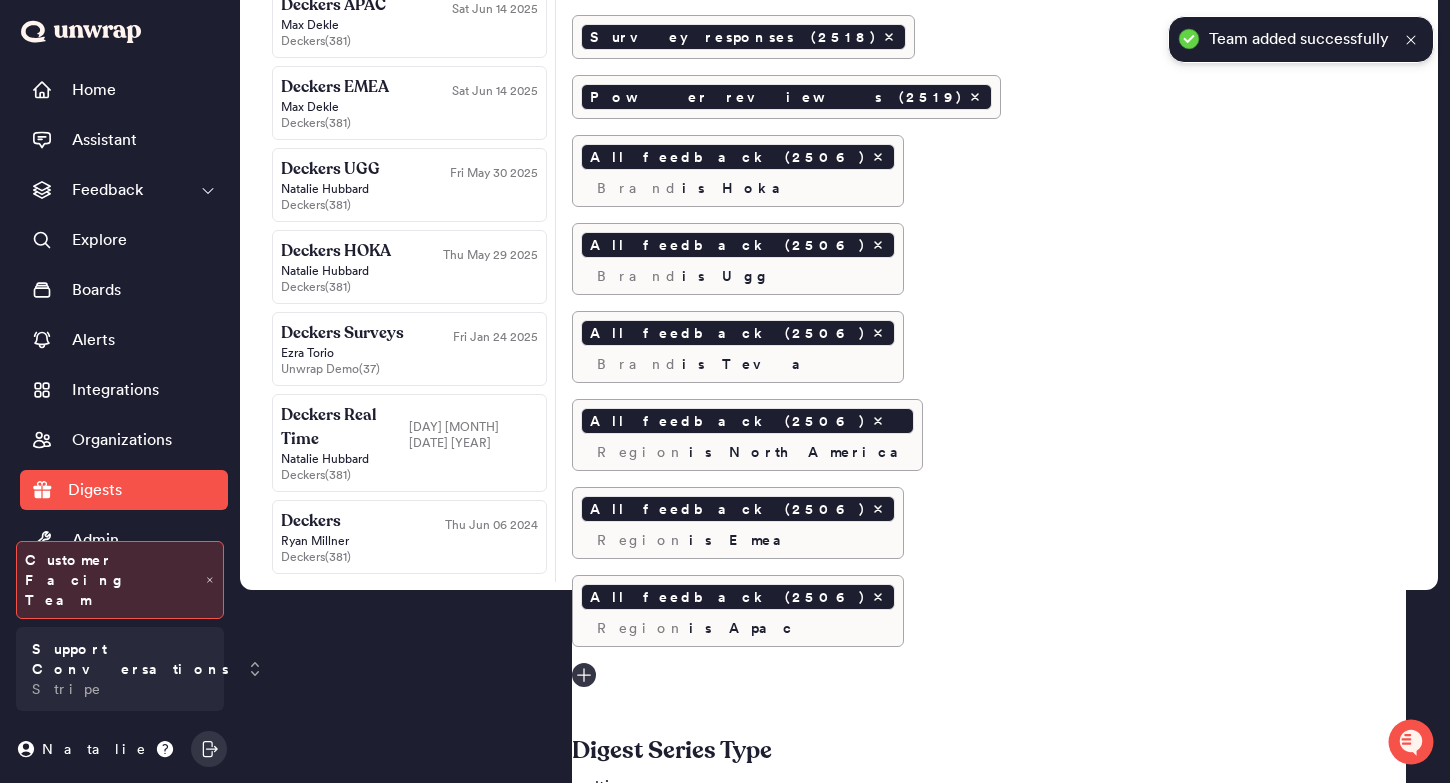 scroll, scrollTop: 0, scrollLeft: 0, axis: both 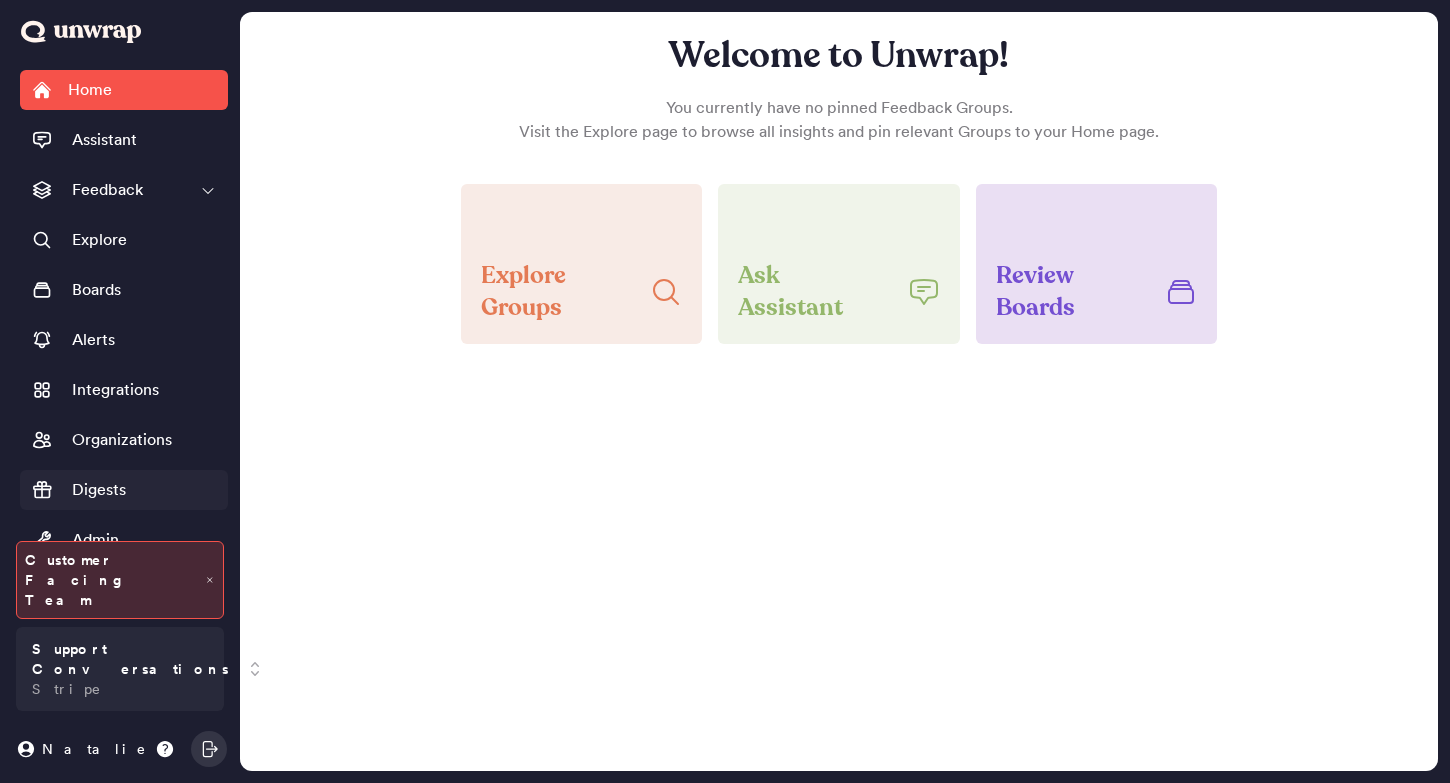 click on "Digests" at bounding box center [99, 490] 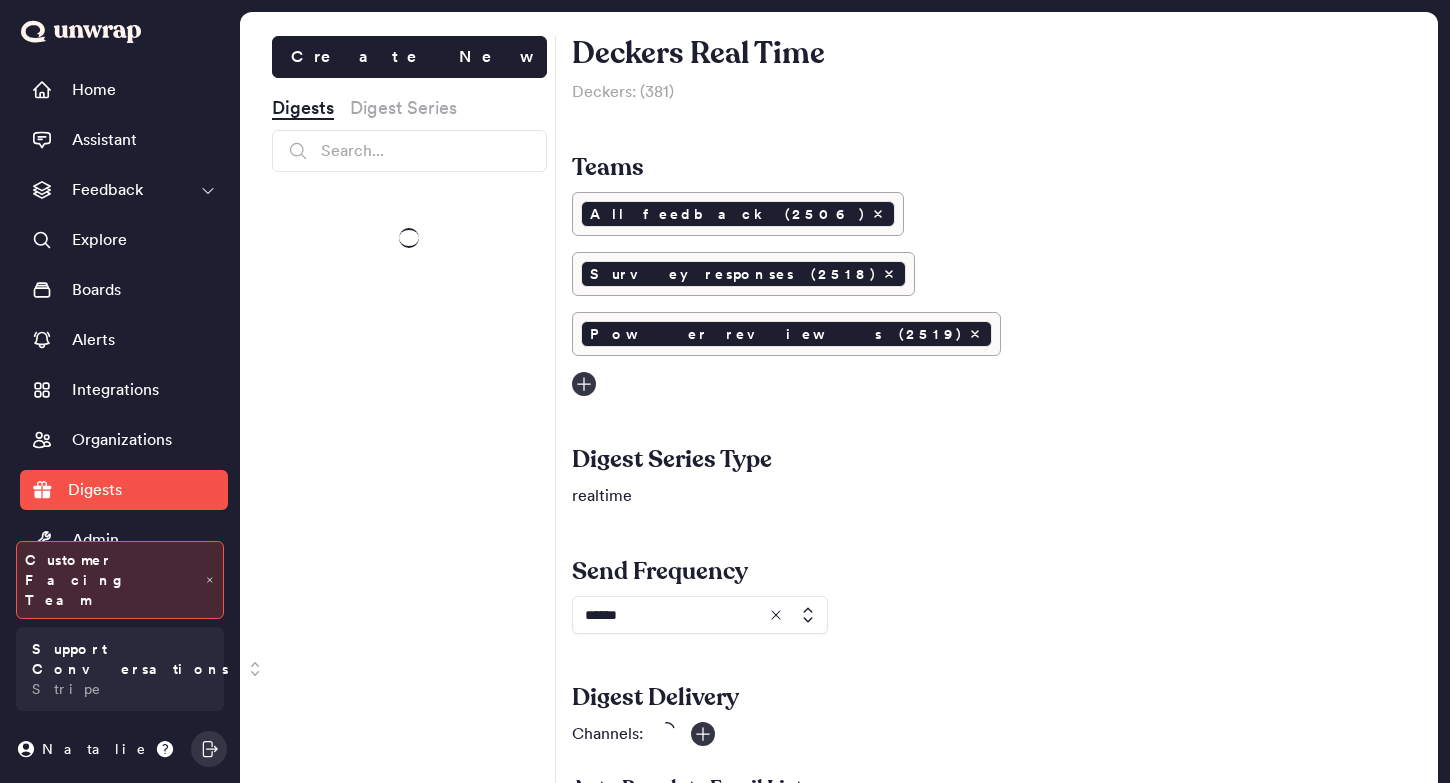 scroll, scrollTop: 0, scrollLeft: 0, axis: both 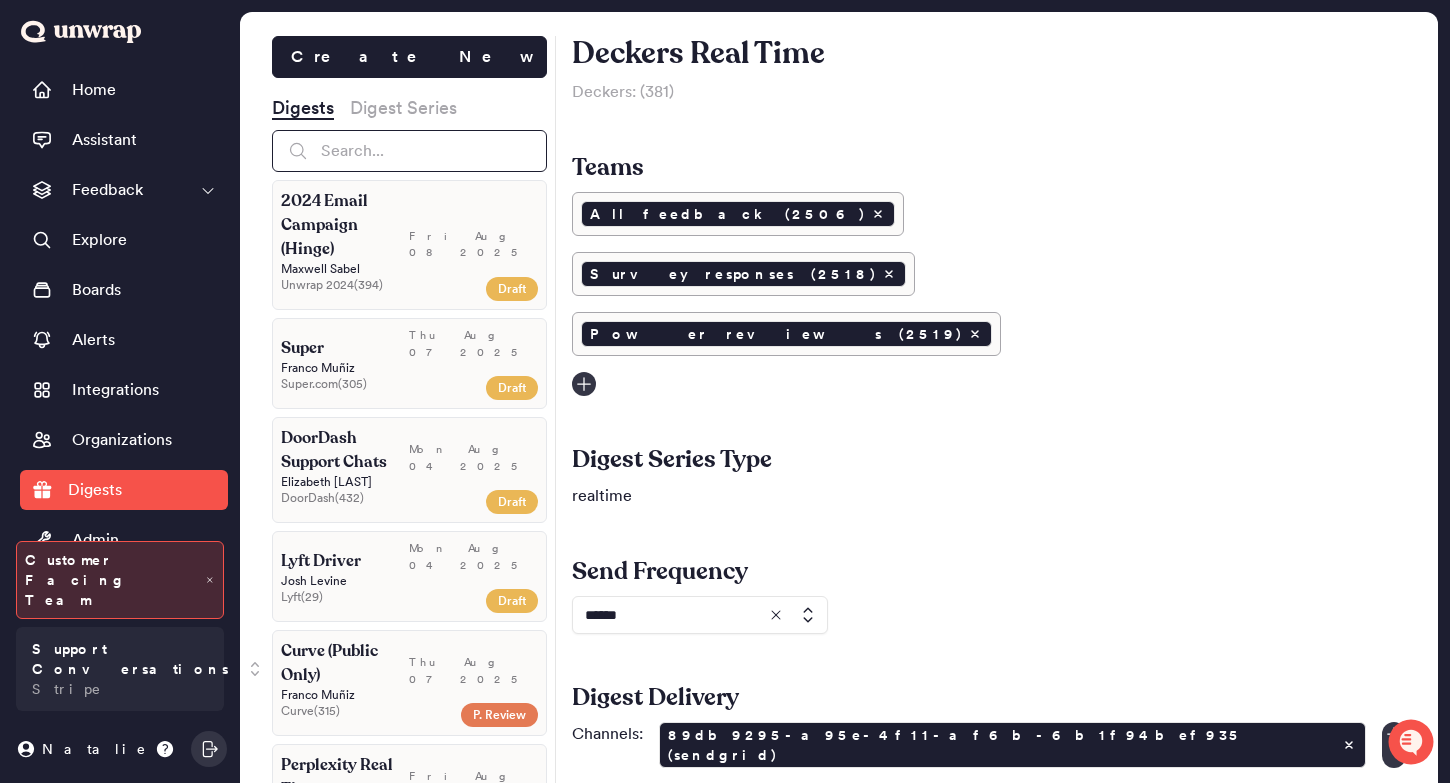 click at bounding box center [409, 151] 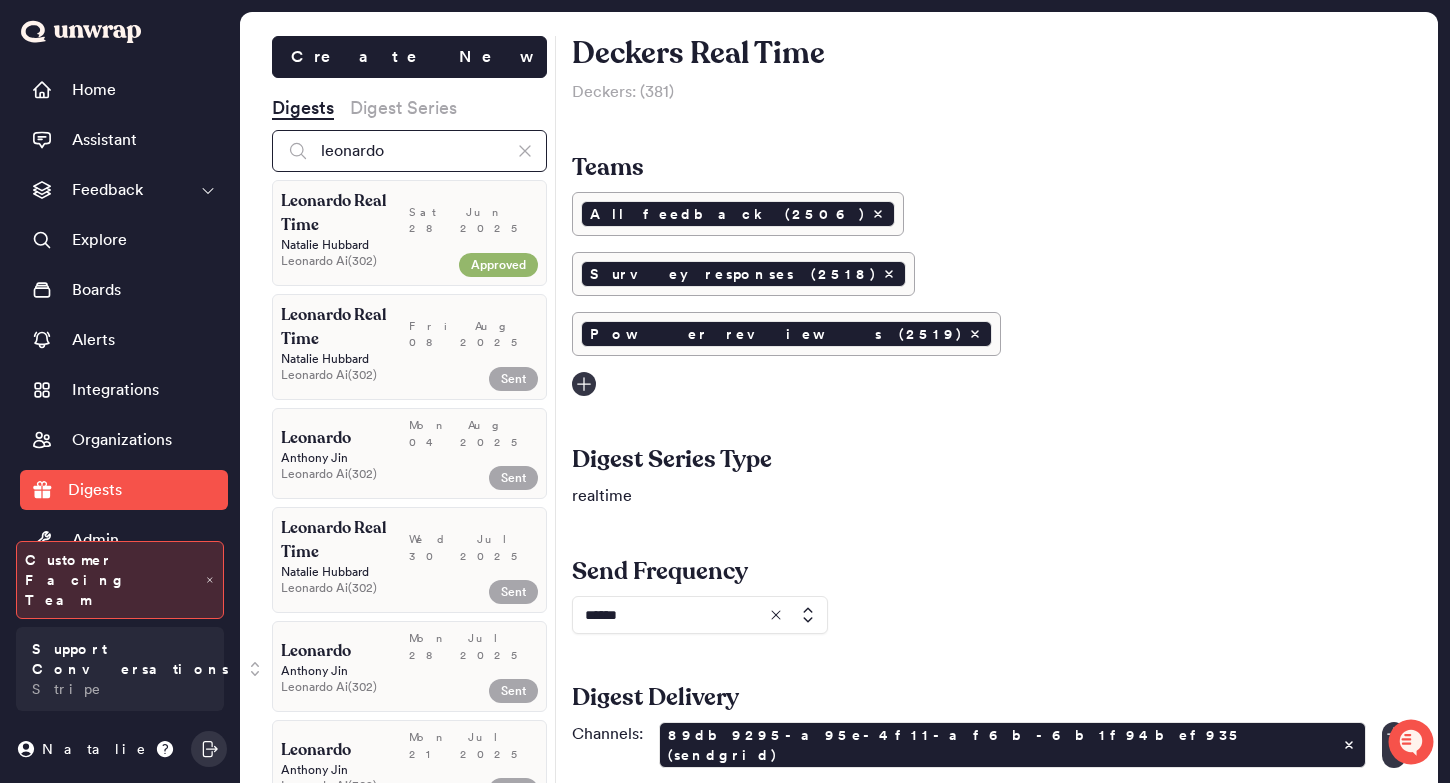 type on "leonardo" 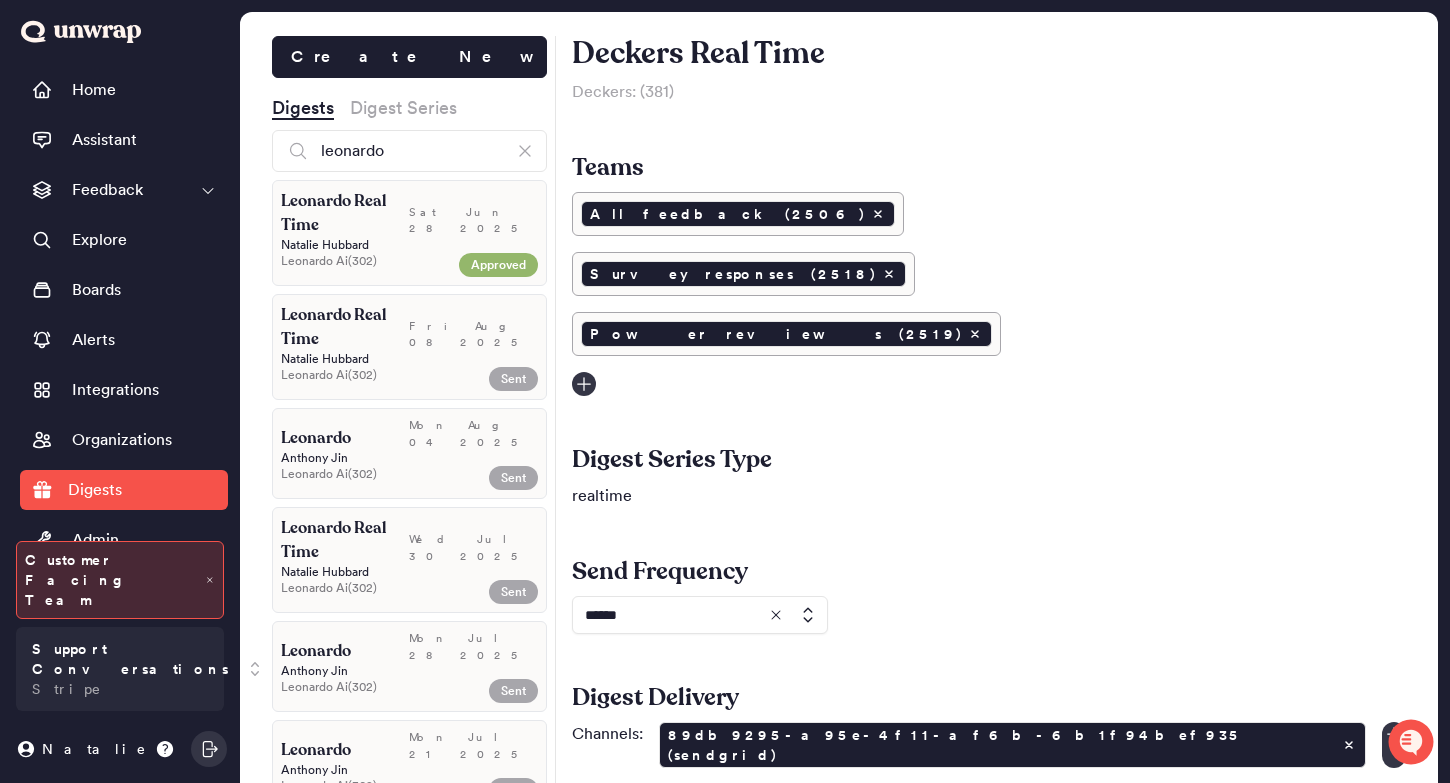 click on "Leonardo Ai  ( 302 )" at bounding box center (366, 474) 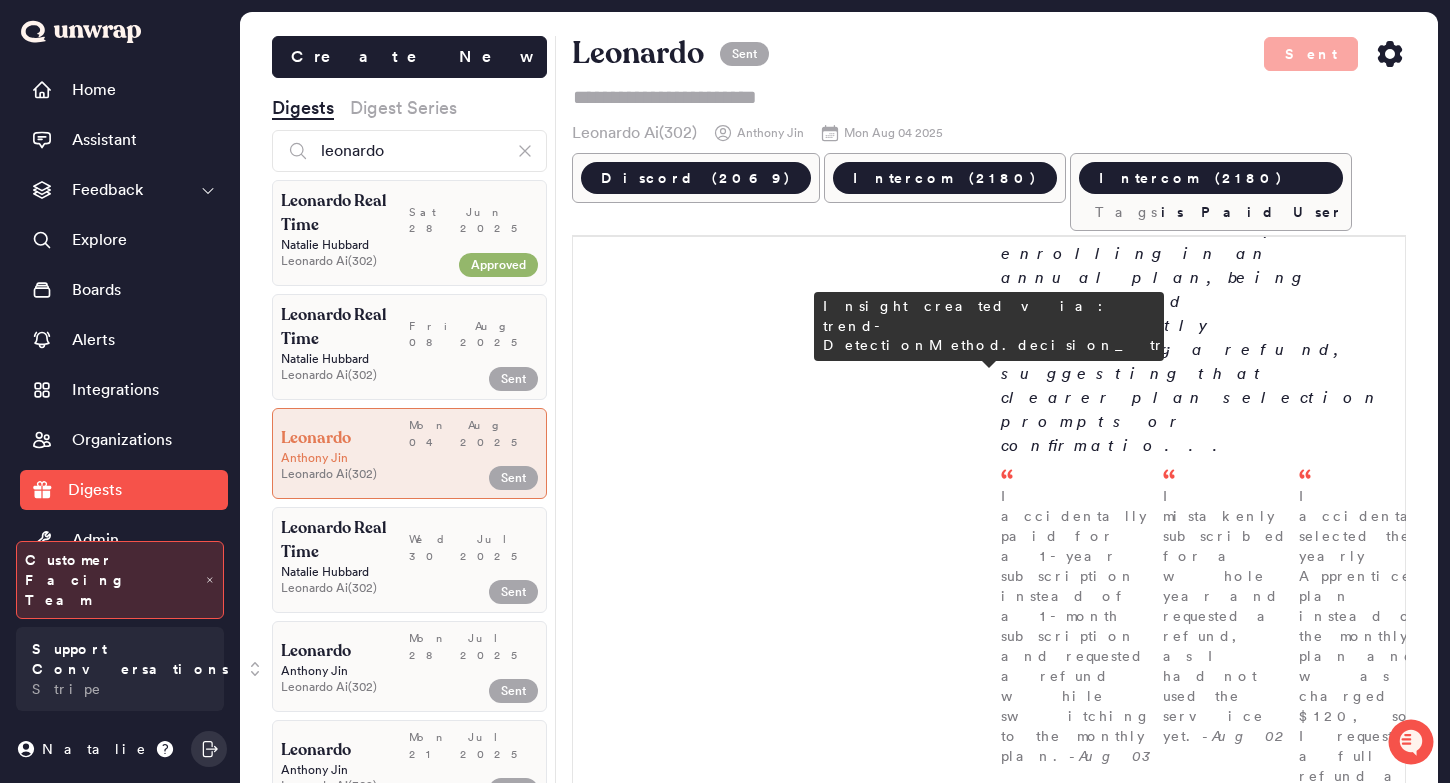scroll, scrollTop: 453, scrollLeft: 0, axis: vertical 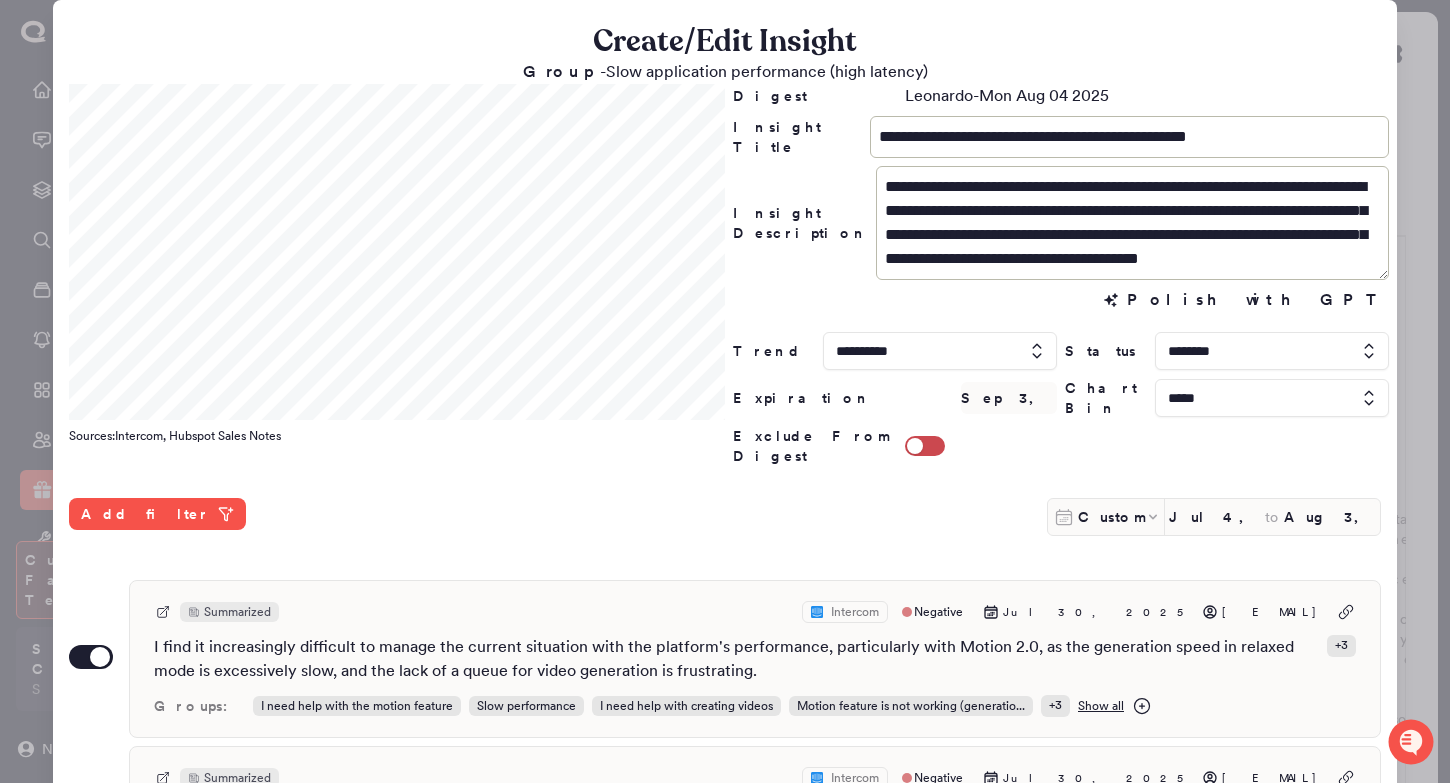 click at bounding box center [1272, 398] 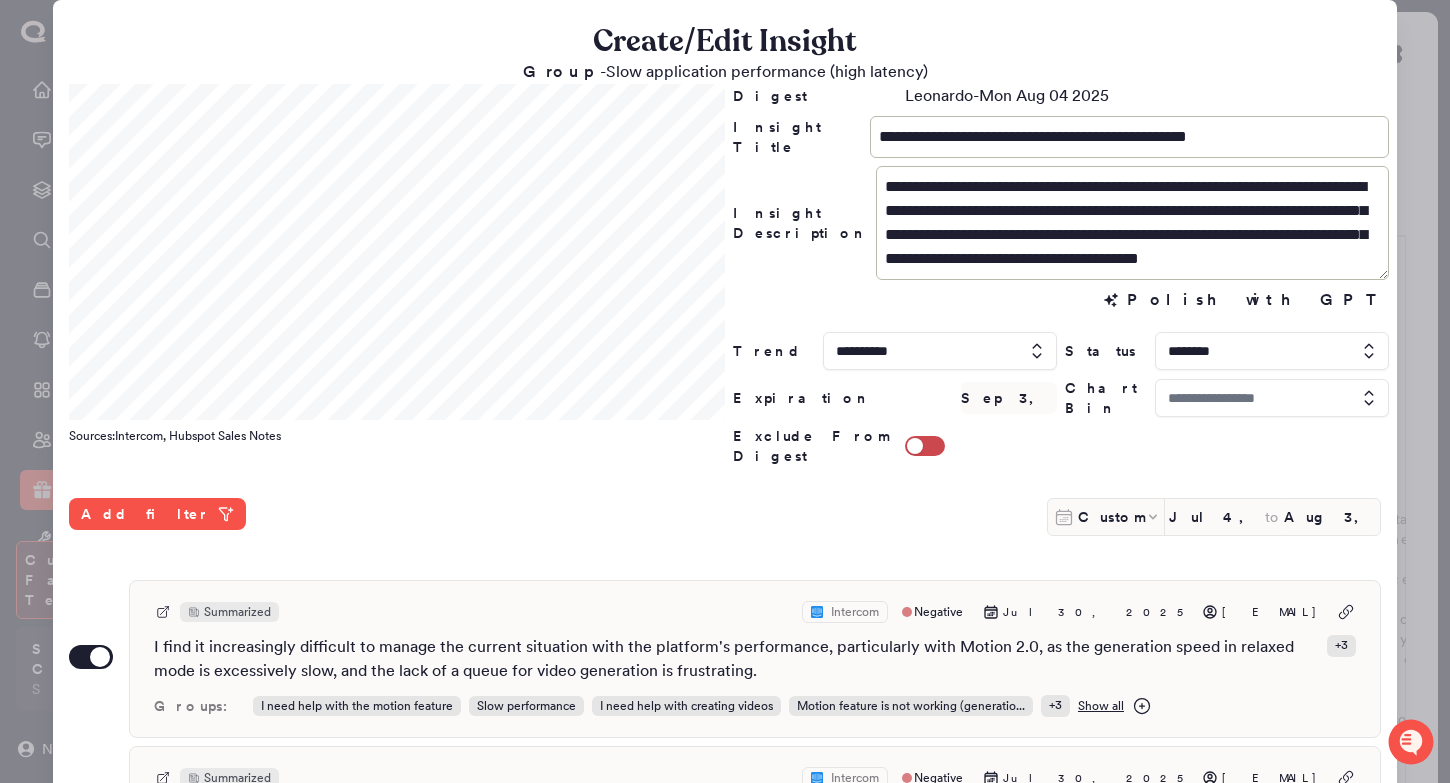 type on "*****" 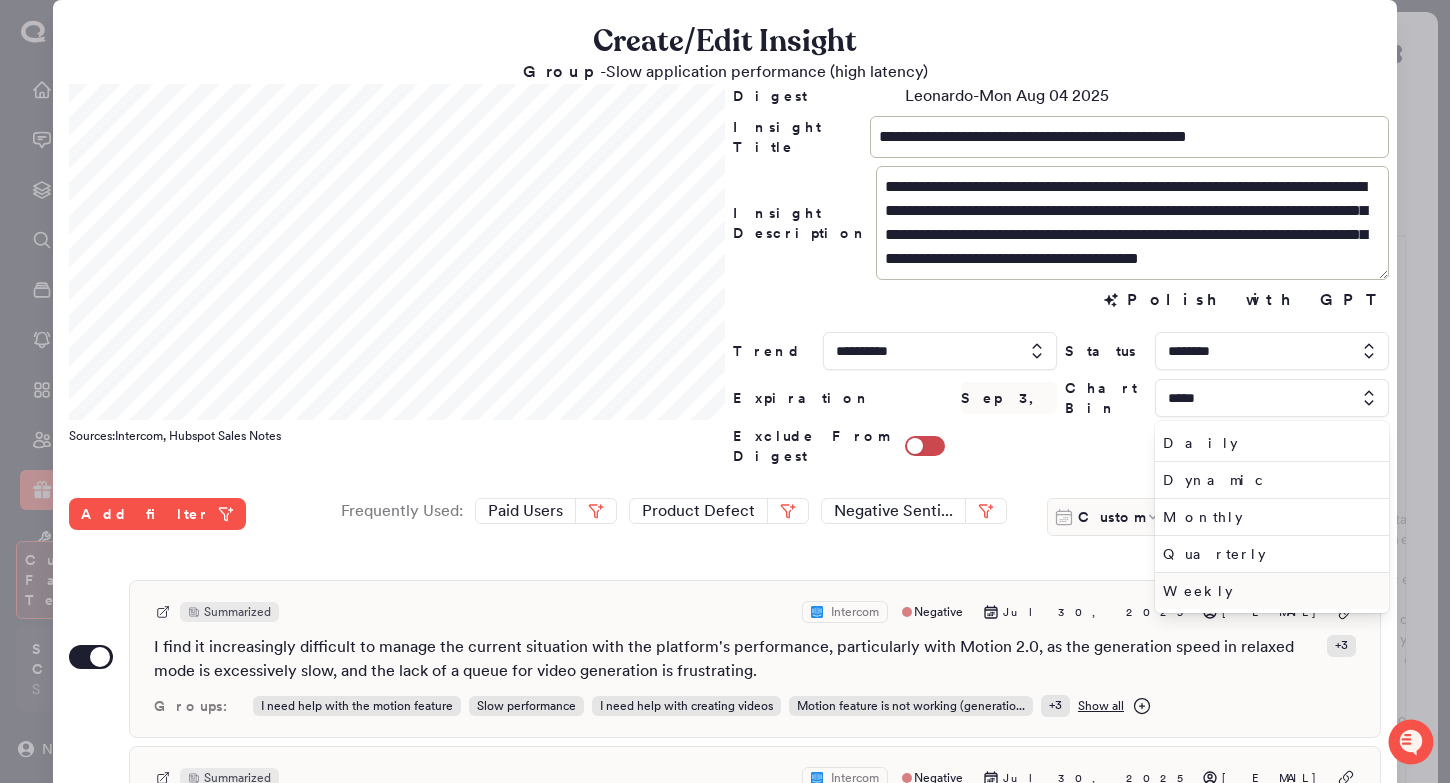 click on "Weekly" at bounding box center (1272, 591) 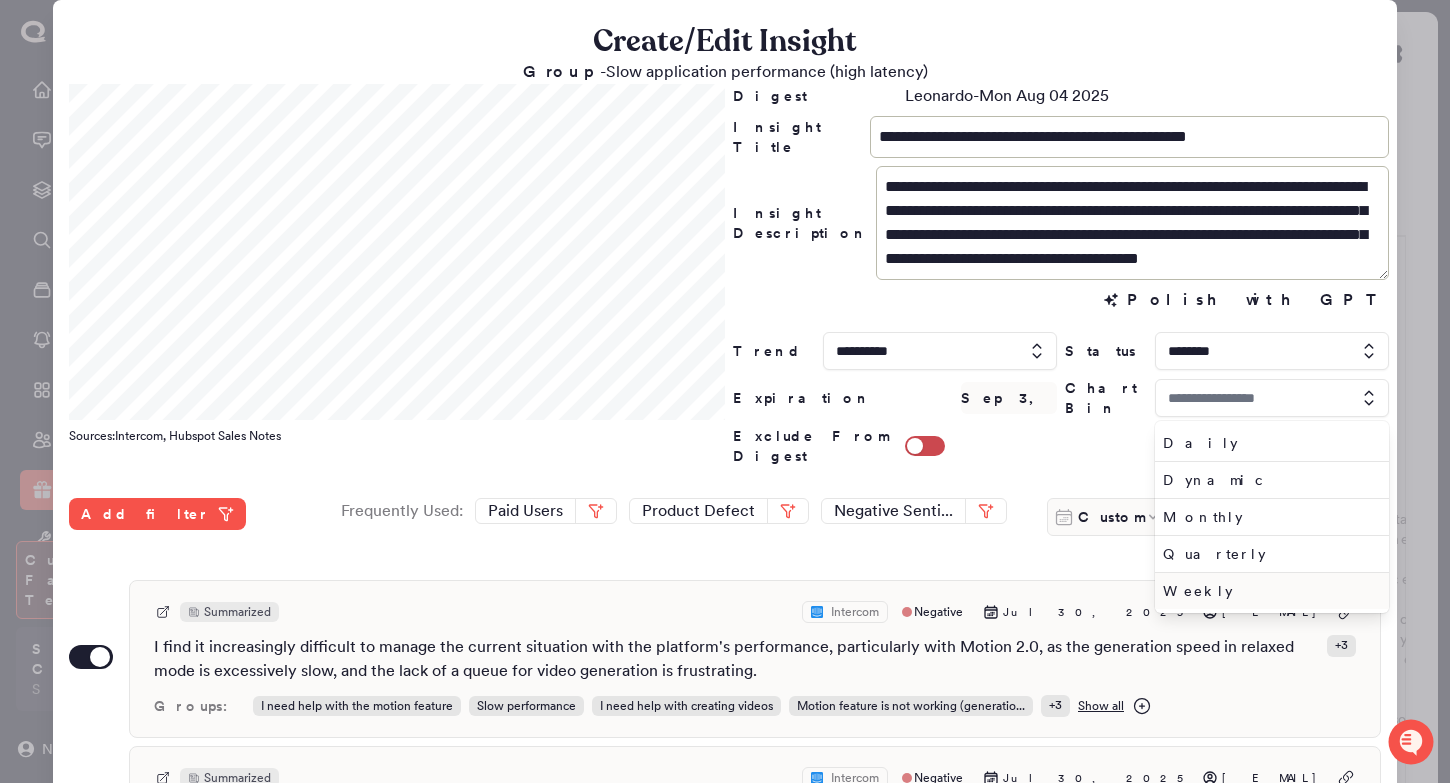 type on "******" 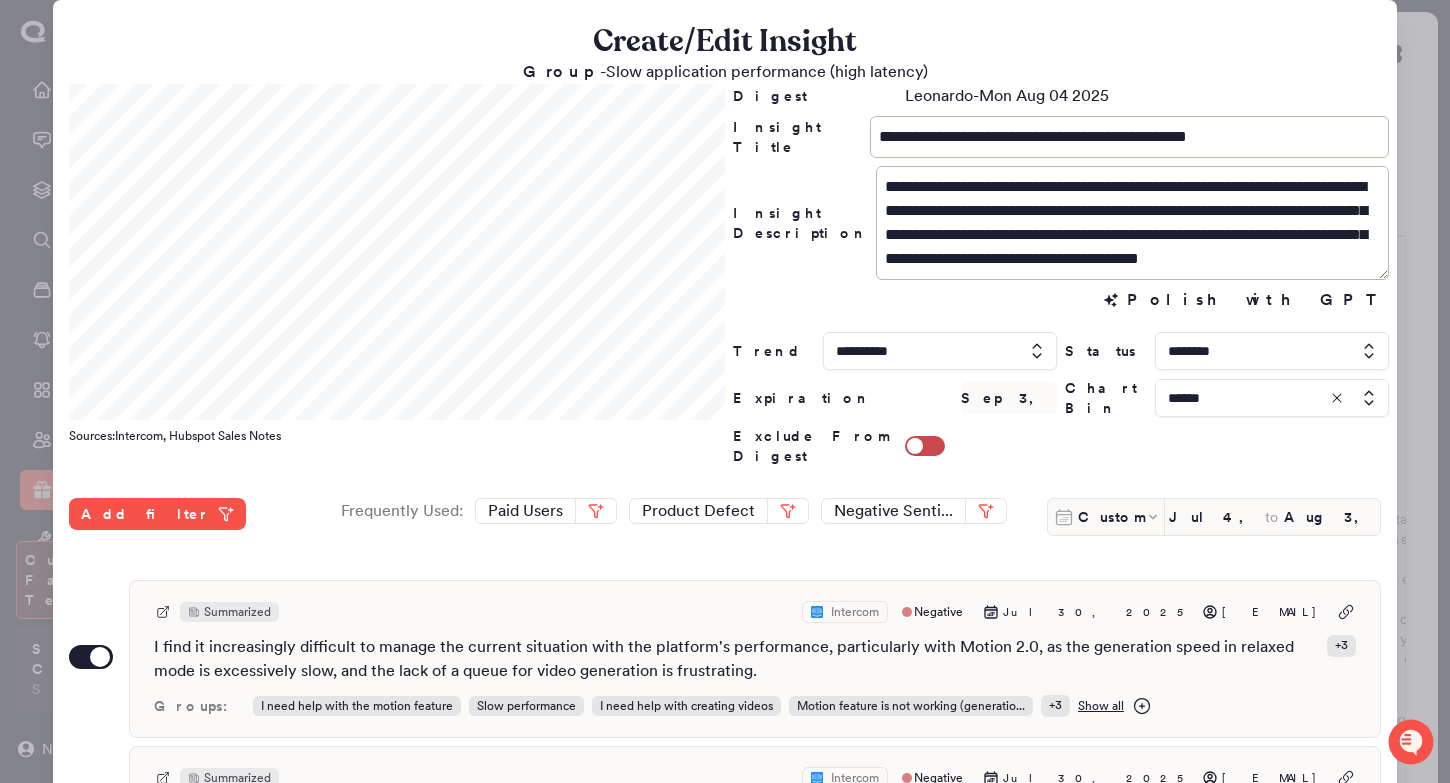 click at bounding box center (1272, 398) 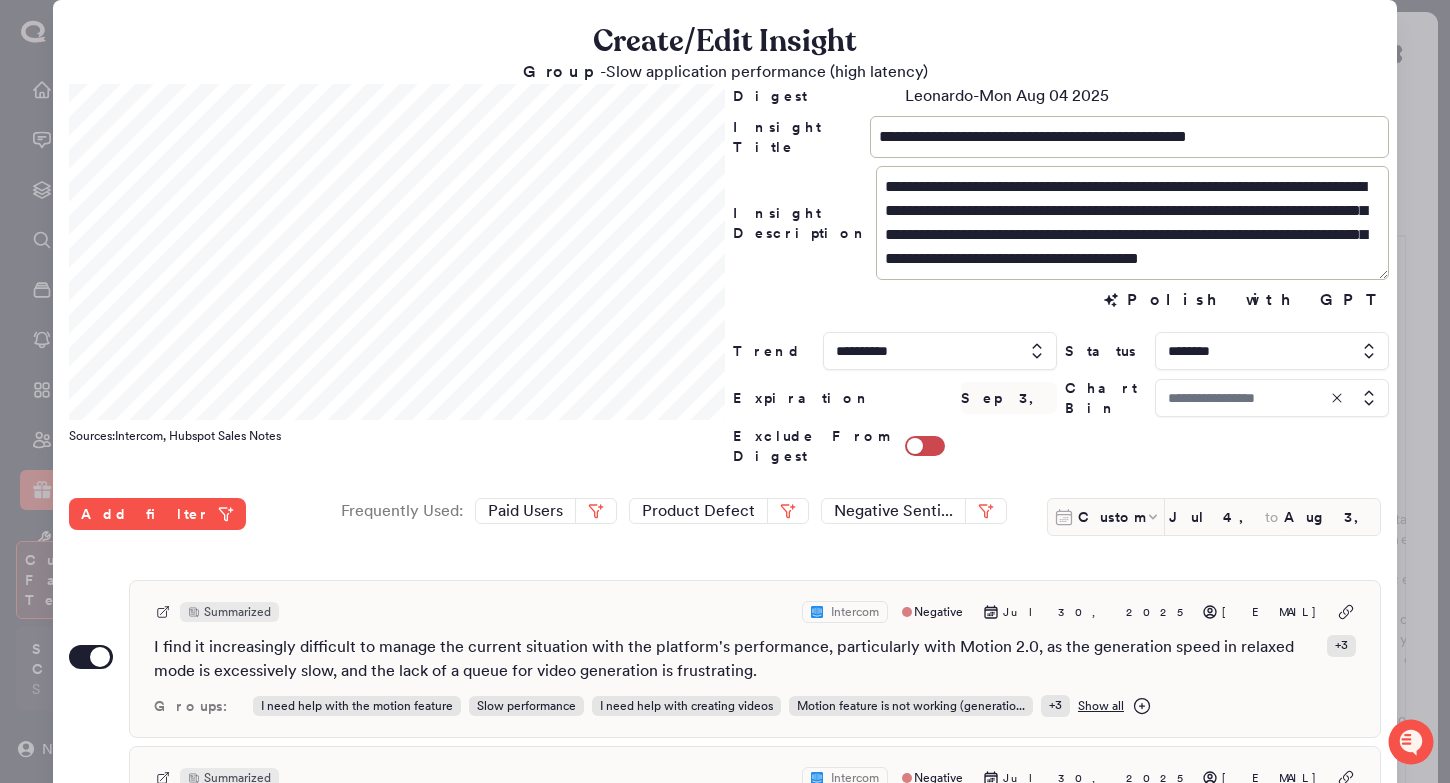type on "******" 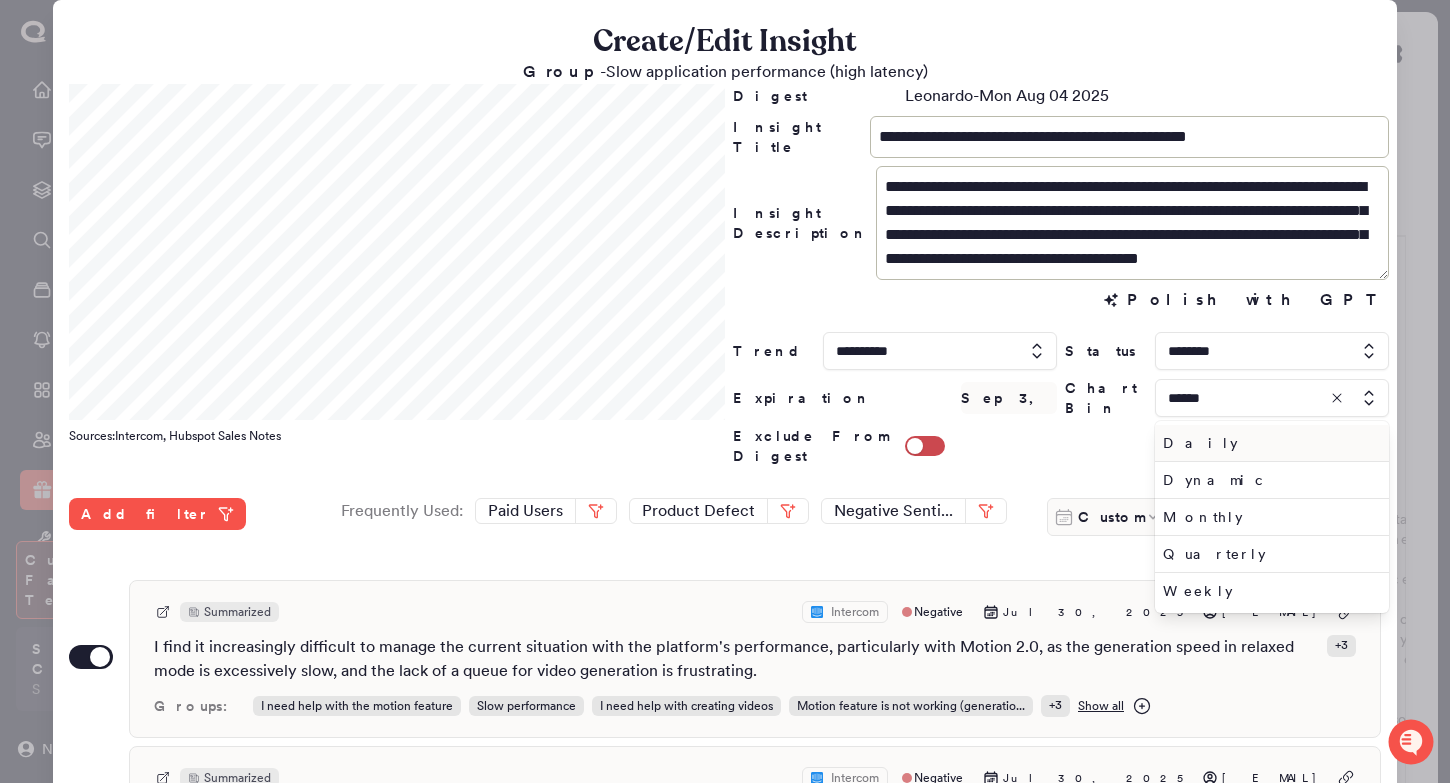 click on "Daily" at bounding box center [1268, 443] 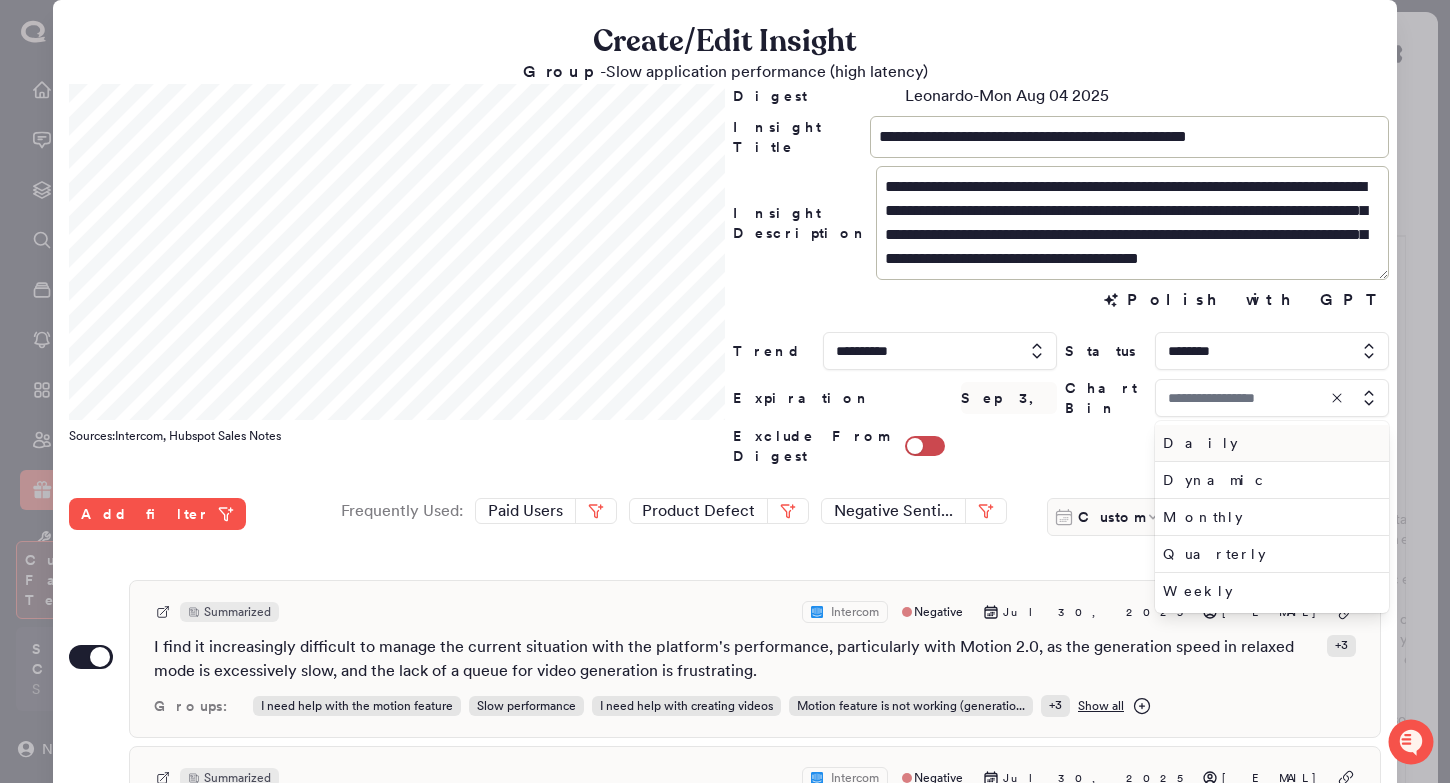 type on "*****" 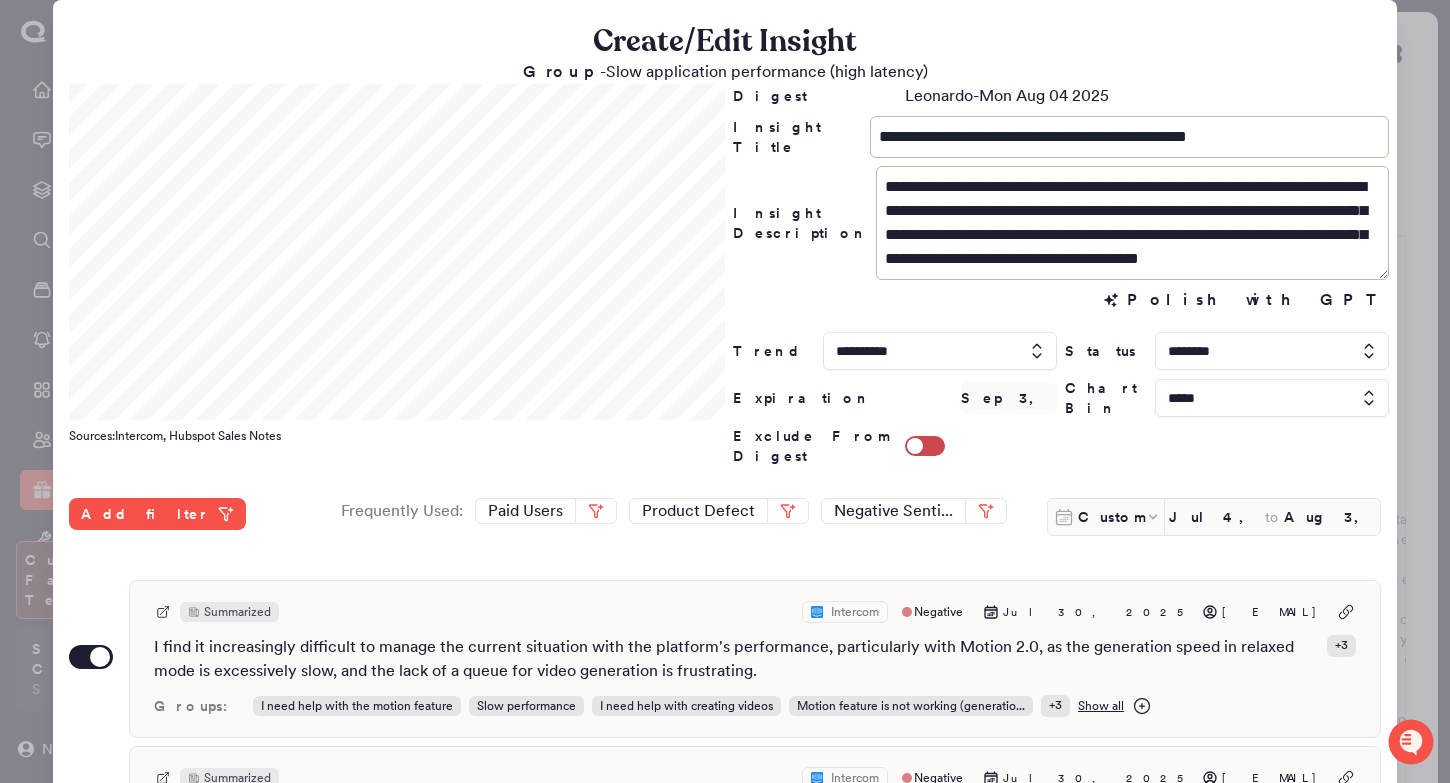 click at bounding box center (725, 391) 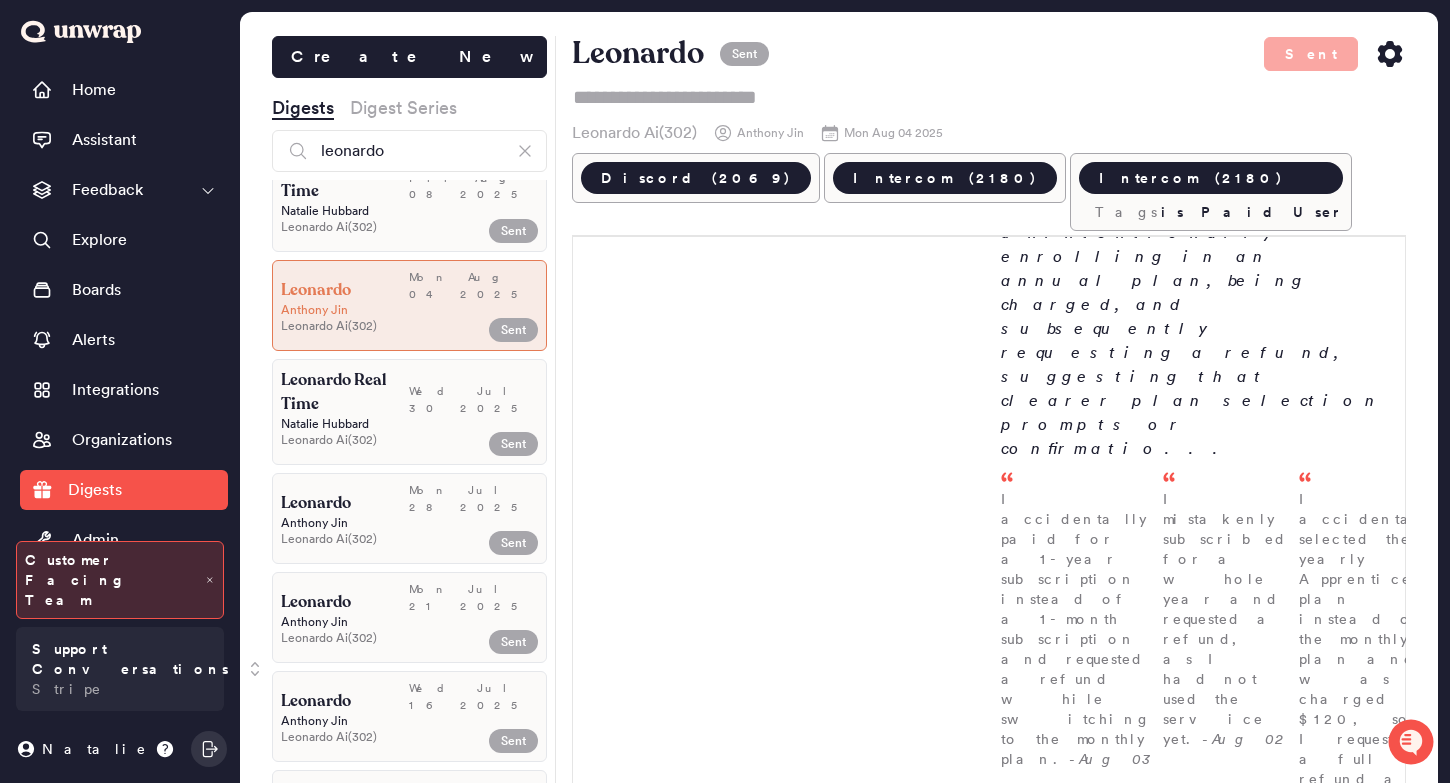 scroll, scrollTop: 151, scrollLeft: 0, axis: vertical 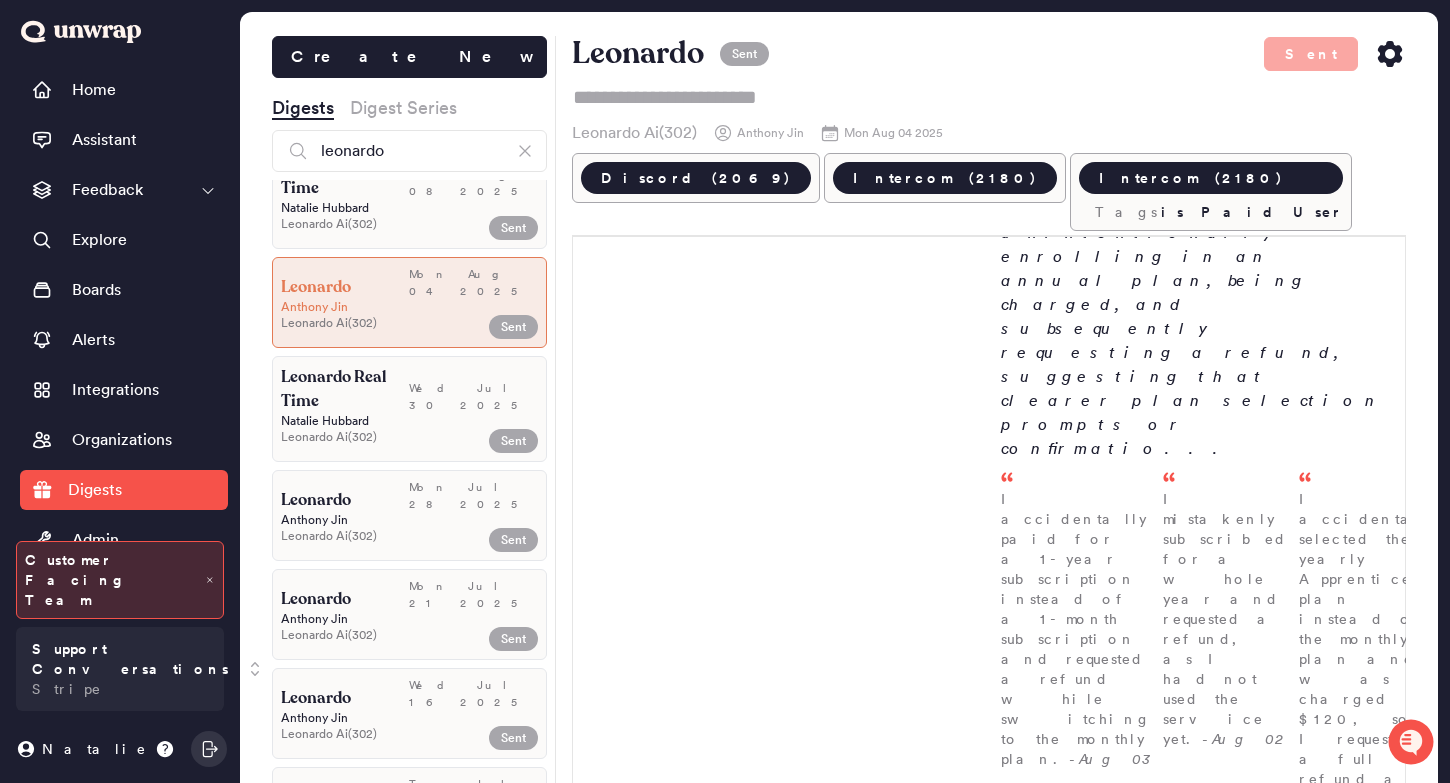 click on "Leonardo Ai  ( 302 )" at bounding box center [366, 536] 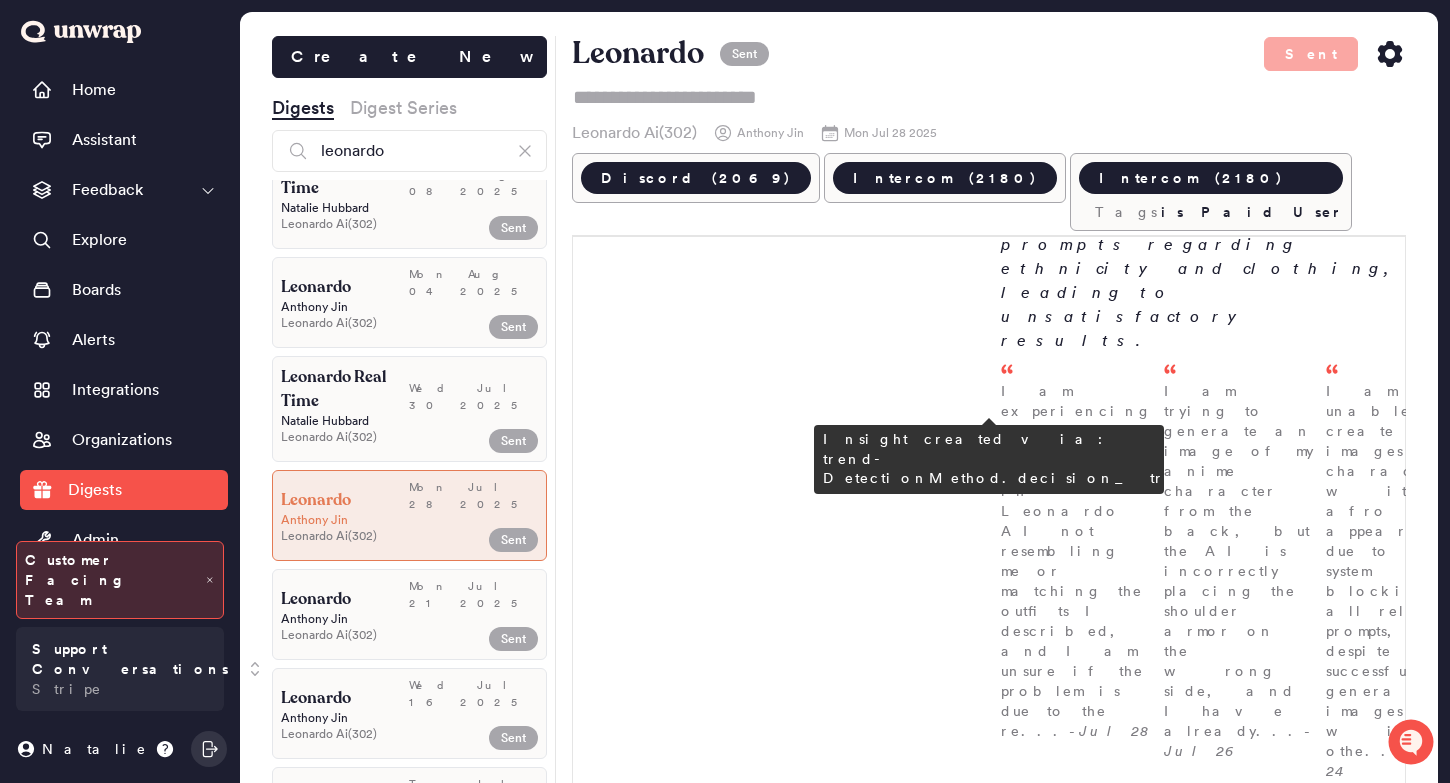 scroll, scrollTop: 1549, scrollLeft: 0, axis: vertical 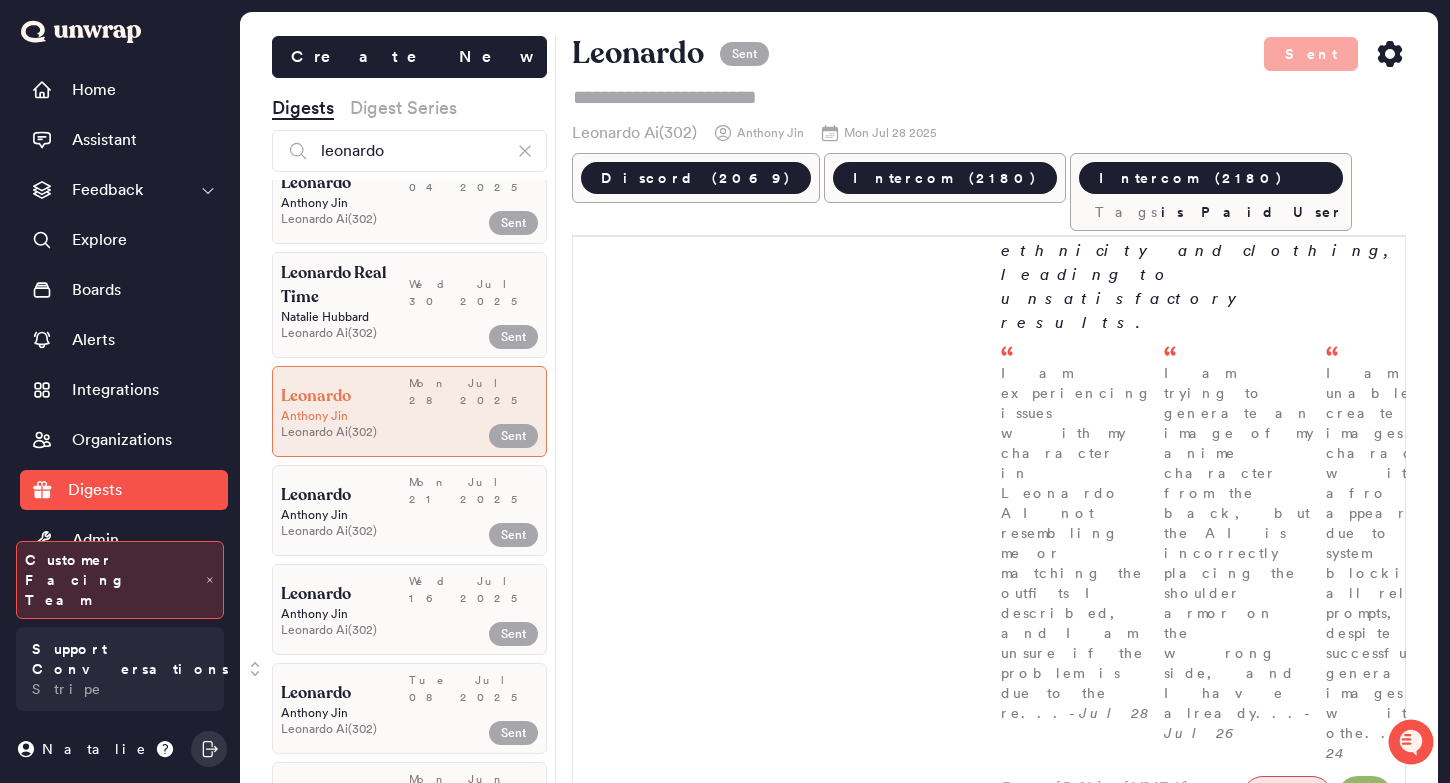 click on "Leonardo Ai  ( 302 )" at bounding box center [366, 333] 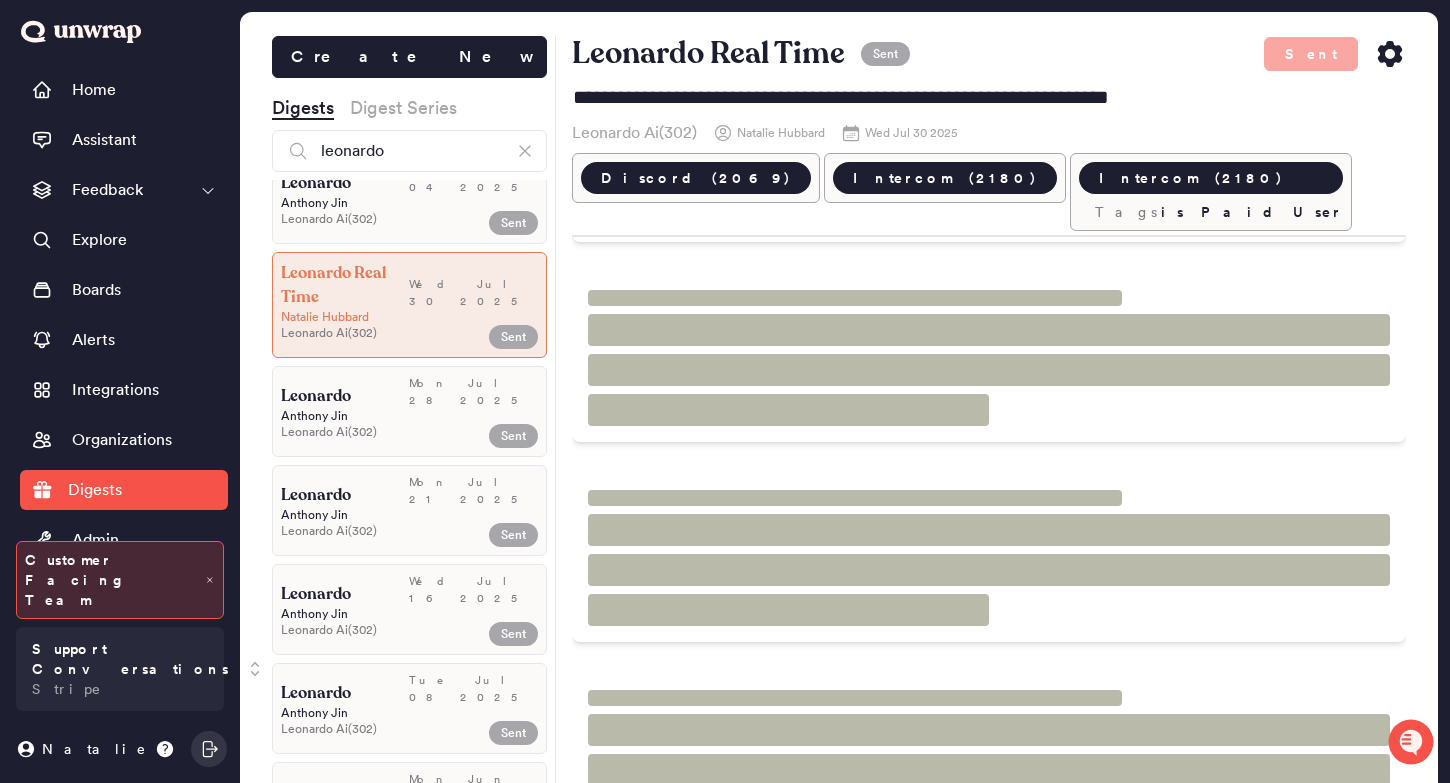 scroll, scrollTop: 0, scrollLeft: 0, axis: both 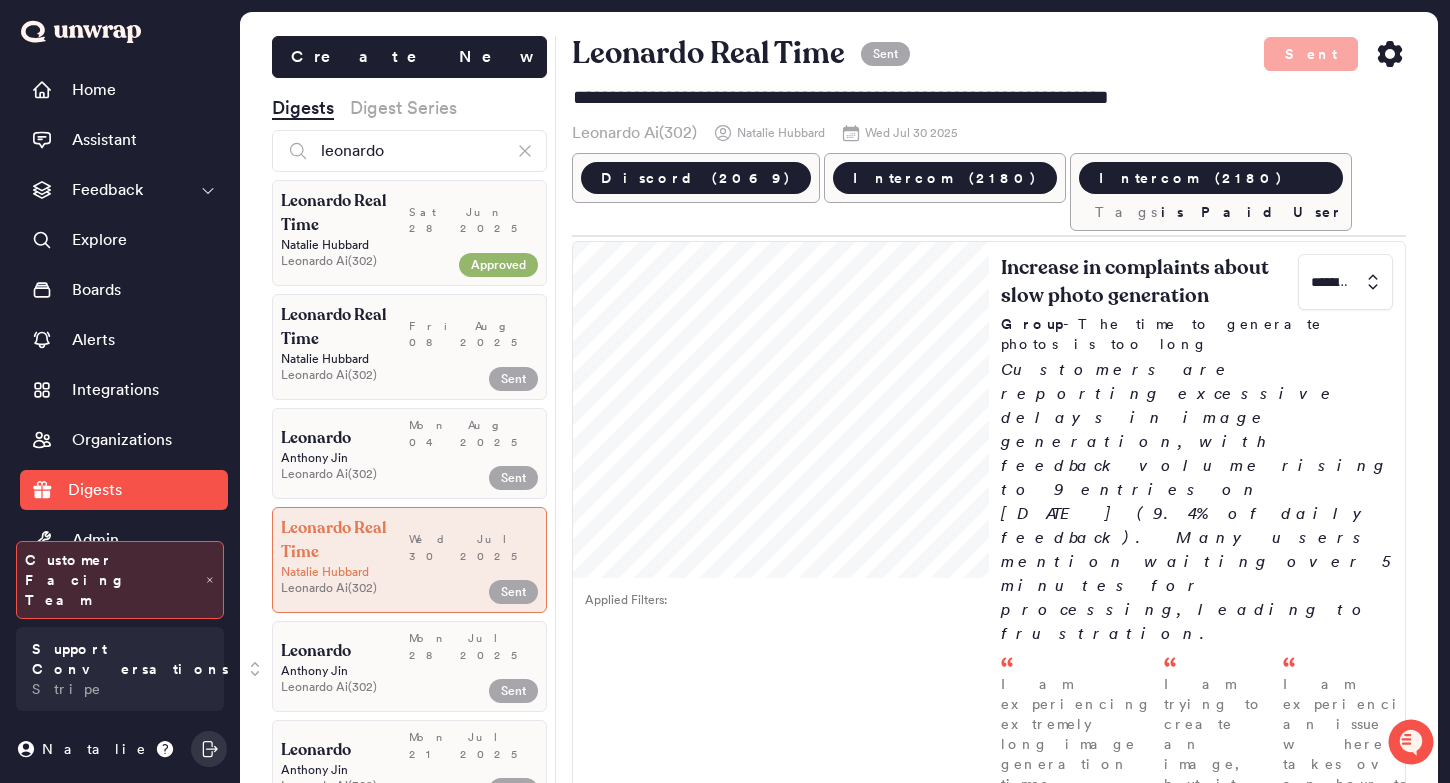 click on "Leonardo Real Time" at bounding box center (345, 213) 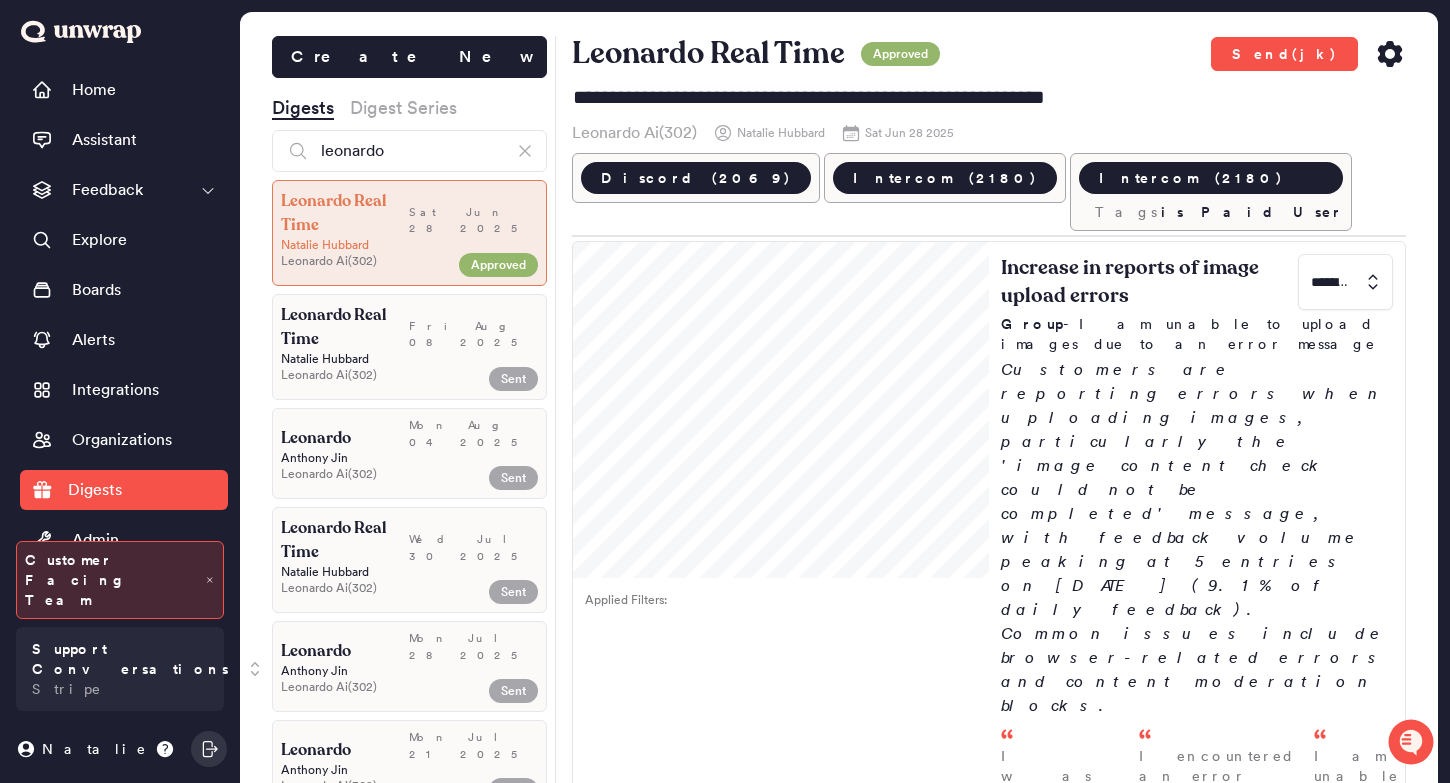 click on "Leonardo Ai  ( 302 )" at bounding box center (366, 375) 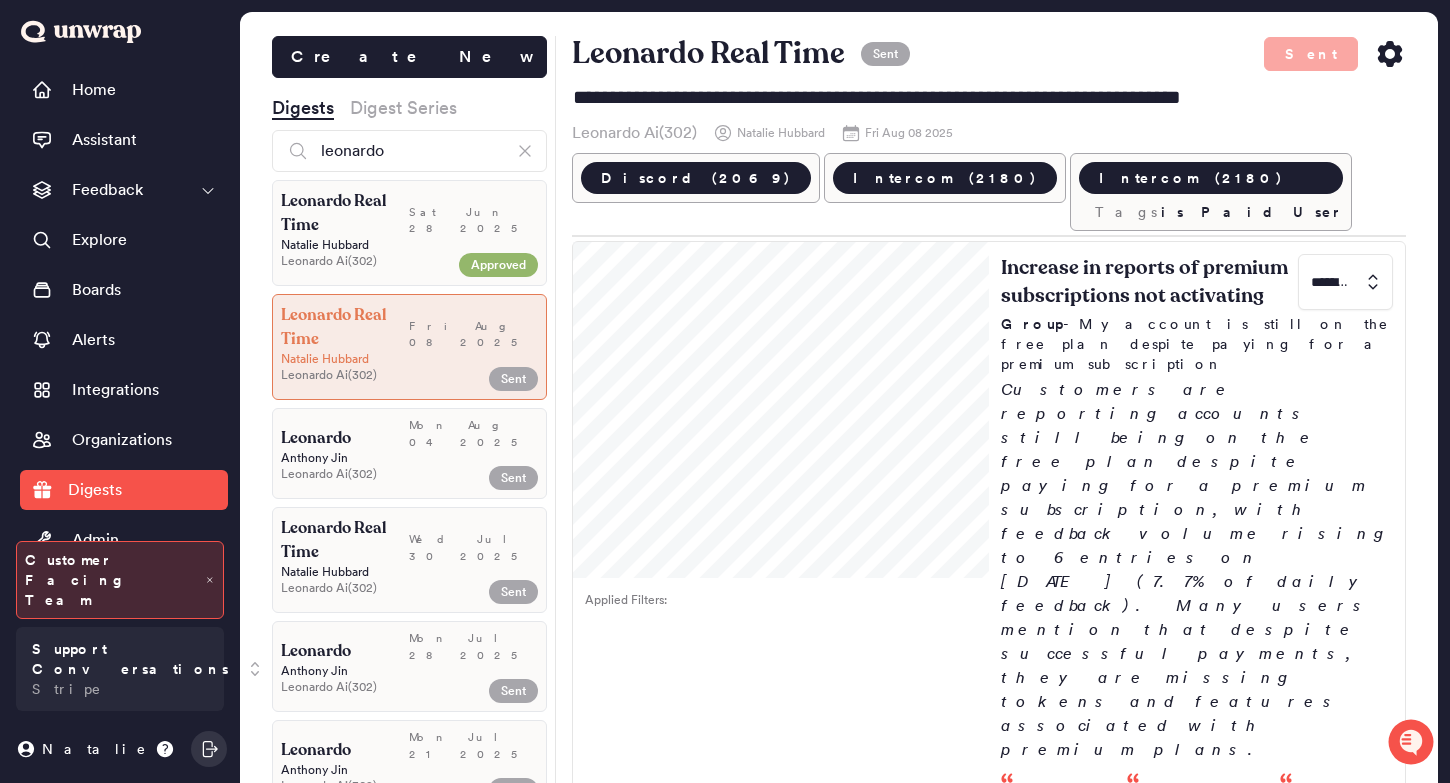 click on "Mon Aug 04 2025" at bounding box center [473, 433] 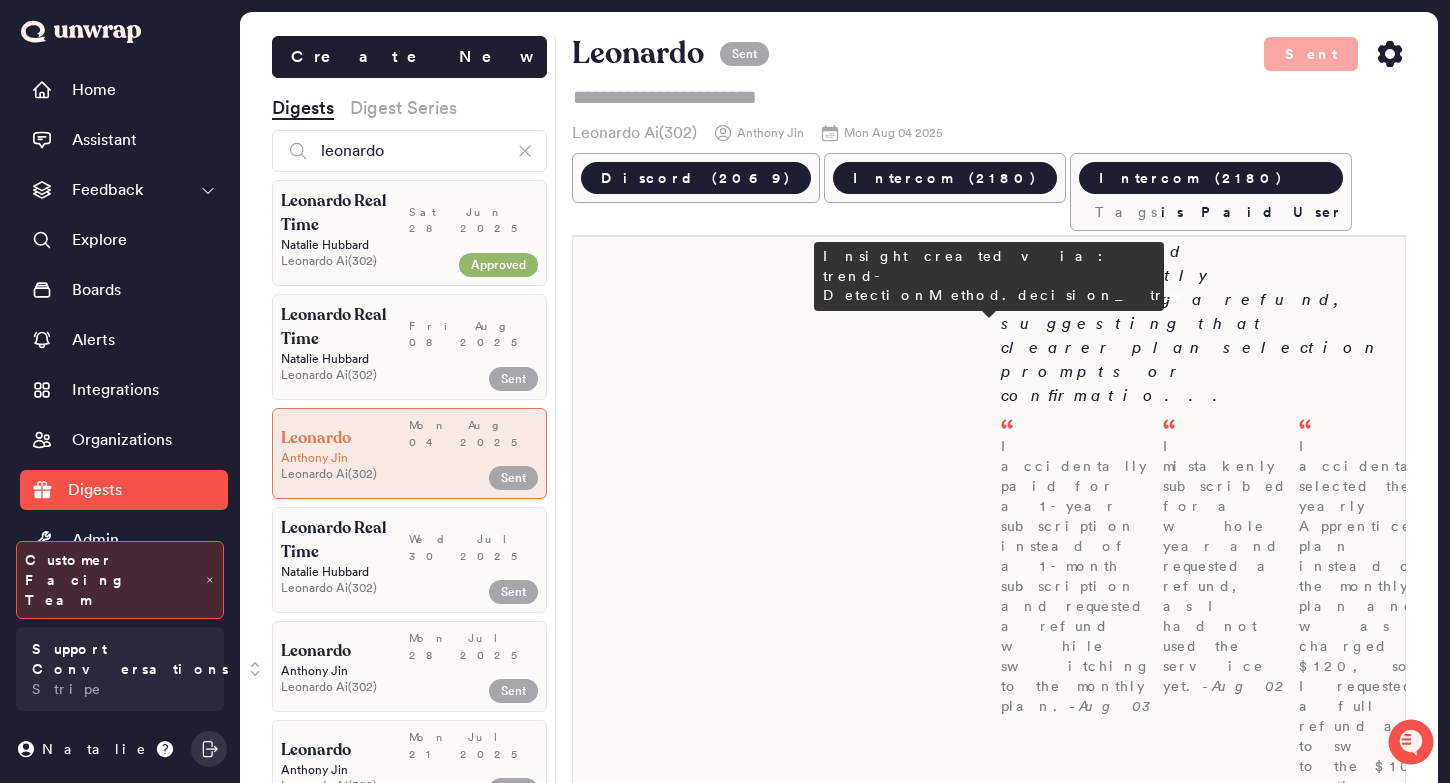 scroll, scrollTop: 549, scrollLeft: 0, axis: vertical 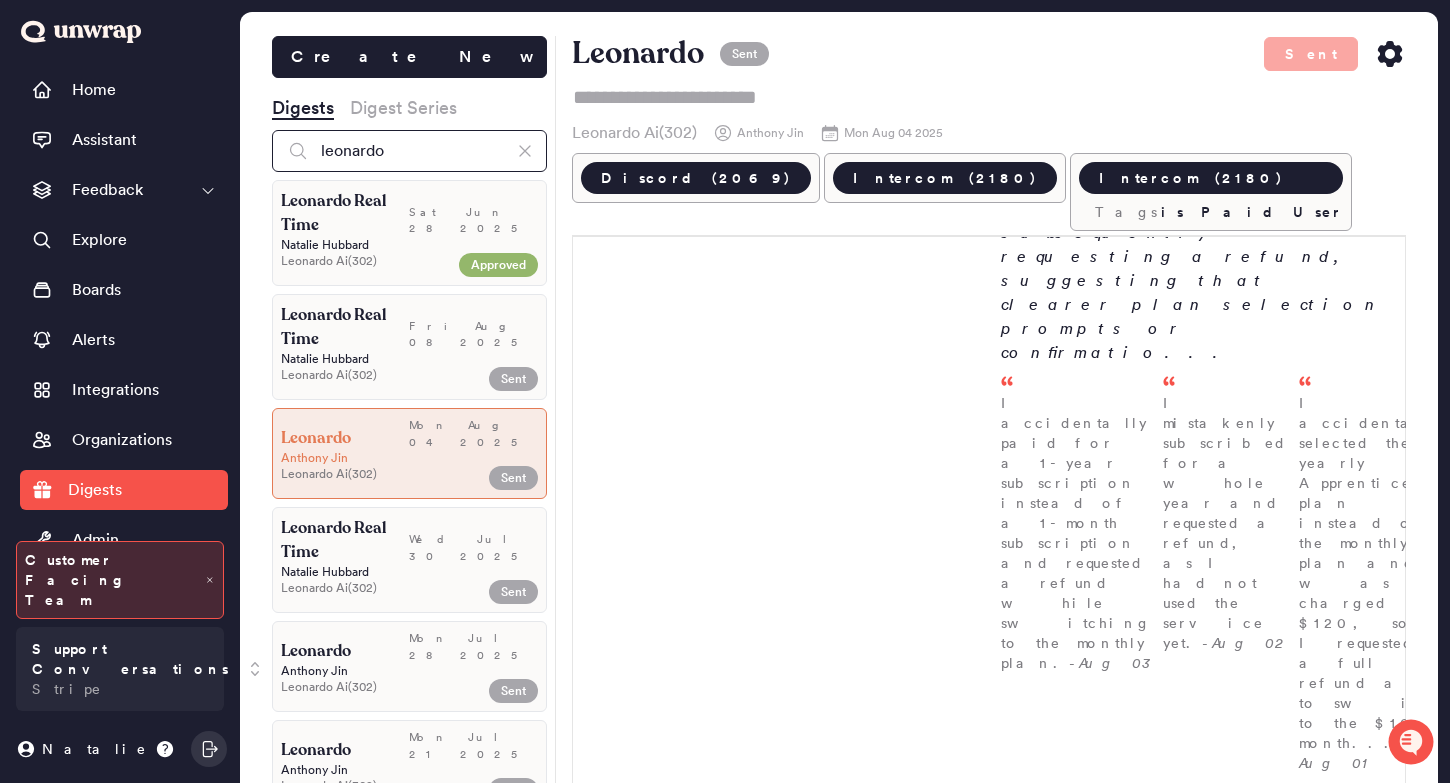 click on "leonardo" at bounding box center (409, 151) 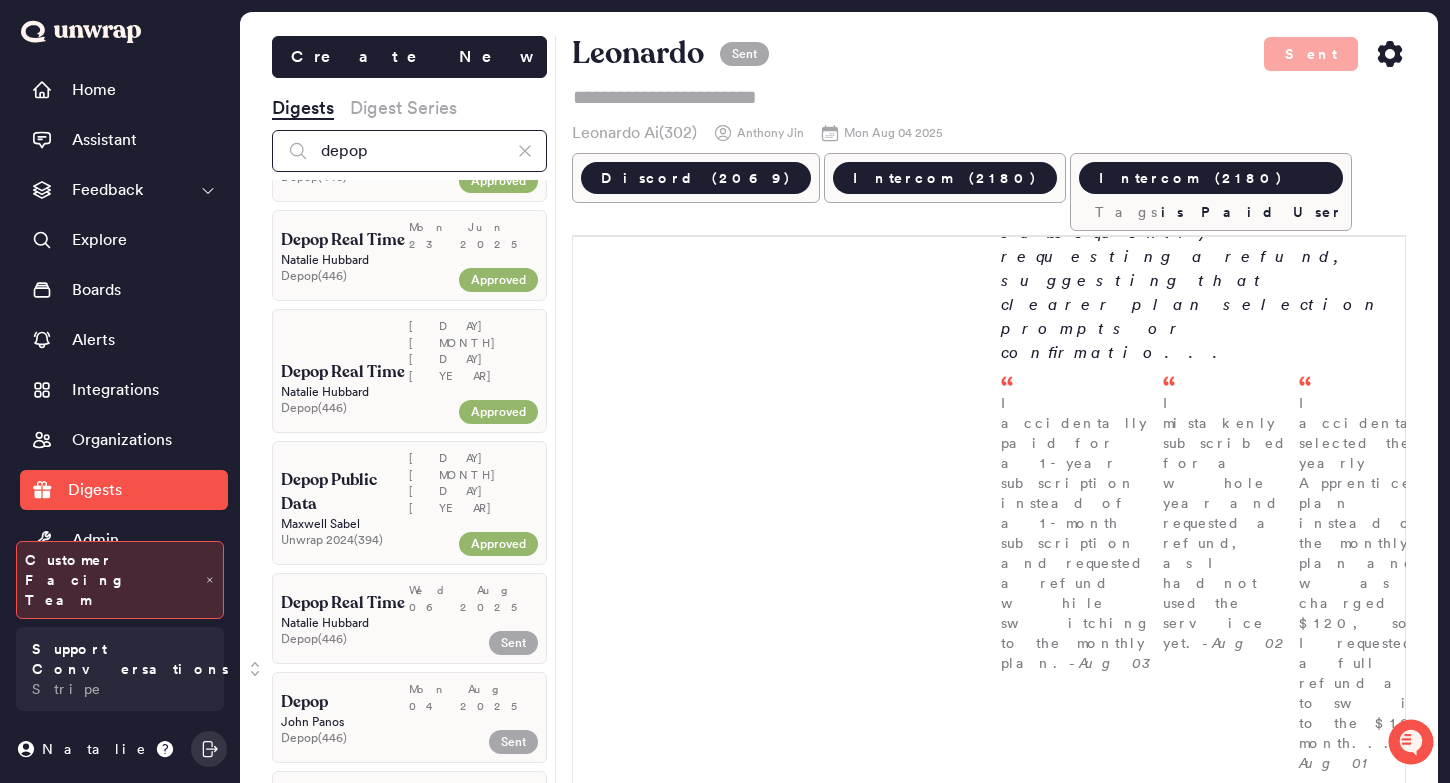 scroll, scrollTop: 479, scrollLeft: 0, axis: vertical 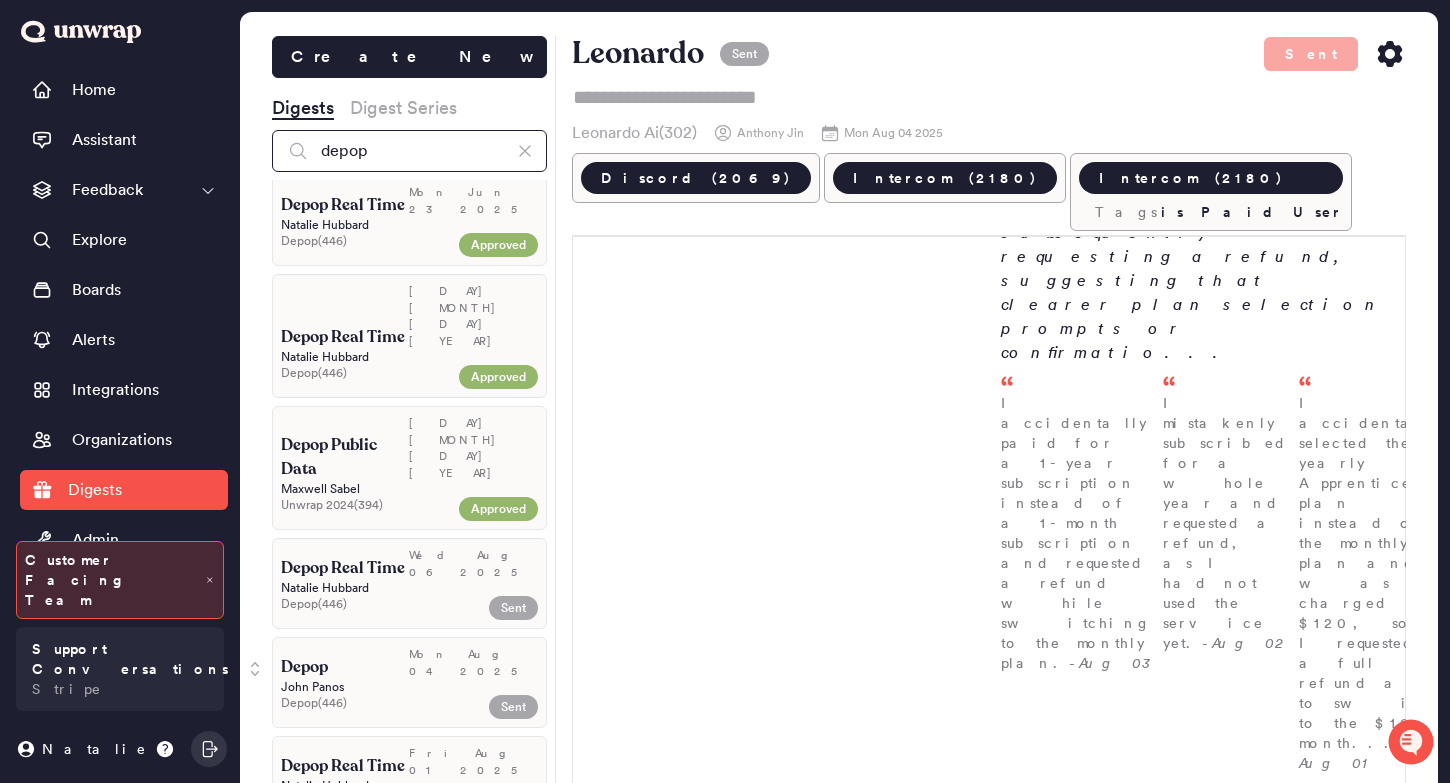 type on "depop" 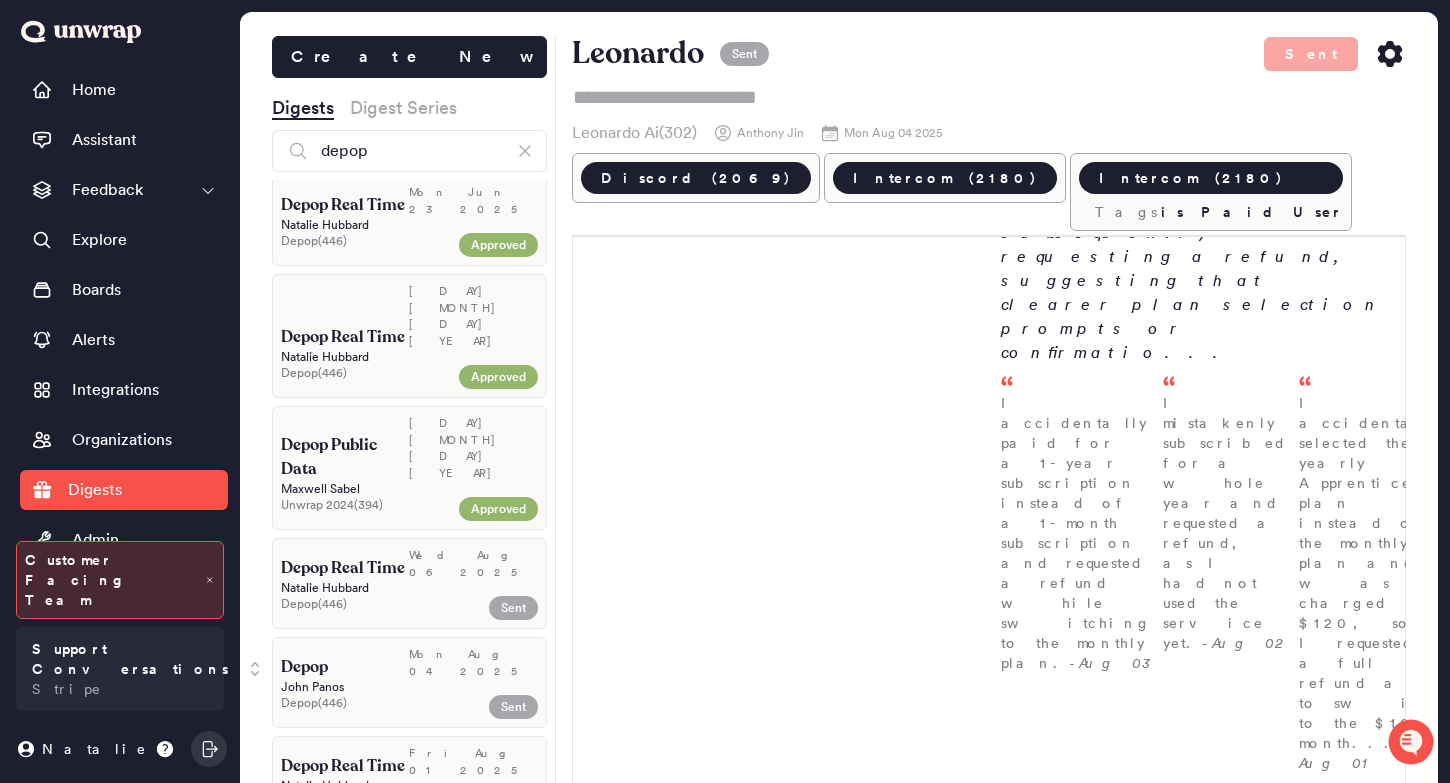 click on "Mon Aug 04 2025" at bounding box center [473, 662] 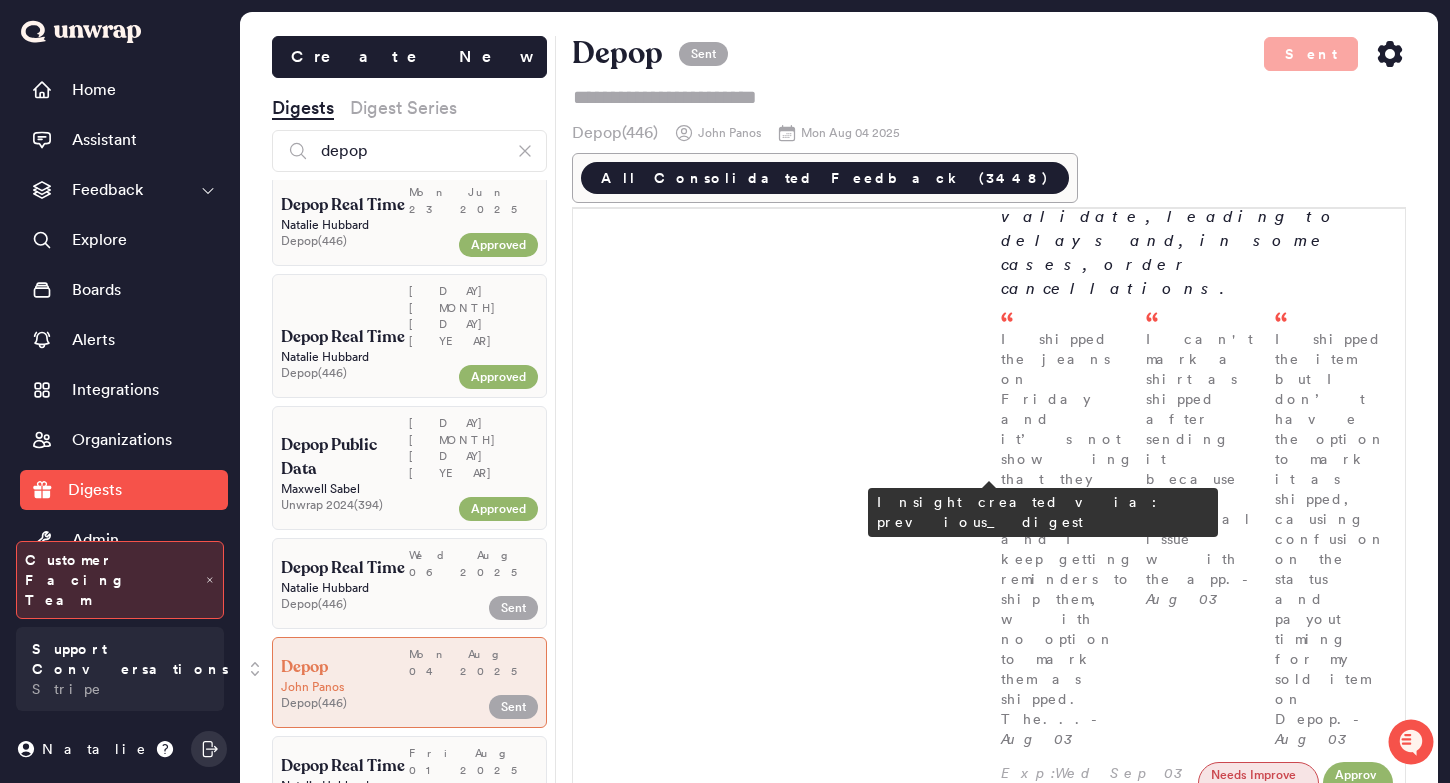 scroll, scrollTop: 2820, scrollLeft: 0, axis: vertical 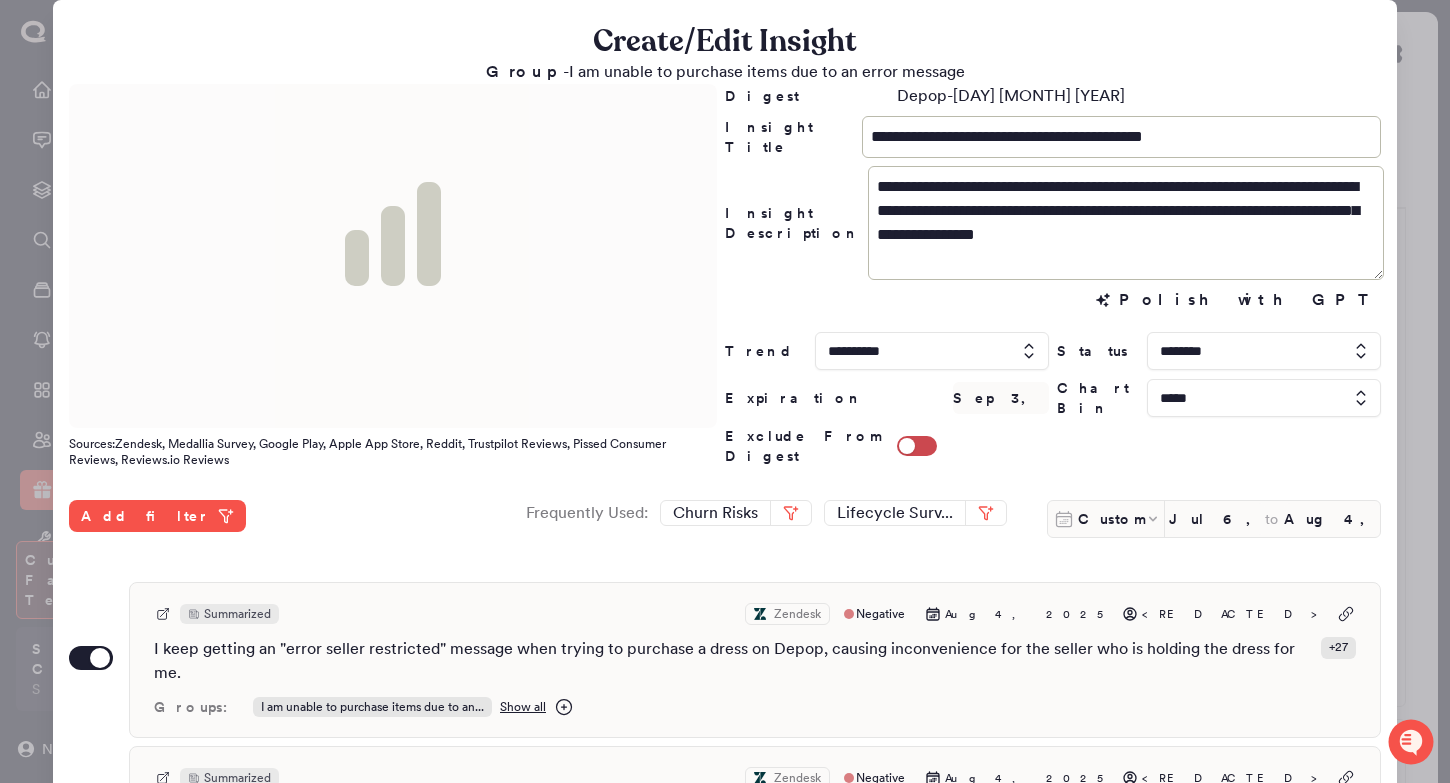 click at bounding box center (1264, 398) 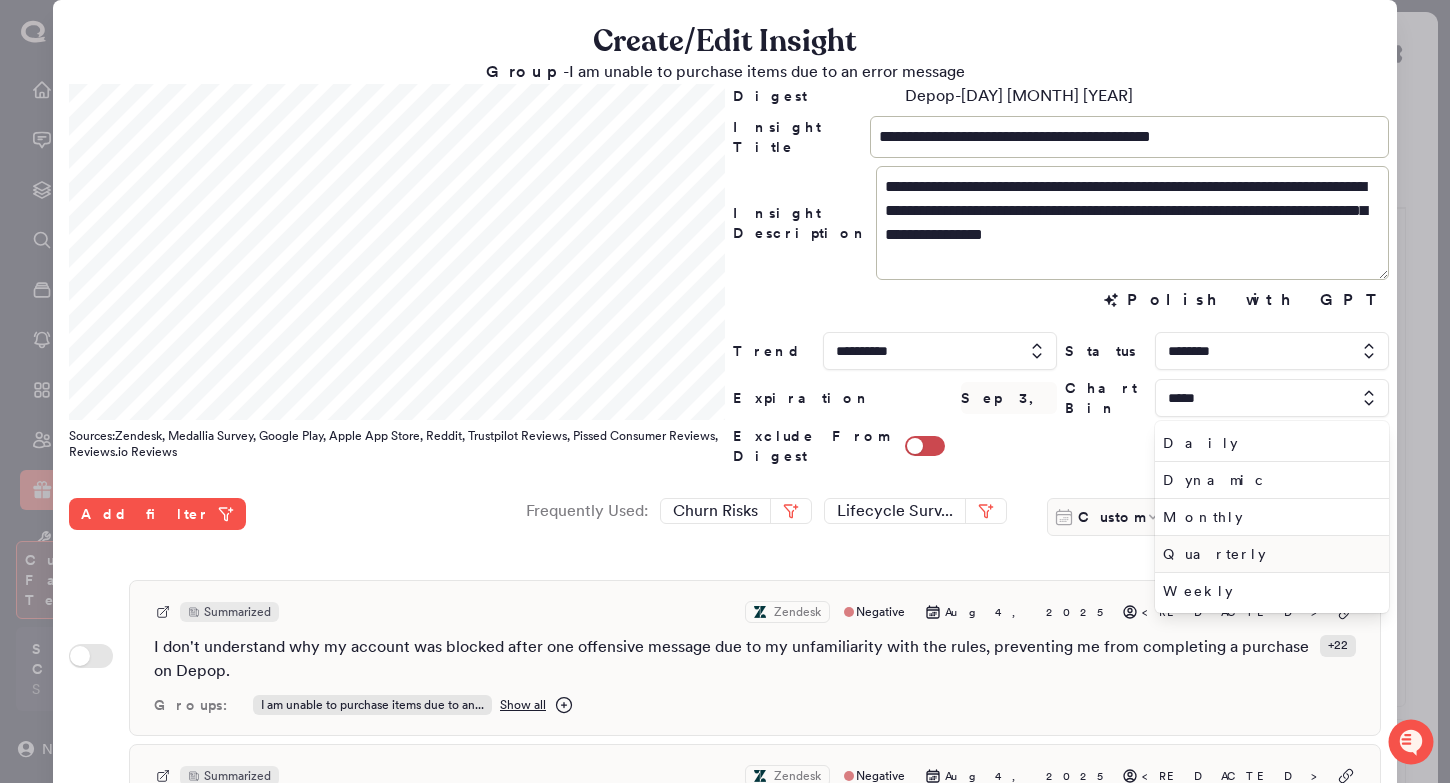 click on "Weekly" at bounding box center [1268, 591] 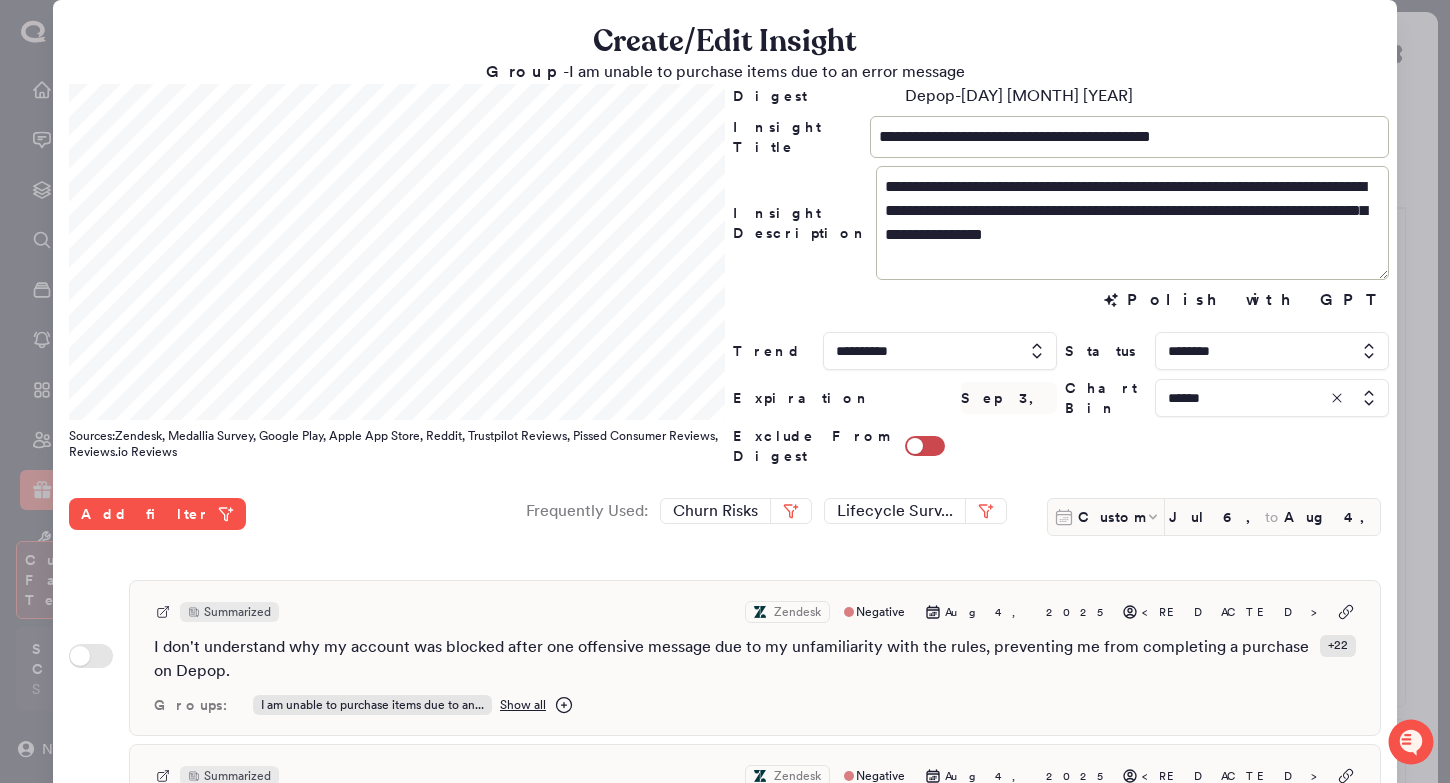 click at bounding box center [1272, 398] 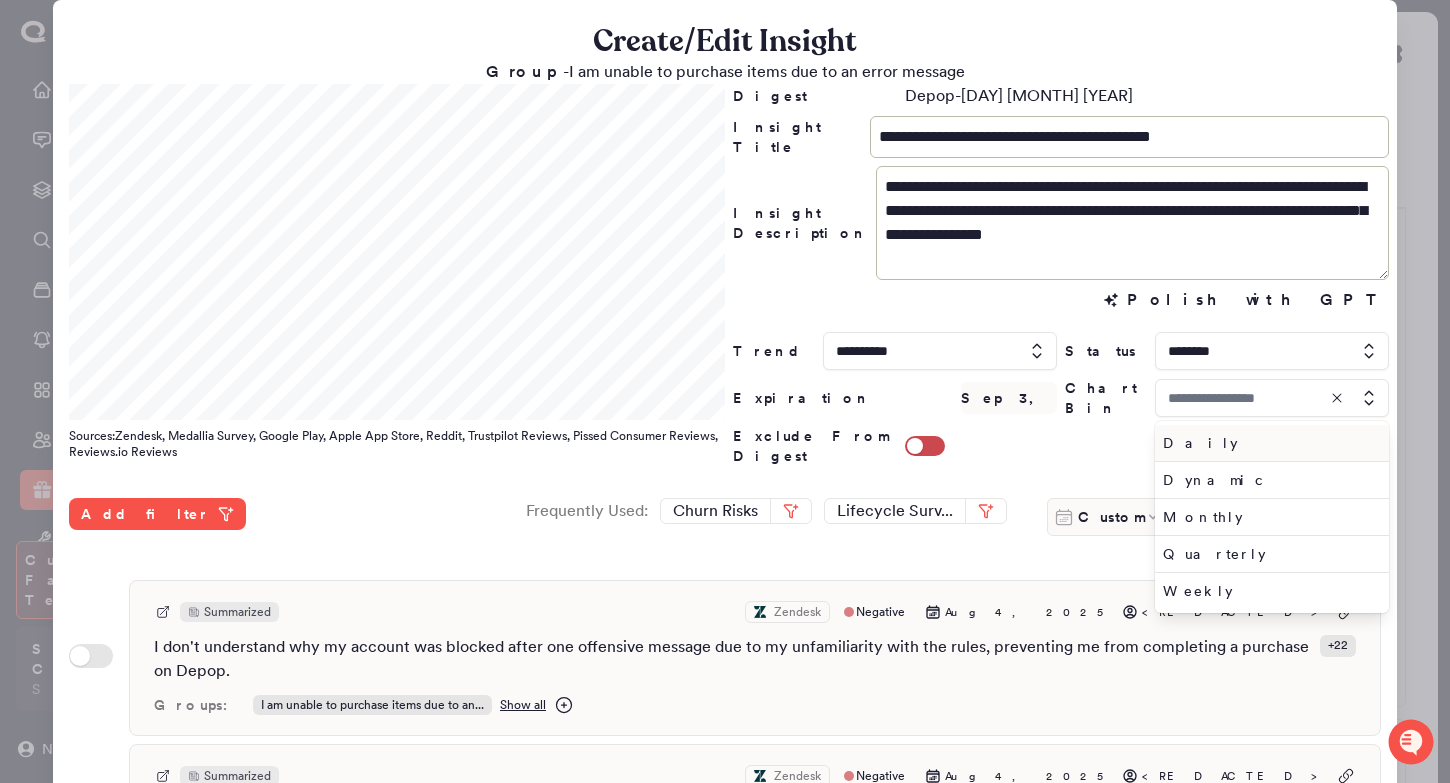 type on "******" 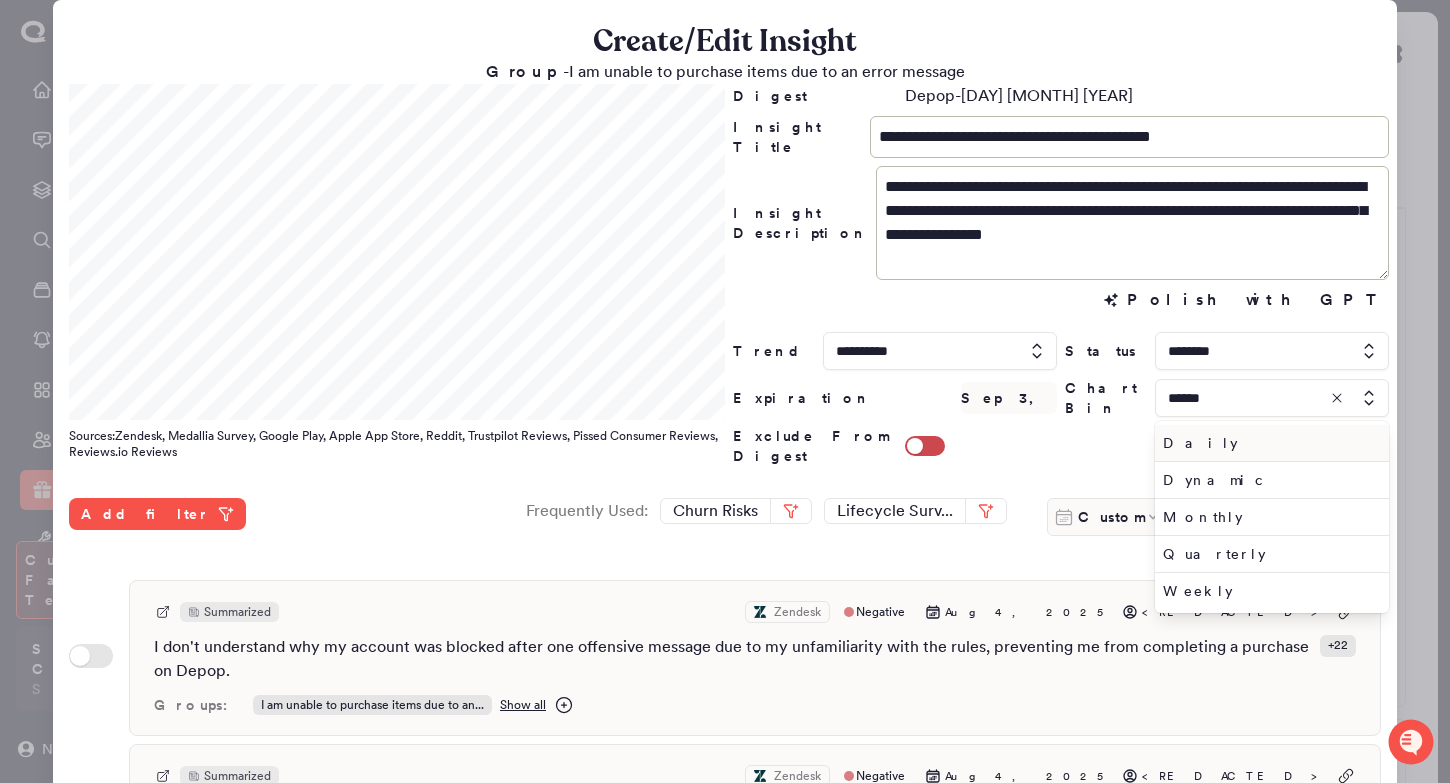 click on "Daily" at bounding box center (1268, 443) 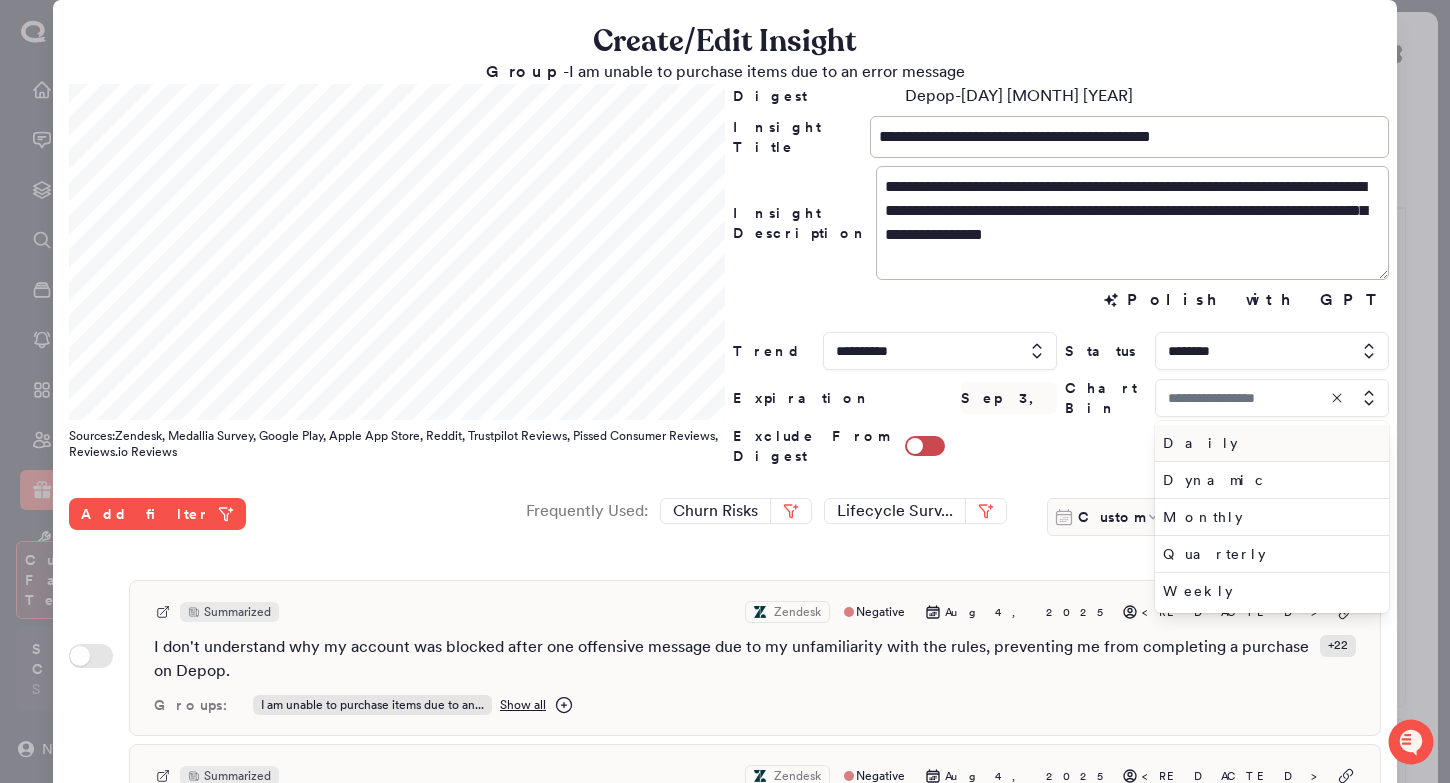 type on "*****" 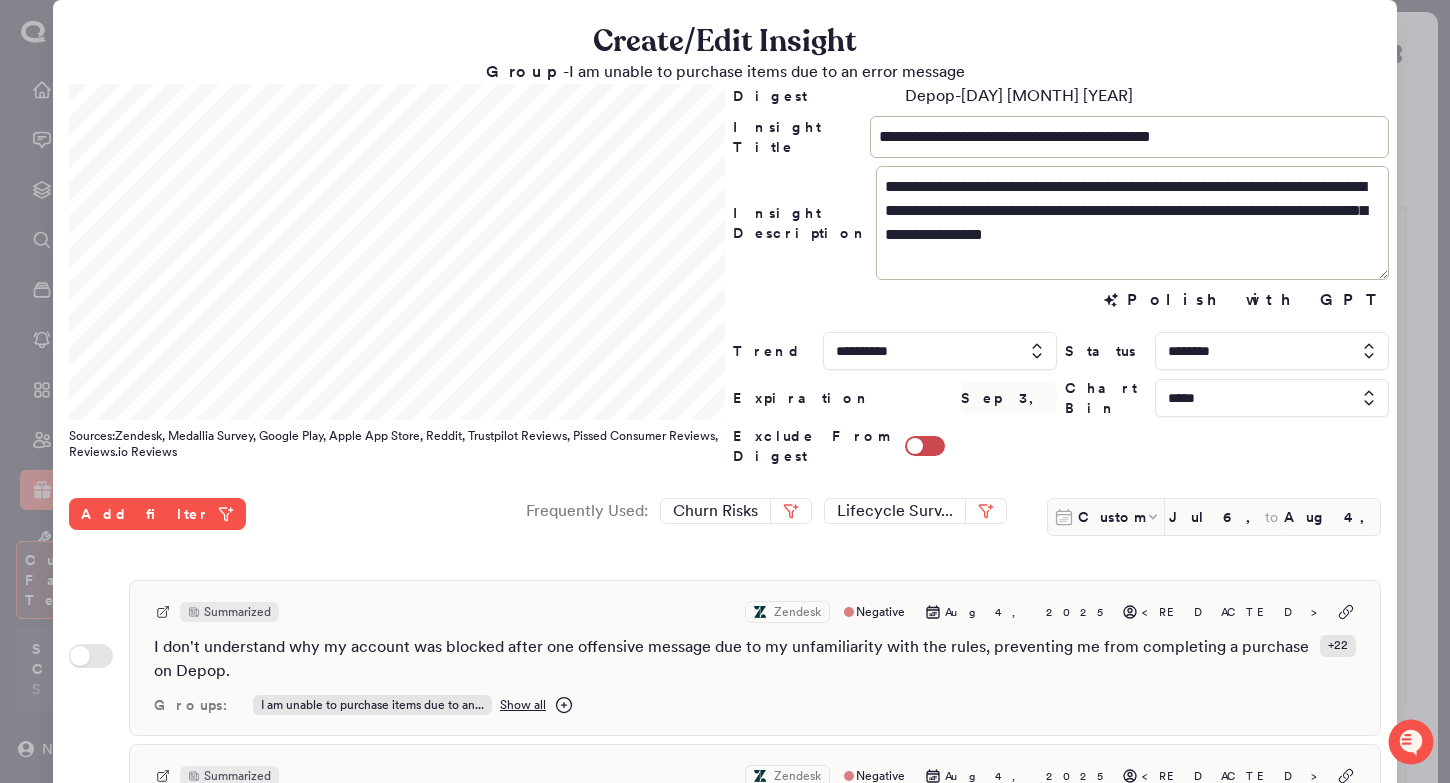 click at bounding box center [725, 391] 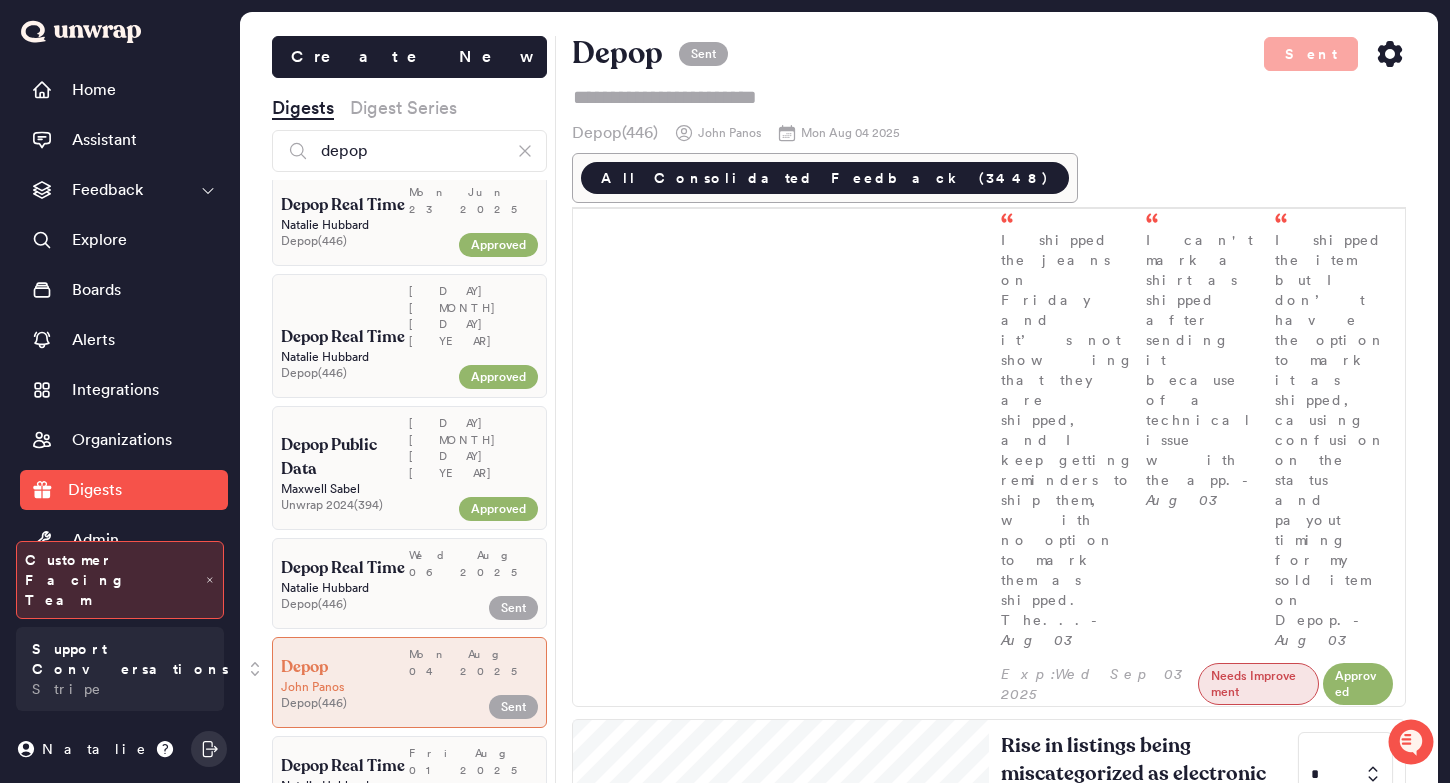 click on "Natalie   Hubbard" at bounding box center (409, 588) 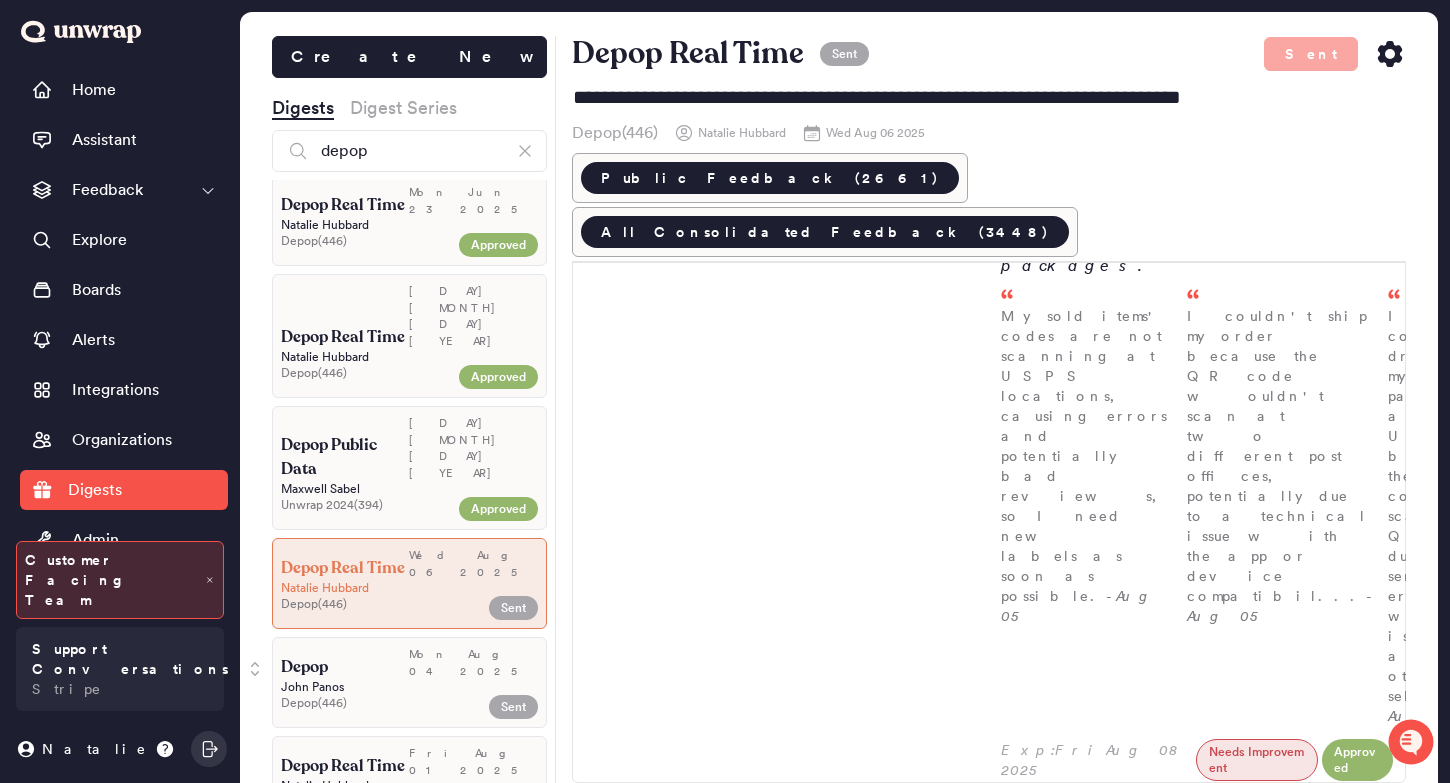 scroll, scrollTop: 0, scrollLeft: 0, axis: both 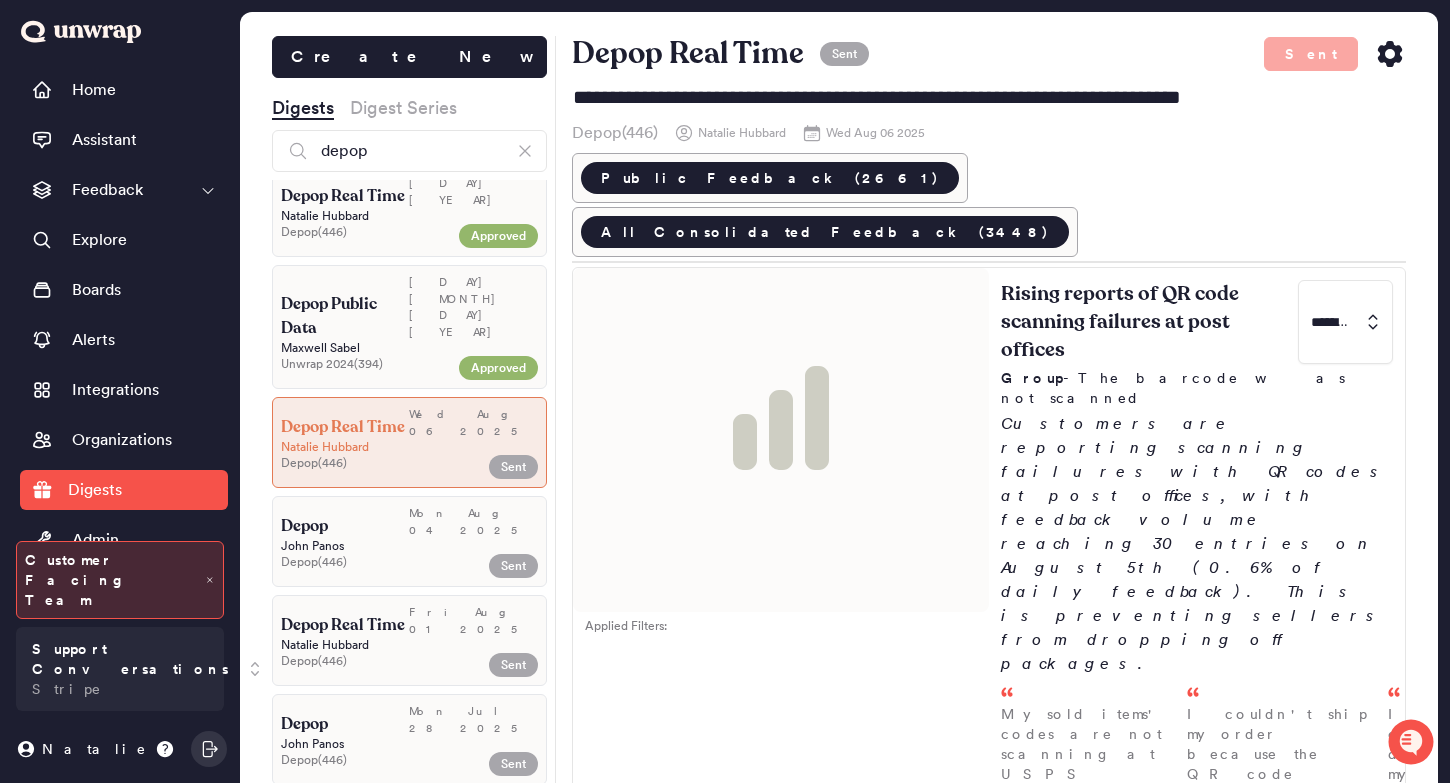 click on "Depop  ( 446 )" at bounding box center [366, 661] 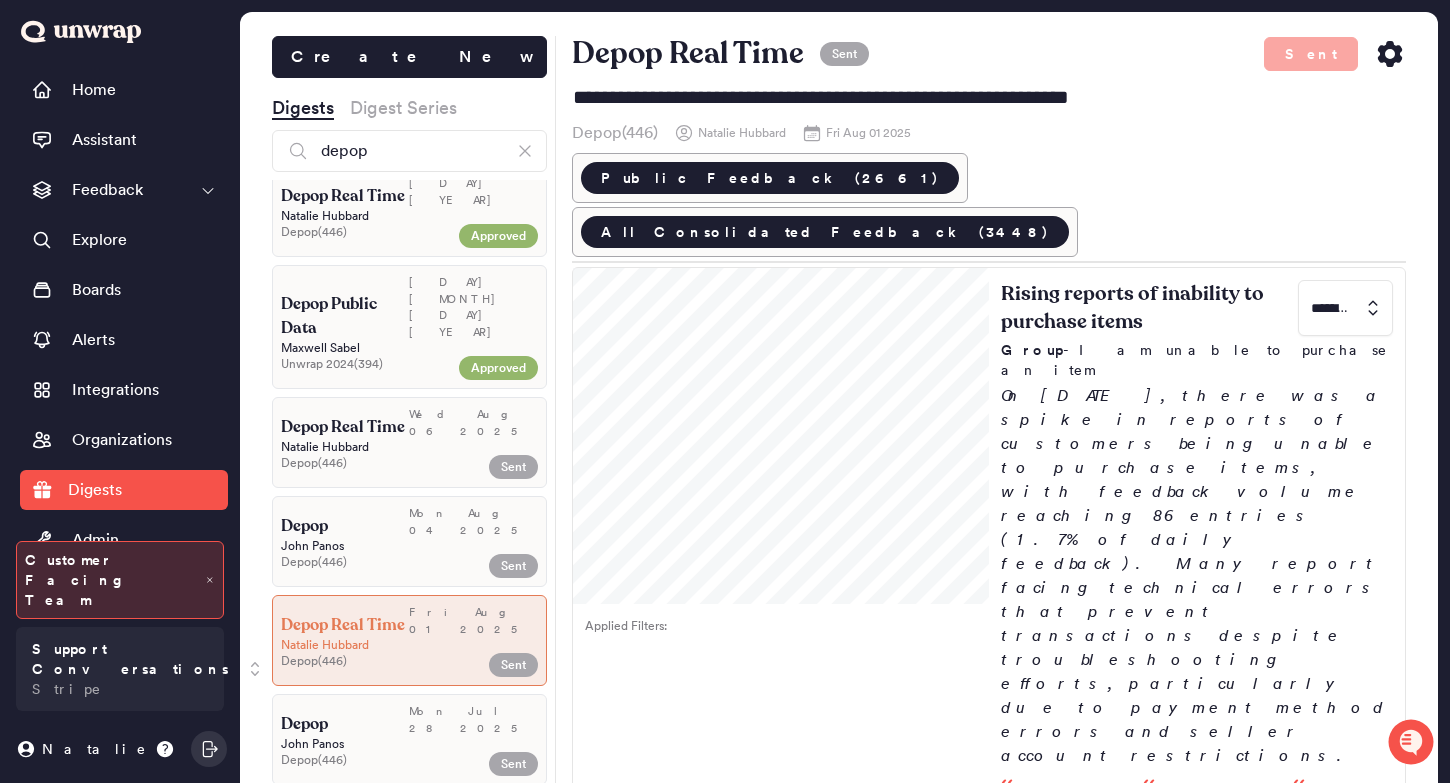 scroll, scrollTop: 620, scrollLeft: 0, axis: vertical 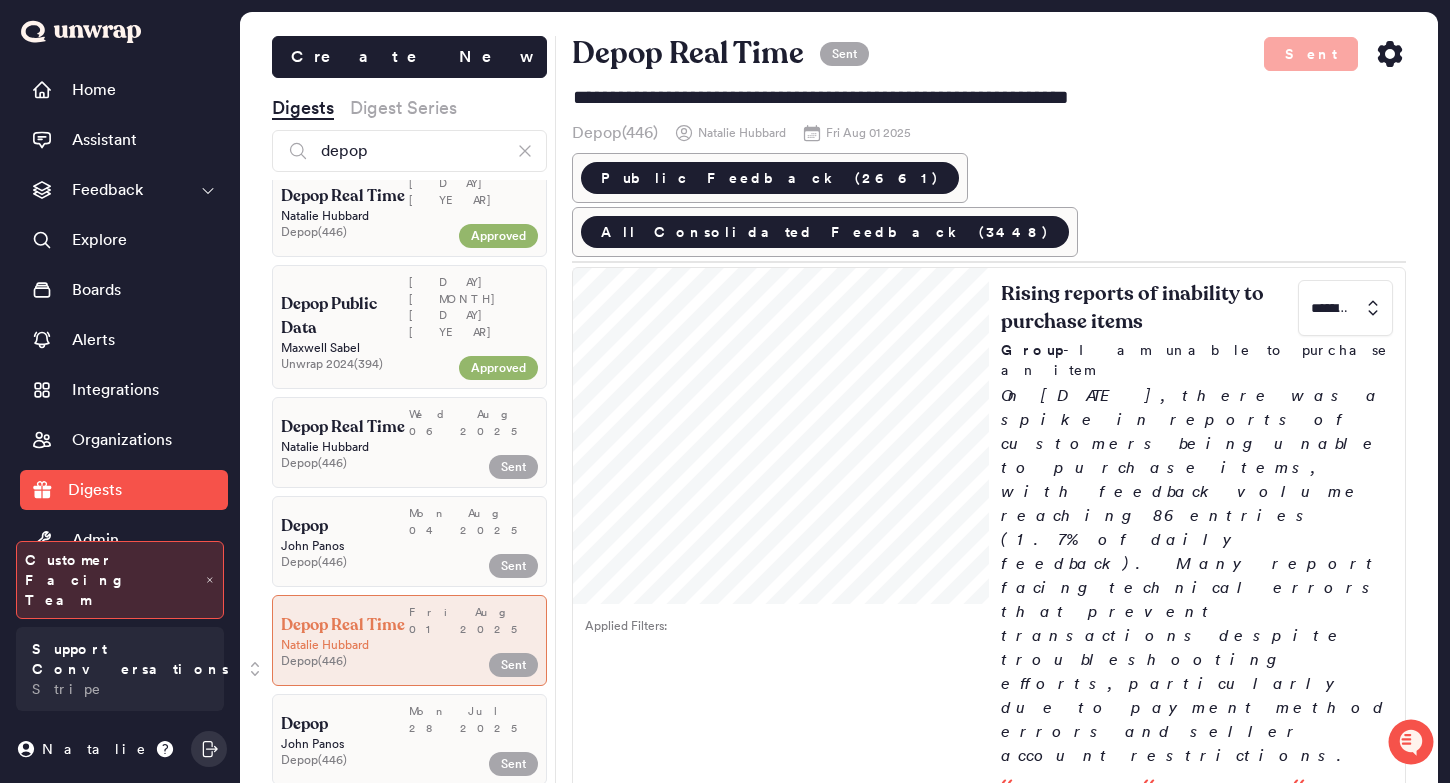 click on "Digest Series" at bounding box center [403, 108] 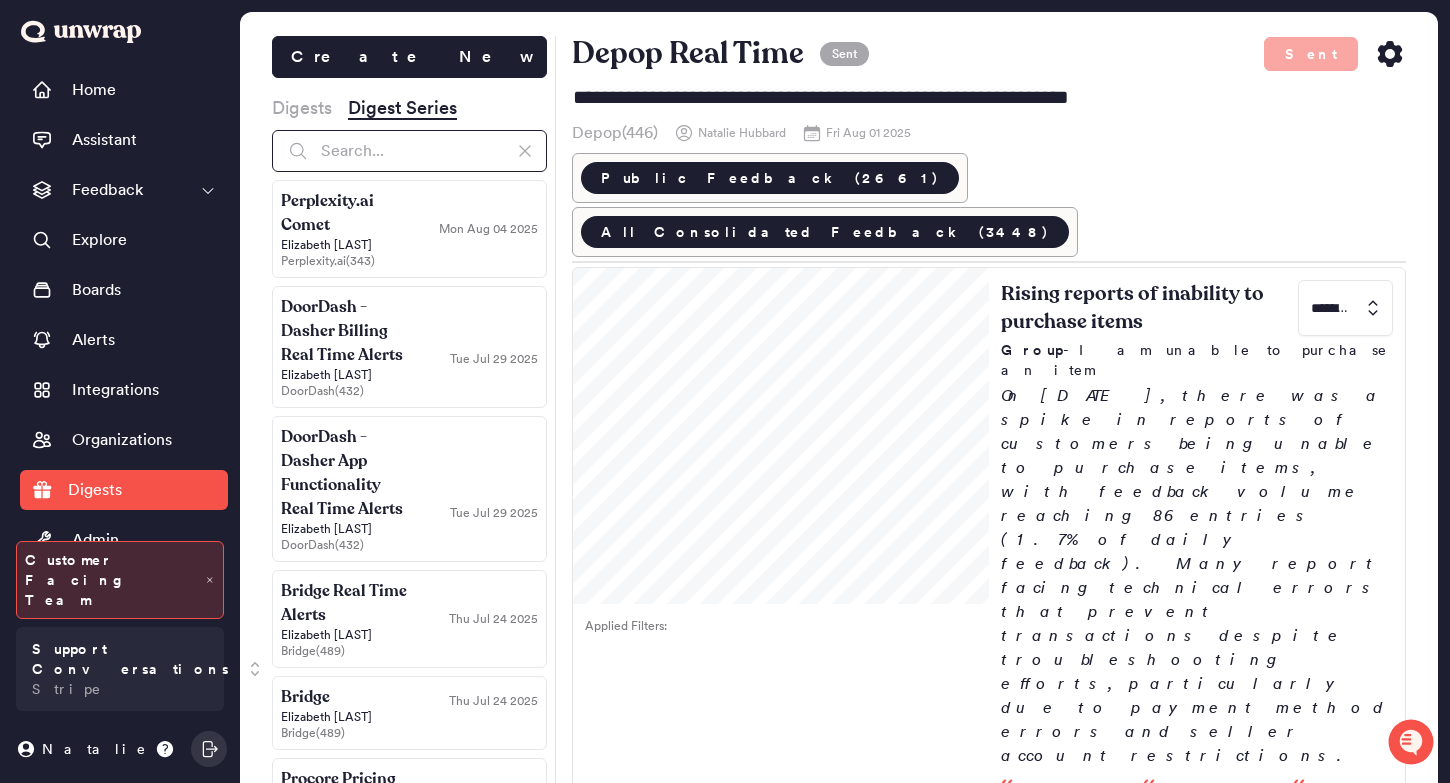 click at bounding box center [409, 151] 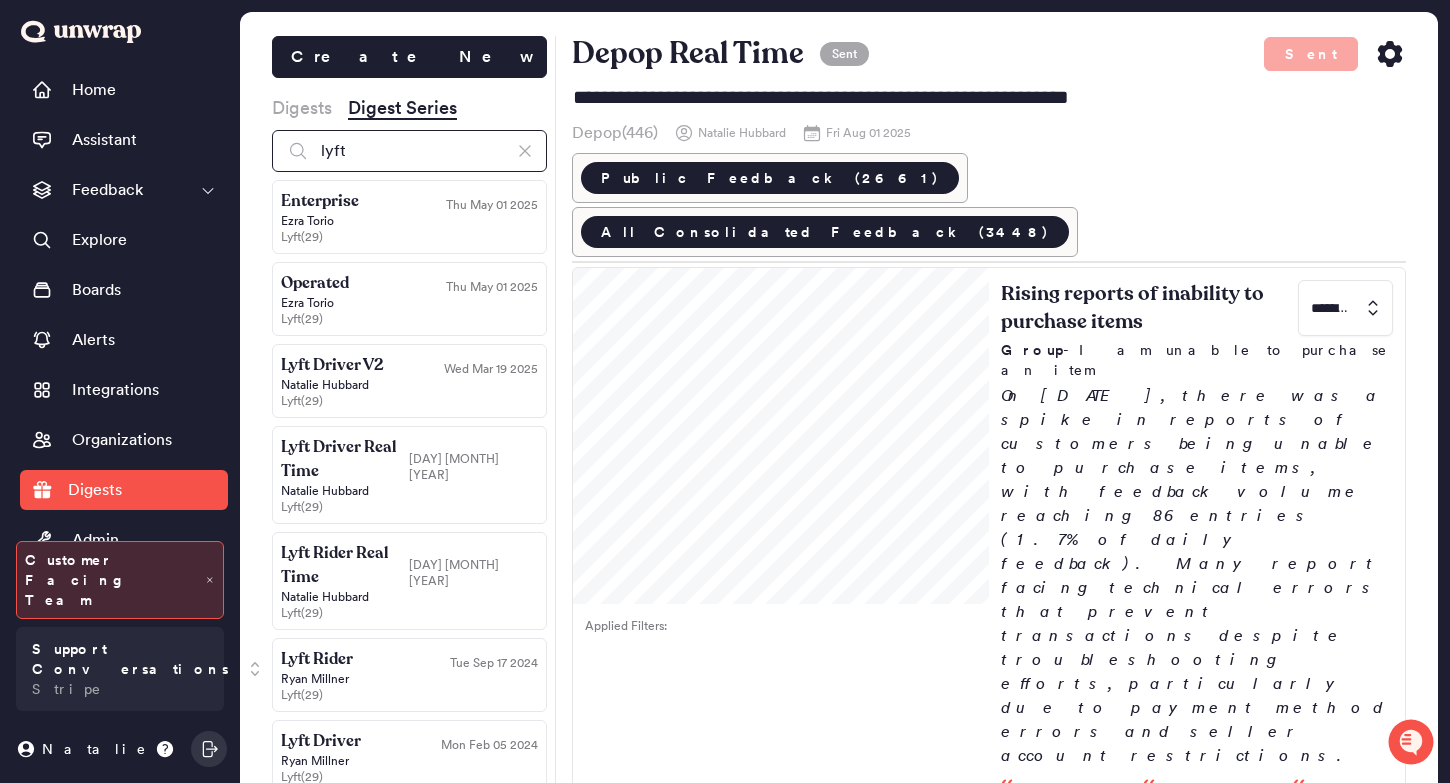 scroll, scrollTop: 56, scrollLeft: 0, axis: vertical 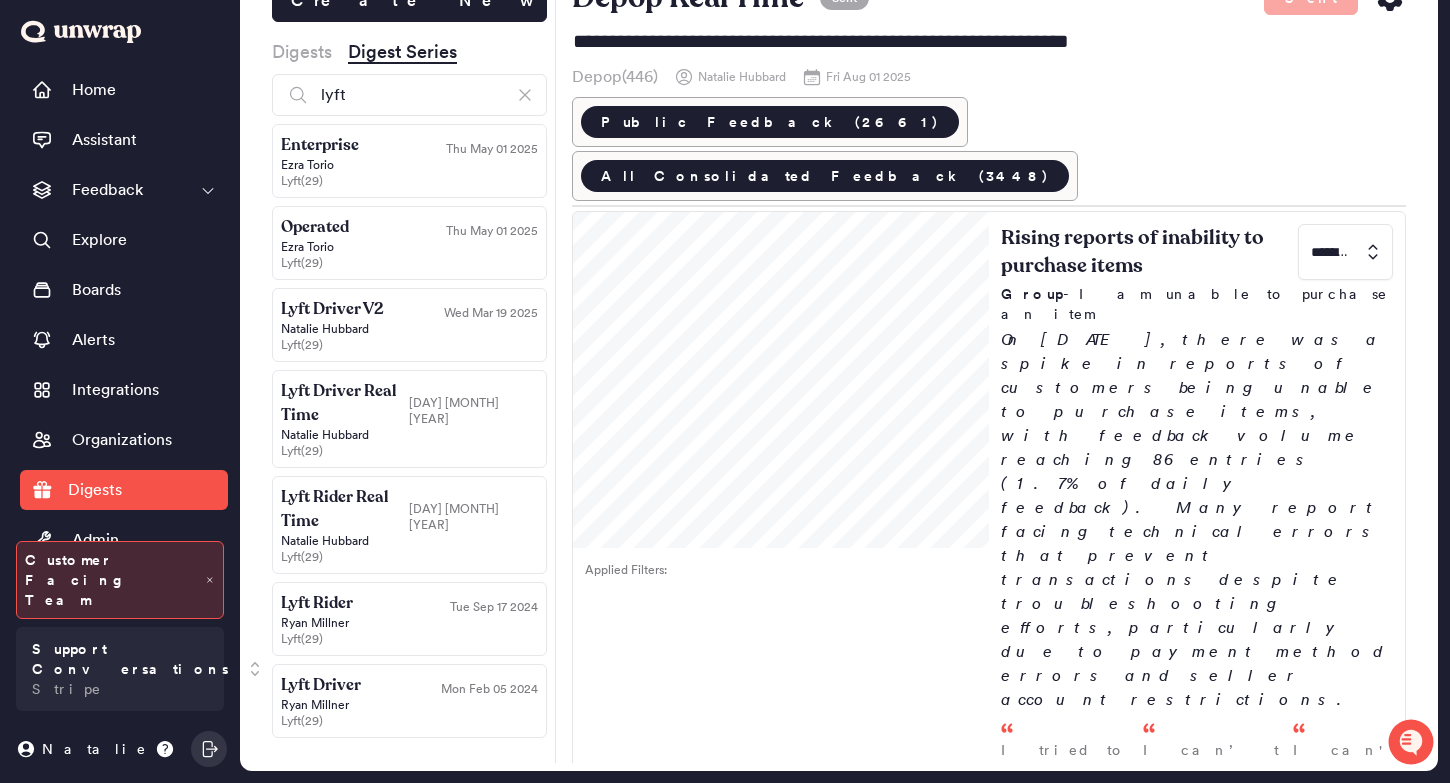 click on "Lyft  ( 29 )" at bounding box center [409, 451] 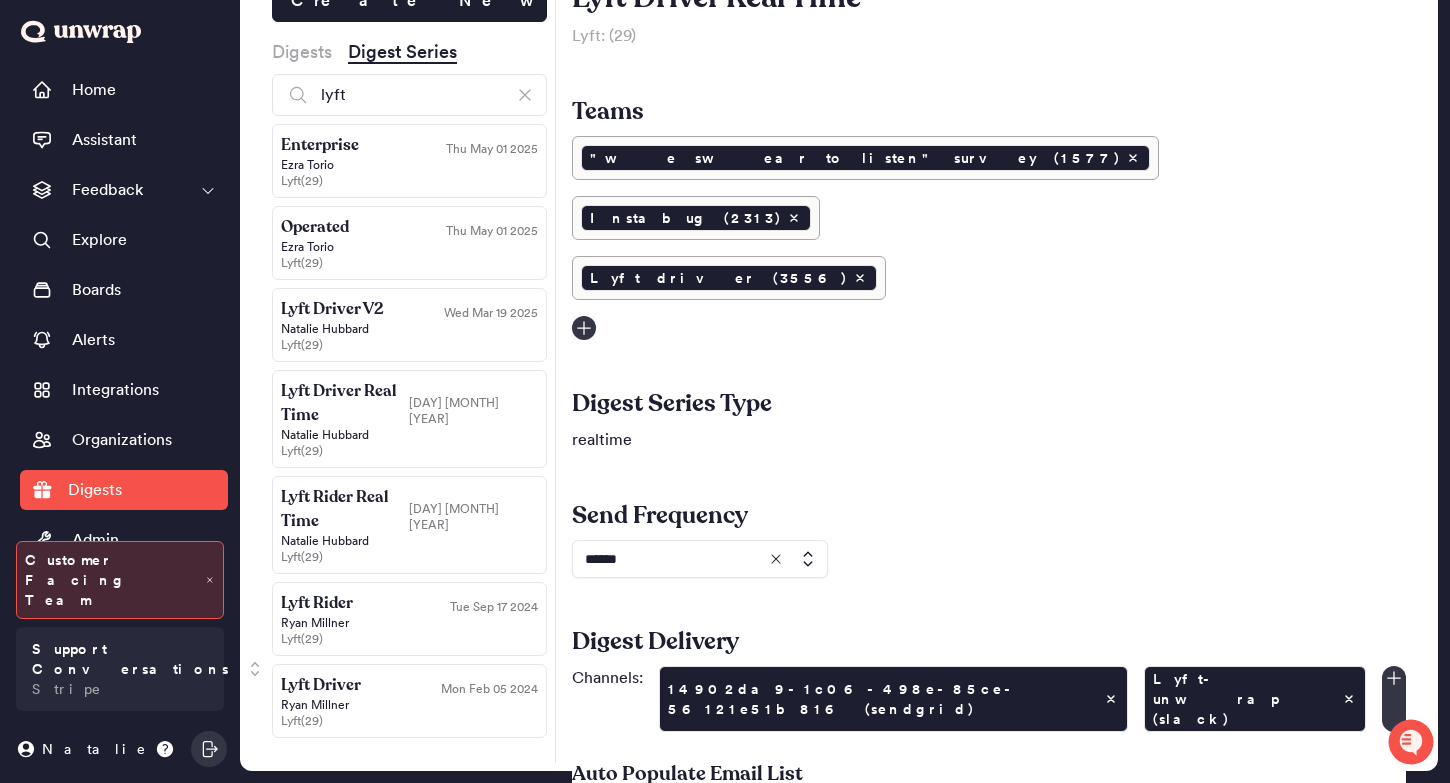 click on "Thu Oct 31 2024" at bounding box center [473, 403] 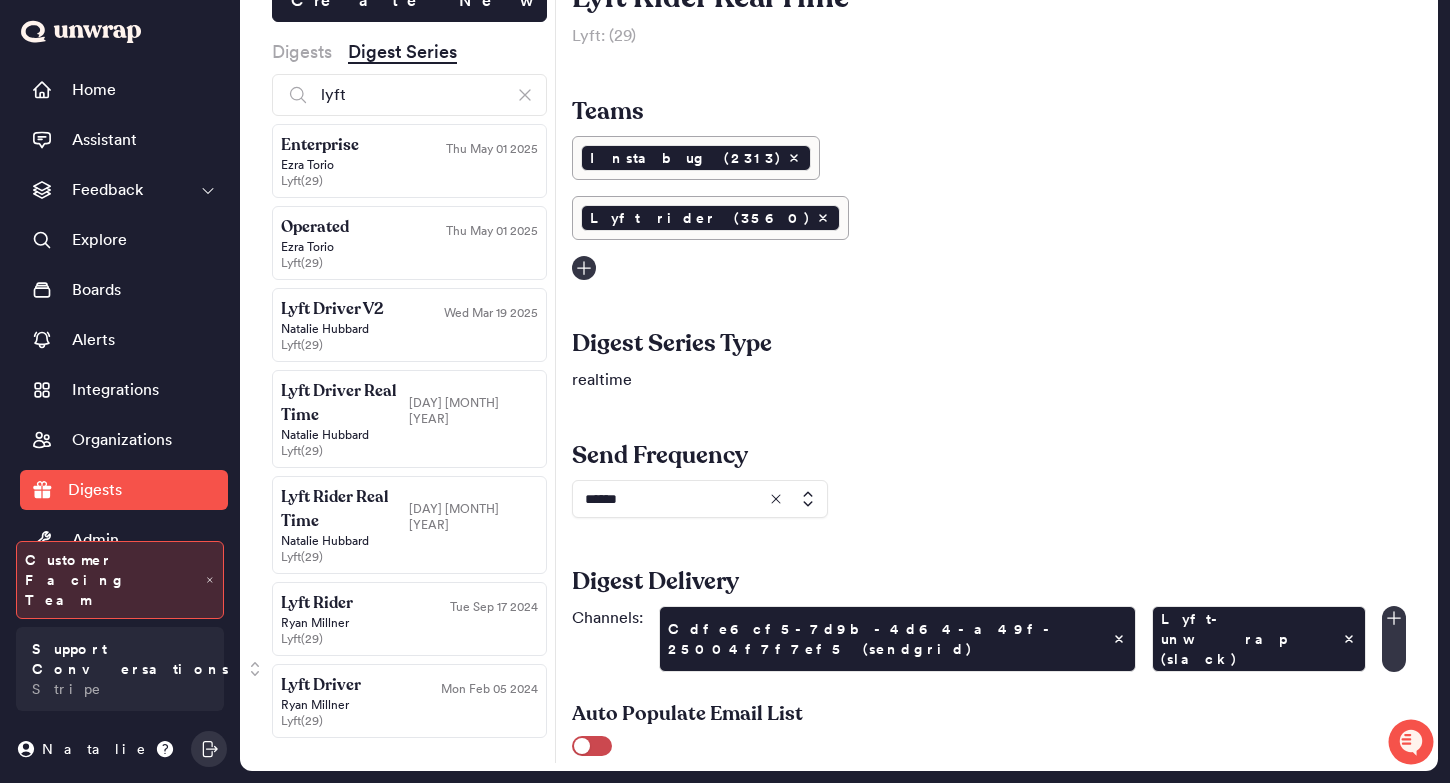 click on "Lyft  ( 29 )" at bounding box center (409, 451) 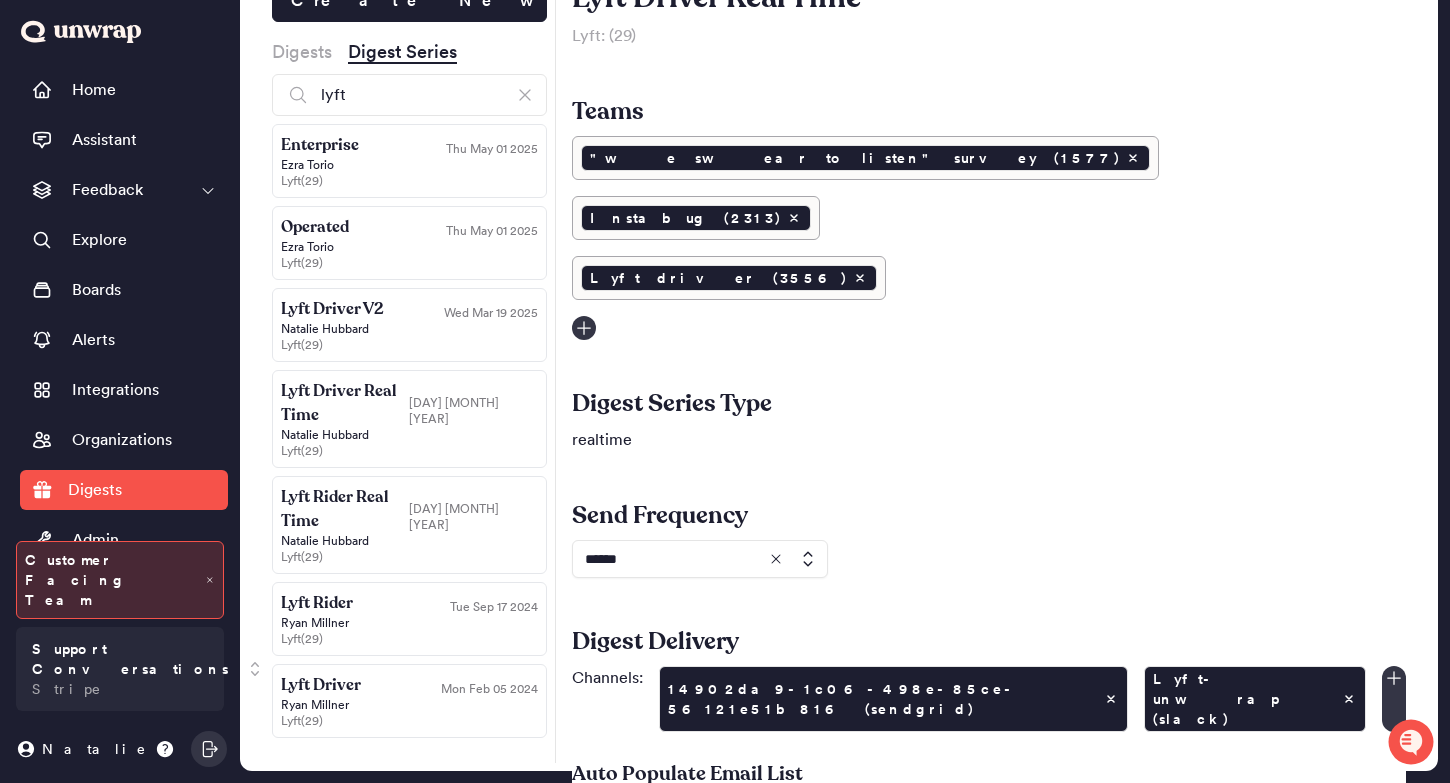 click on "lyft" at bounding box center [409, 95] 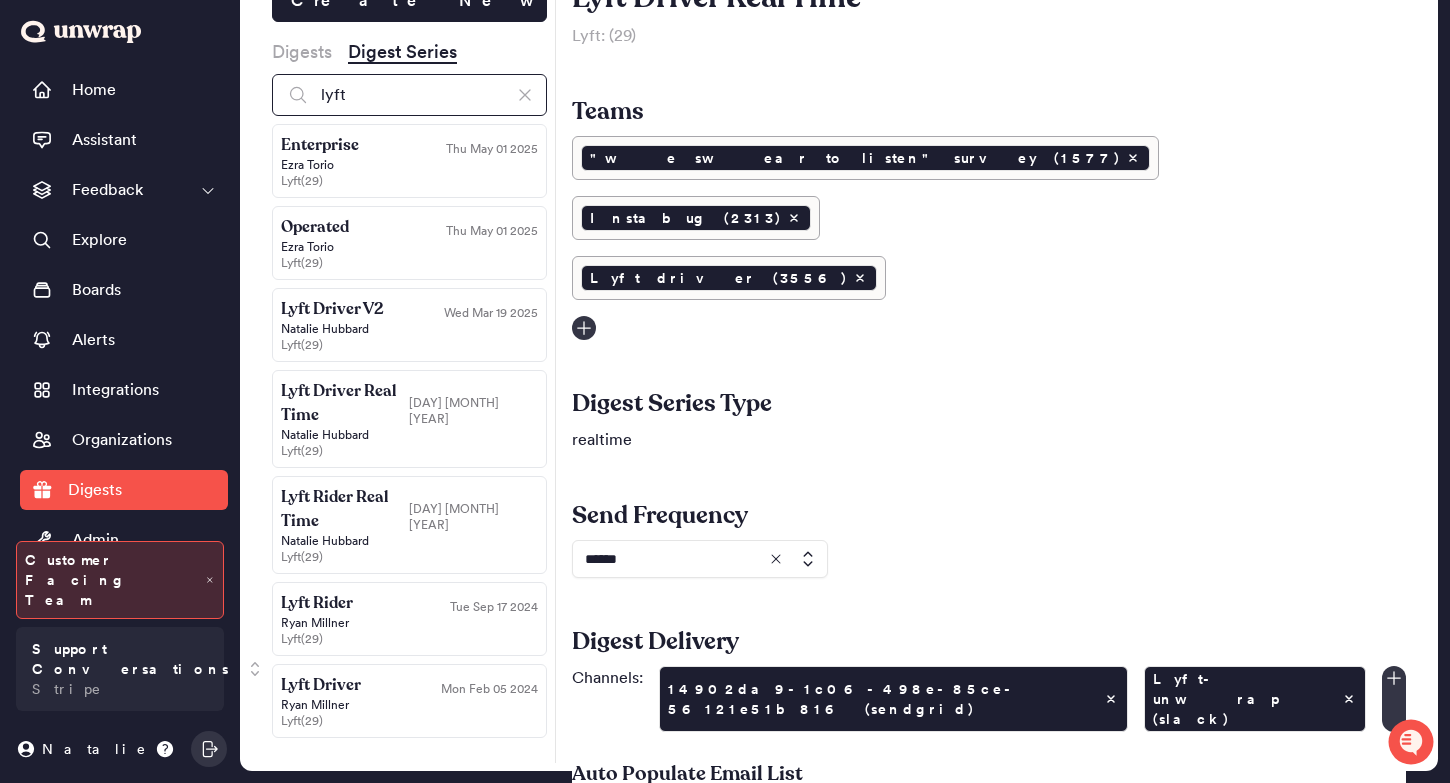 click on "lyft" at bounding box center (409, 95) 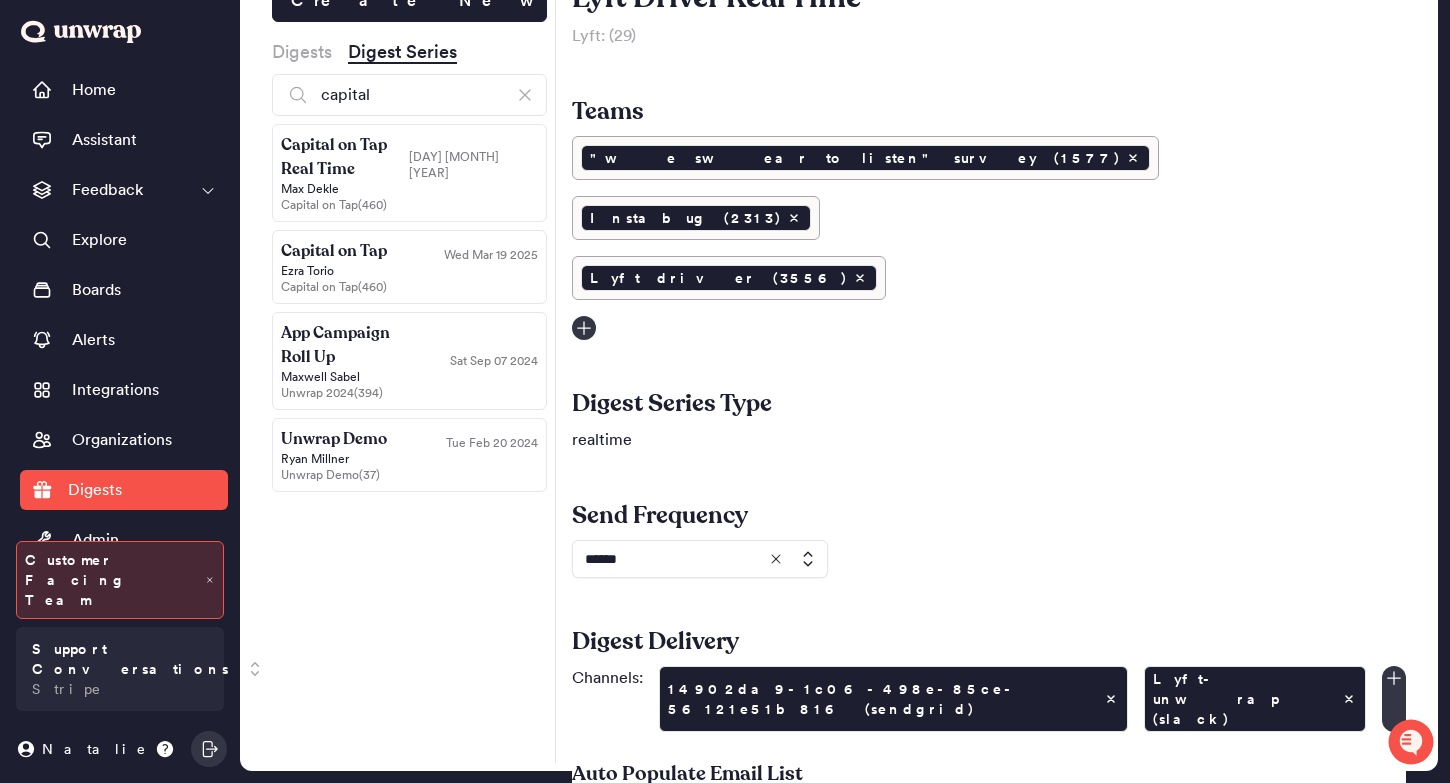 click on "Wed May 21 2025" at bounding box center [473, 157] 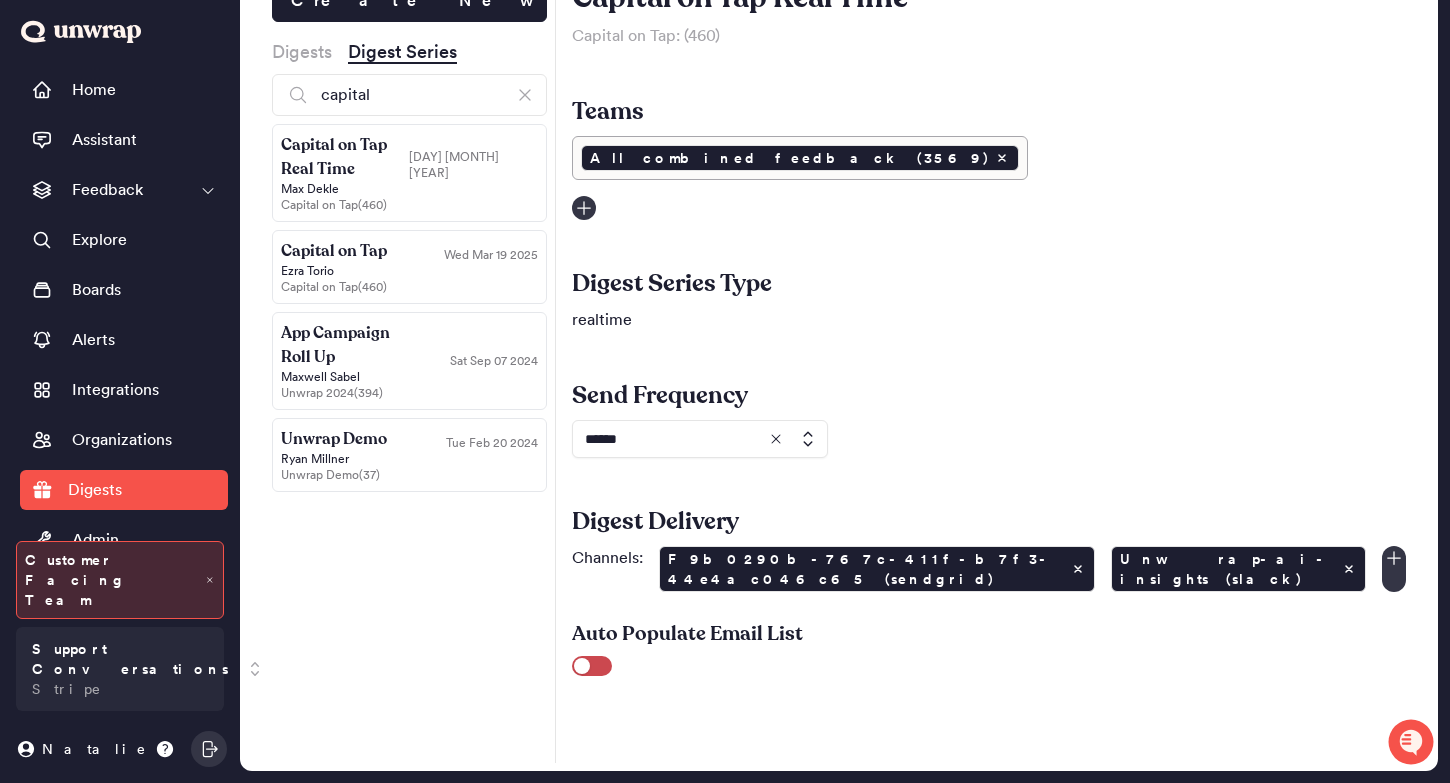click on "Digests" at bounding box center [302, 52] 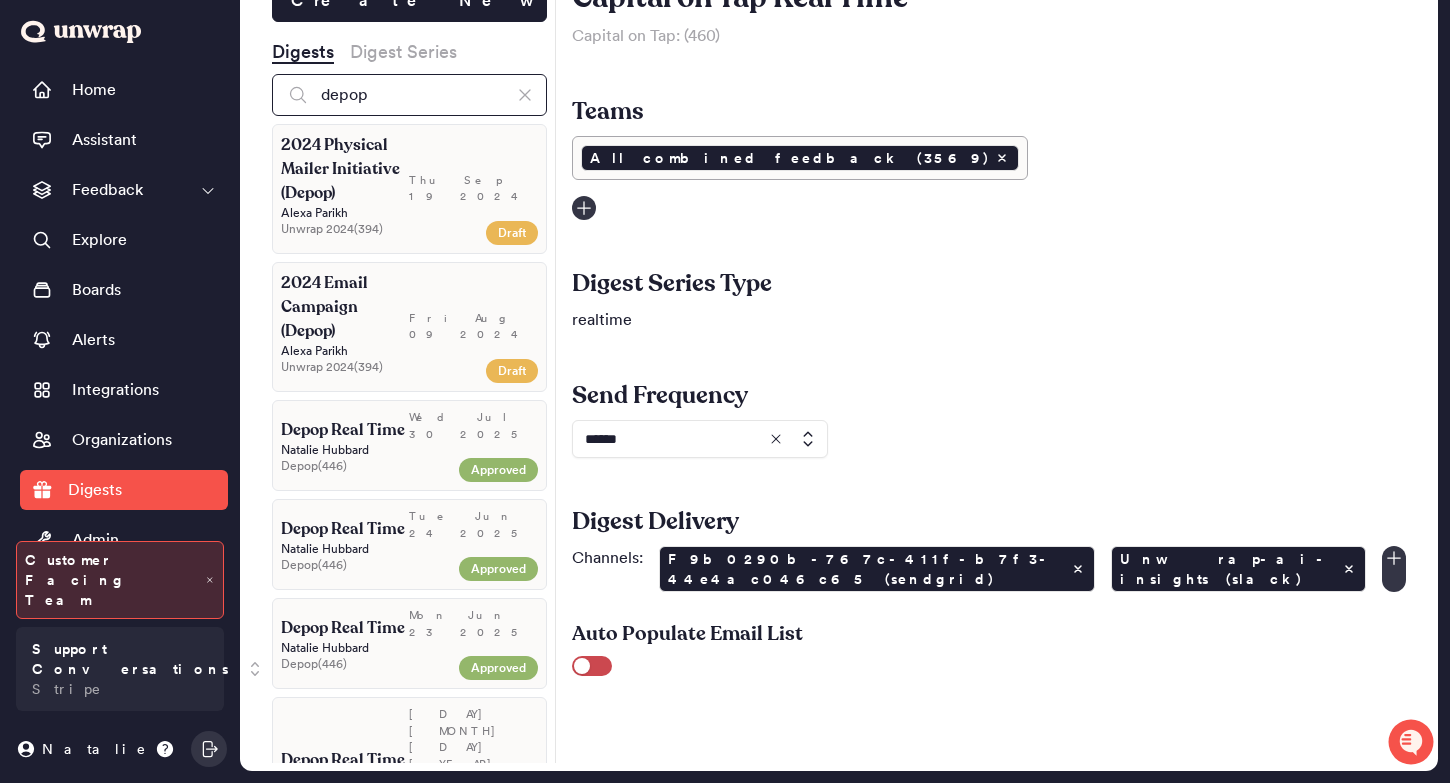 click on "depop" at bounding box center [409, 95] 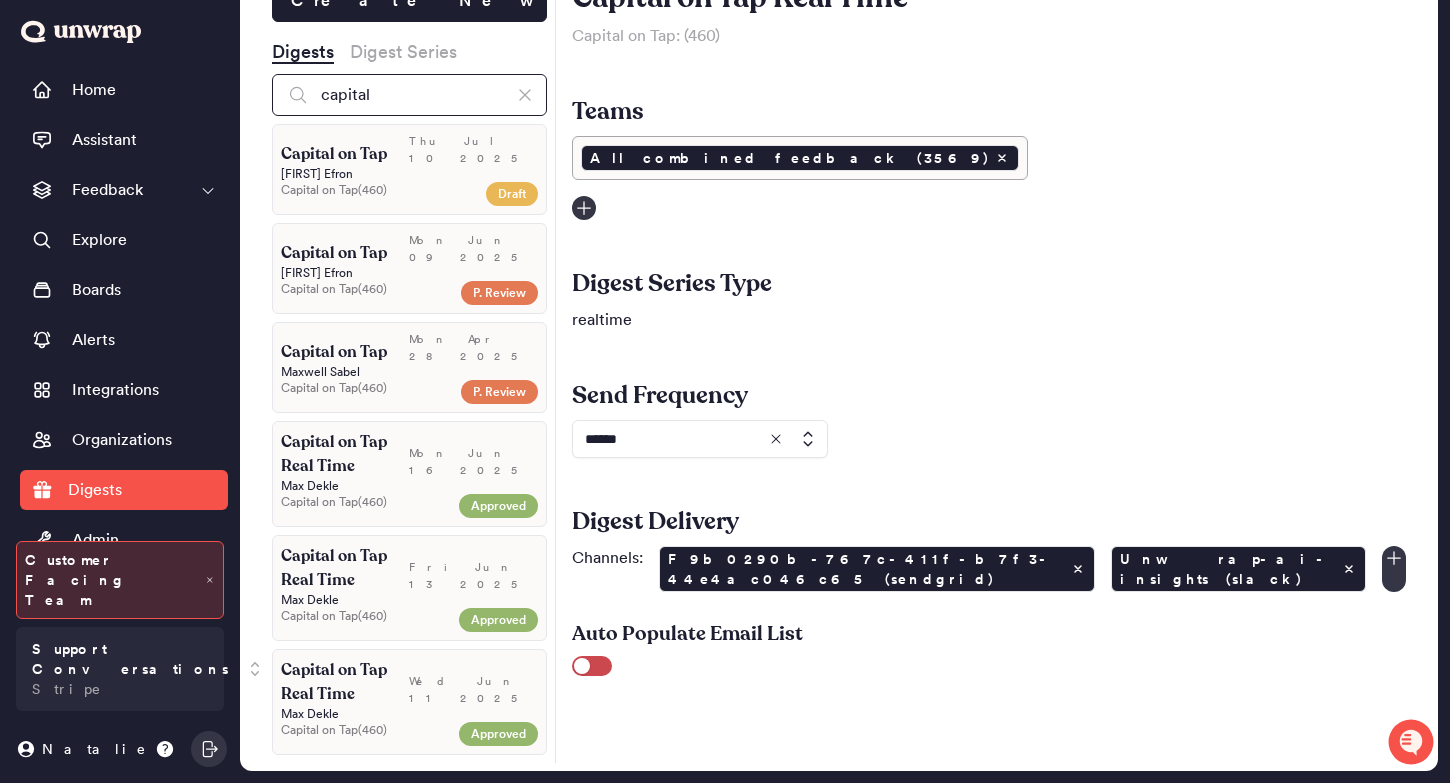 type on "capital" 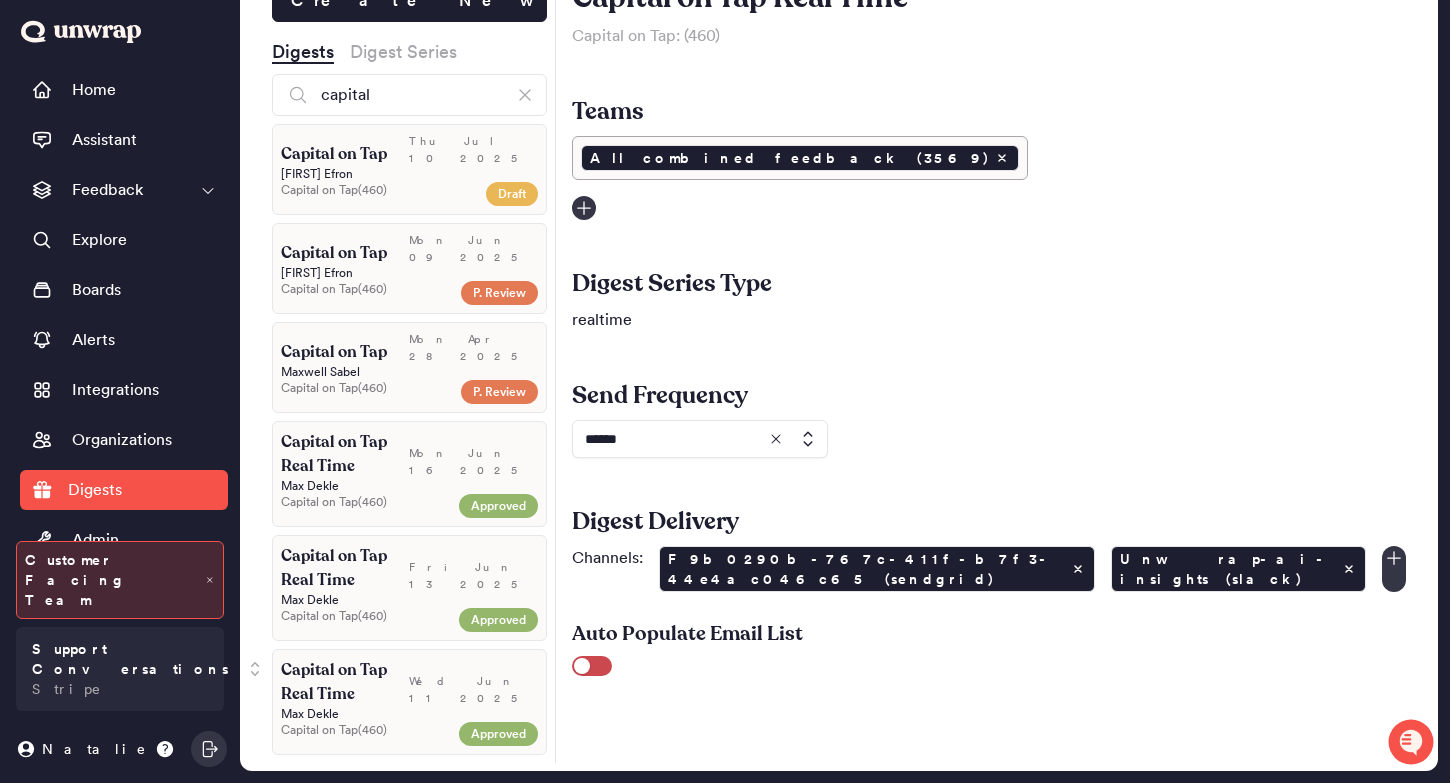 click on "Capital on Tap  ( 460 )" at bounding box center (366, 190) 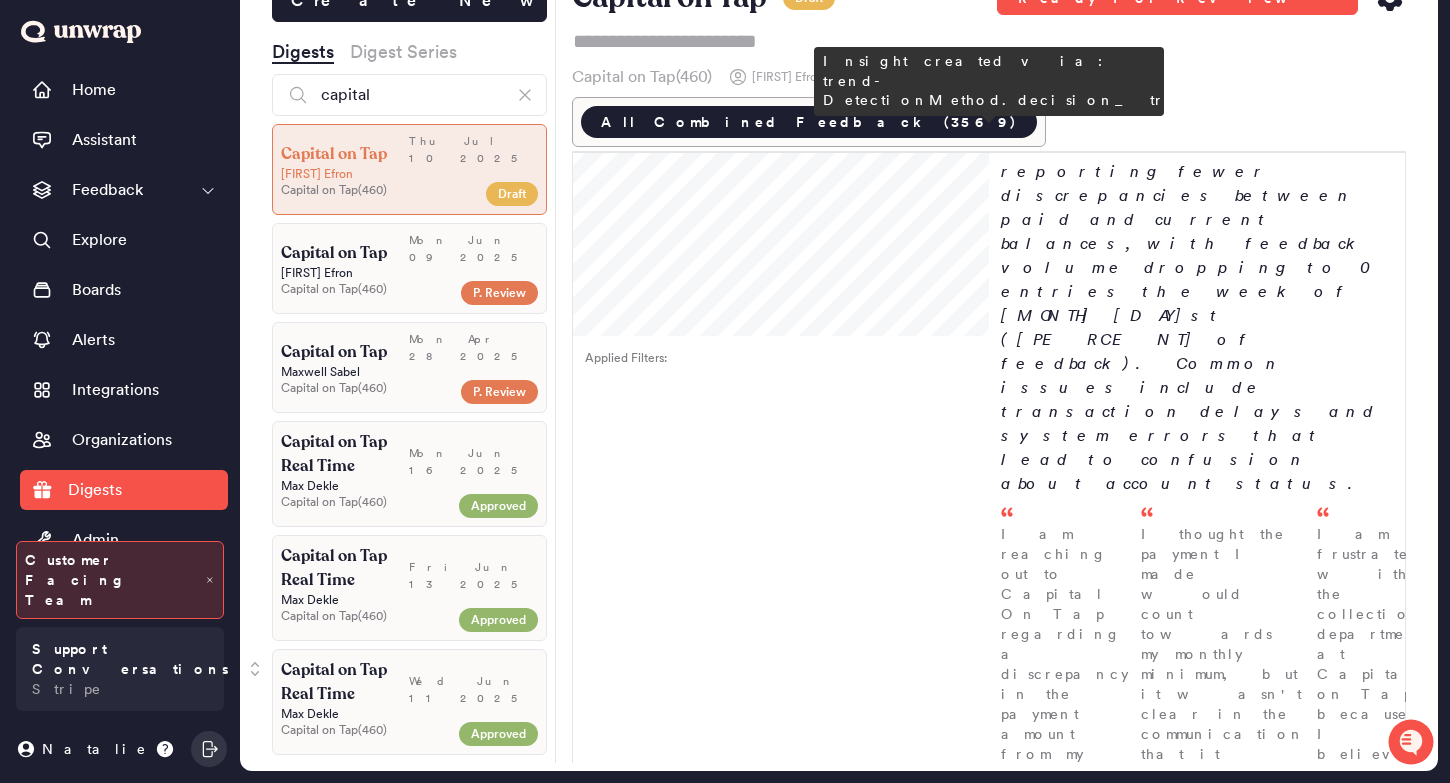 scroll, scrollTop: 2358, scrollLeft: 0, axis: vertical 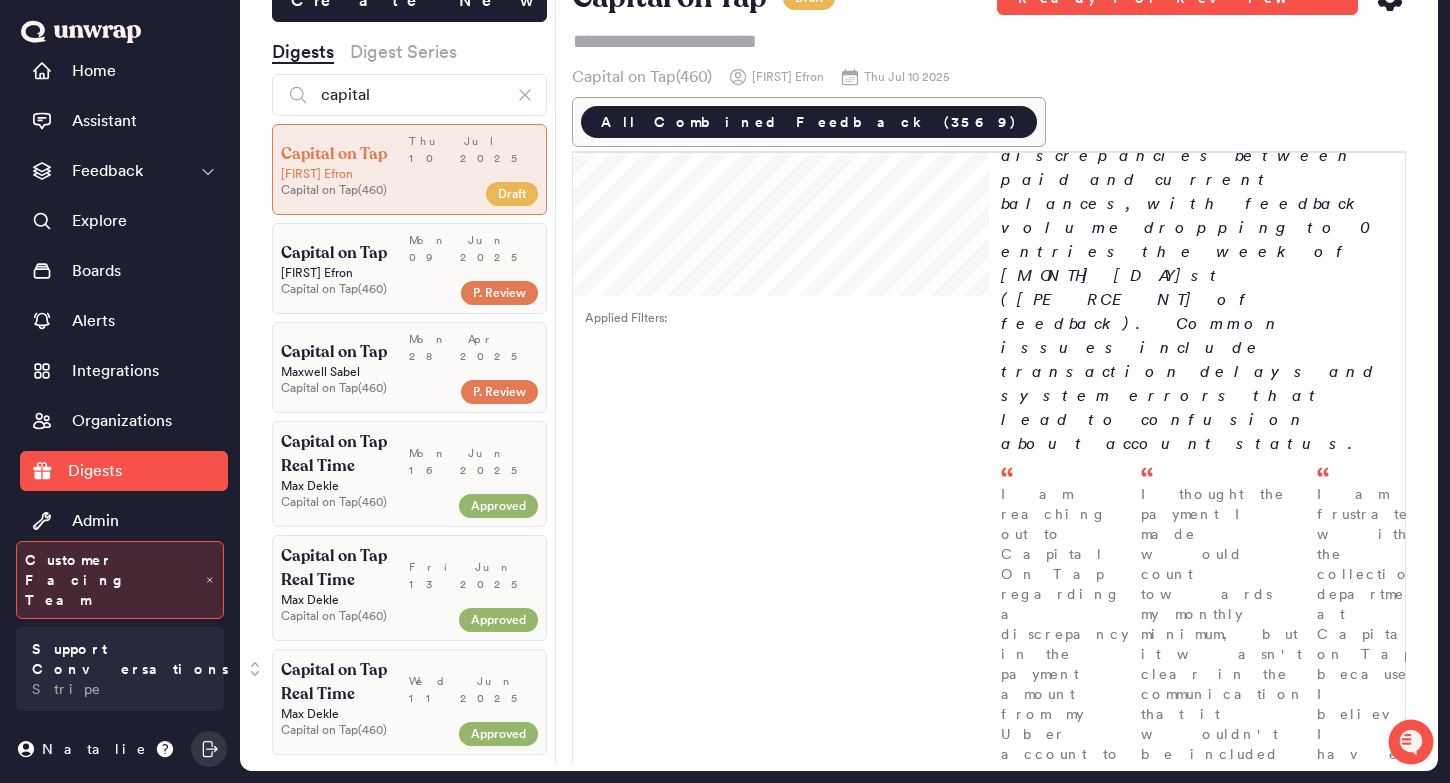 click on "Group List" at bounding box center (110, 571) 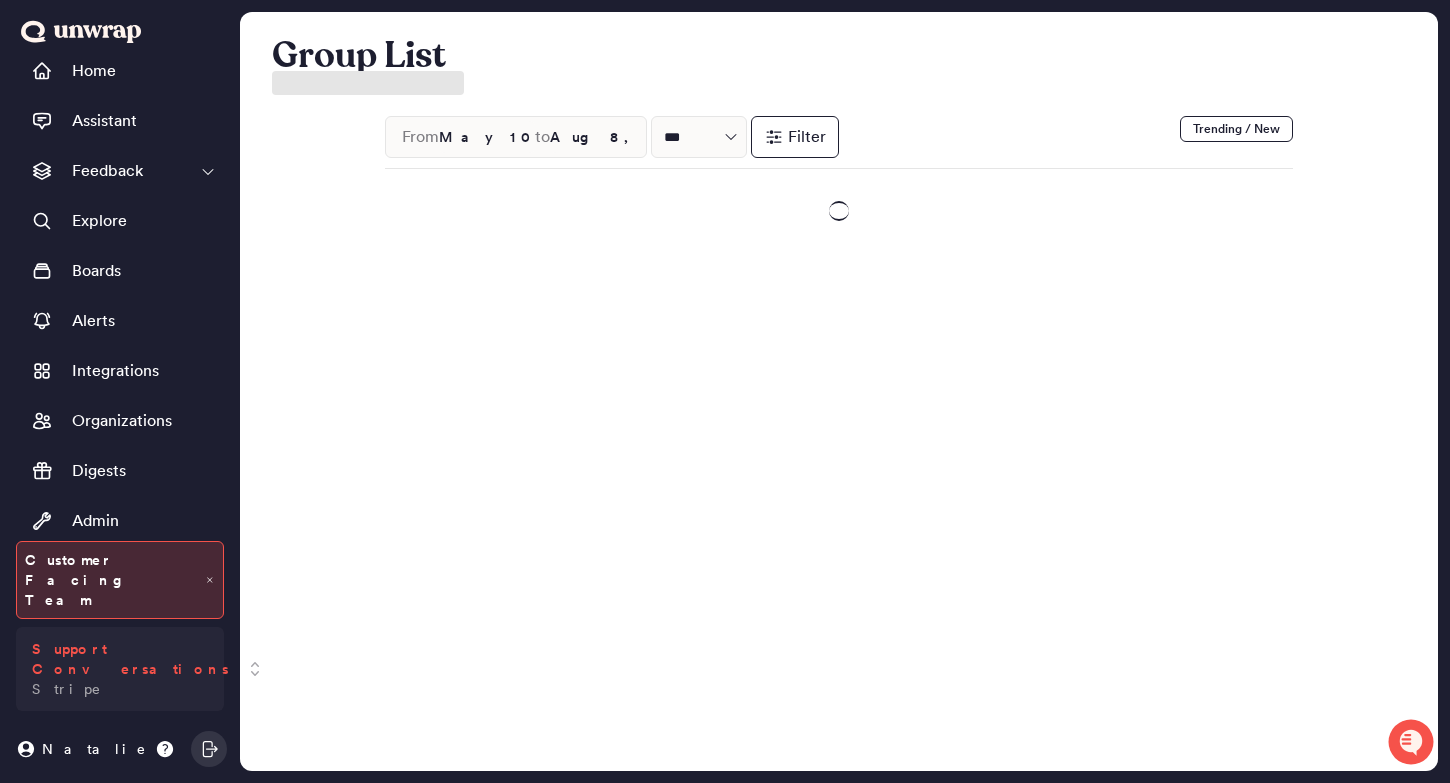 click on "Support Conversations" at bounding box center (130, 659) 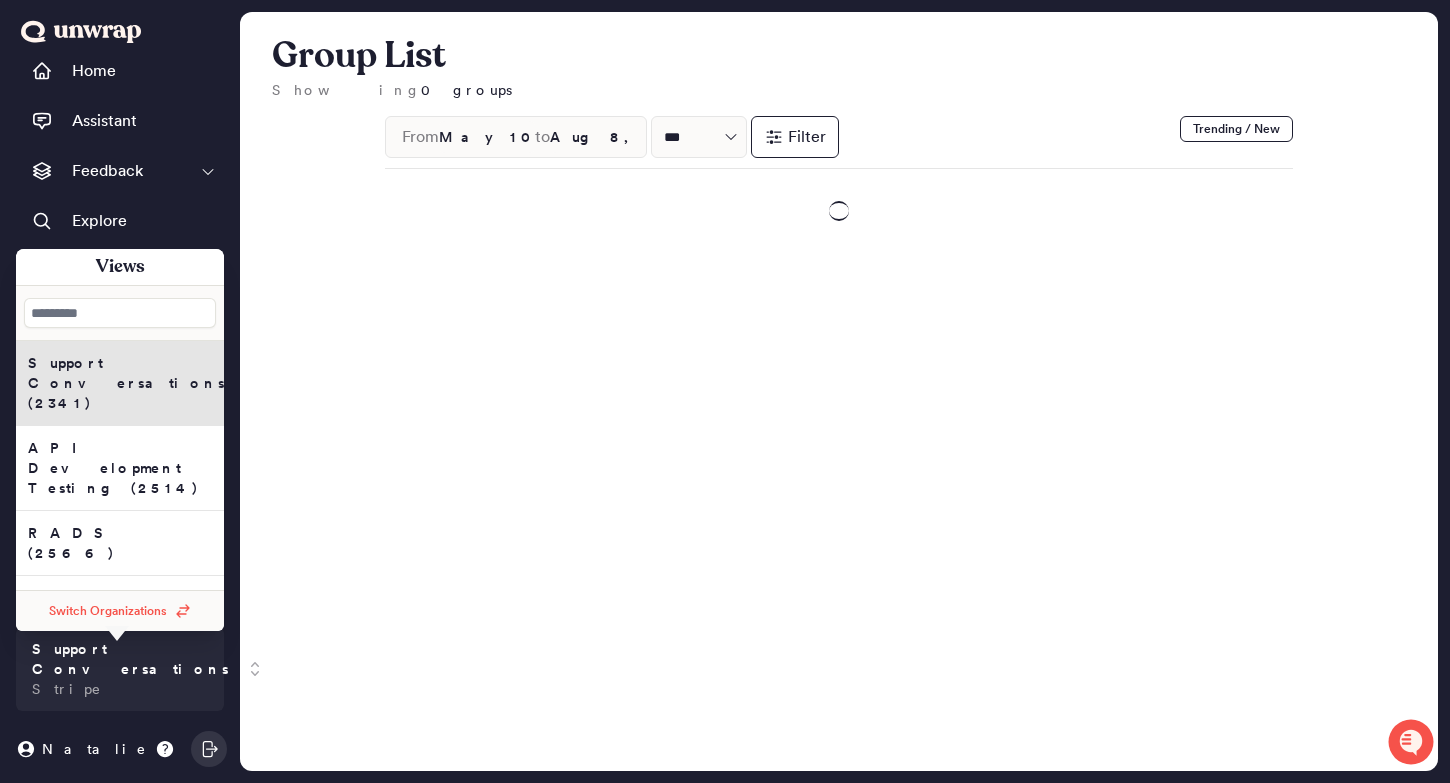 click on "Switch Organizations" at bounding box center [108, 611] 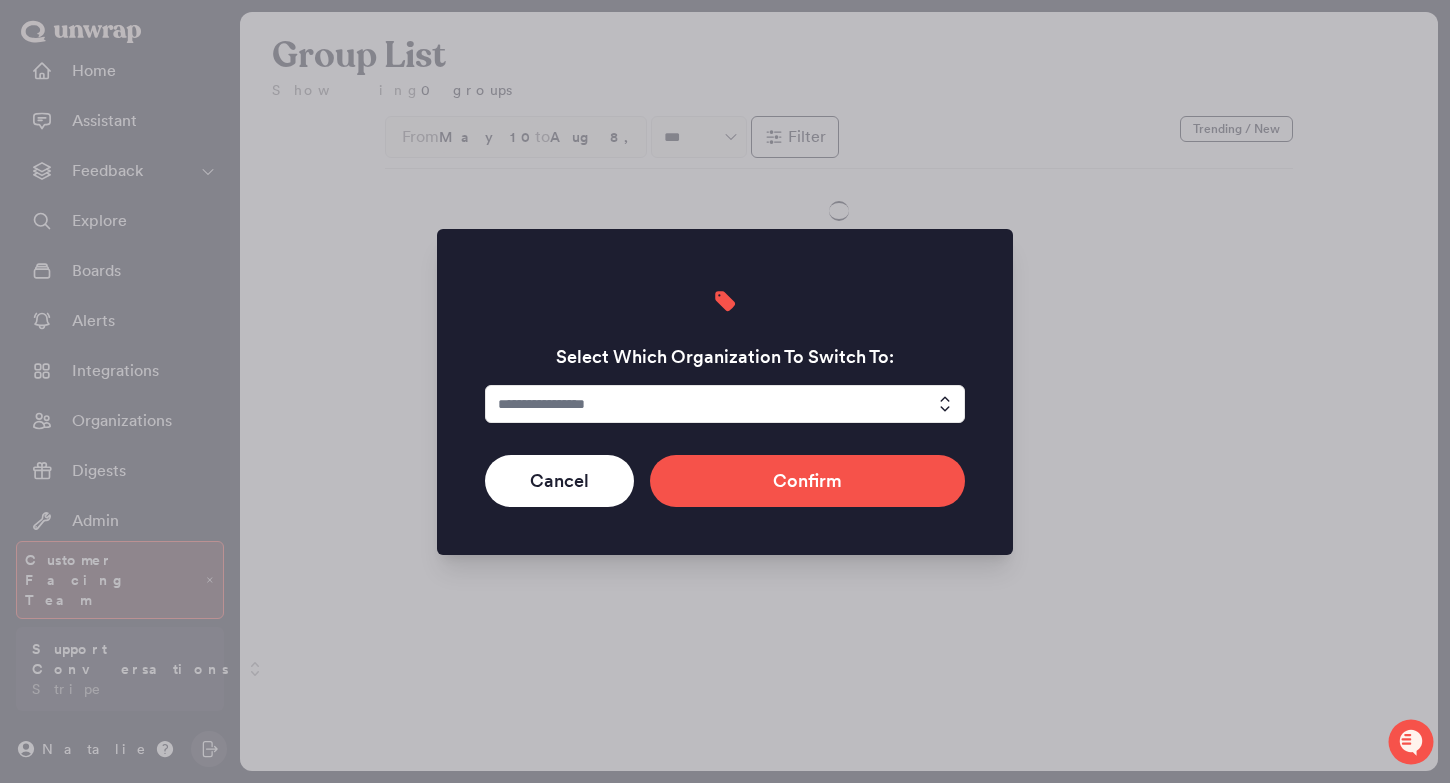 click at bounding box center (725, 404) 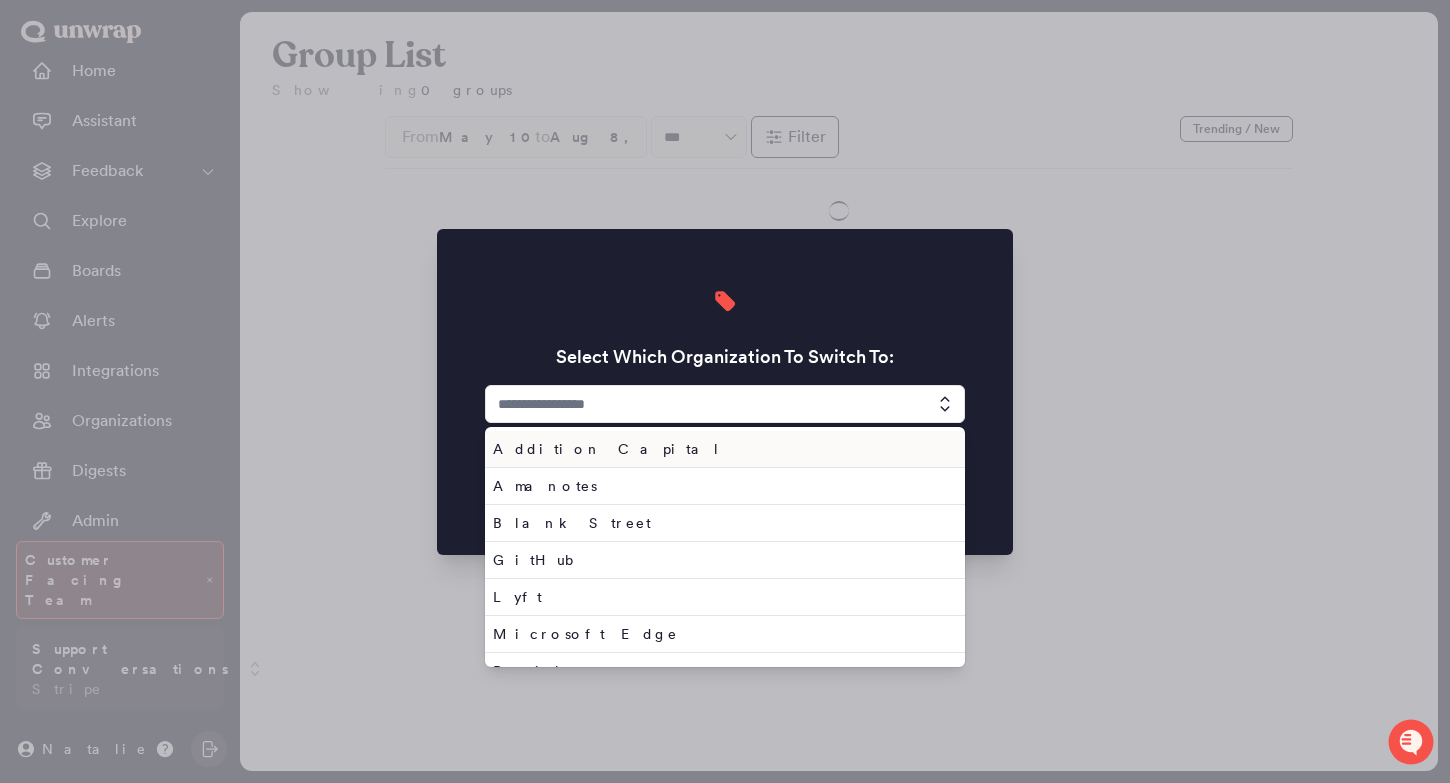 click at bounding box center [725, 404] 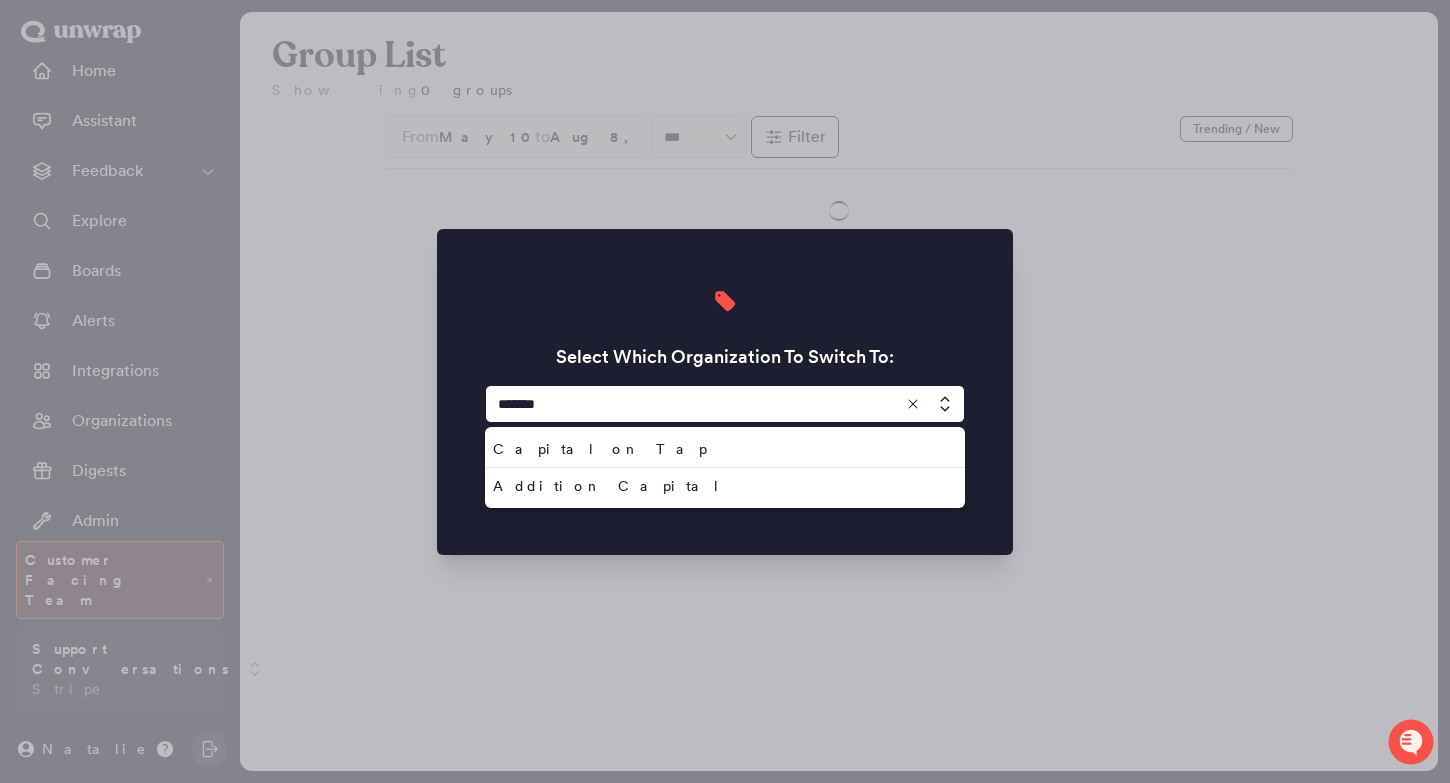 type on "*******" 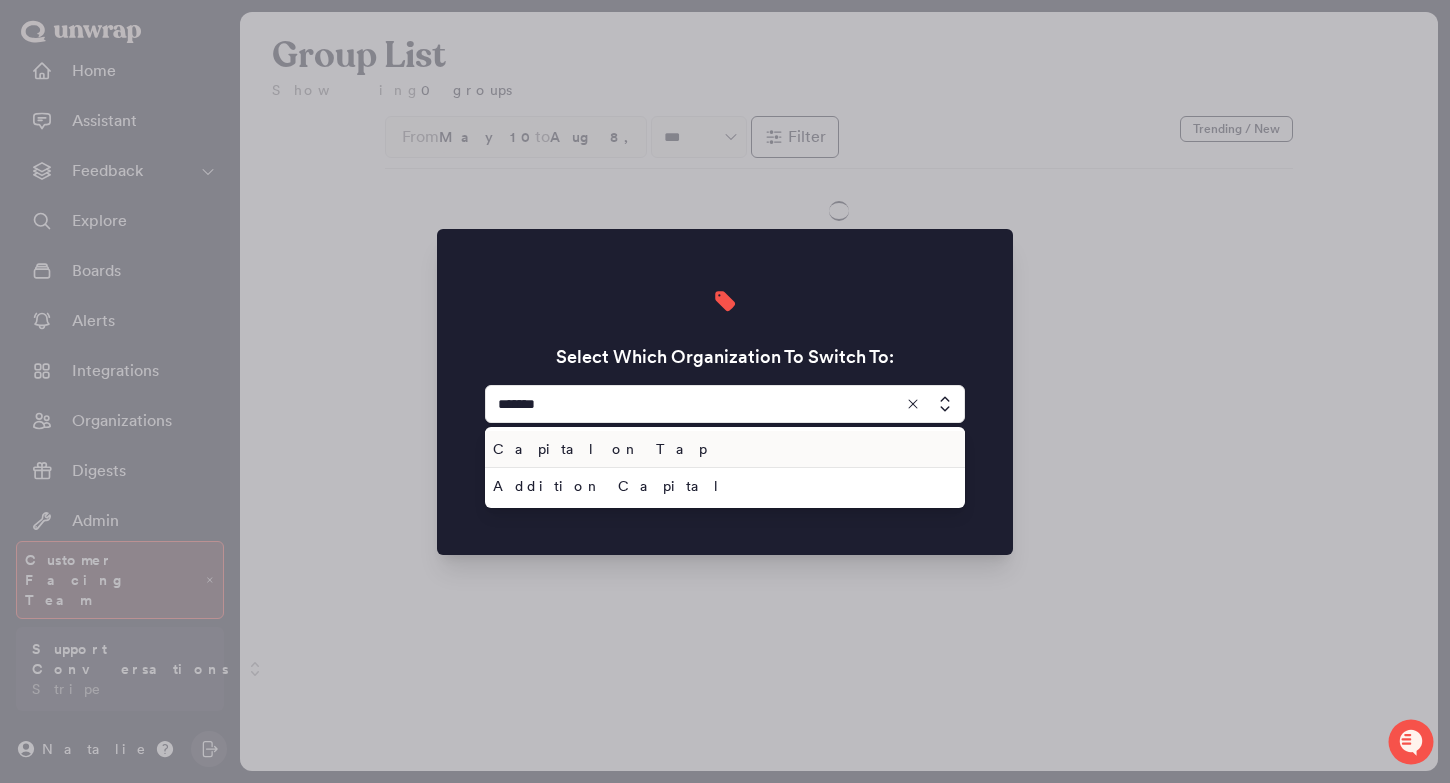 click on "Capital on Tap" at bounding box center [721, 449] 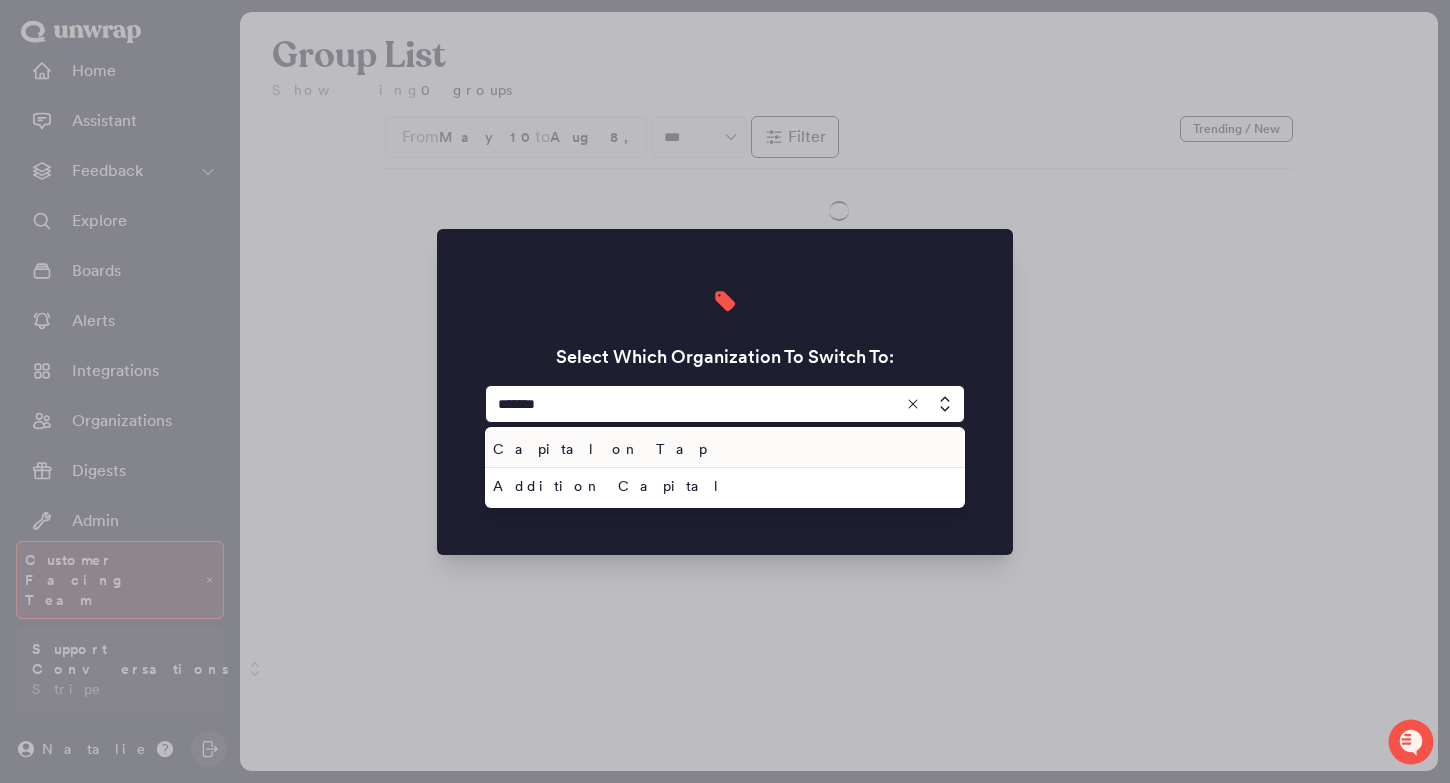 type on "**********" 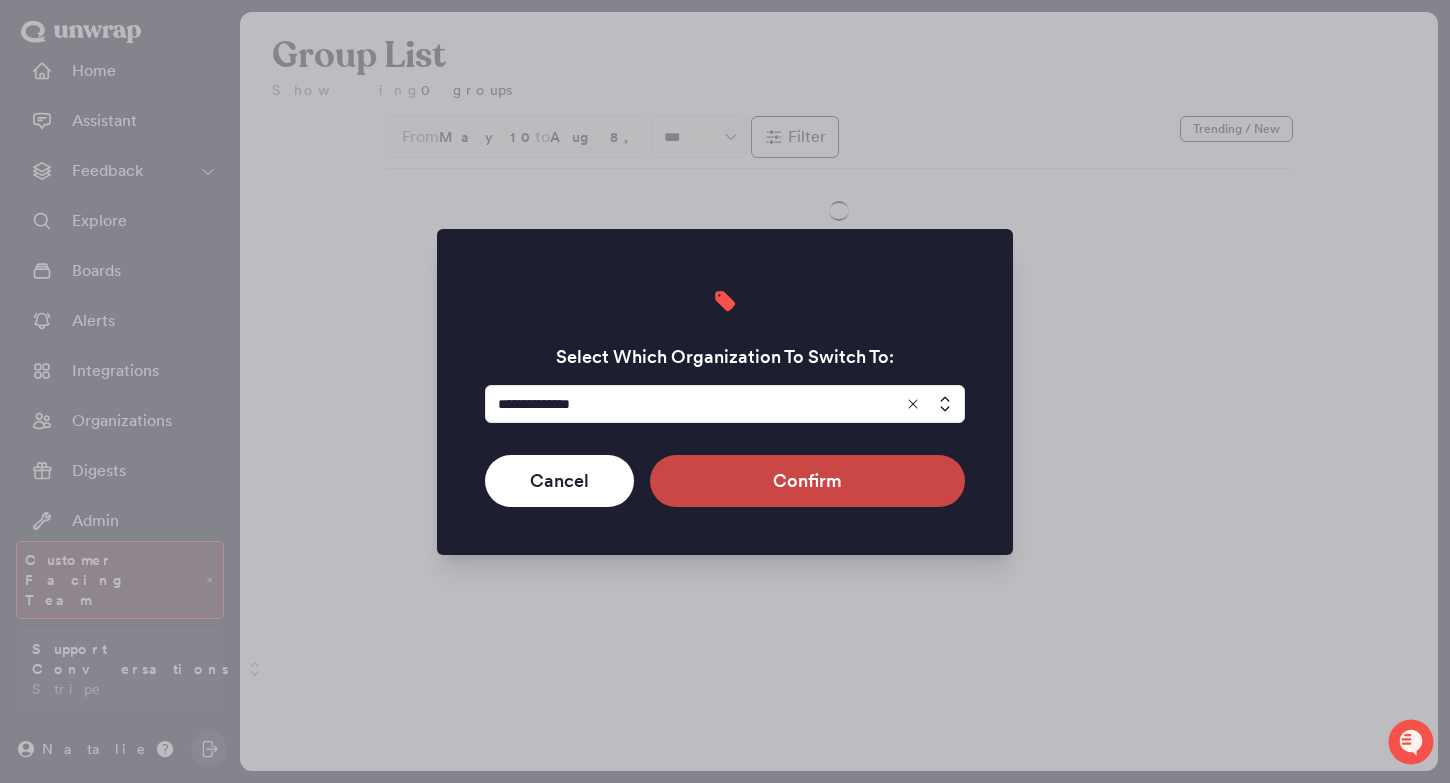click on "Confirm" at bounding box center [807, 481] 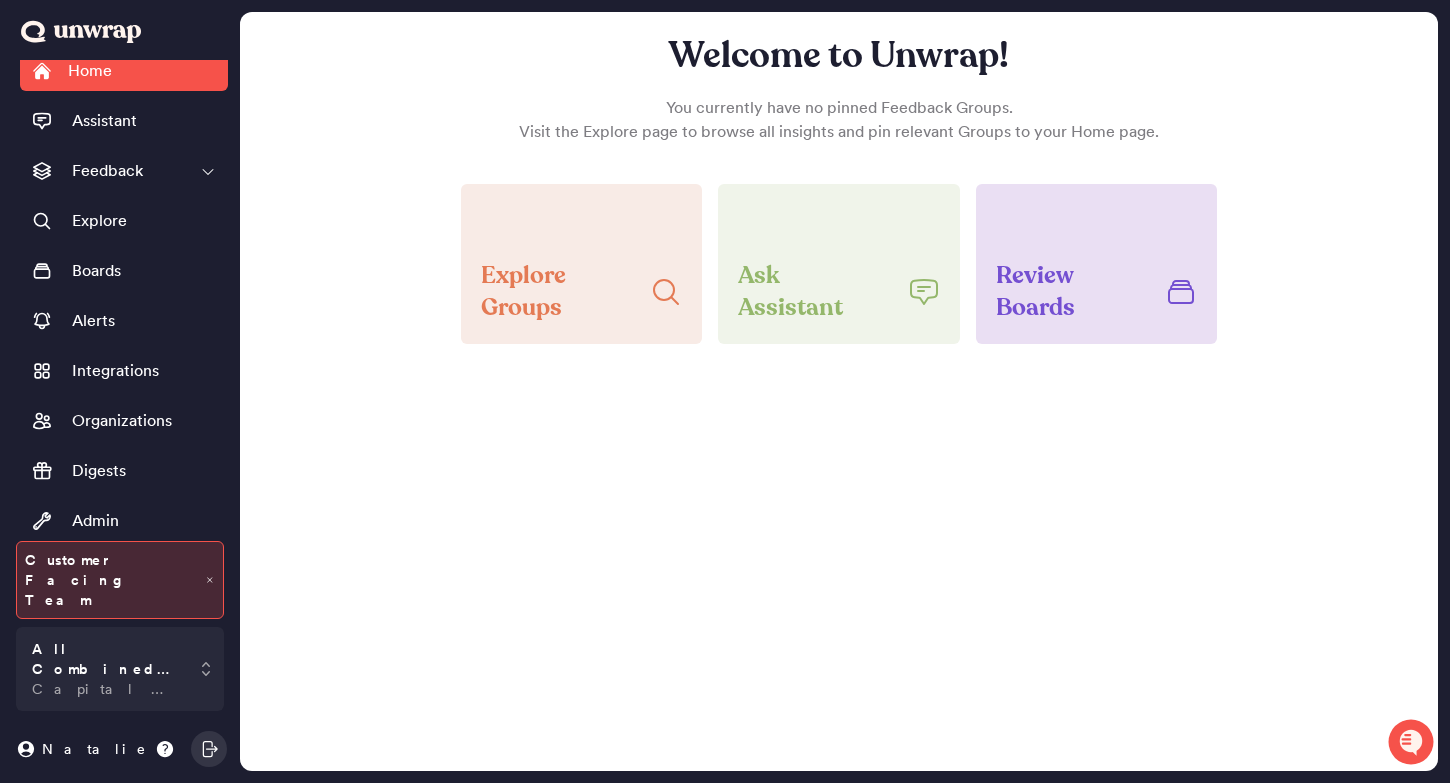 click on "Group List" at bounding box center [110, 571] 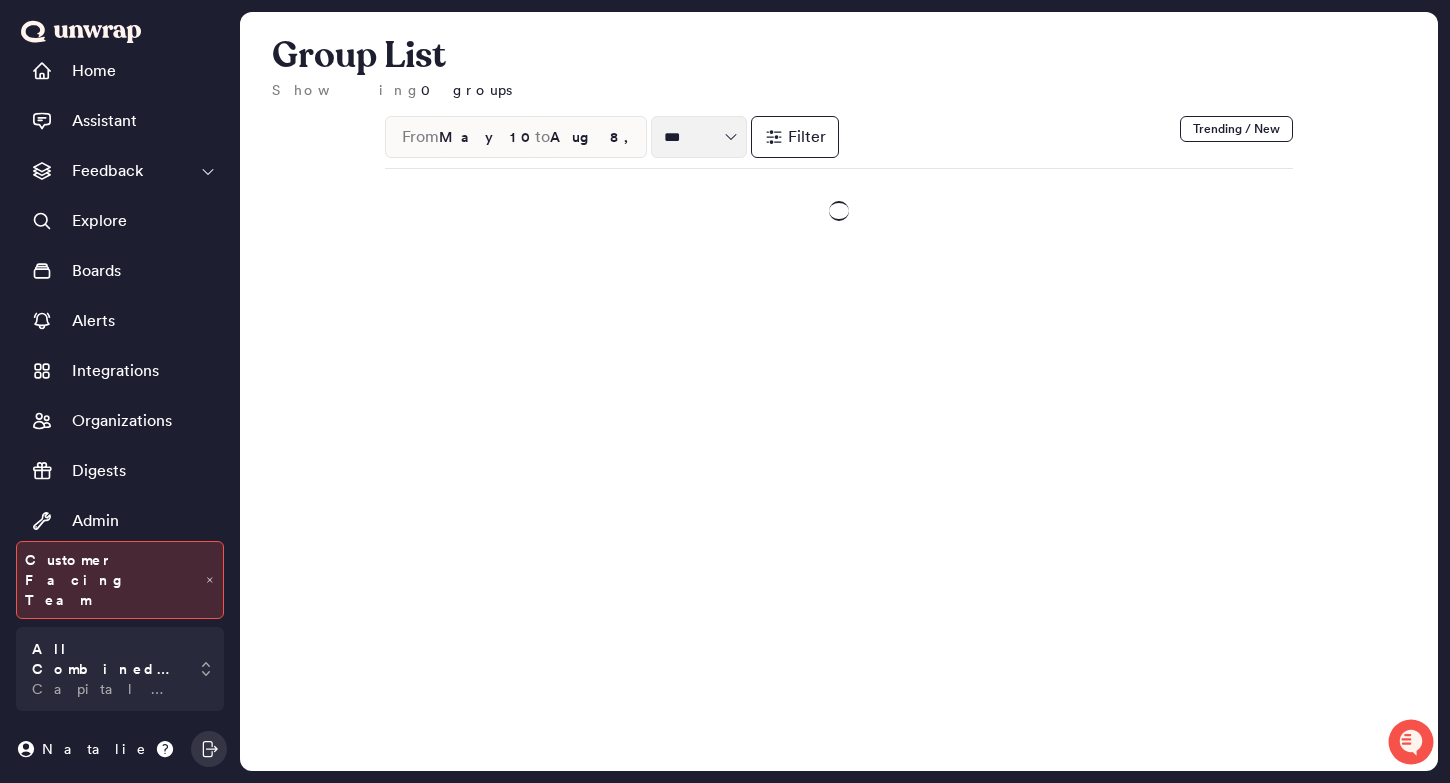 click at bounding box center (699, 137) 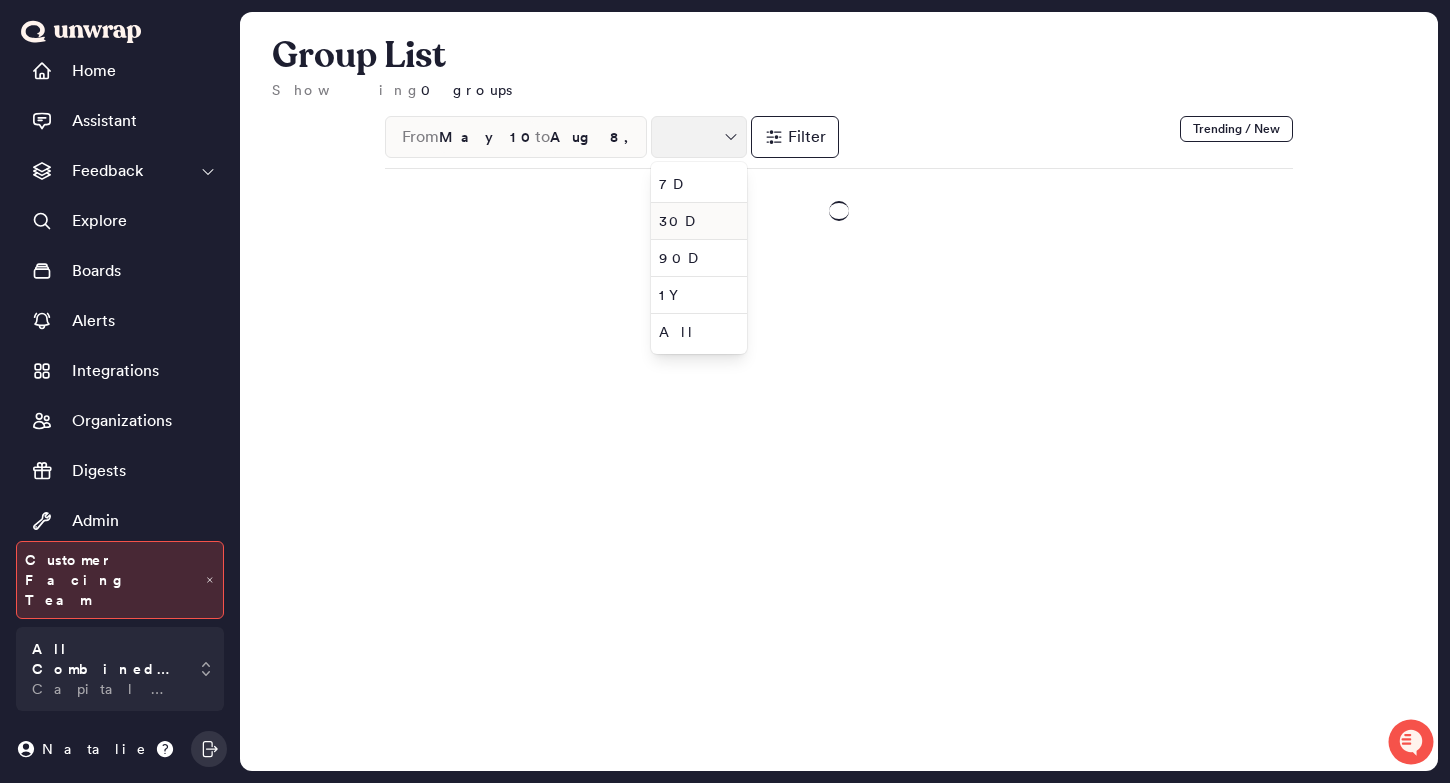 type on "***" 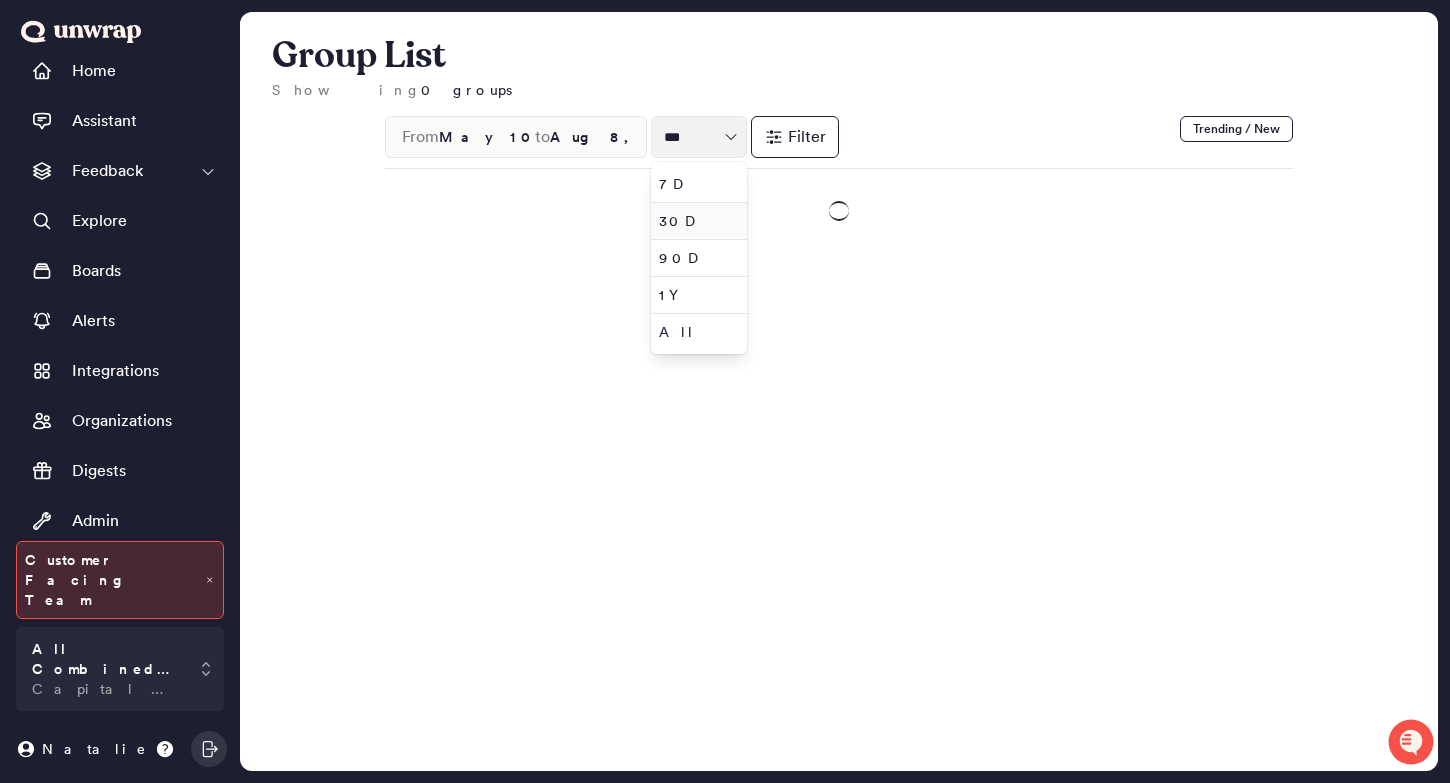 click on "30D" at bounding box center [695, 221] 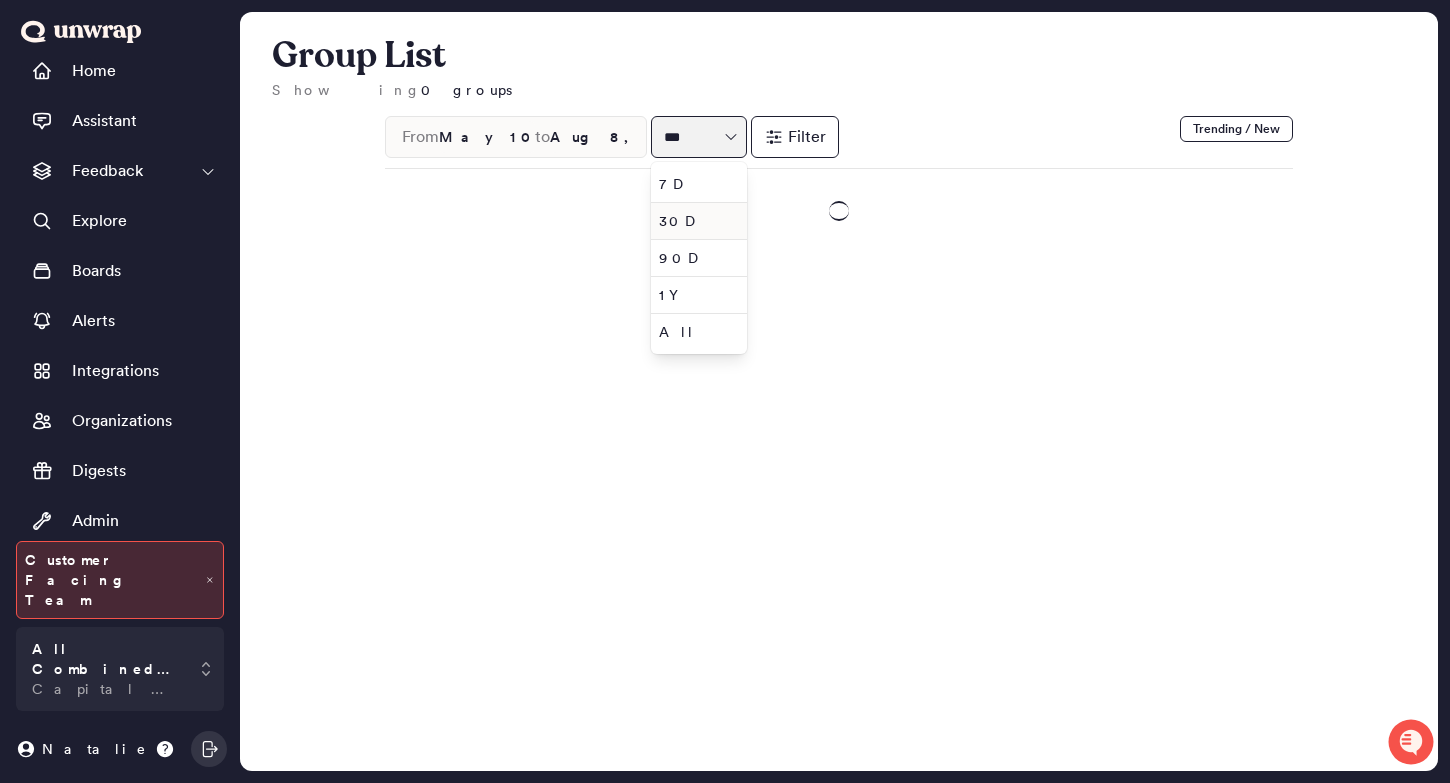 type on "Jul 9, 2025" 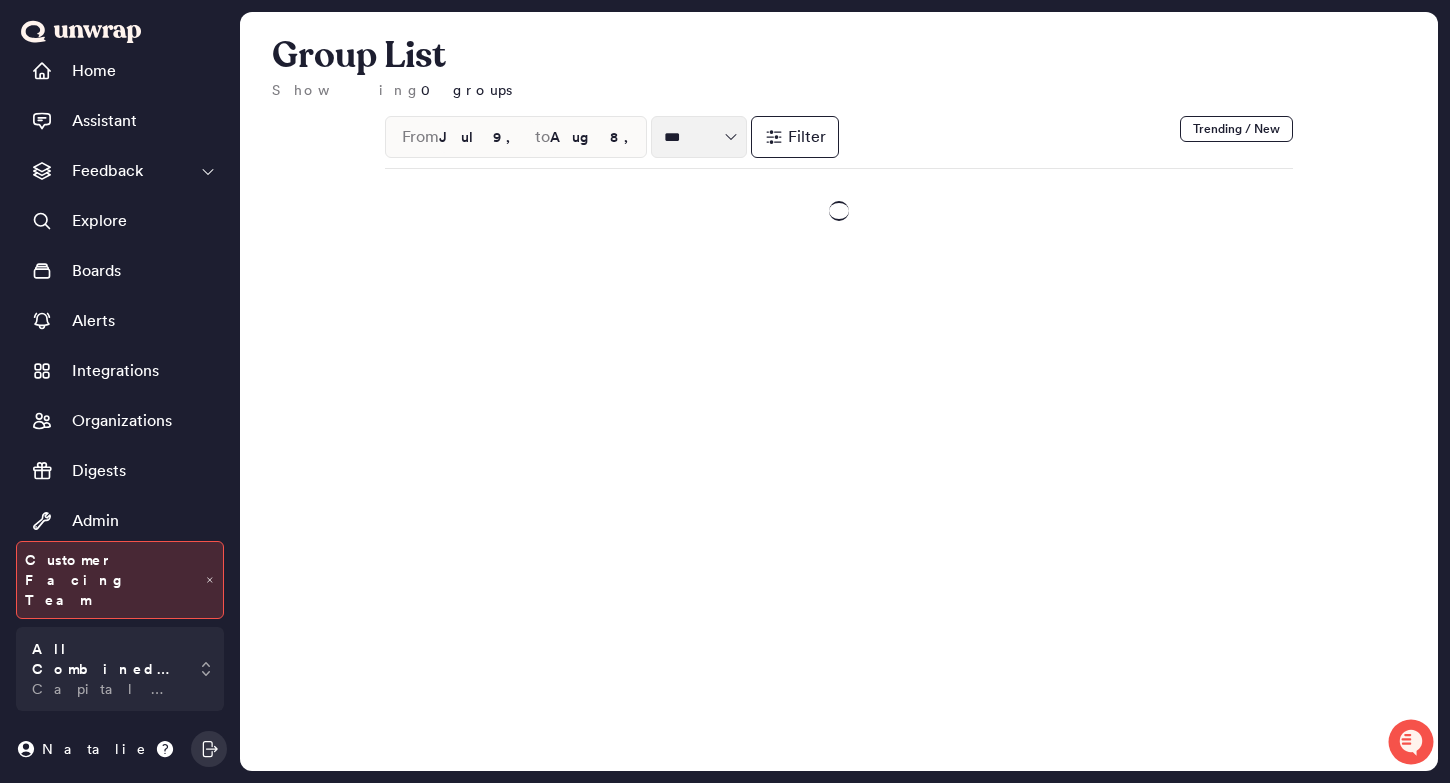 click on "From Jul 9, 2025 to Aug 8, 2025 *** Filter Trending / New" at bounding box center [838, 142] 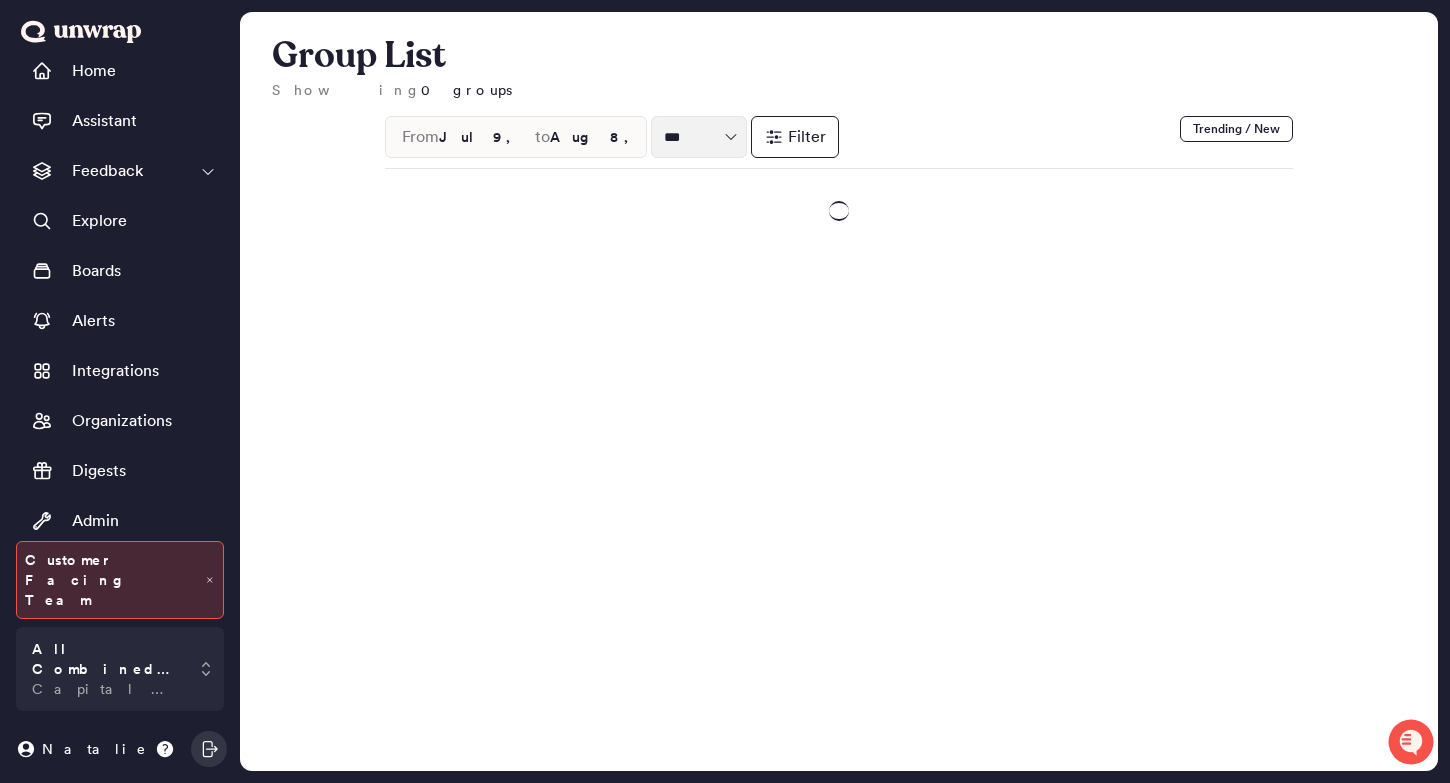 click at bounding box center (699, 137) 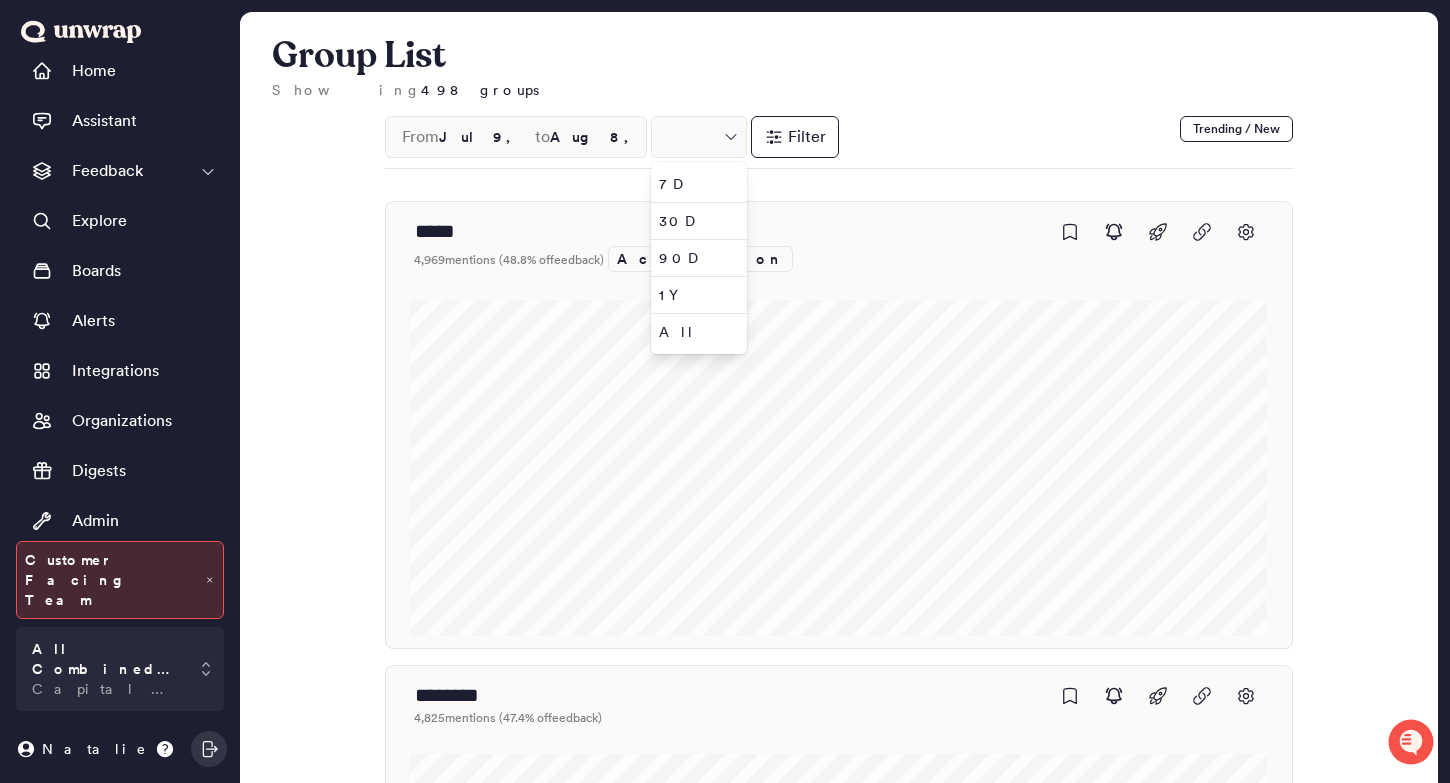 type on "***" 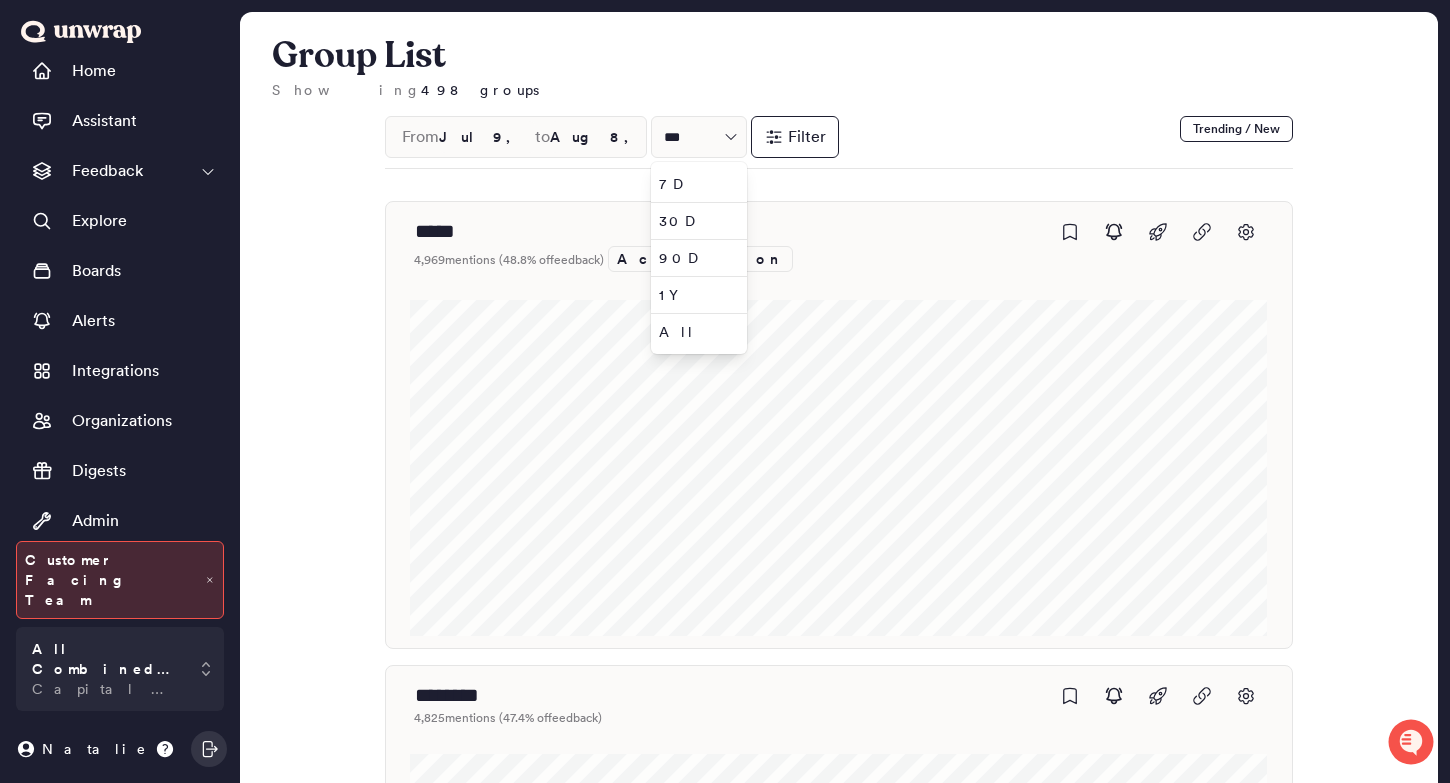 click on "**********" at bounding box center (839, 4695) 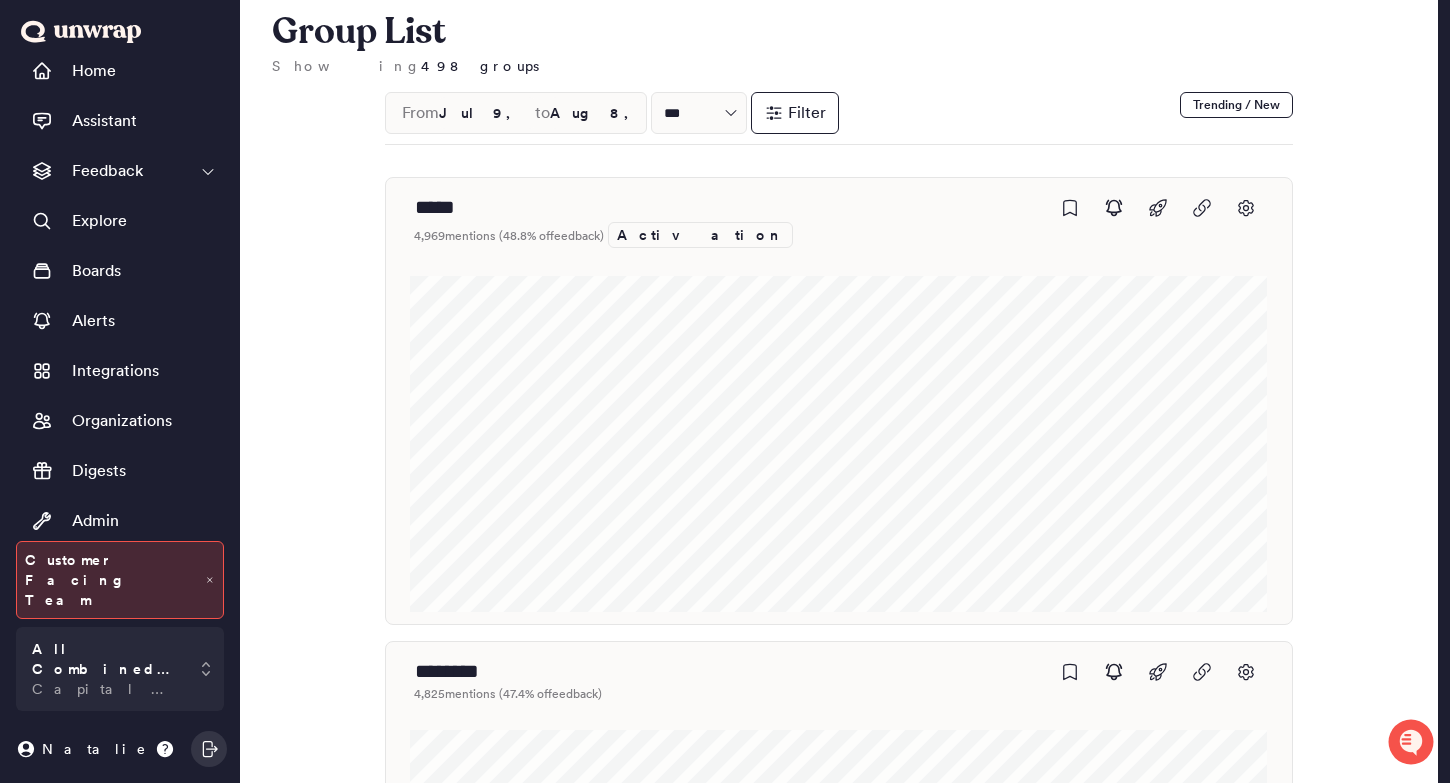 scroll, scrollTop: 40, scrollLeft: 0, axis: vertical 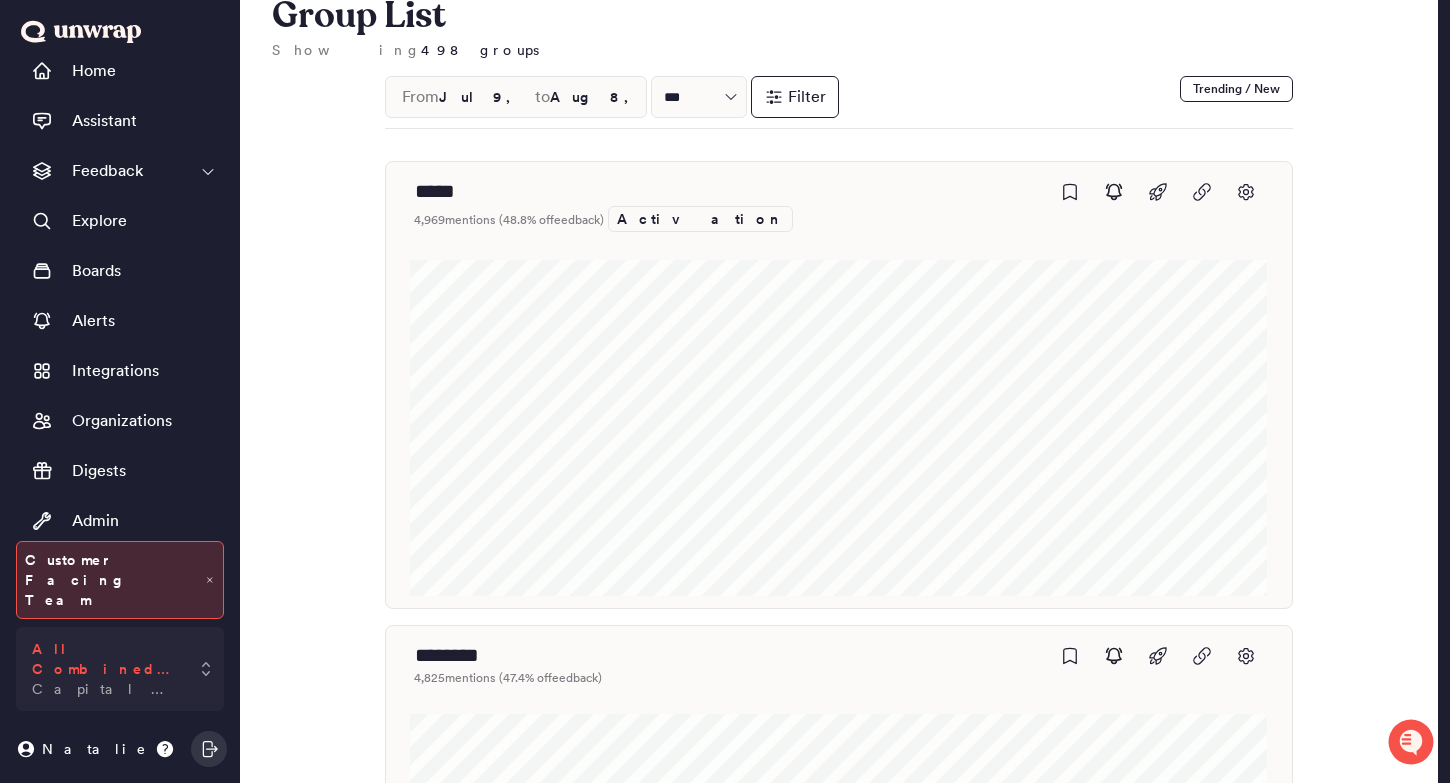 click on "All Combined Feedback" at bounding box center [106, 659] 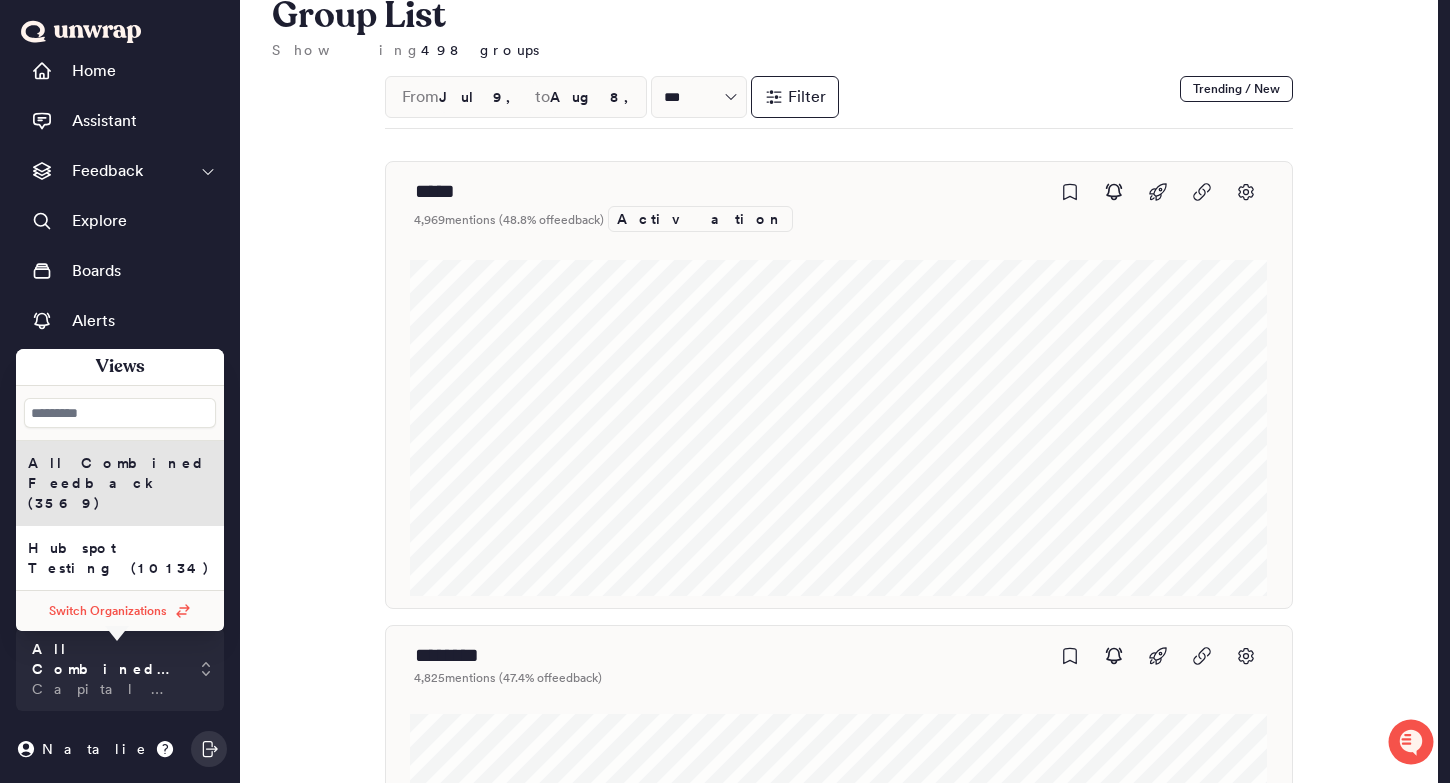 click on "**********" at bounding box center [839, 4655] 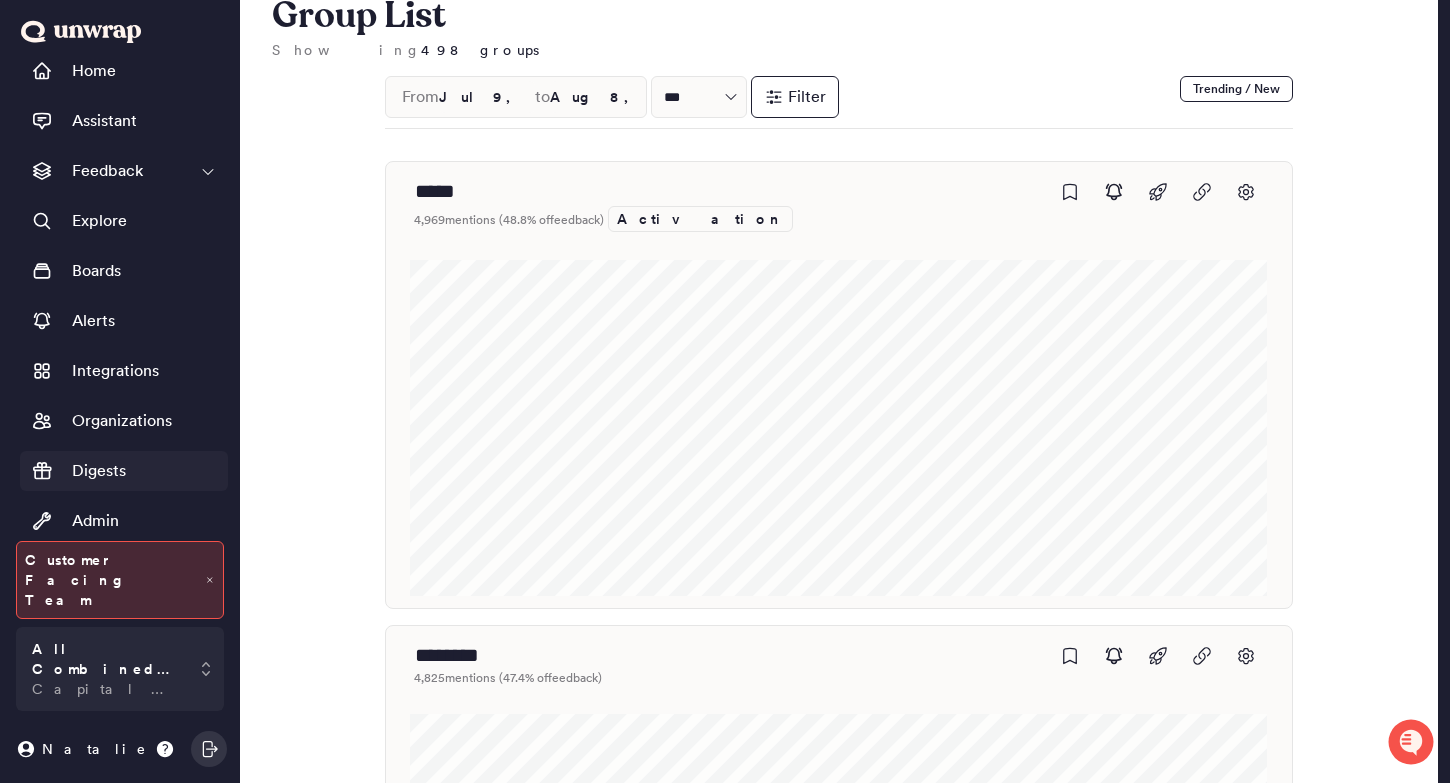 click on "Digests" at bounding box center [124, 471] 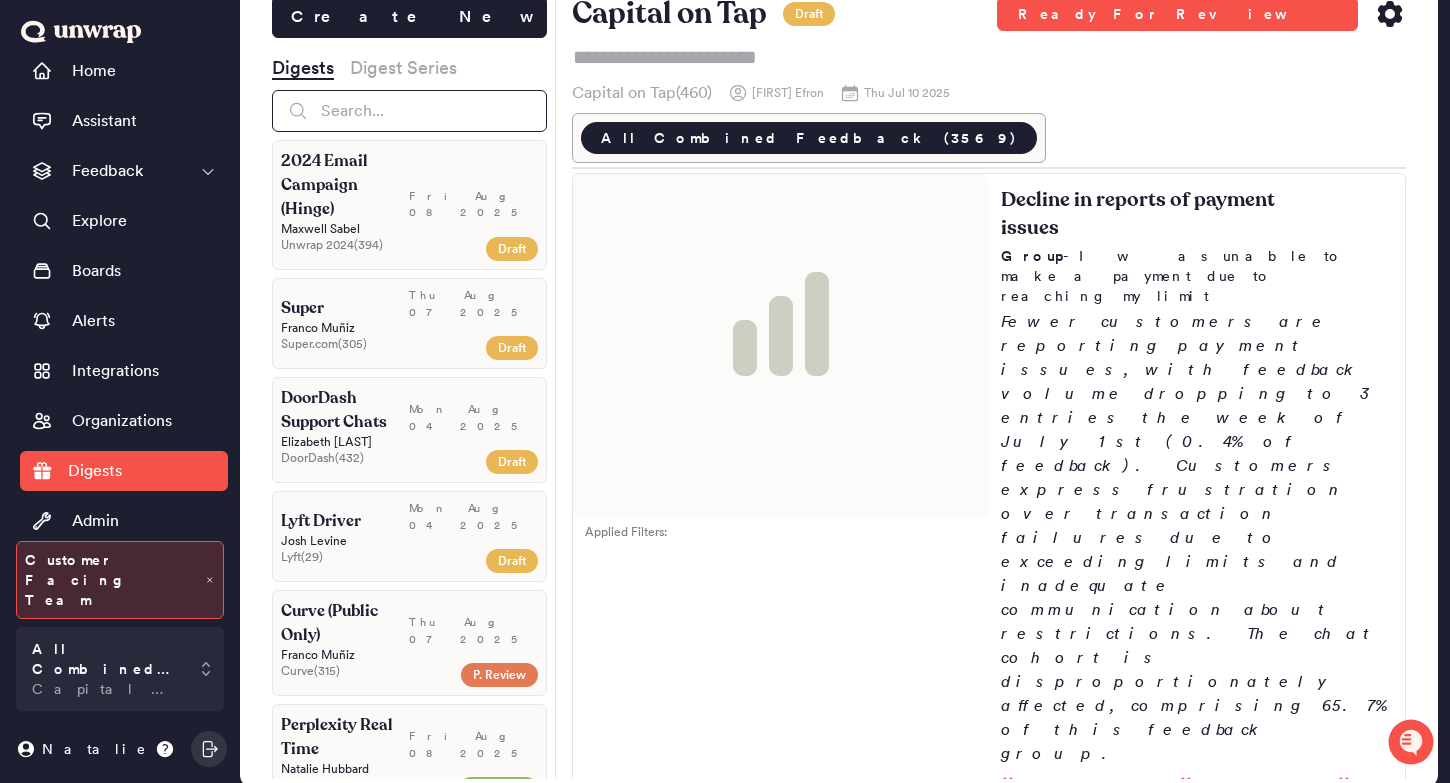 click at bounding box center [409, 111] 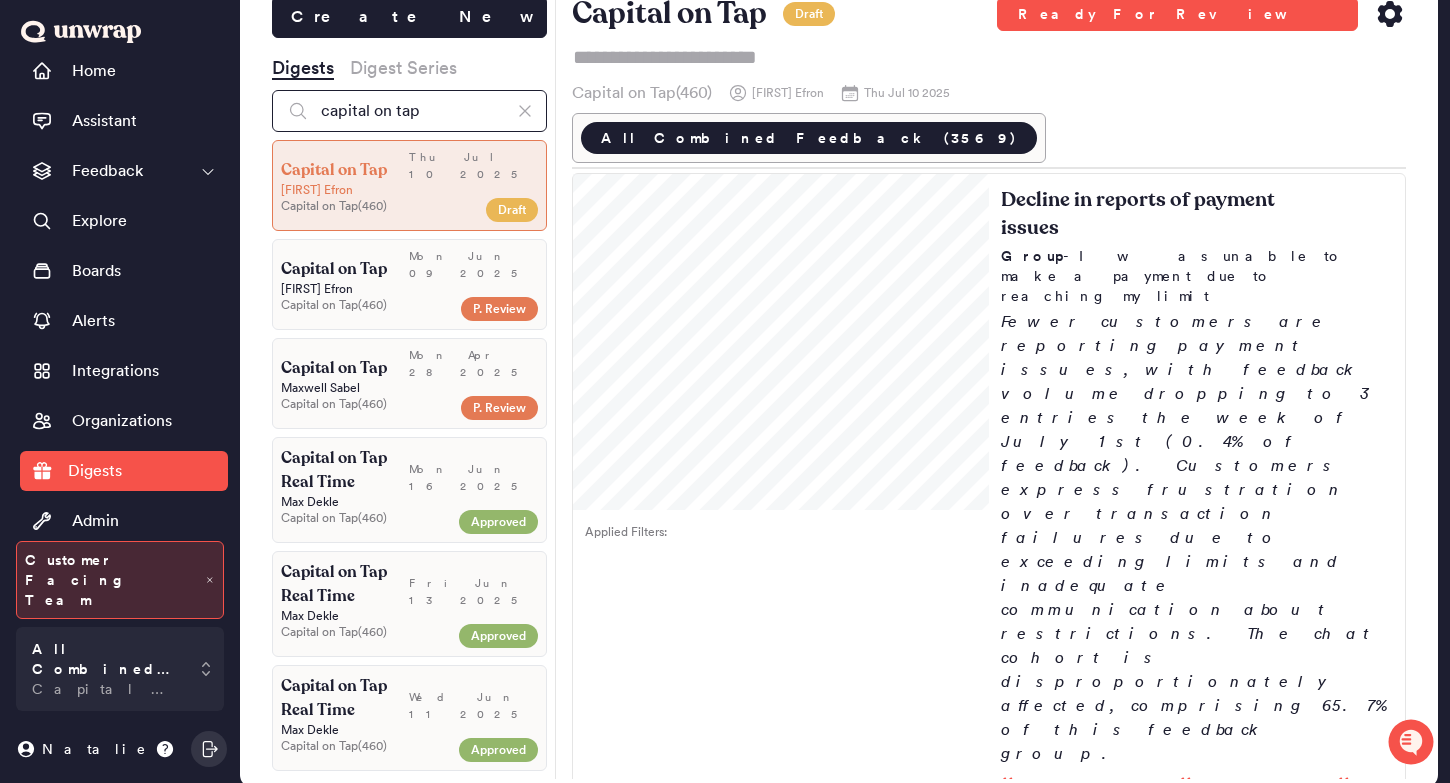 type on "capital on tap" 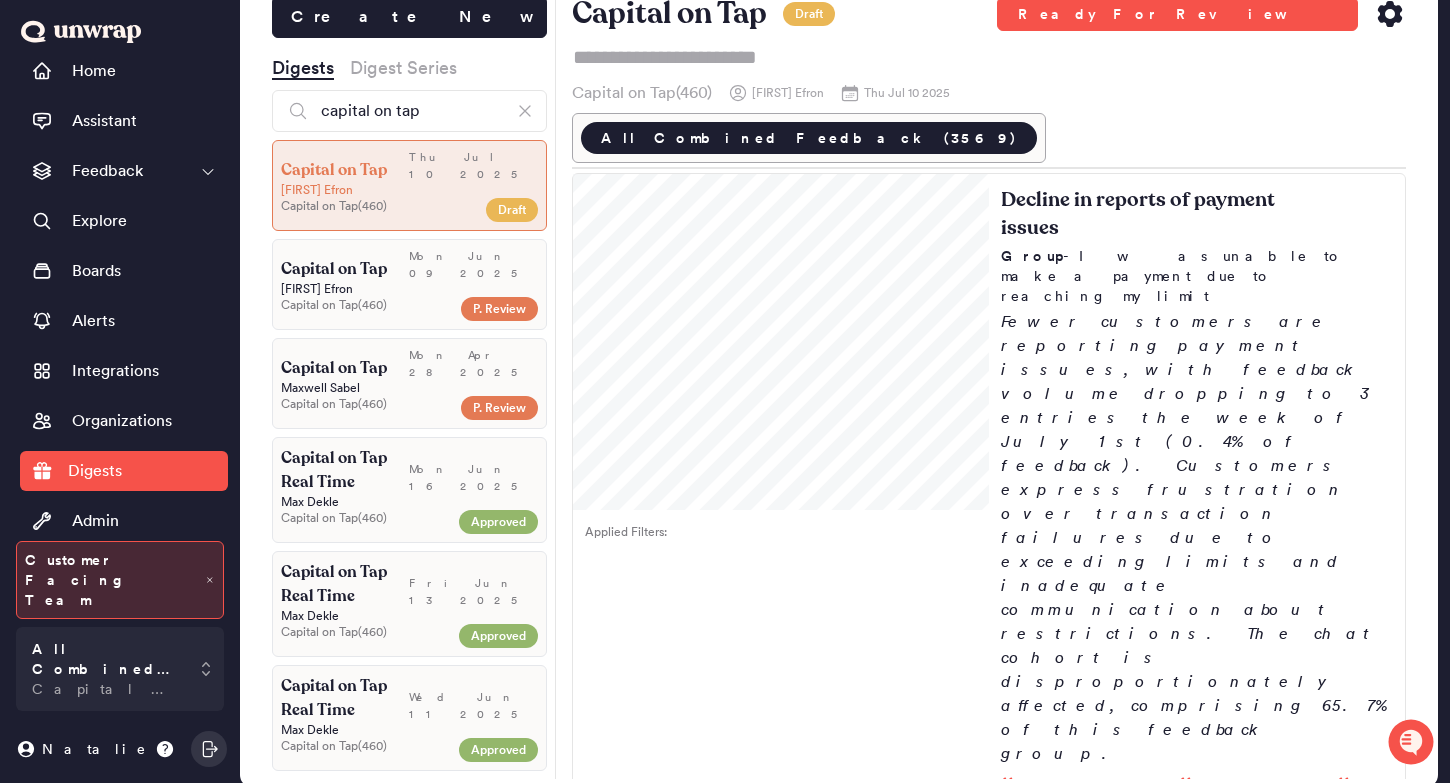 click on "Capital on Tap Real Time" at bounding box center (345, 470) 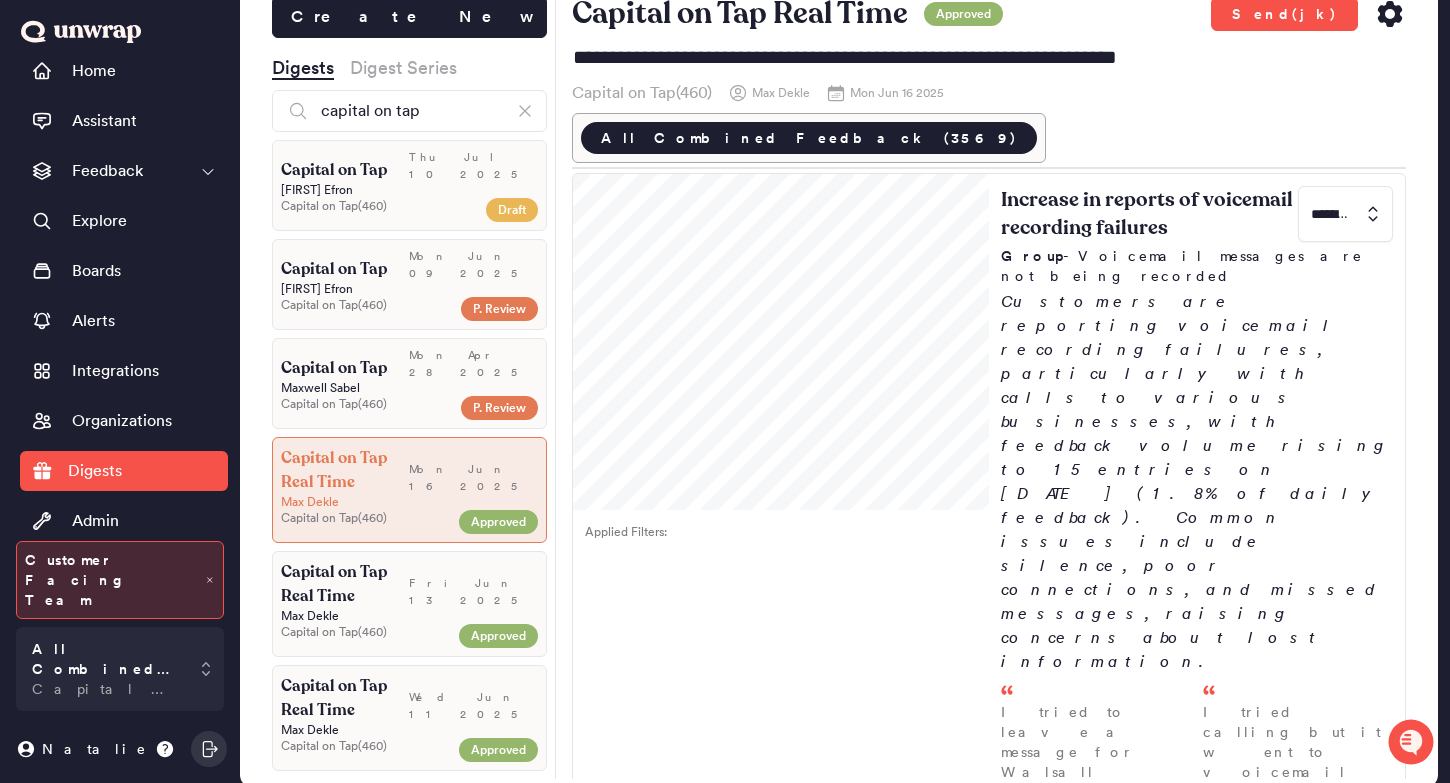click on "Fri Jun 13 2025" at bounding box center [473, 591] 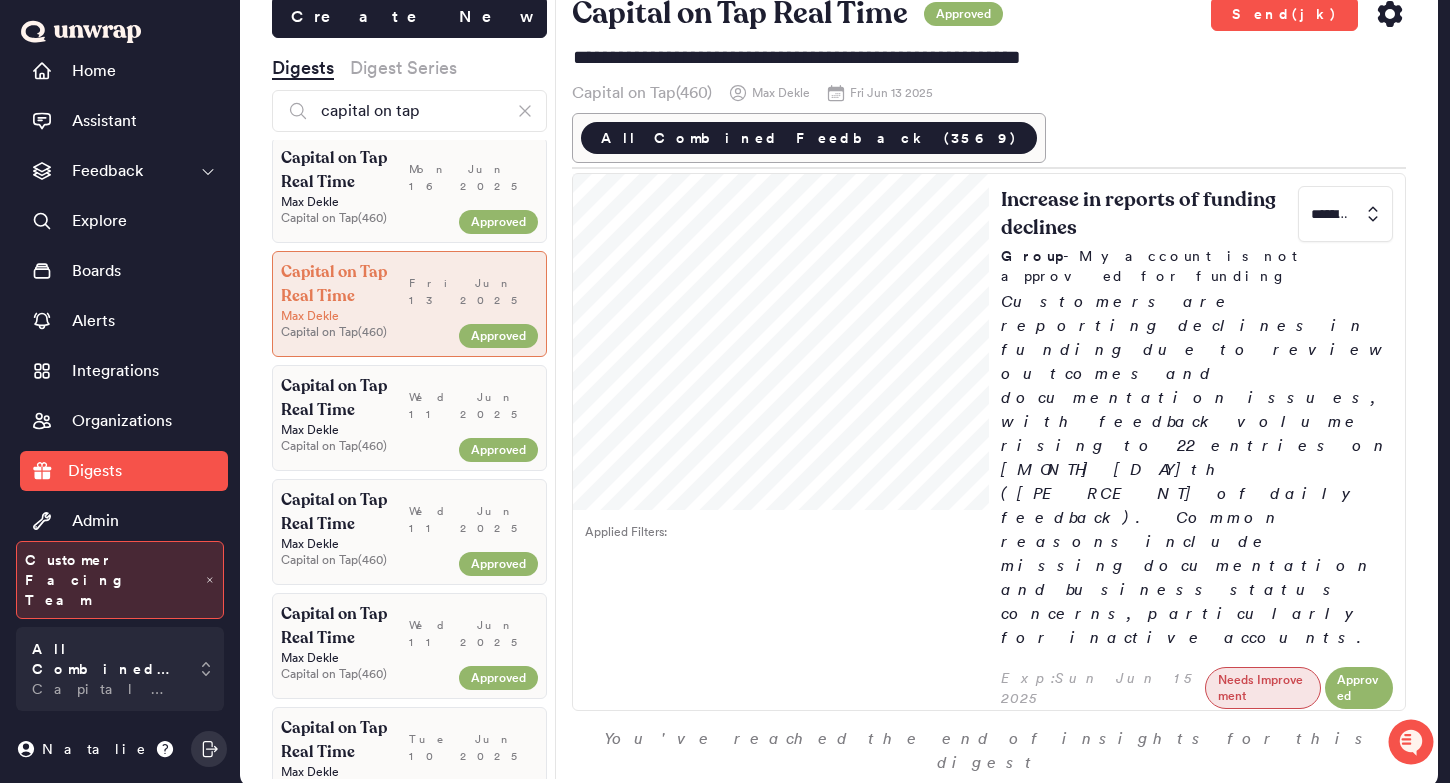 scroll, scrollTop: 326, scrollLeft: 0, axis: vertical 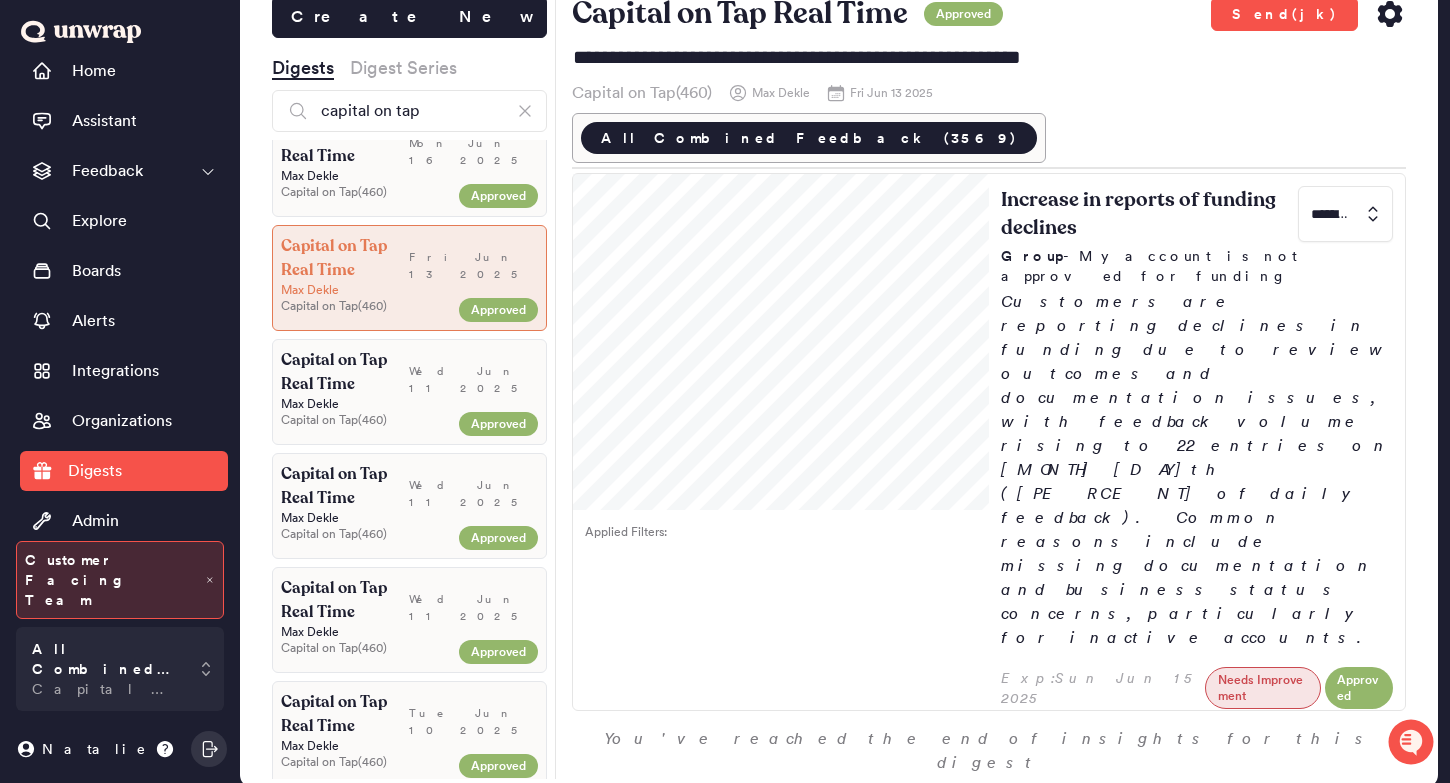 click on "Max   Dekle" at bounding box center [409, 404] 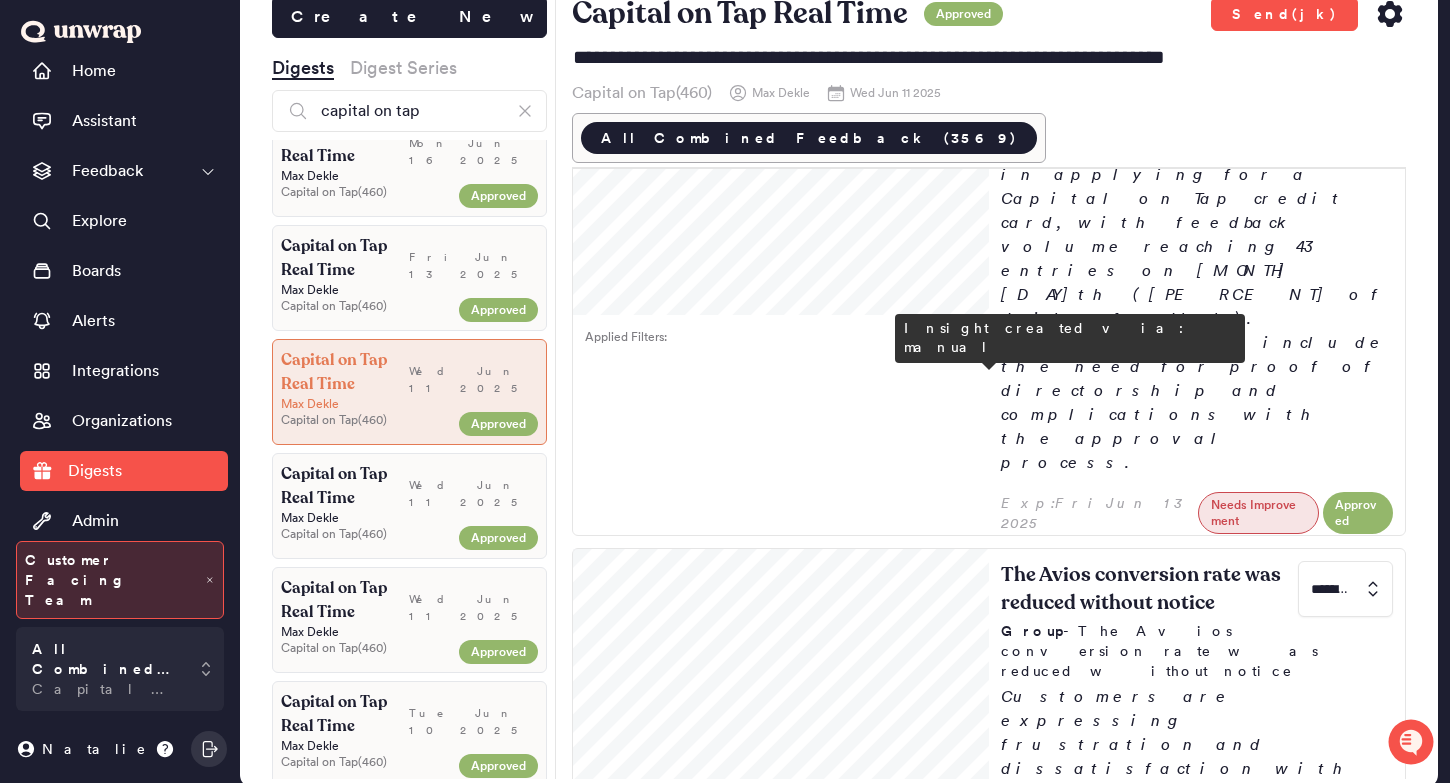 scroll, scrollTop: 215, scrollLeft: 0, axis: vertical 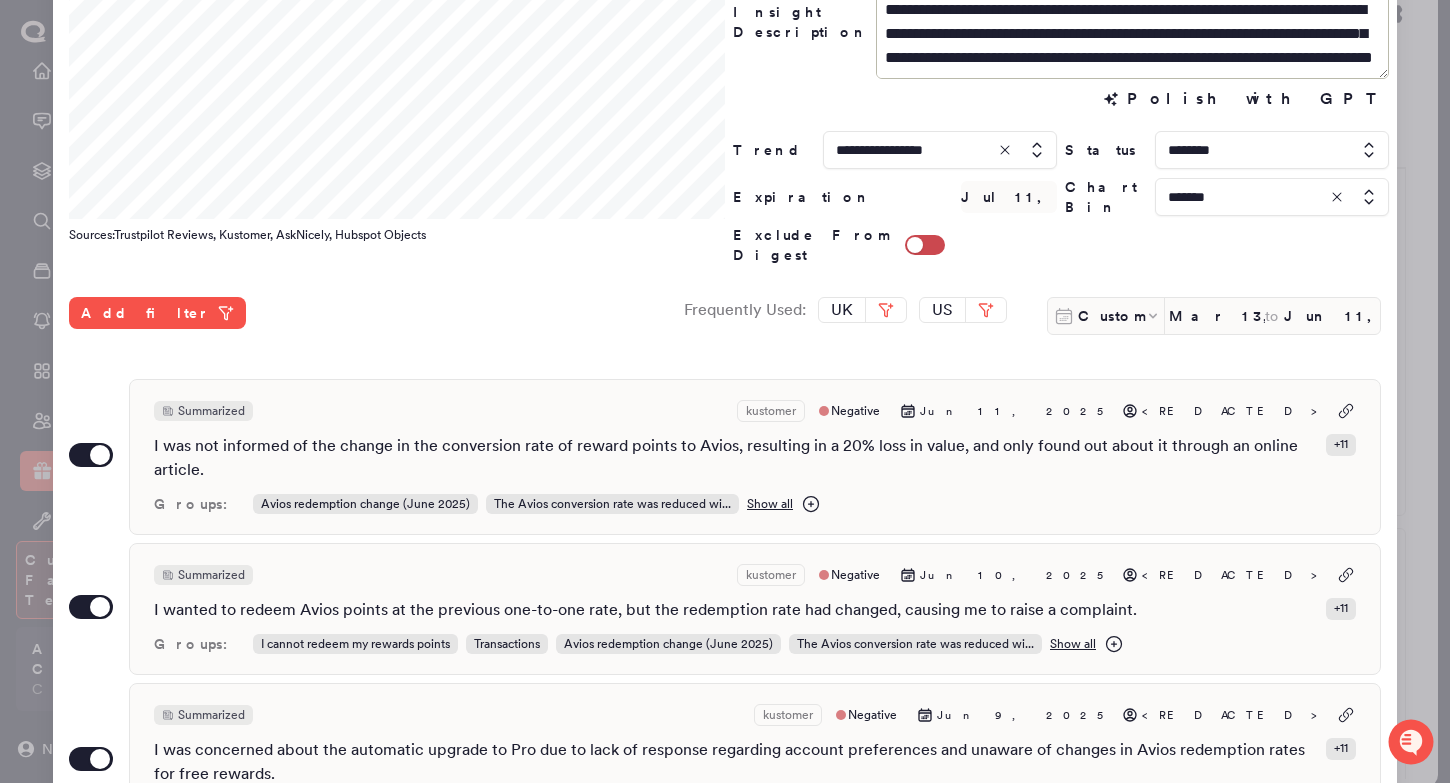 click at bounding box center [725, 391] 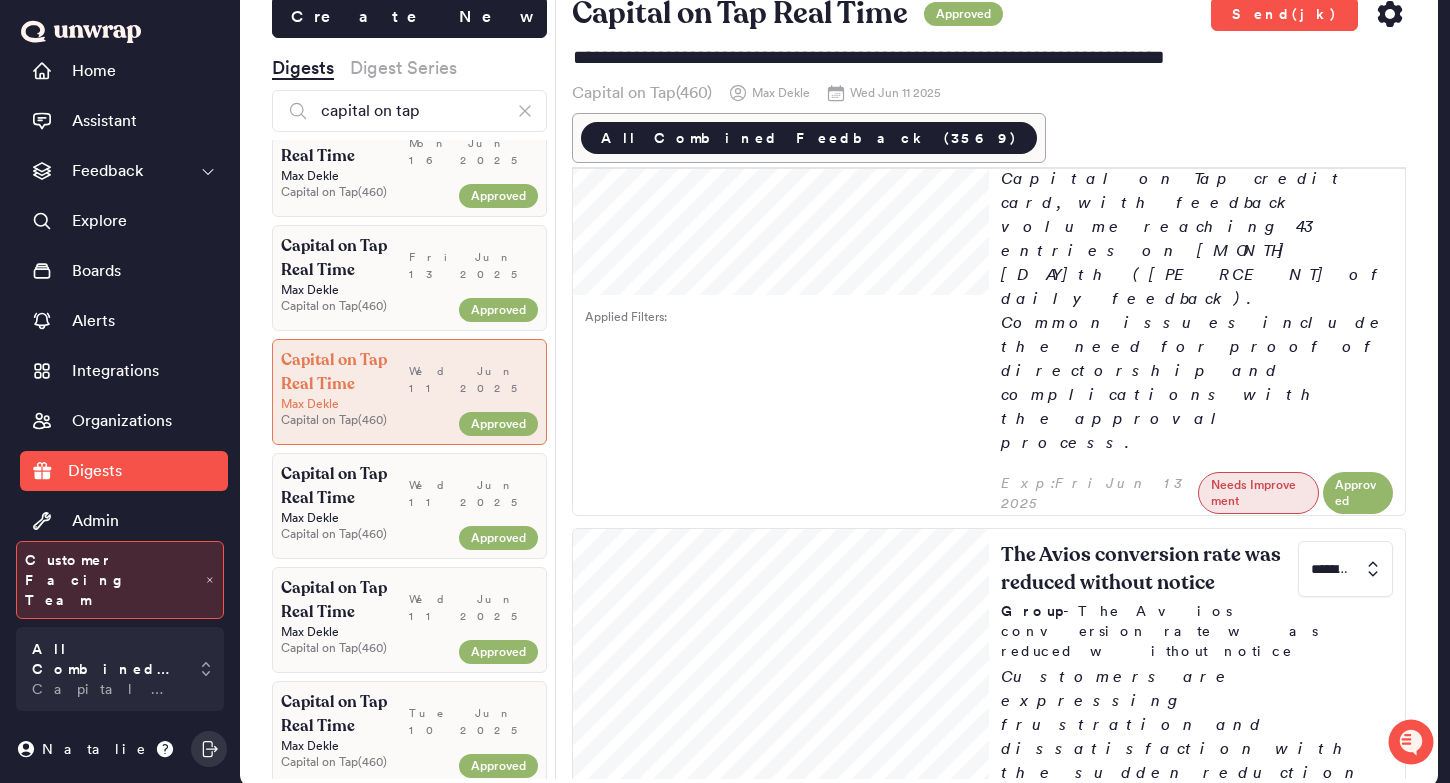 scroll, scrollTop: 56, scrollLeft: 0, axis: vertical 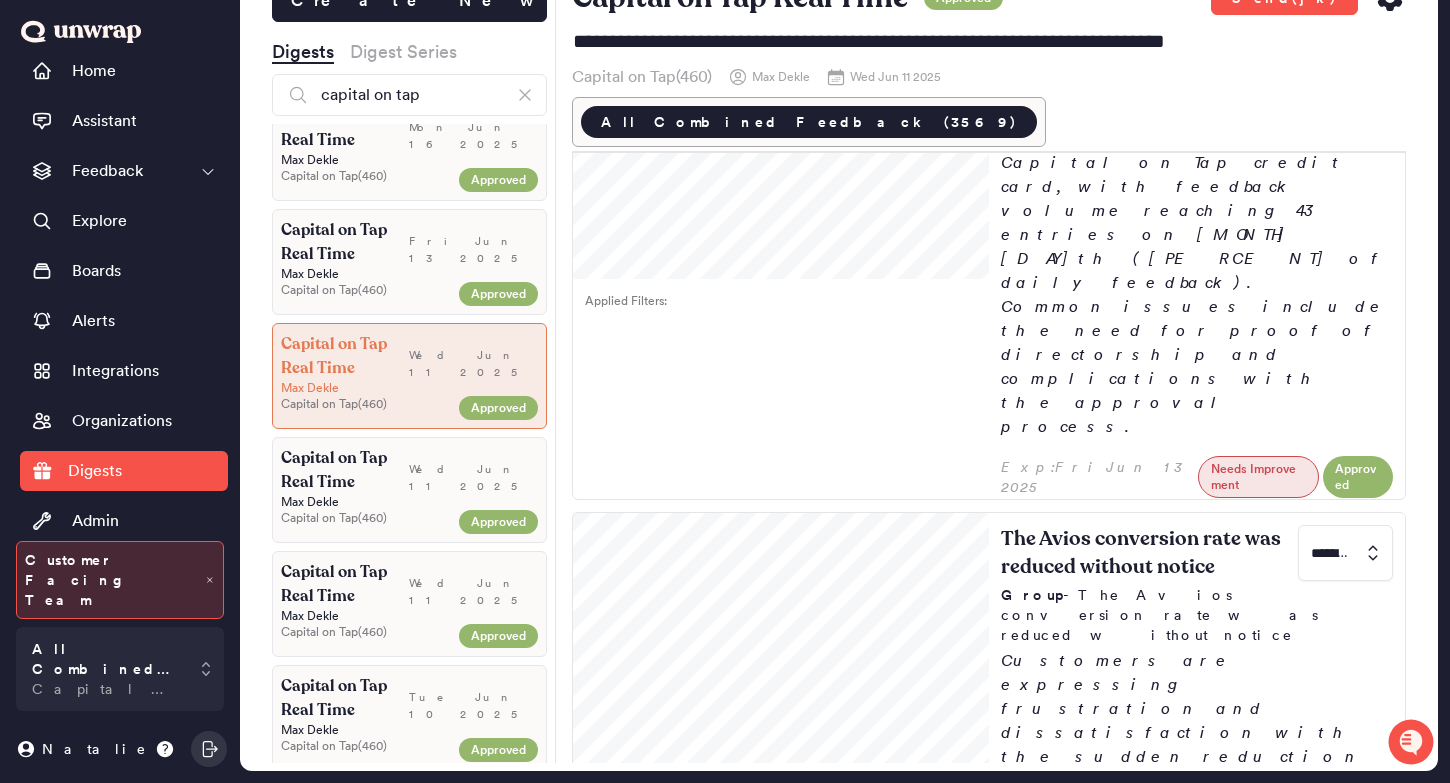 click on "Approved" at bounding box center (495, 522) 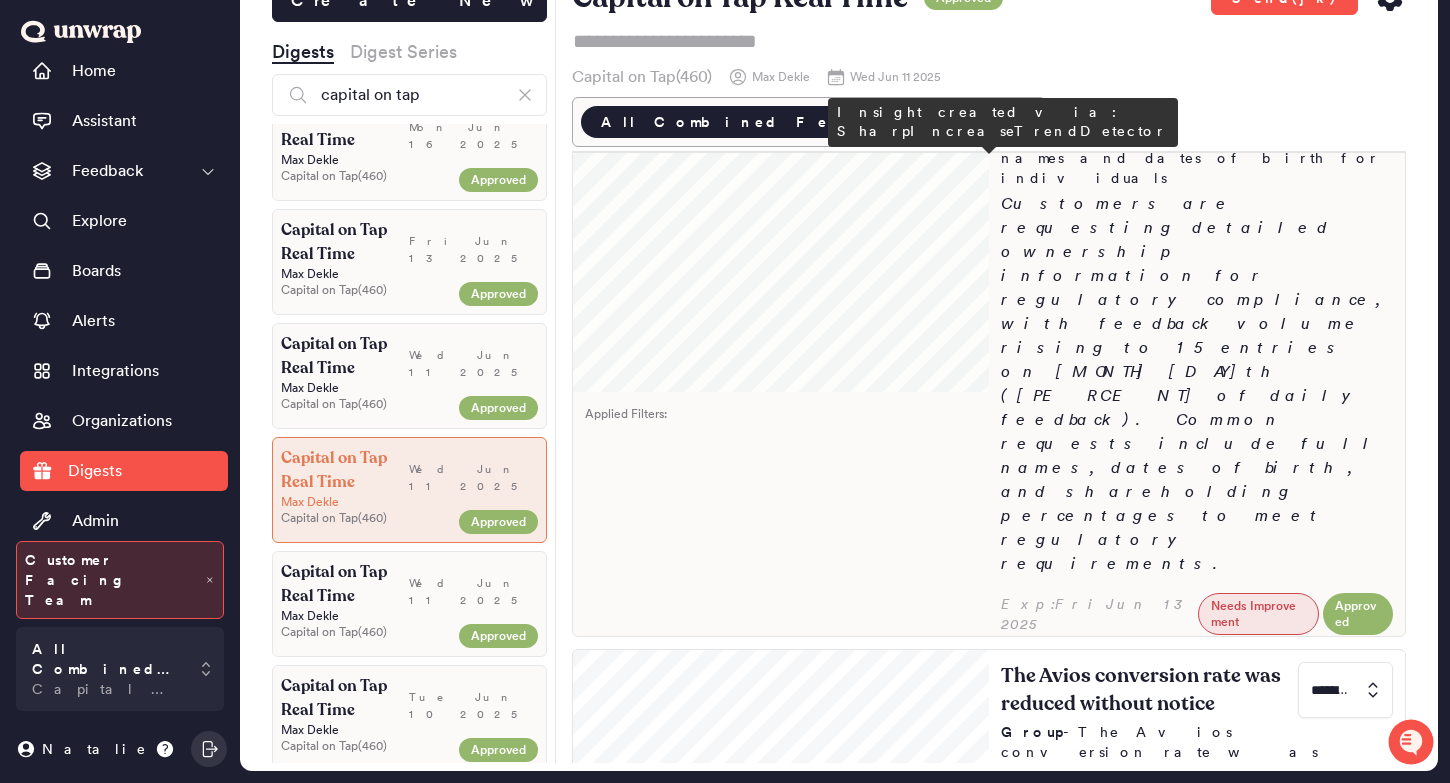 scroll, scrollTop: 0, scrollLeft: 0, axis: both 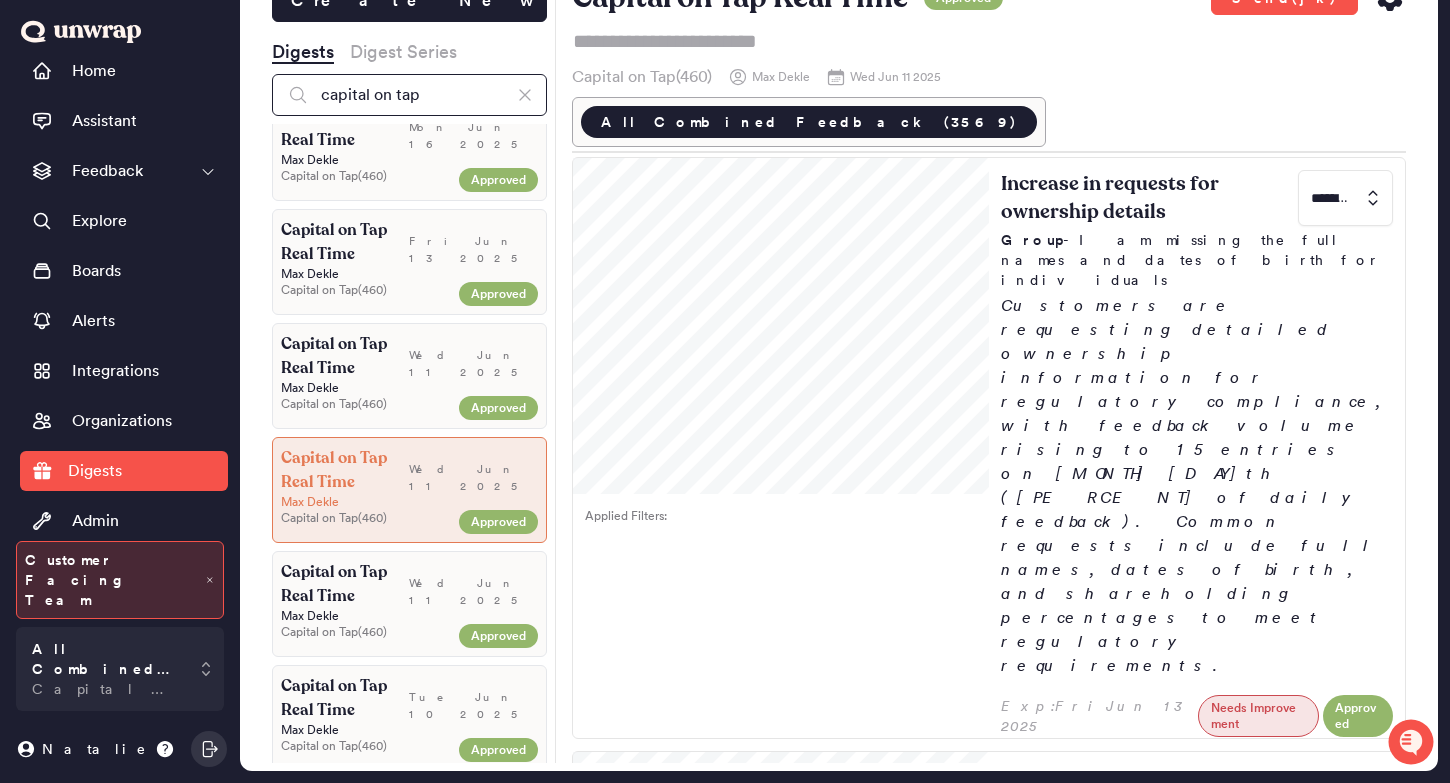 click on "capital on tap" at bounding box center (409, 95) 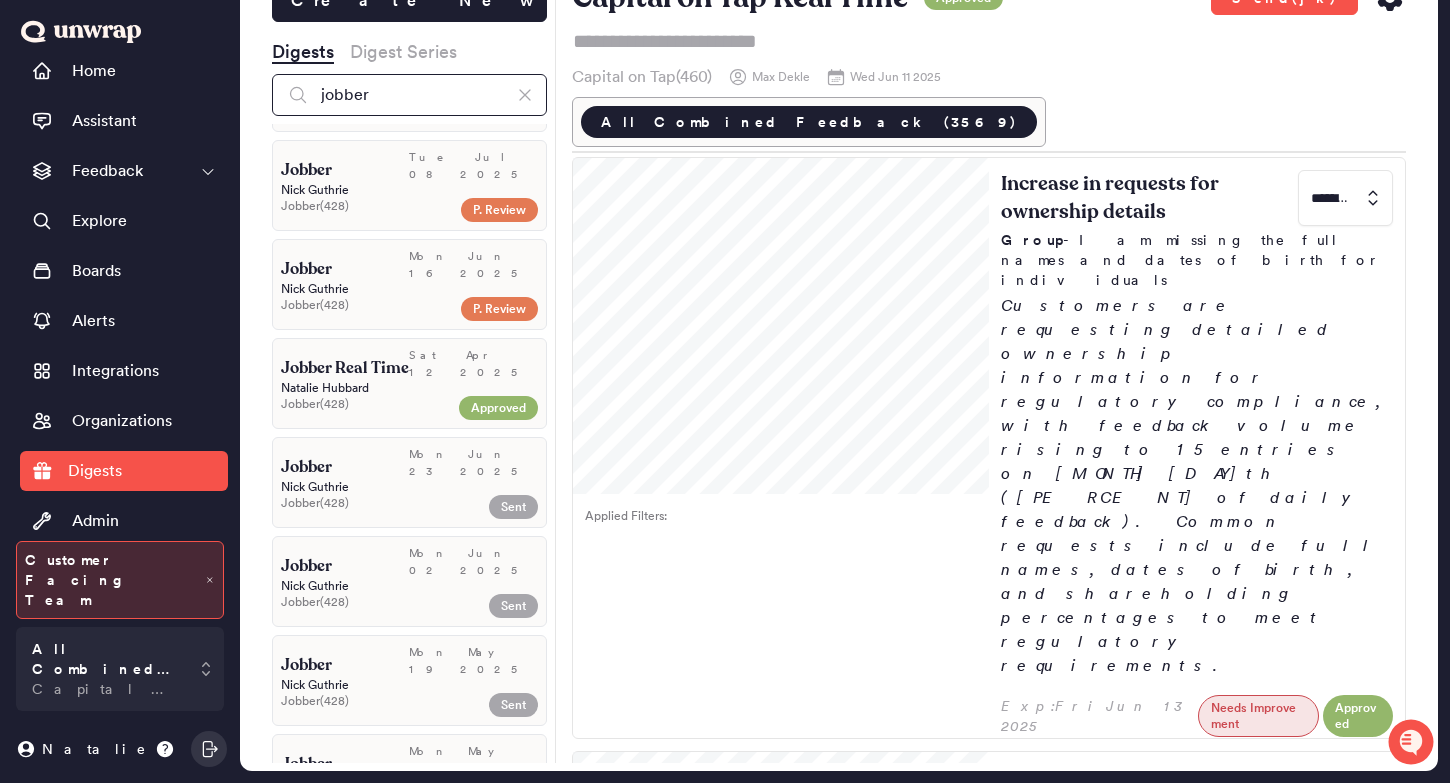 scroll, scrollTop: 89, scrollLeft: 0, axis: vertical 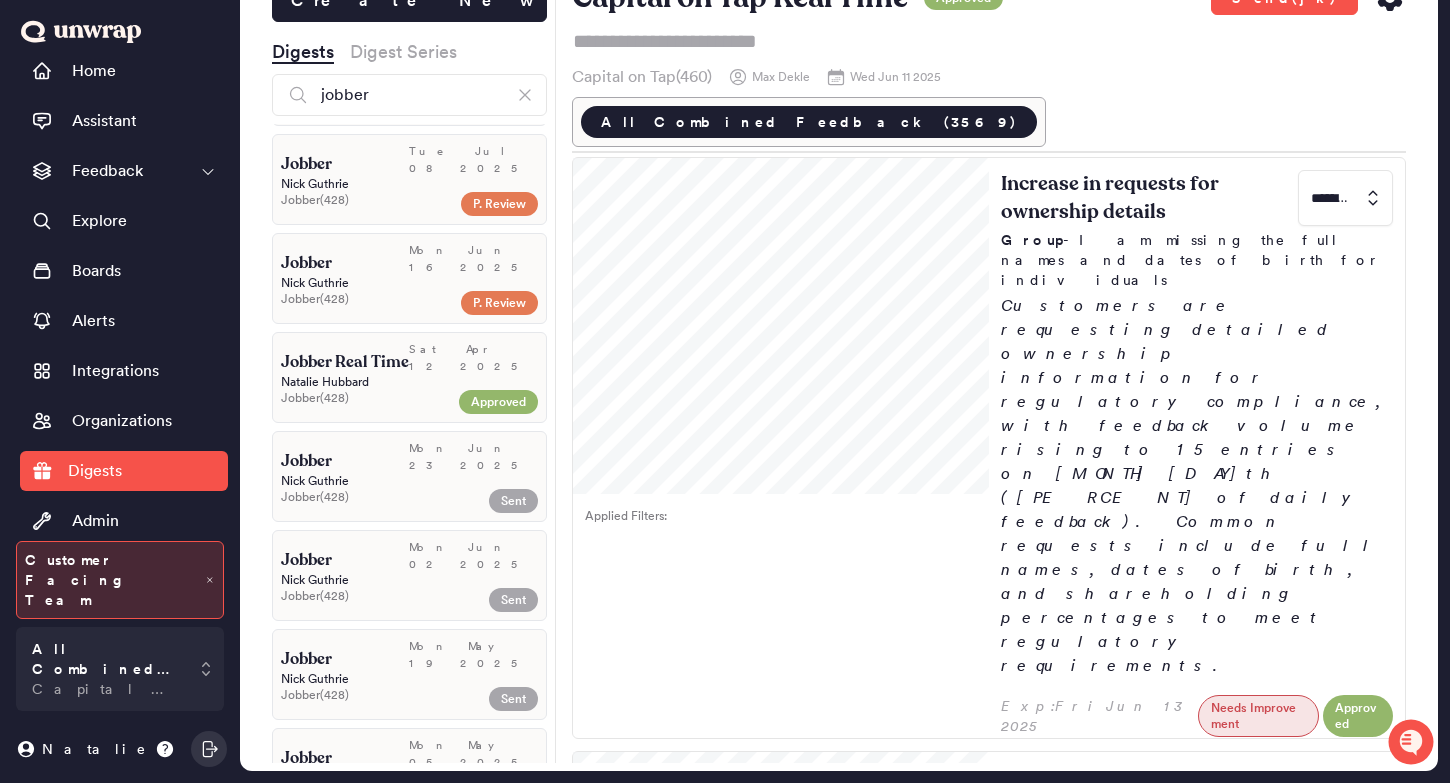 click on "Sat Apr 12 2025" at bounding box center (473, 357) 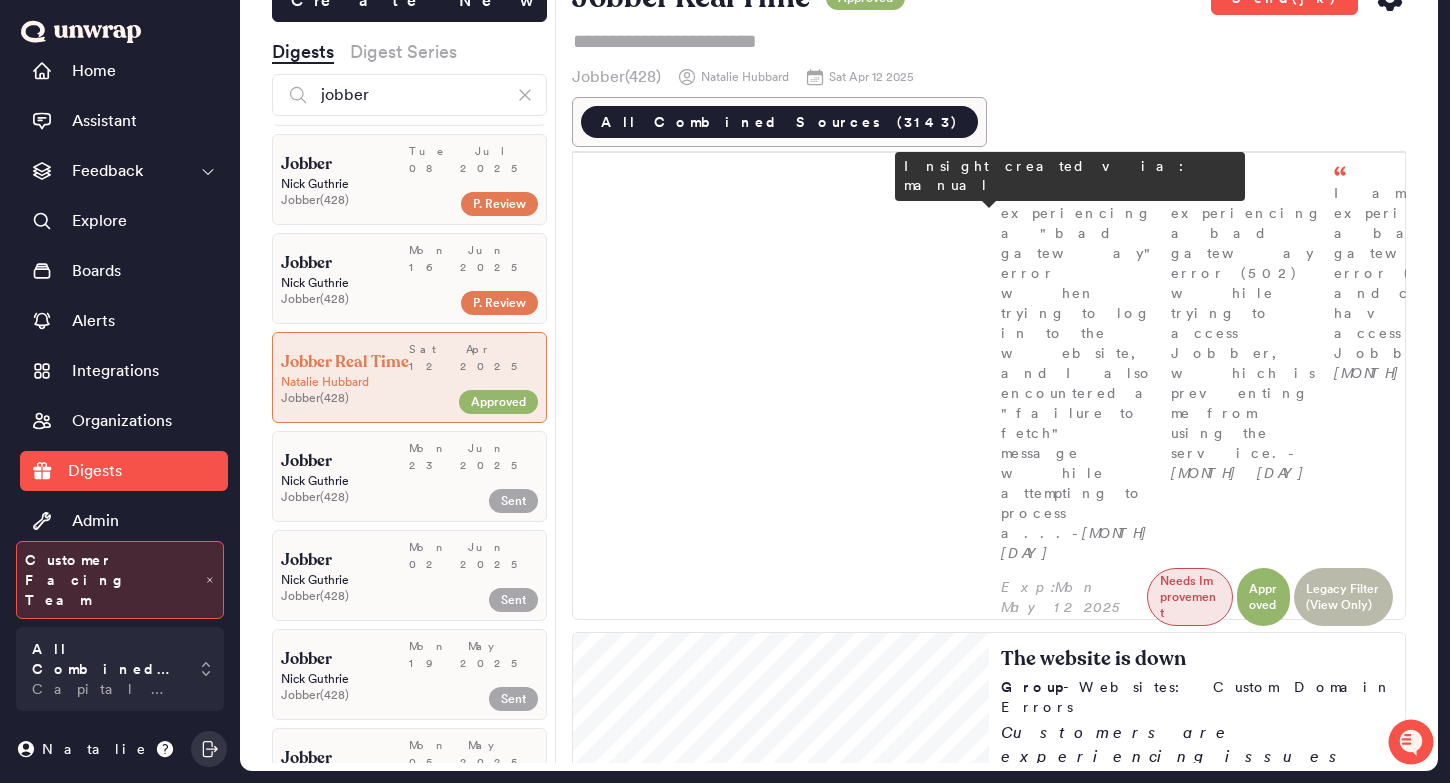 scroll, scrollTop: 441, scrollLeft: 0, axis: vertical 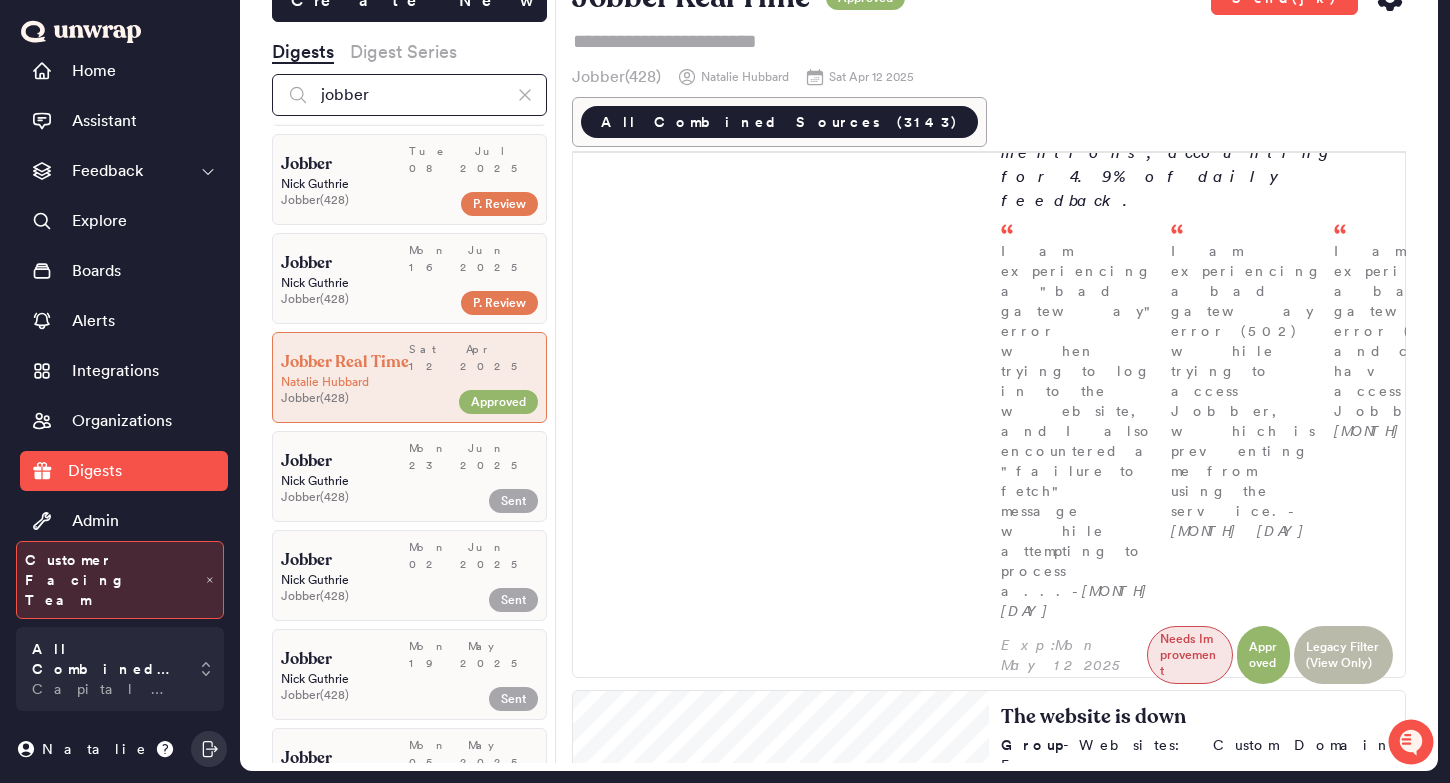 click on "jobber" at bounding box center [409, 95] 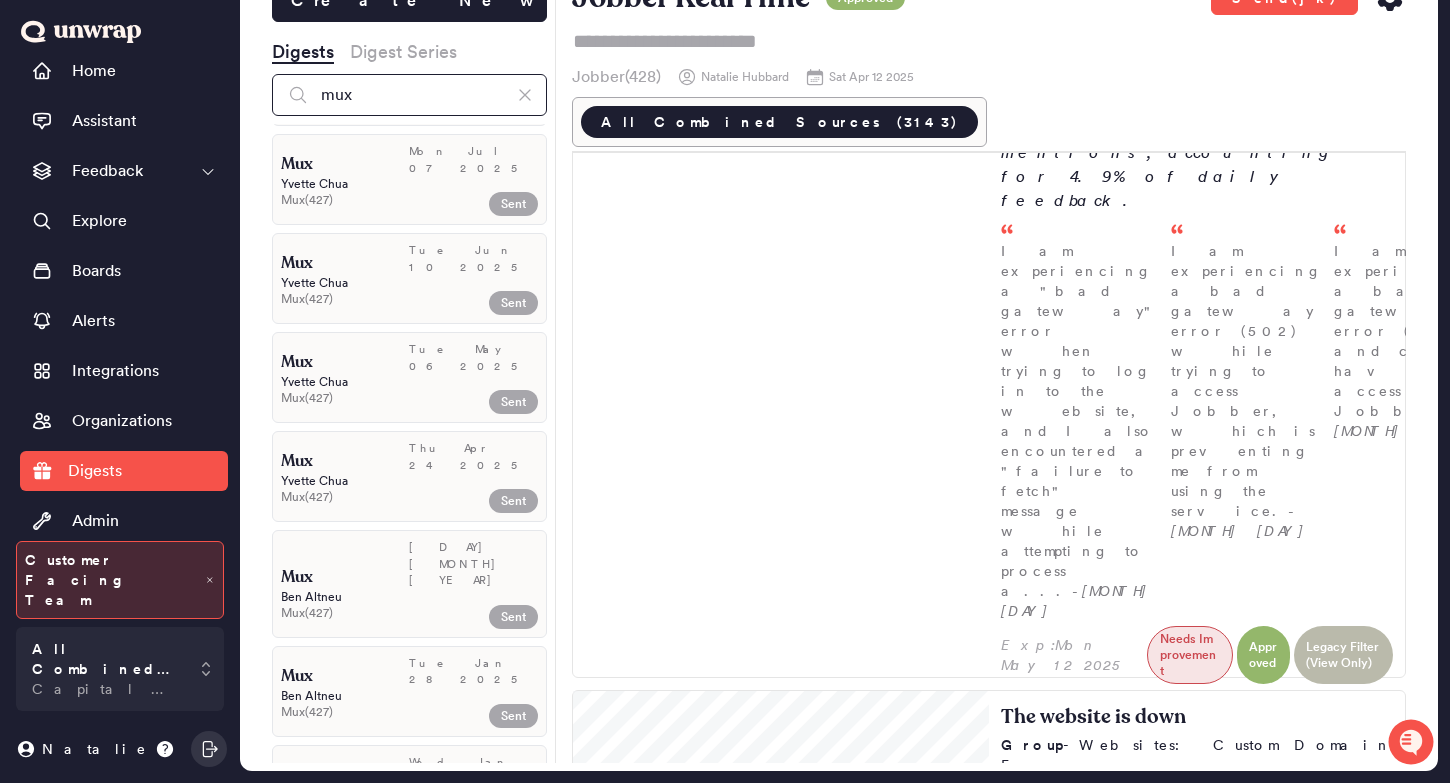 scroll, scrollTop: 441, scrollLeft: 0, axis: vertical 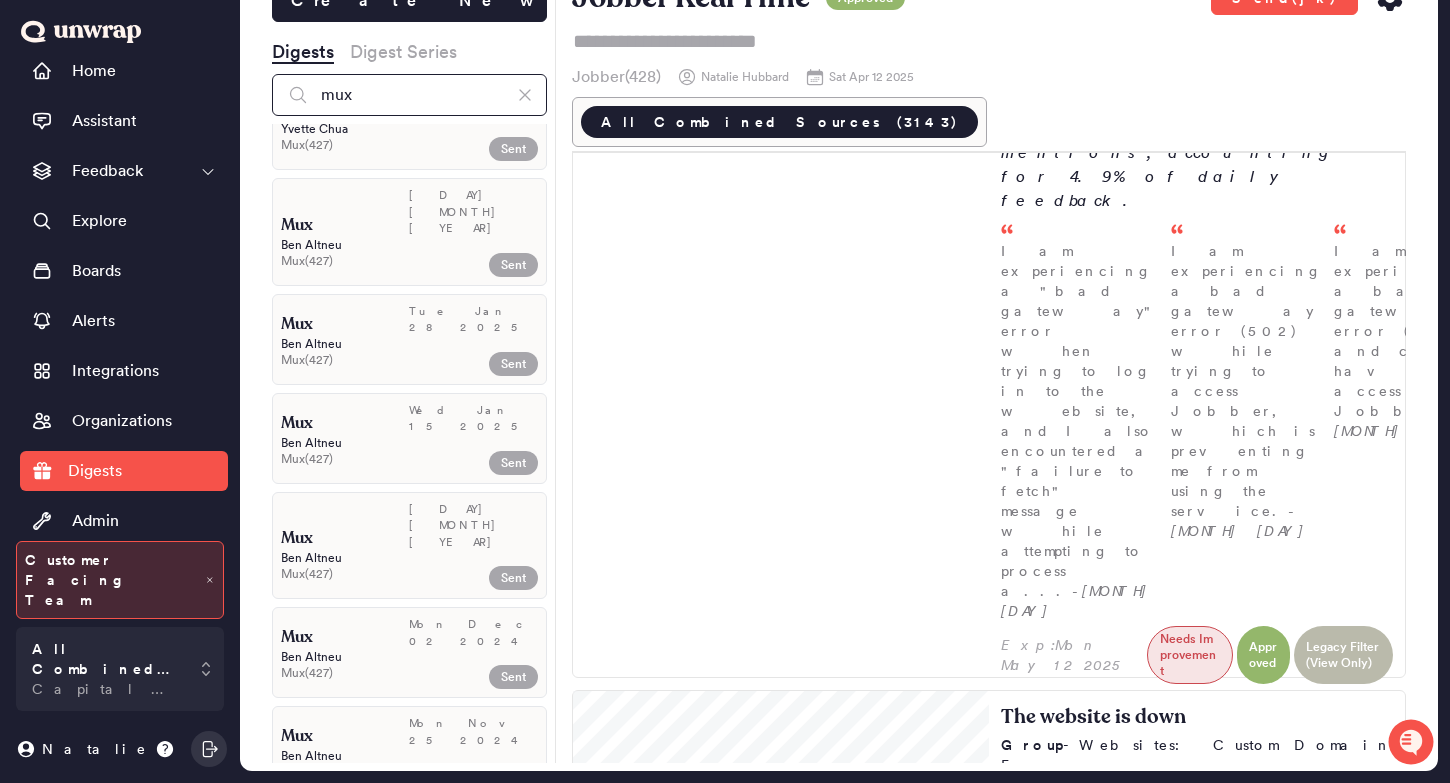type on "mux" 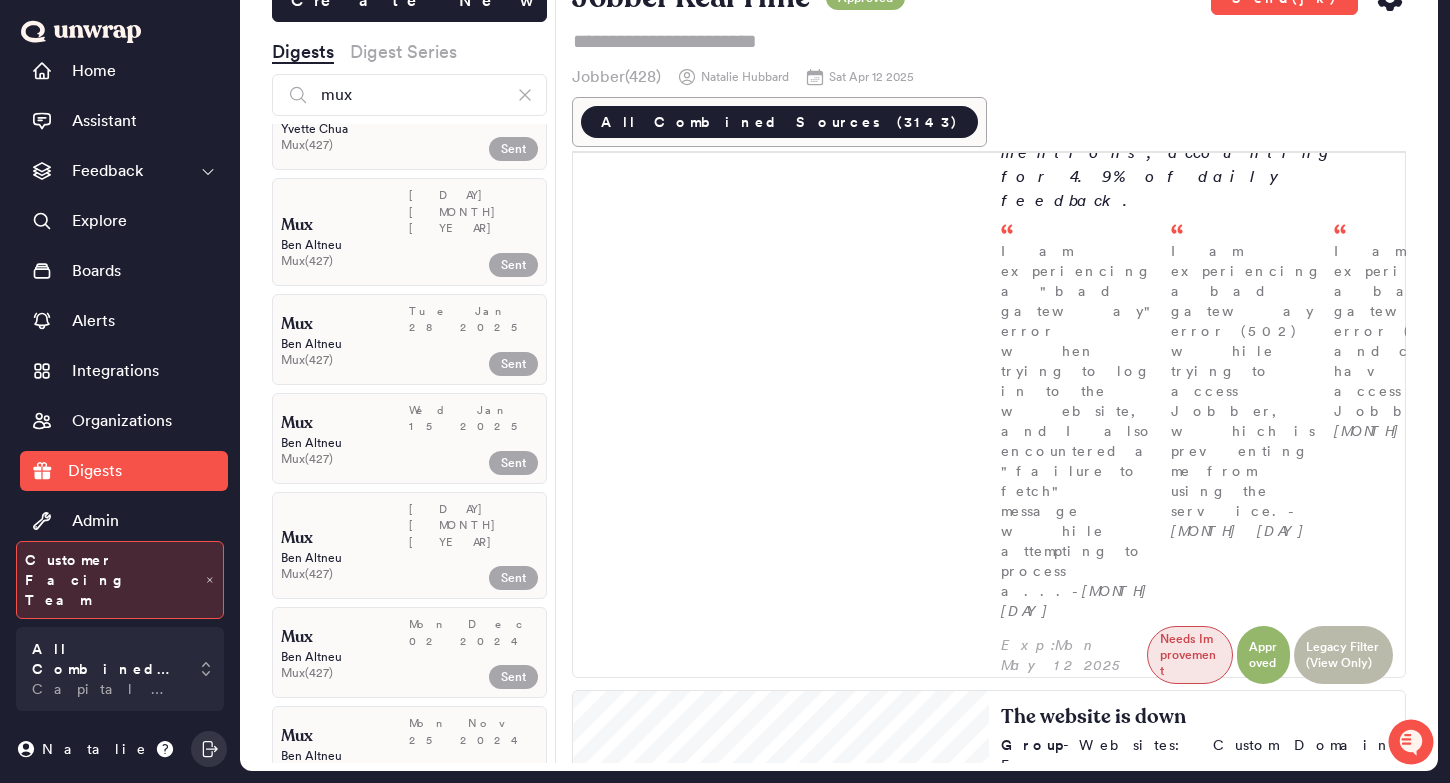 click on "Mux  ( 427 )" at bounding box center (366, 261) 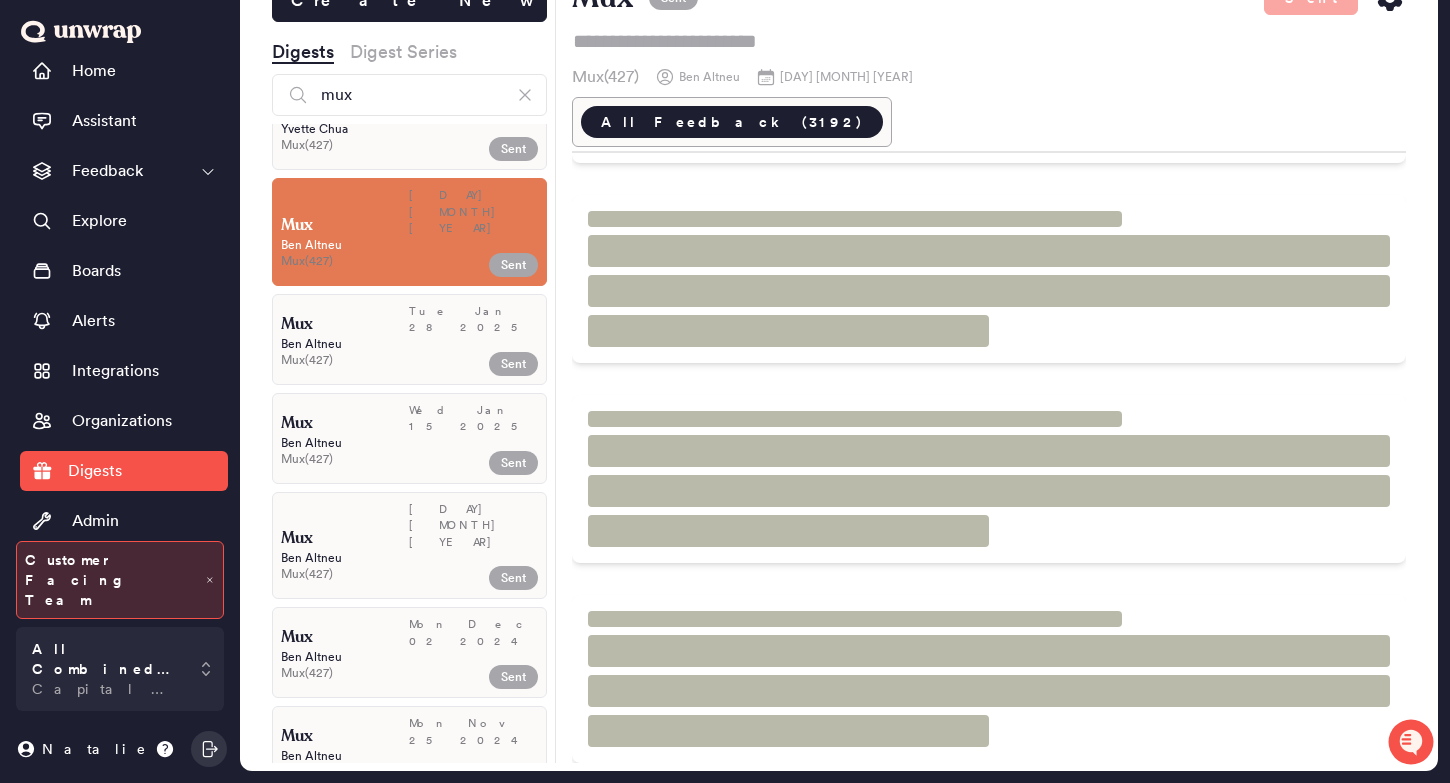 scroll, scrollTop: 398, scrollLeft: 0, axis: vertical 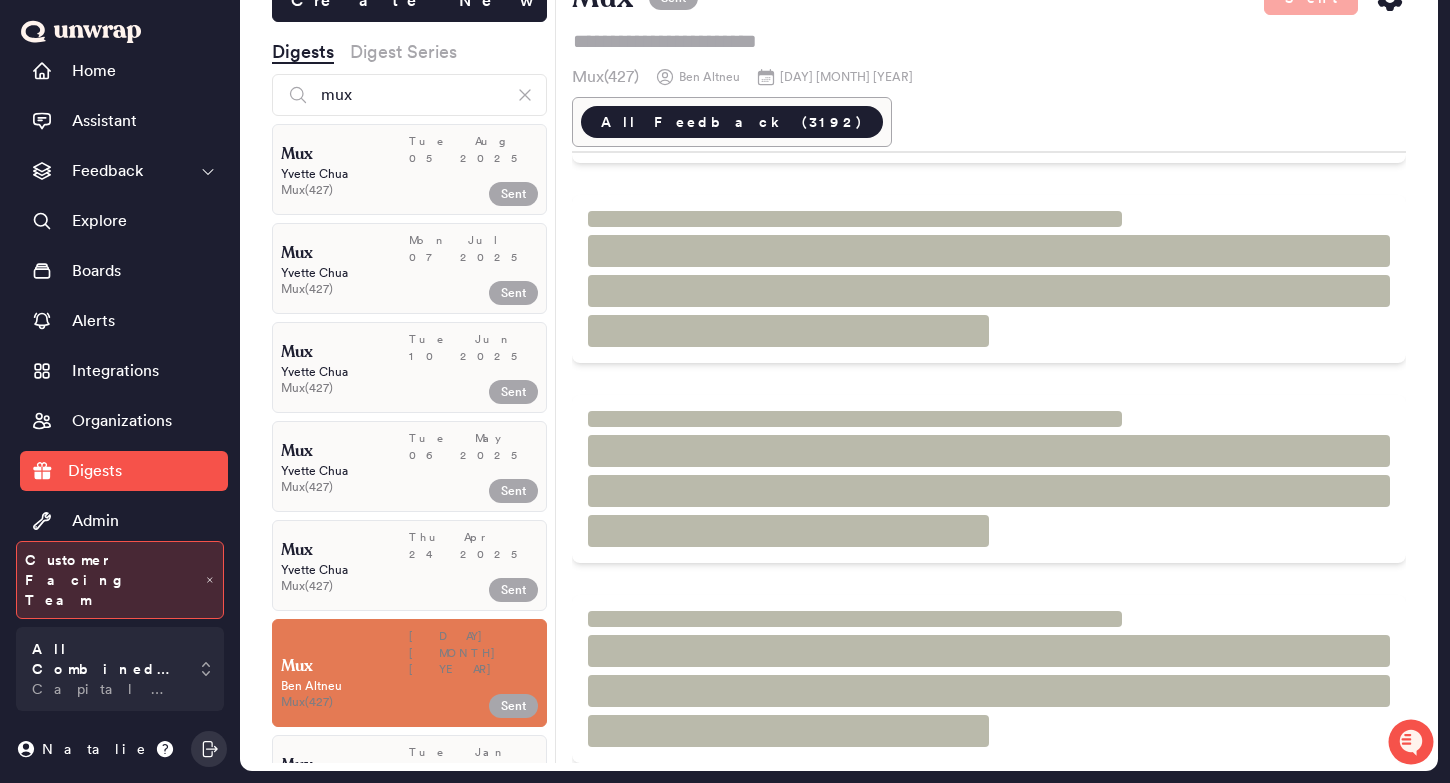 click on "Mux  ( 427 )" at bounding box center (366, 190) 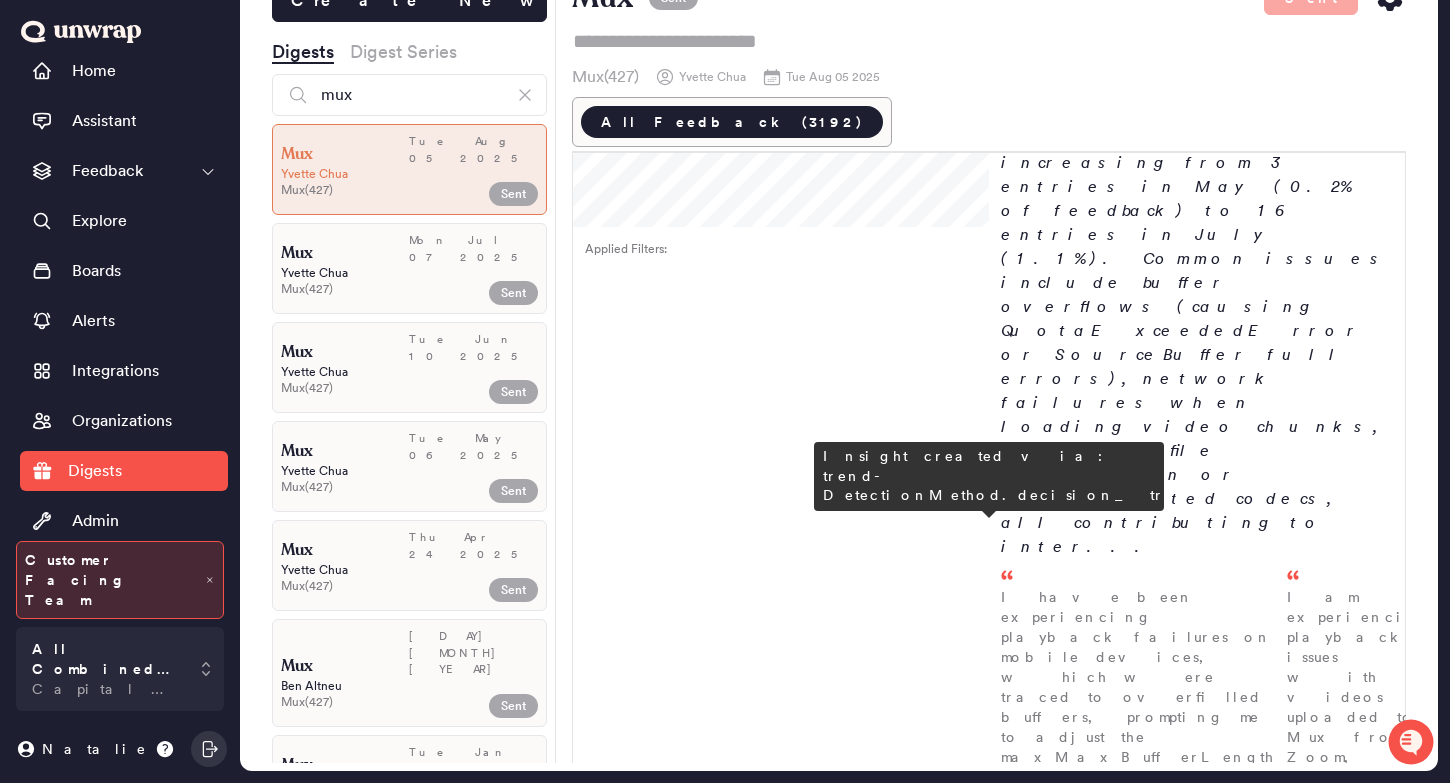 scroll, scrollTop: 0, scrollLeft: 0, axis: both 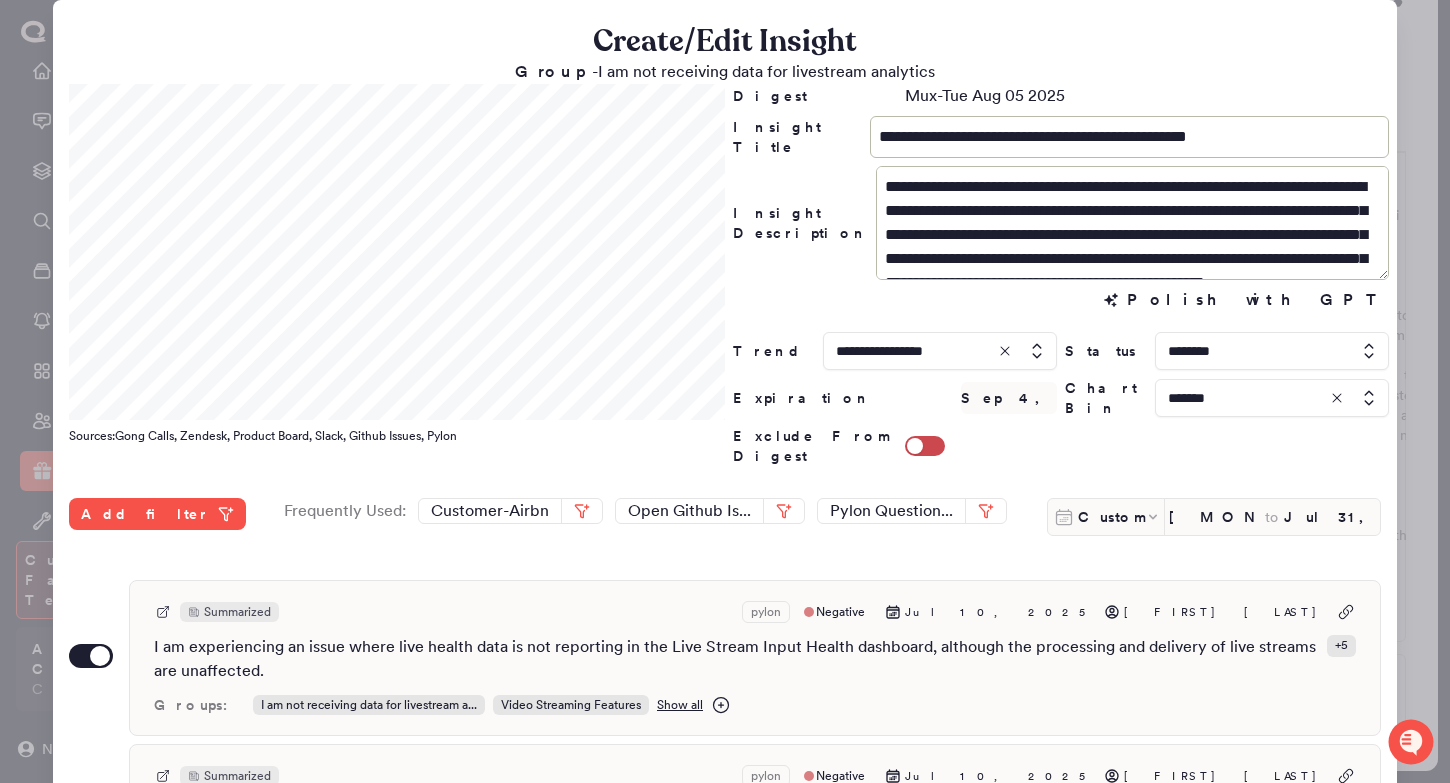 click at bounding box center (1272, 398) 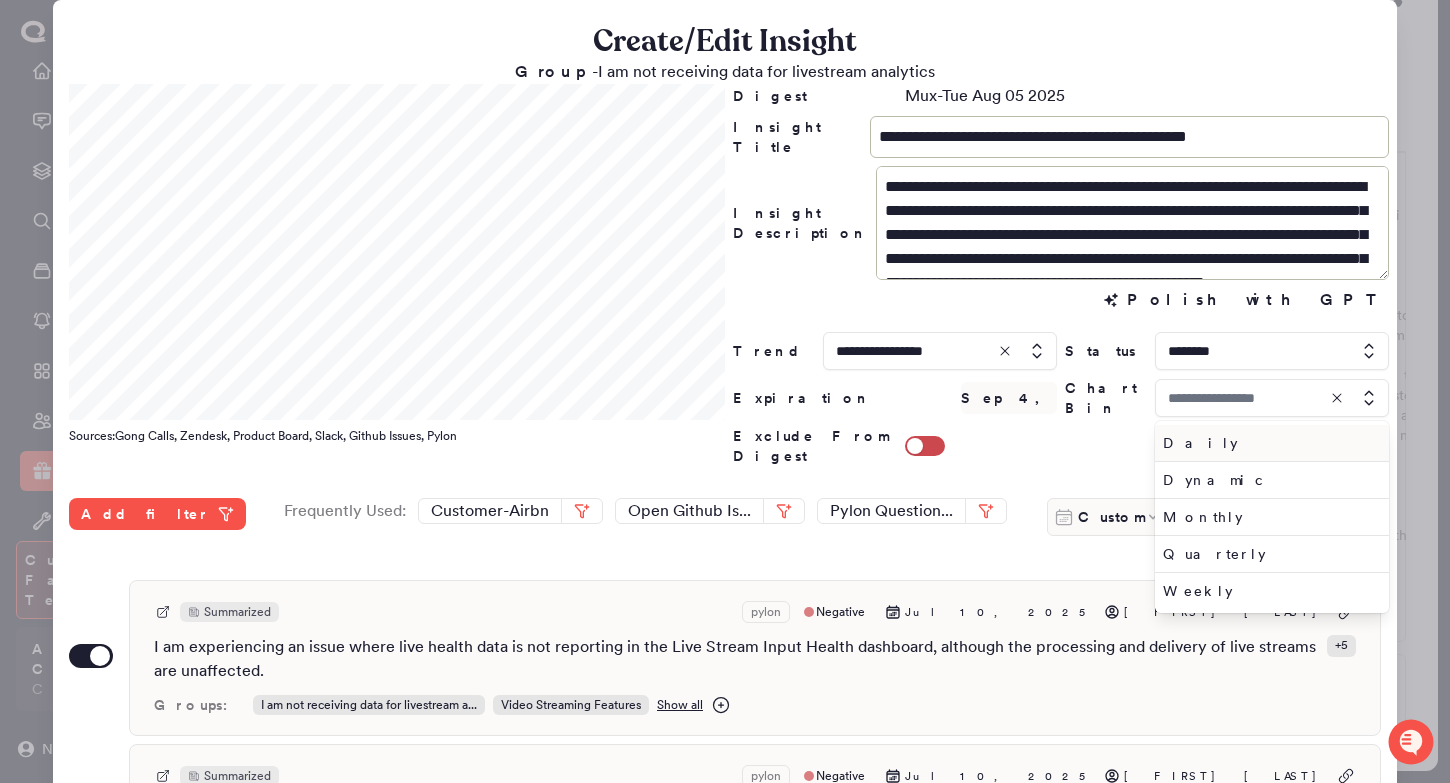 type on "*******" 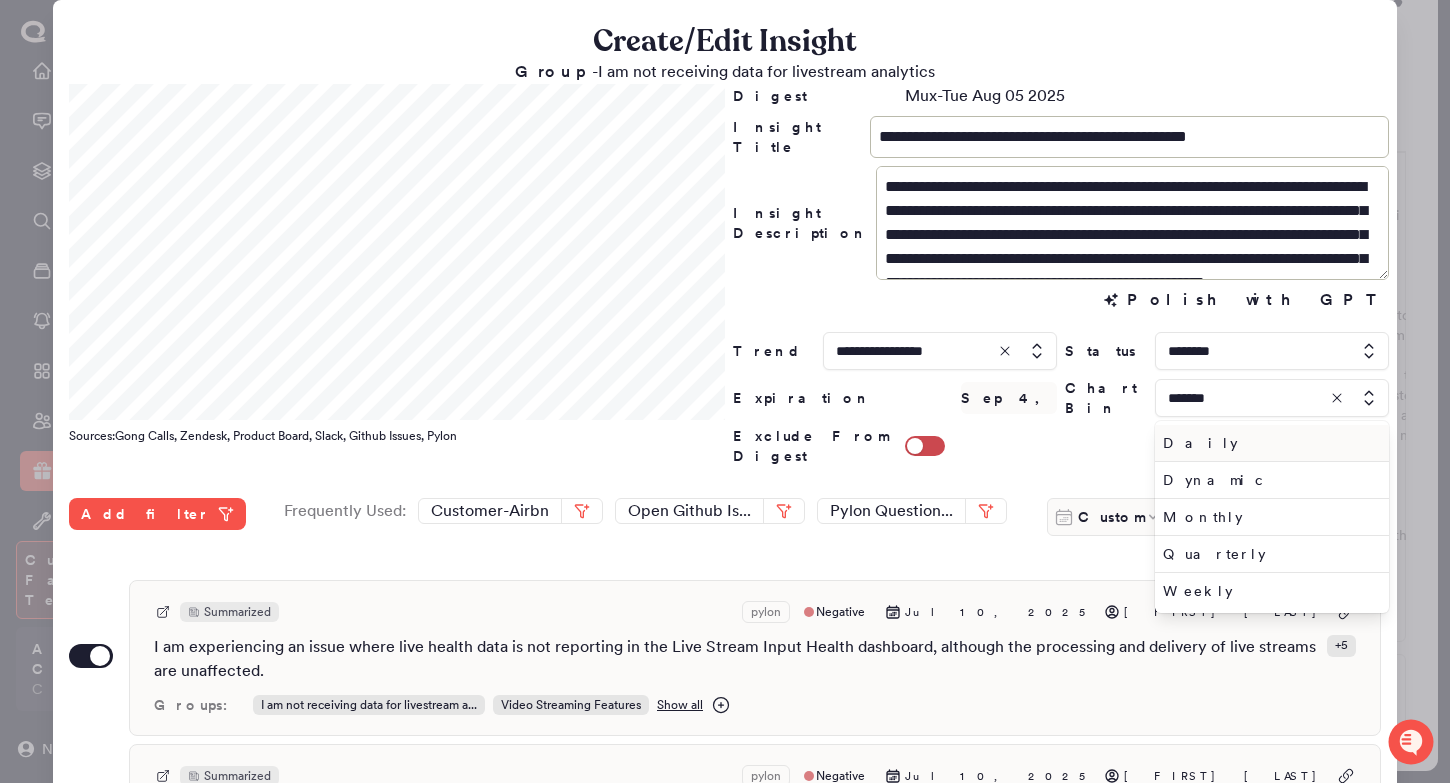 click on "Daily" at bounding box center [1268, 443] 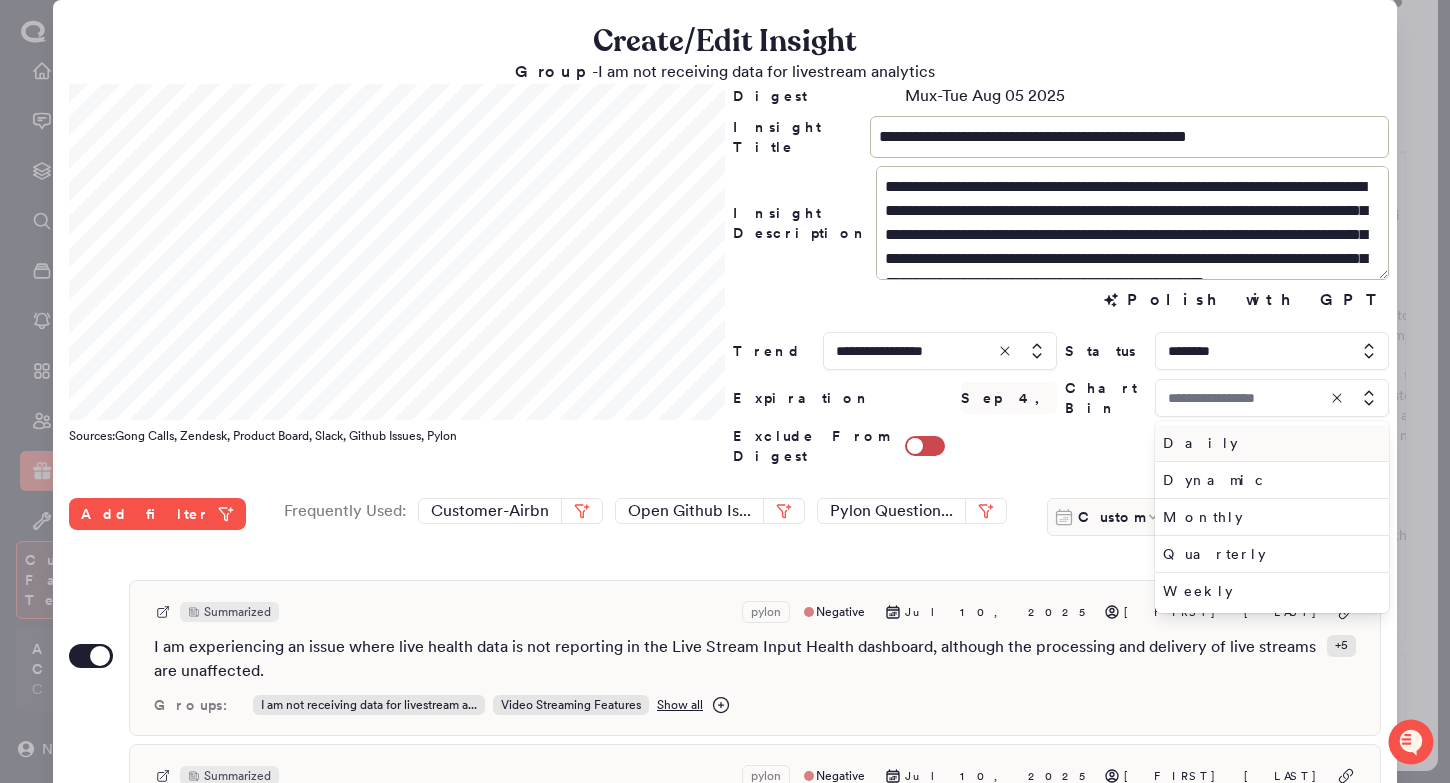 type on "*****" 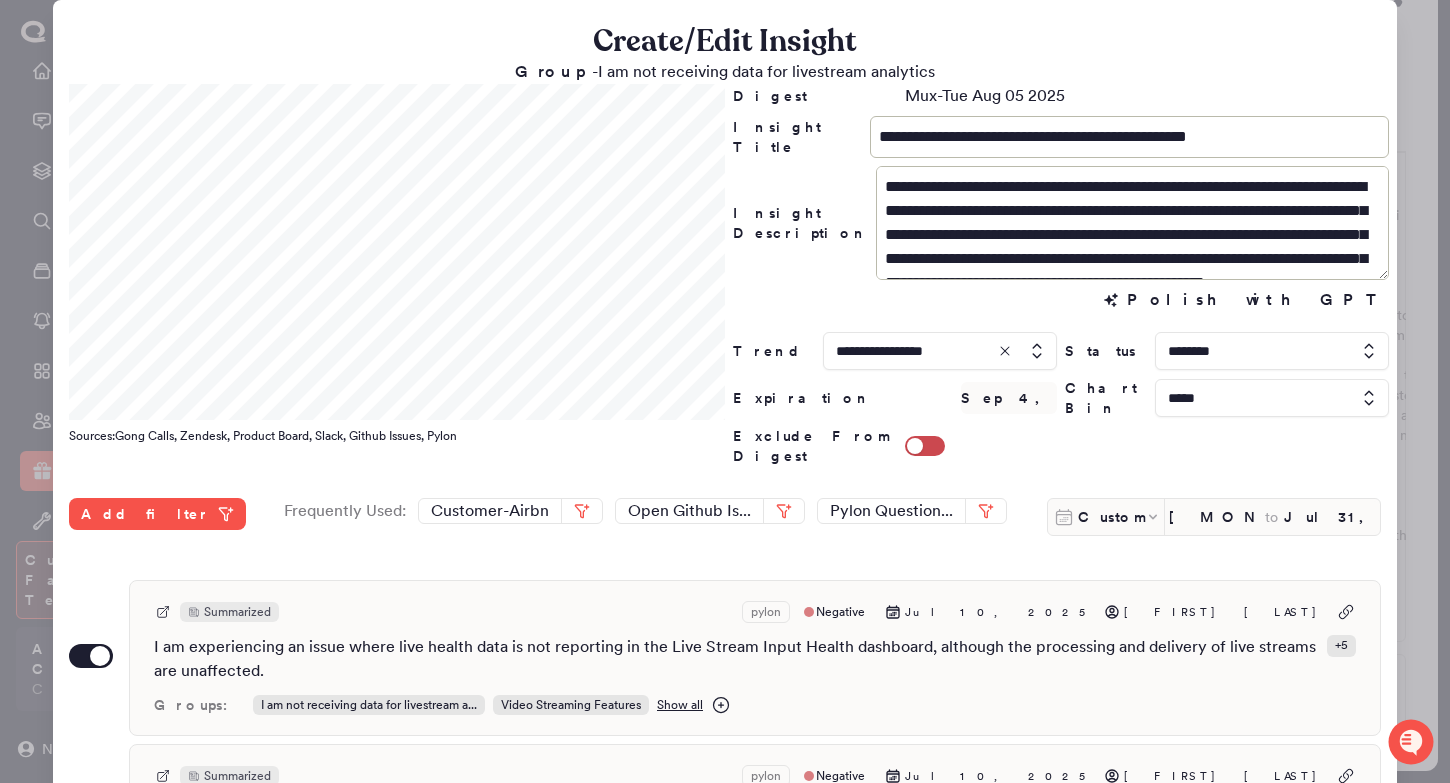 click at bounding box center [725, 391] 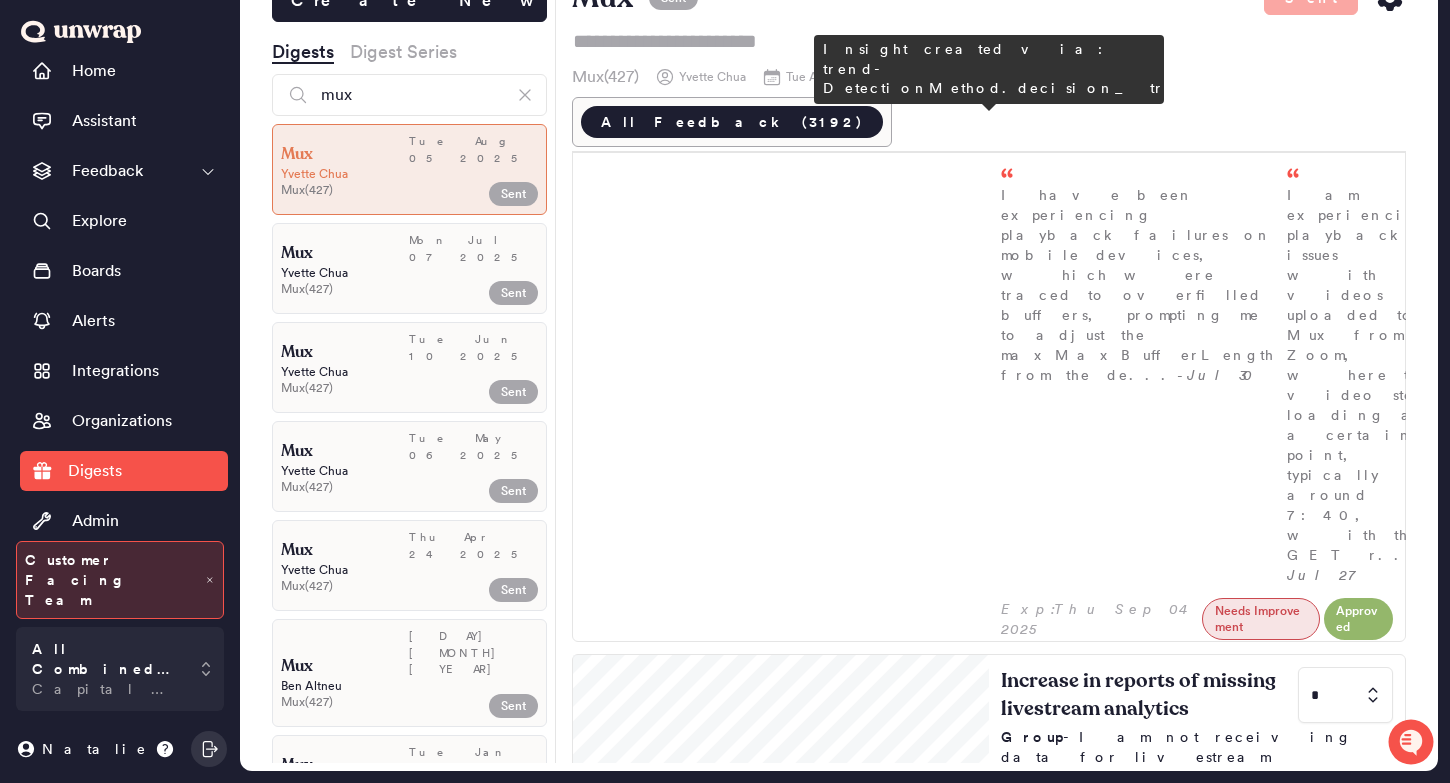 scroll, scrollTop: 0, scrollLeft: 0, axis: both 